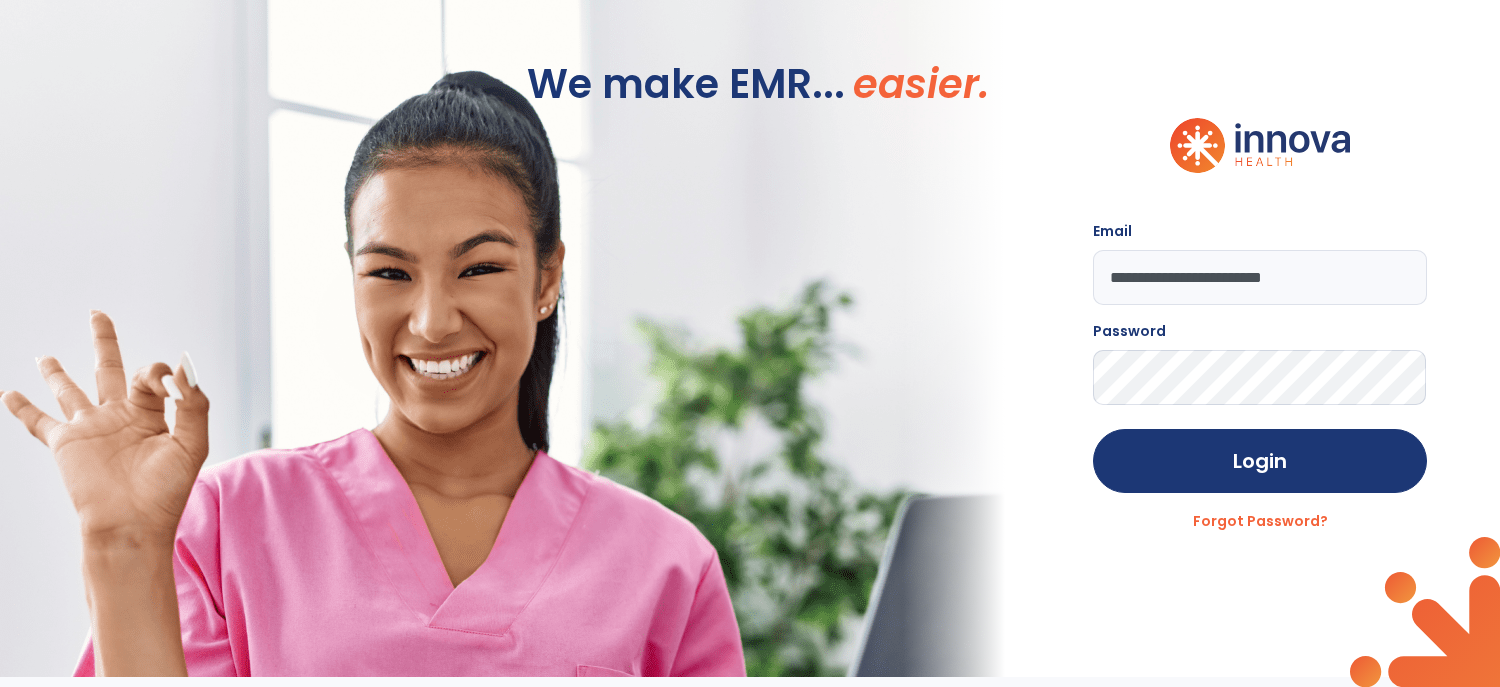 scroll, scrollTop: 0, scrollLeft: 0, axis: both 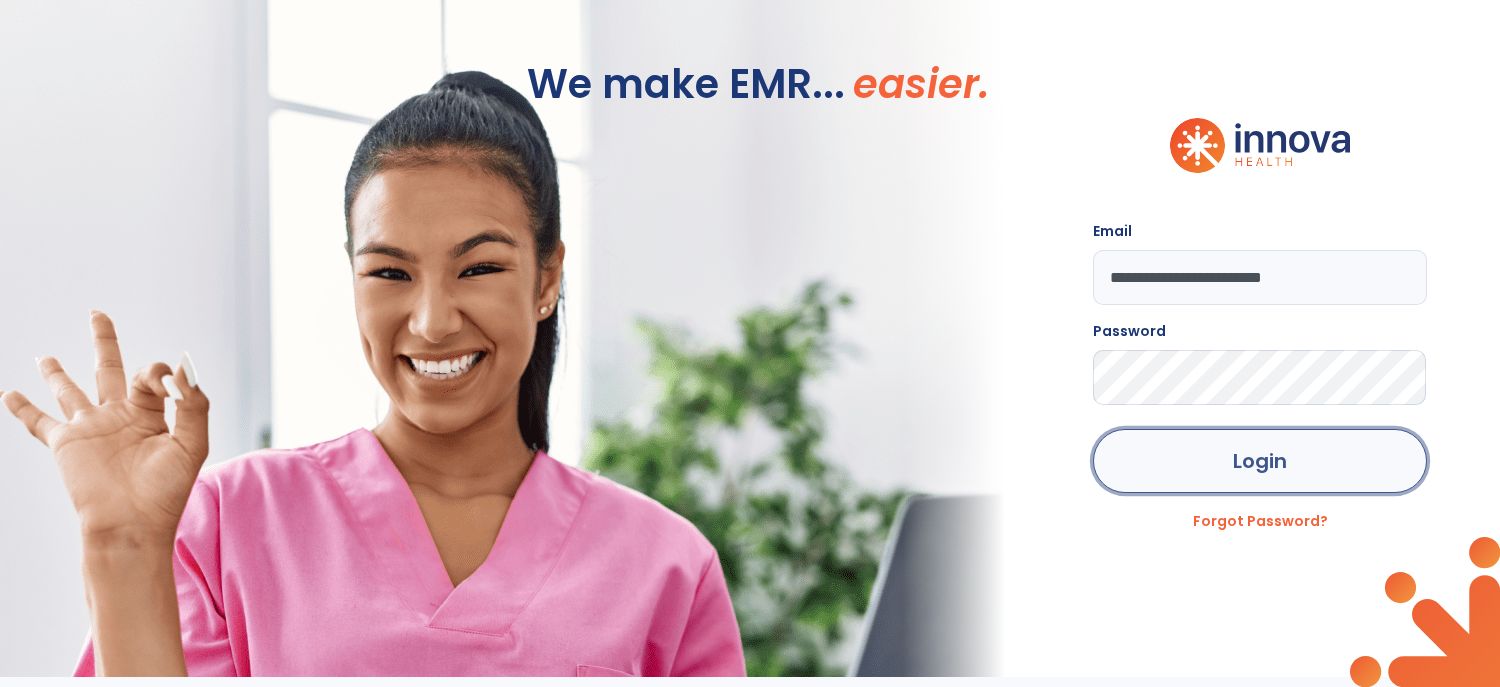 click on "Login" 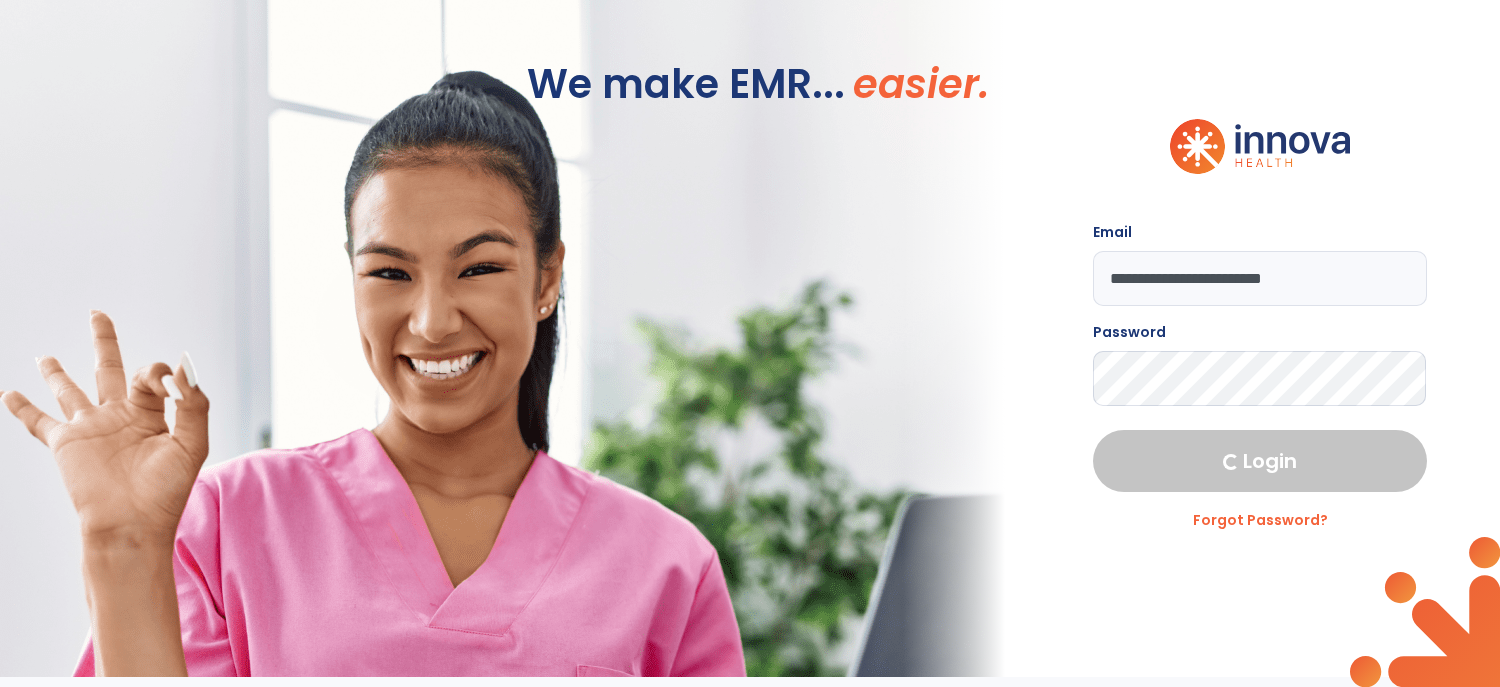 select on "****" 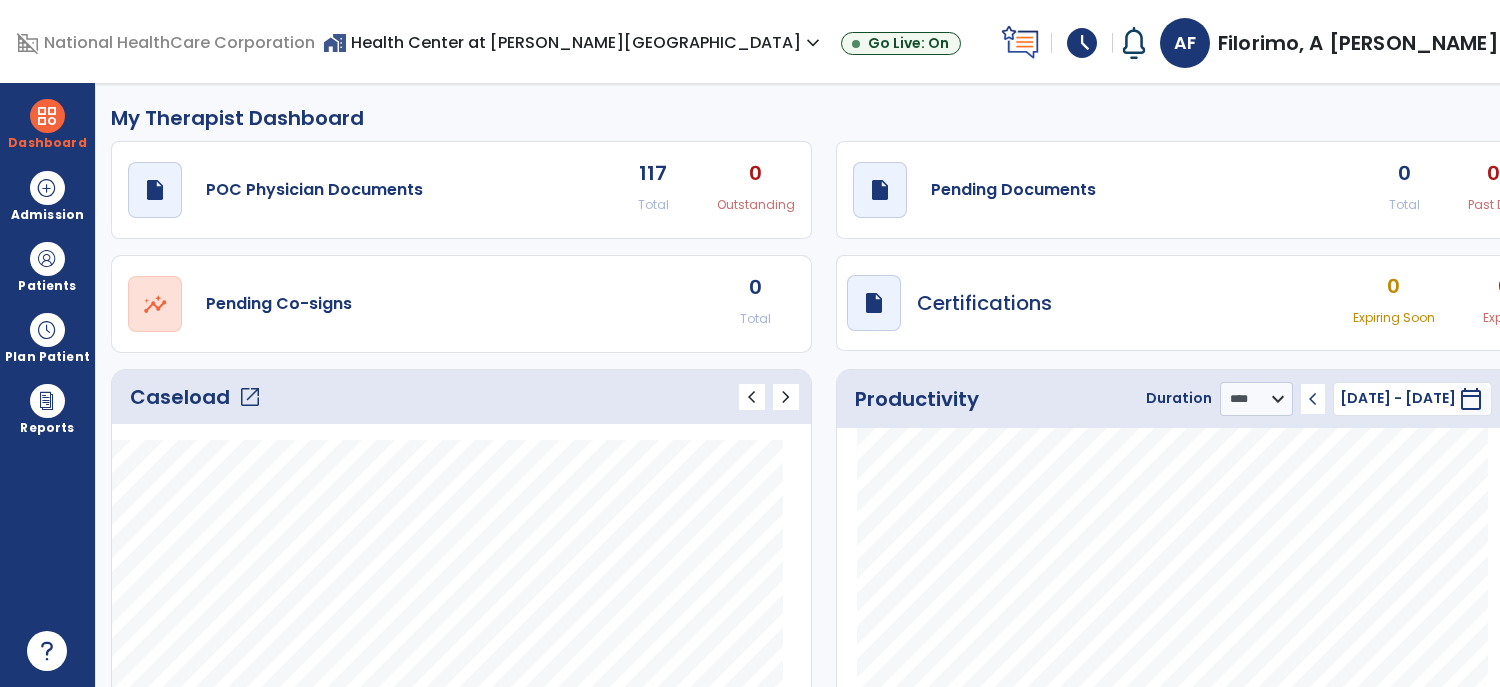 click on "open_in_new" 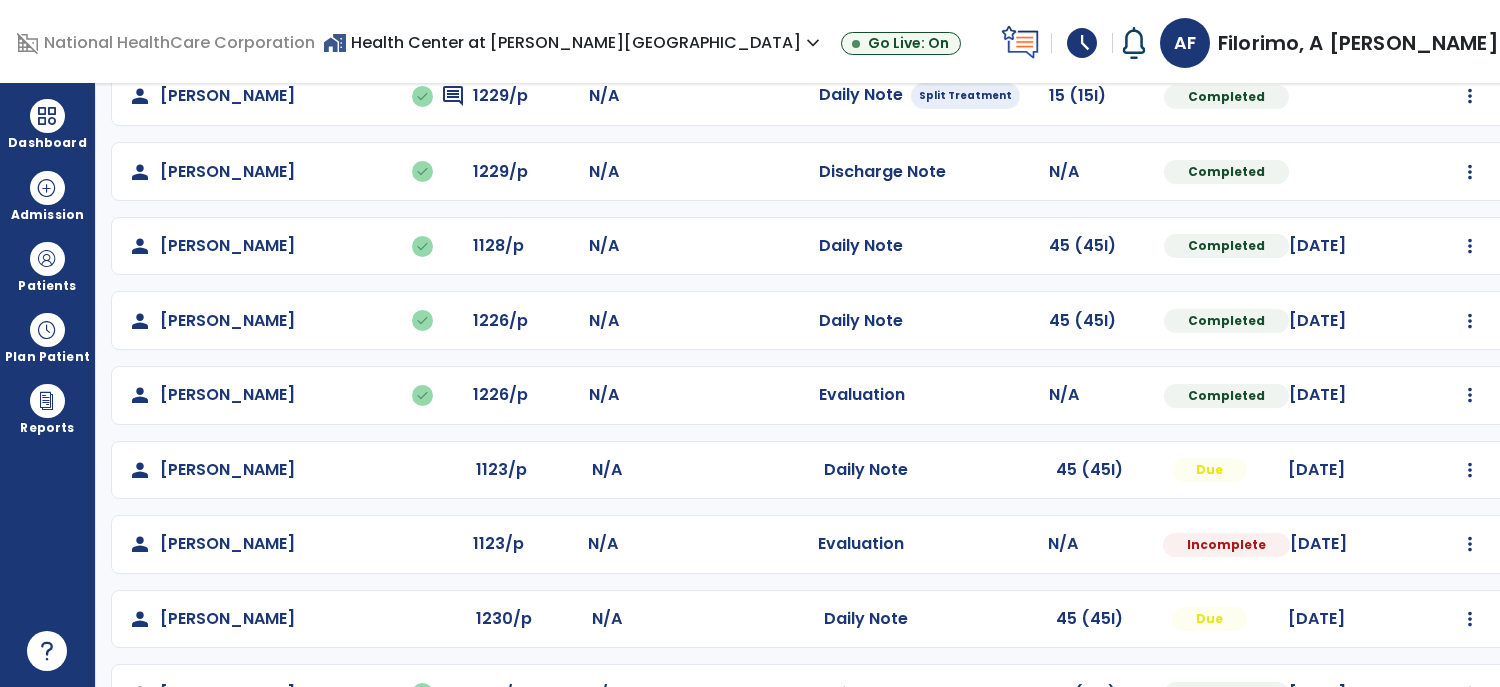 scroll, scrollTop: 471, scrollLeft: 0, axis: vertical 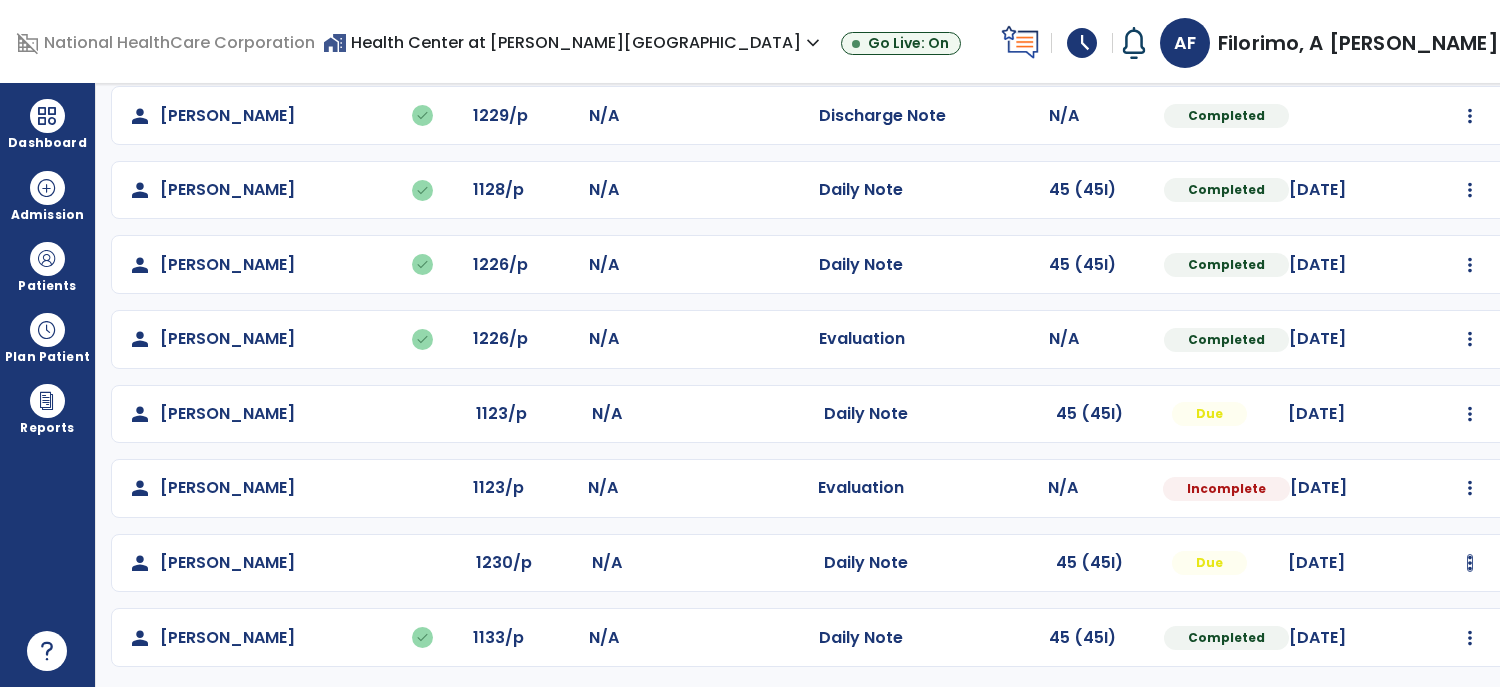 click at bounding box center (1470, -35) 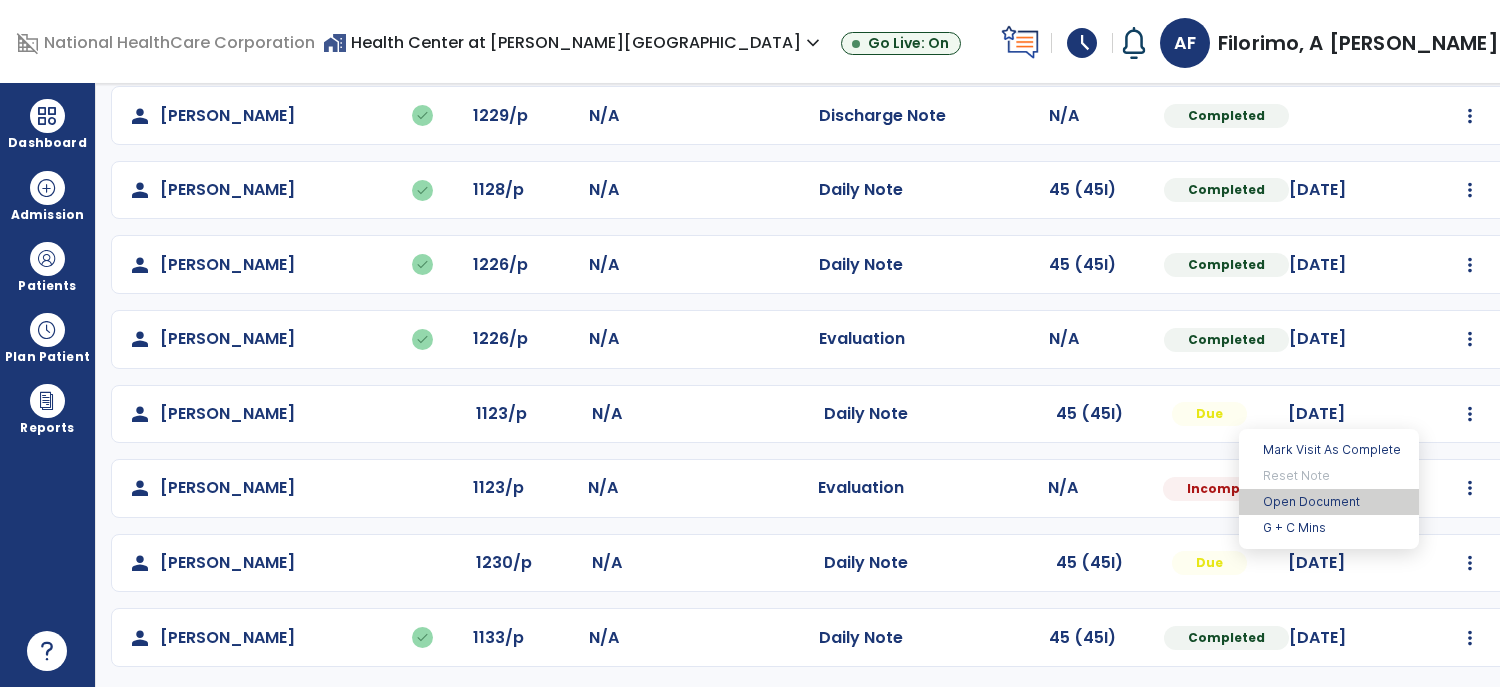click on "Open Document" at bounding box center [1329, 502] 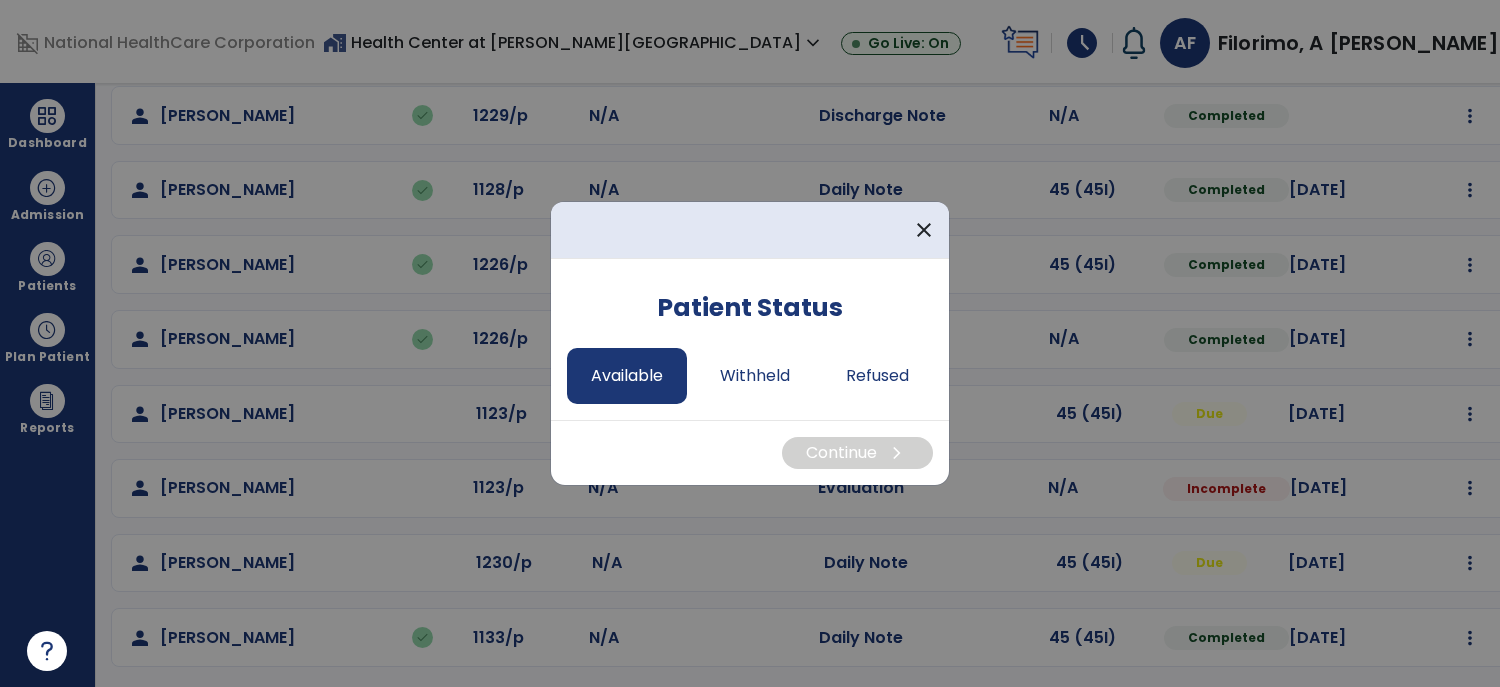 click on "Available" at bounding box center (627, 376) 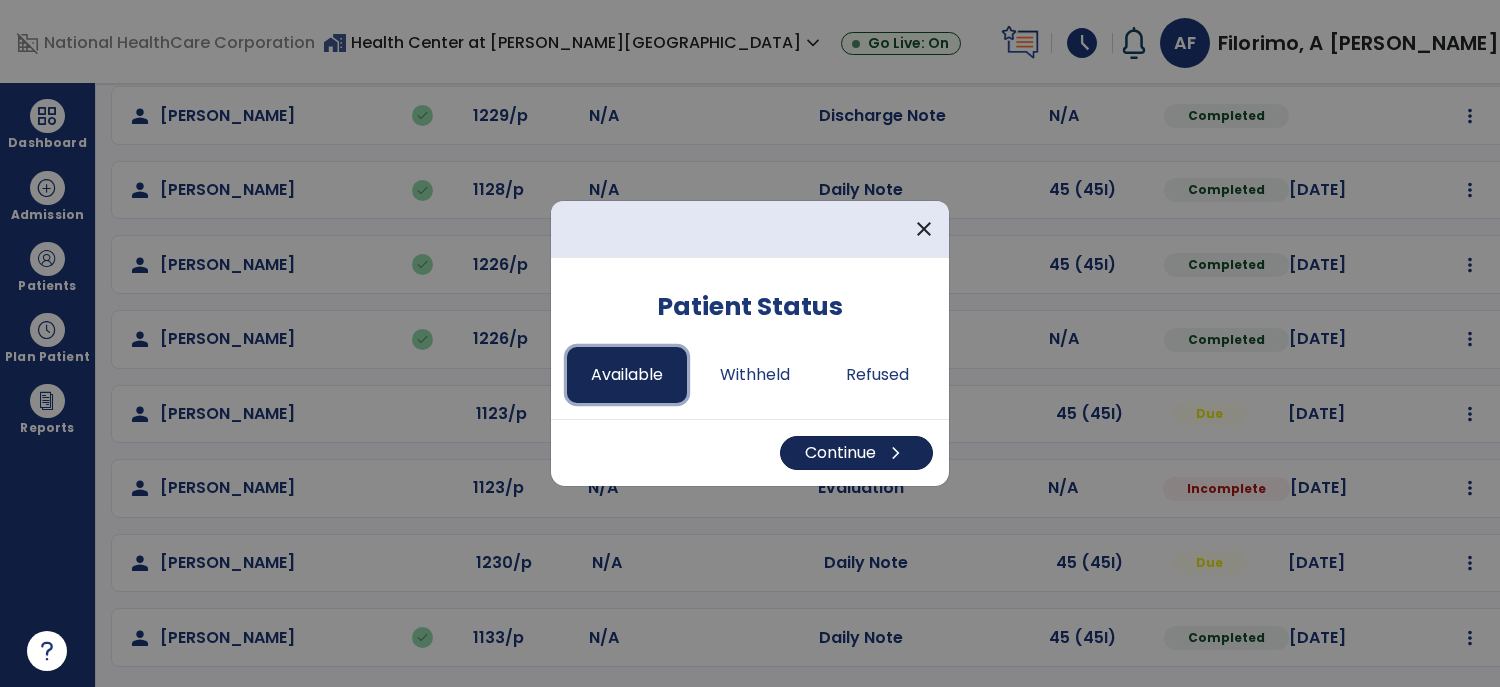click on "Continue   chevron_right" at bounding box center (856, 453) 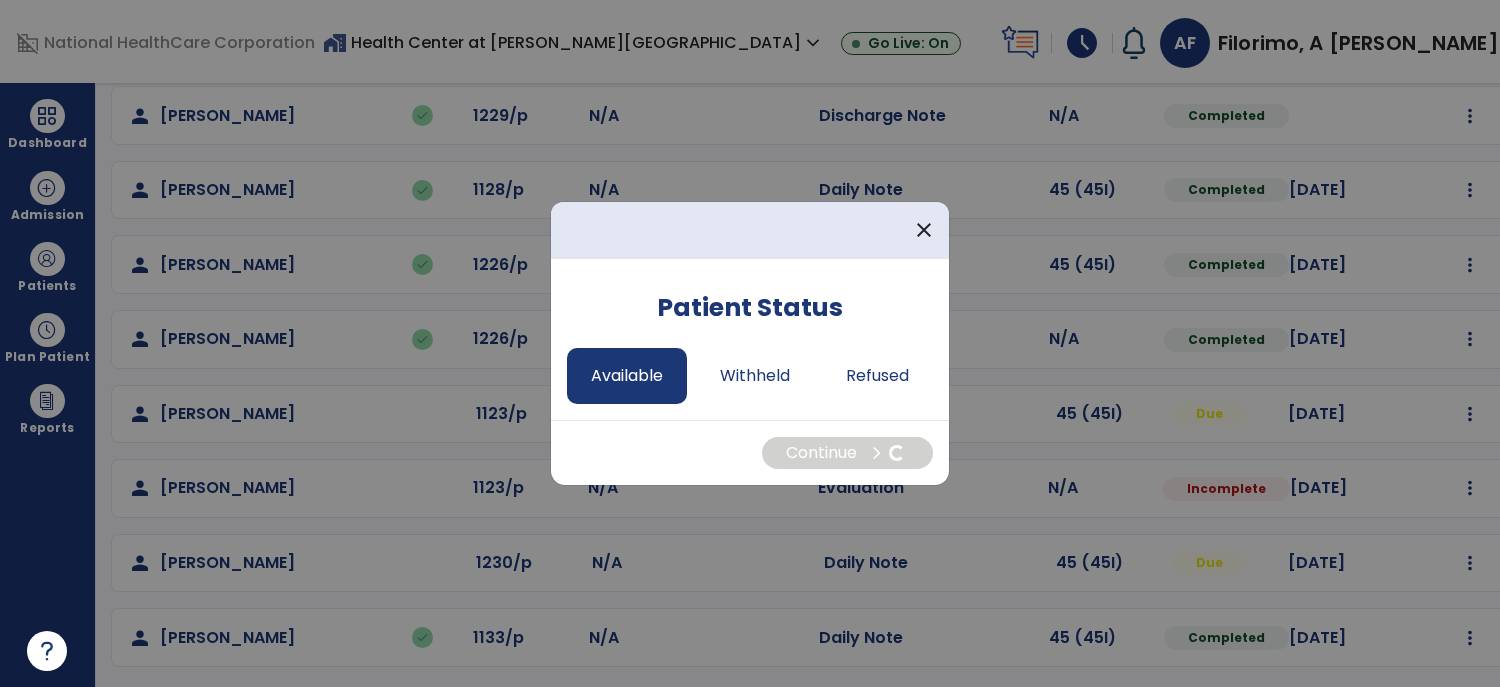 select on "*" 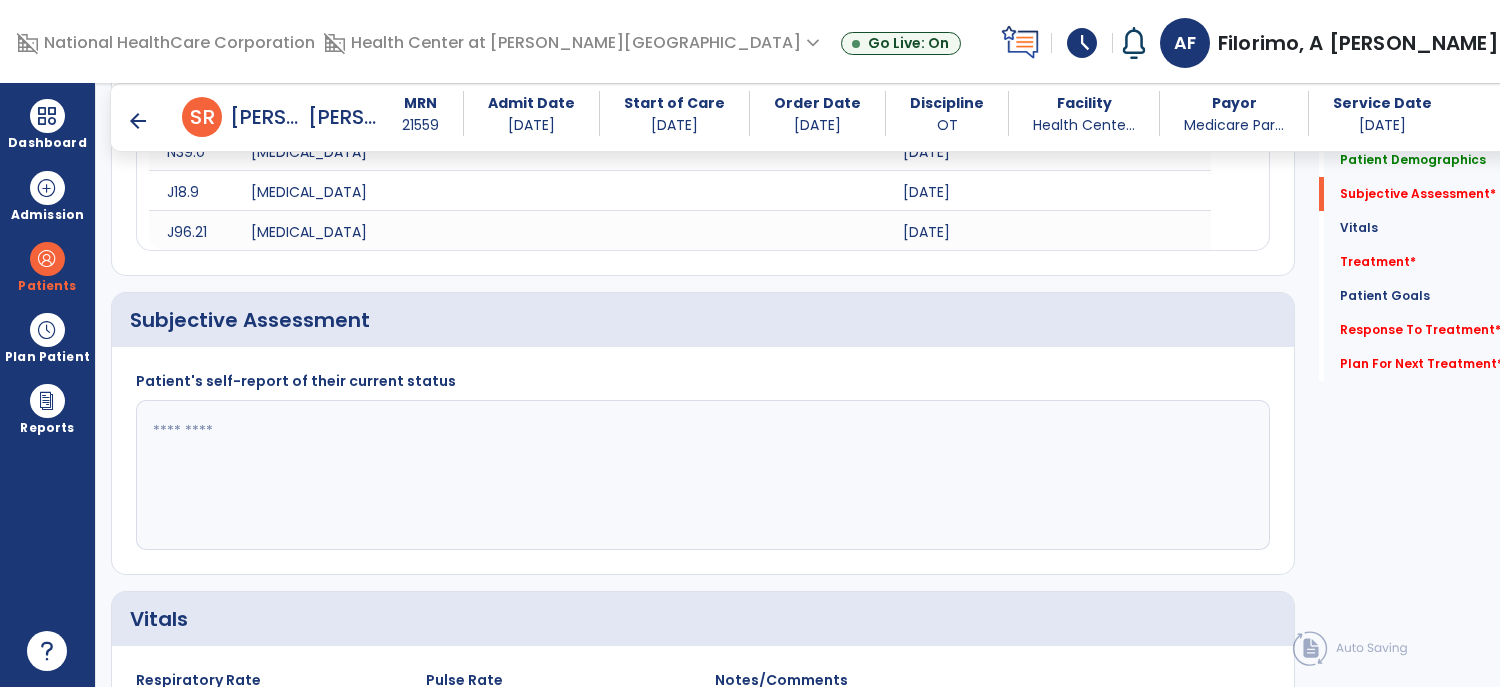 scroll, scrollTop: 438, scrollLeft: 0, axis: vertical 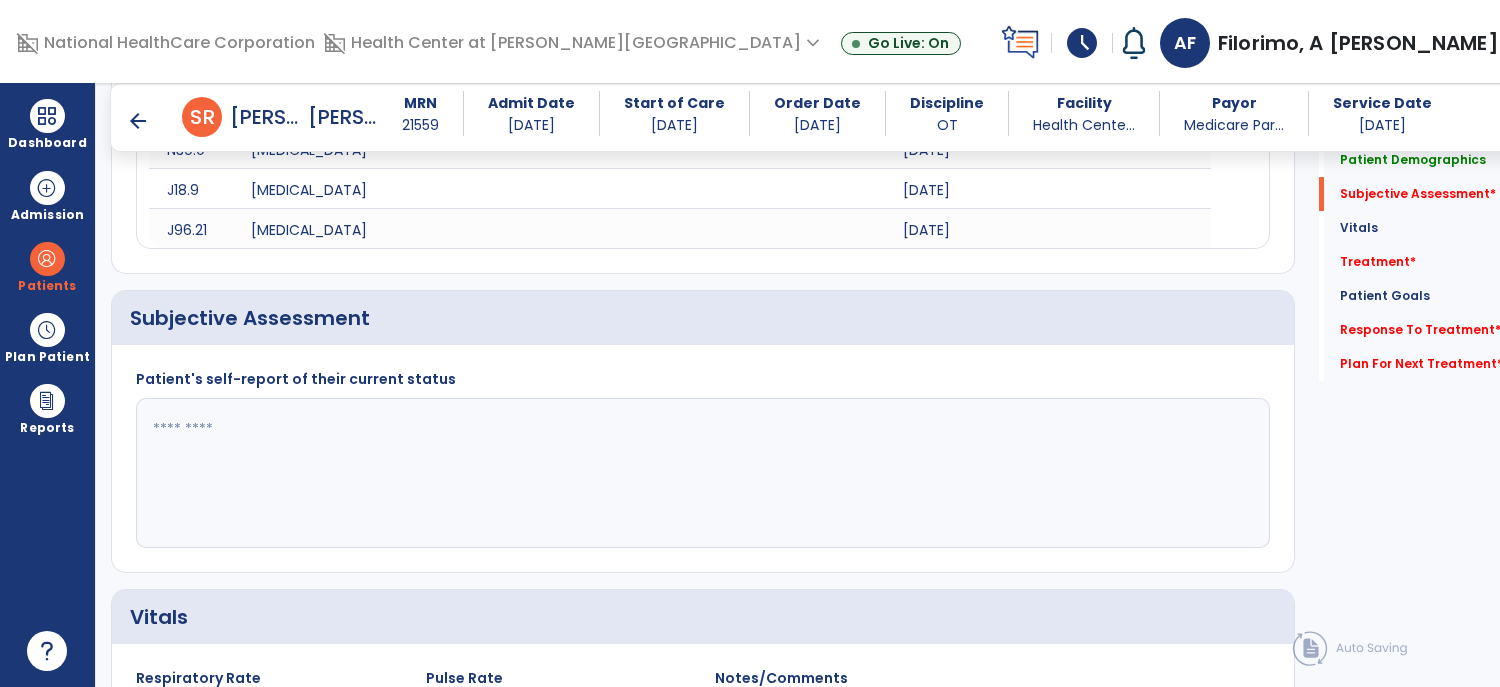 click 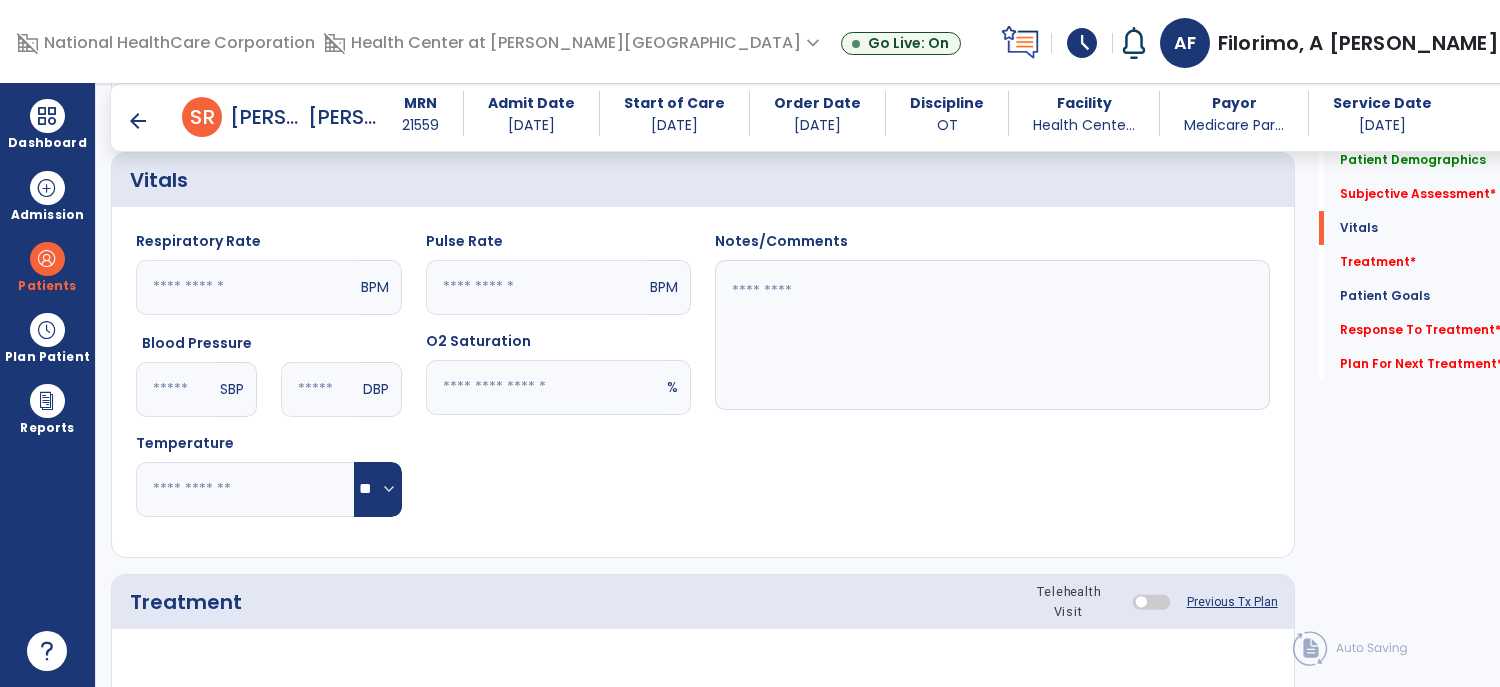 scroll, scrollTop: 872, scrollLeft: 0, axis: vertical 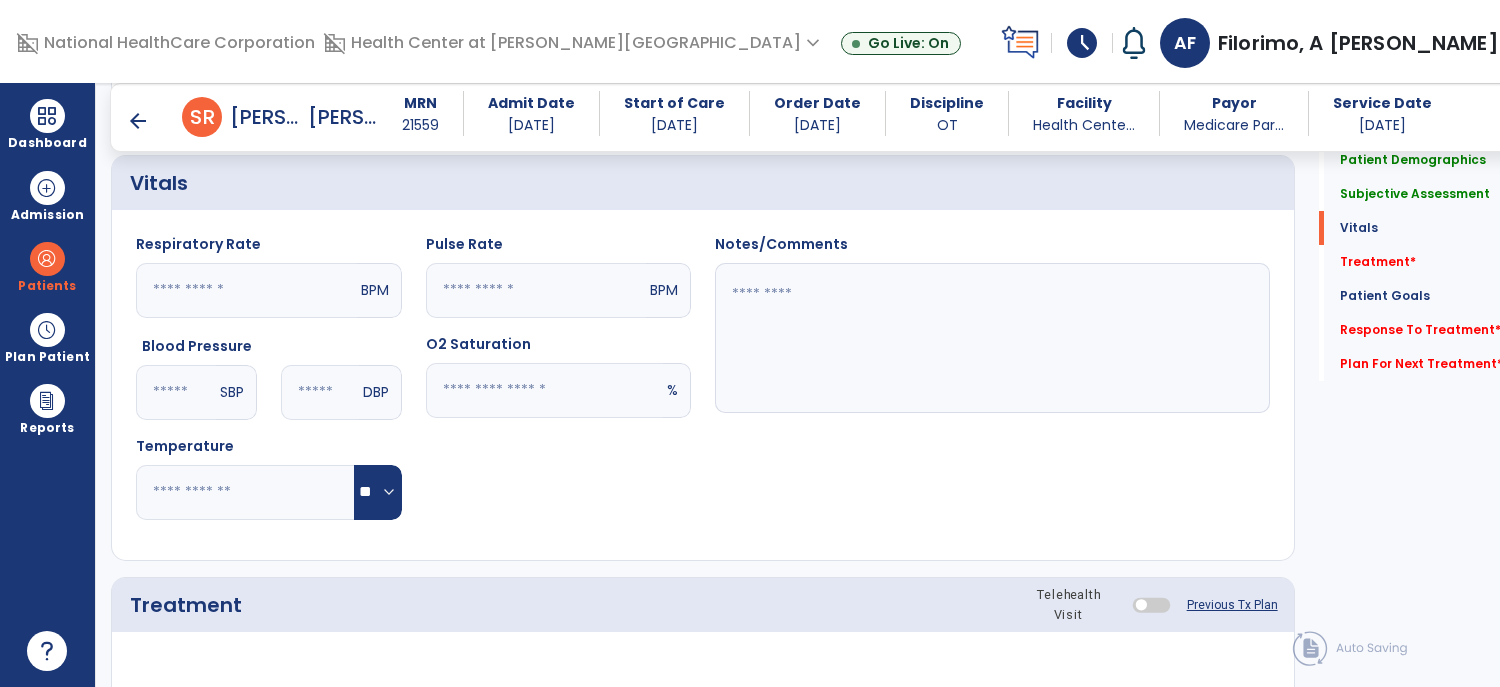 type on "**********" 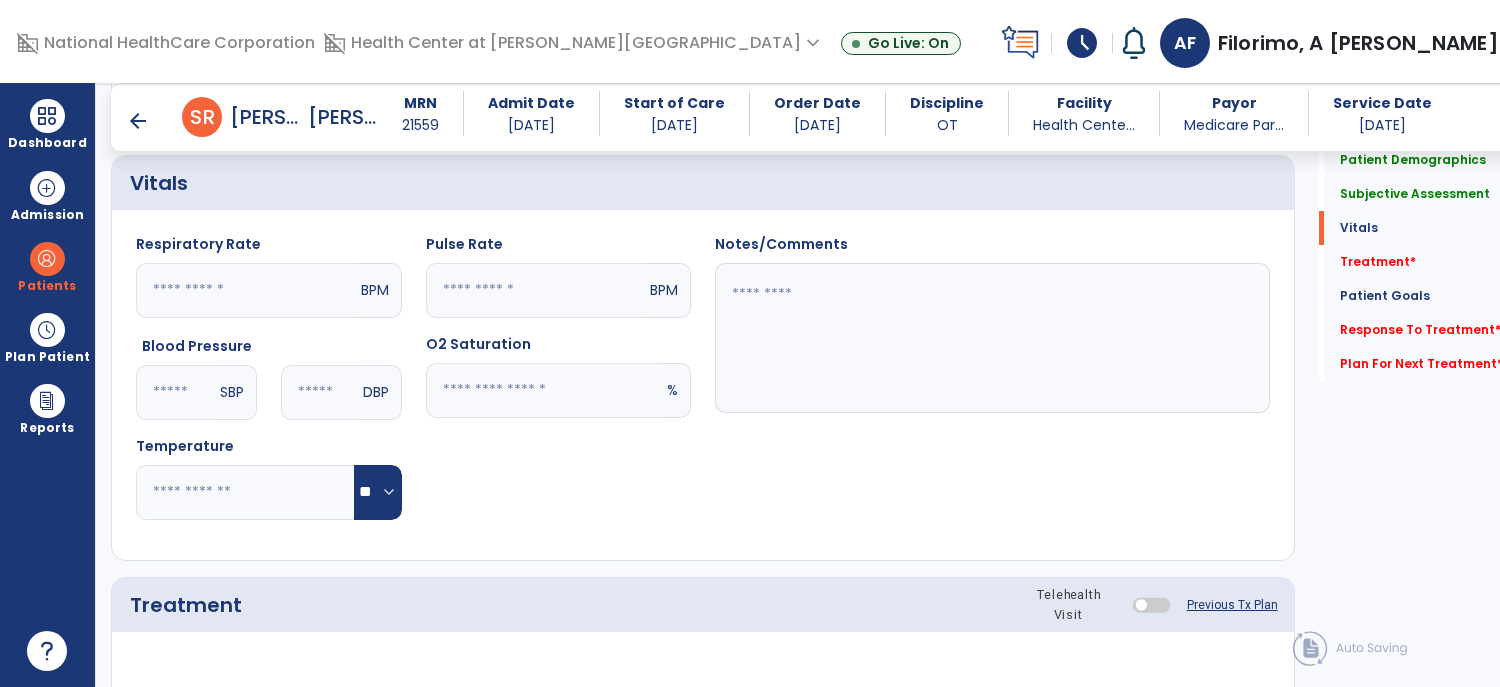click 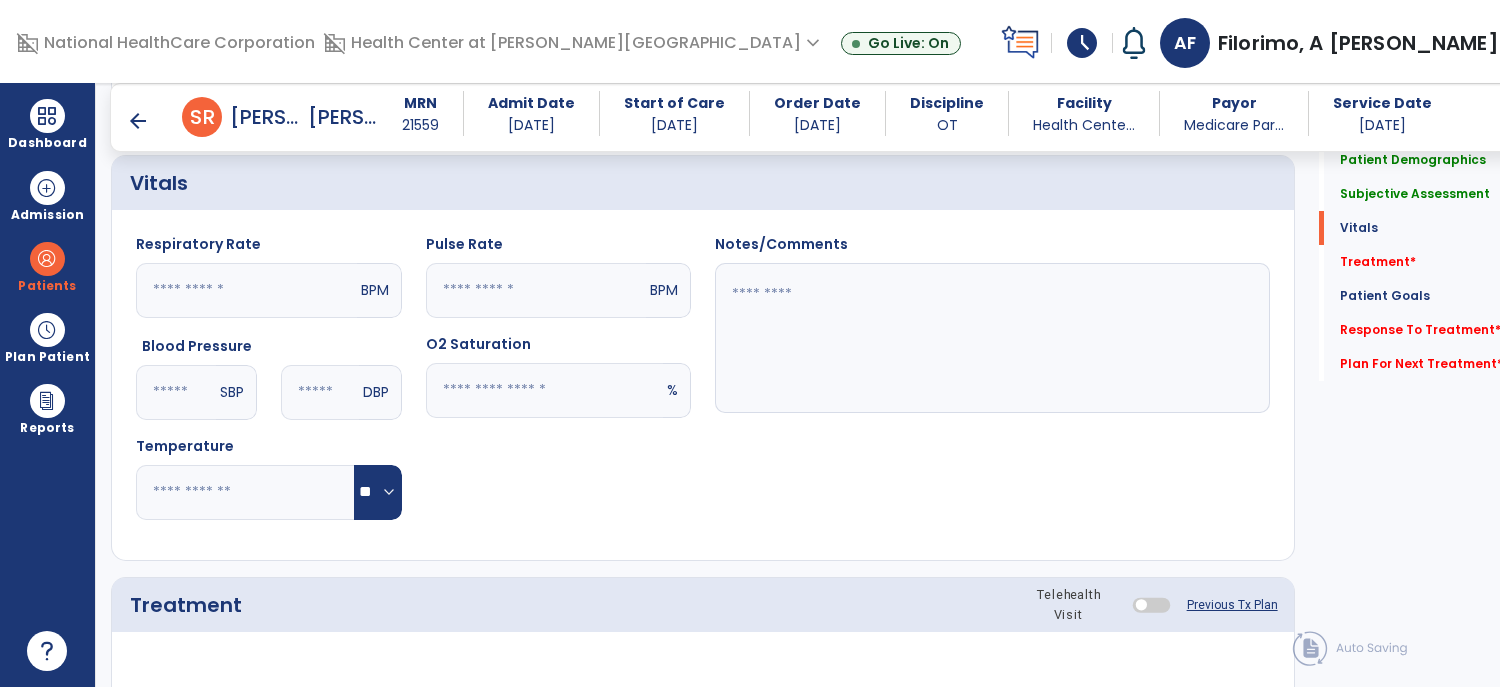 type on "**" 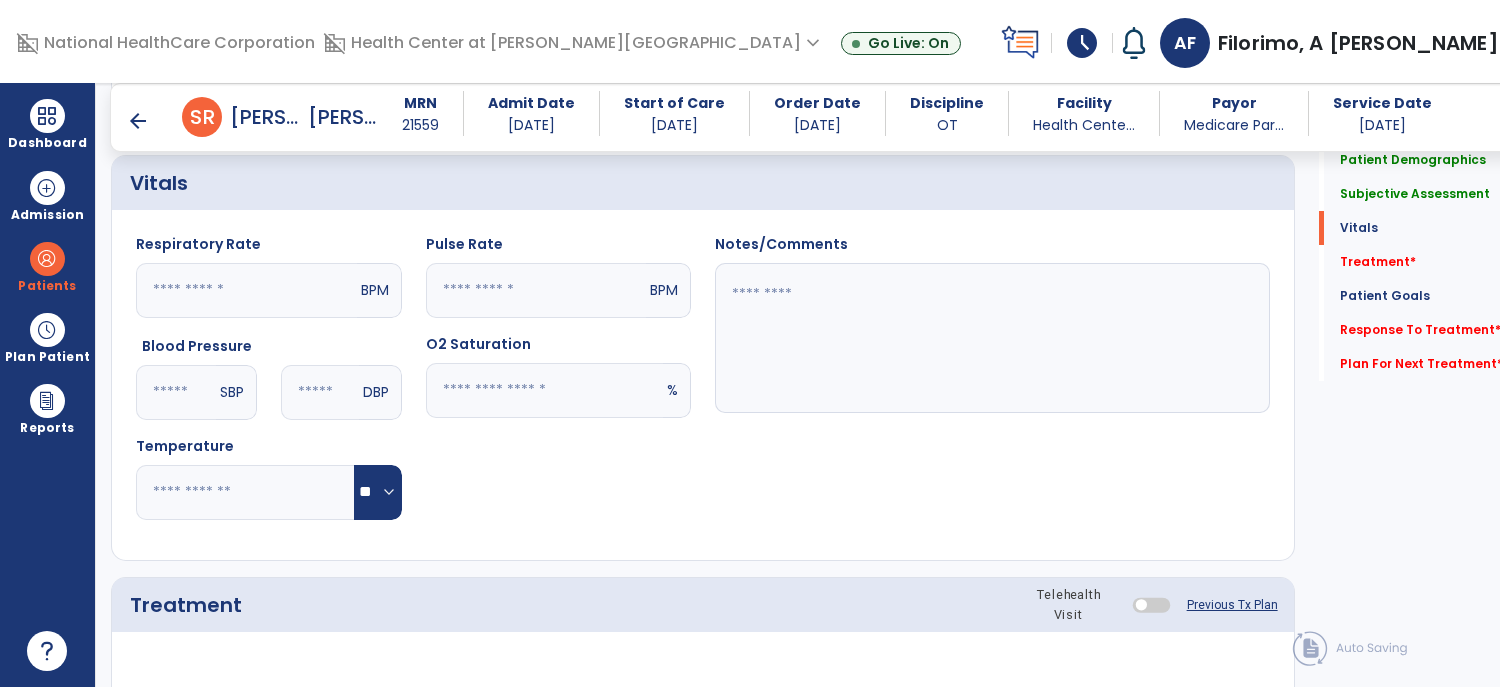 click 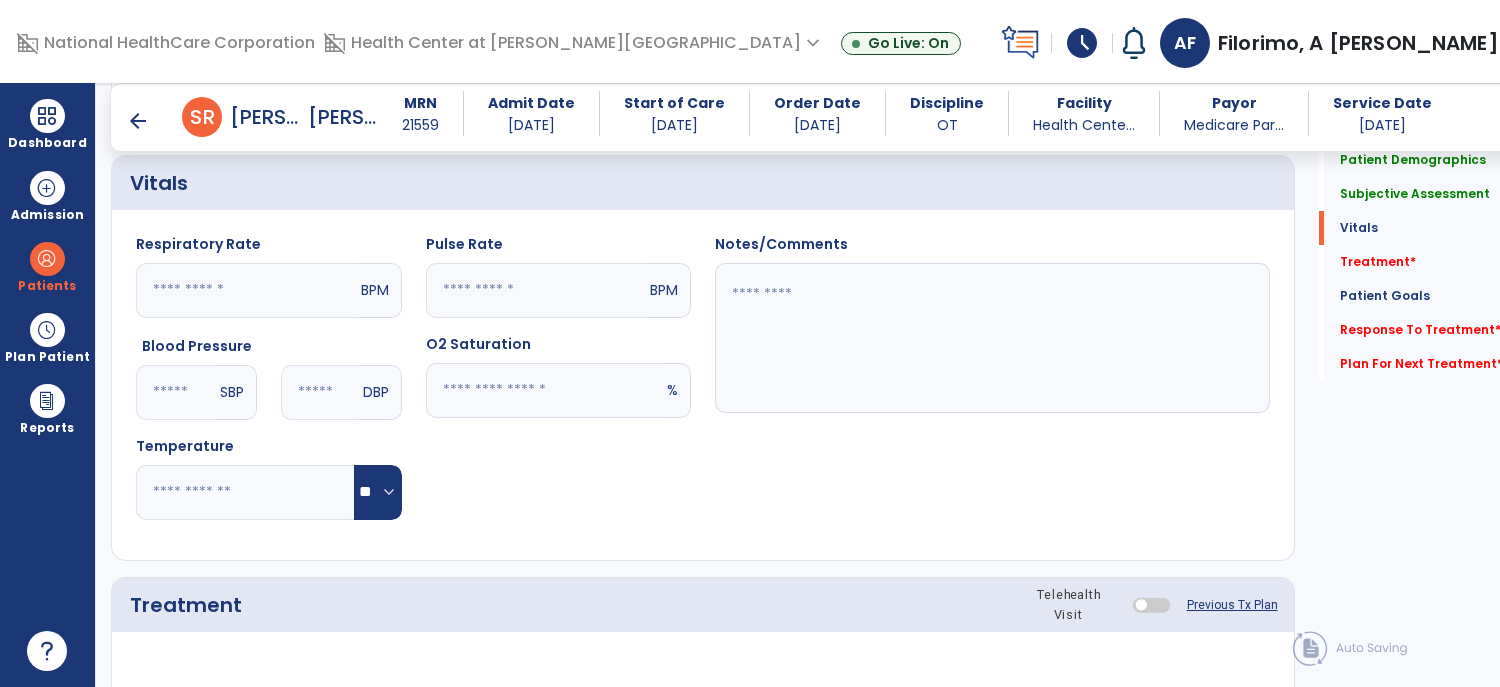 type on "**" 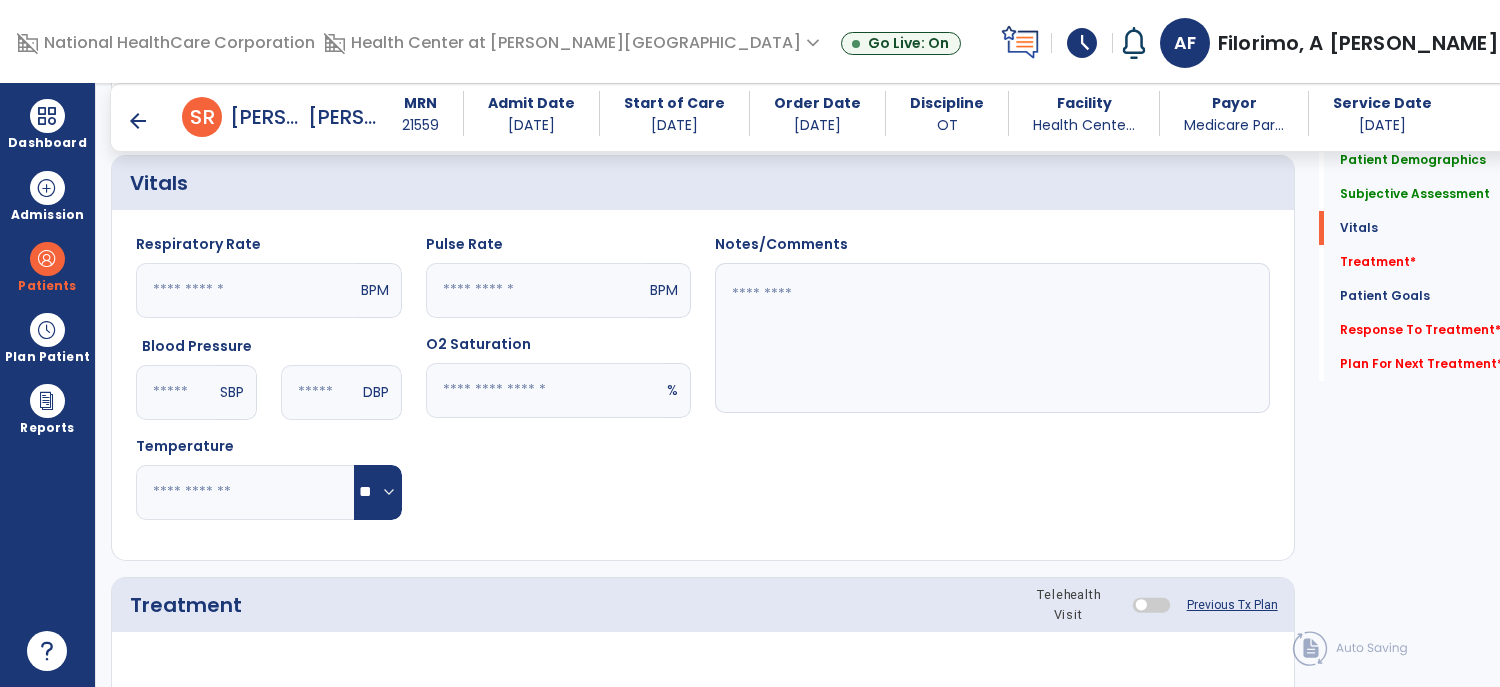 click 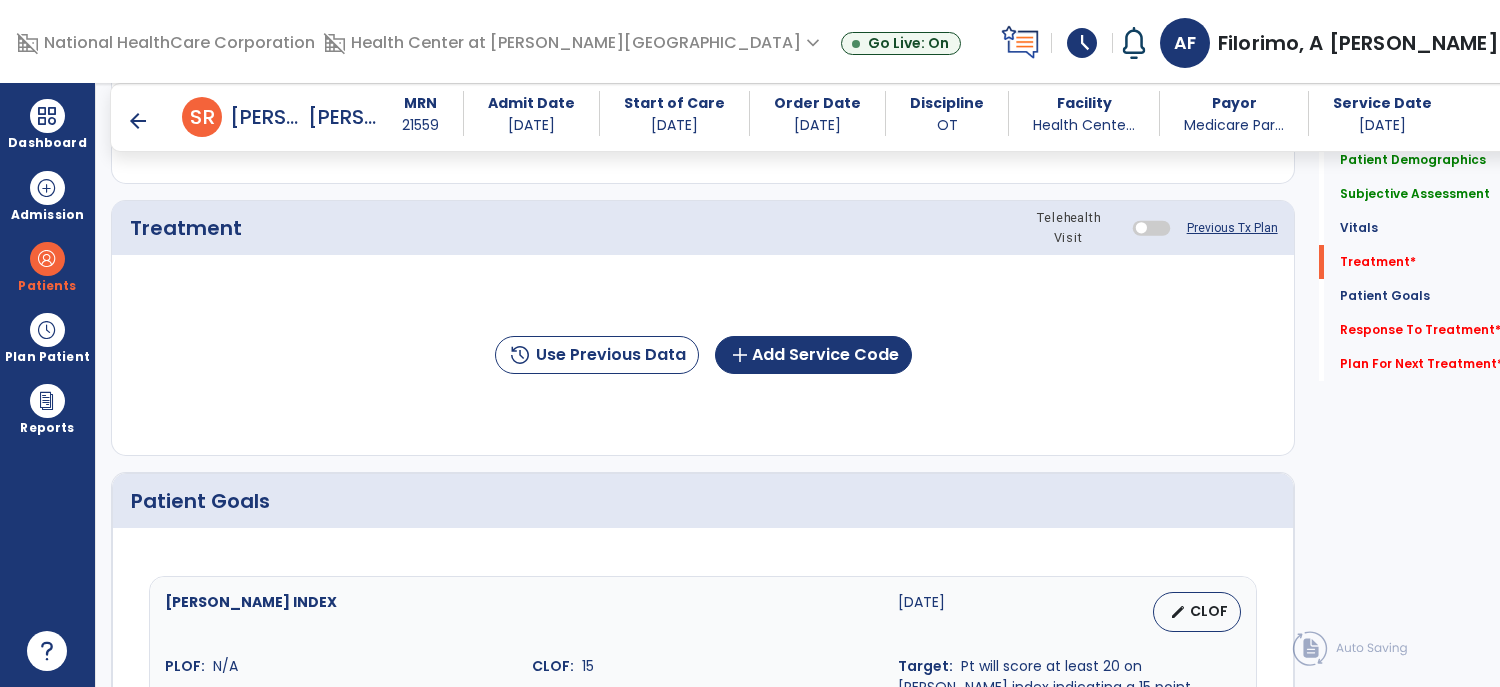 scroll, scrollTop: 1256, scrollLeft: 0, axis: vertical 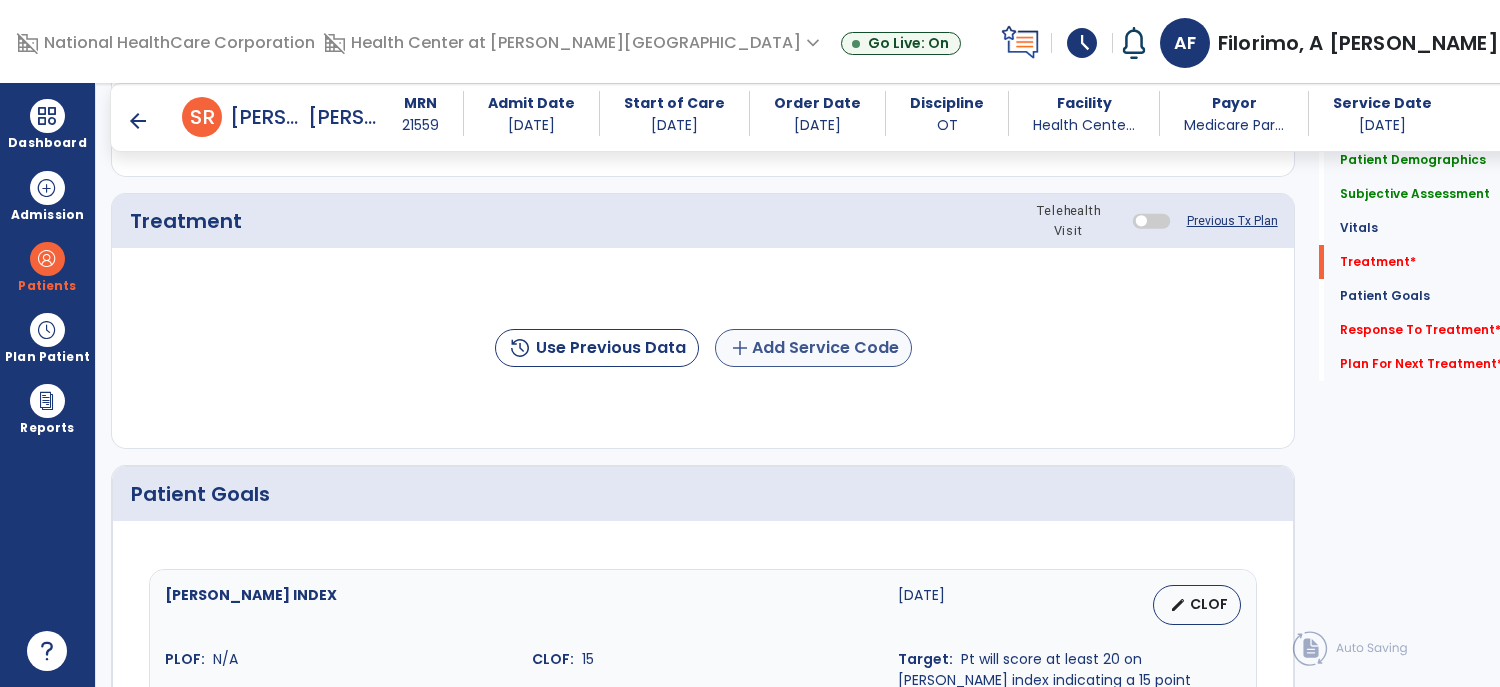 type on "**********" 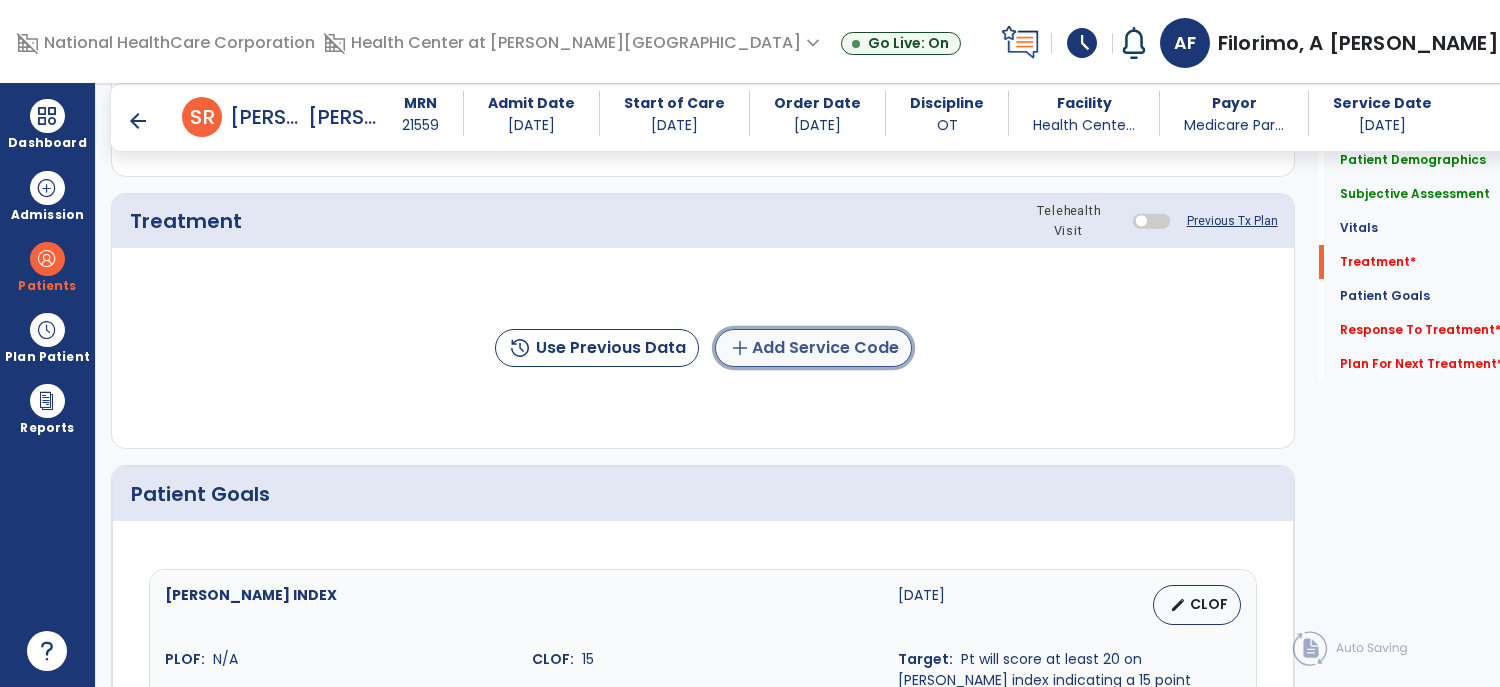 click on "add  Add Service Code" 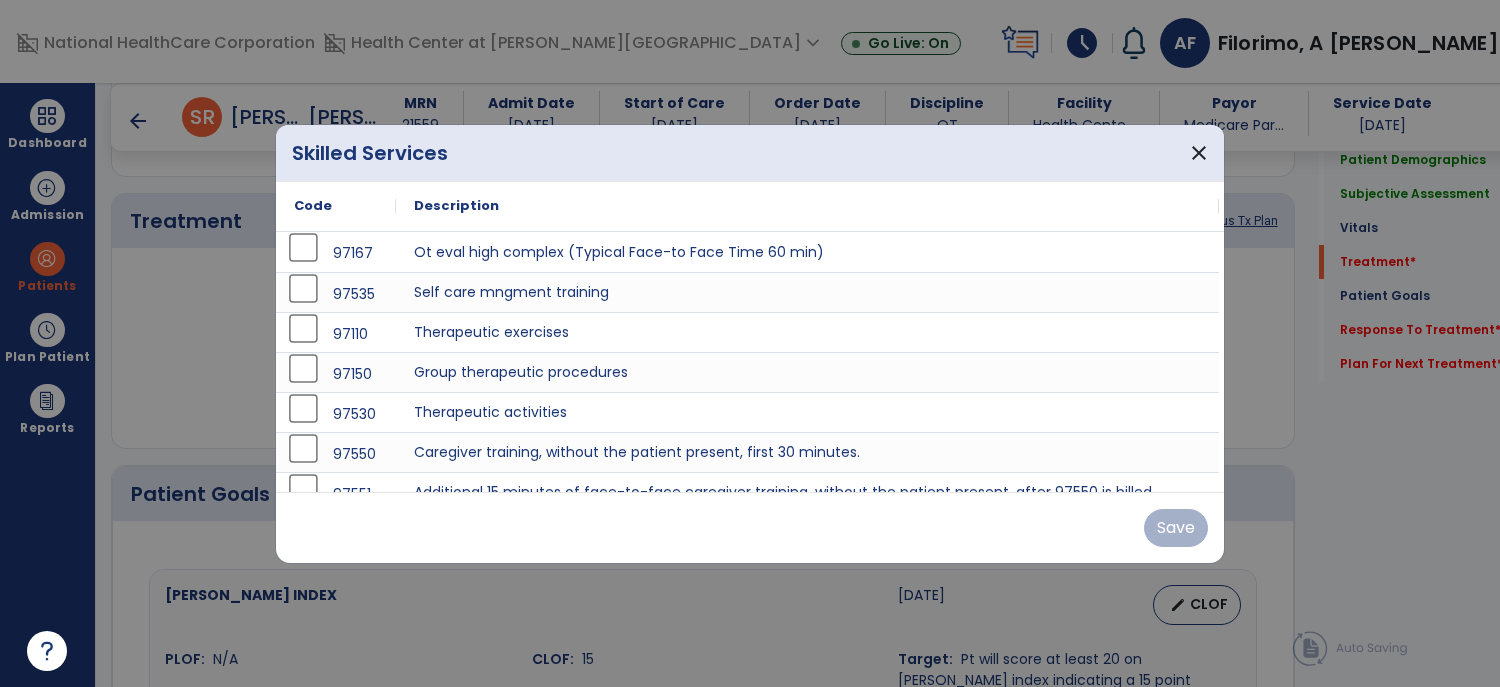 click on "97530" at bounding box center (336, 414) 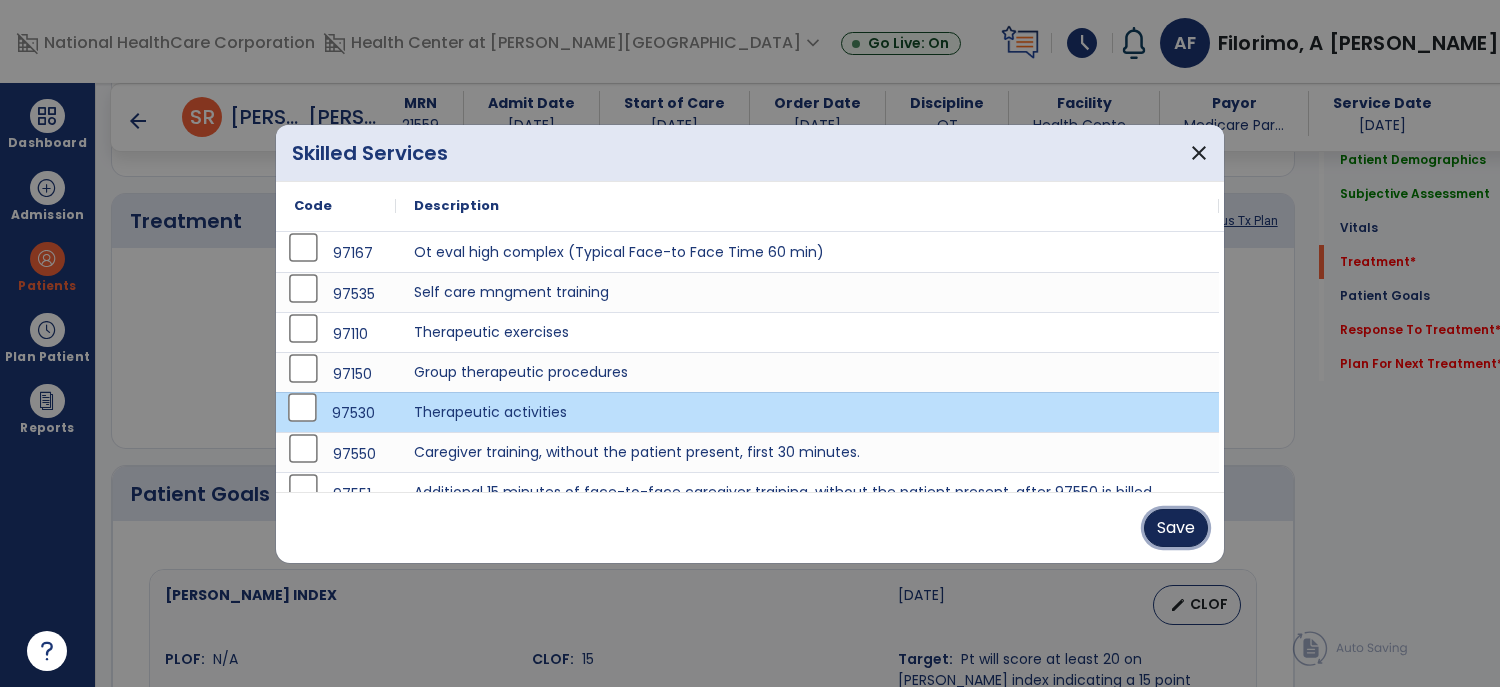 click on "Save" at bounding box center [1176, 528] 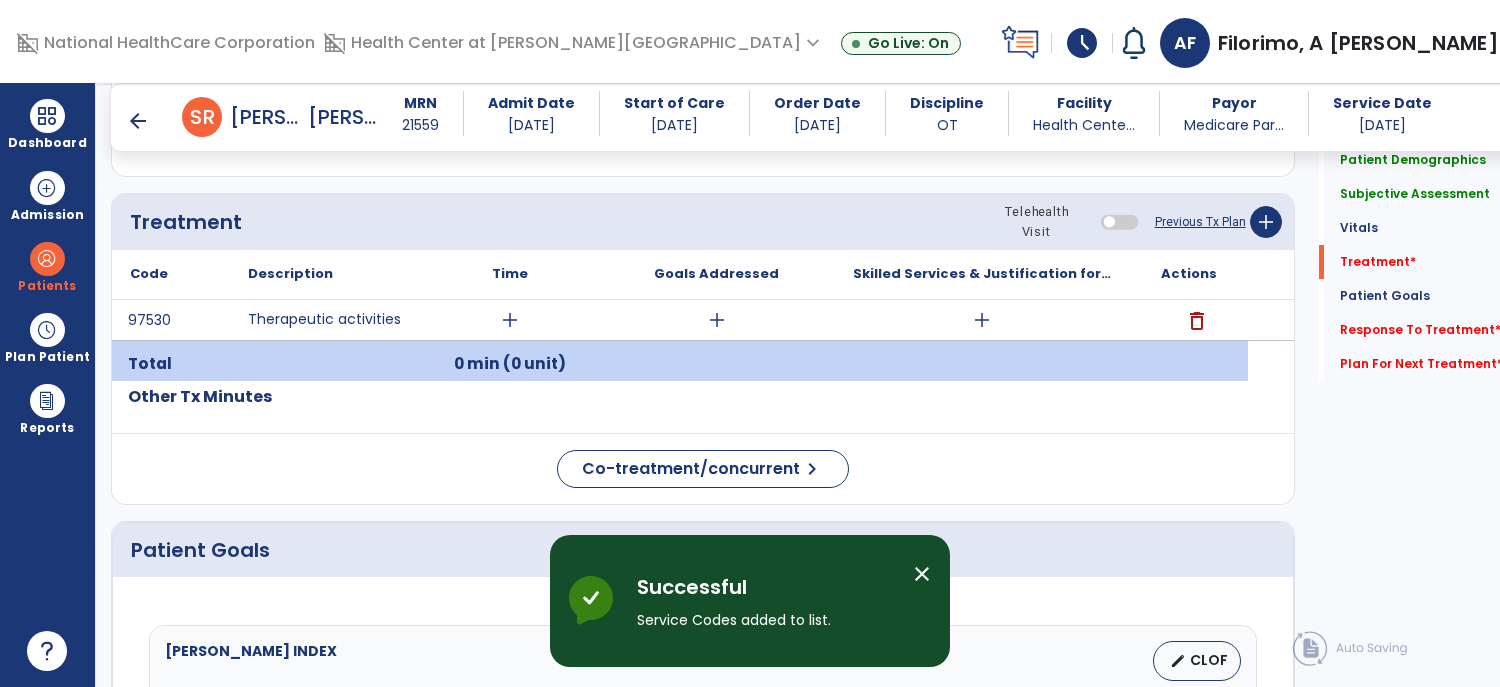 click on "add" at bounding box center (510, 320) 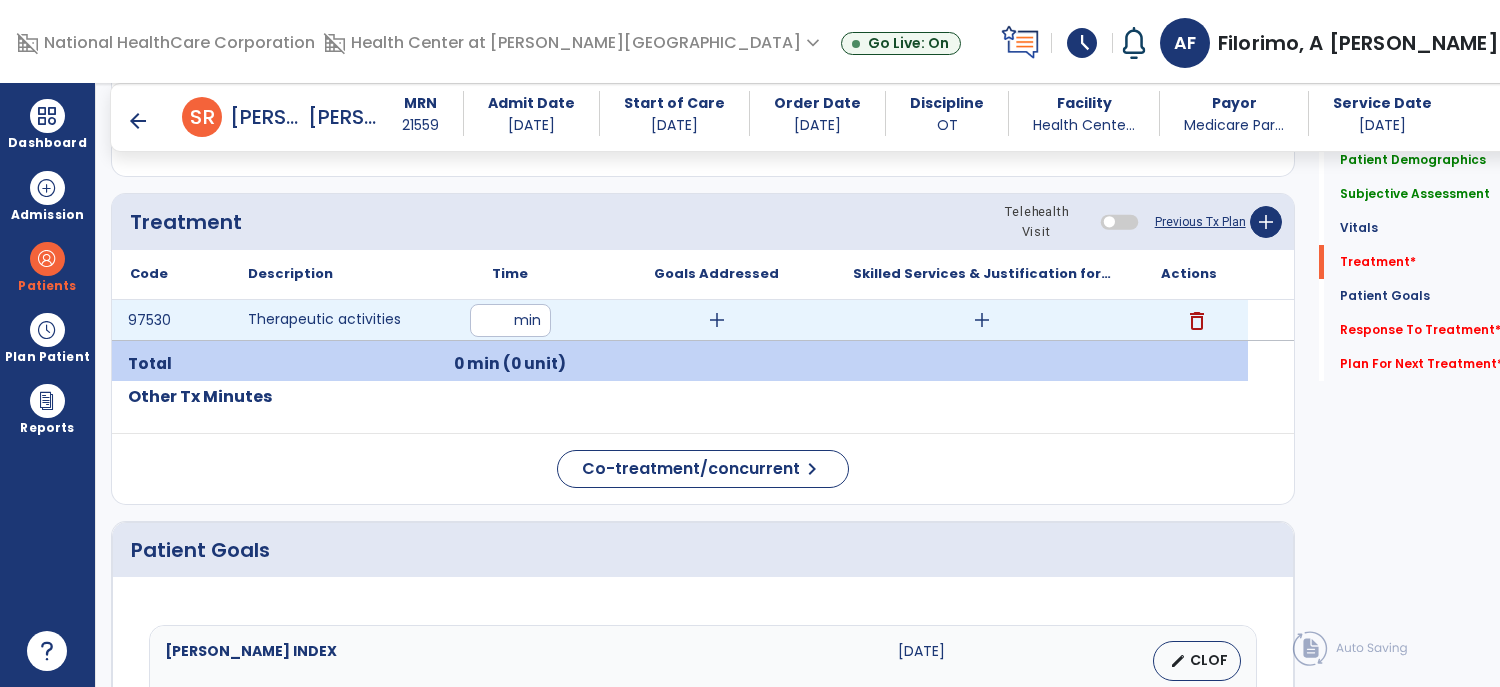 type on "**" 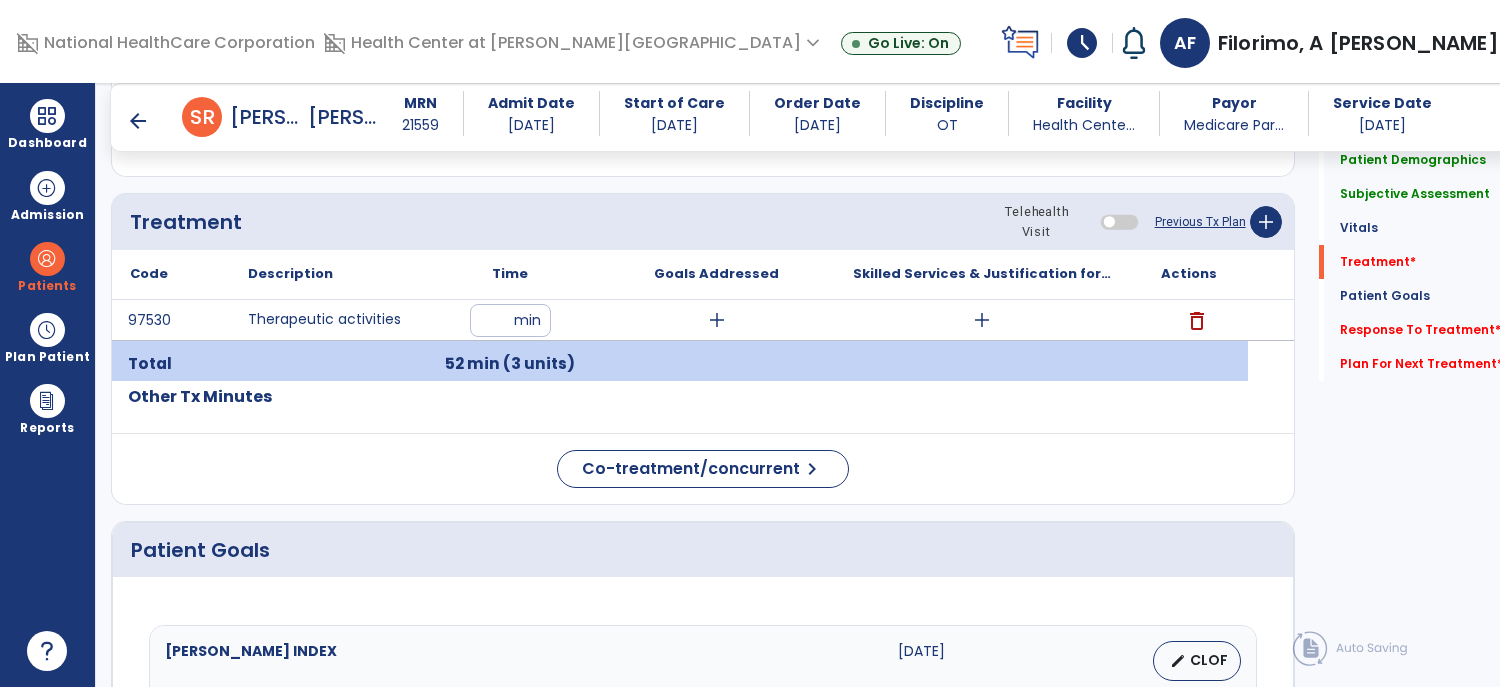 click on "add" at bounding box center [717, 320] 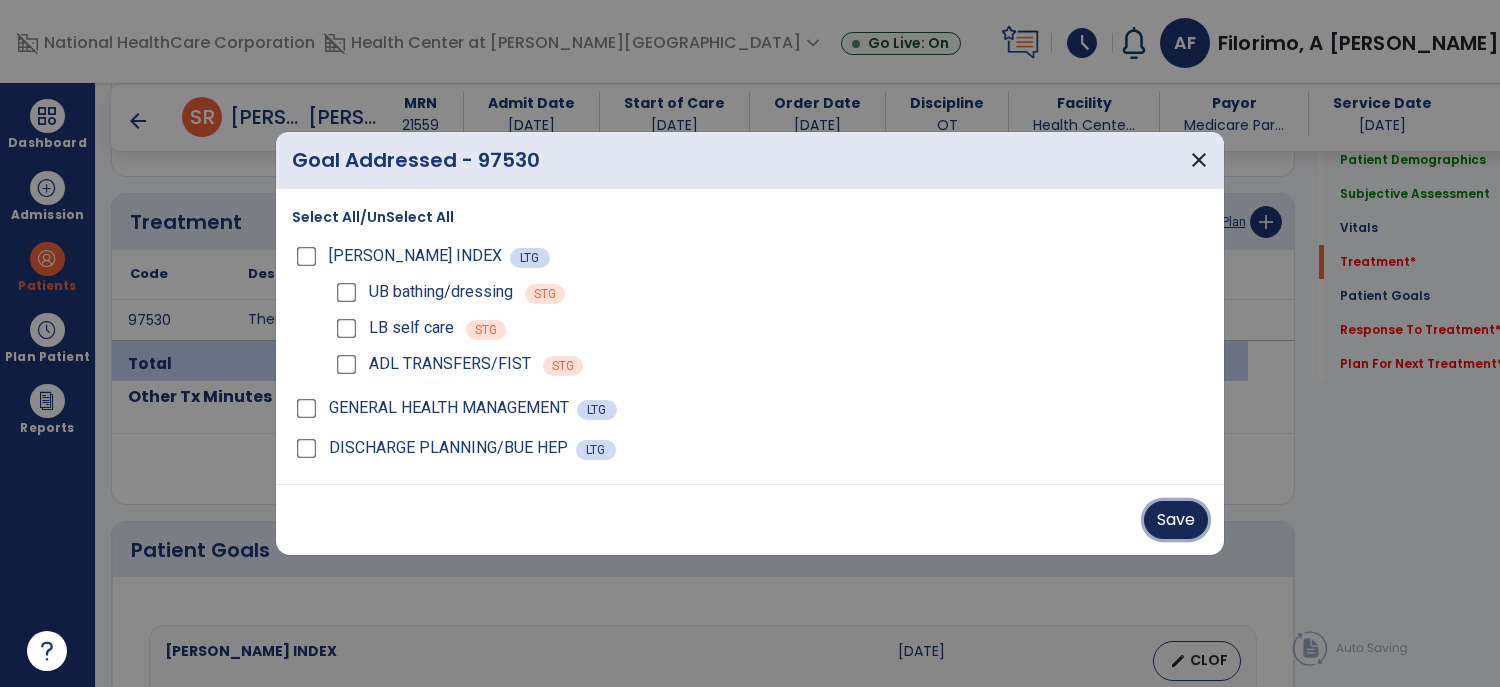 click on "Save" at bounding box center [1176, 520] 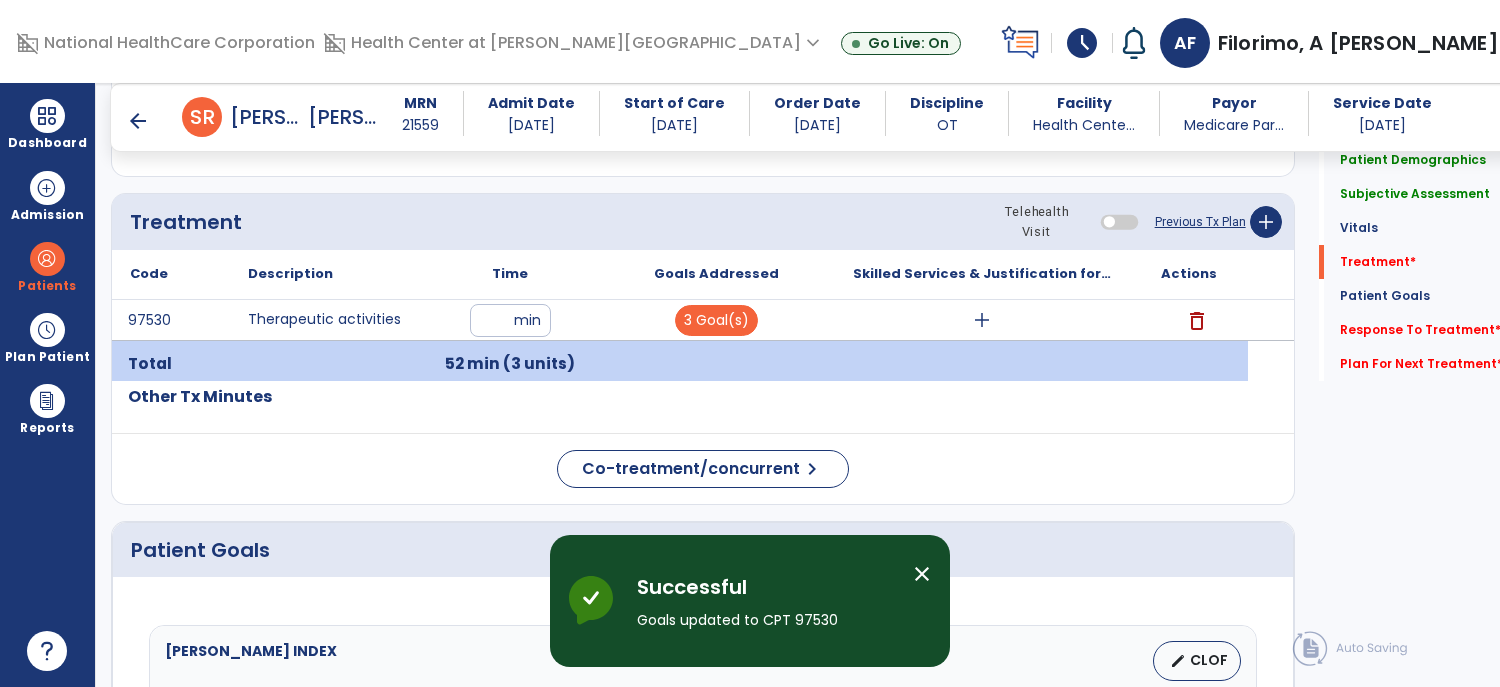 click on "add" at bounding box center [982, 320] 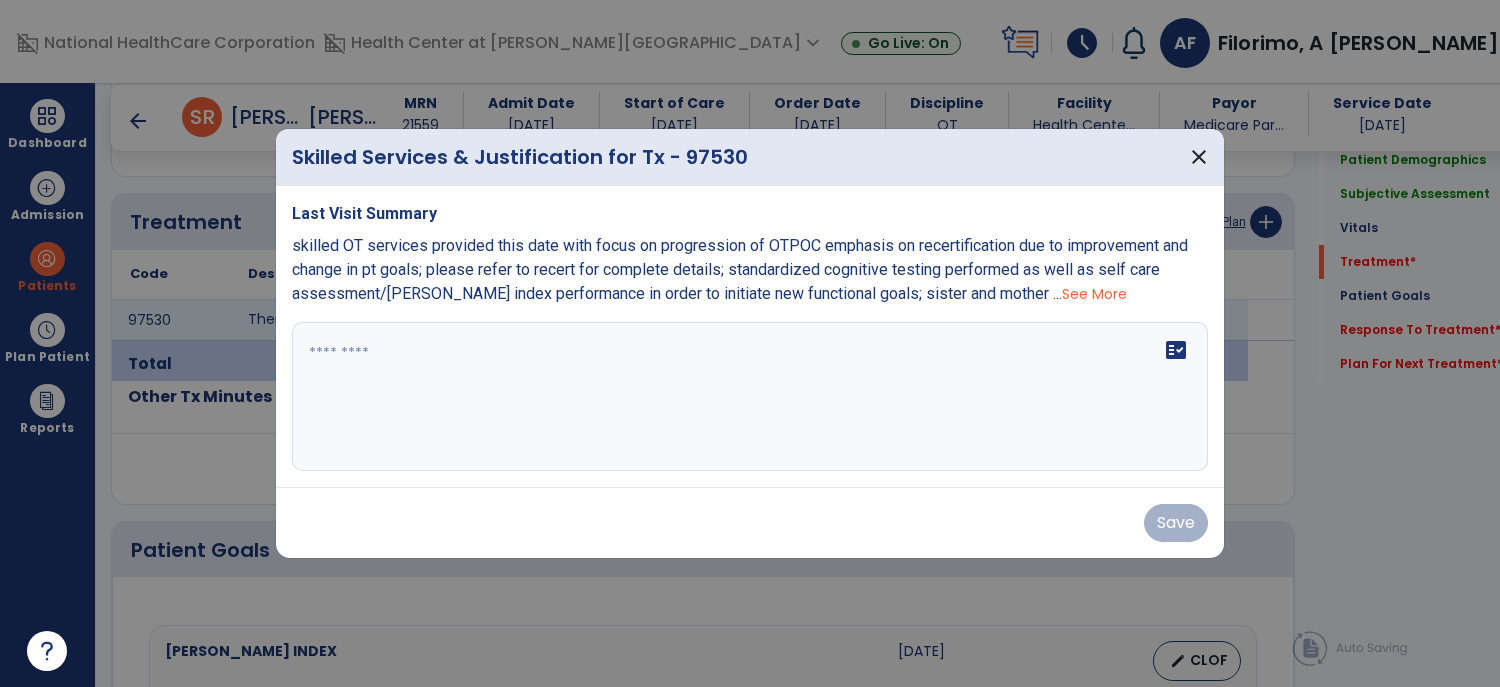click on "fact_check" at bounding box center [750, 397] 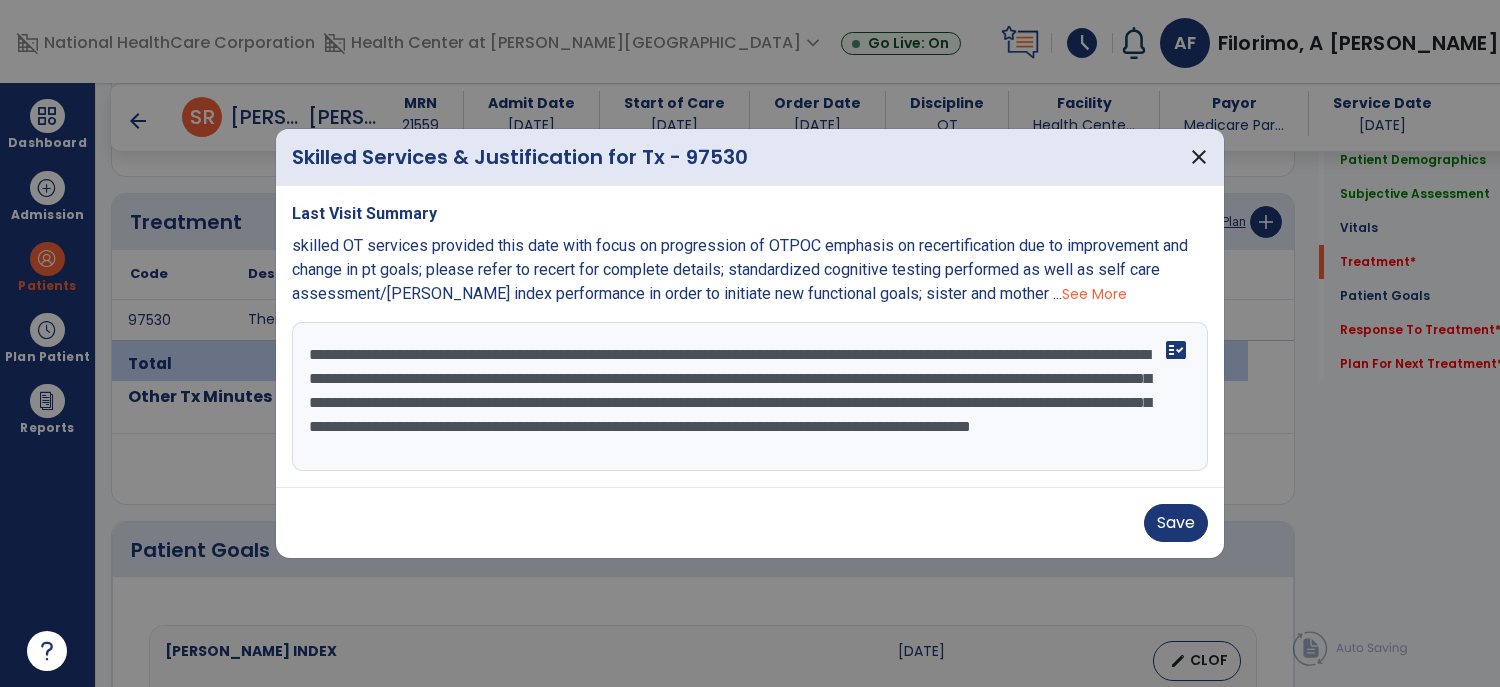 scroll, scrollTop: 14, scrollLeft: 0, axis: vertical 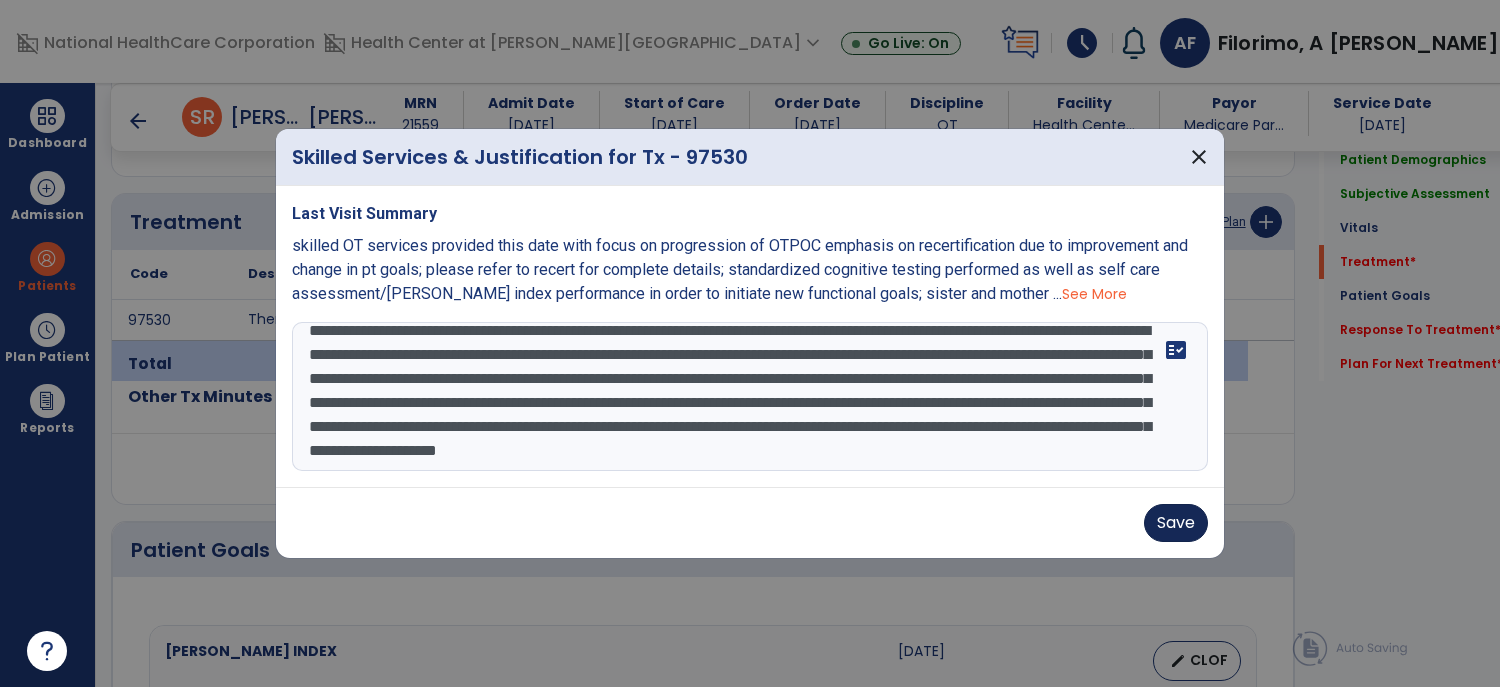 type on "**********" 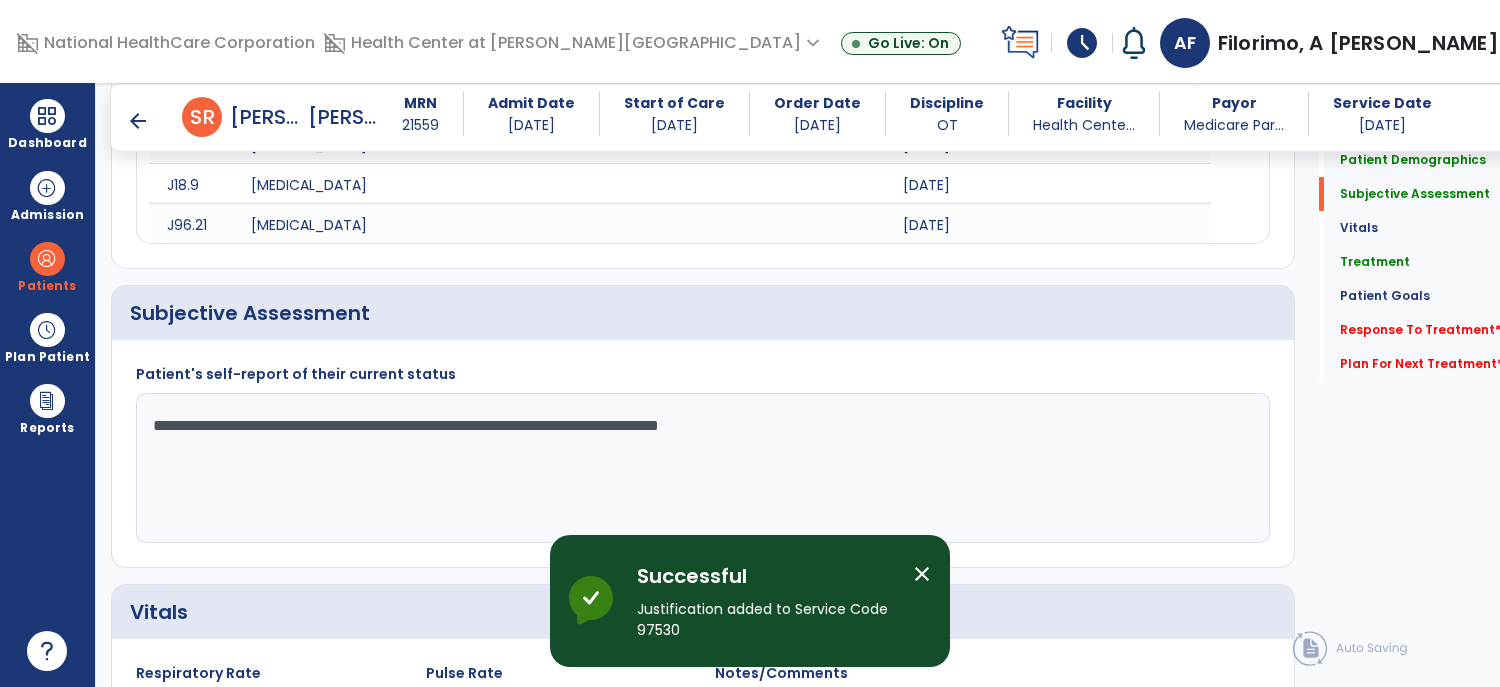 scroll, scrollTop: 440, scrollLeft: 0, axis: vertical 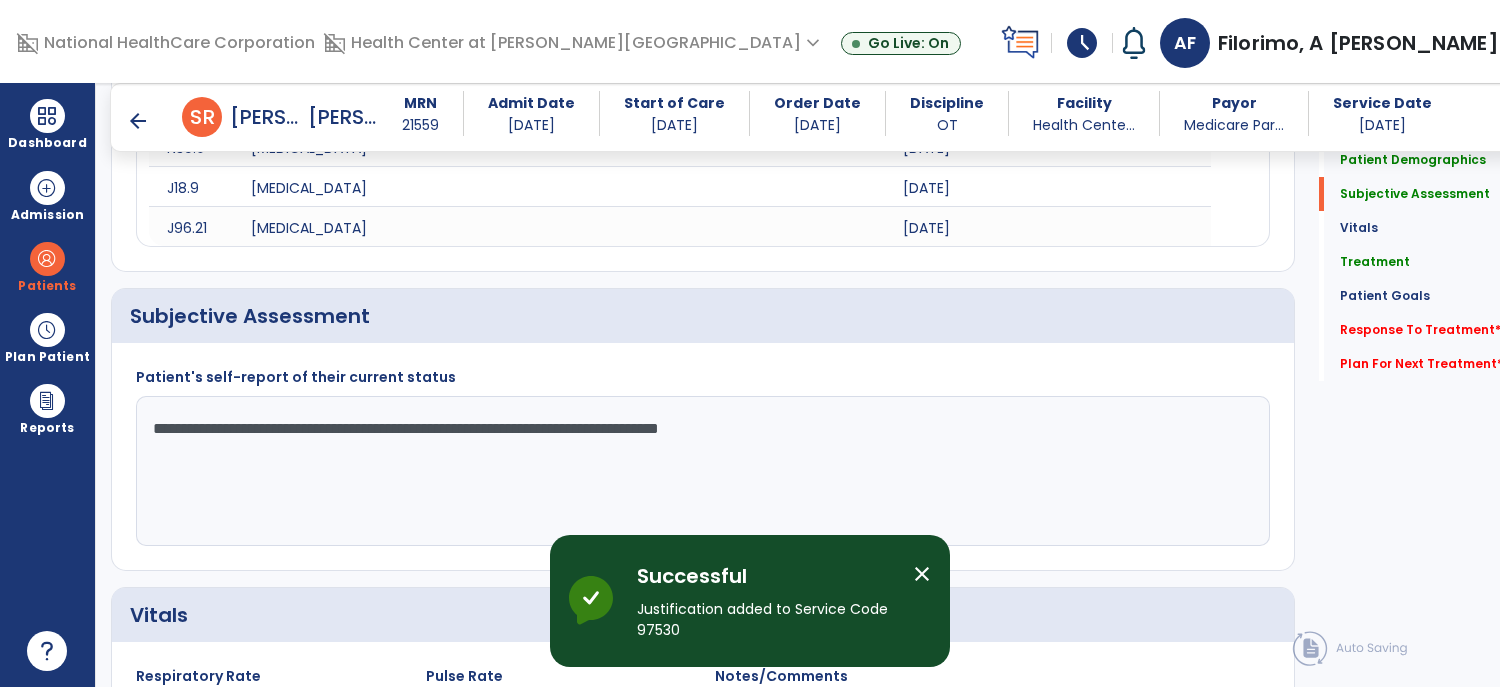 click on "**********" 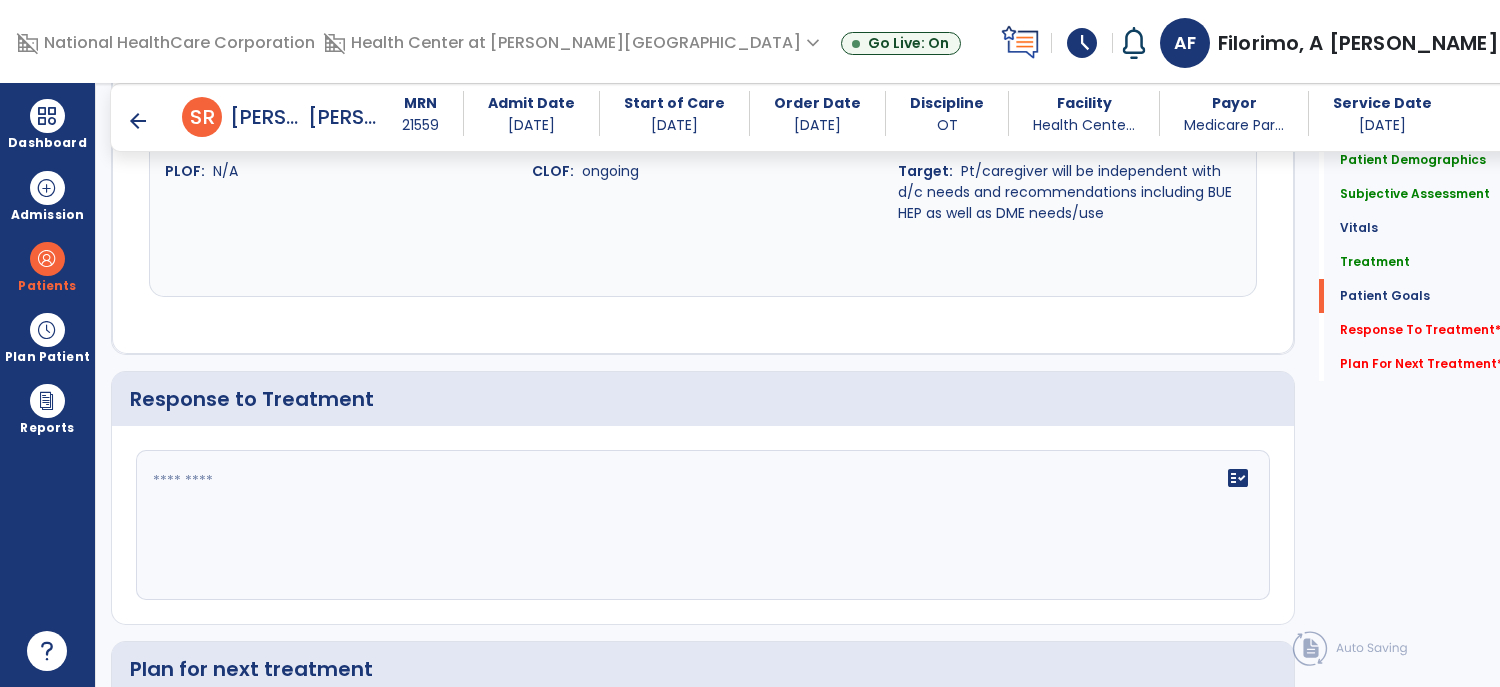 scroll, scrollTop: 3219, scrollLeft: 0, axis: vertical 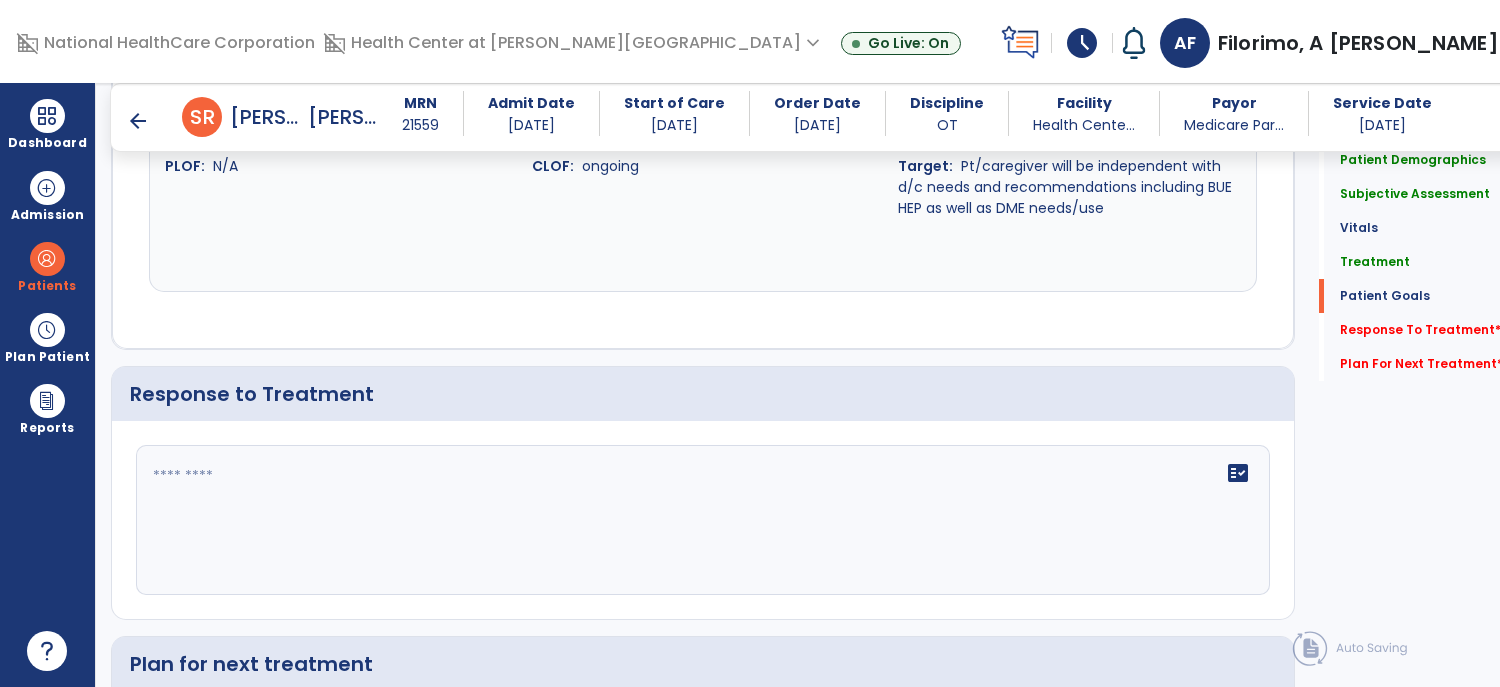 type on "**********" 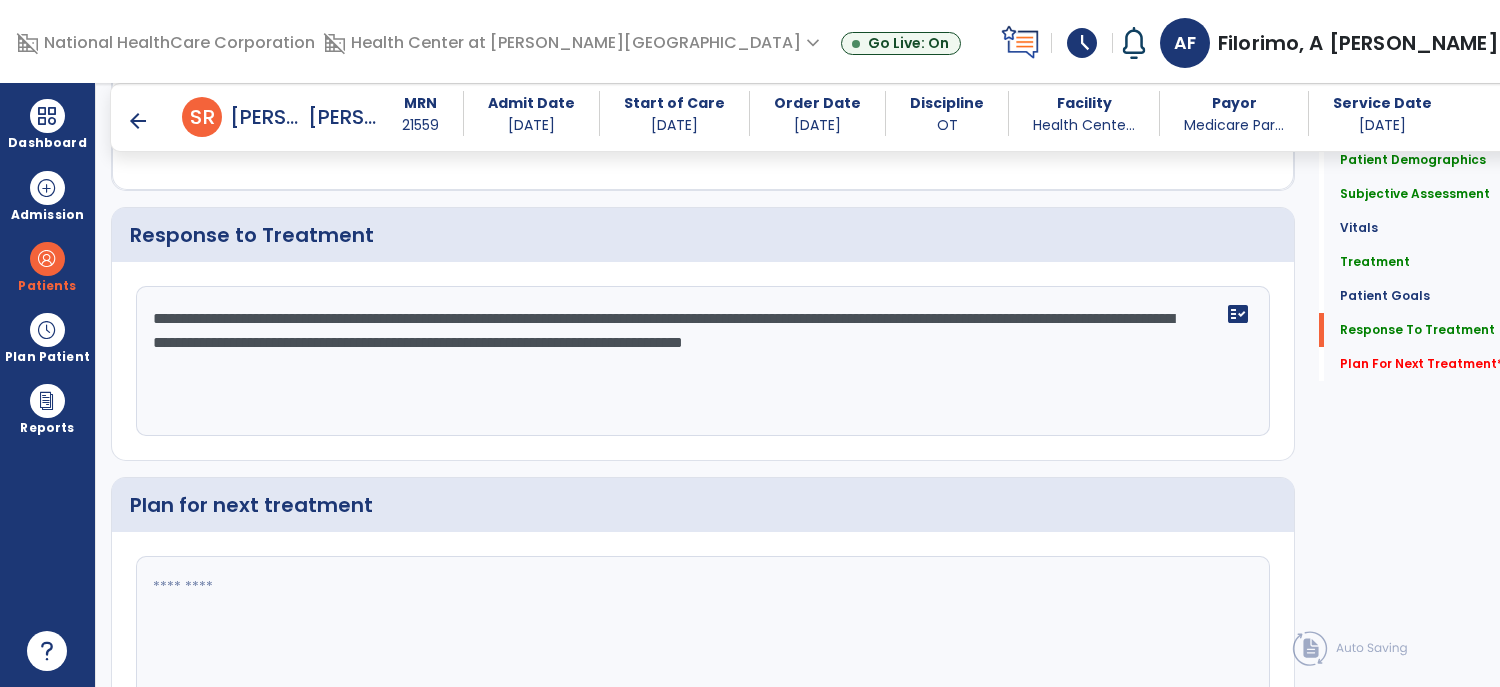 scroll, scrollTop: 3479, scrollLeft: 0, axis: vertical 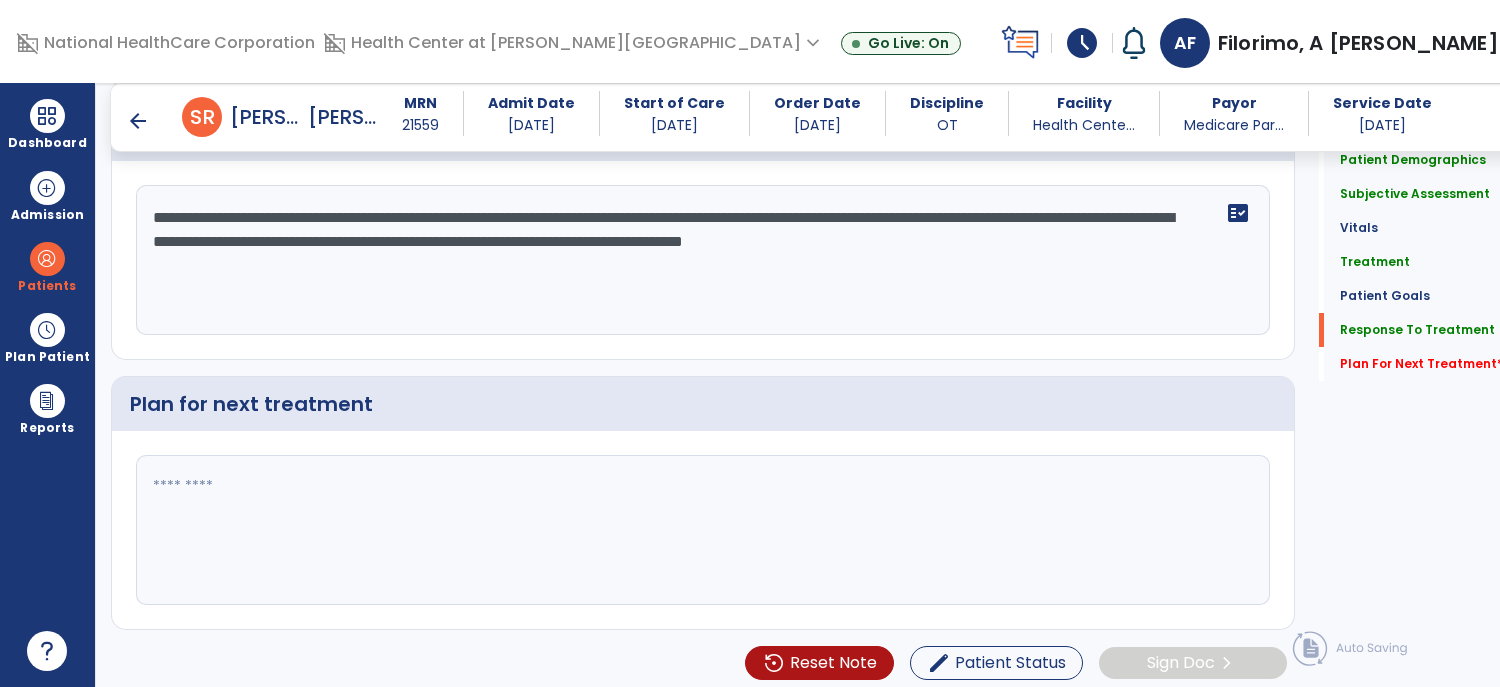type on "**********" 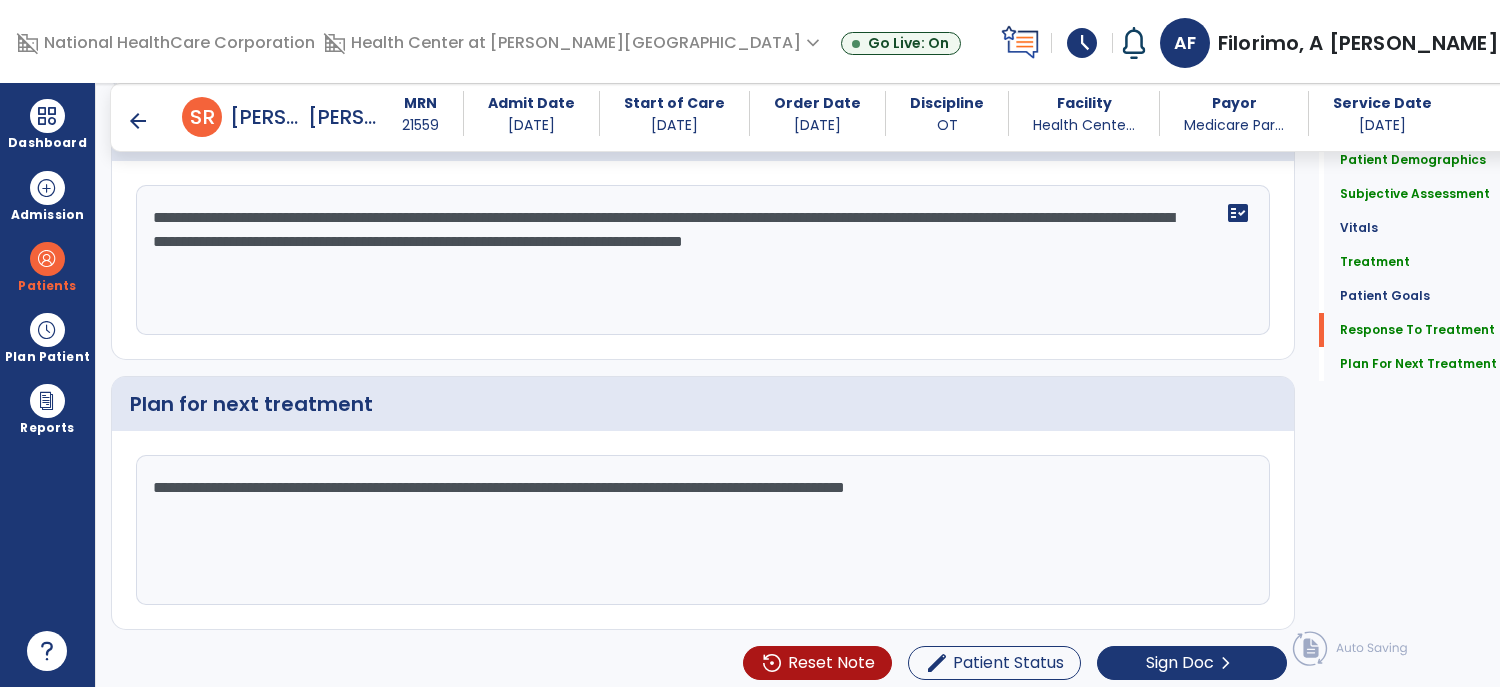 scroll, scrollTop: 3479, scrollLeft: 0, axis: vertical 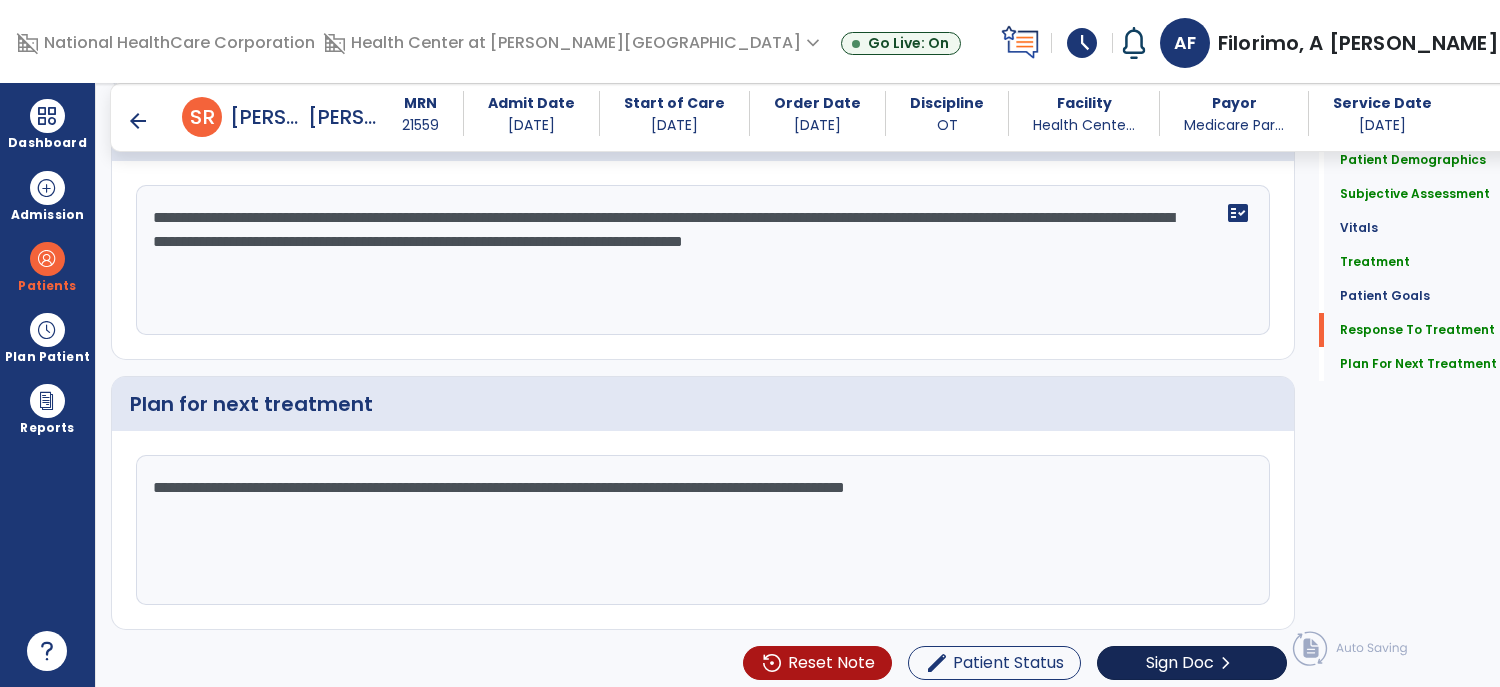 type on "**********" 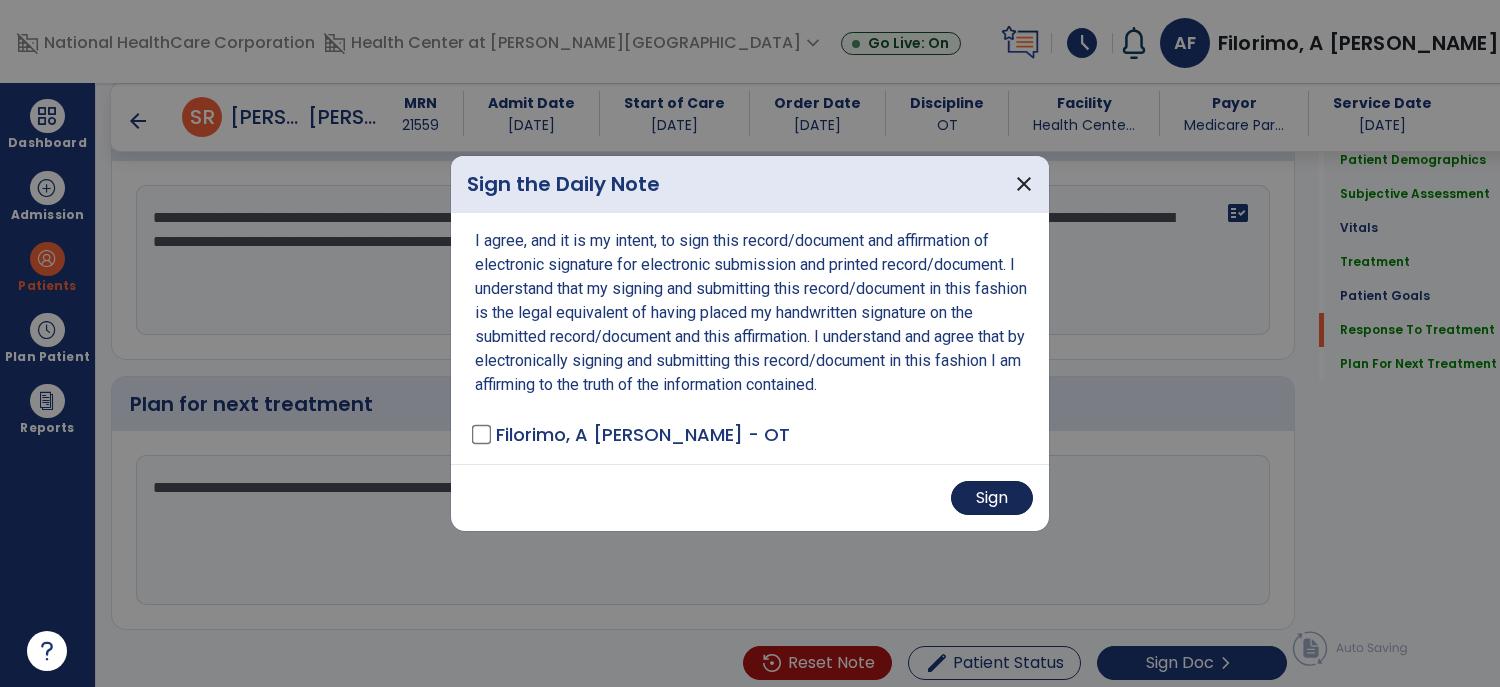 click on "Sign" at bounding box center [992, 498] 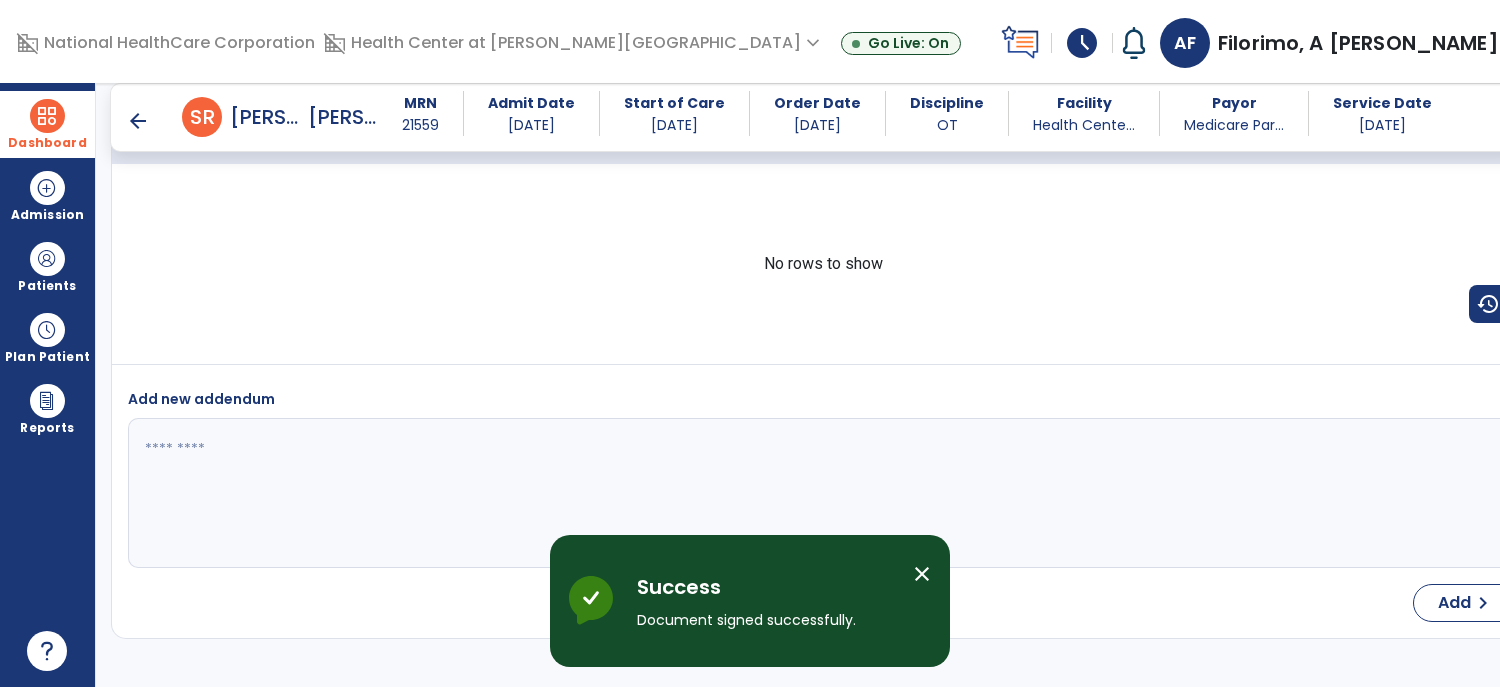 click at bounding box center [47, 116] 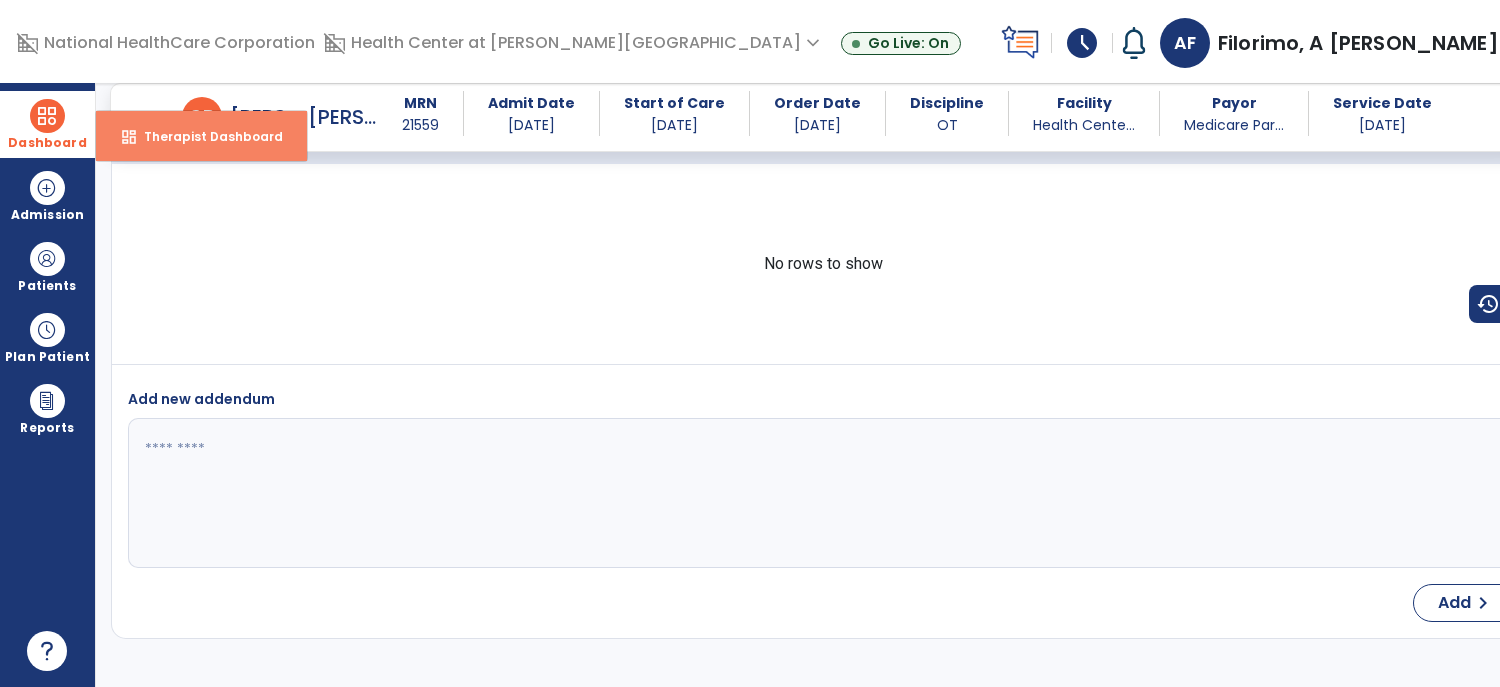 click on "dashboard  Therapist Dashboard" at bounding box center (201, 136) 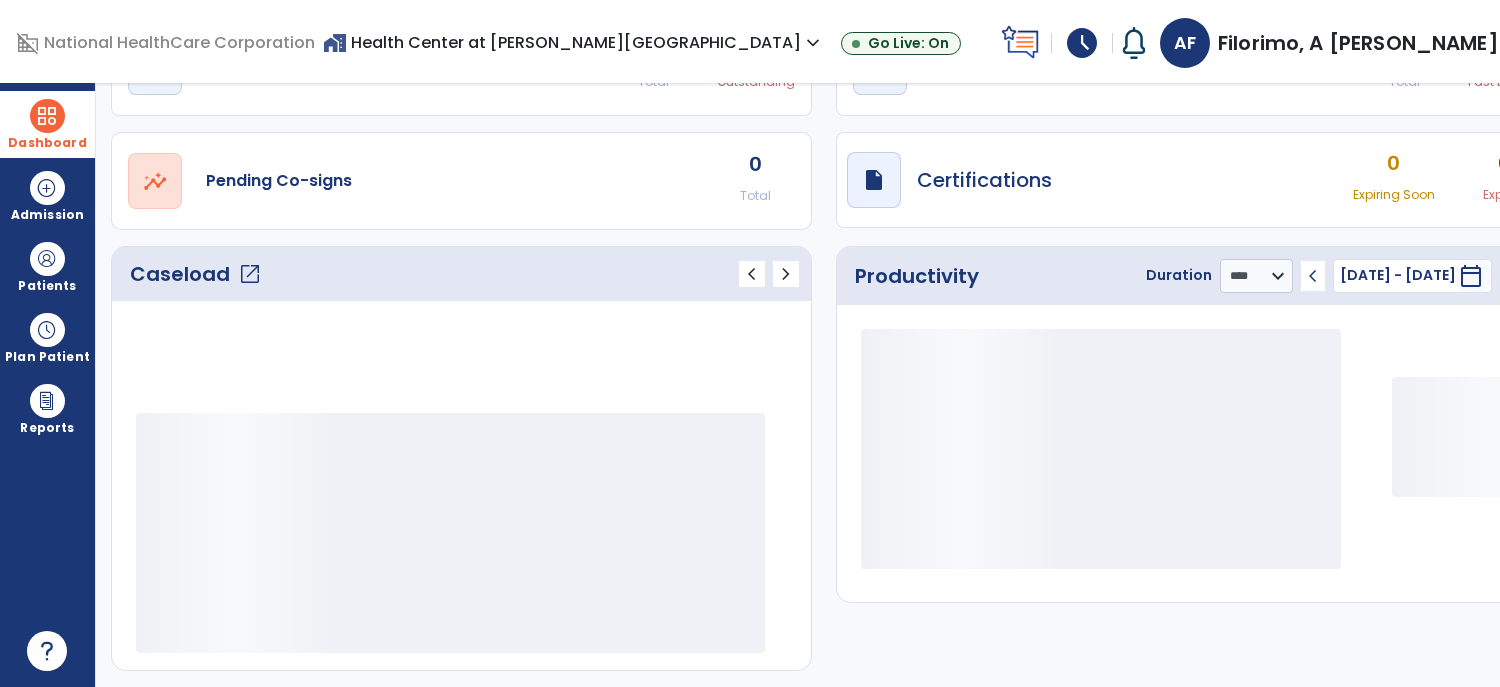 scroll, scrollTop: 121, scrollLeft: 0, axis: vertical 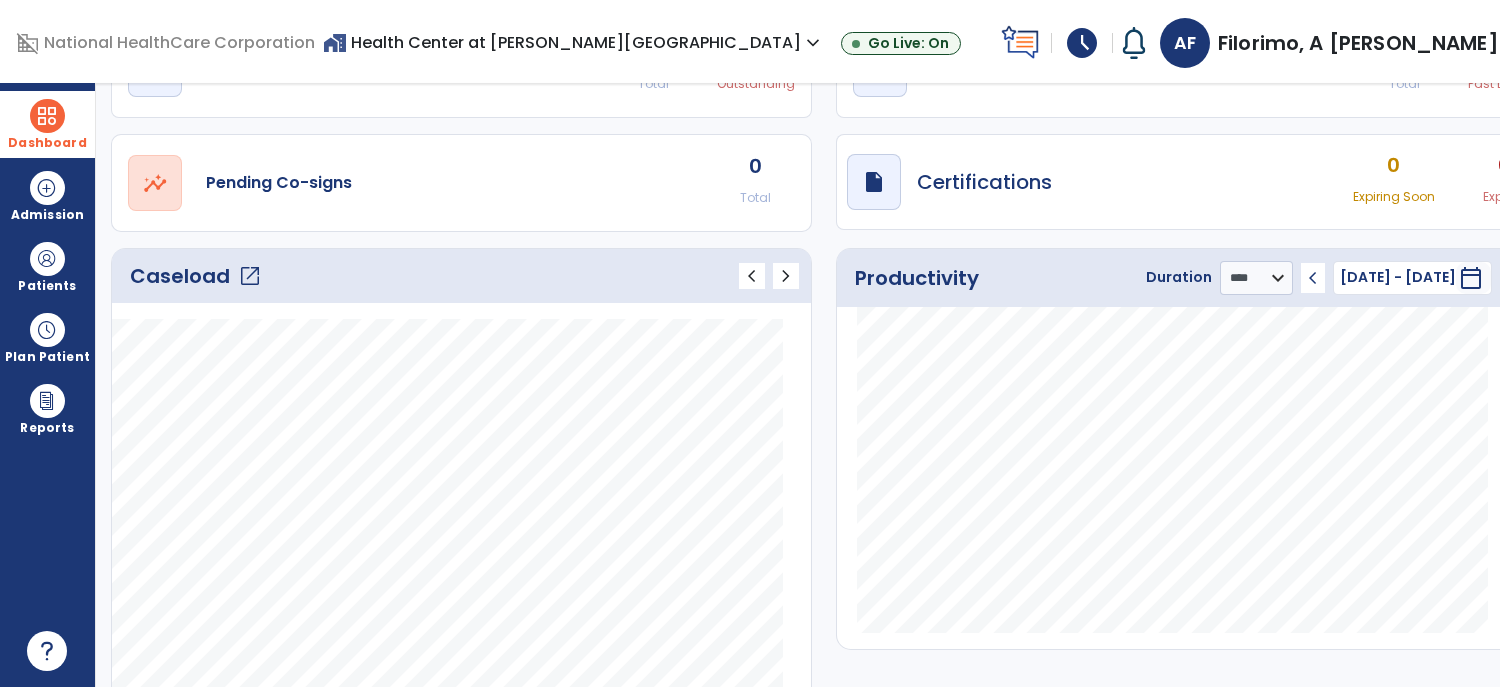 click on "Caseload   open_in_new" 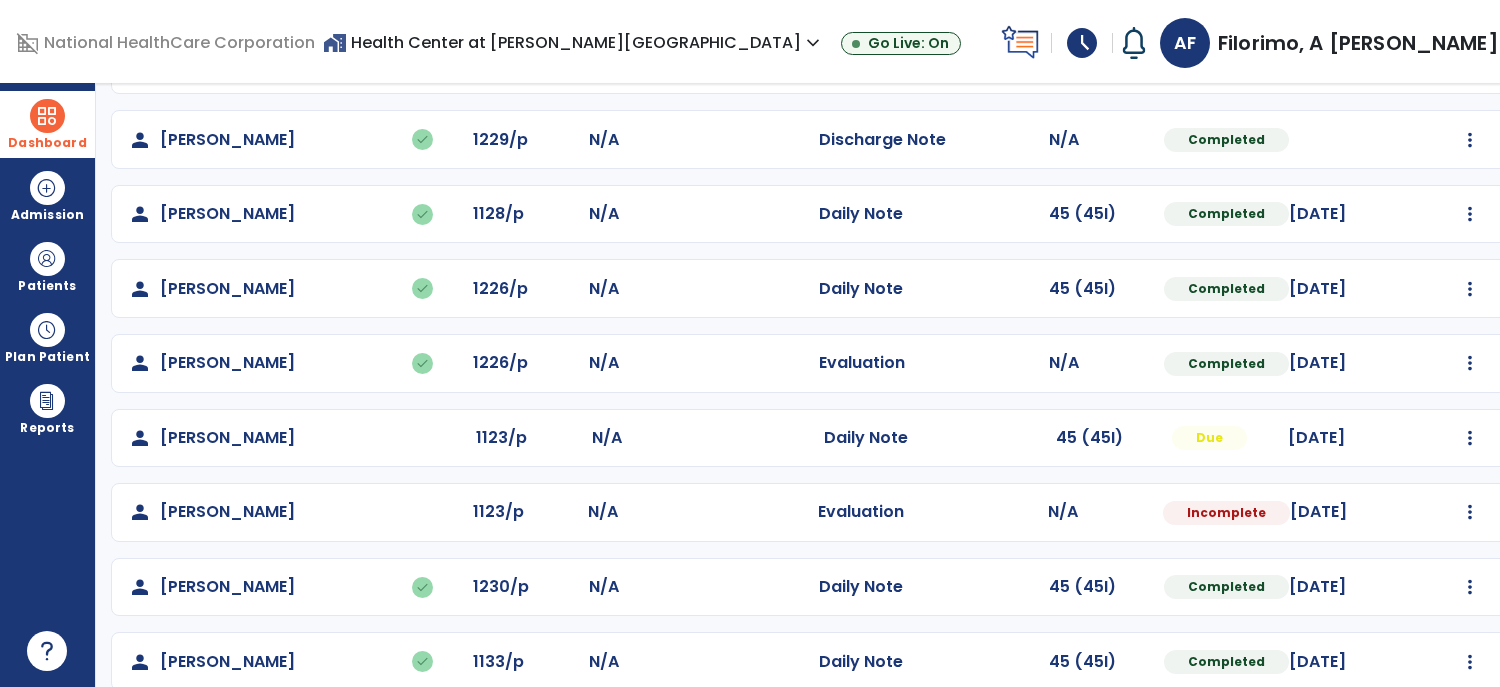 scroll, scrollTop: 471, scrollLeft: 0, axis: vertical 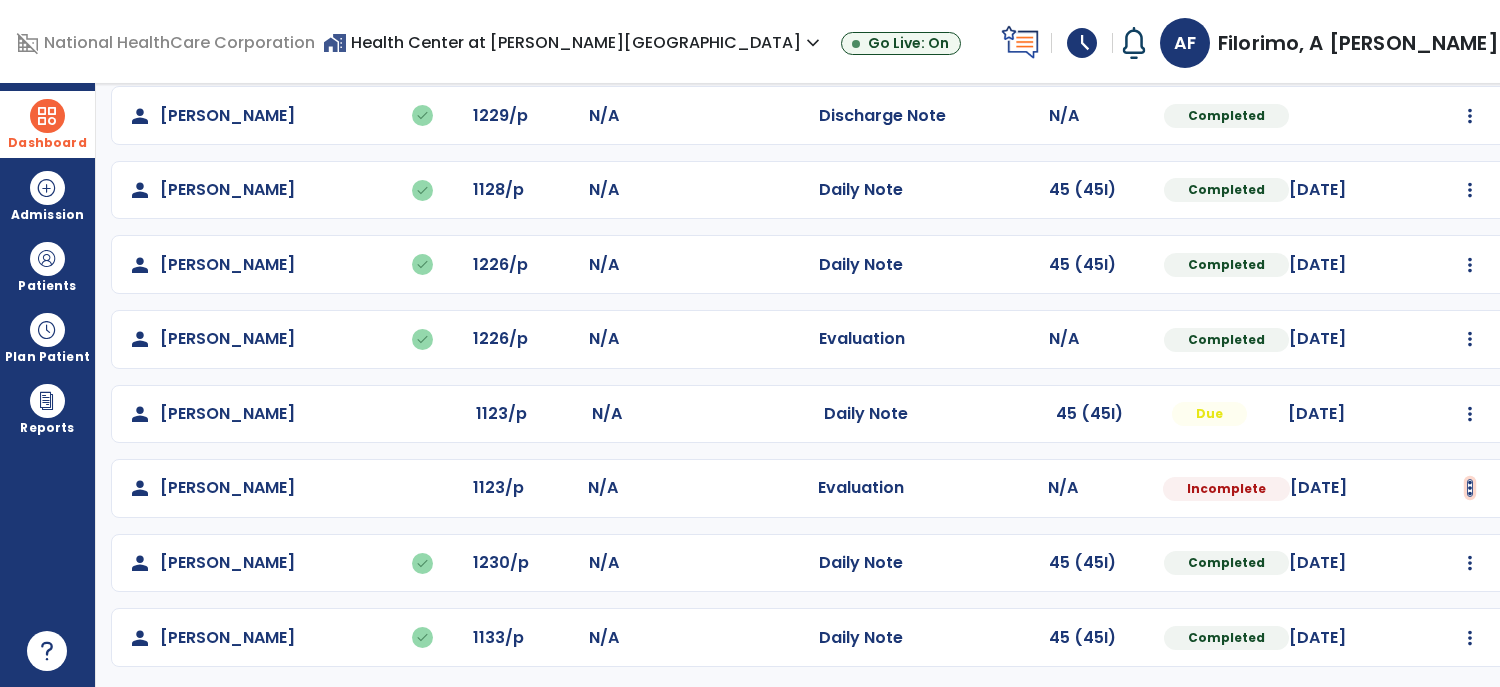 click at bounding box center [1470, -35] 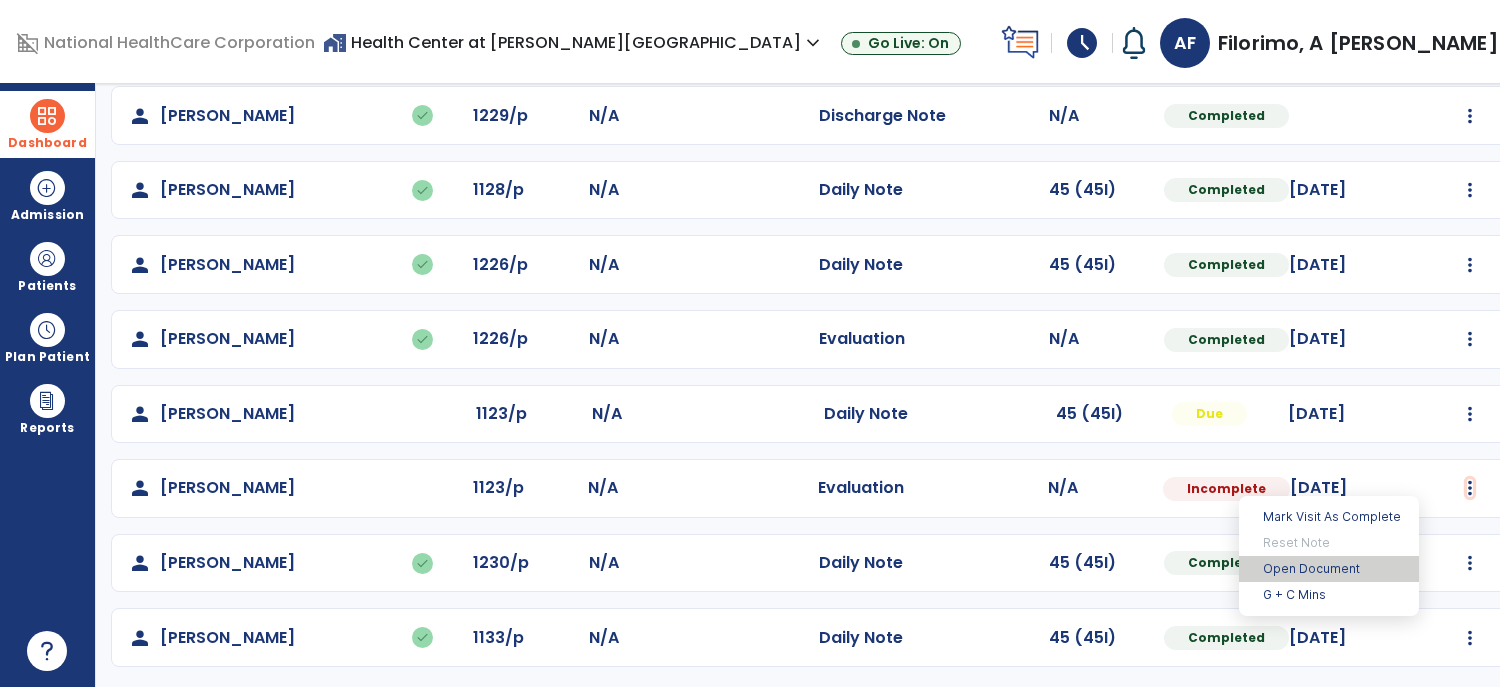 click on "Open Document" at bounding box center (1329, 569) 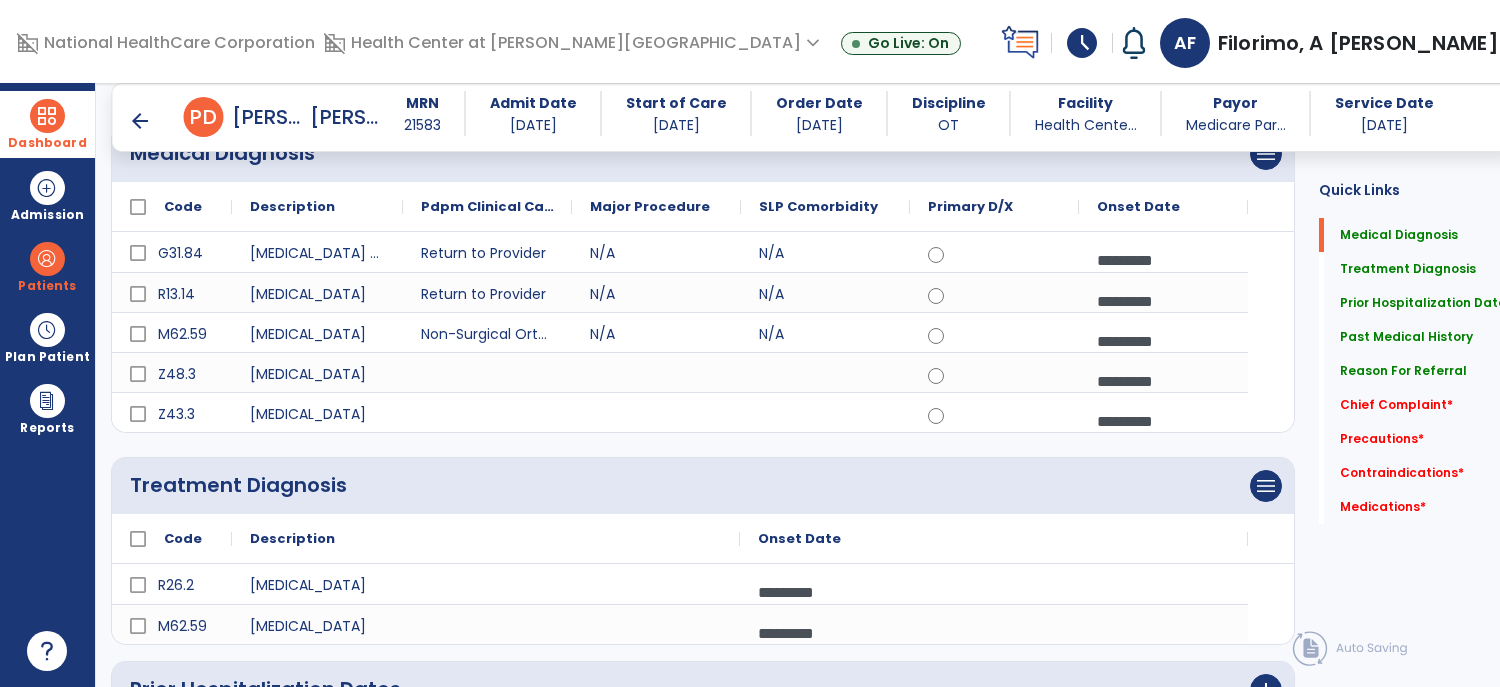 scroll, scrollTop: 0, scrollLeft: 0, axis: both 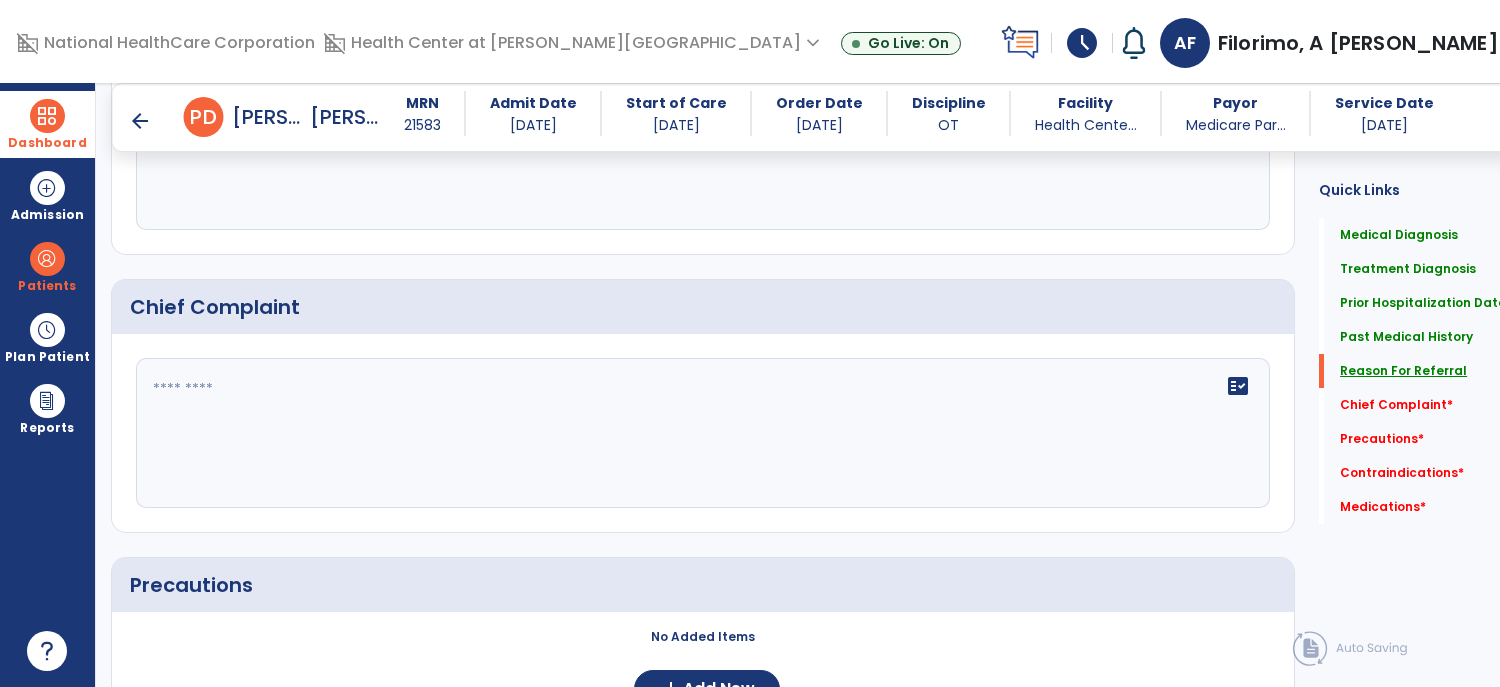 click on "Reason For Referral" 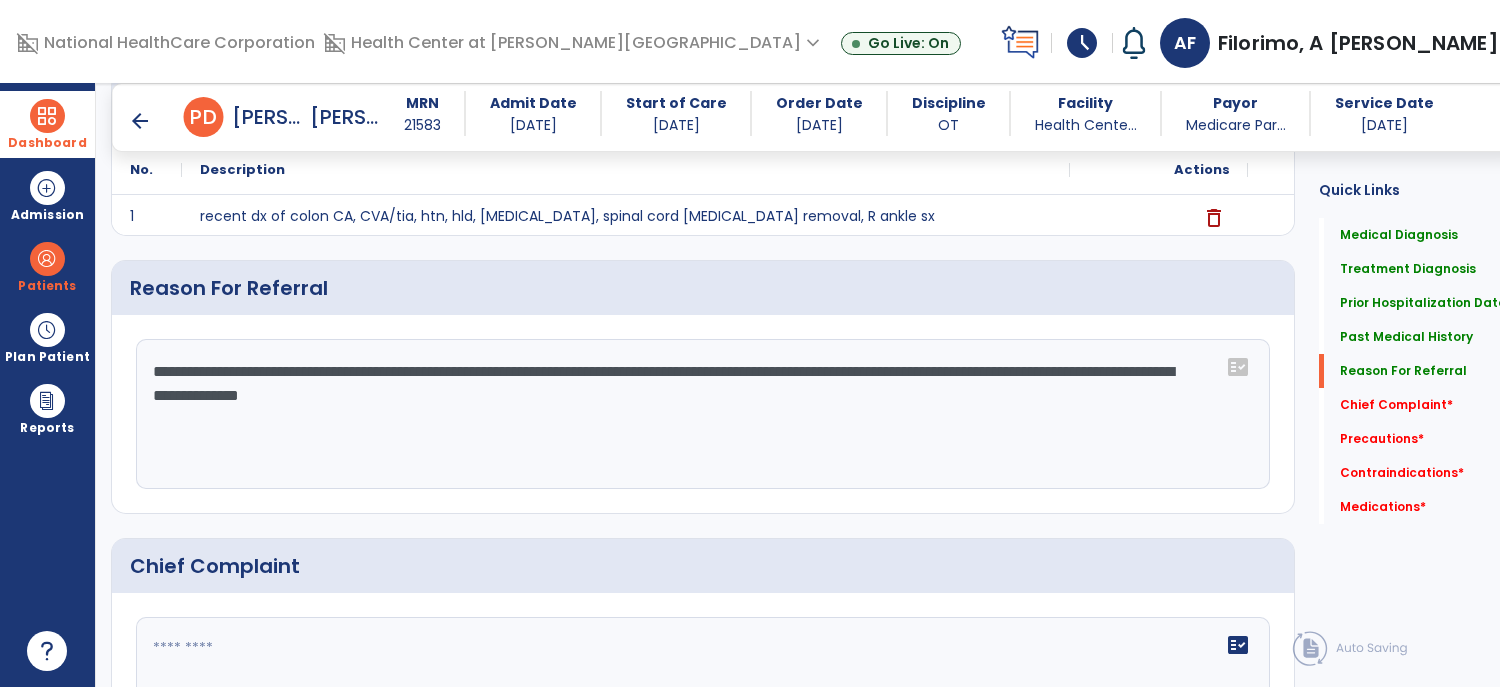 click on "**********" 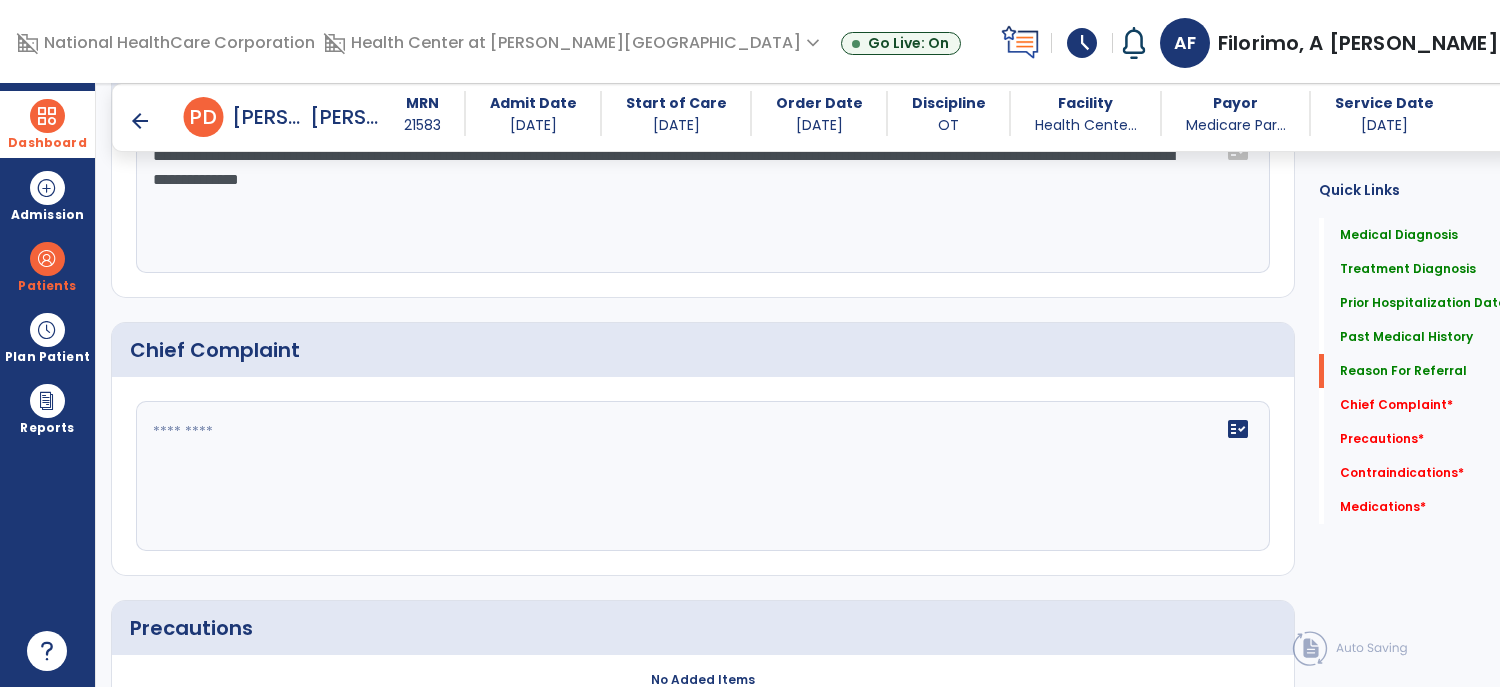 scroll, scrollTop: 1229, scrollLeft: 0, axis: vertical 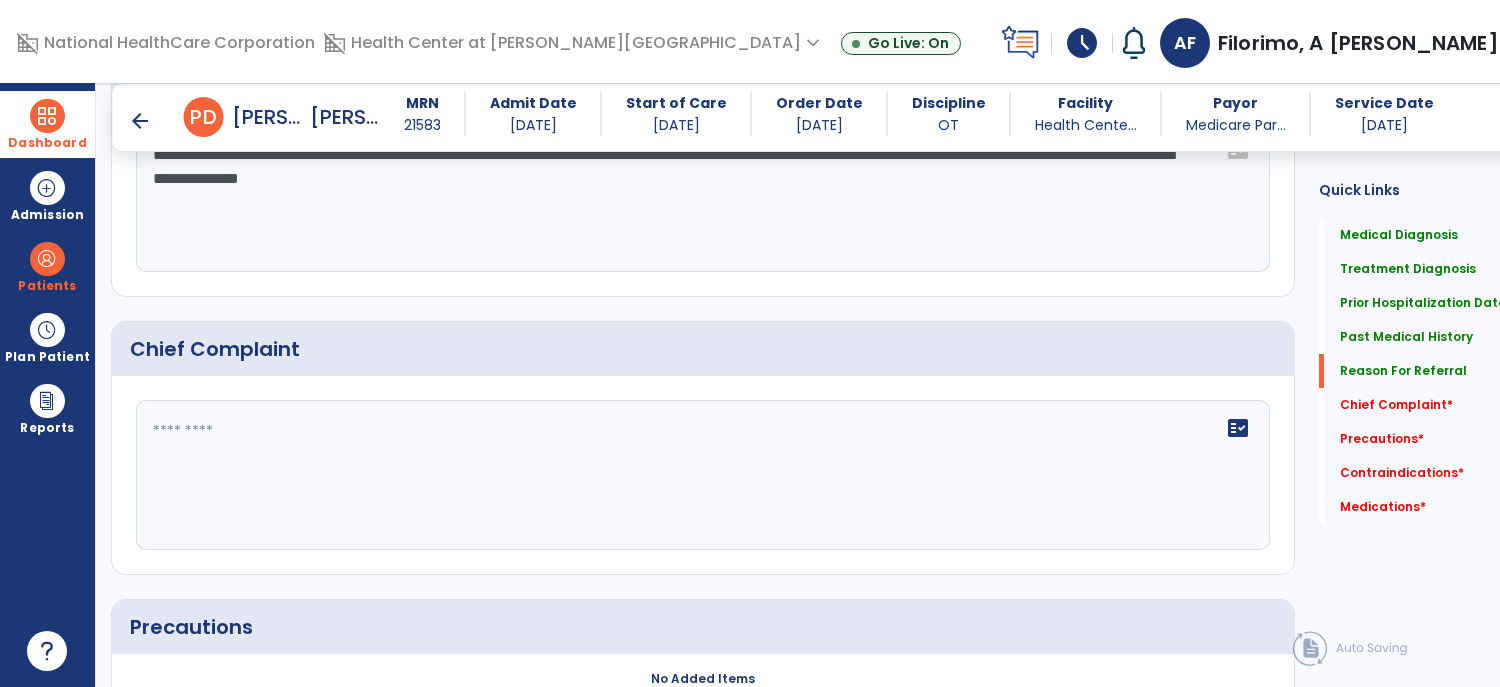 click 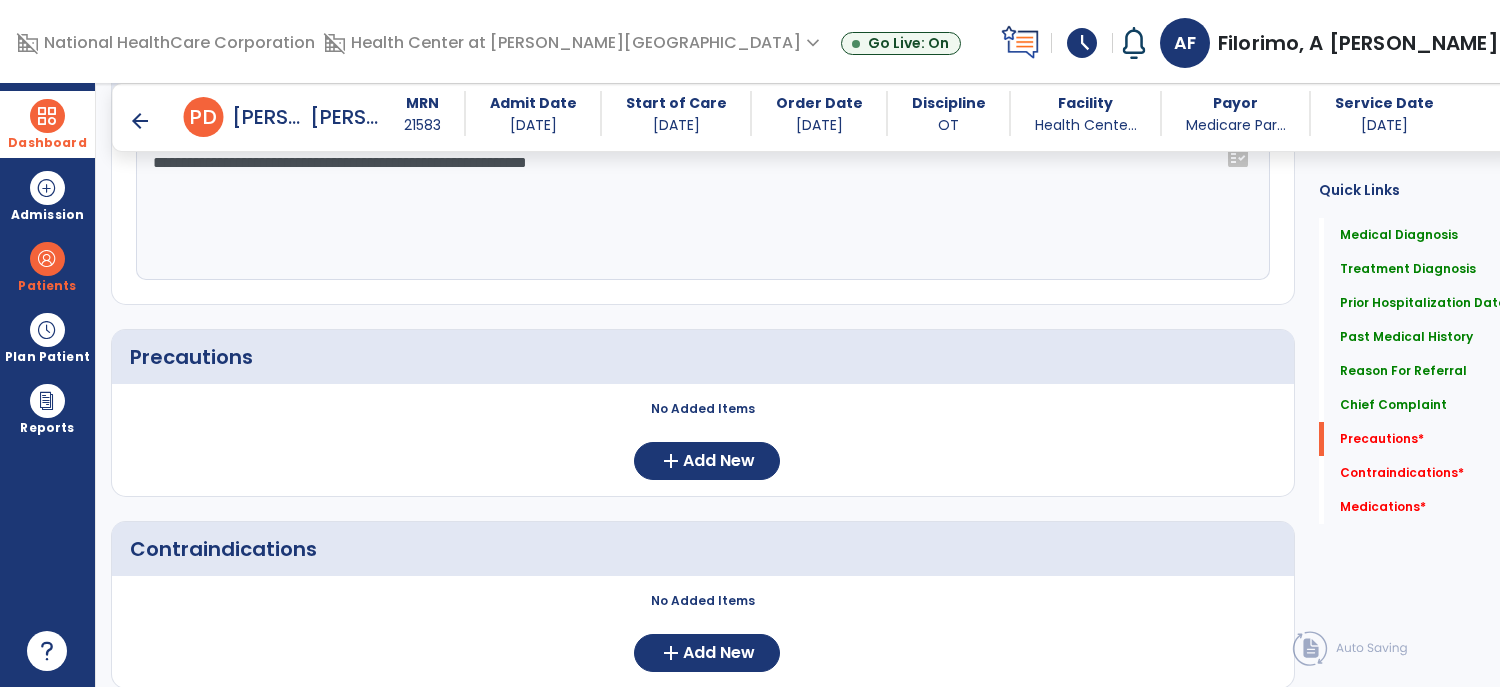 scroll, scrollTop: 1510, scrollLeft: 0, axis: vertical 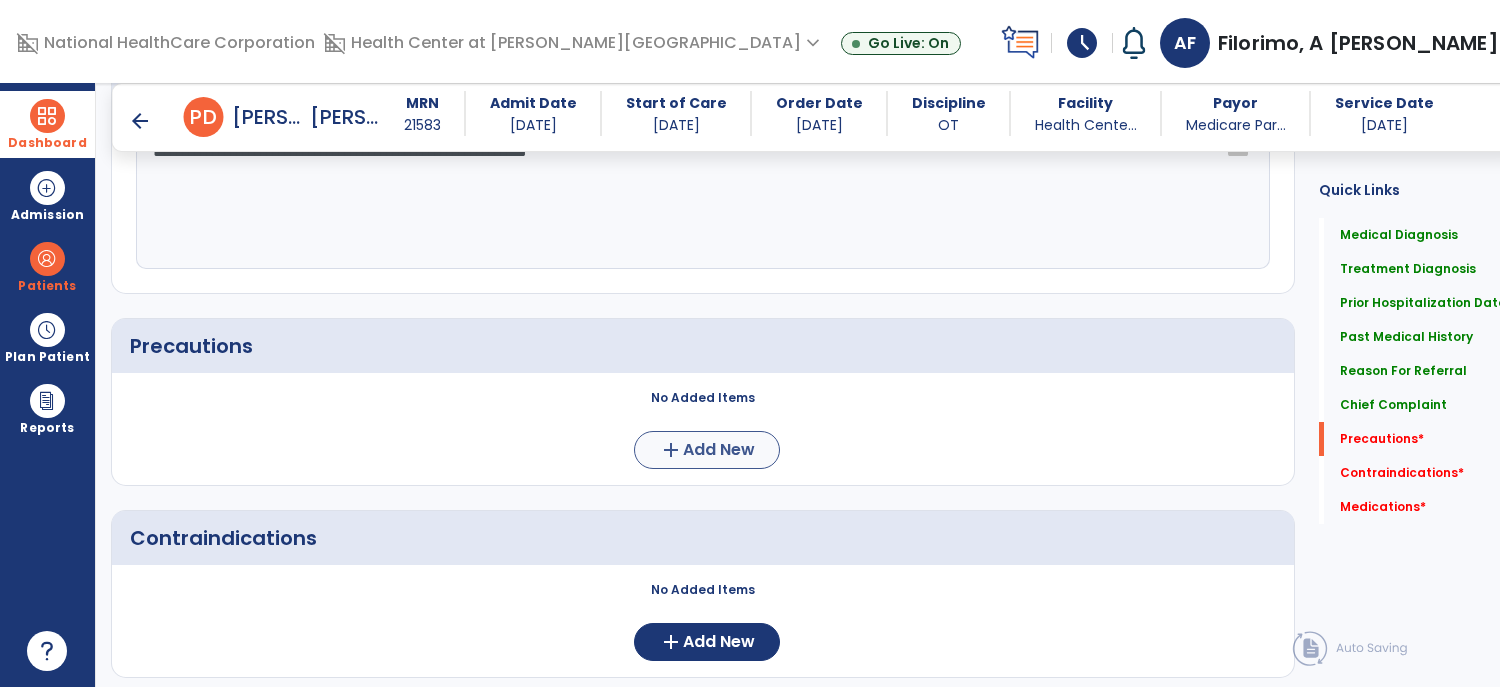 type on "**********" 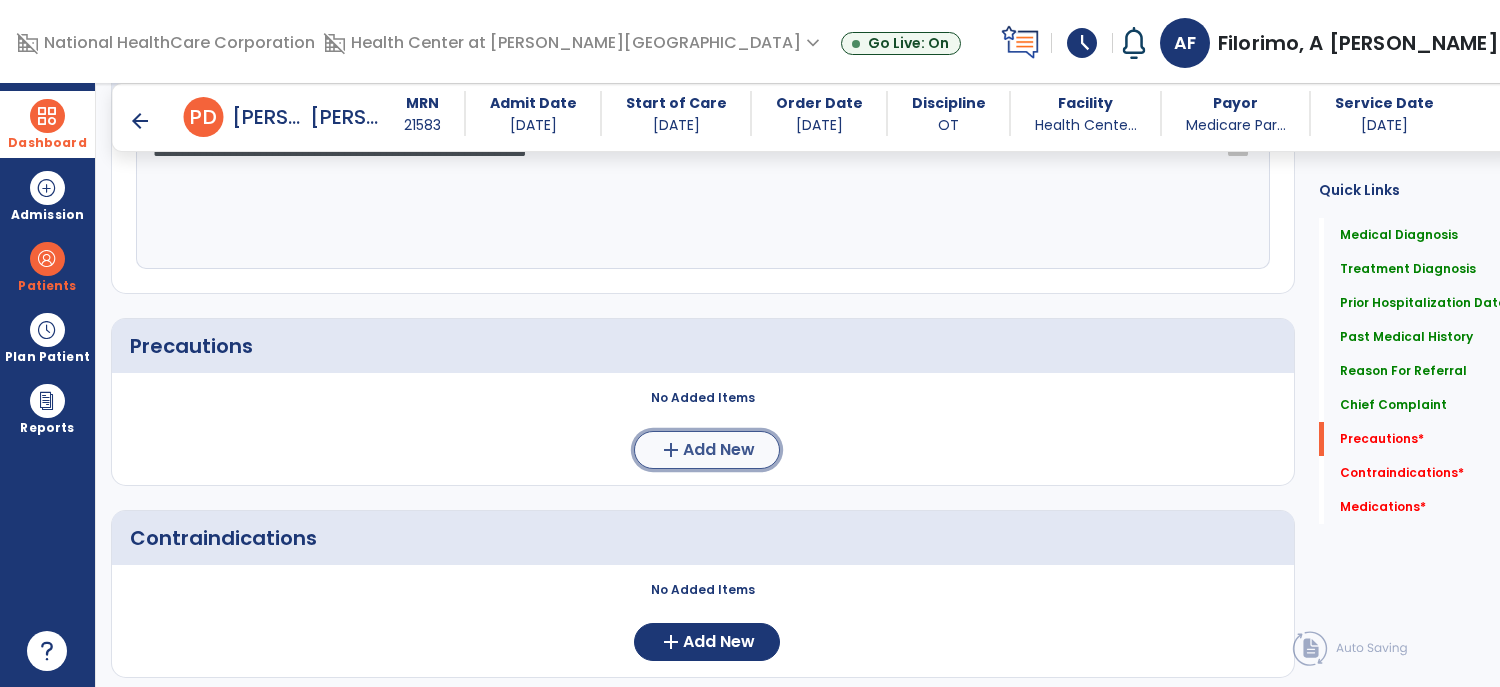 click on "Add New" 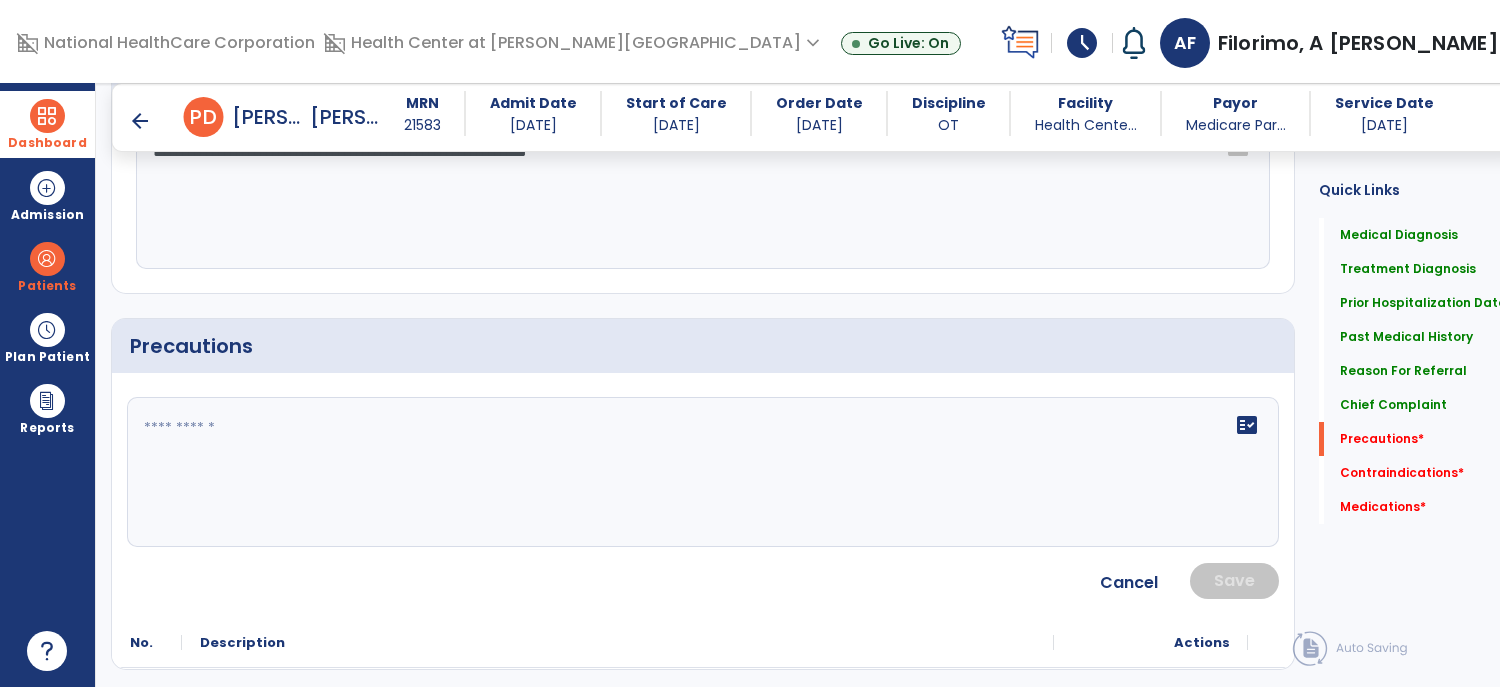 click on "fact_check" 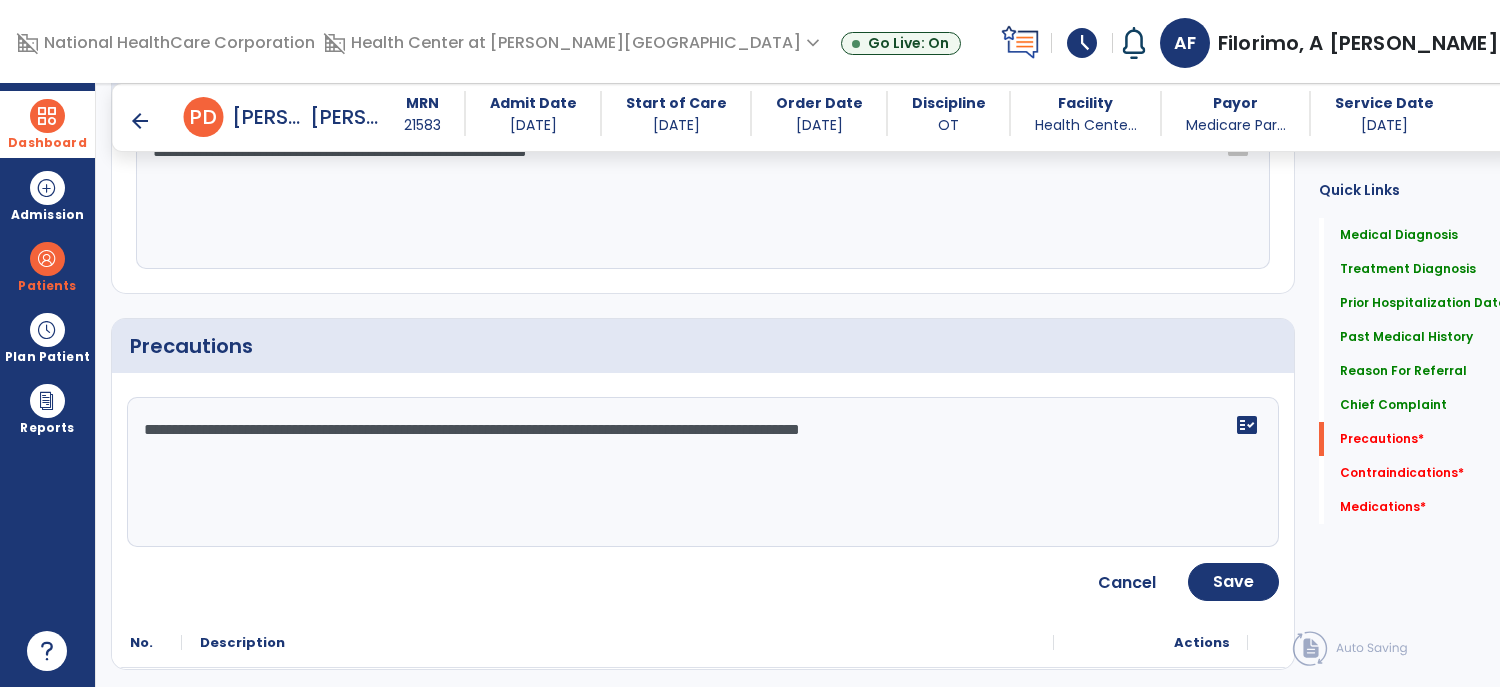 type on "**********" 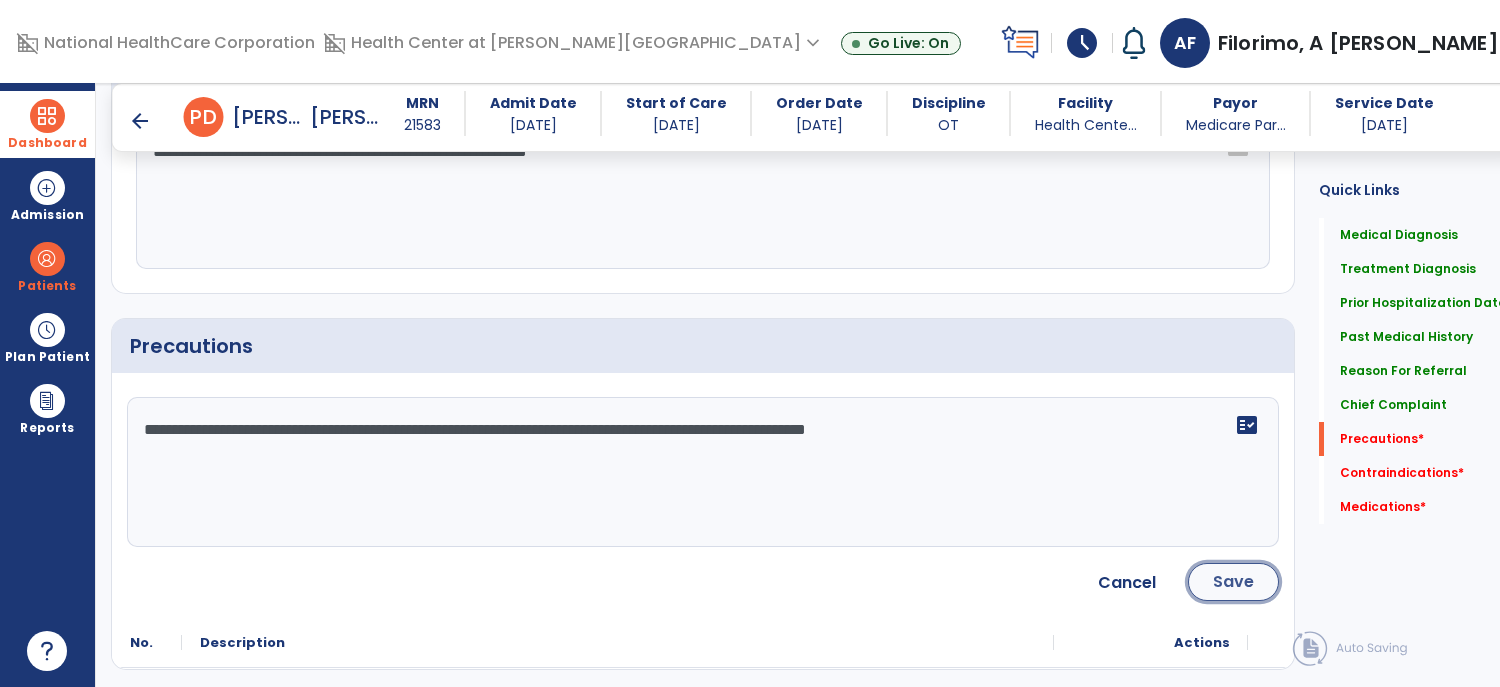 click on "Save" 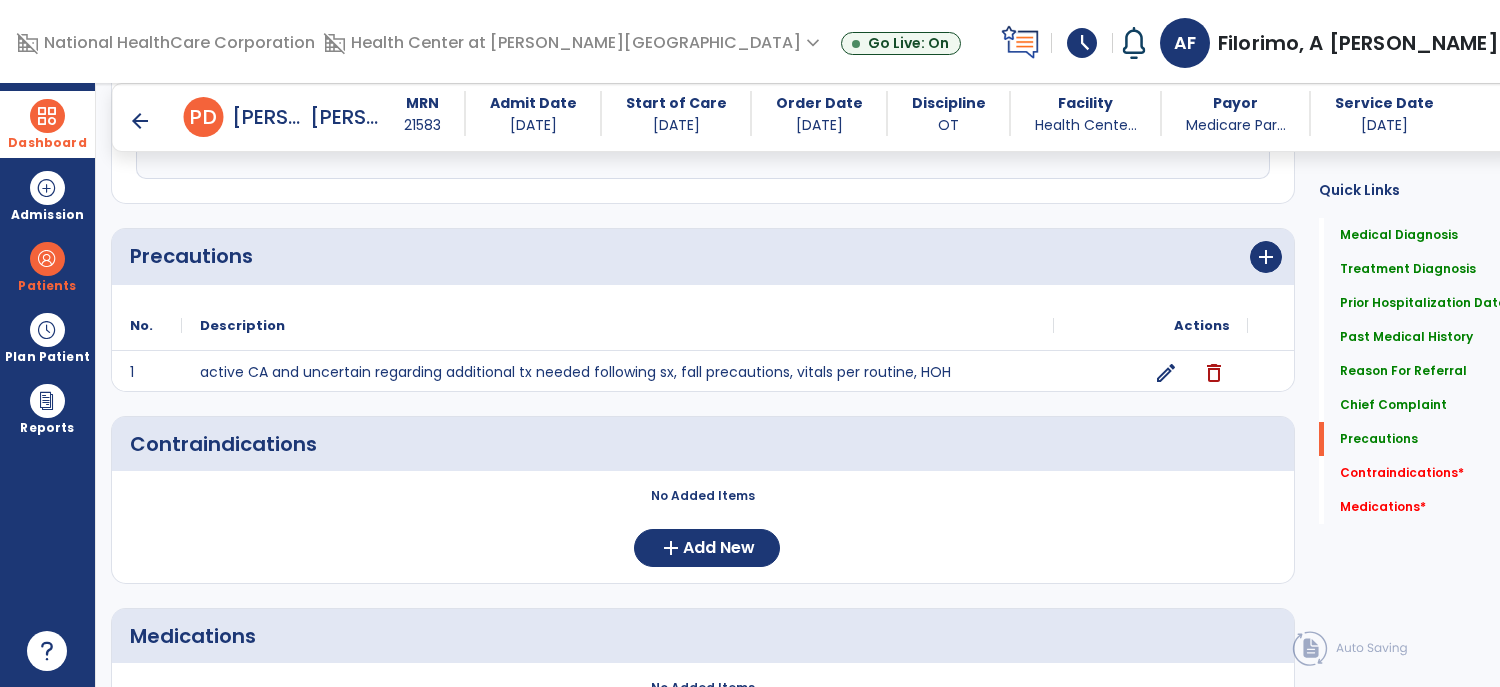 scroll, scrollTop: 1657, scrollLeft: 0, axis: vertical 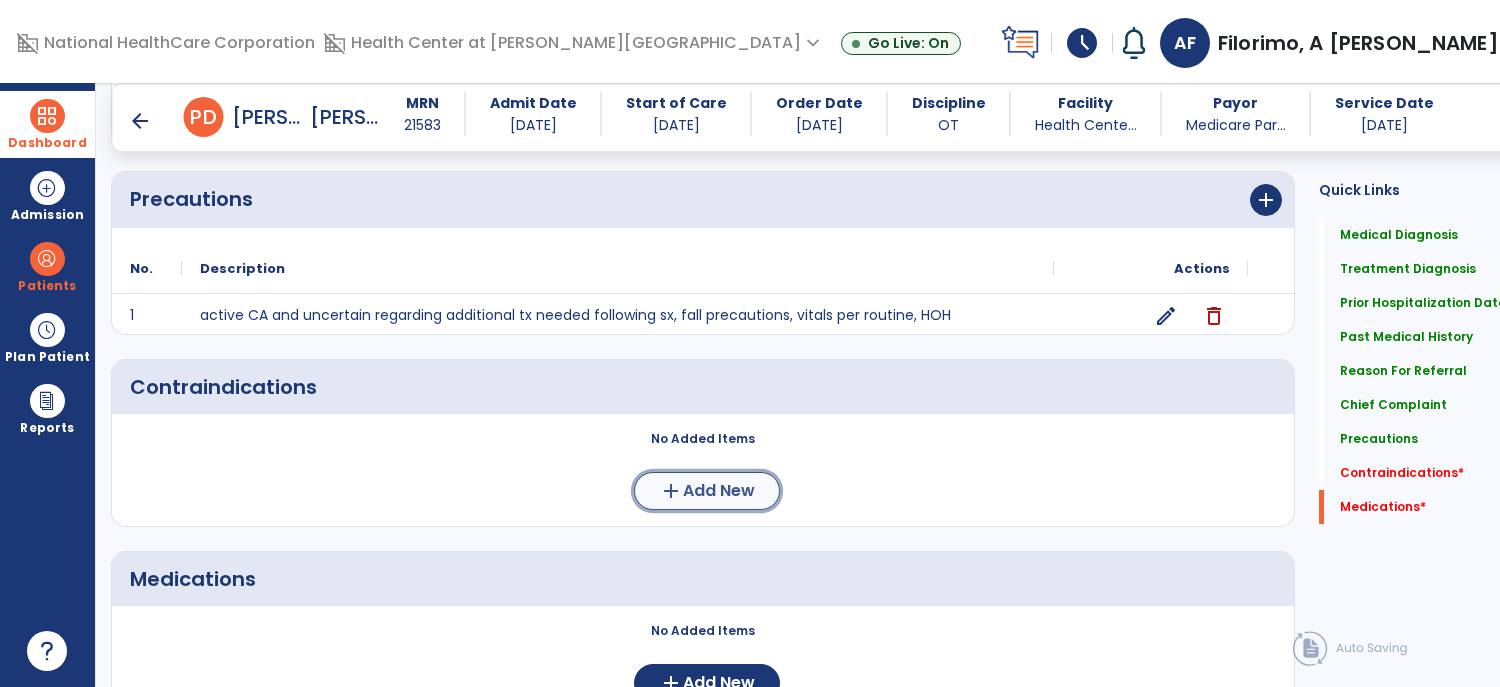click on "Add New" 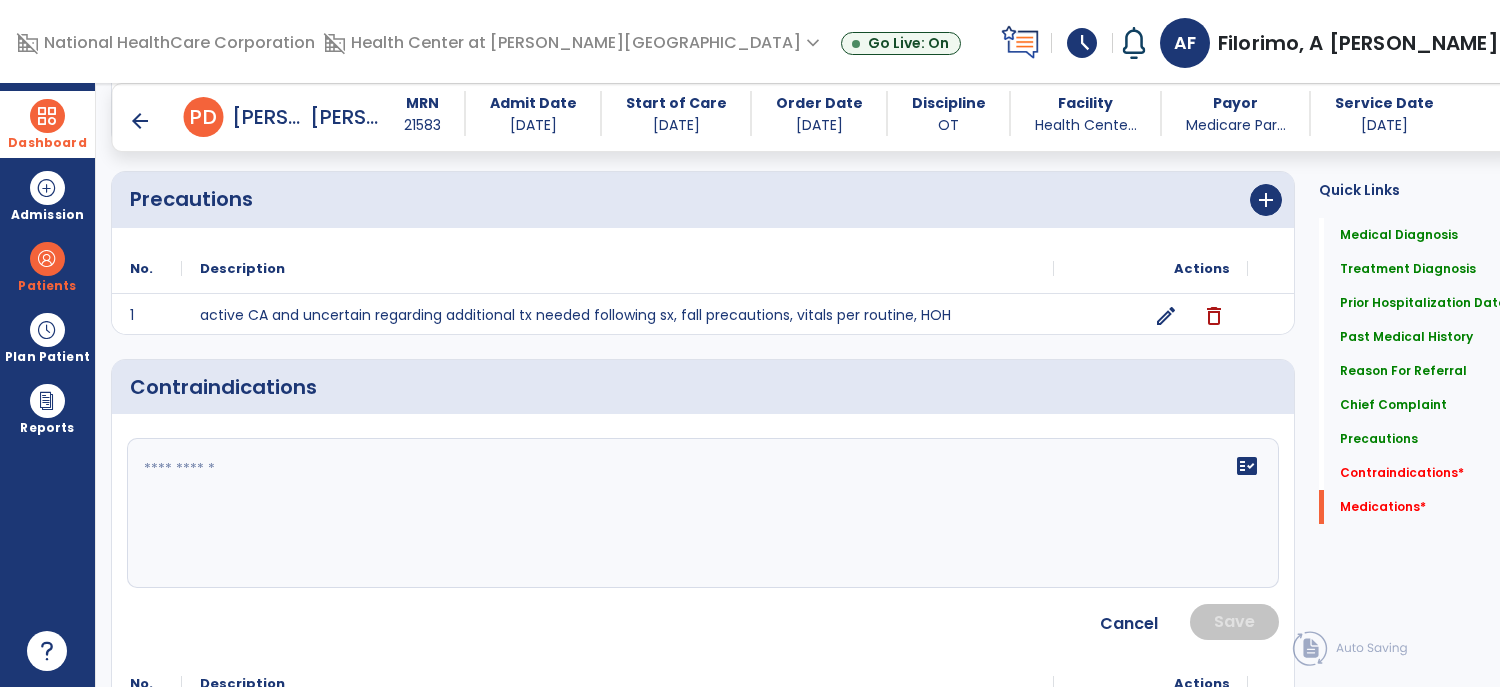click on "fact_check" 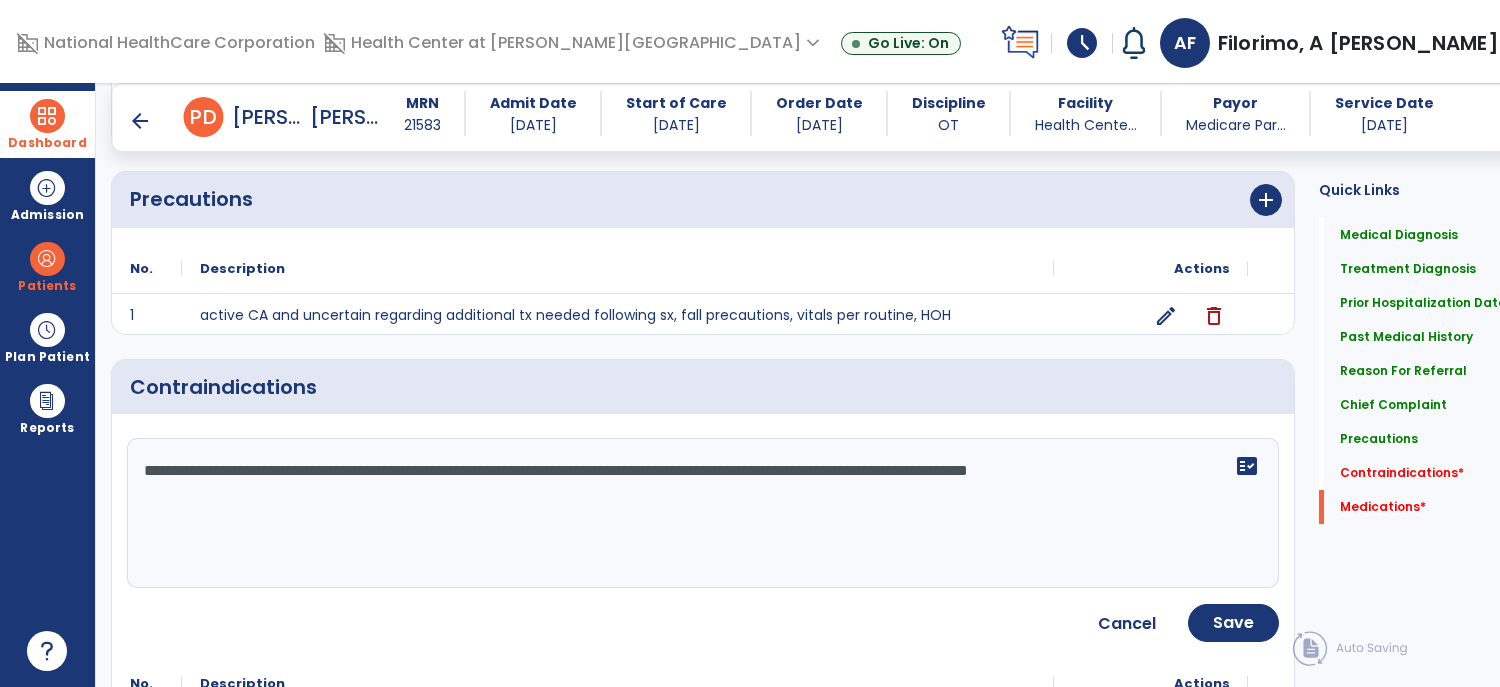 click on "**********" 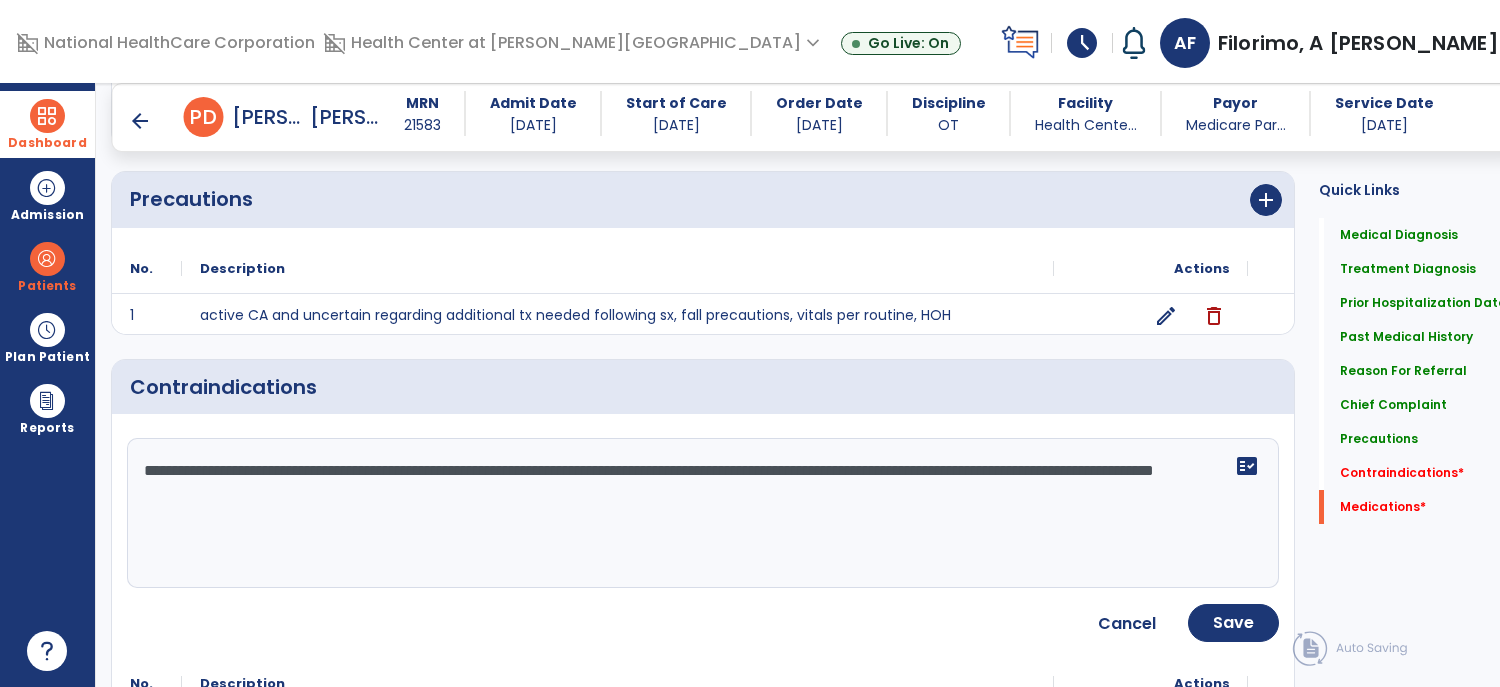 type on "**********" 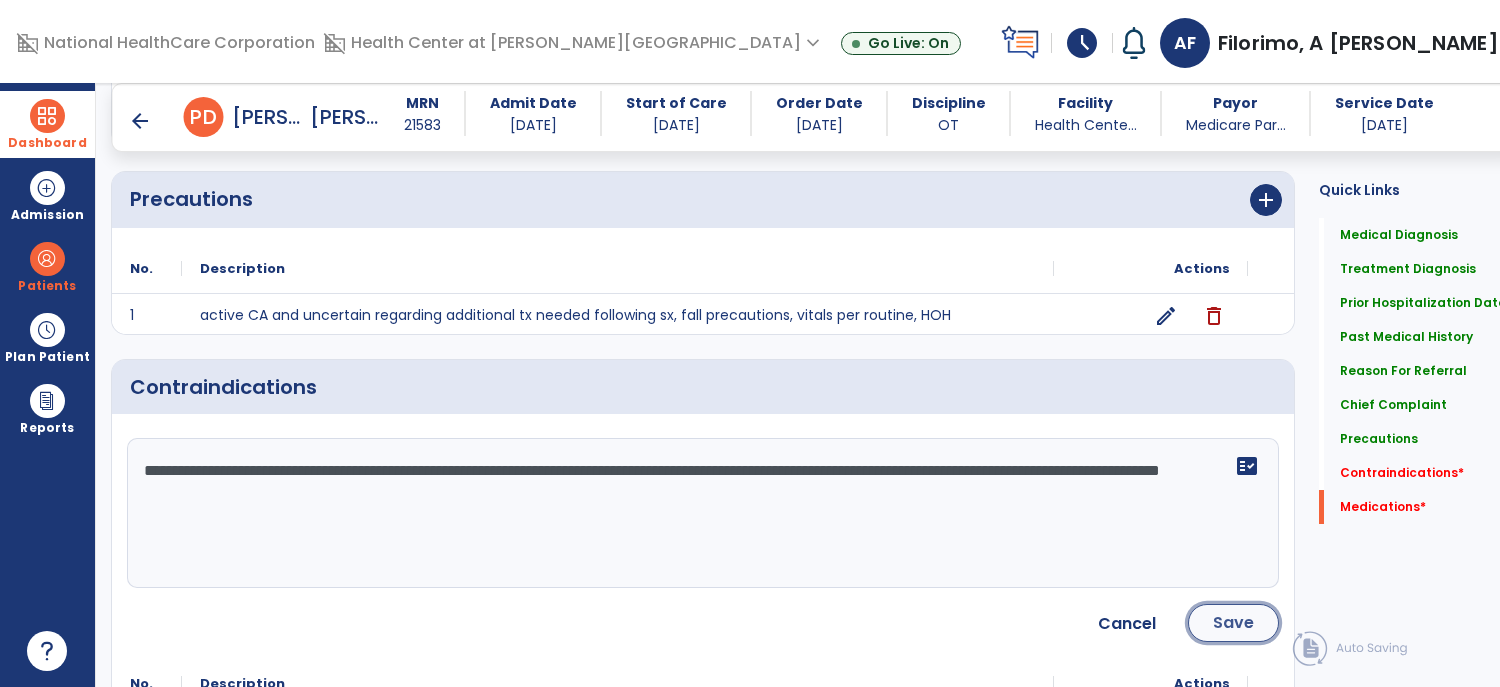 click on "Save" 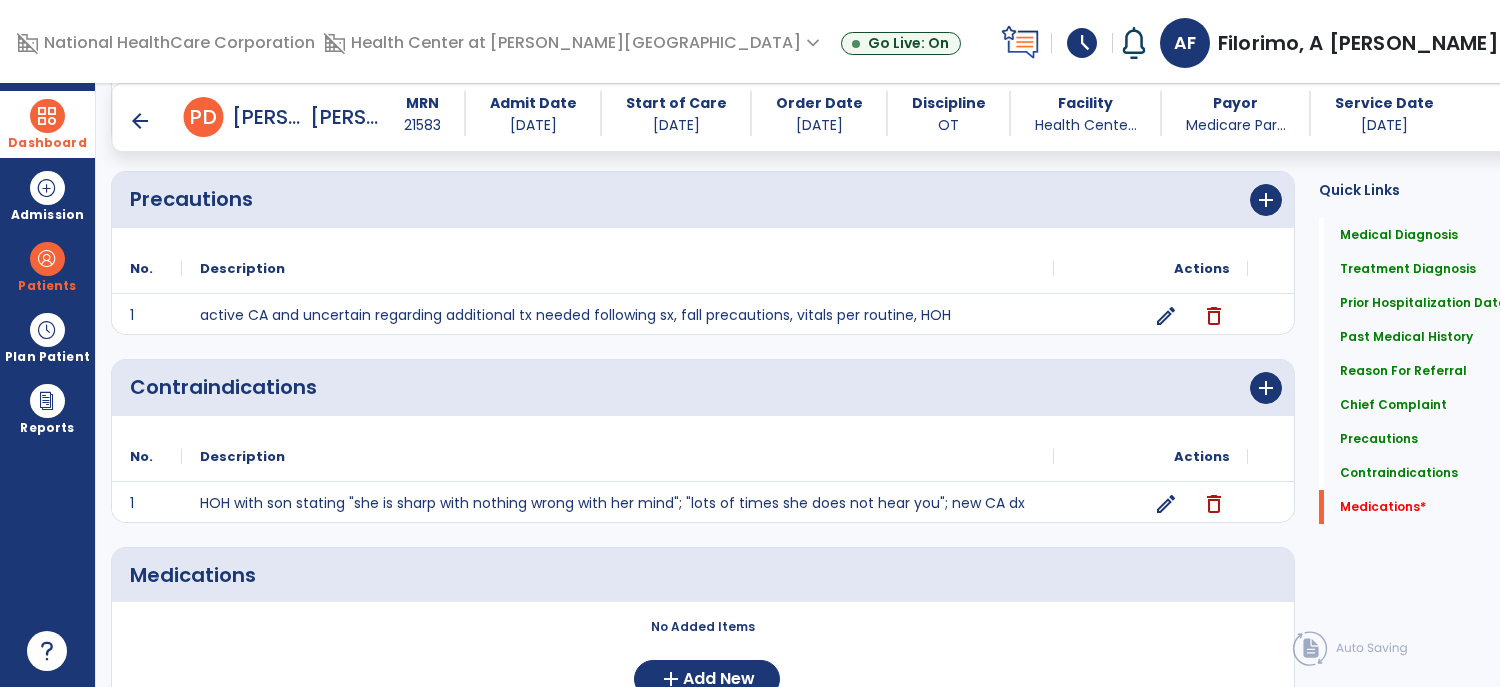 scroll, scrollTop: 1749, scrollLeft: 0, axis: vertical 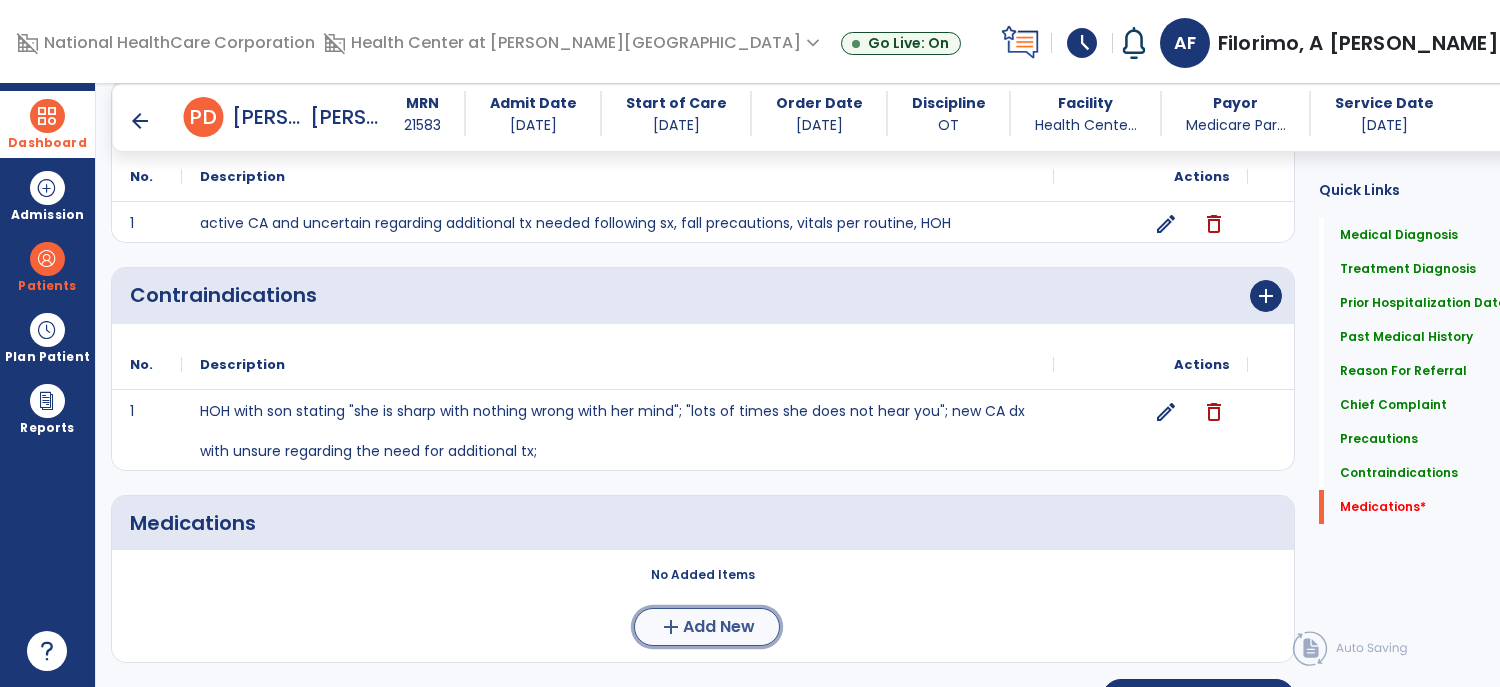click on "Add New" 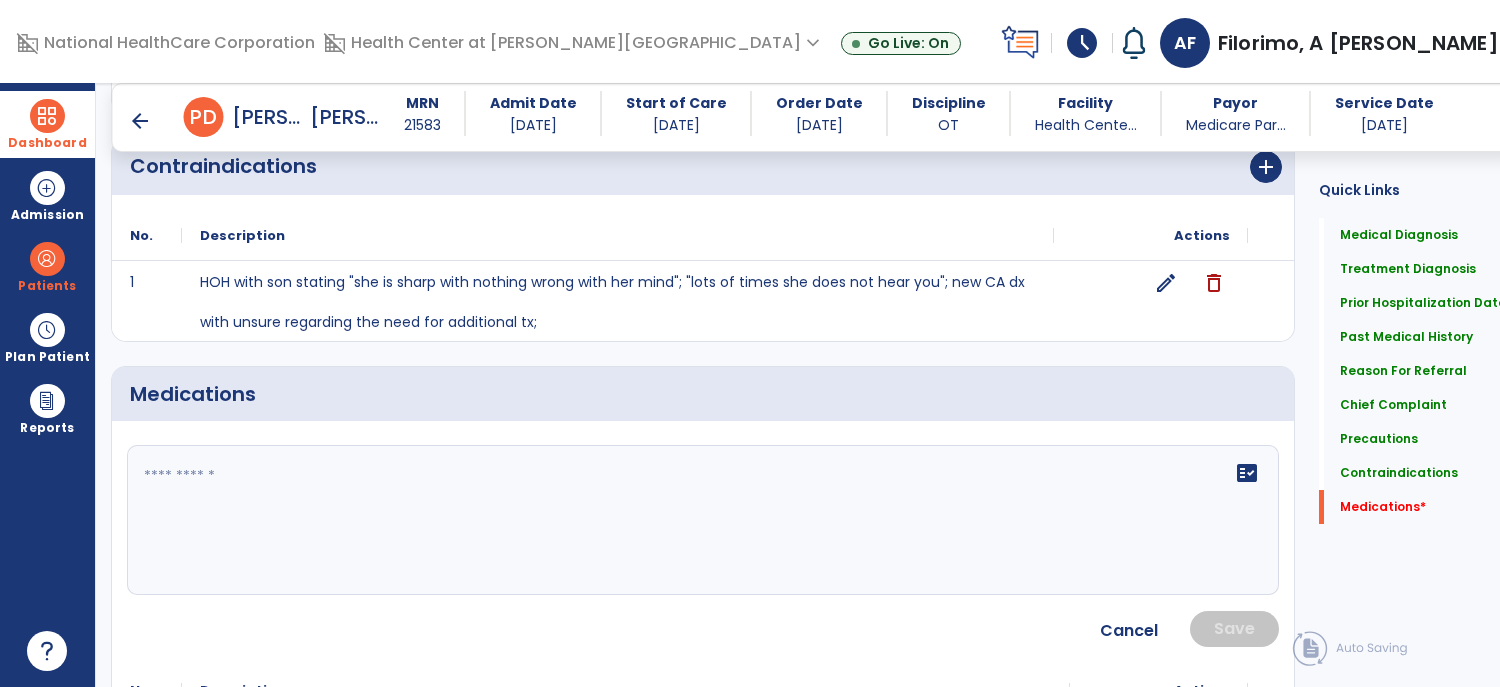 scroll, scrollTop: 1880, scrollLeft: 0, axis: vertical 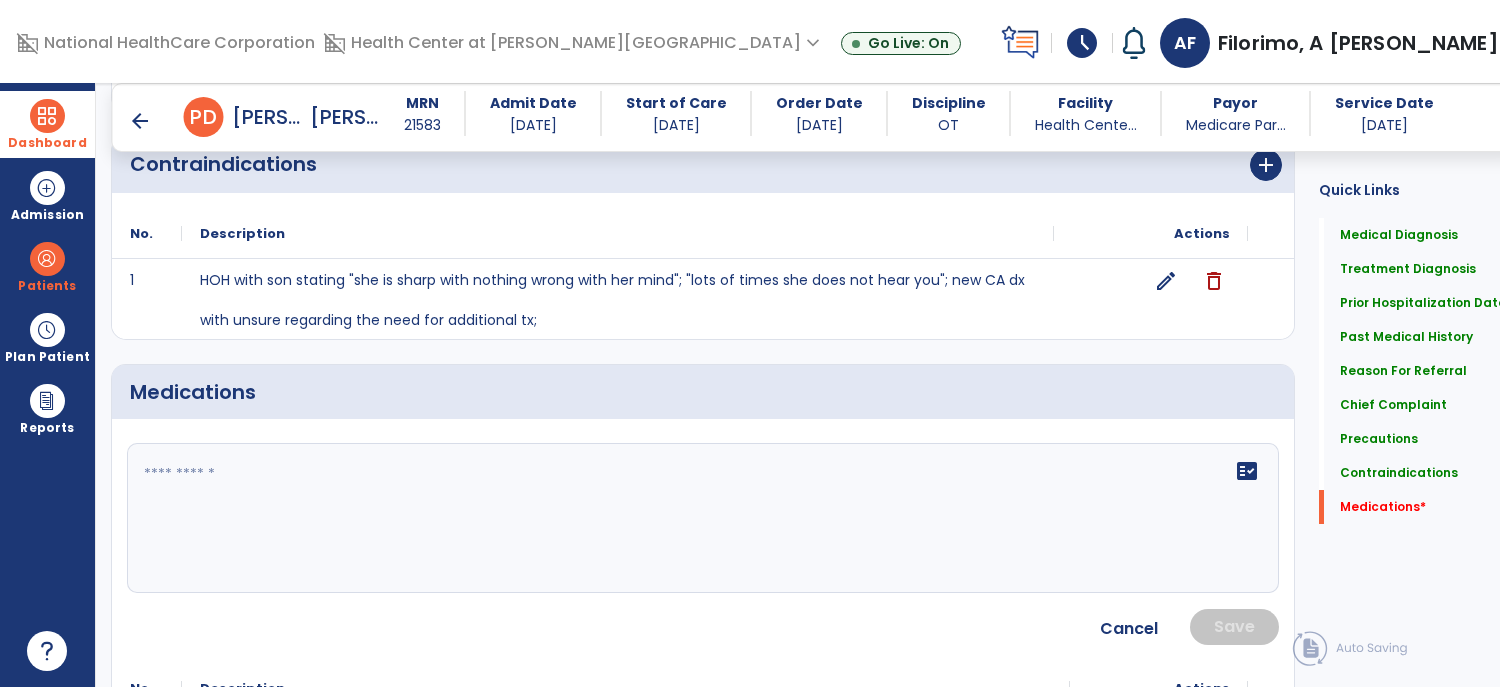 click on "fact_check" 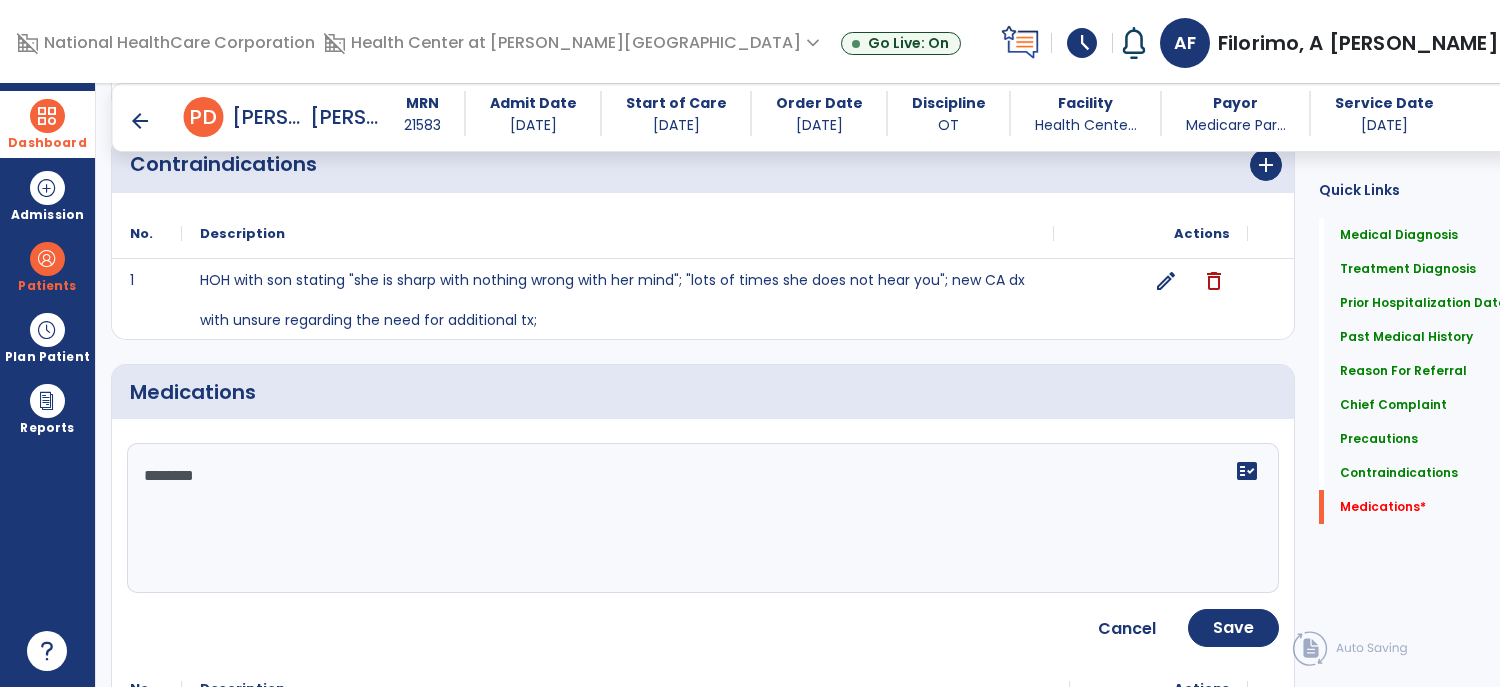 type on "*********" 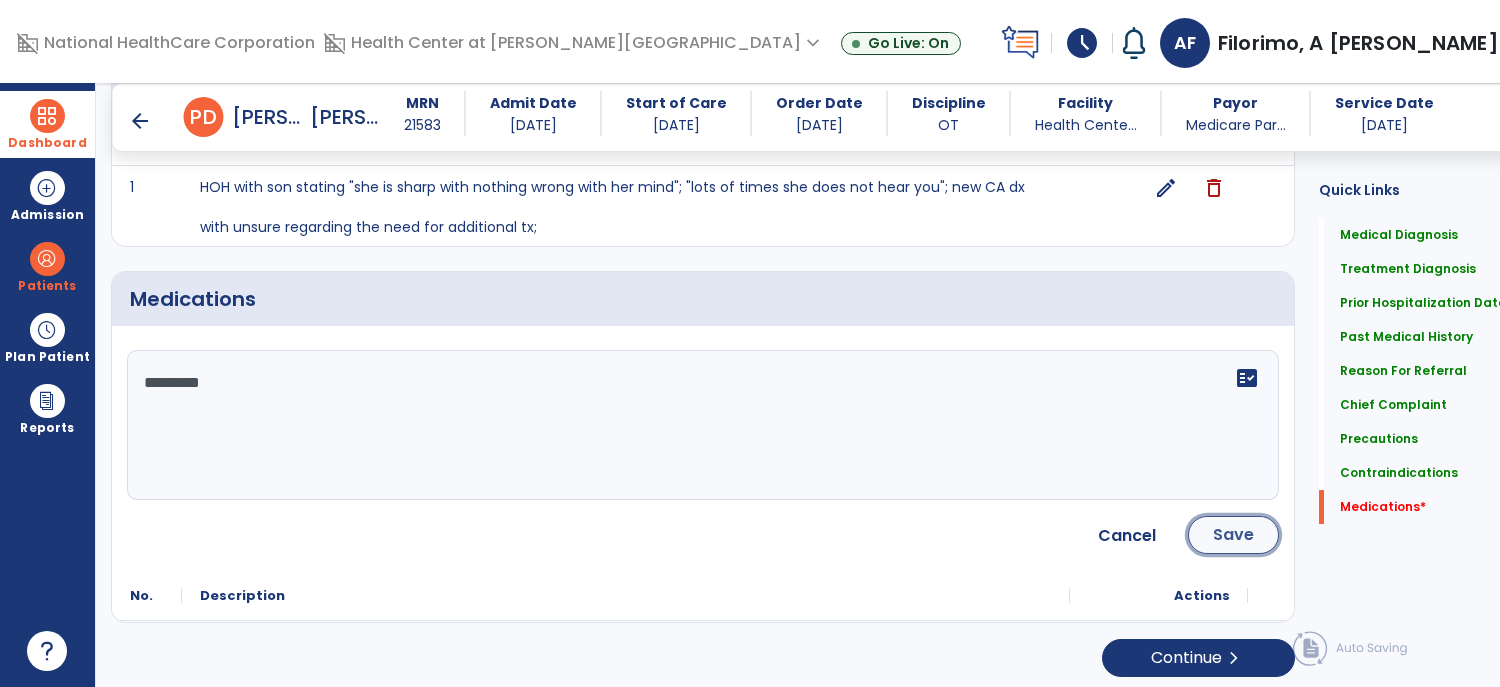 click on "Save" 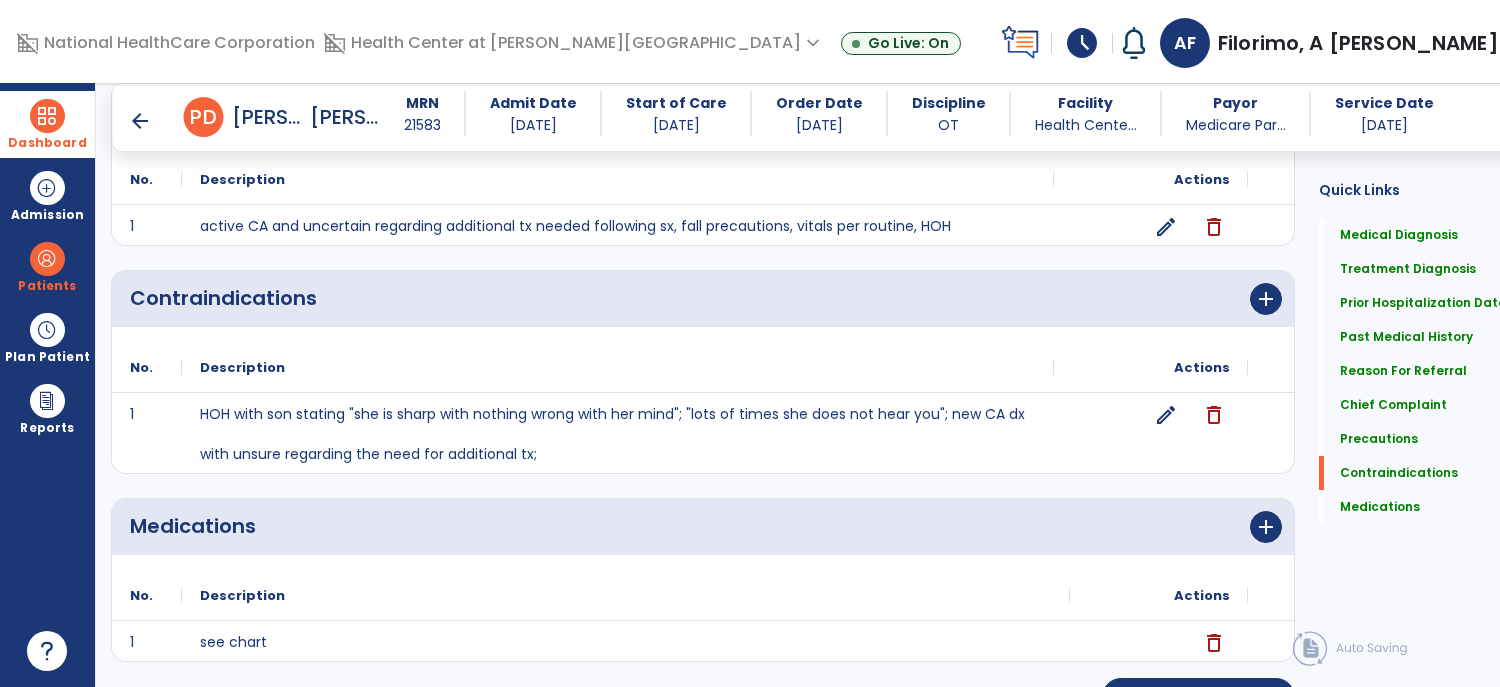 scroll, scrollTop: 1785, scrollLeft: 0, axis: vertical 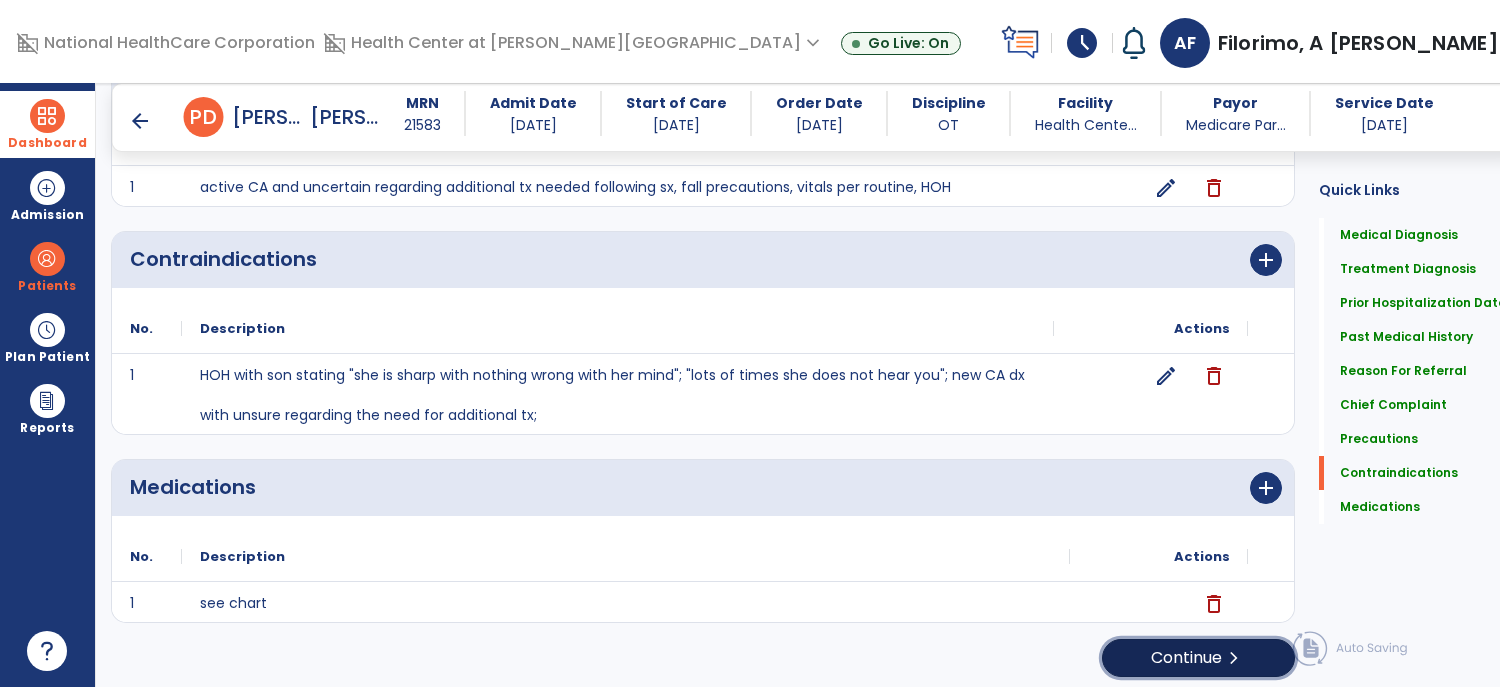 click on "chevron_right" 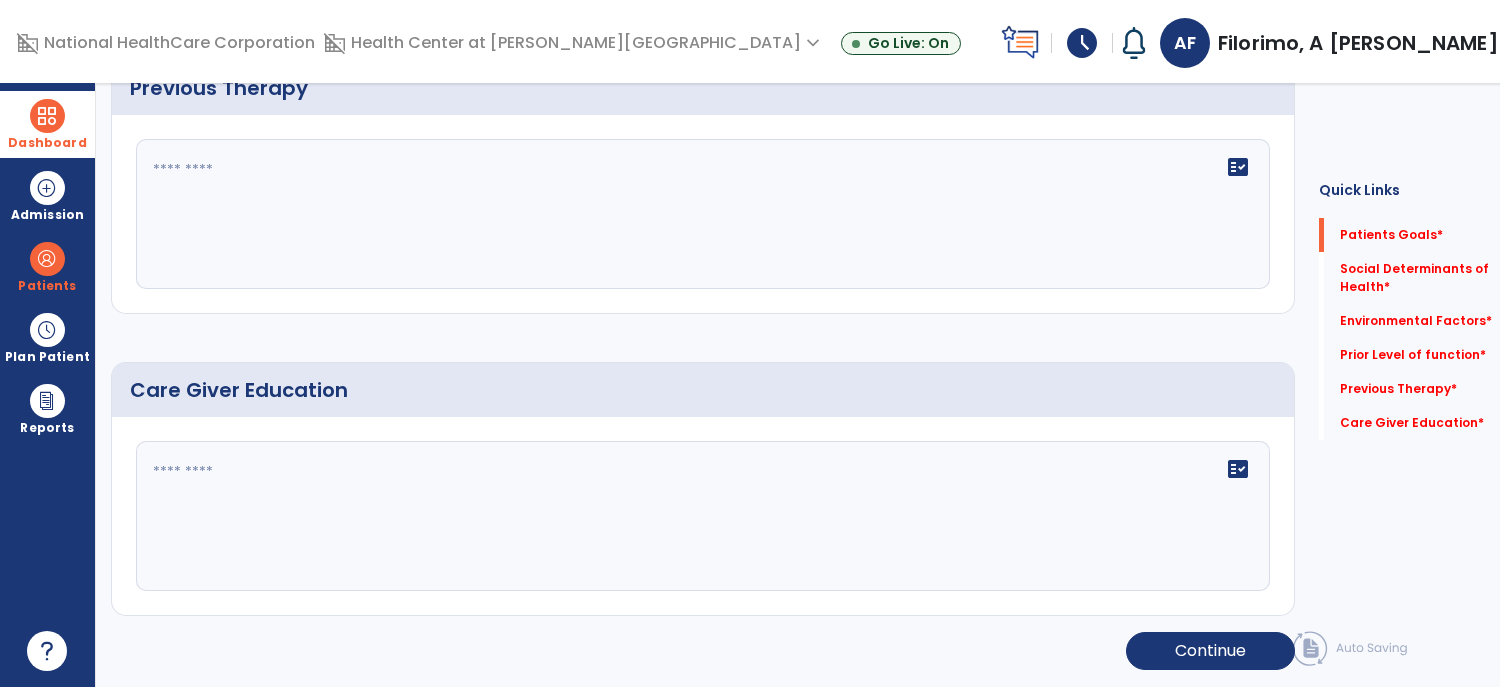 scroll, scrollTop: 0, scrollLeft: 0, axis: both 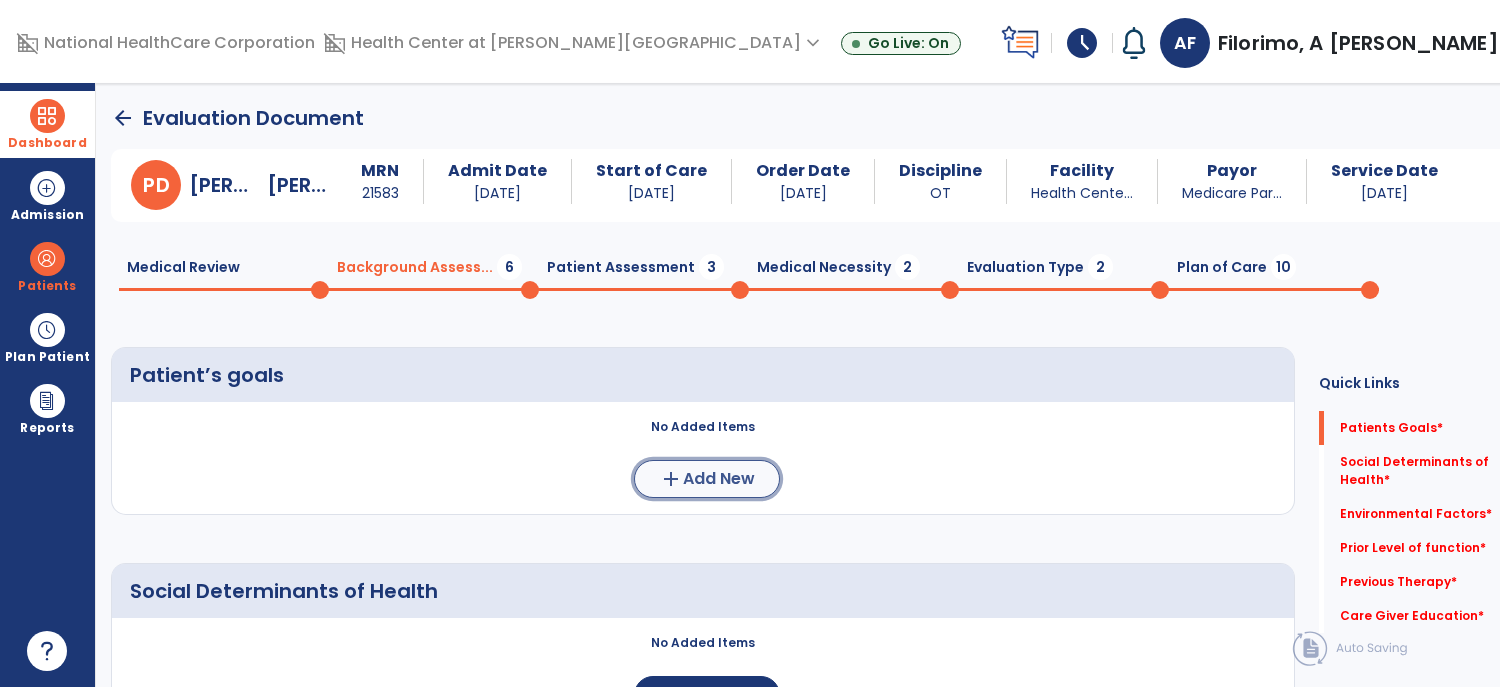 click on "add  Add New" 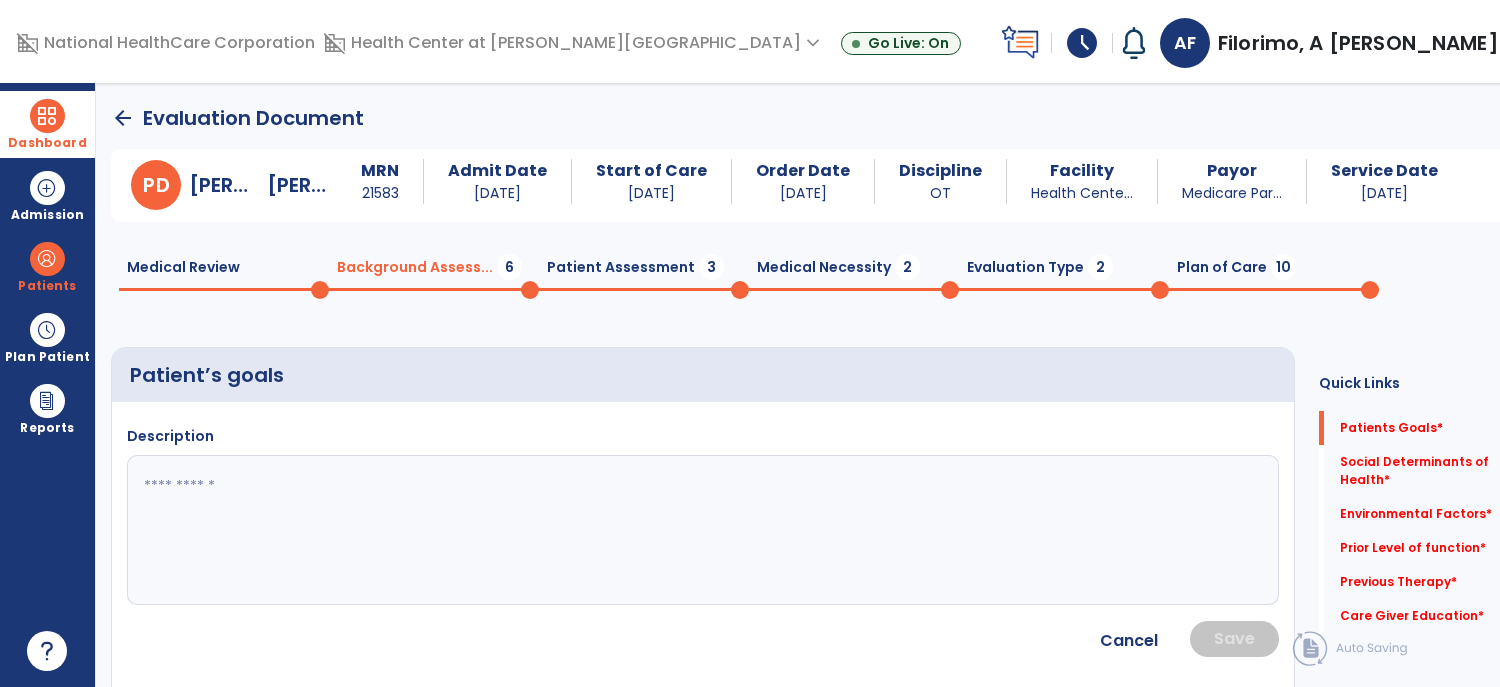 click 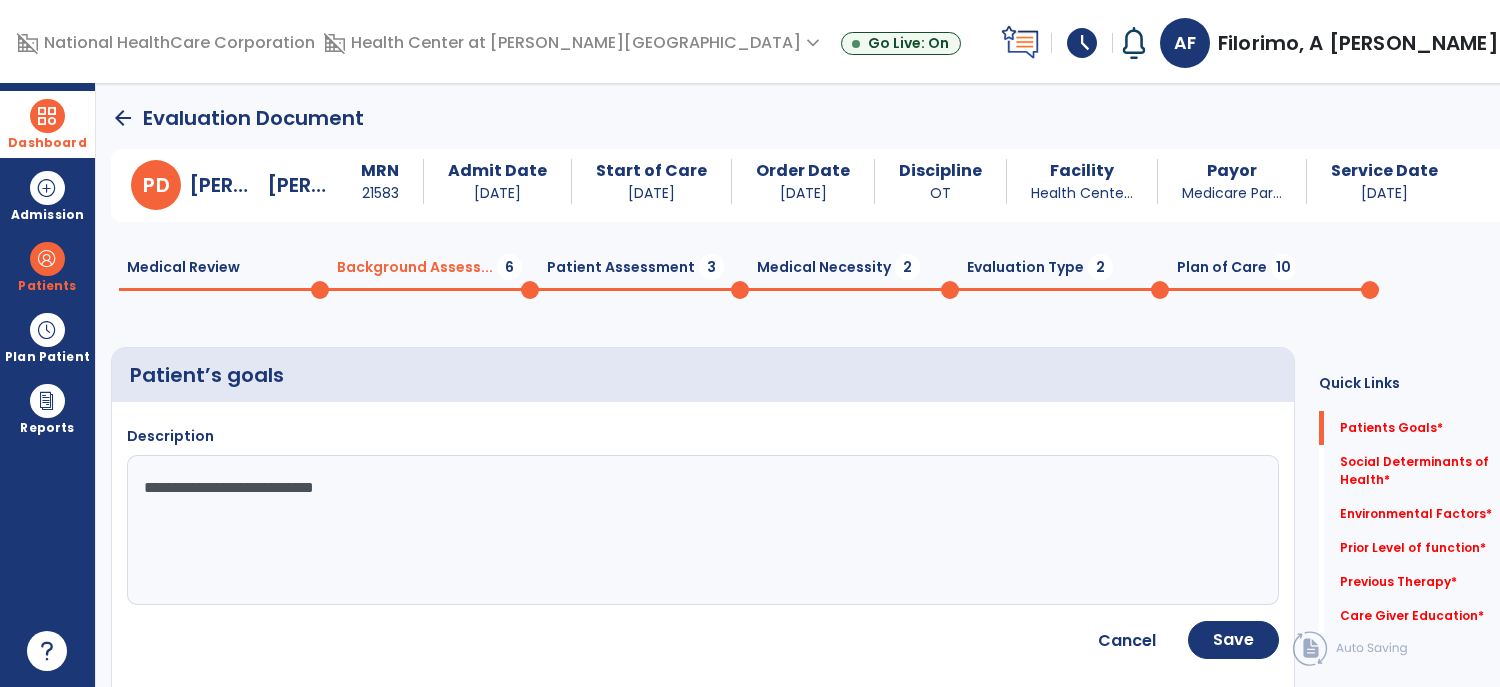 type on "**********" 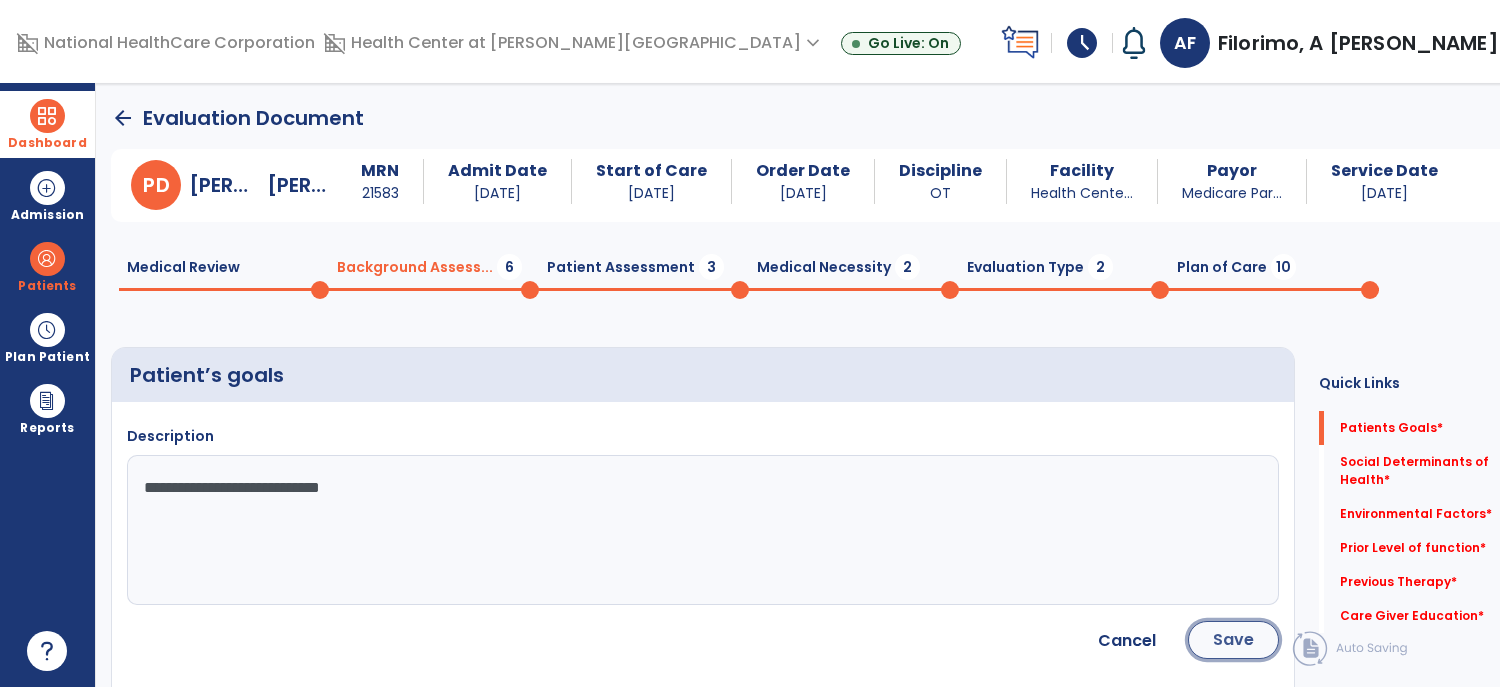 click on "Save" 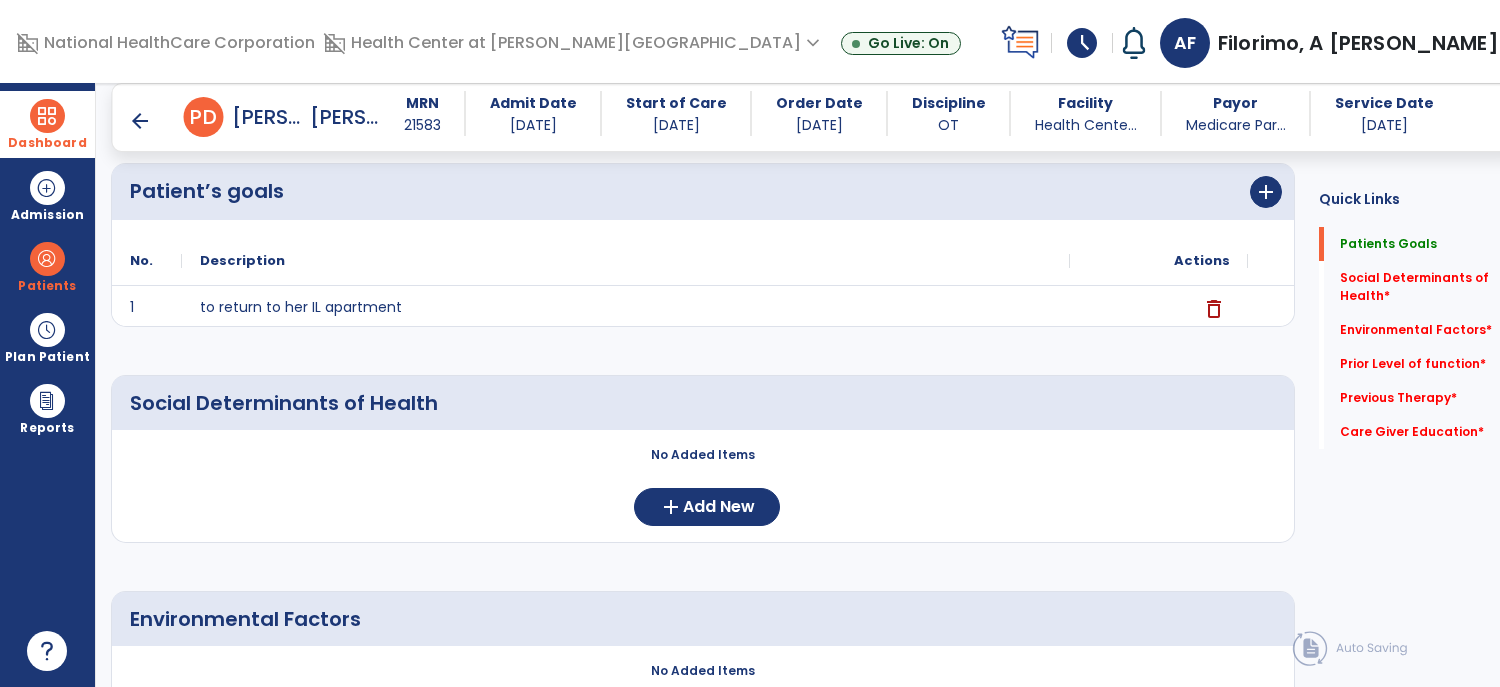 scroll, scrollTop: 167, scrollLeft: 0, axis: vertical 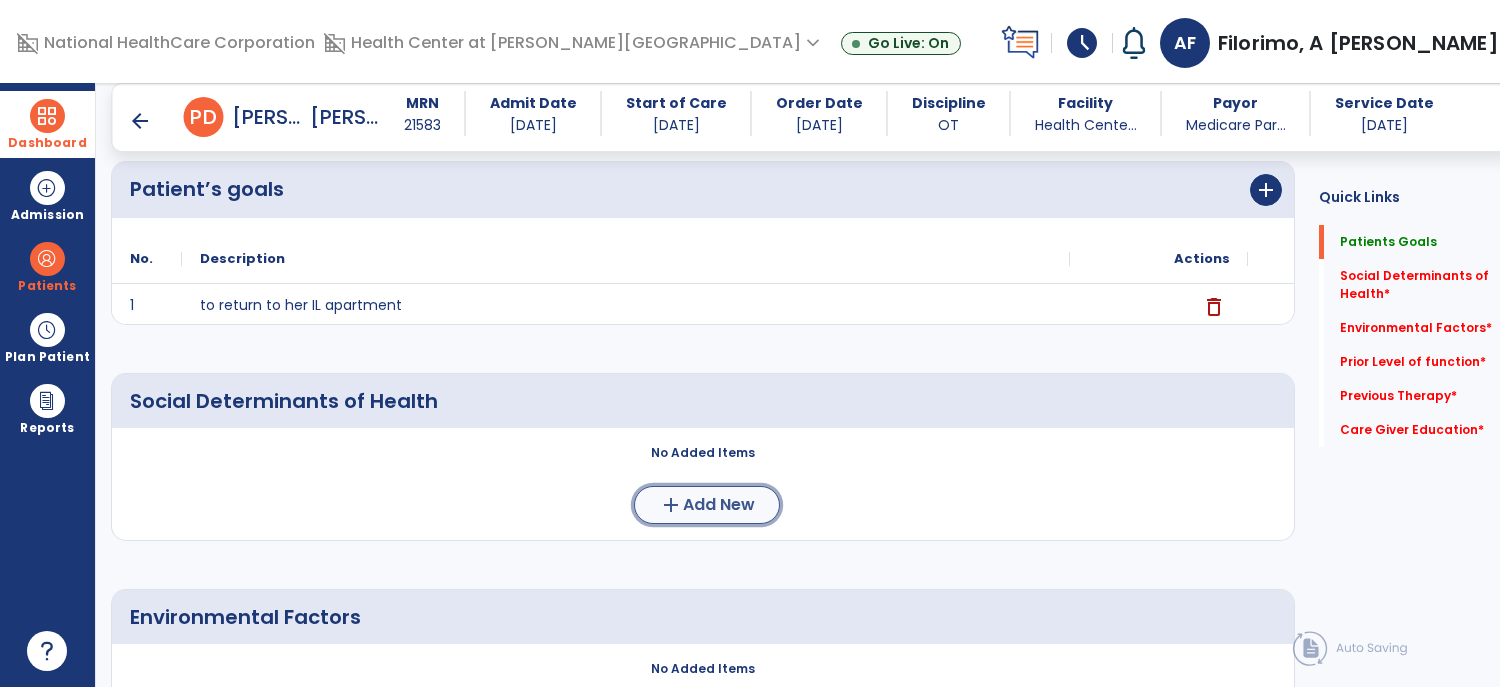 click on "Add New" 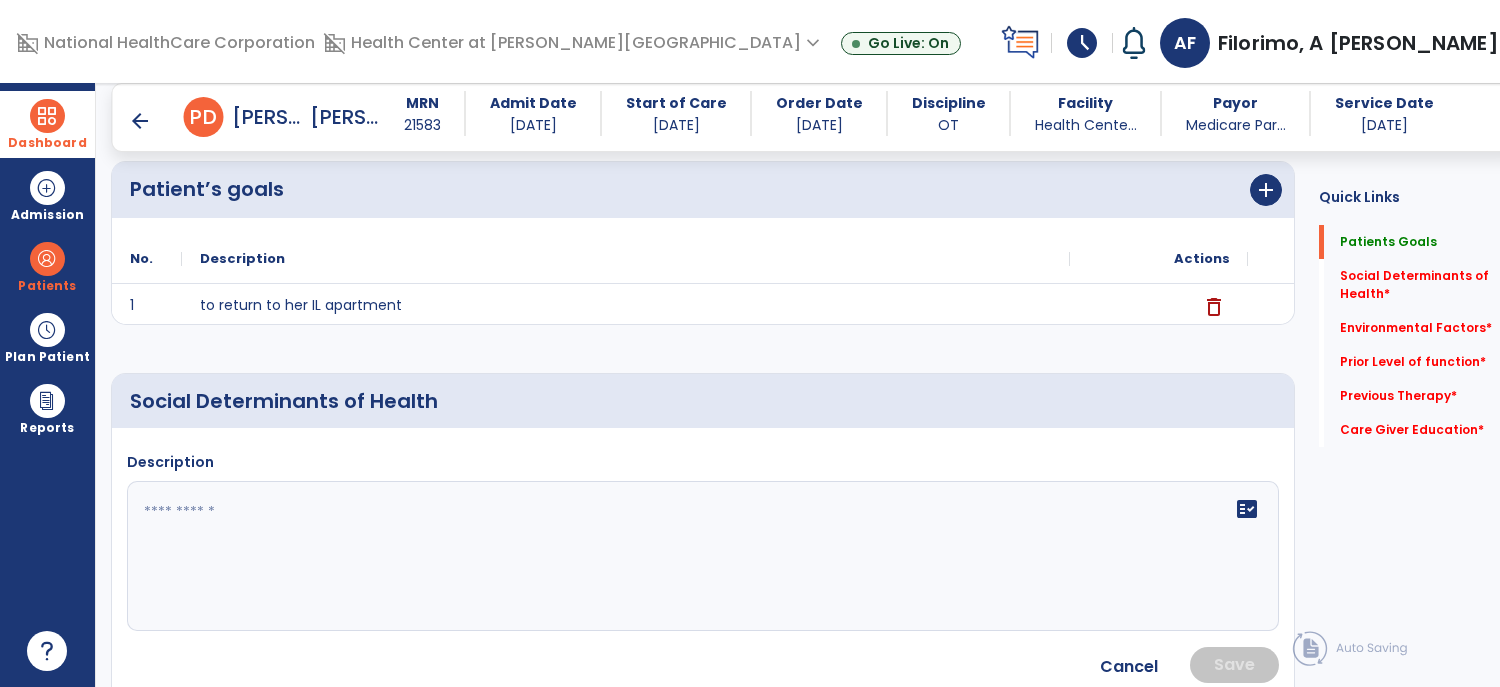 click on "Description   fact_check" 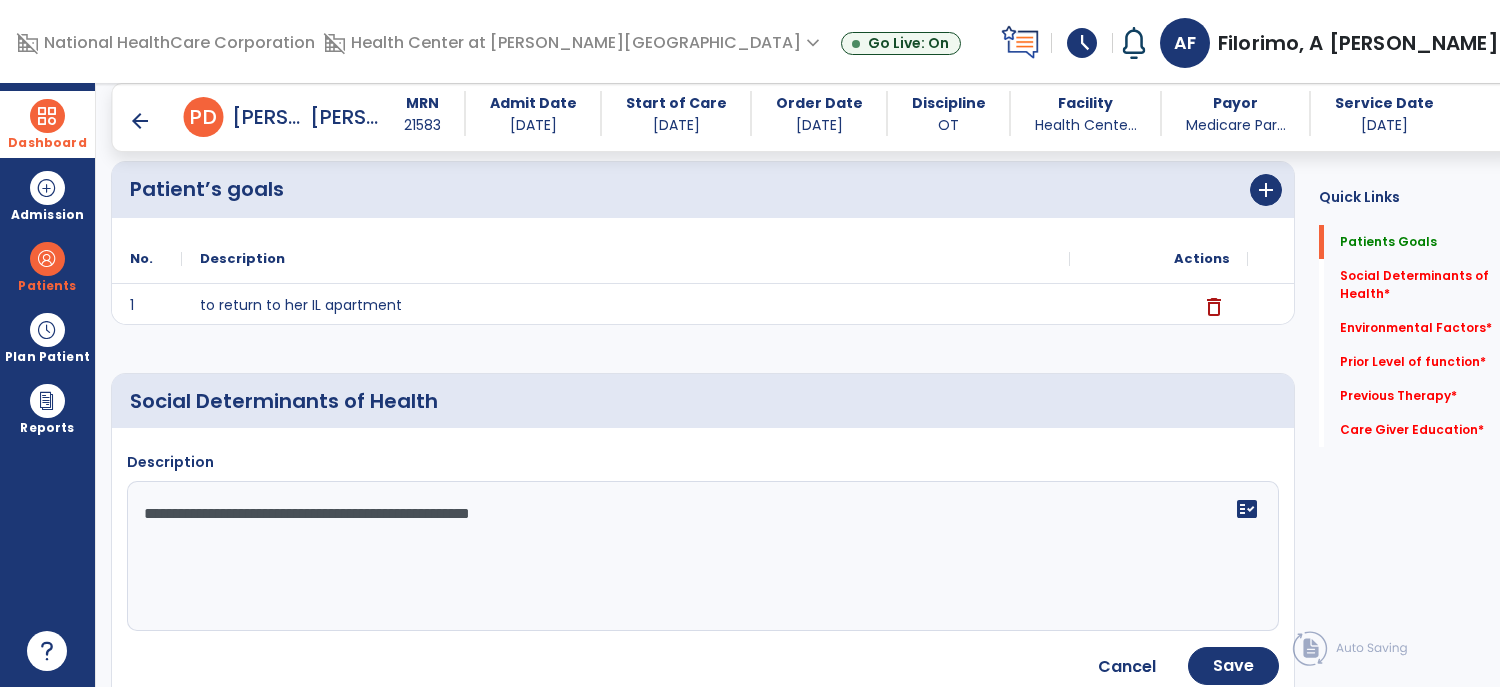 type on "**********" 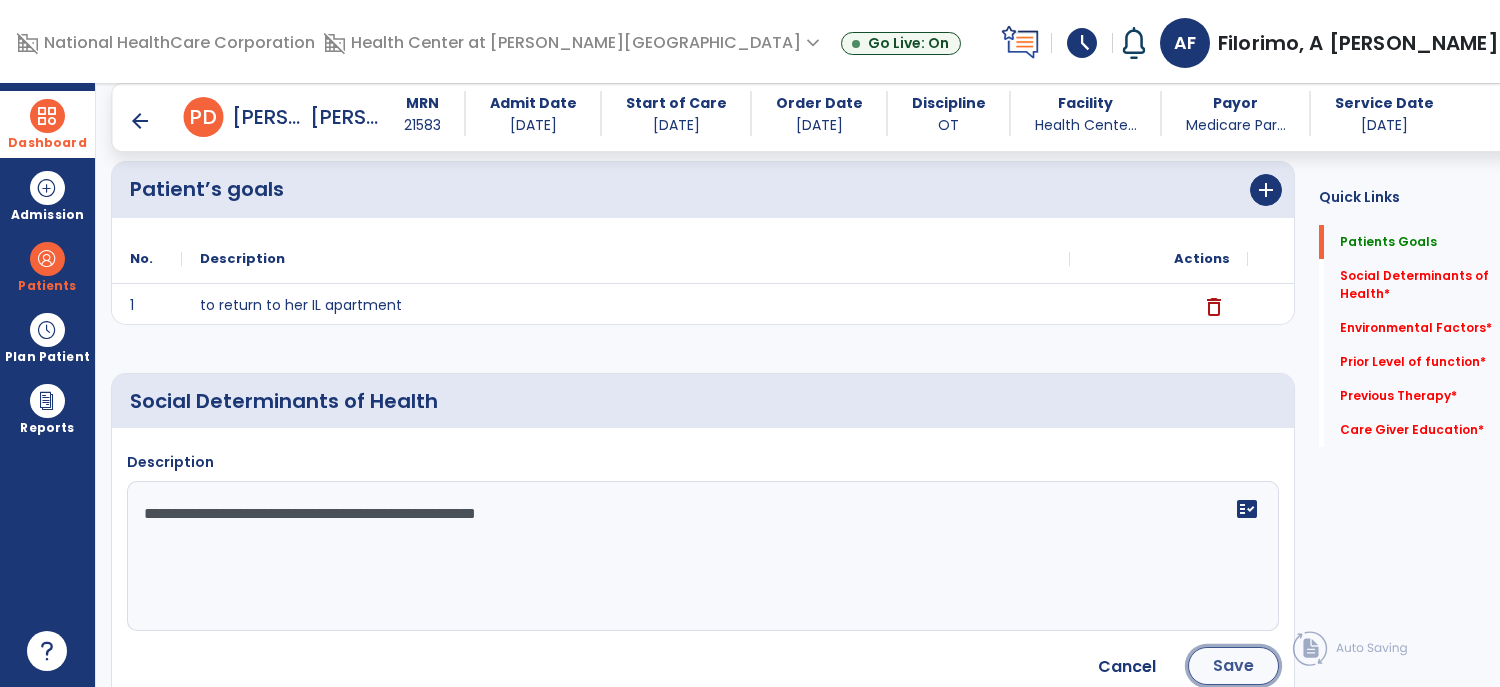 click on "Save" 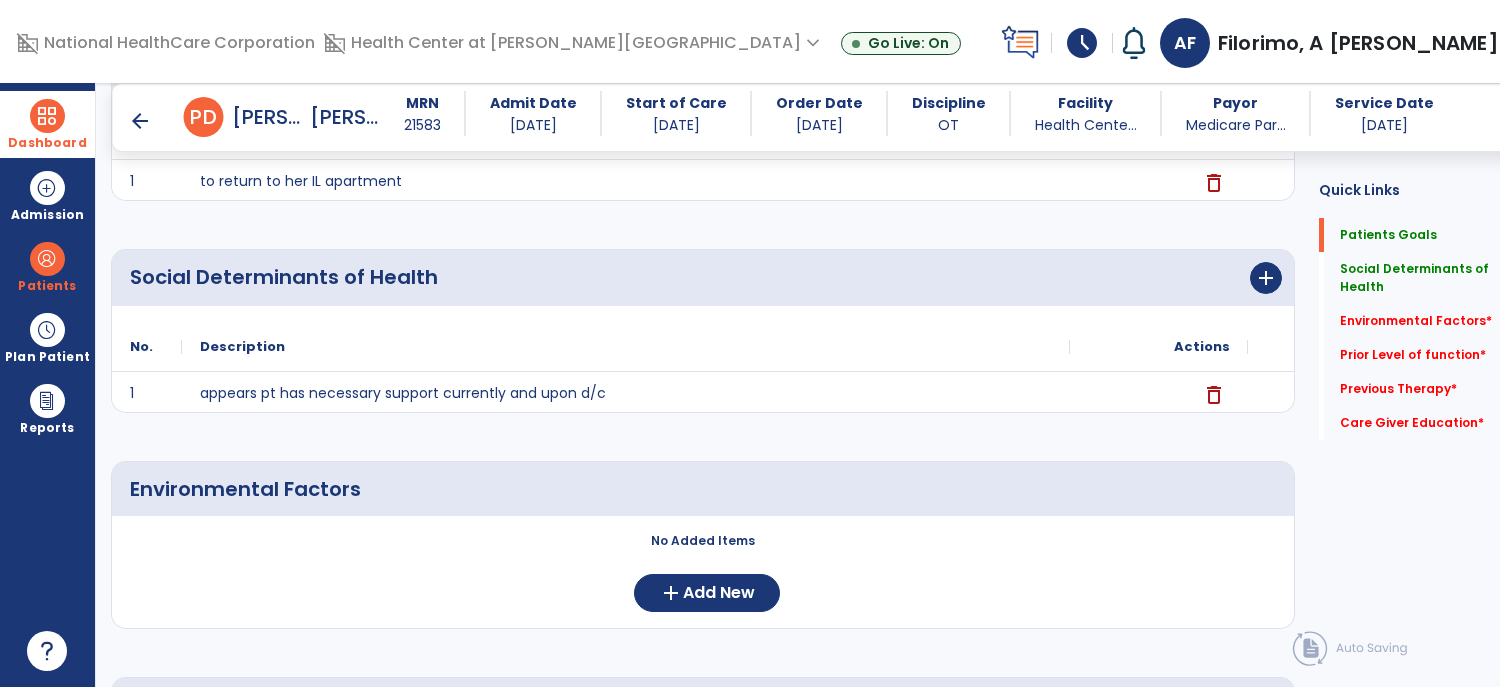 scroll, scrollTop: 353, scrollLeft: 0, axis: vertical 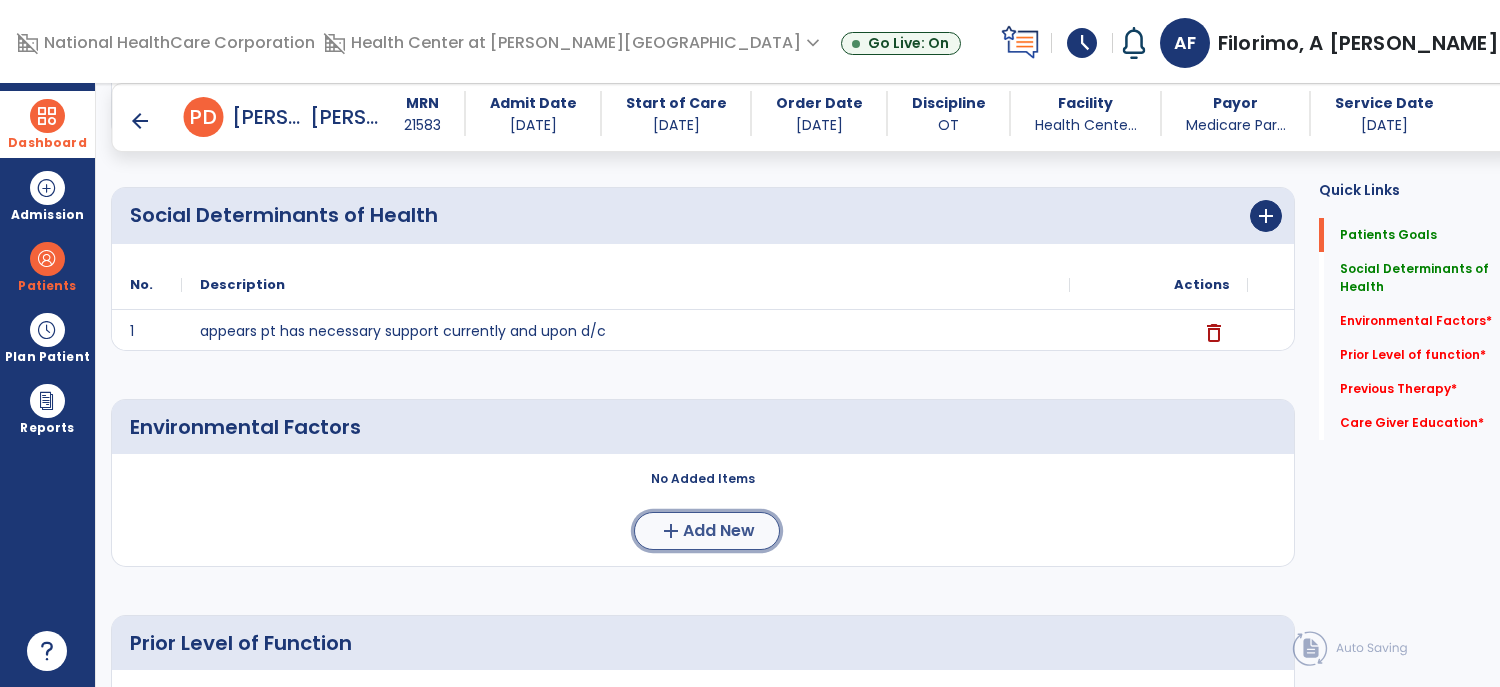 click on "add  Add New" 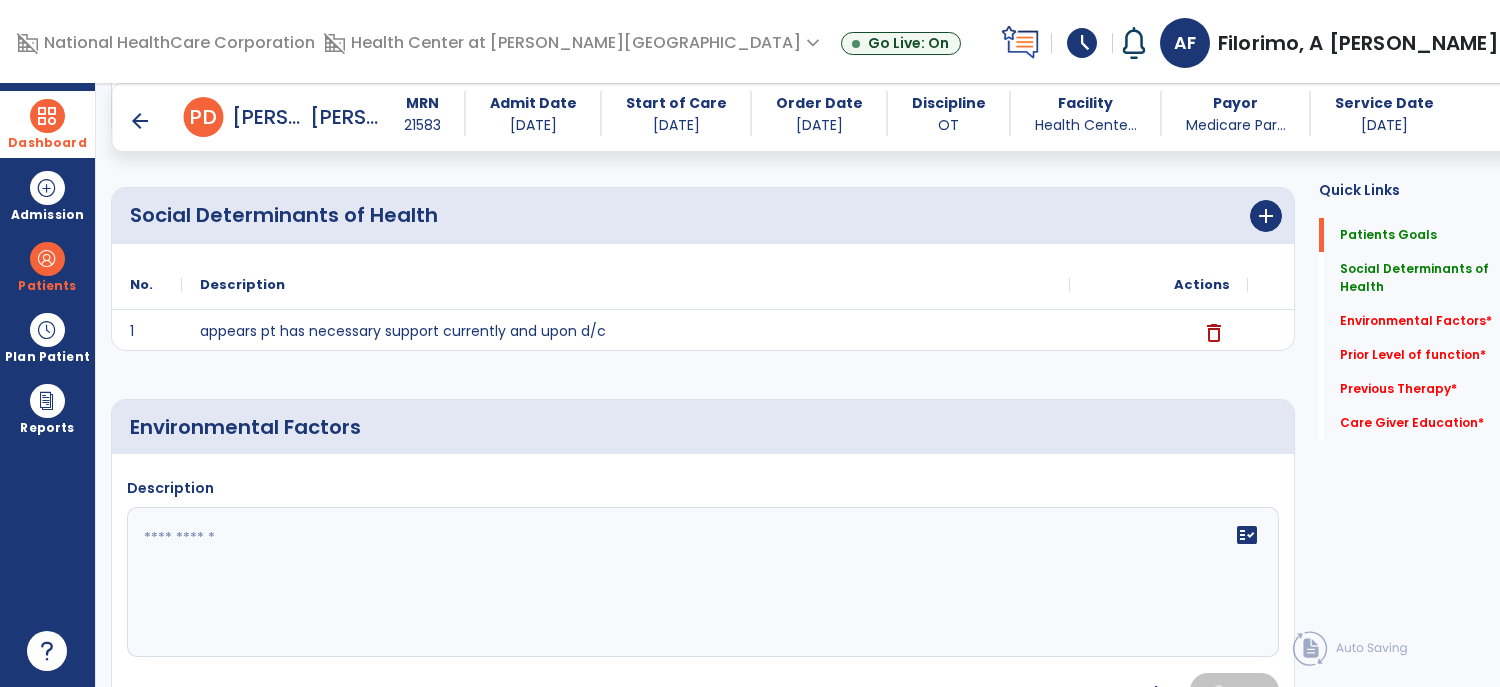 click 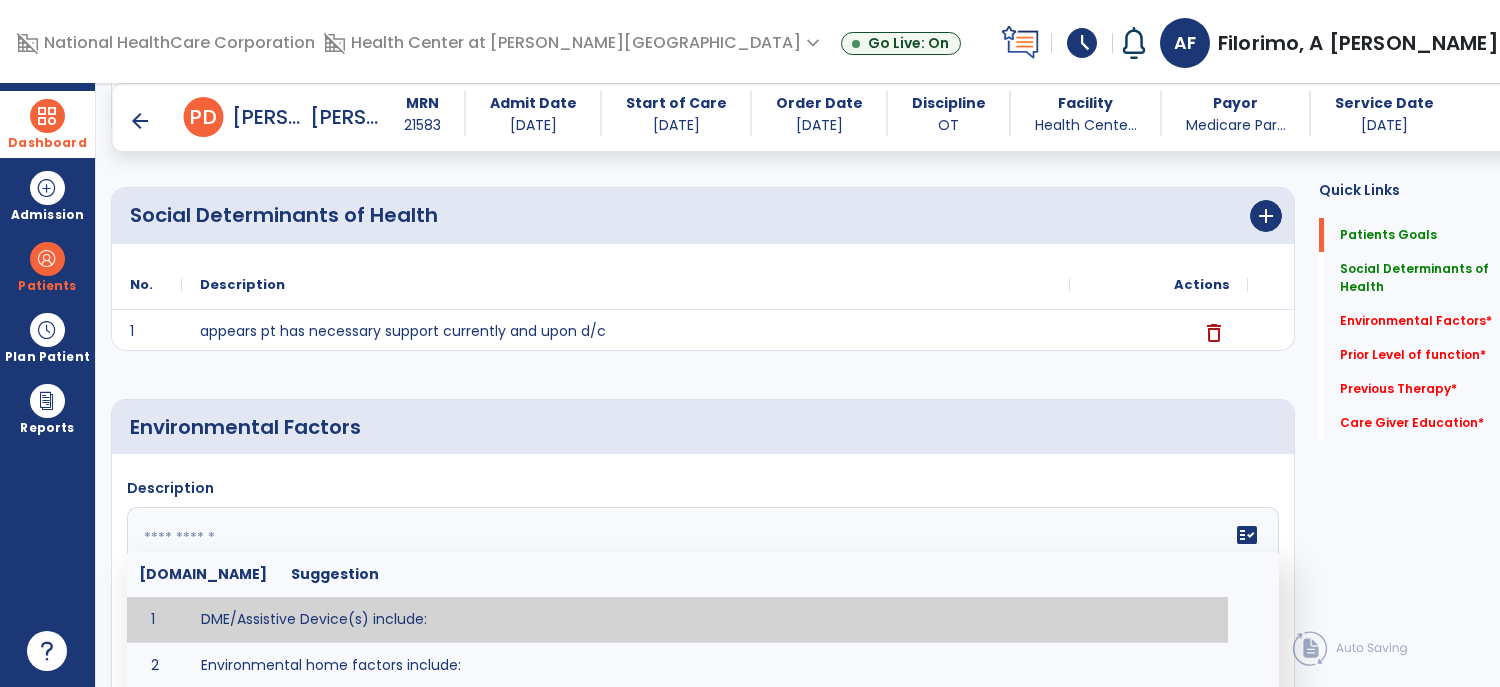 type on "*" 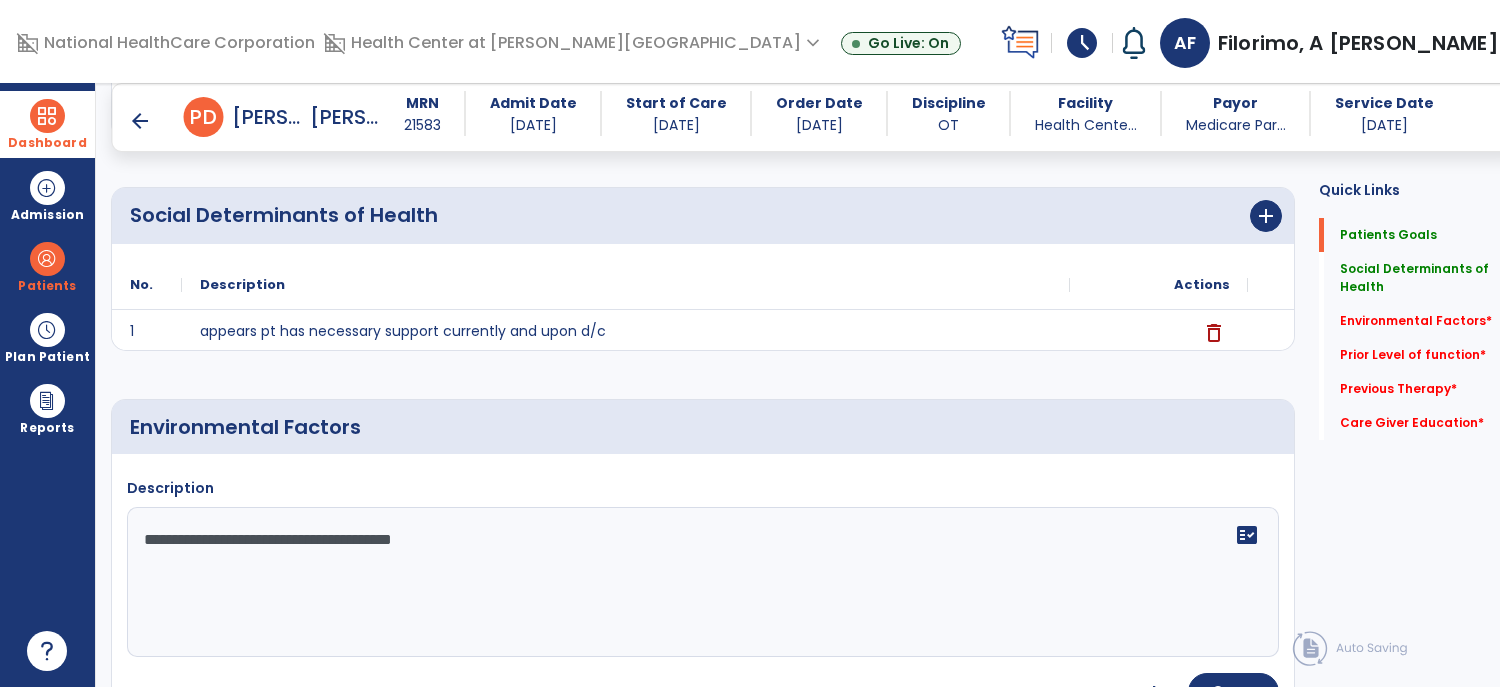 type on "**********" 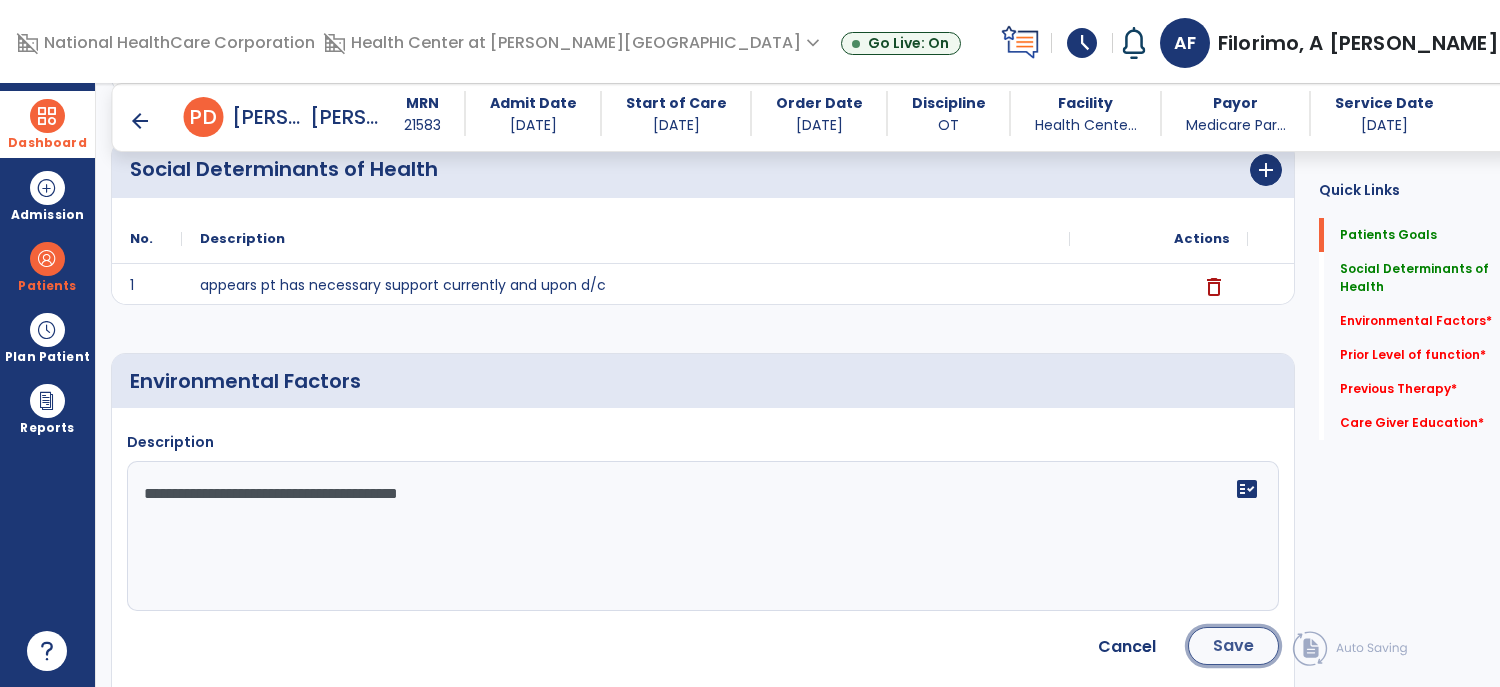 click on "Save" 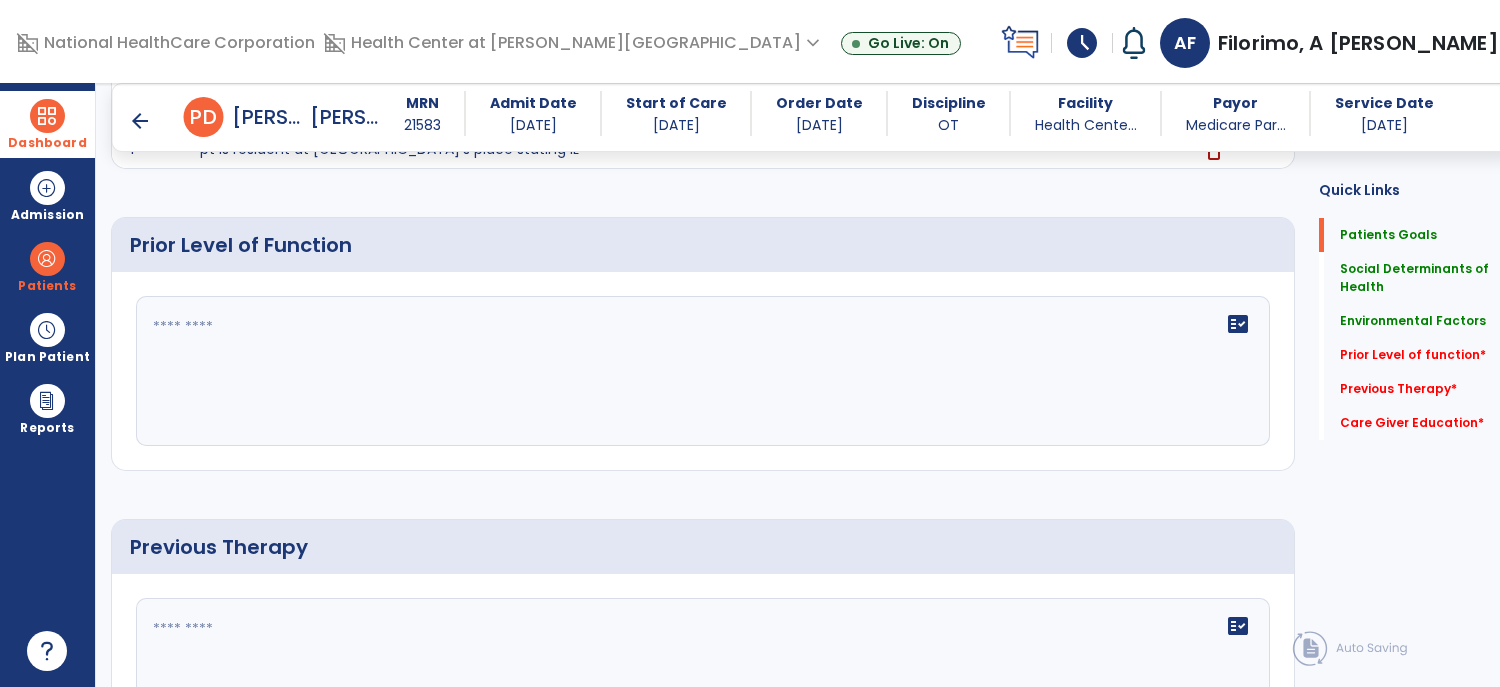 scroll, scrollTop: 749, scrollLeft: 0, axis: vertical 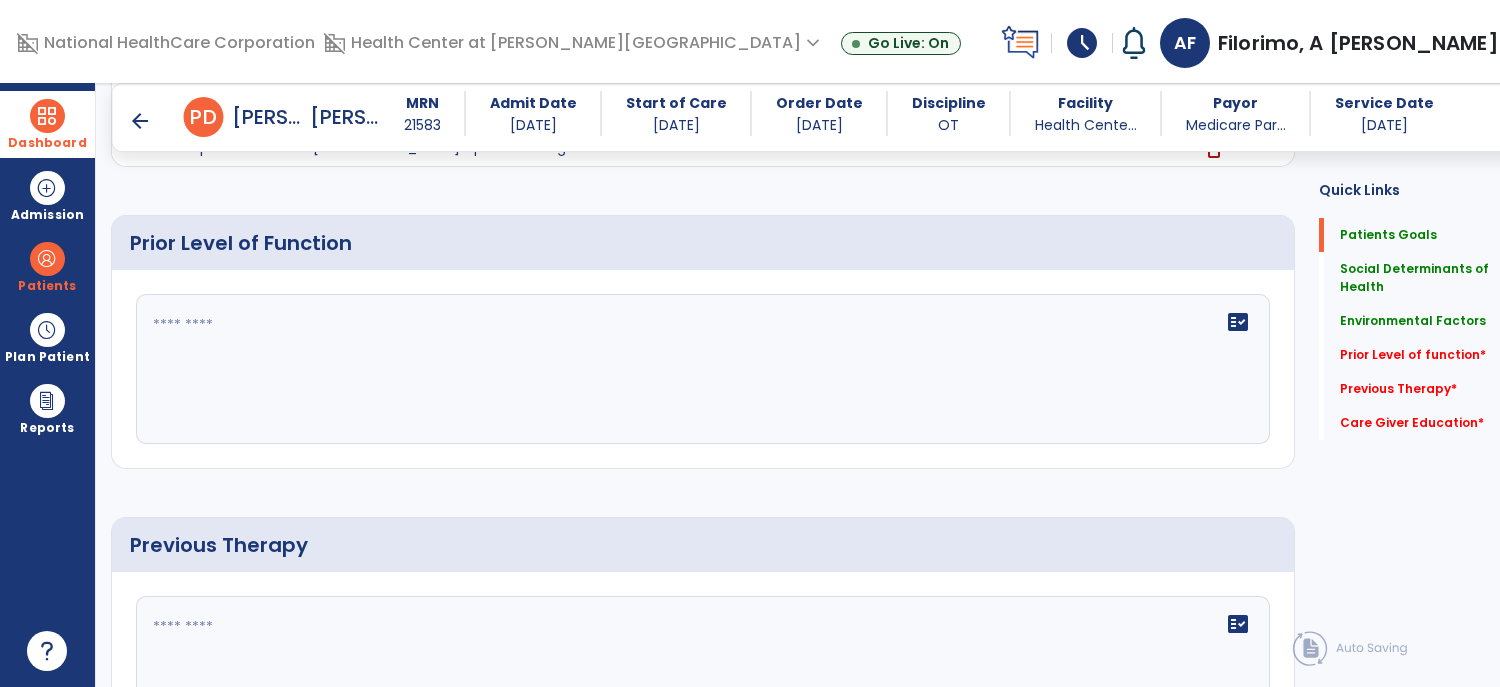 click on "fact_check" 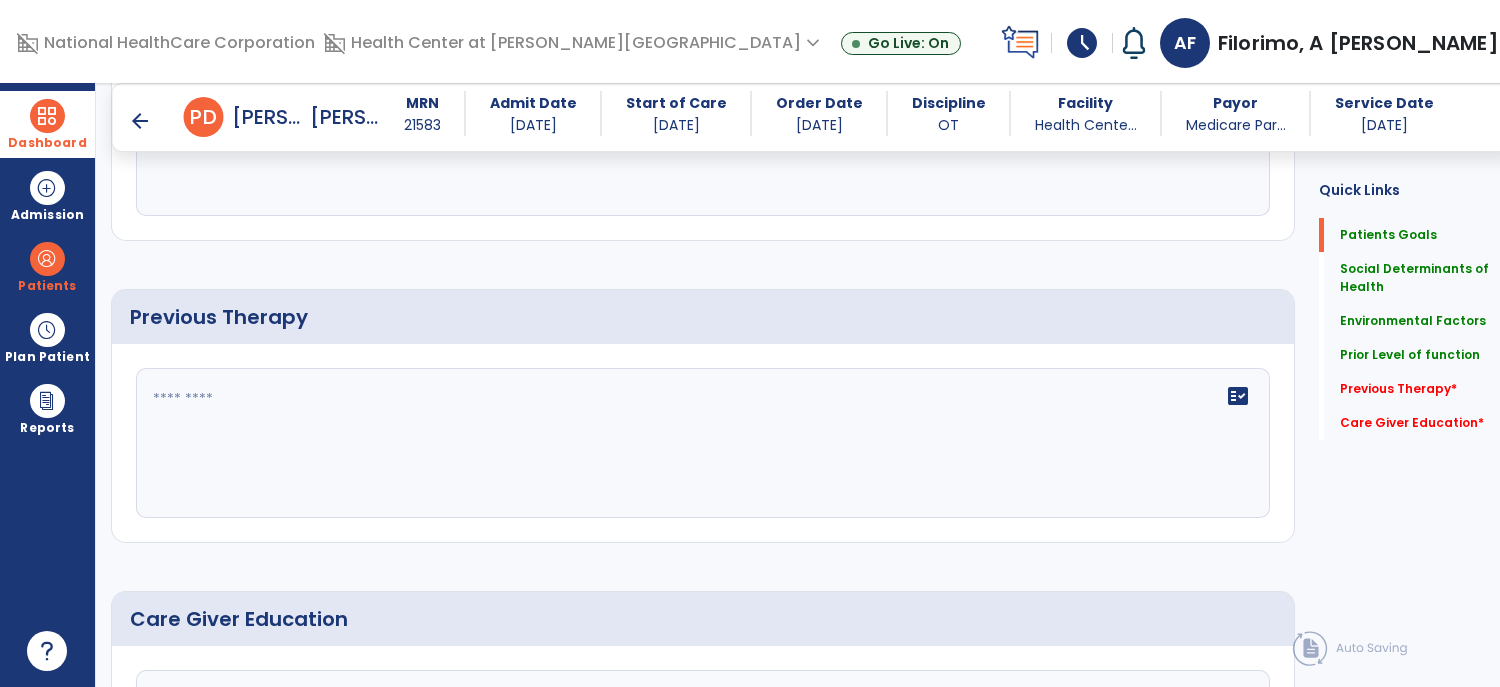 scroll, scrollTop: 978, scrollLeft: 0, axis: vertical 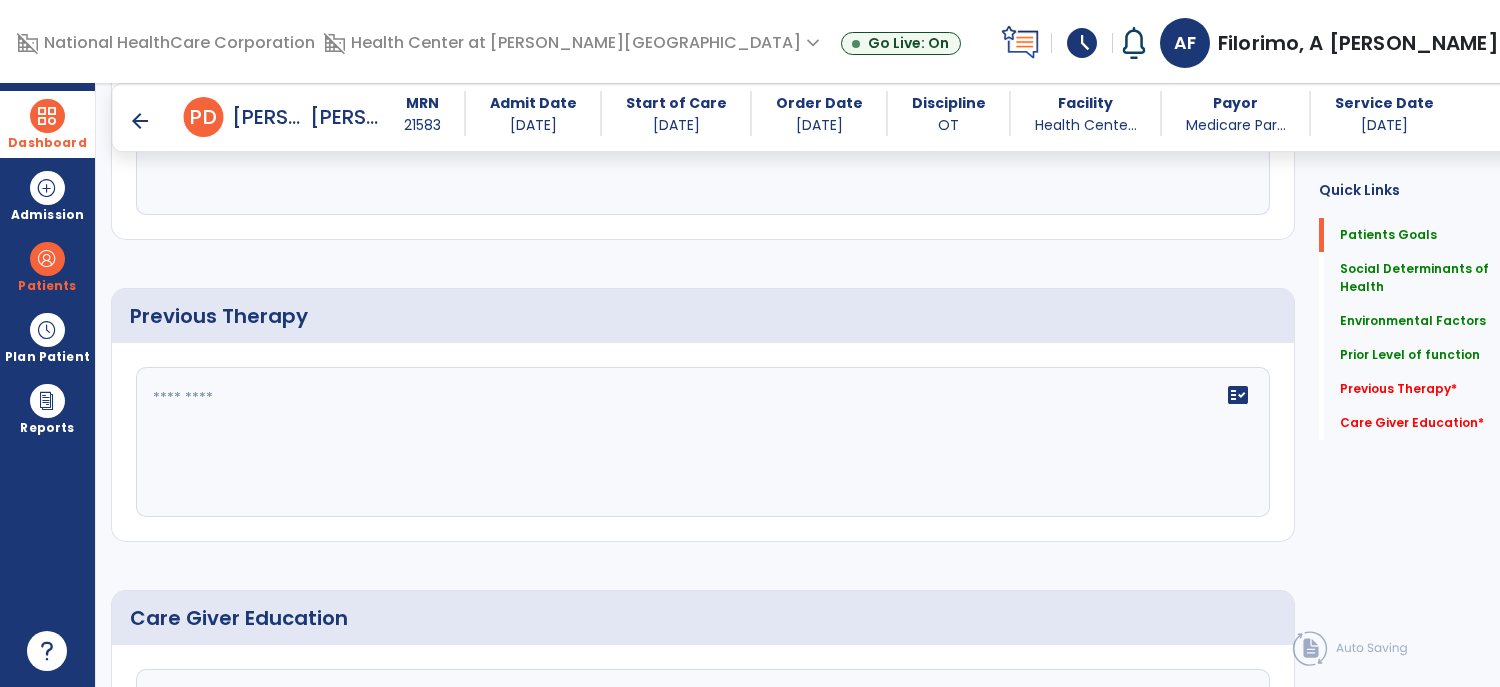 type on "**********" 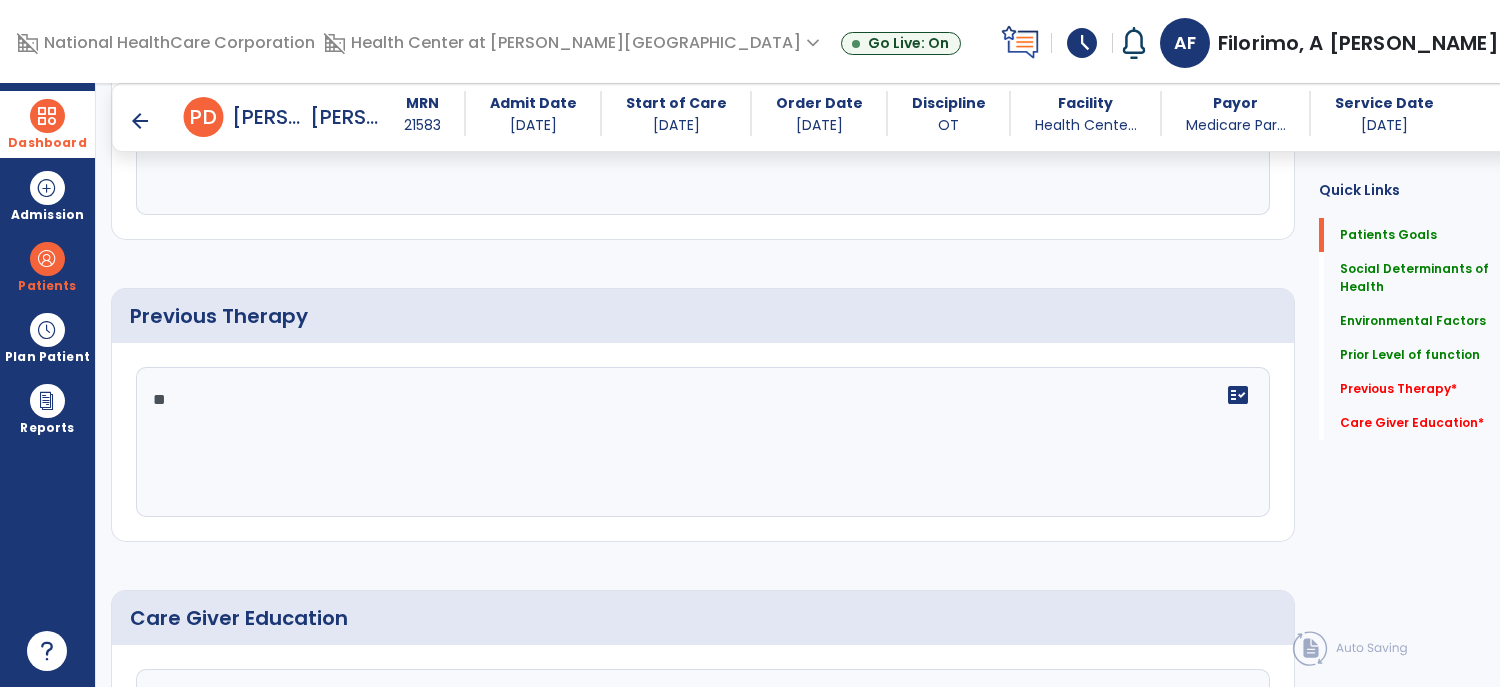 type on "*" 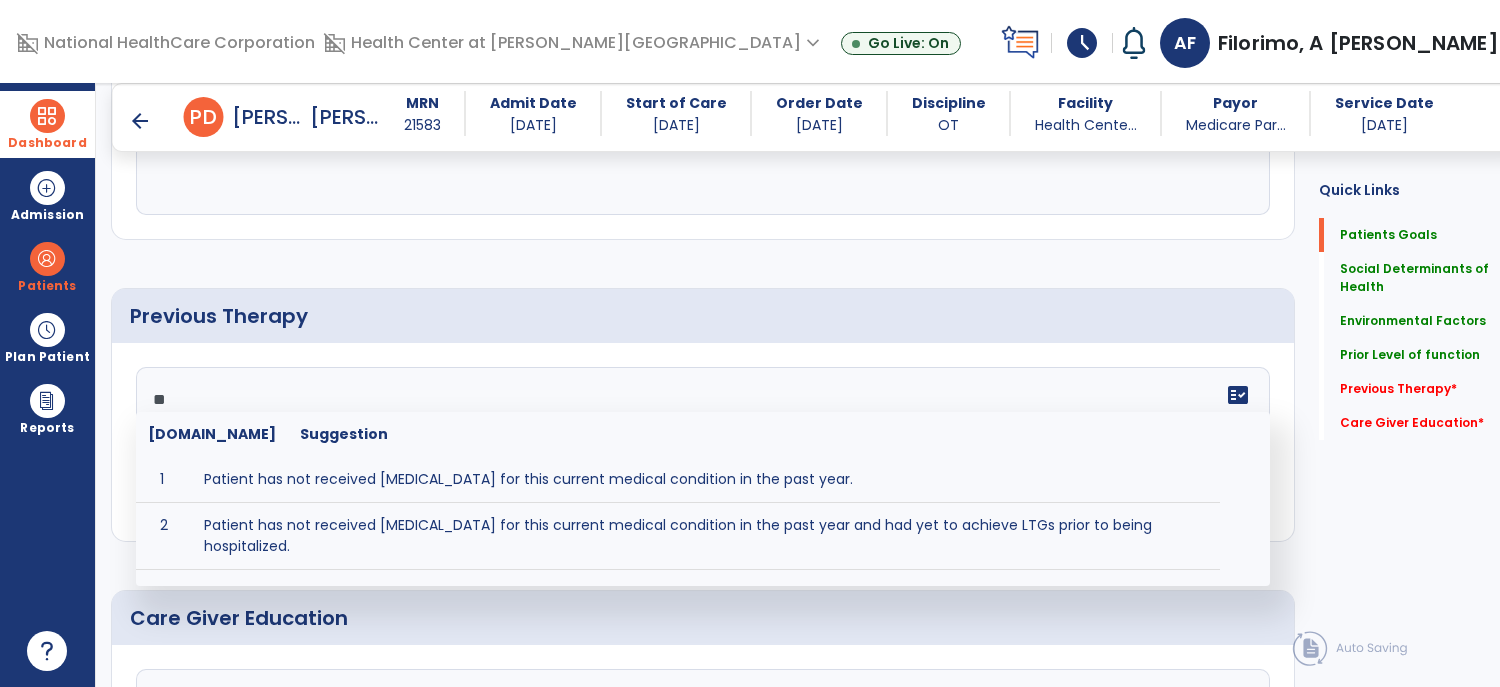 type on "*" 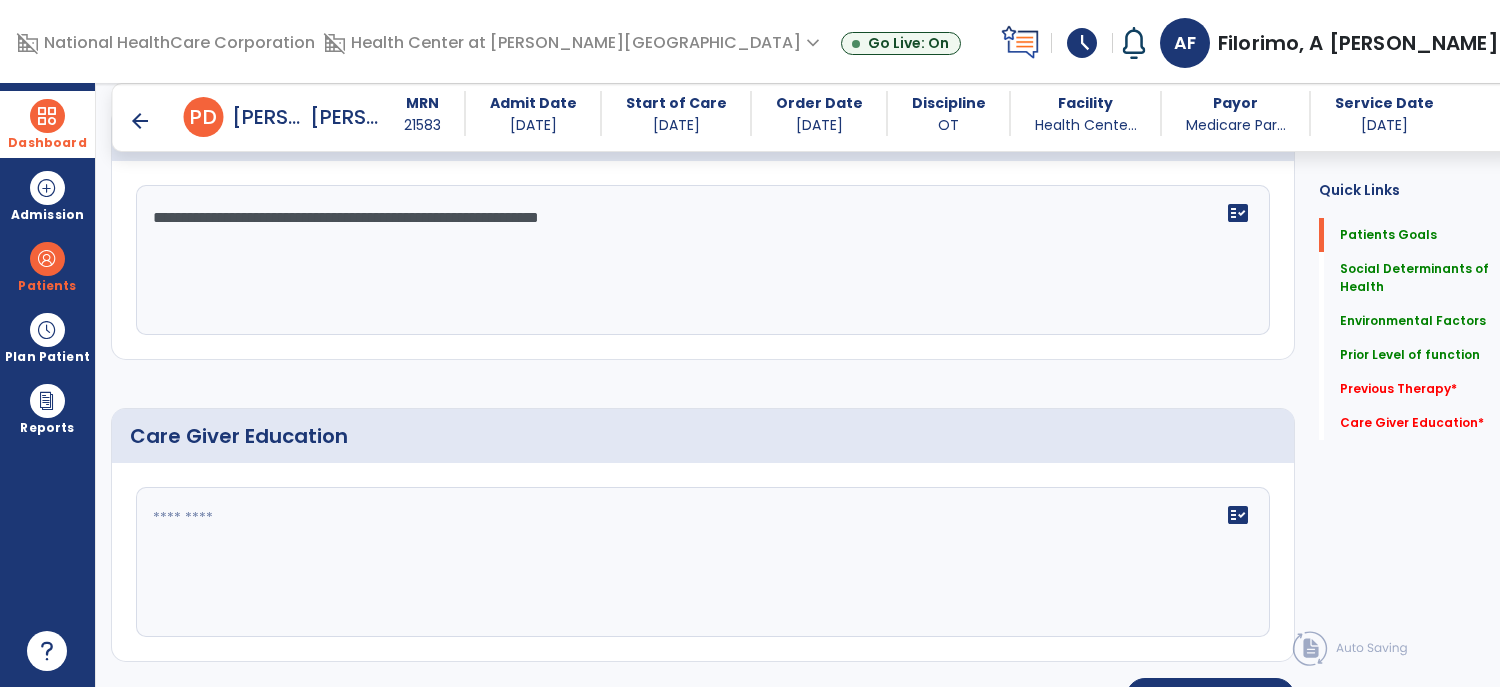 scroll, scrollTop: 1187, scrollLeft: 0, axis: vertical 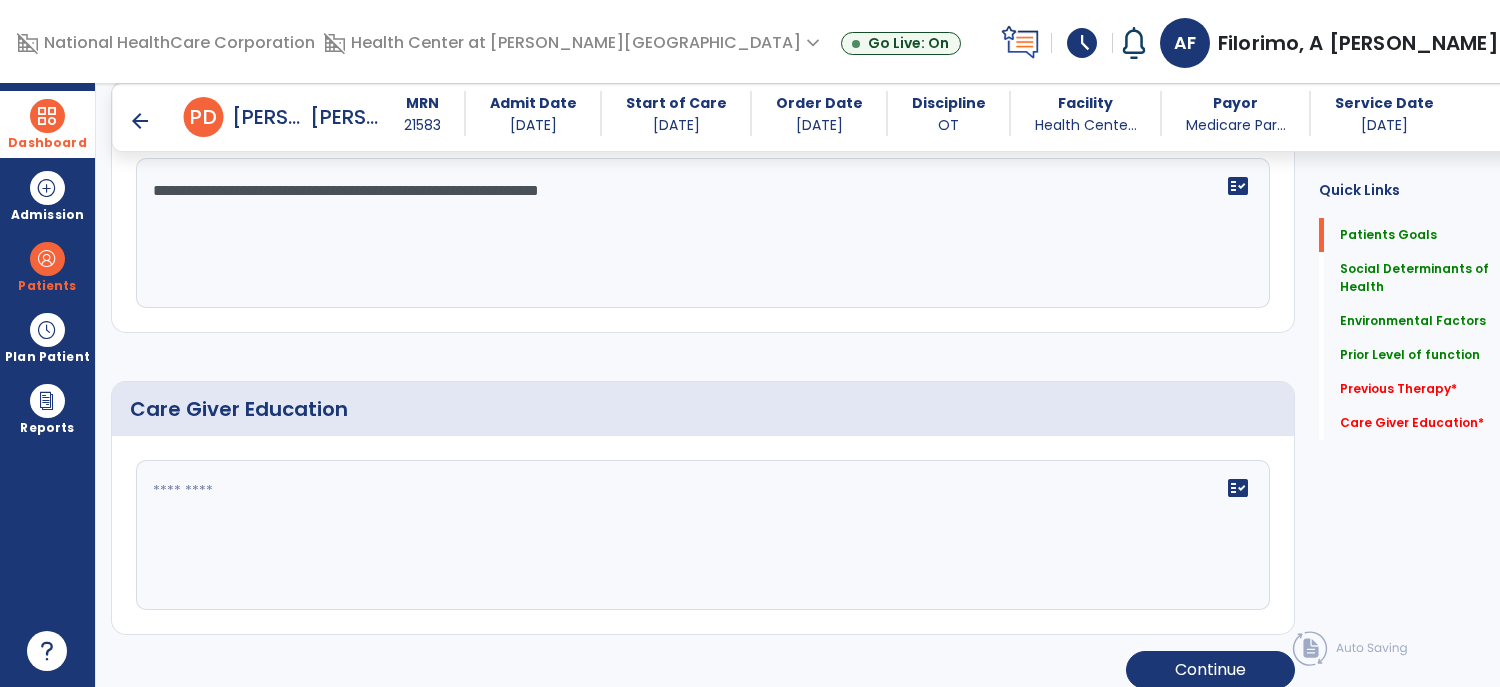 type on "**********" 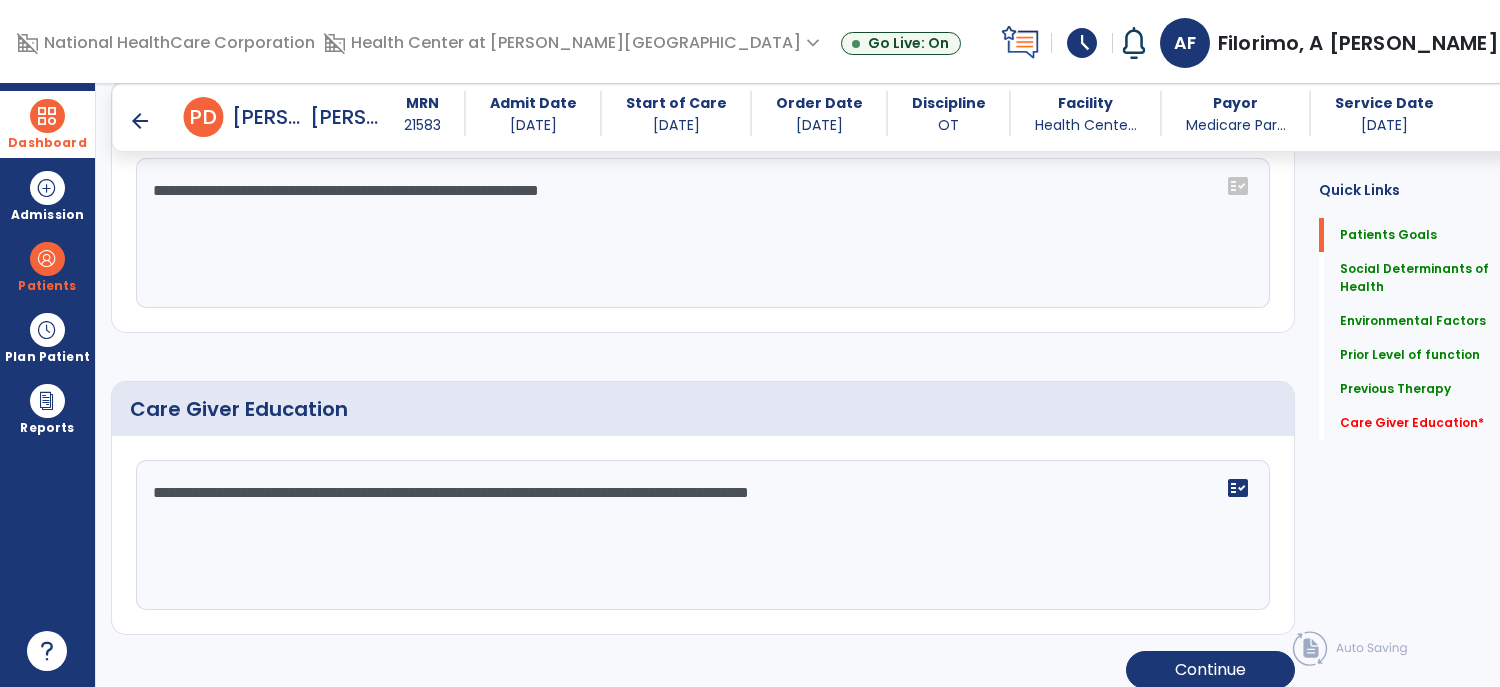 type on "**********" 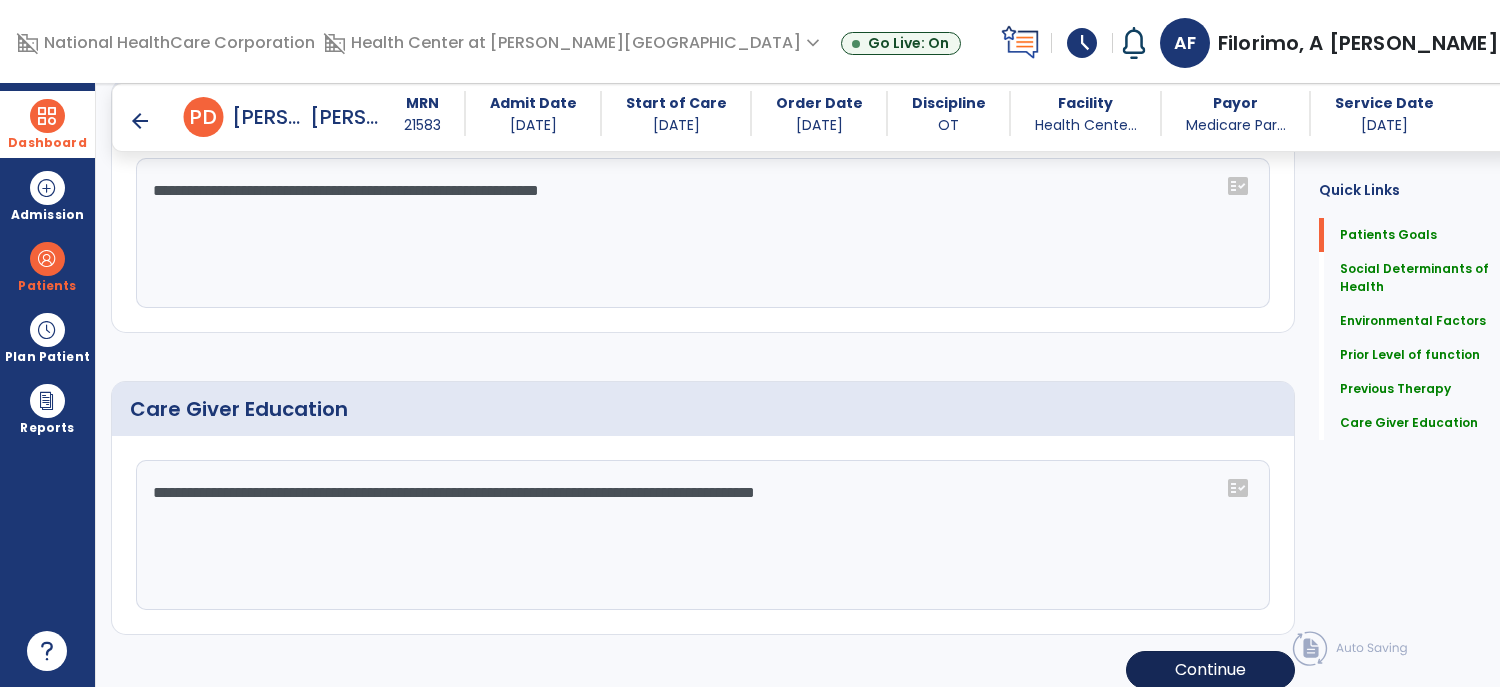 click on "Continue" 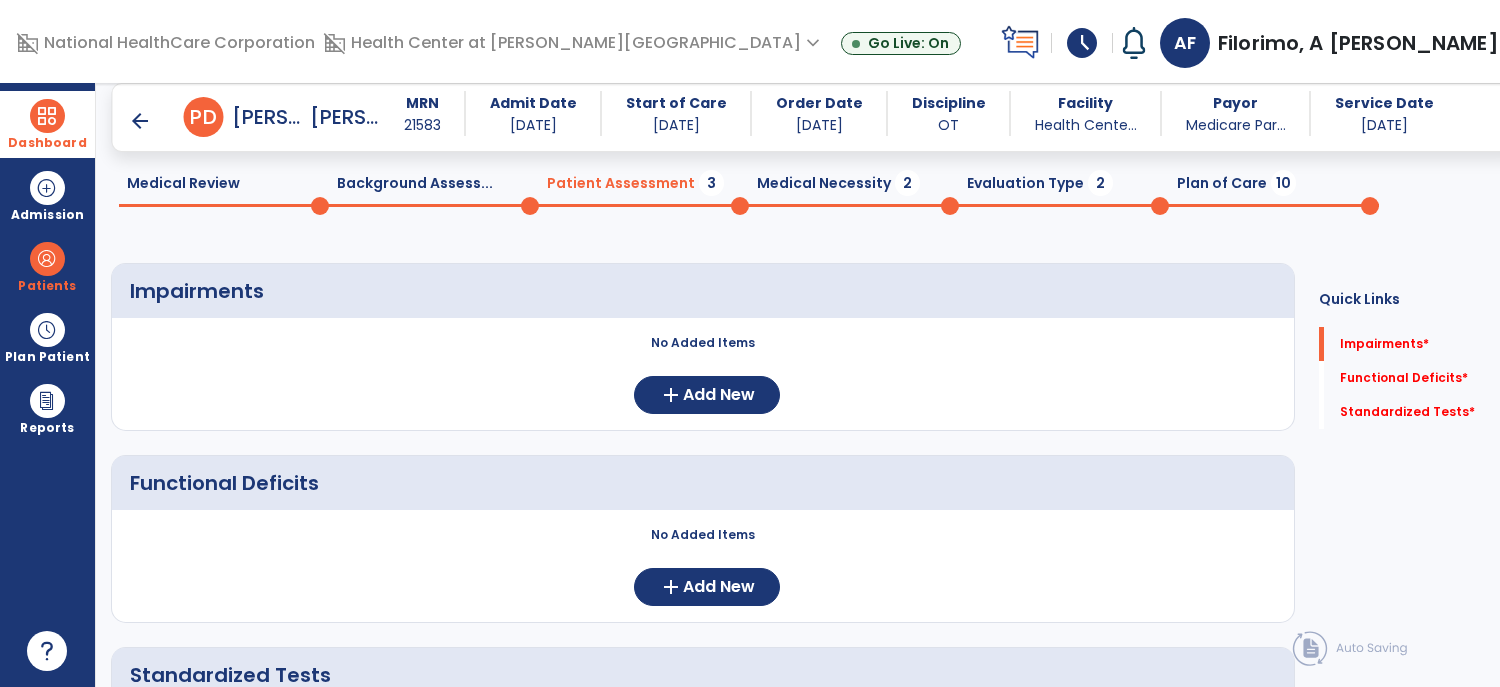 scroll, scrollTop: 63, scrollLeft: 0, axis: vertical 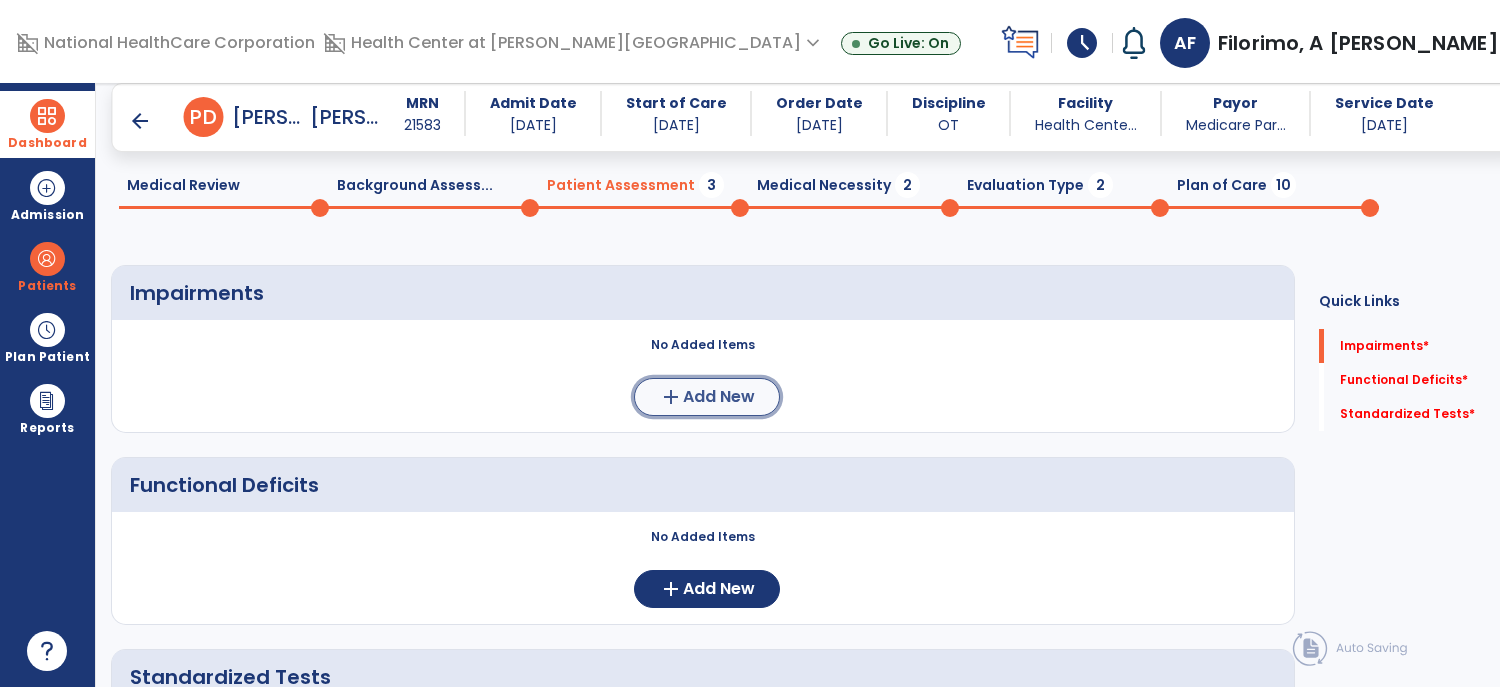click on "Add New" 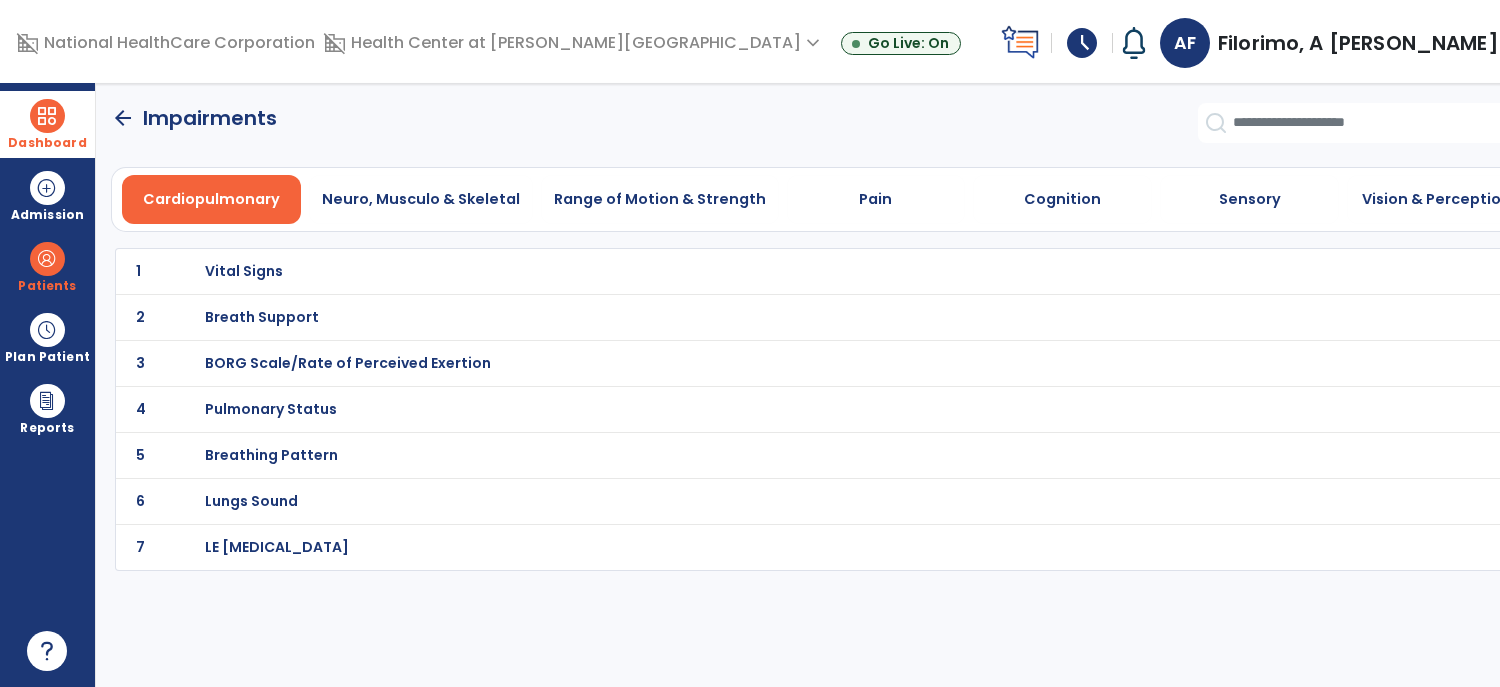 scroll, scrollTop: 0, scrollLeft: 0, axis: both 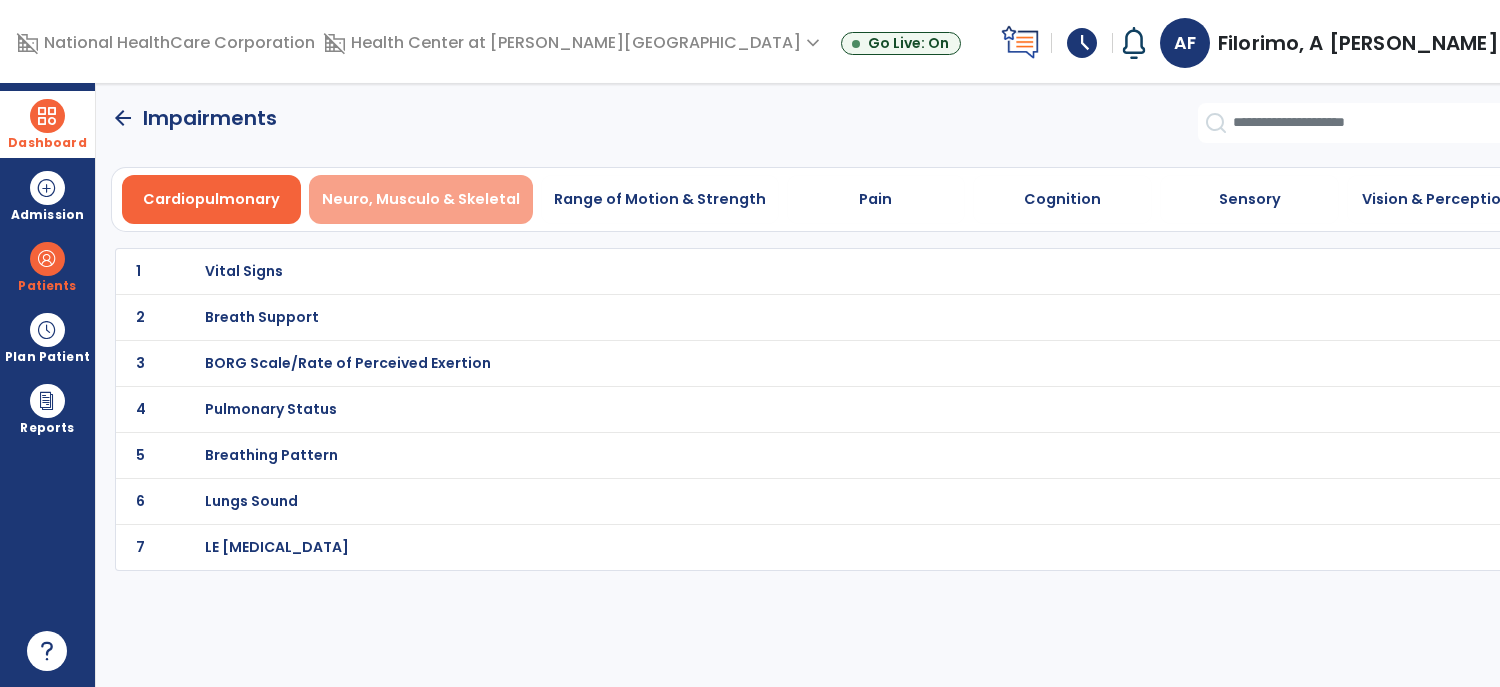 click on "Neuro, Musculo & Skeletal" at bounding box center (421, 199) 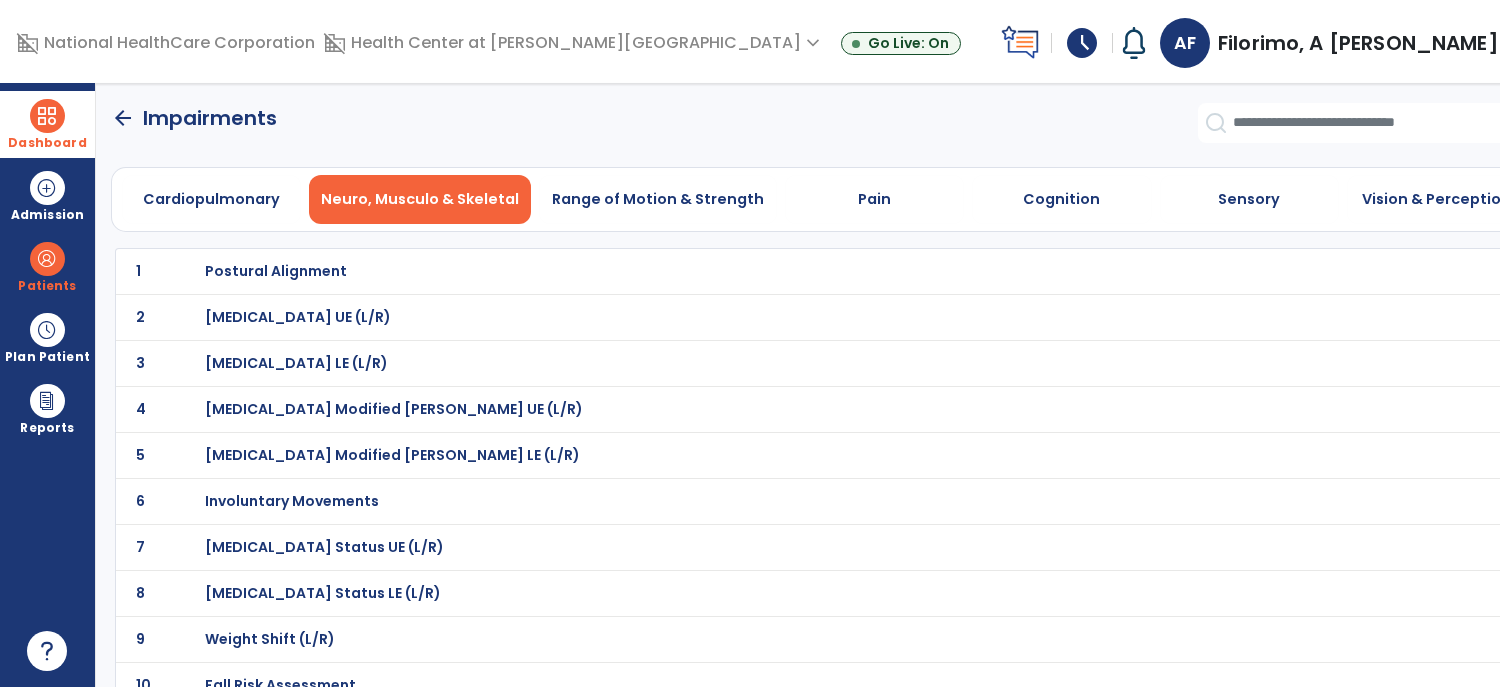 click on "7 [MEDICAL_DATA] Status UE (L/R)" 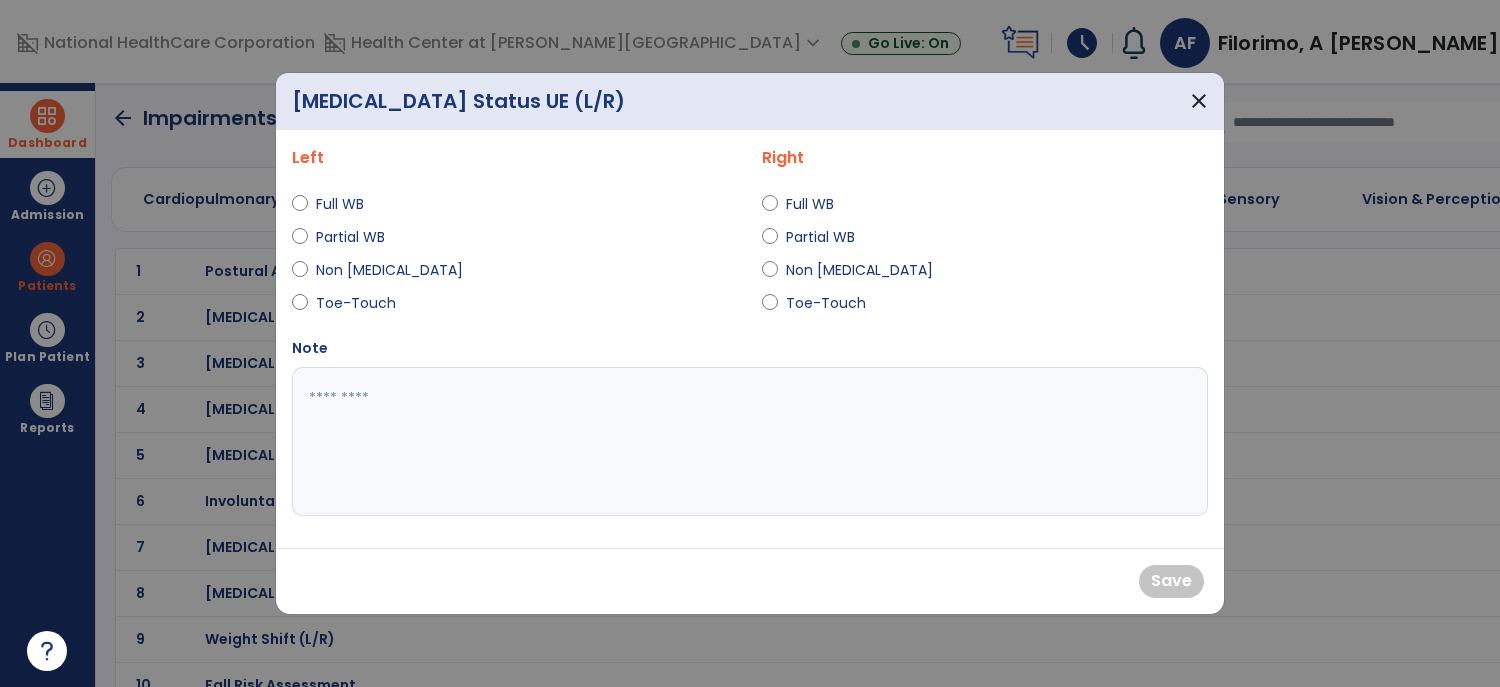 click on "Full WB" at bounding box center (351, 204) 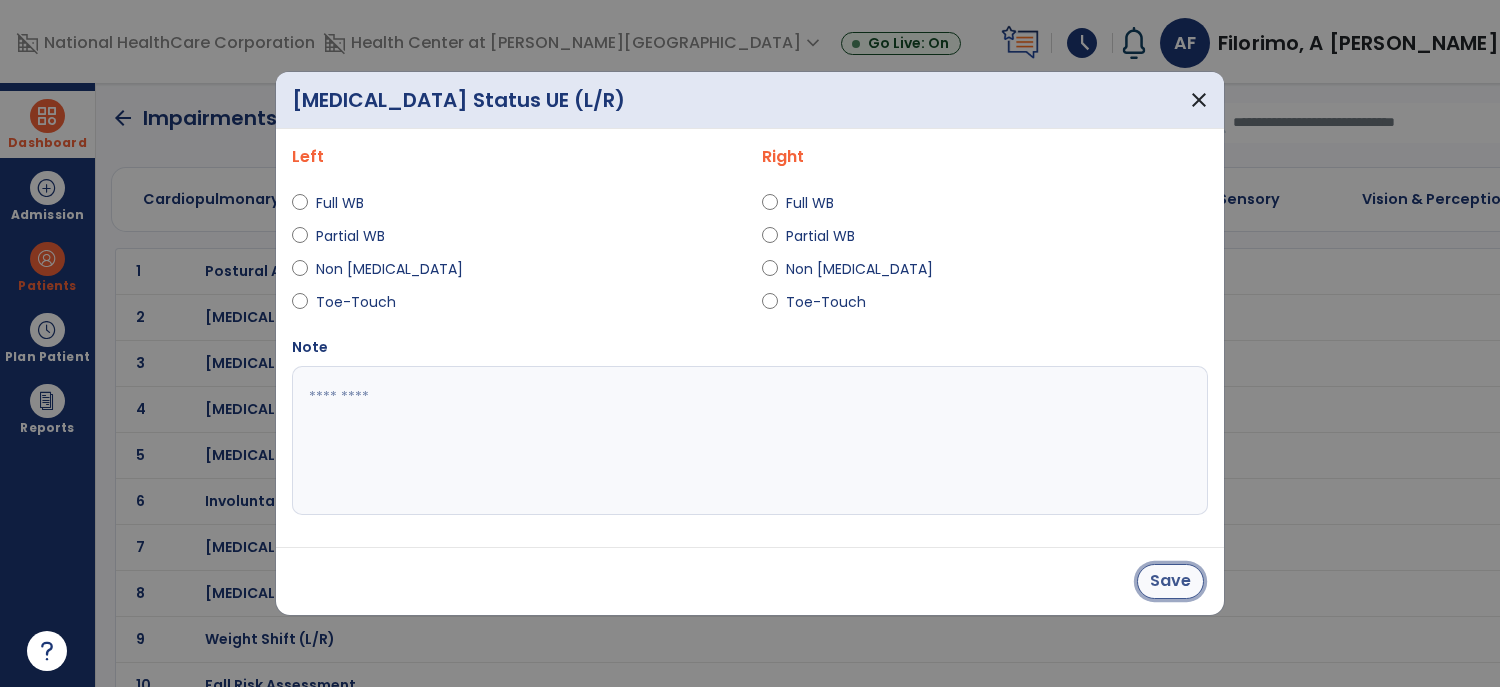 click on "Save" at bounding box center [1170, 581] 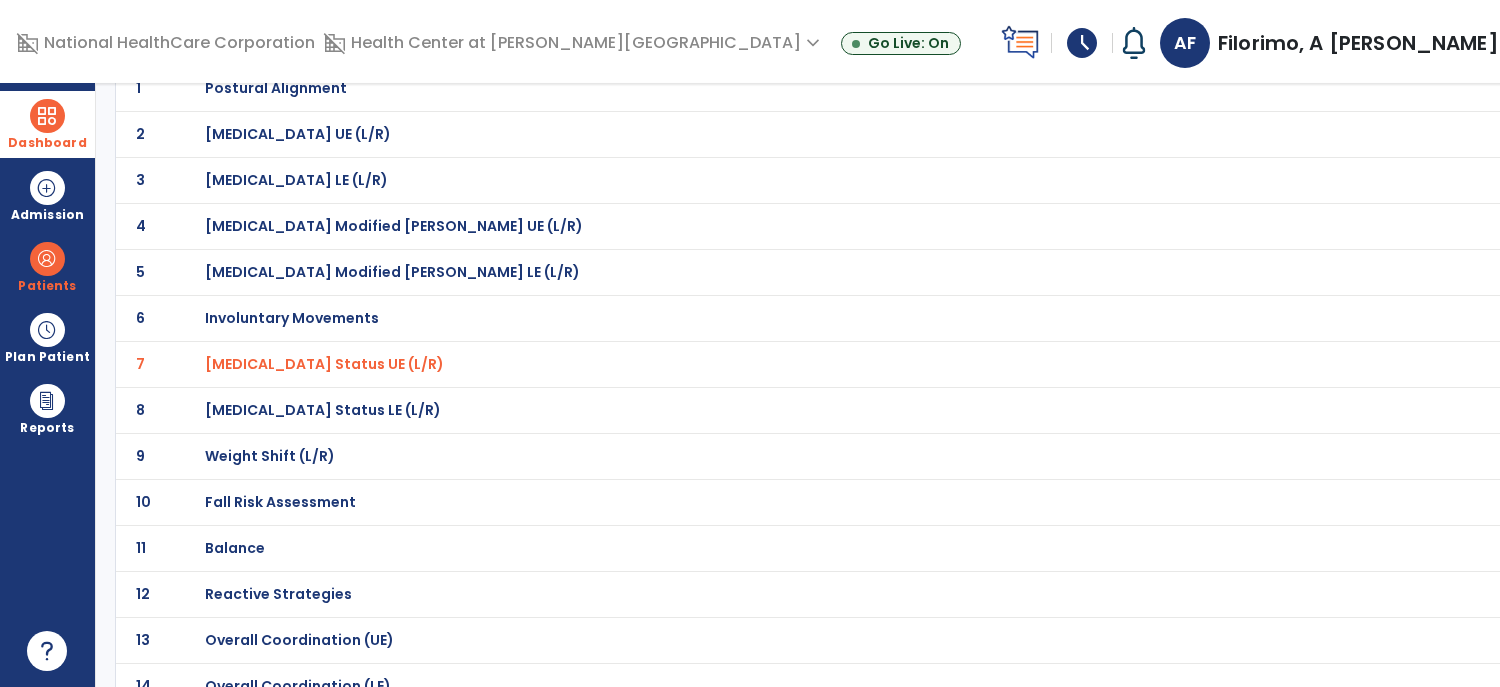 scroll, scrollTop: 202, scrollLeft: 0, axis: vertical 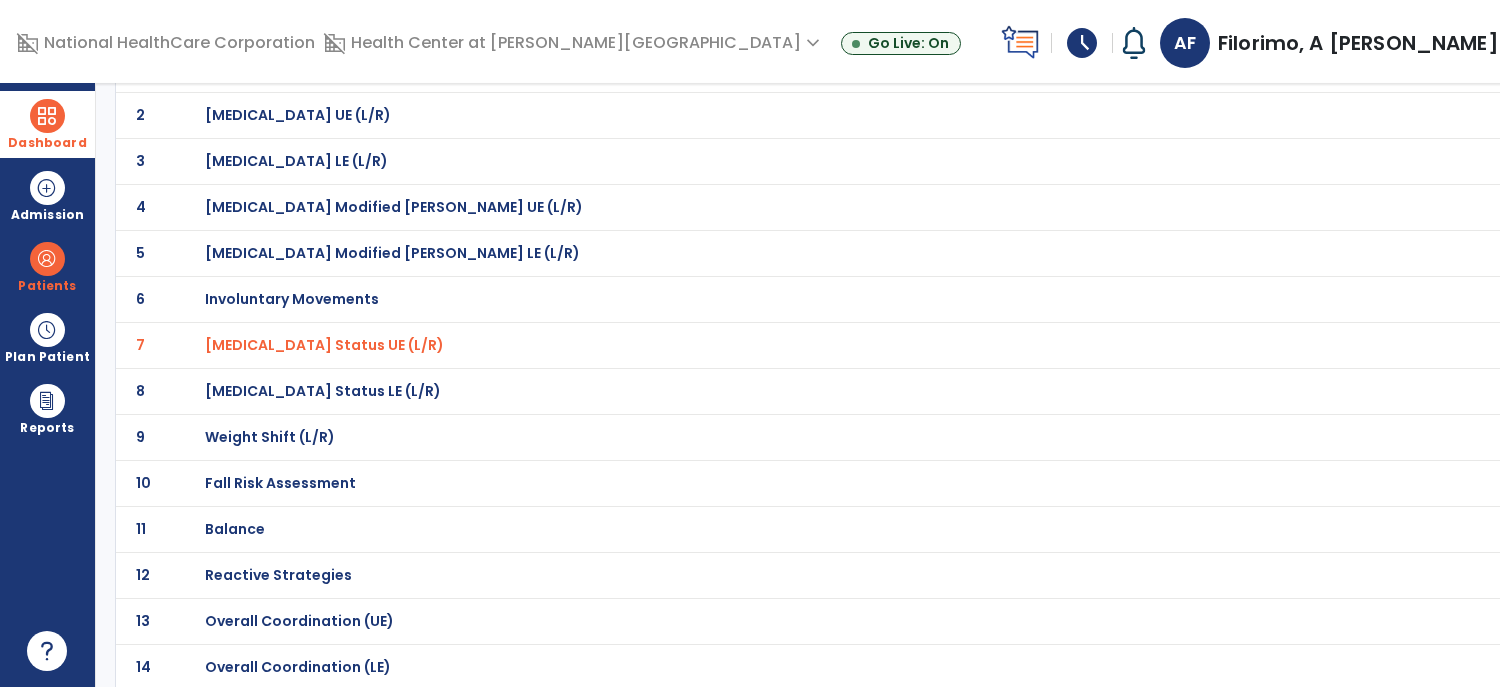 click on "Fall Risk Assessment" at bounding box center (276, 69) 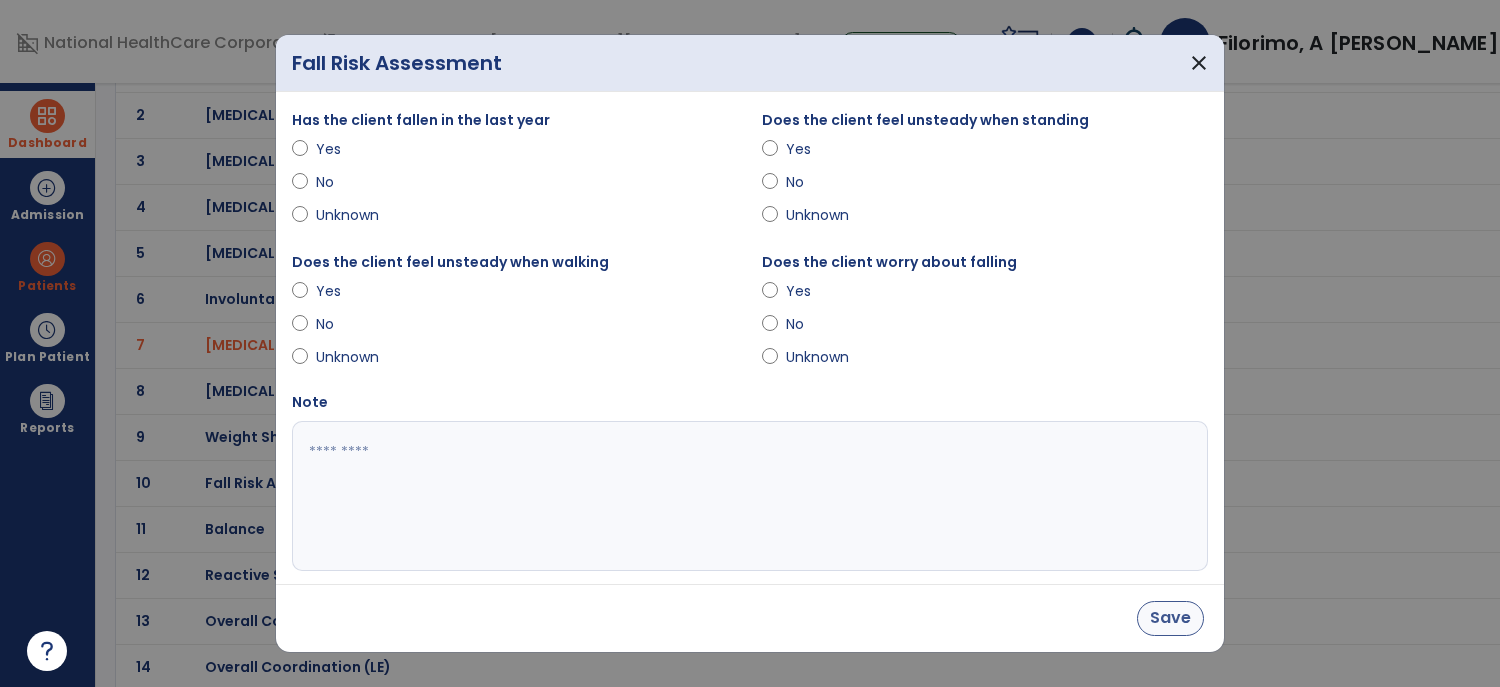 click on "Save" at bounding box center [1170, 618] 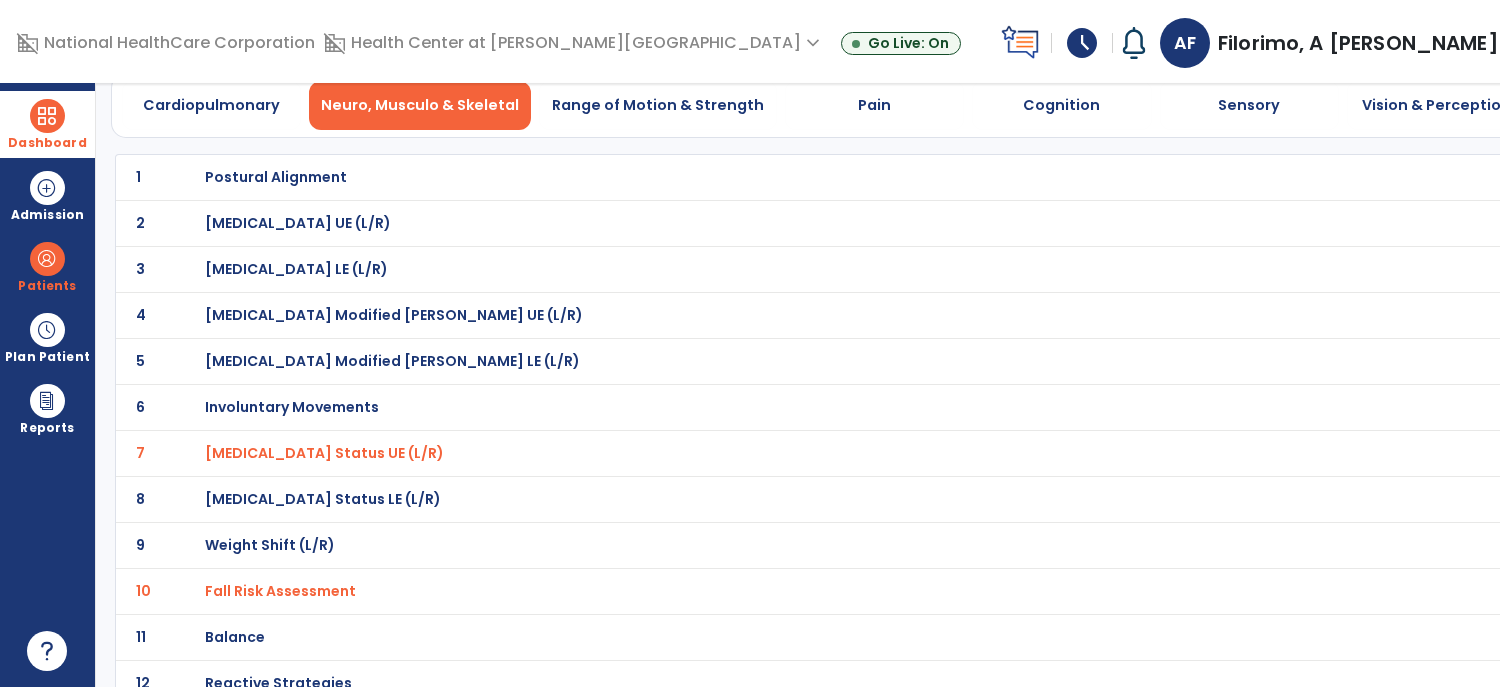 scroll, scrollTop: 0, scrollLeft: 0, axis: both 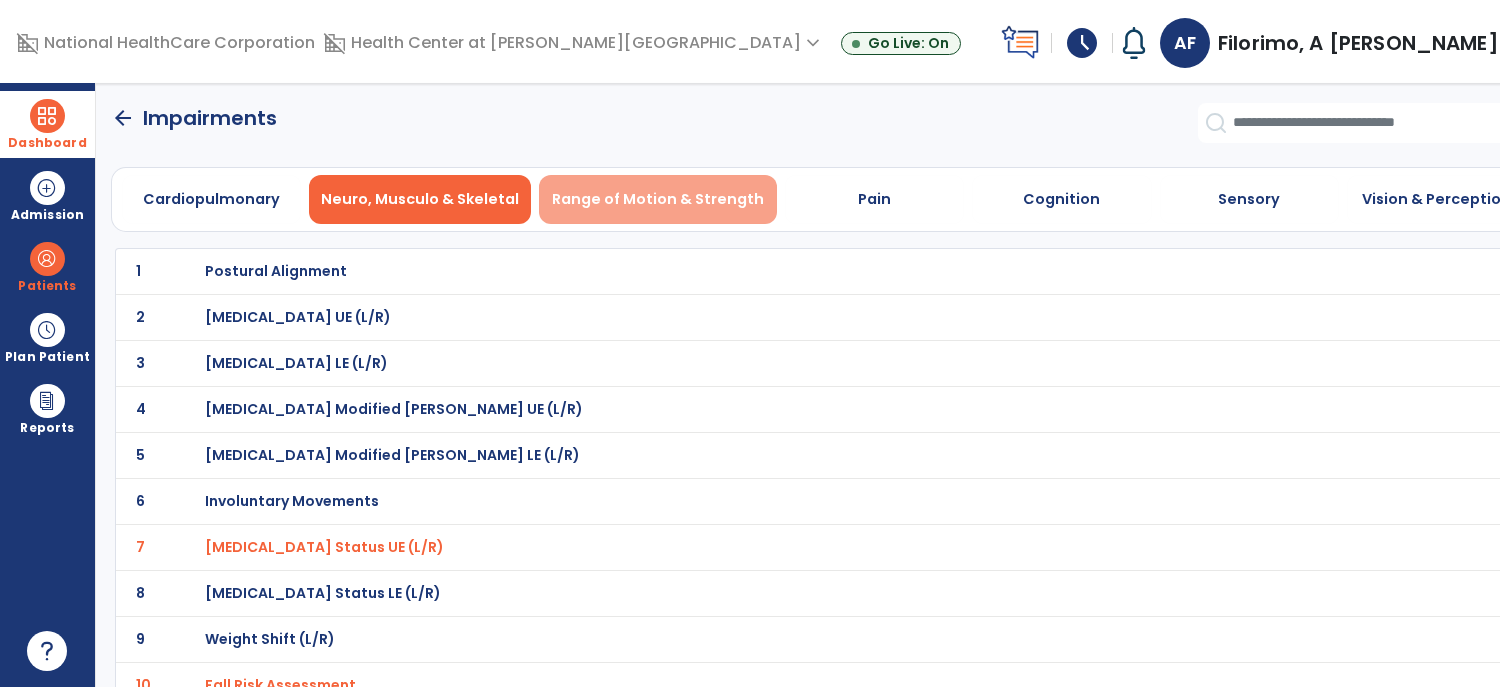 click on "Range of Motion & Strength" at bounding box center [658, 199] 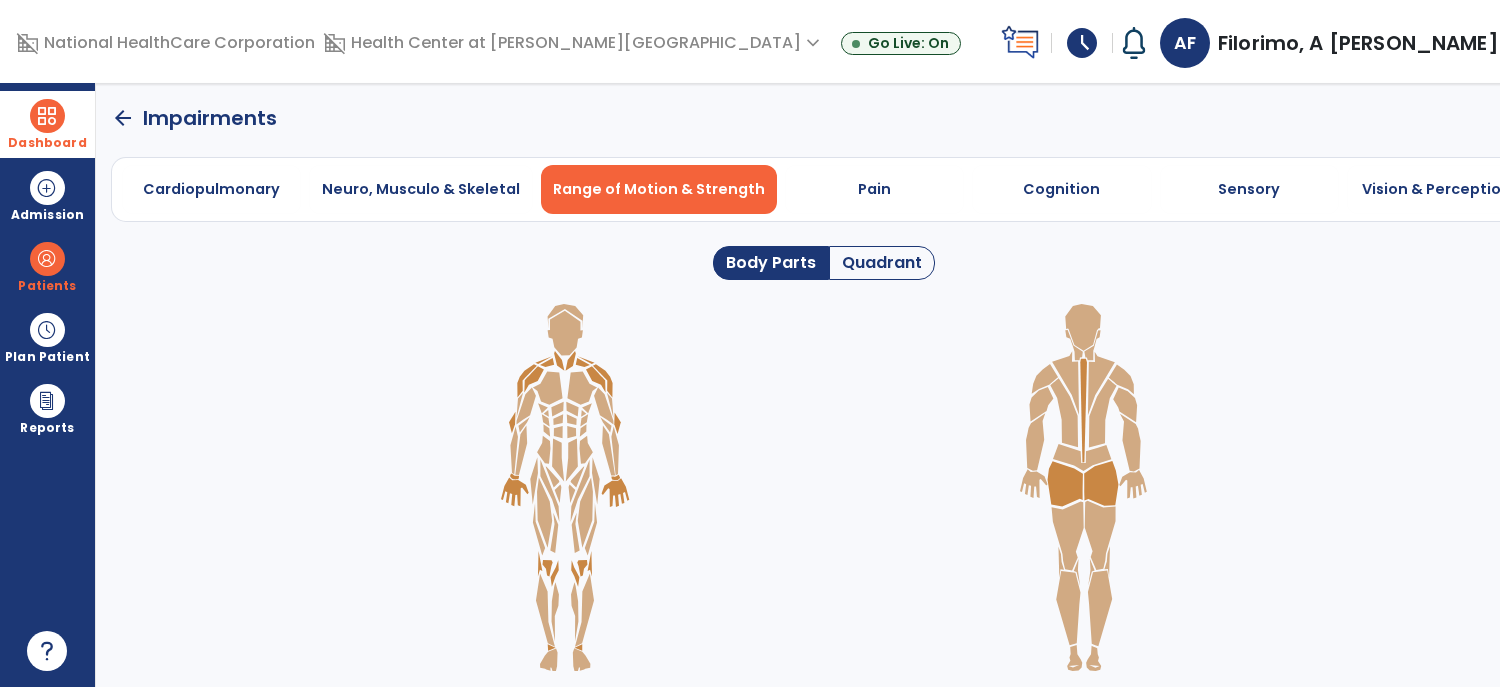 click on "Quadrant" 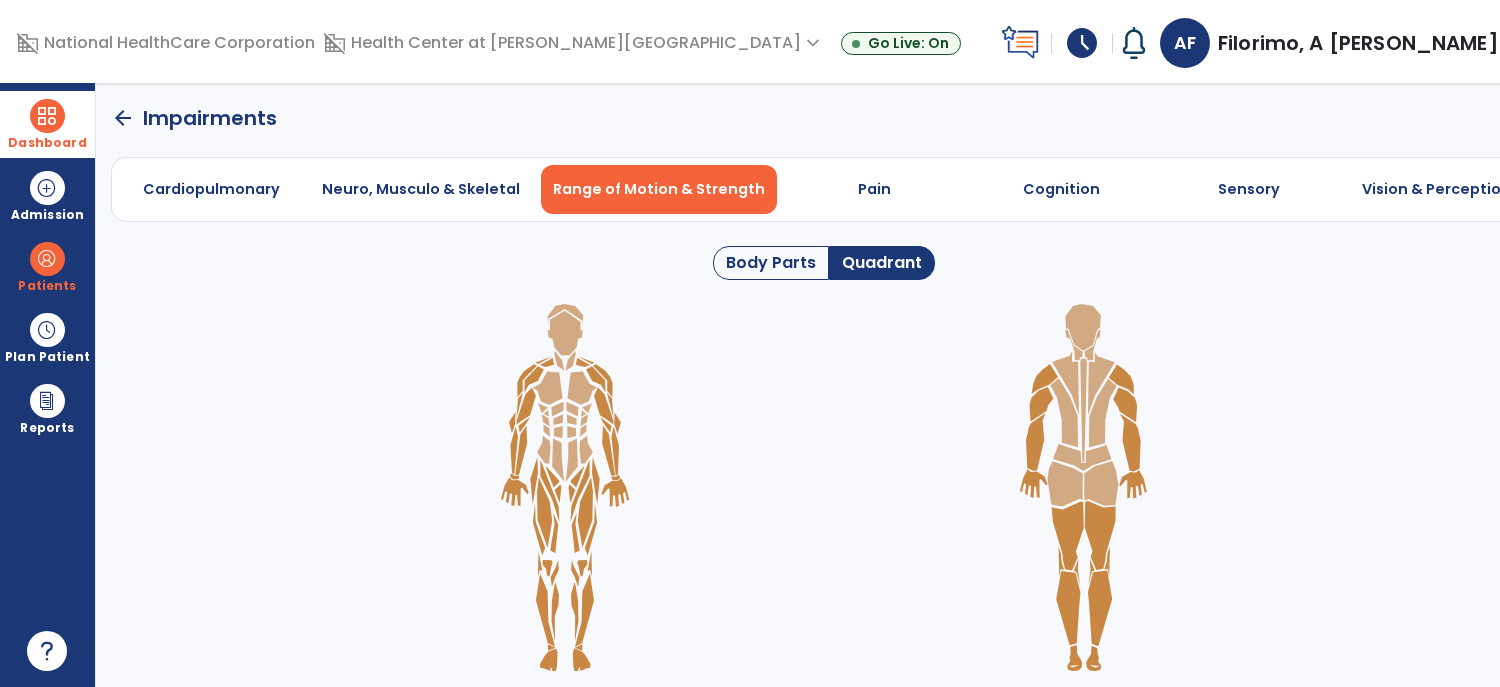 click 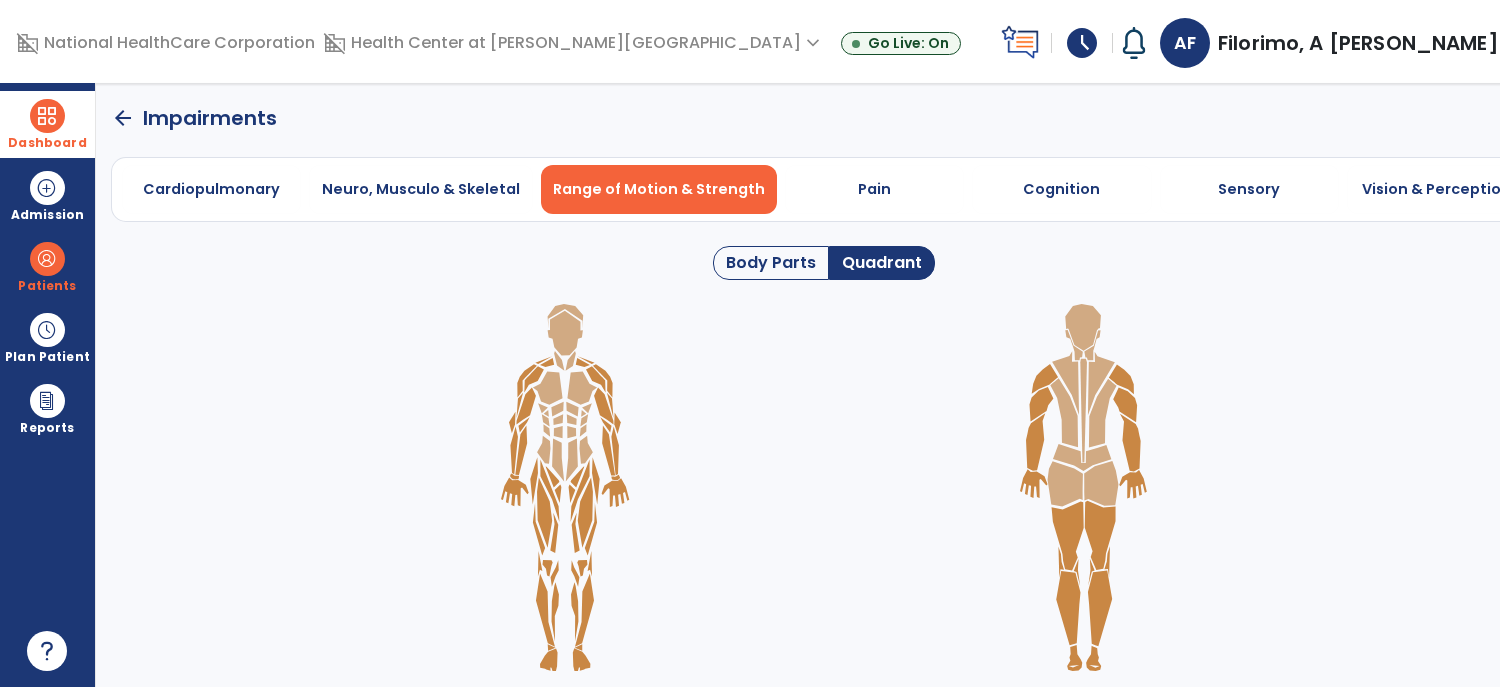 click 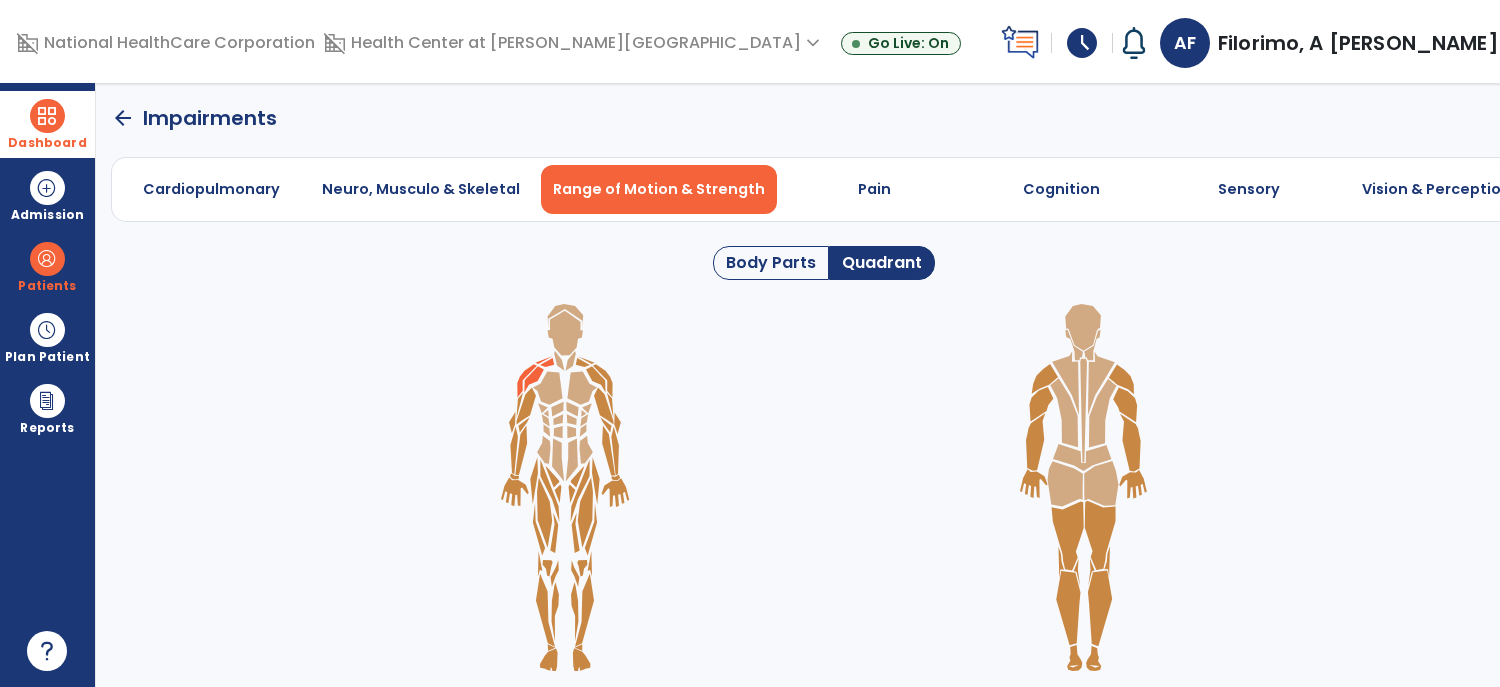 click 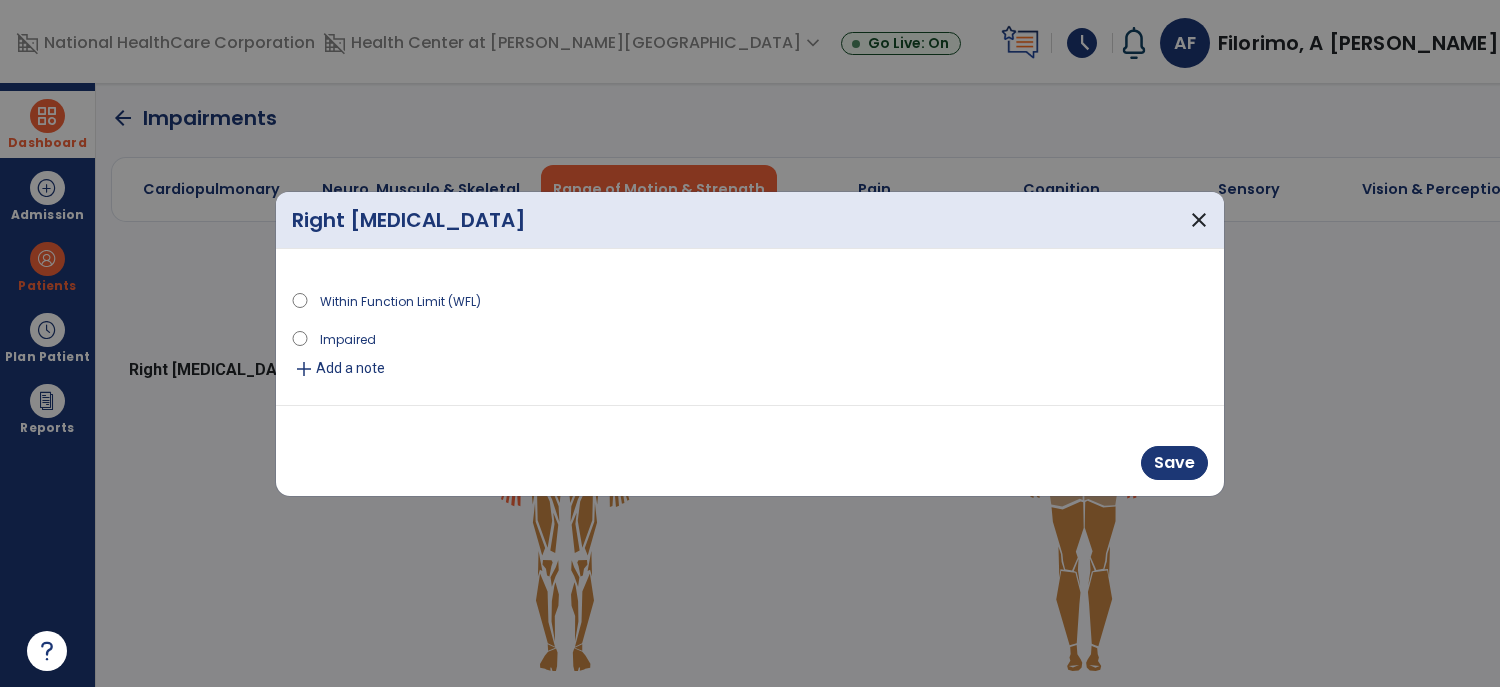 click on "Add a note" at bounding box center [350, 368] 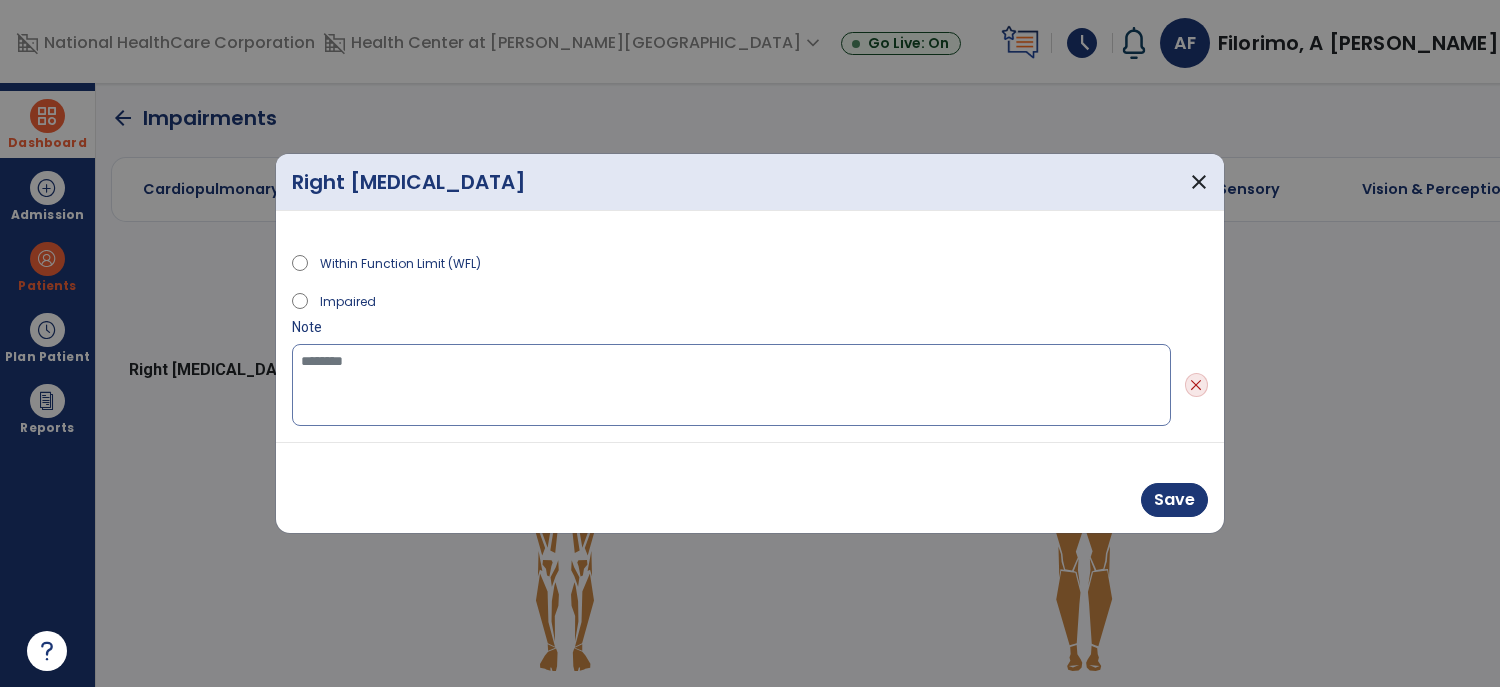 click at bounding box center [731, 385] 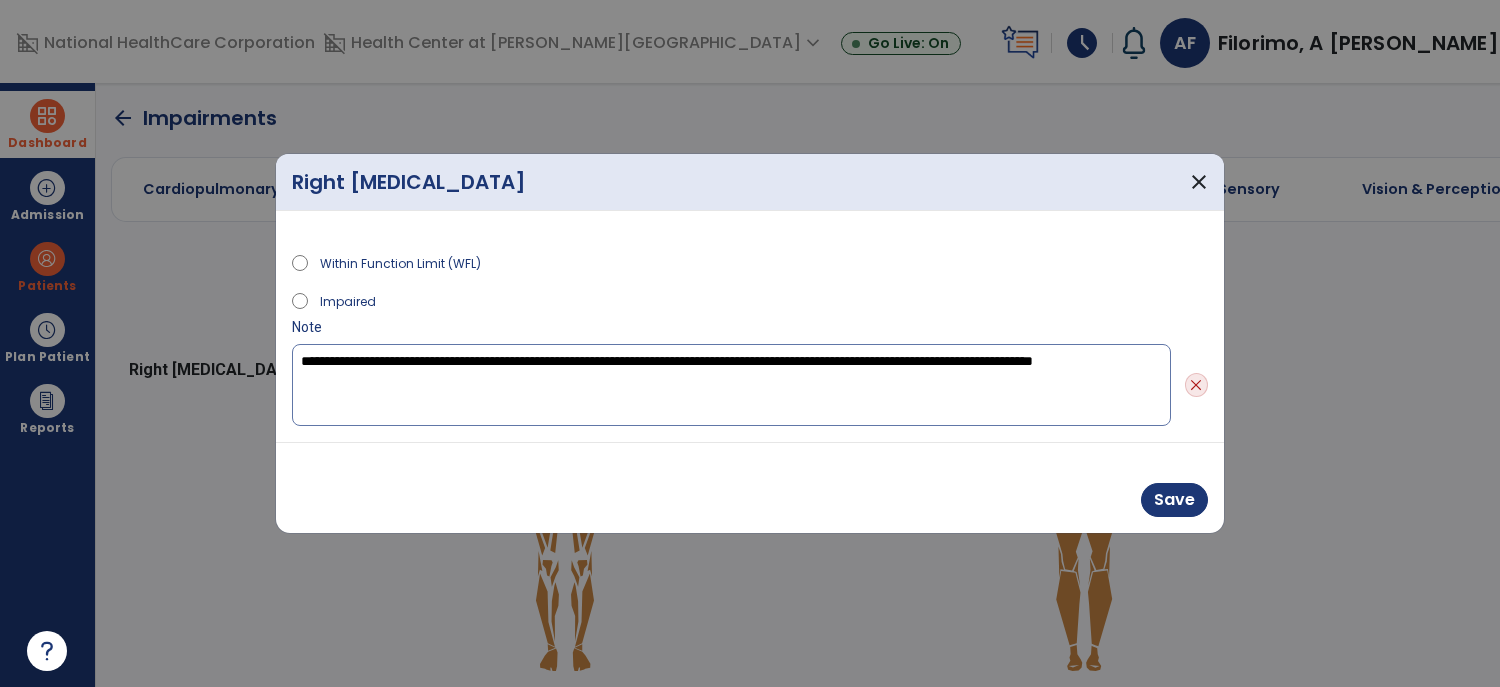 type on "**********" 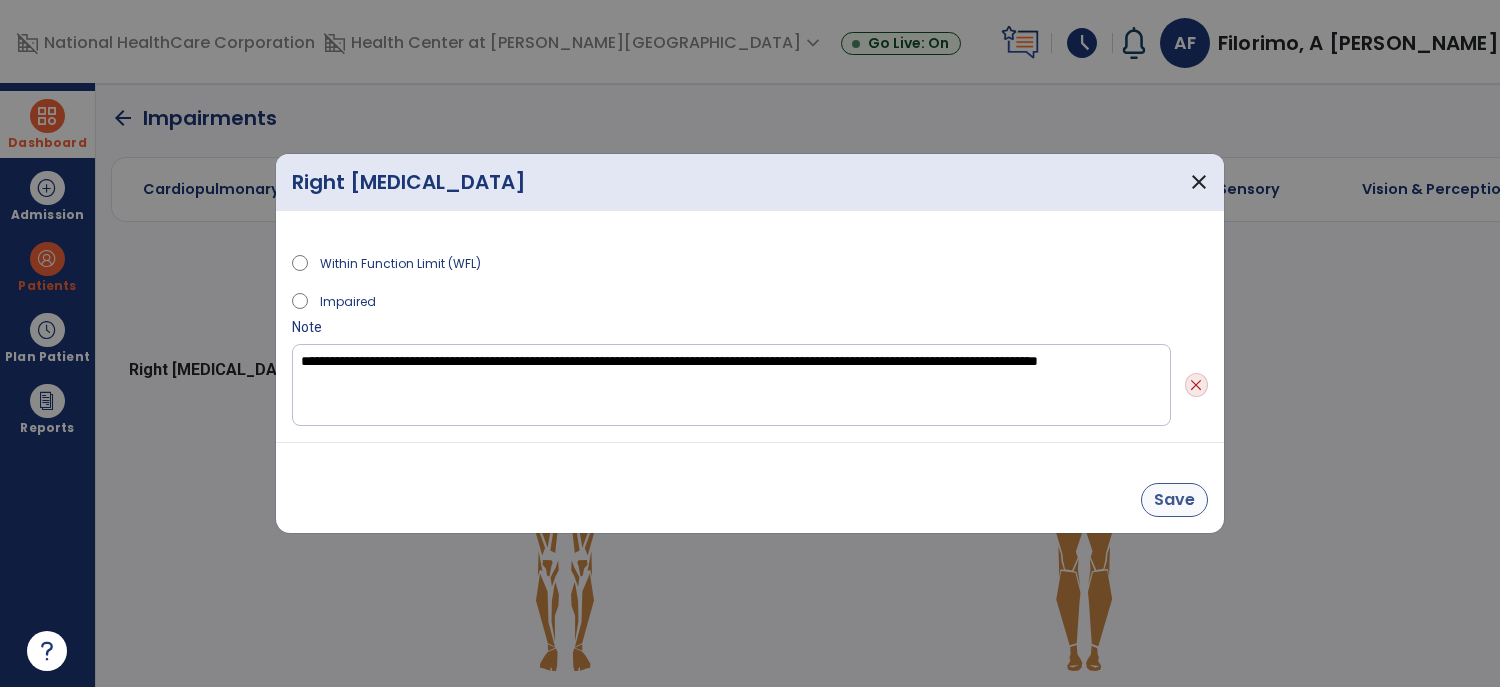 click on "Save" at bounding box center [1174, 500] 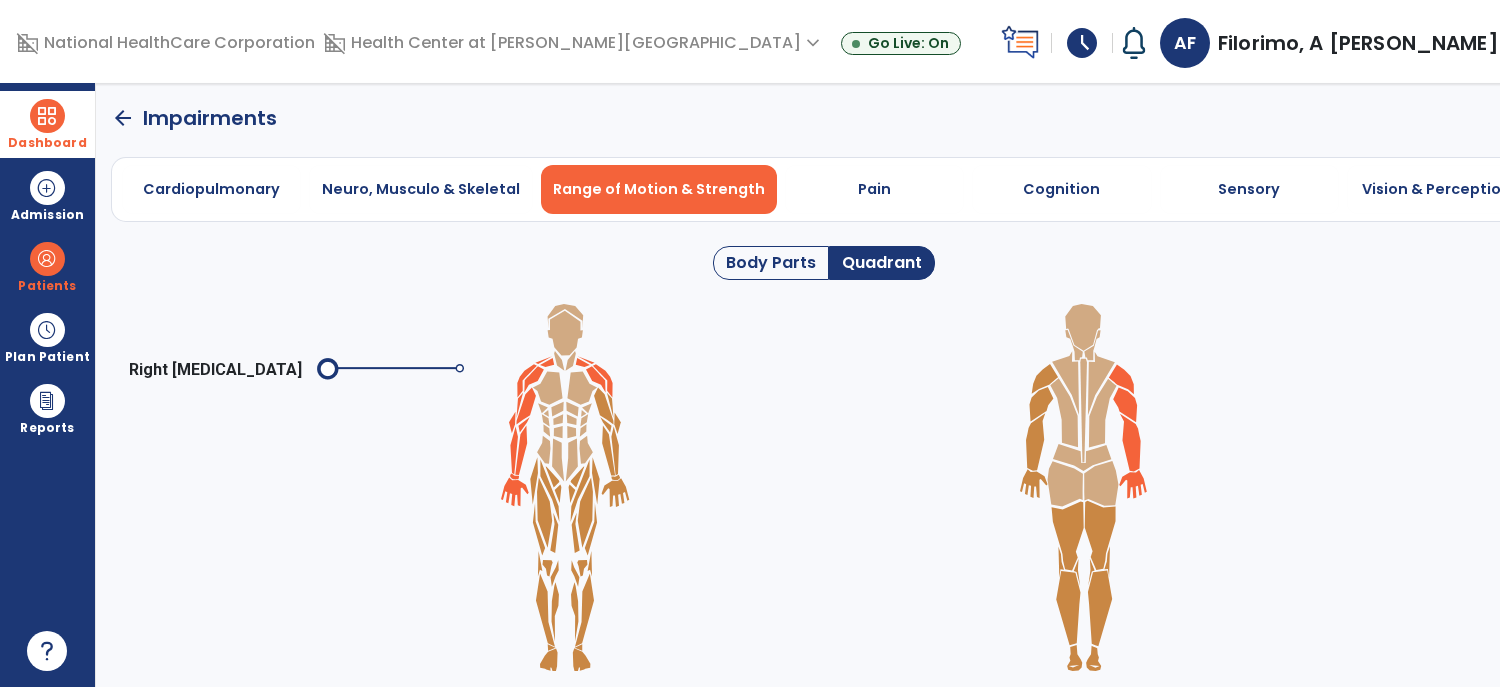 click 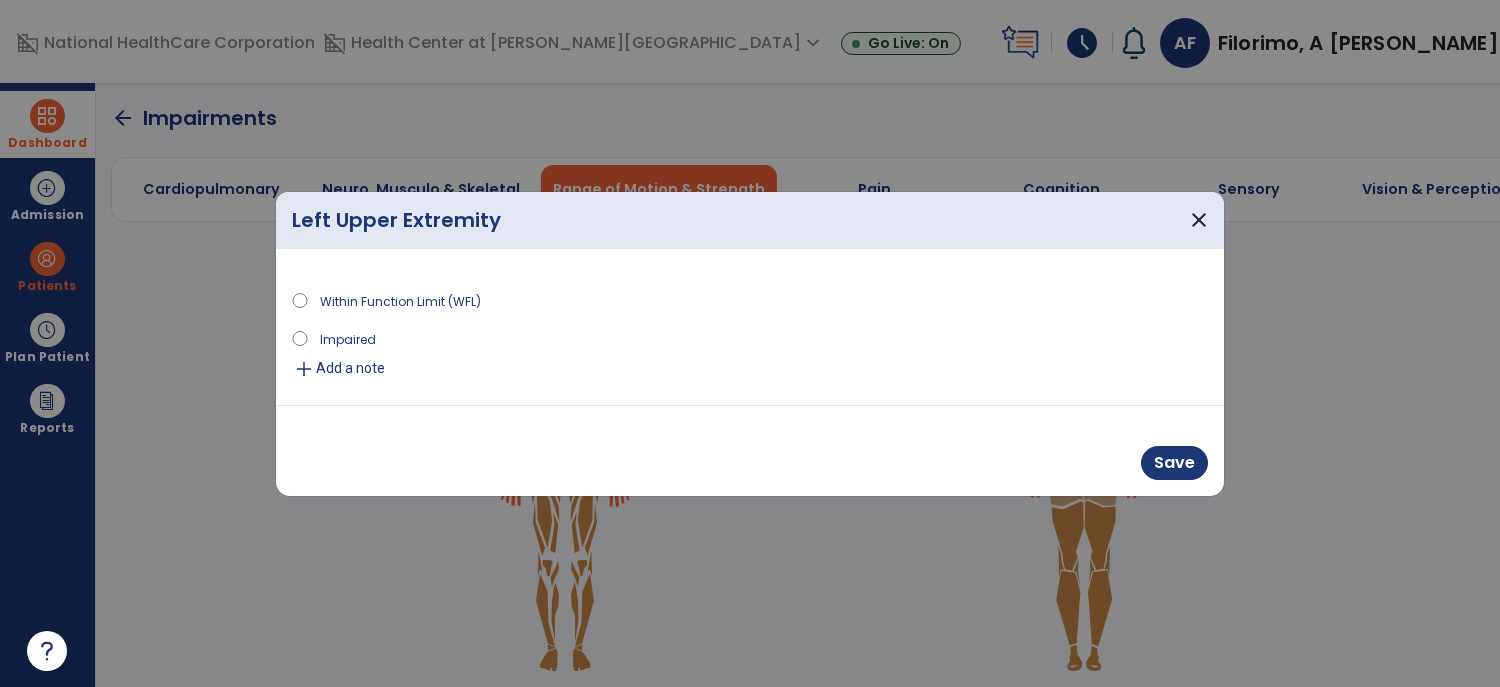 click on "Add a note" at bounding box center [350, 368] 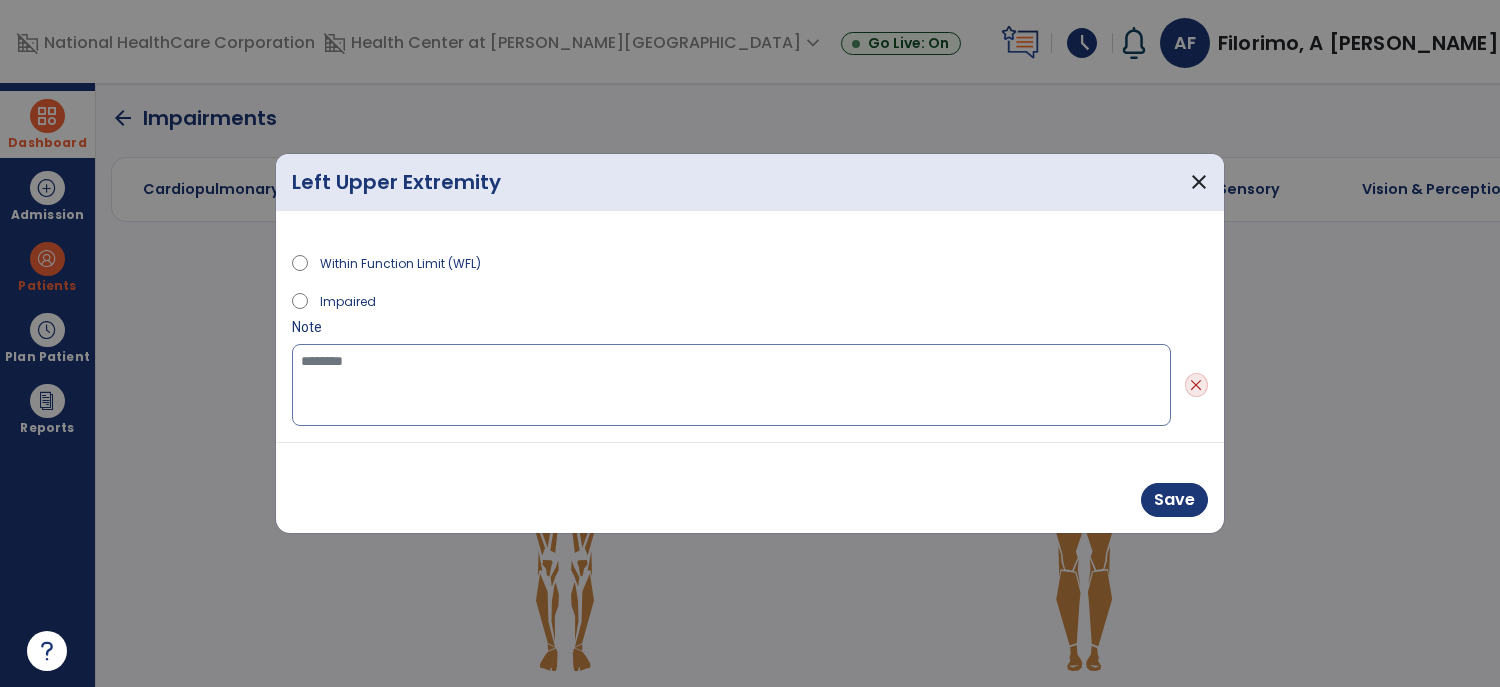 click at bounding box center [731, 385] 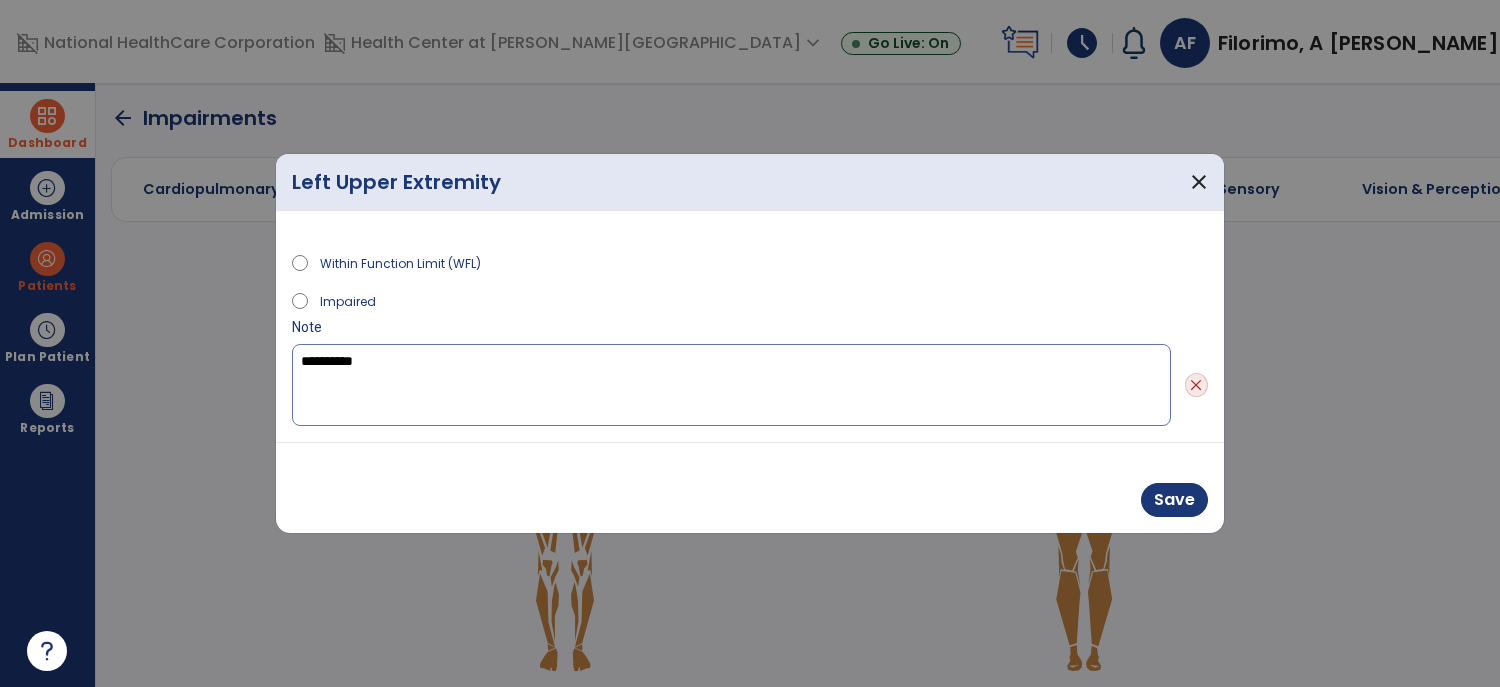 type on "**********" 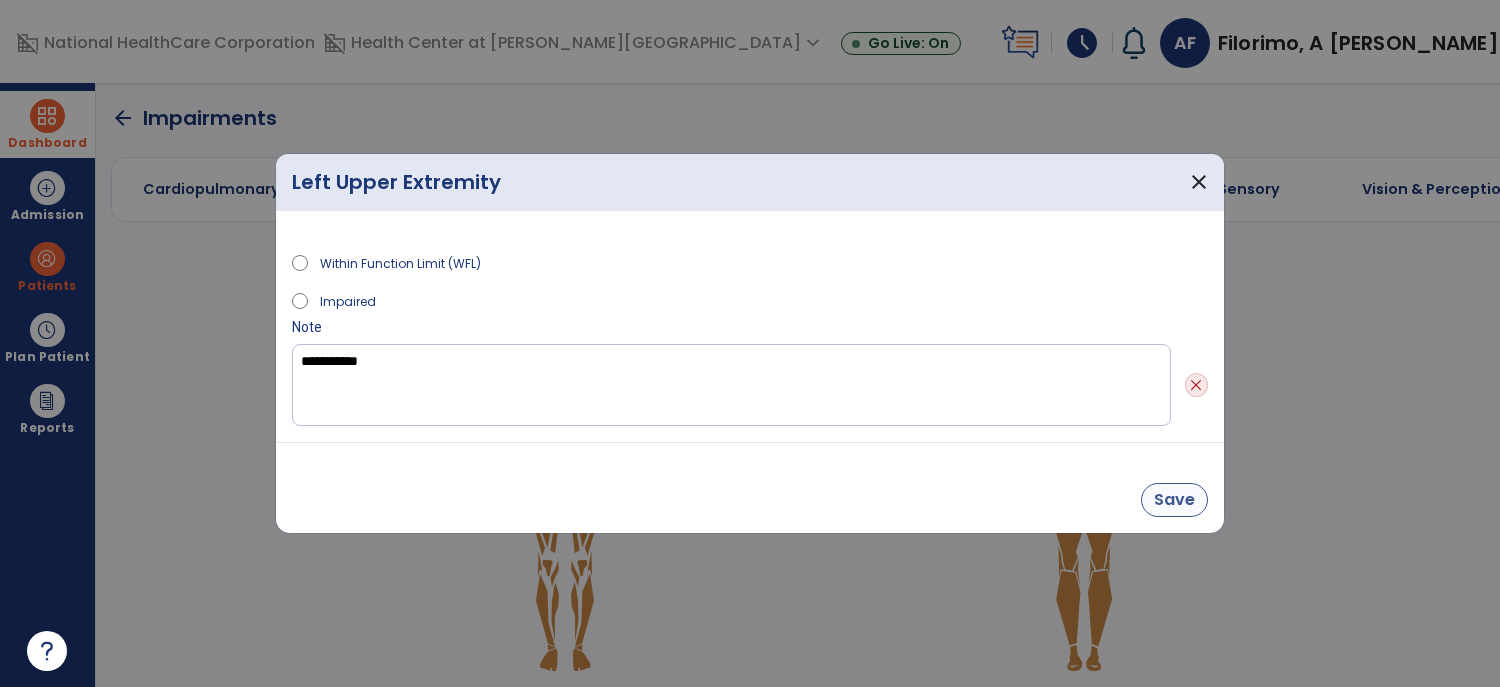 click on "Save" at bounding box center [1174, 500] 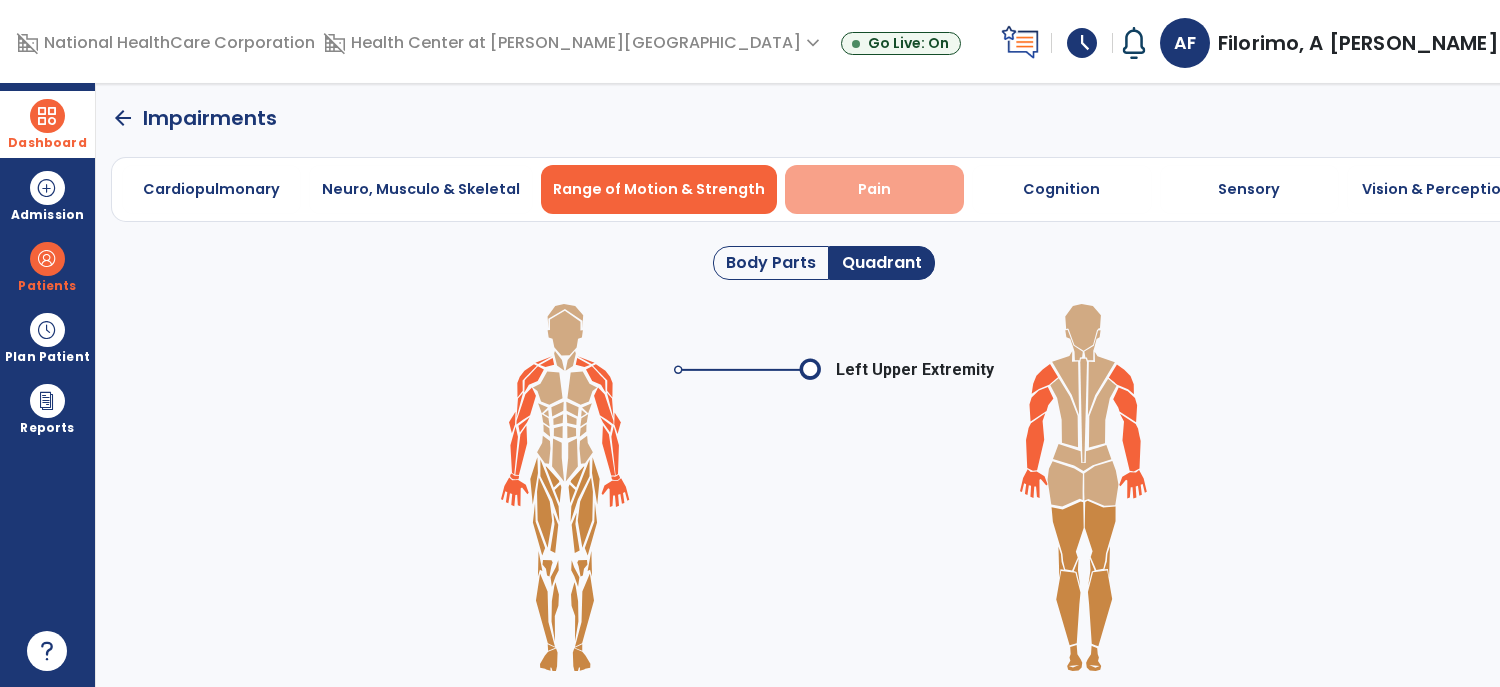 click on "Pain" at bounding box center [874, 189] 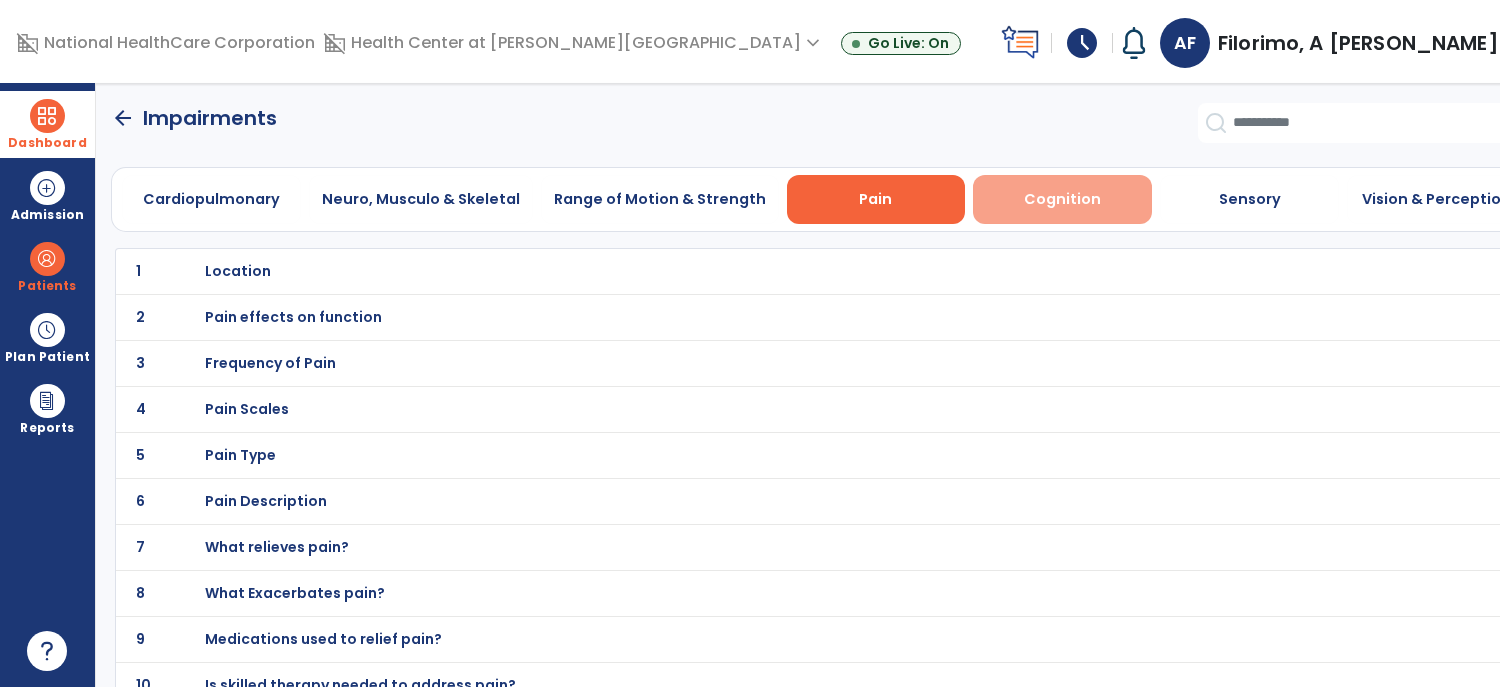click on "Cognition" at bounding box center [1062, 199] 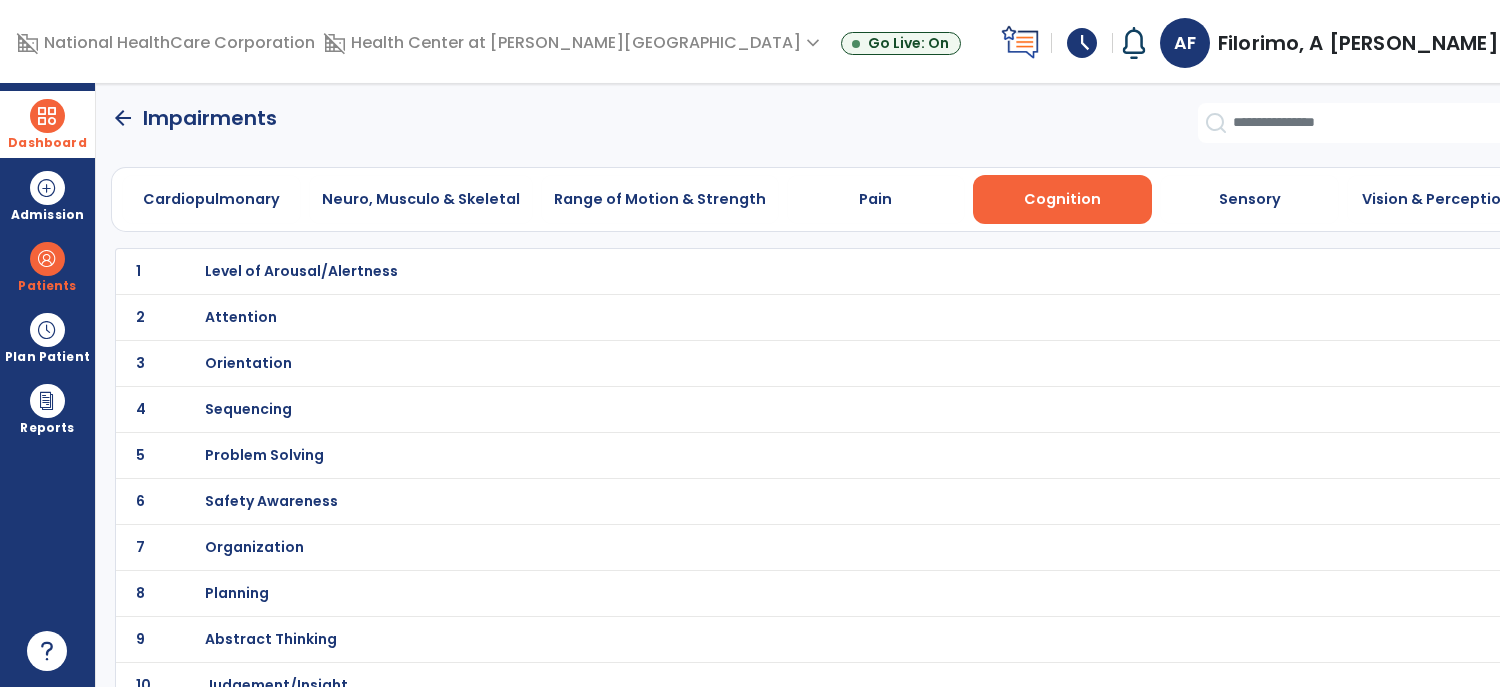 click on "Level of Arousal/Alertness" at bounding box center [301, 271] 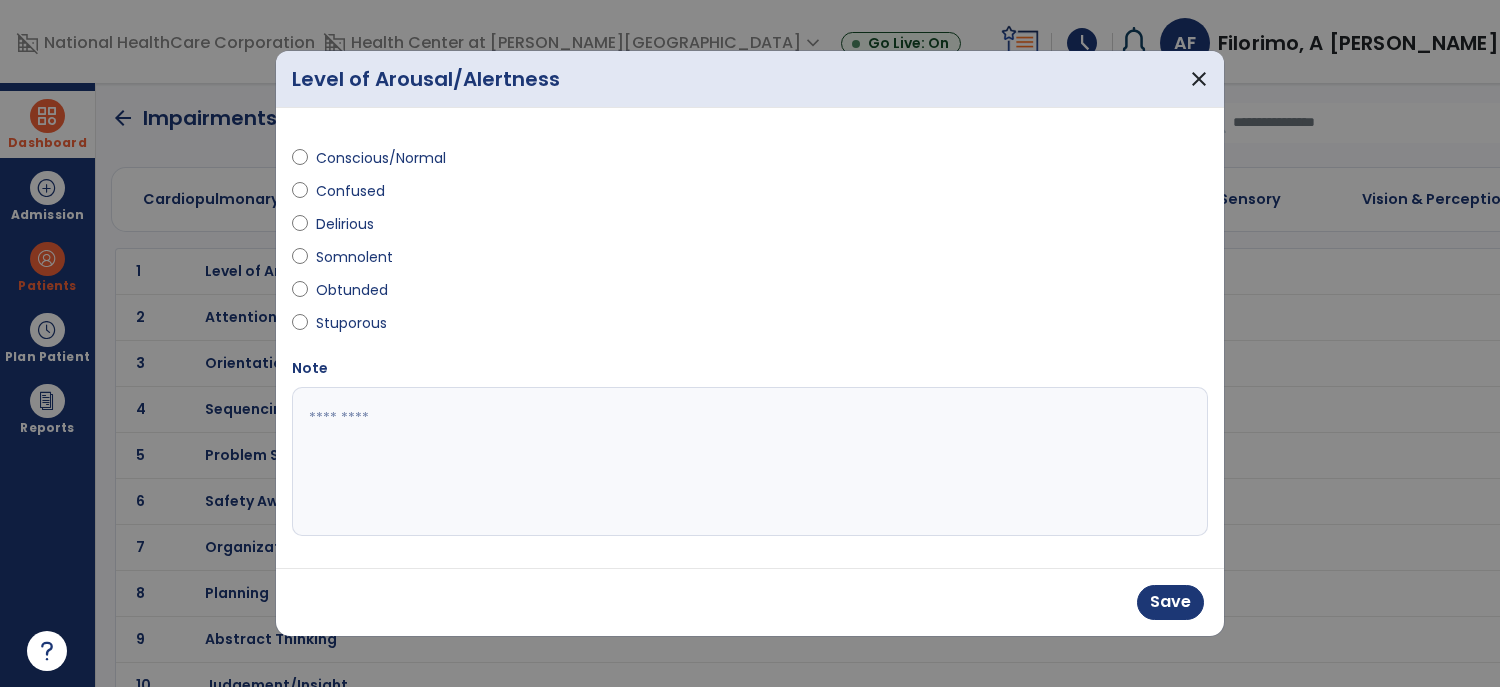 click at bounding box center (750, 462) 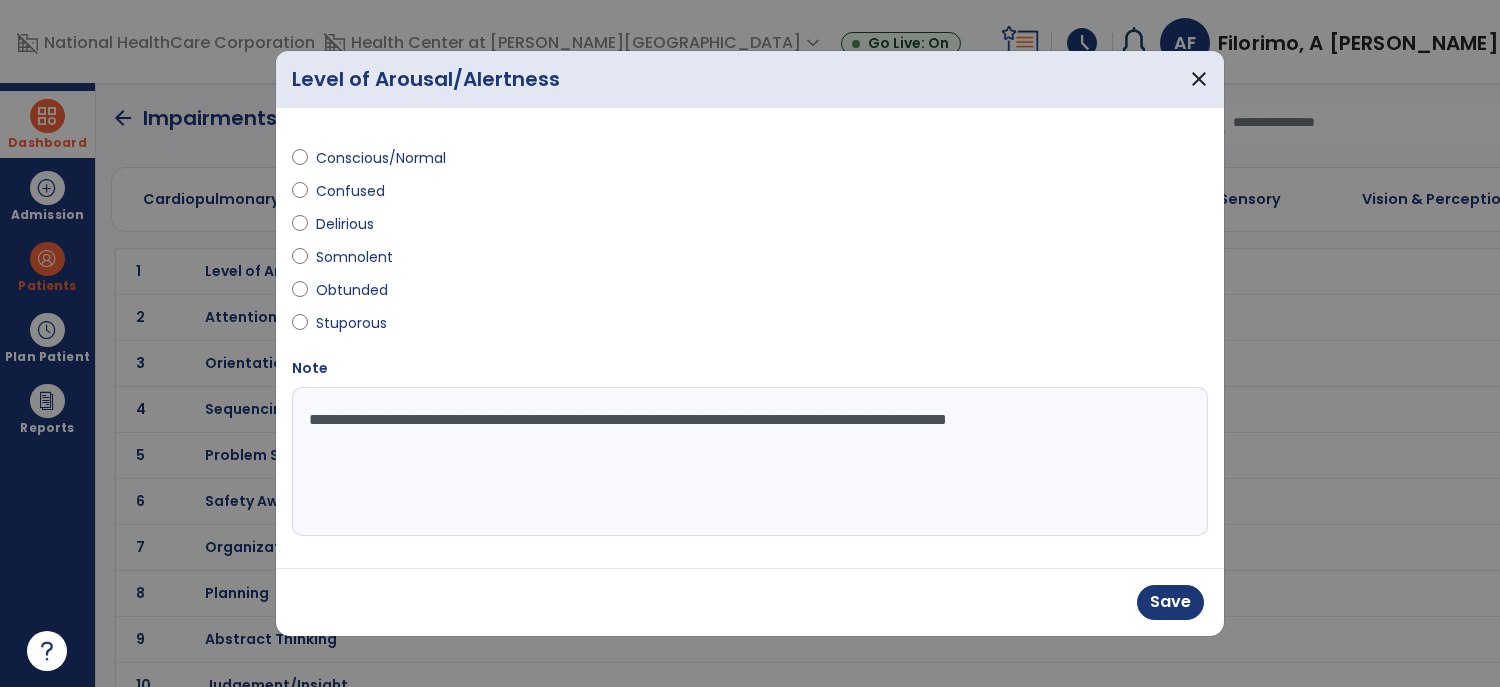 type on "**********" 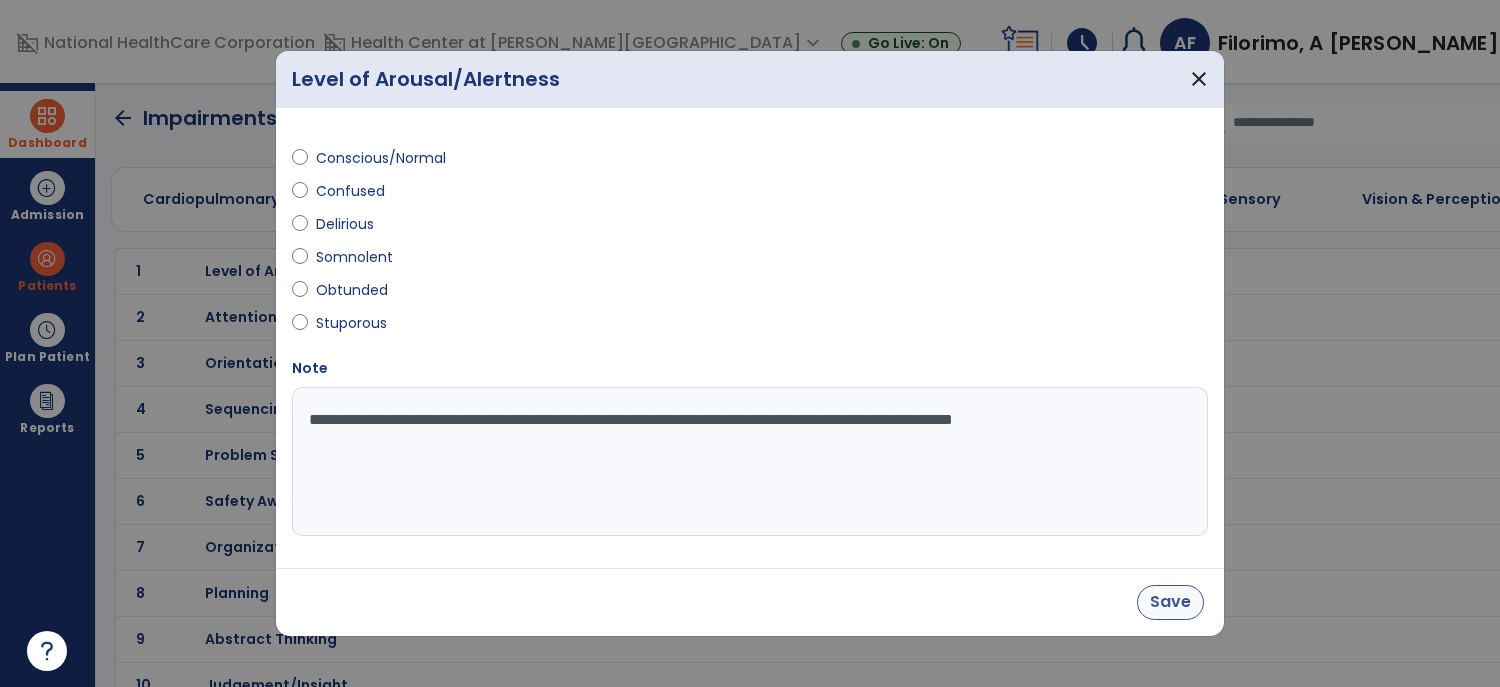 click on "Save" at bounding box center [1170, 602] 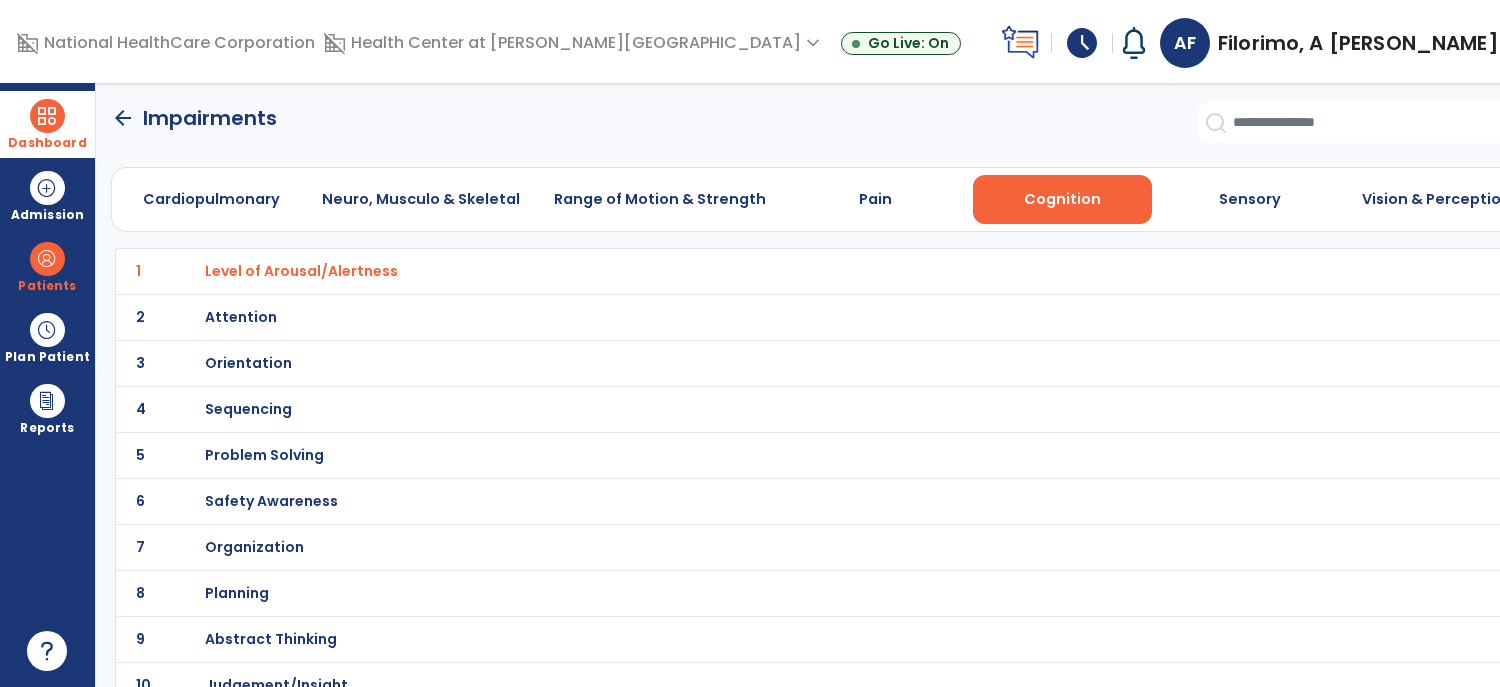 click on "arrow_back" 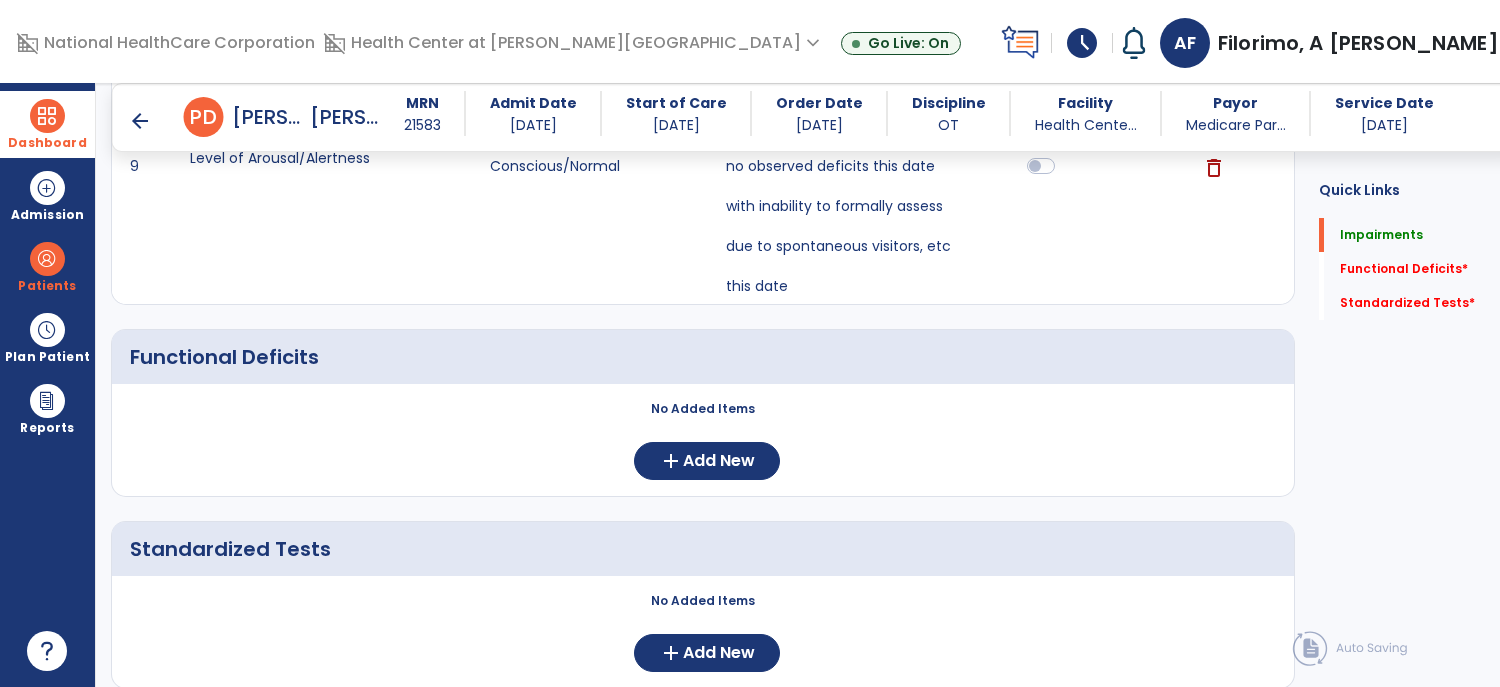scroll, scrollTop: 881, scrollLeft: 0, axis: vertical 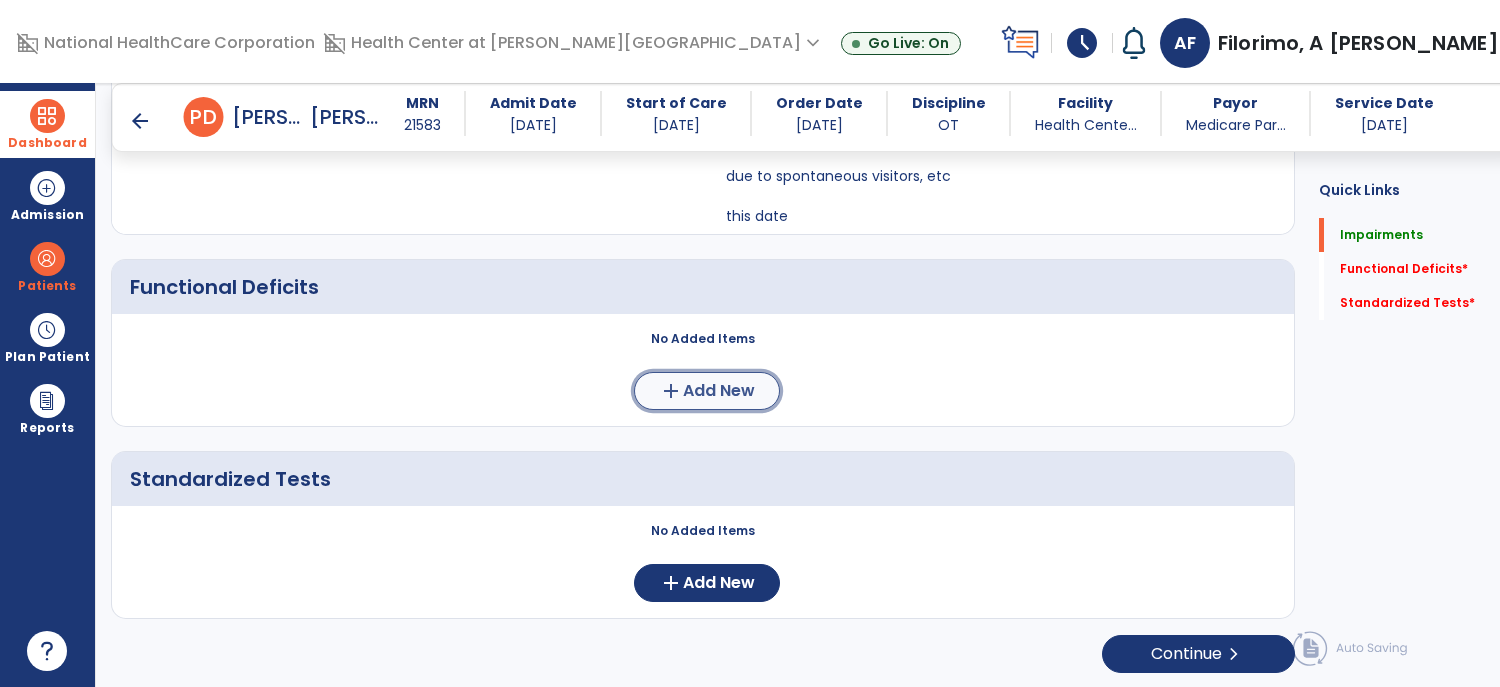 click on "Add New" 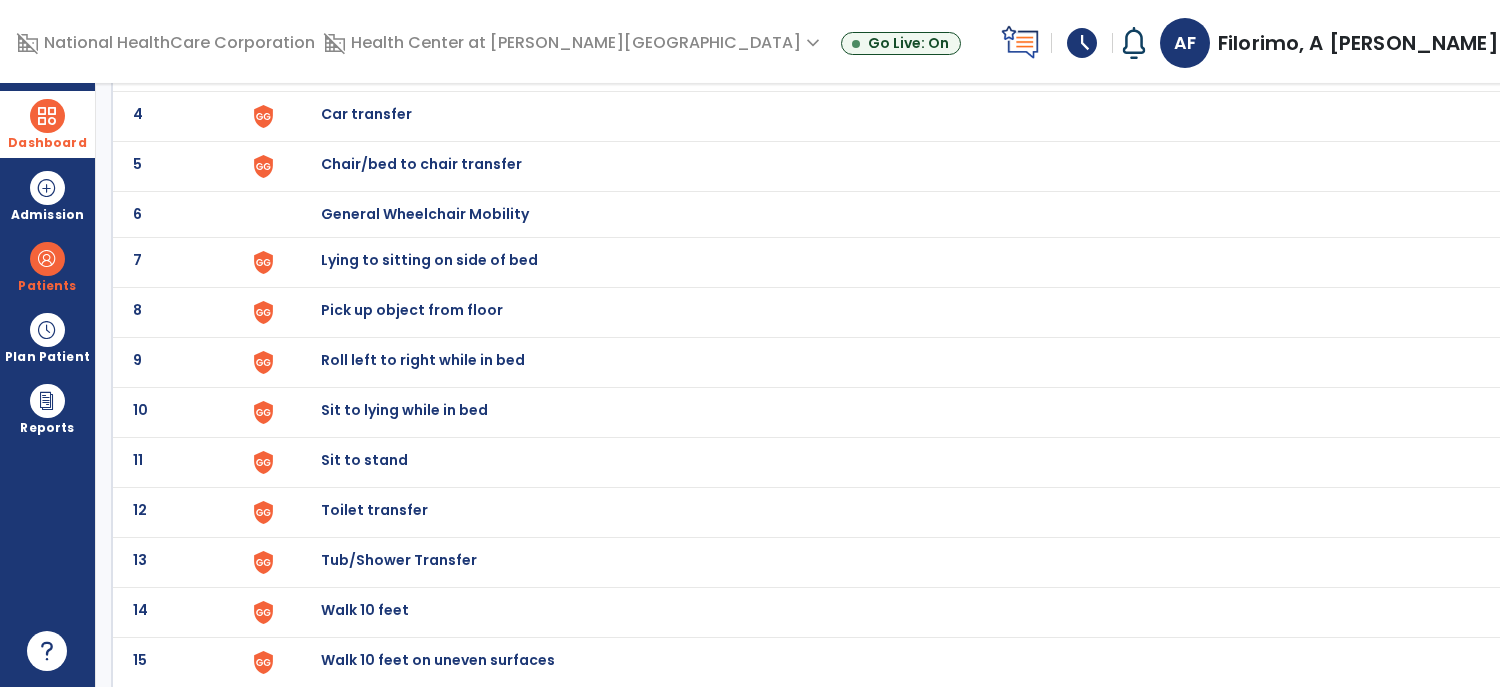 scroll, scrollTop: 329, scrollLeft: 0, axis: vertical 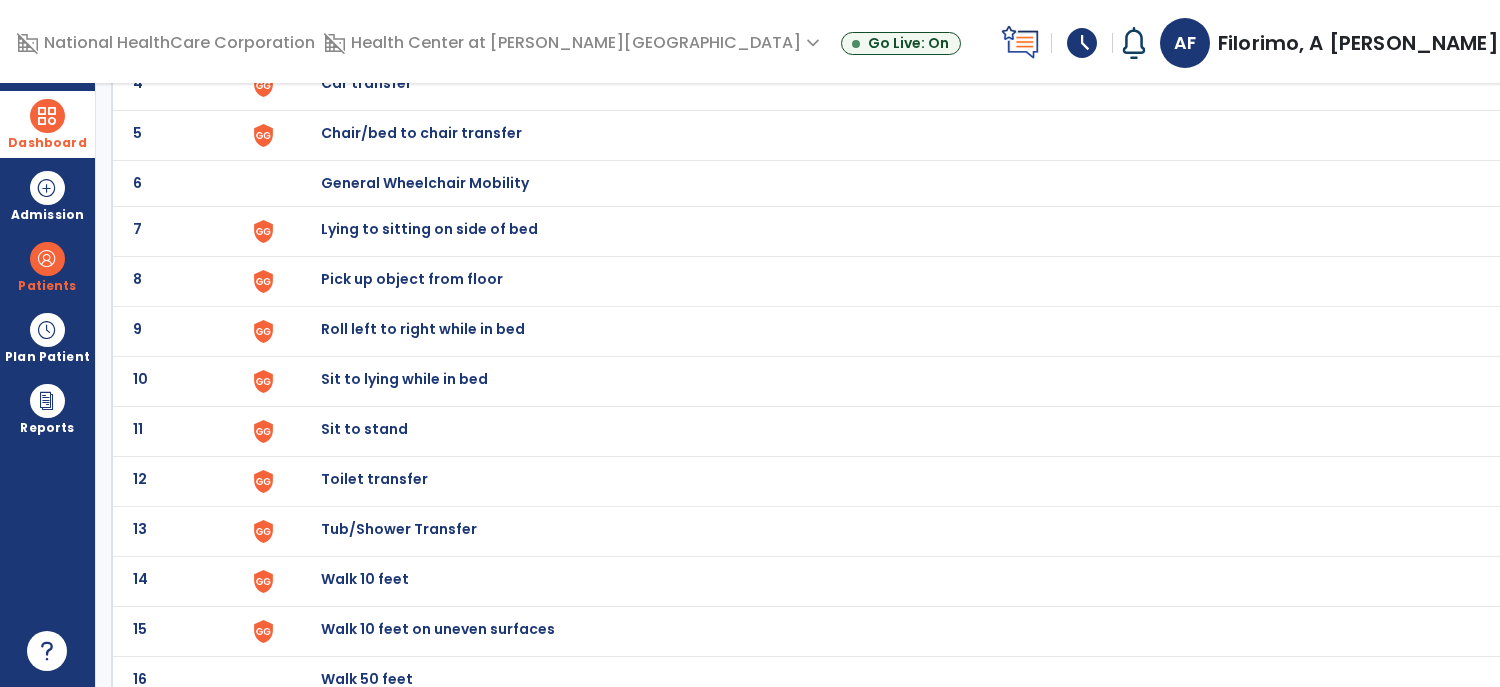 click on "Toilet transfer" at bounding box center [367, -67] 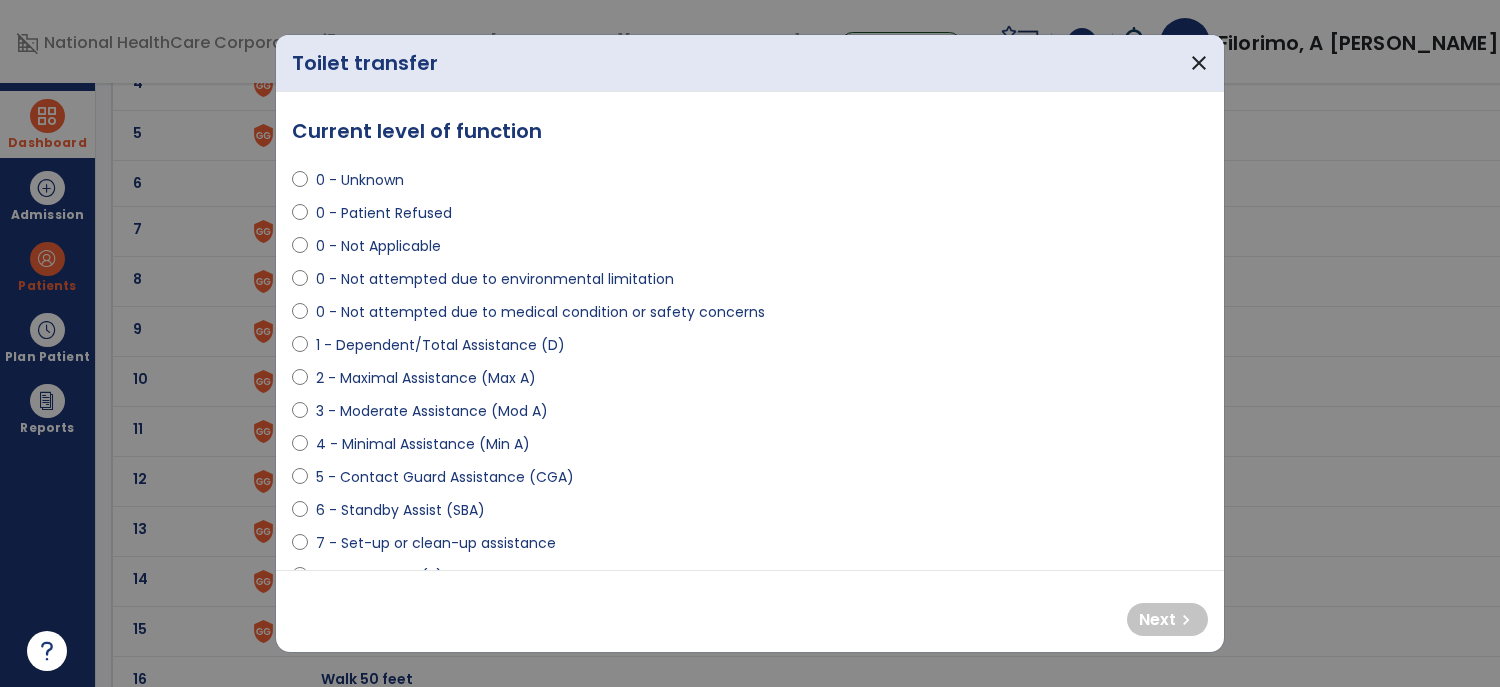 select on "**********" 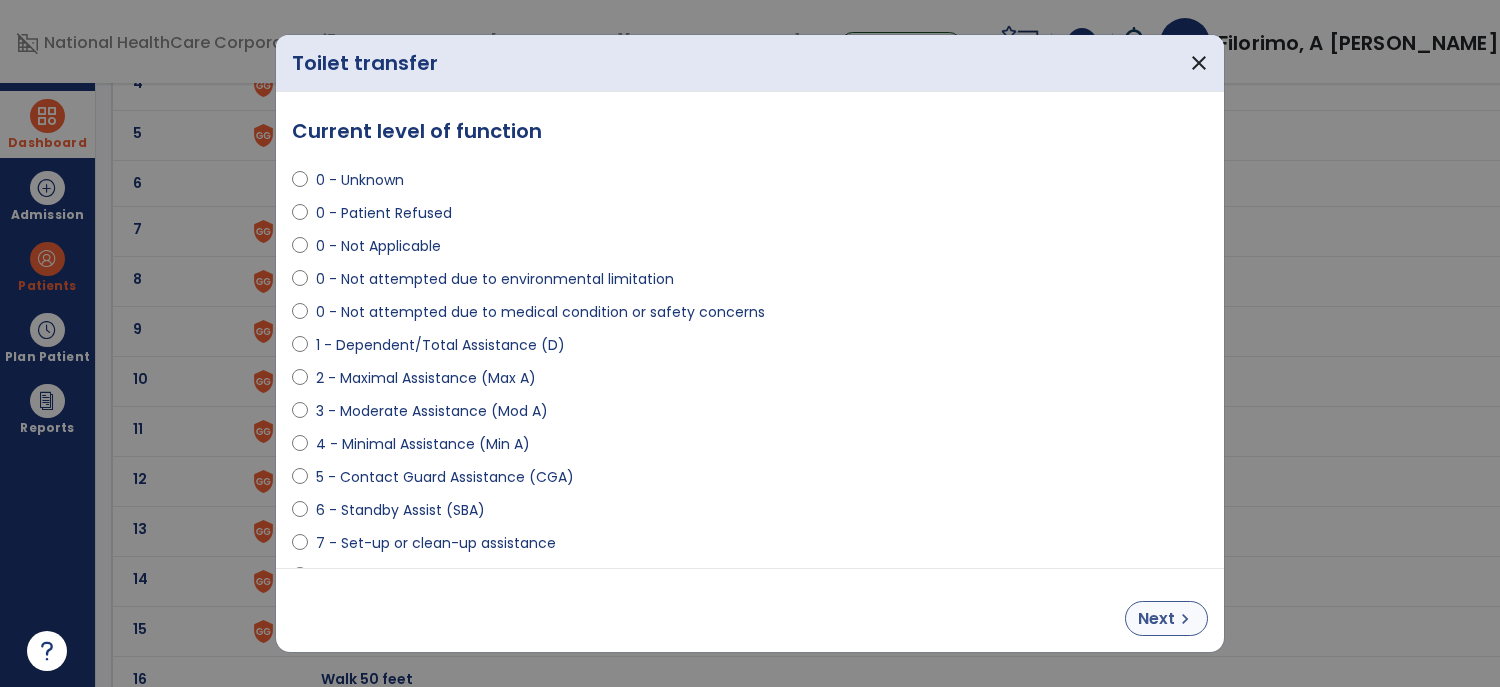 click on "Next" at bounding box center [1156, 619] 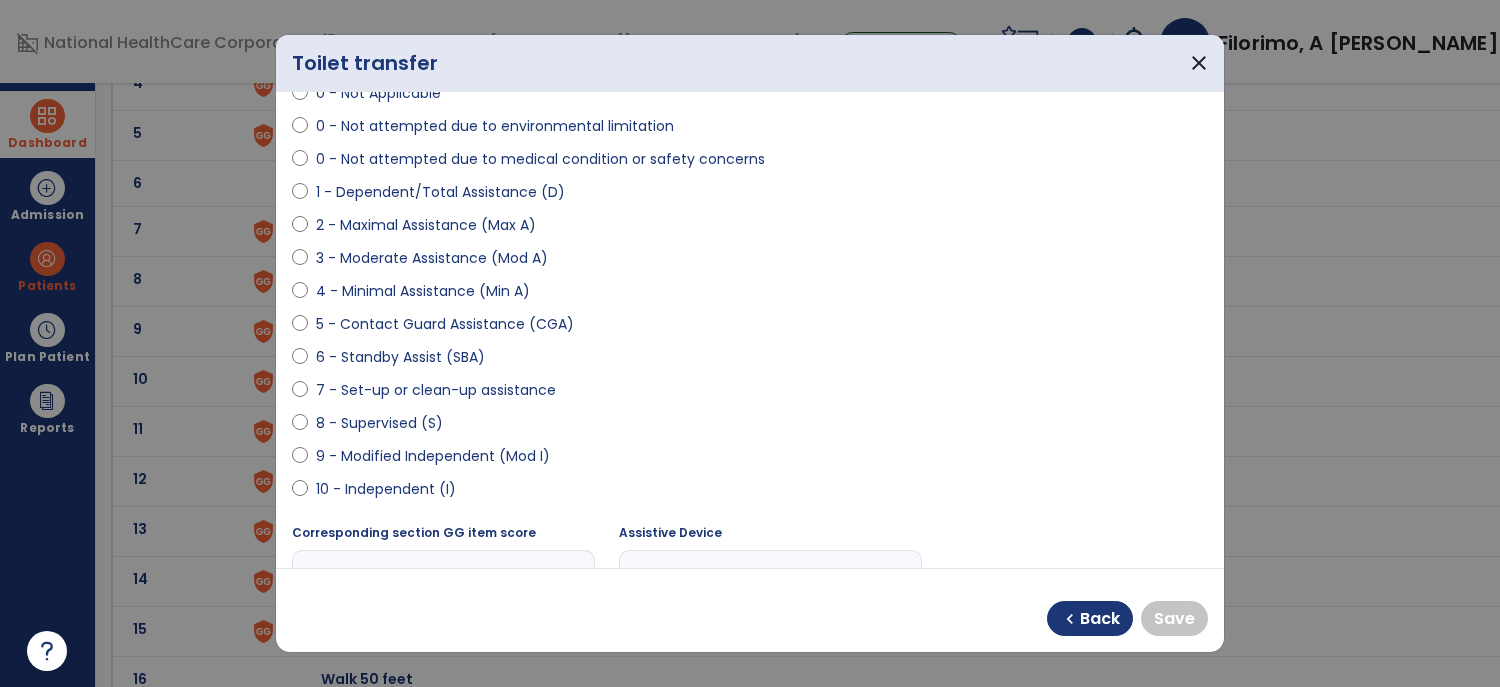 scroll, scrollTop: 157, scrollLeft: 0, axis: vertical 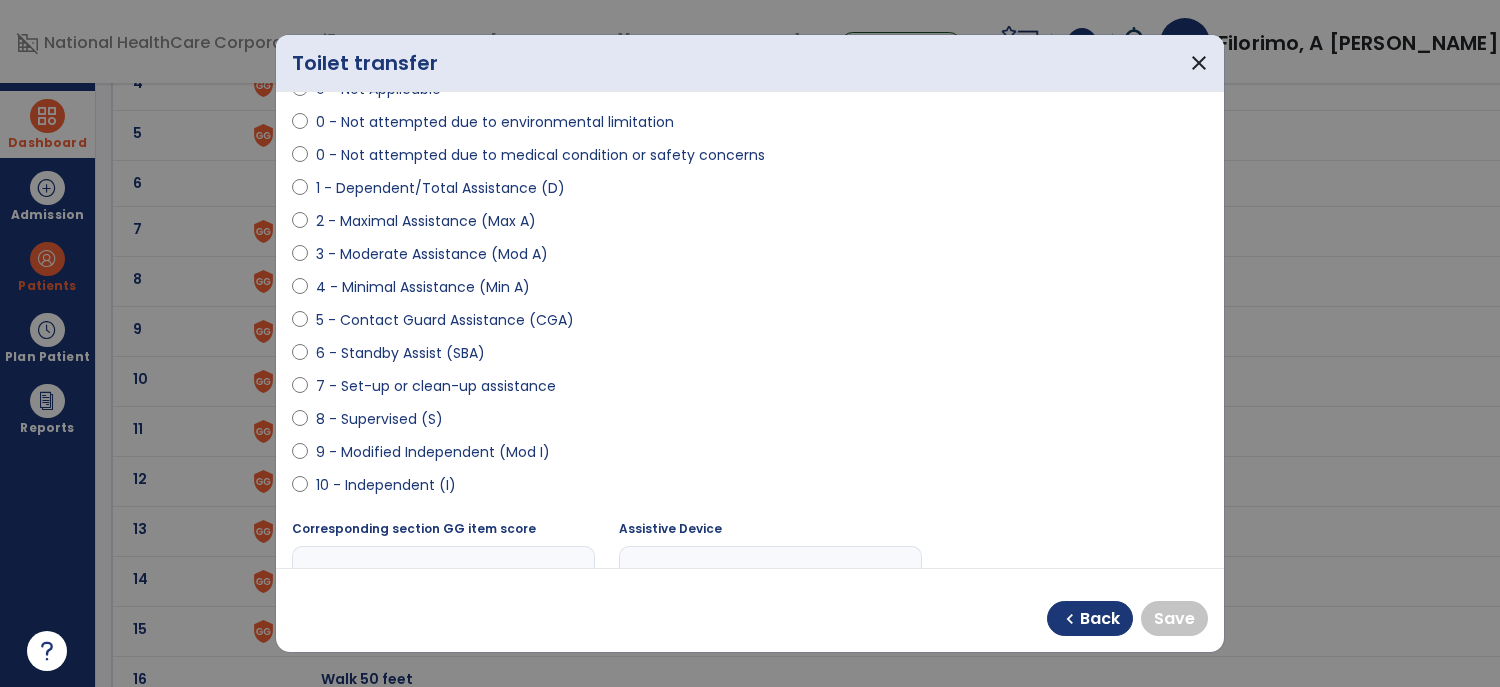 select on "**********" 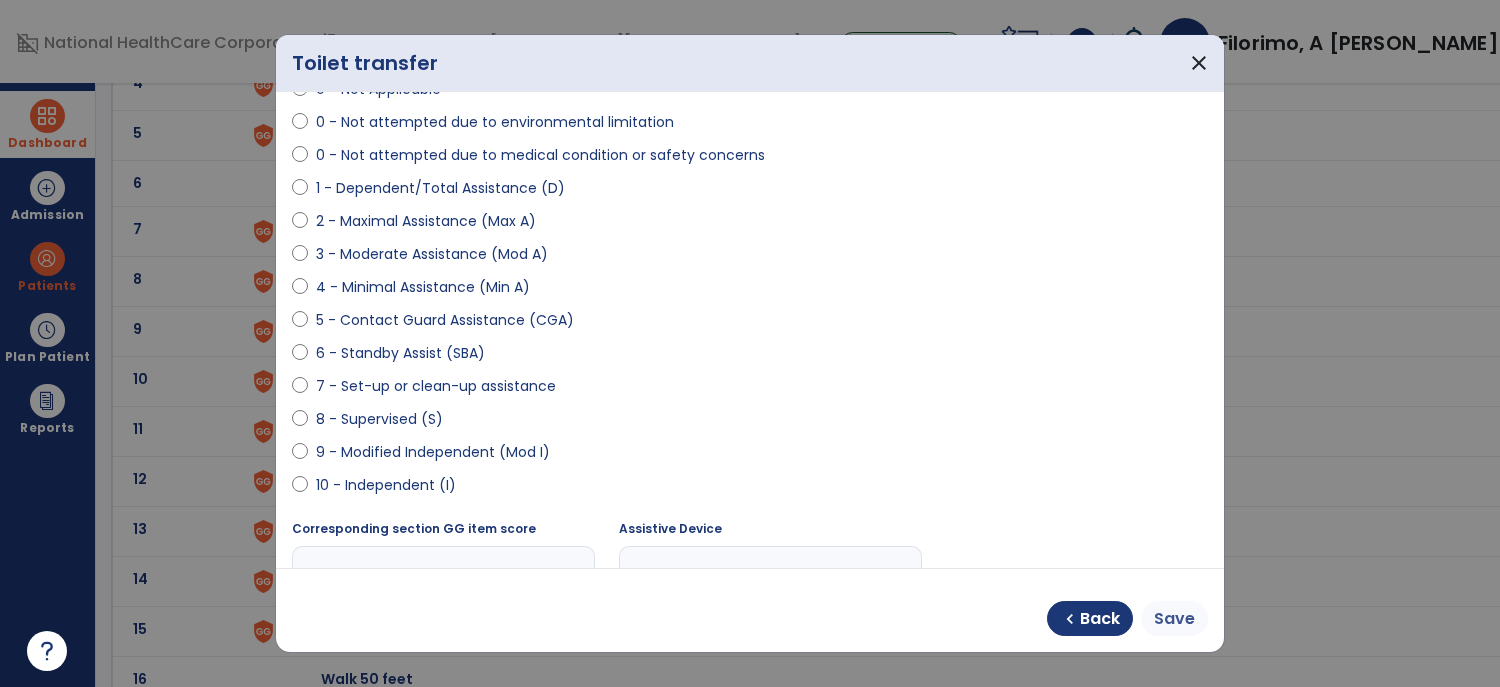 click on "Save" at bounding box center (1174, 619) 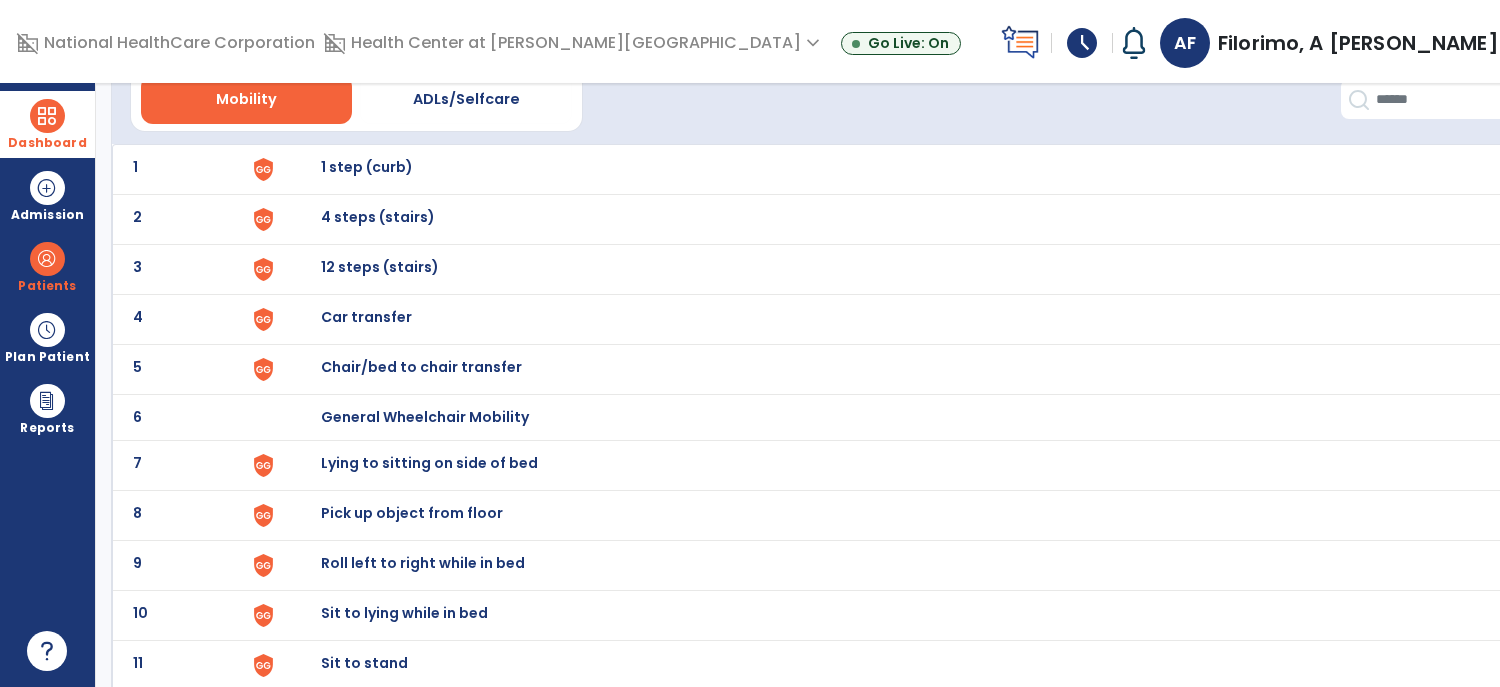 scroll, scrollTop: 0, scrollLeft: 0, axis: both 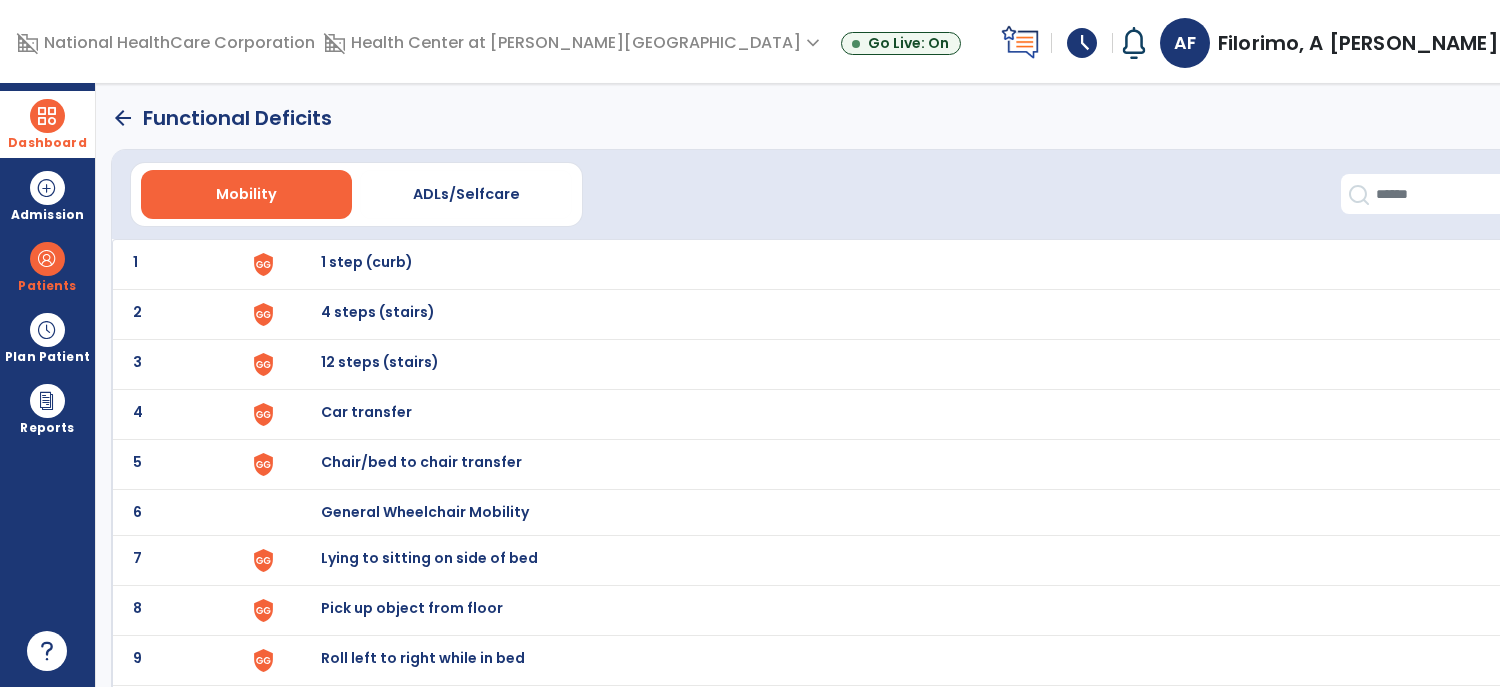 click on "arrow_back" 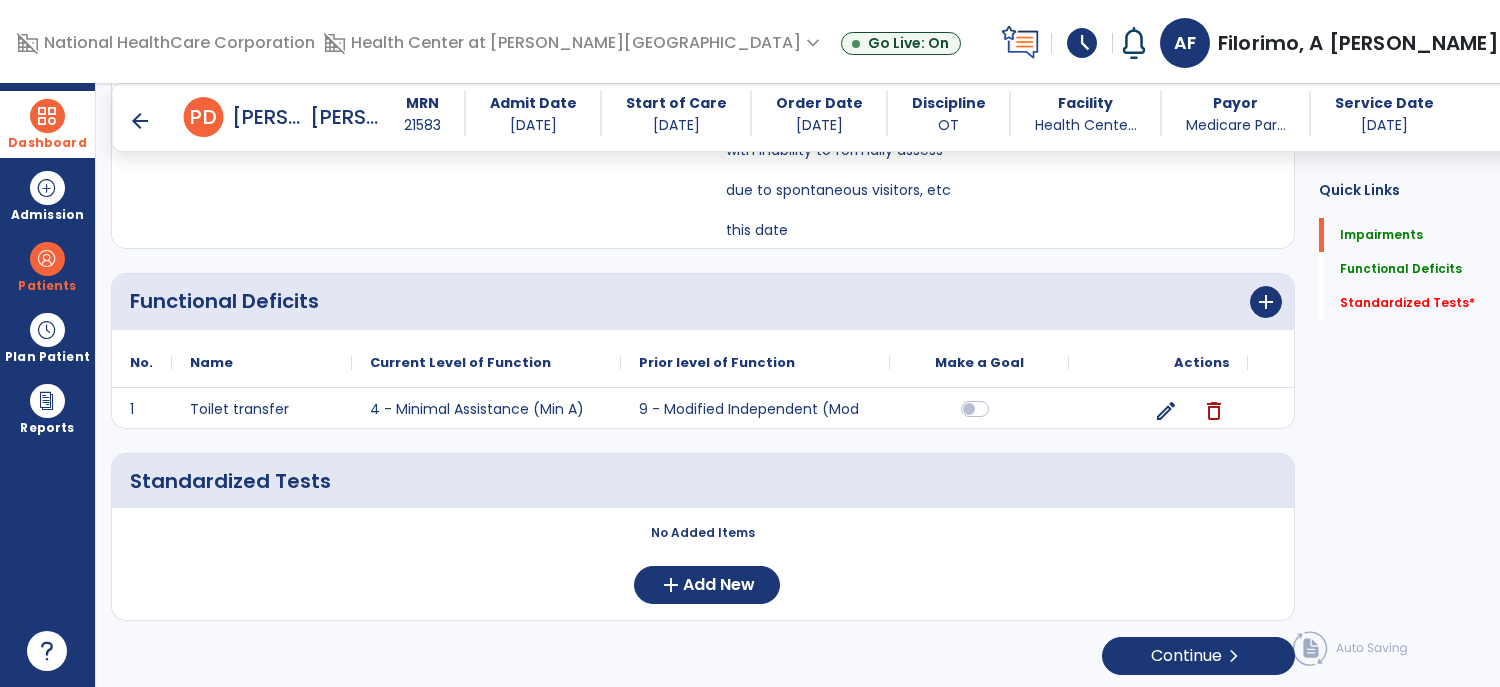 scroll, scrollTop: 869, scrollLeft: 0, axis: vertical 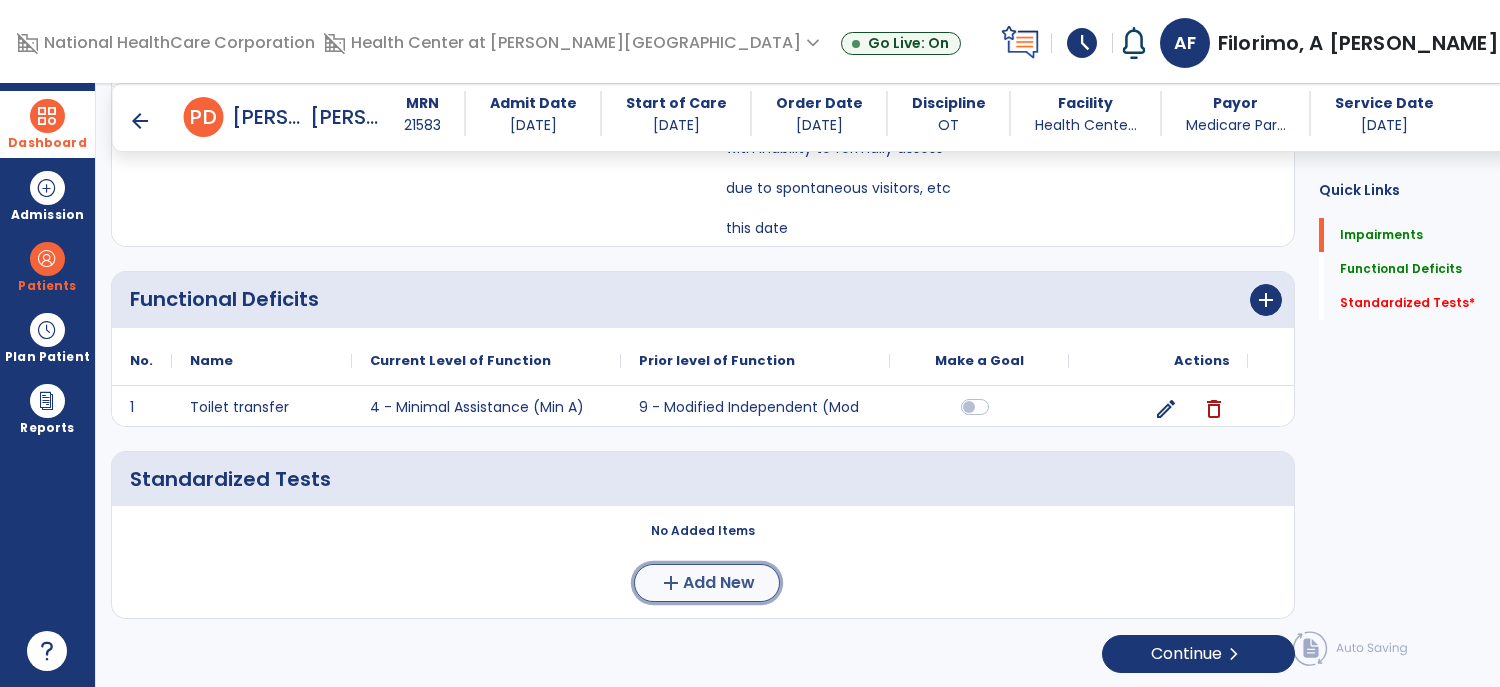 click on "add  Add New" 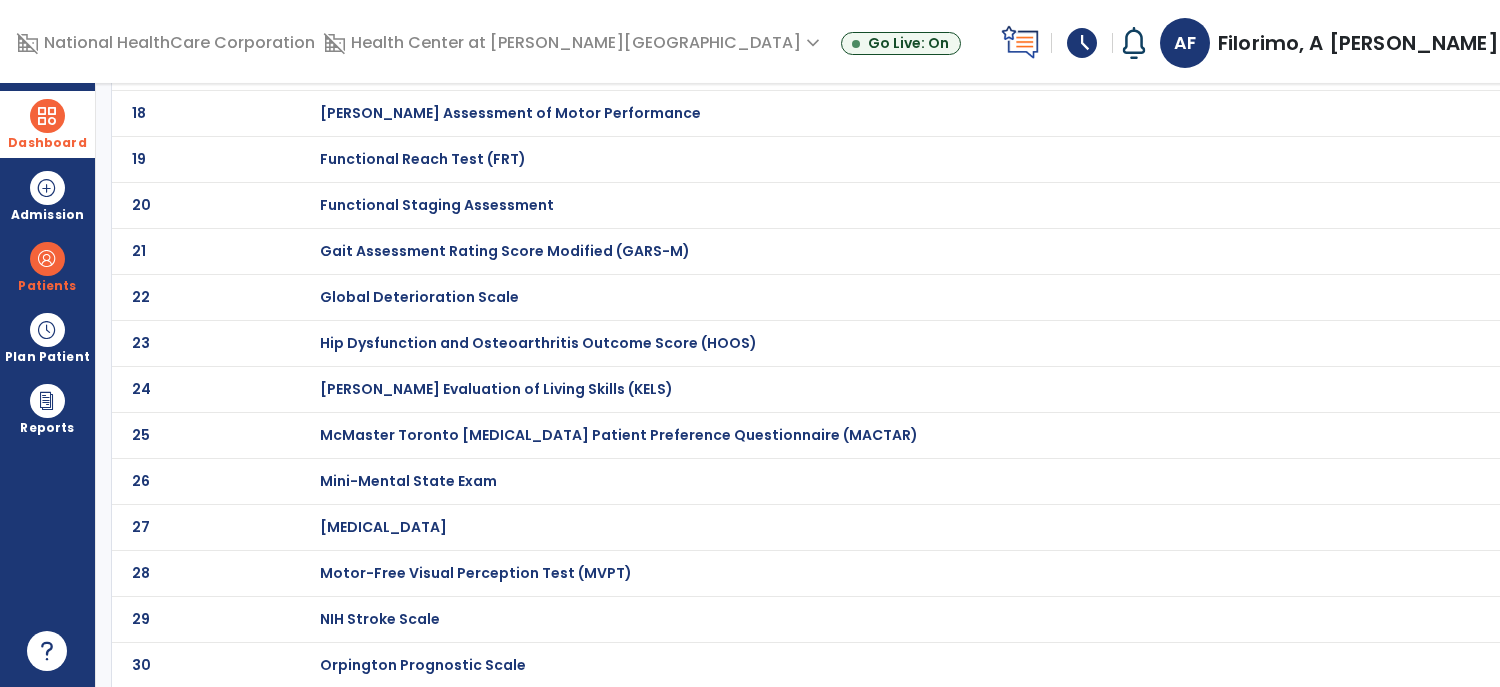 scroll, scrollTop: 0, scrollLeft: 0, axis: both 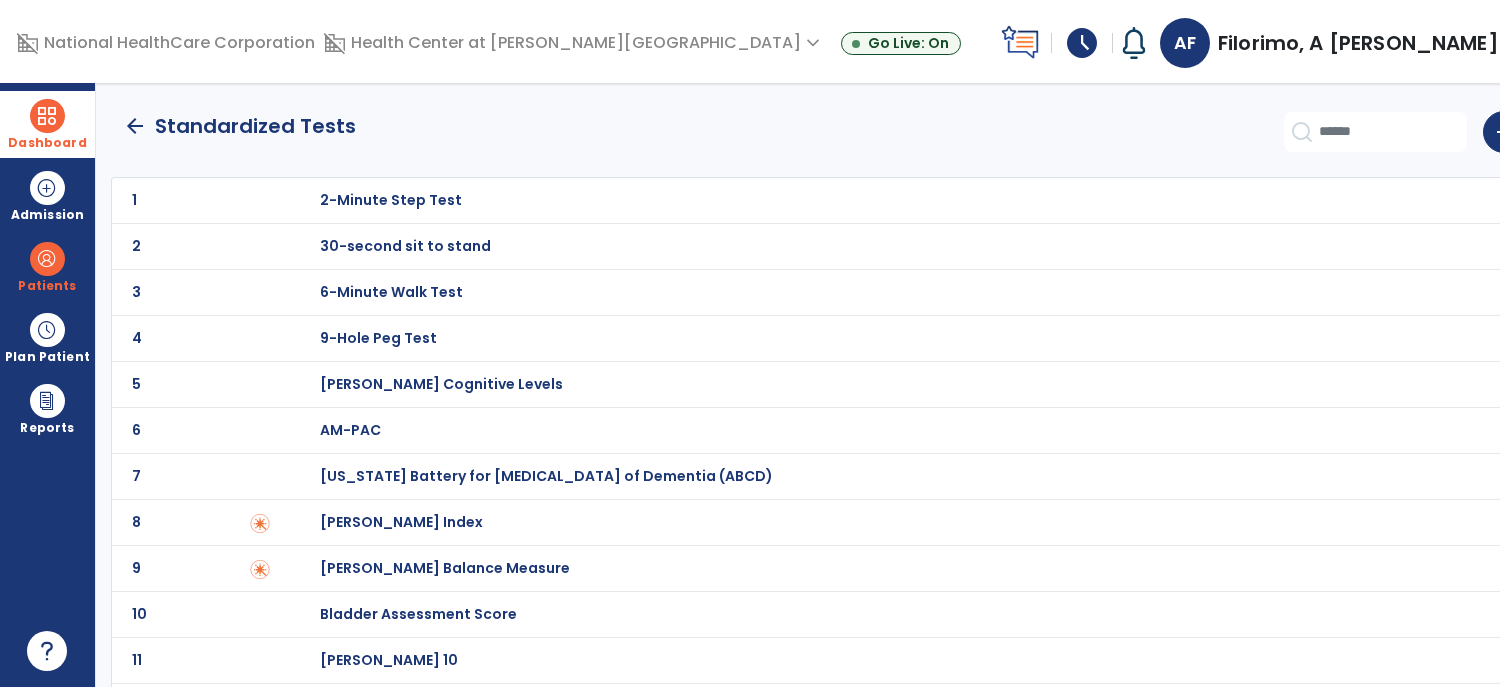 click on "[PERSON_NAME] Index" at bounding box center (391, 200) 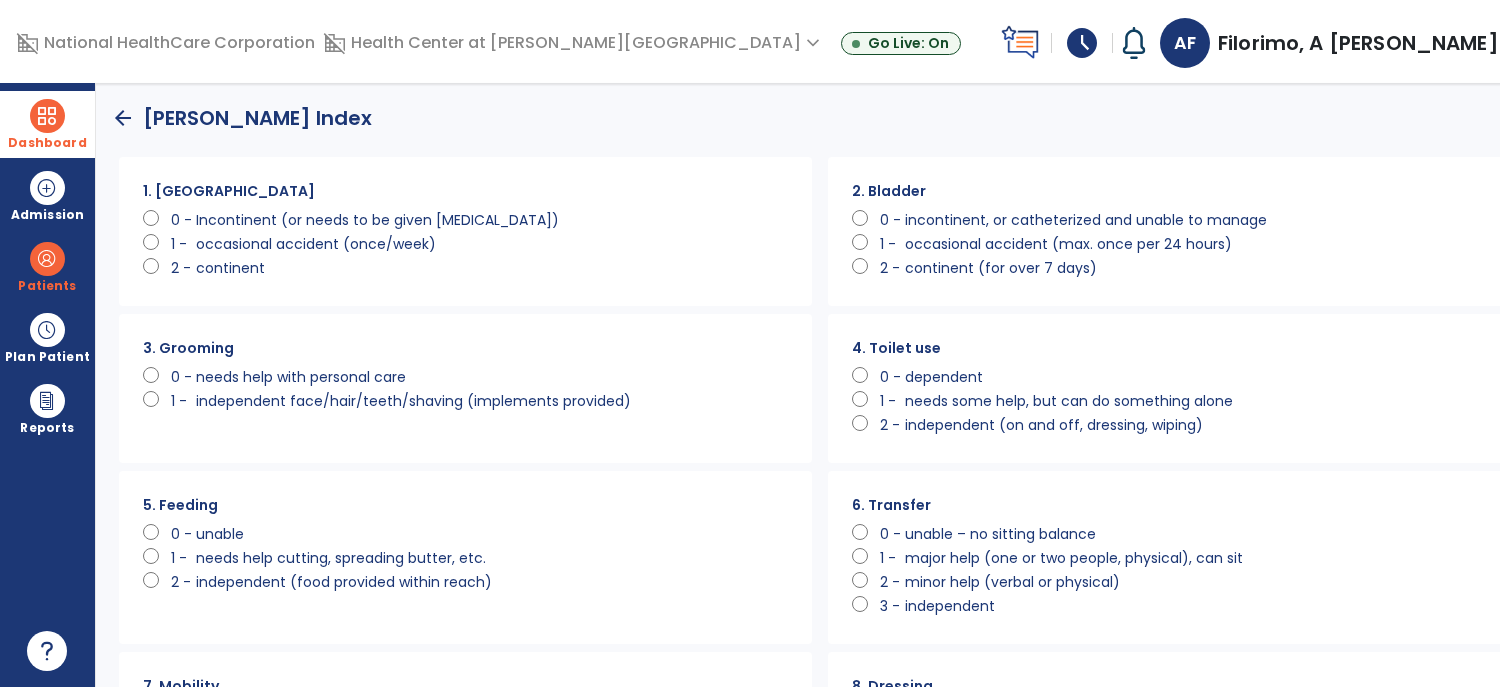 scroll, scrollTop: 0, scrollLeft: 0, axis: both 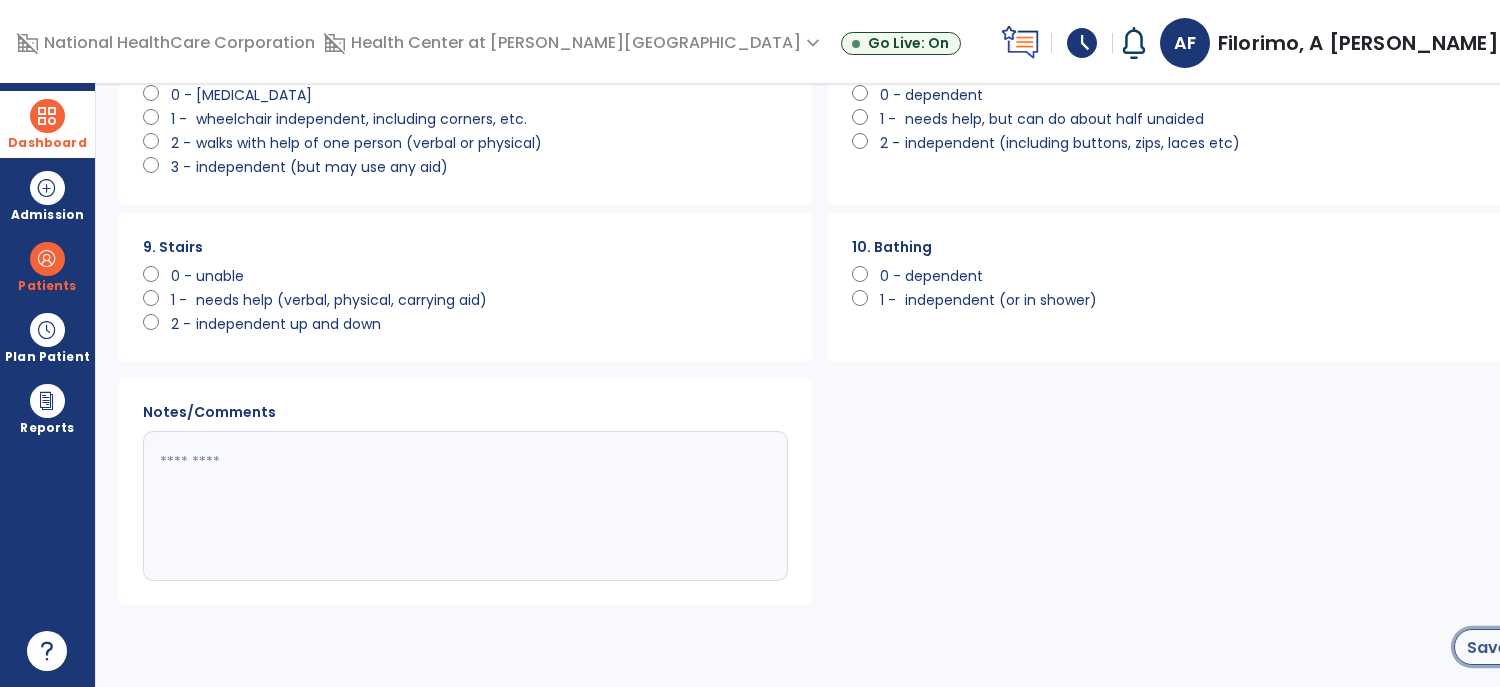 click on "Save" 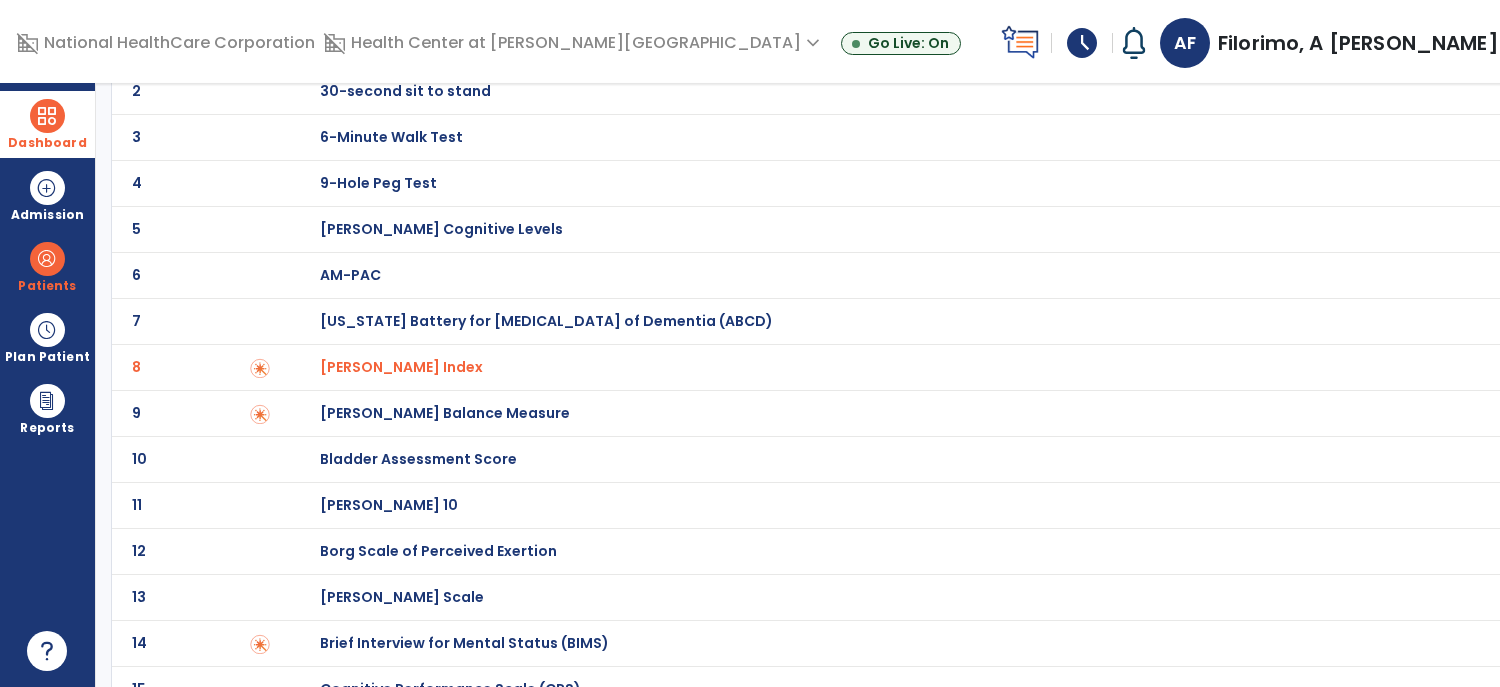 scroll, scrollTop: 0, scrollLeft: 0, axis: both 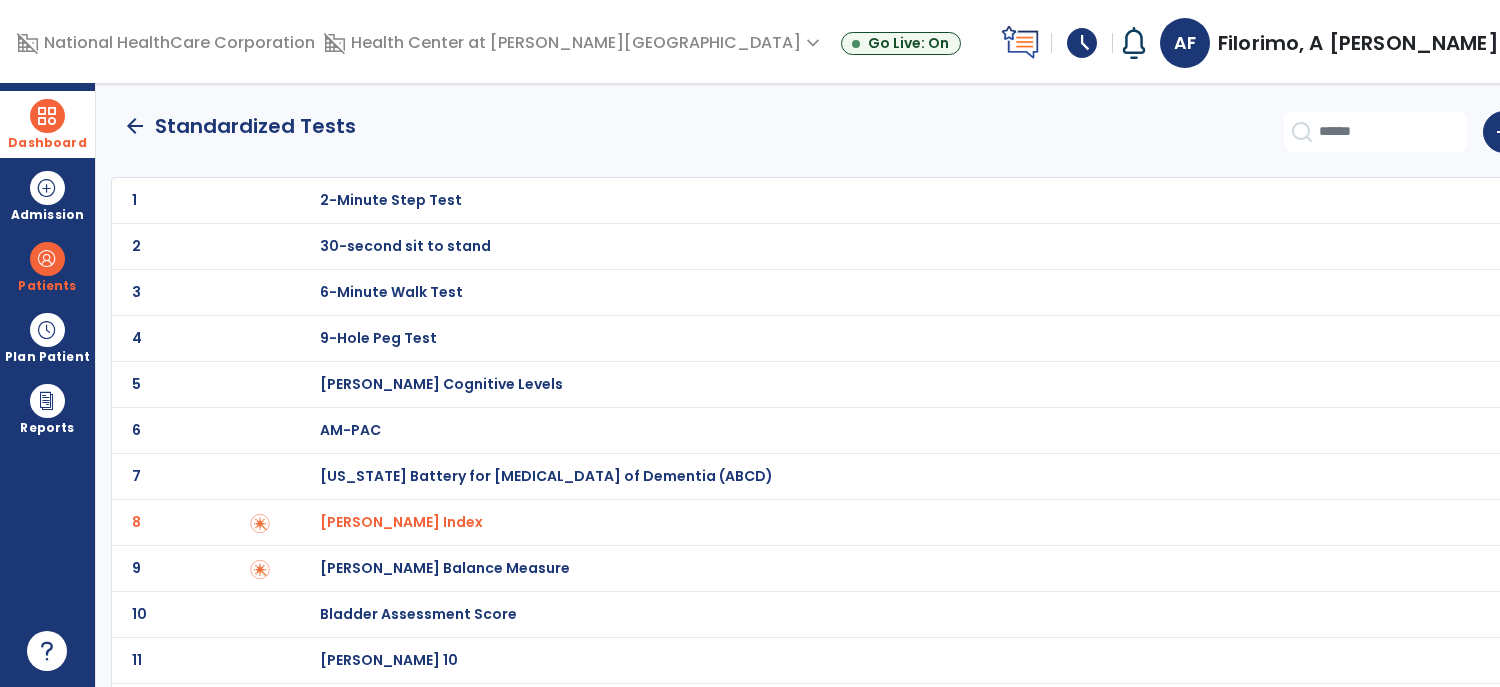 click on "arrow_back" 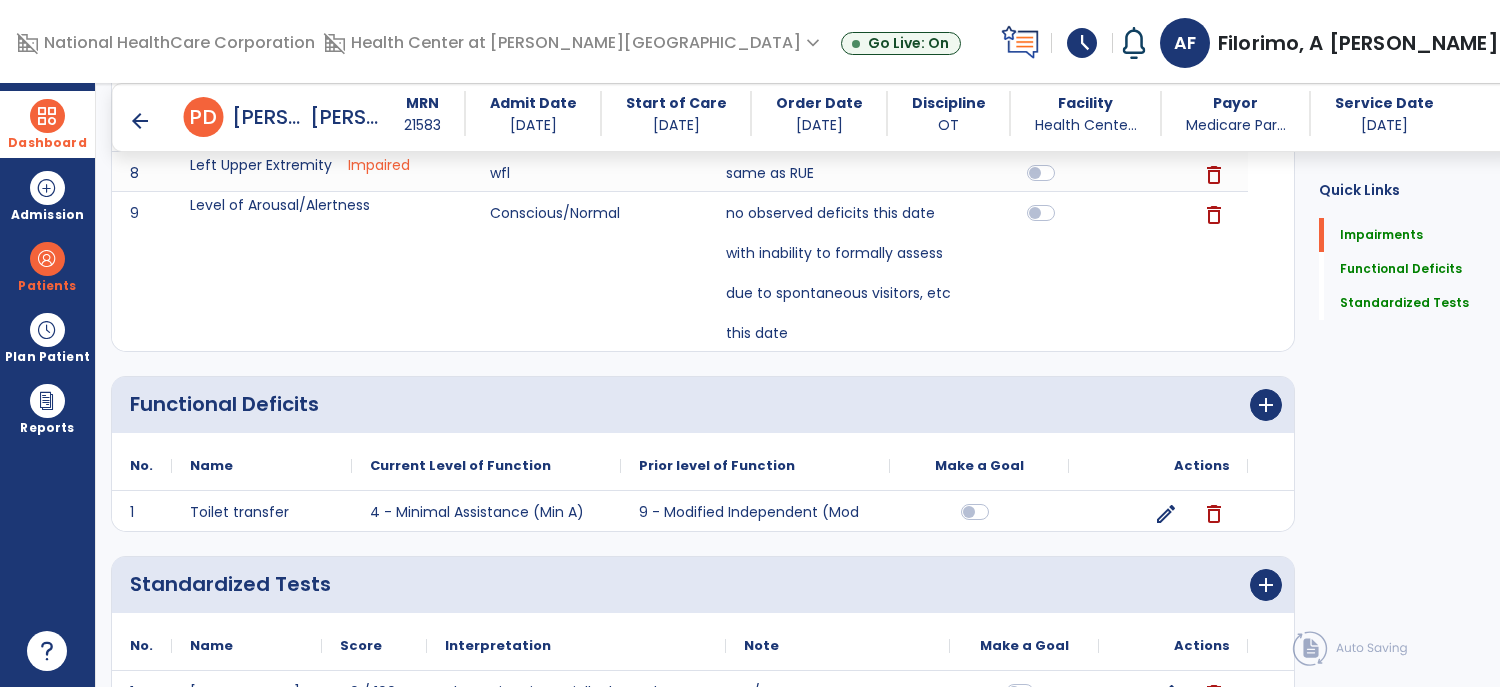 scroll, scrollTop: 857, scrollLeft: 0, axis: vertical 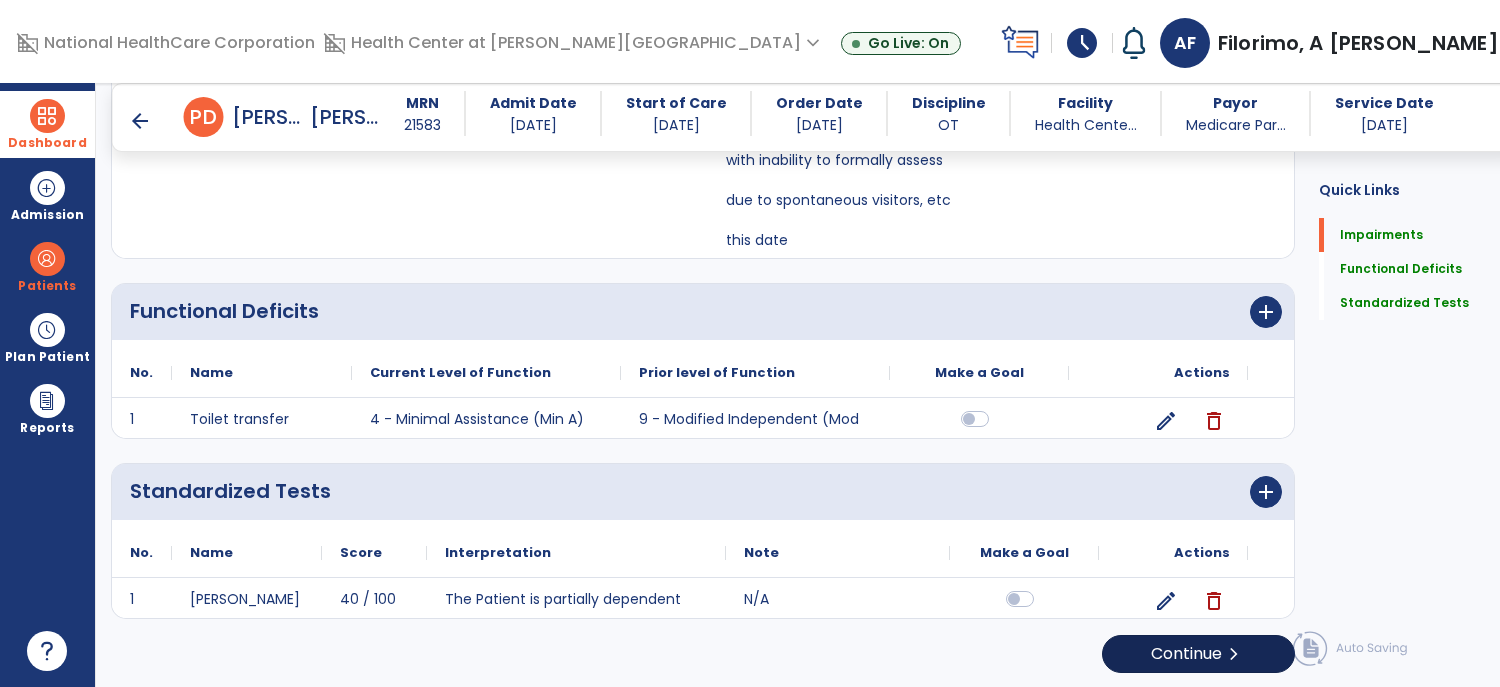 click on "chevron_right" 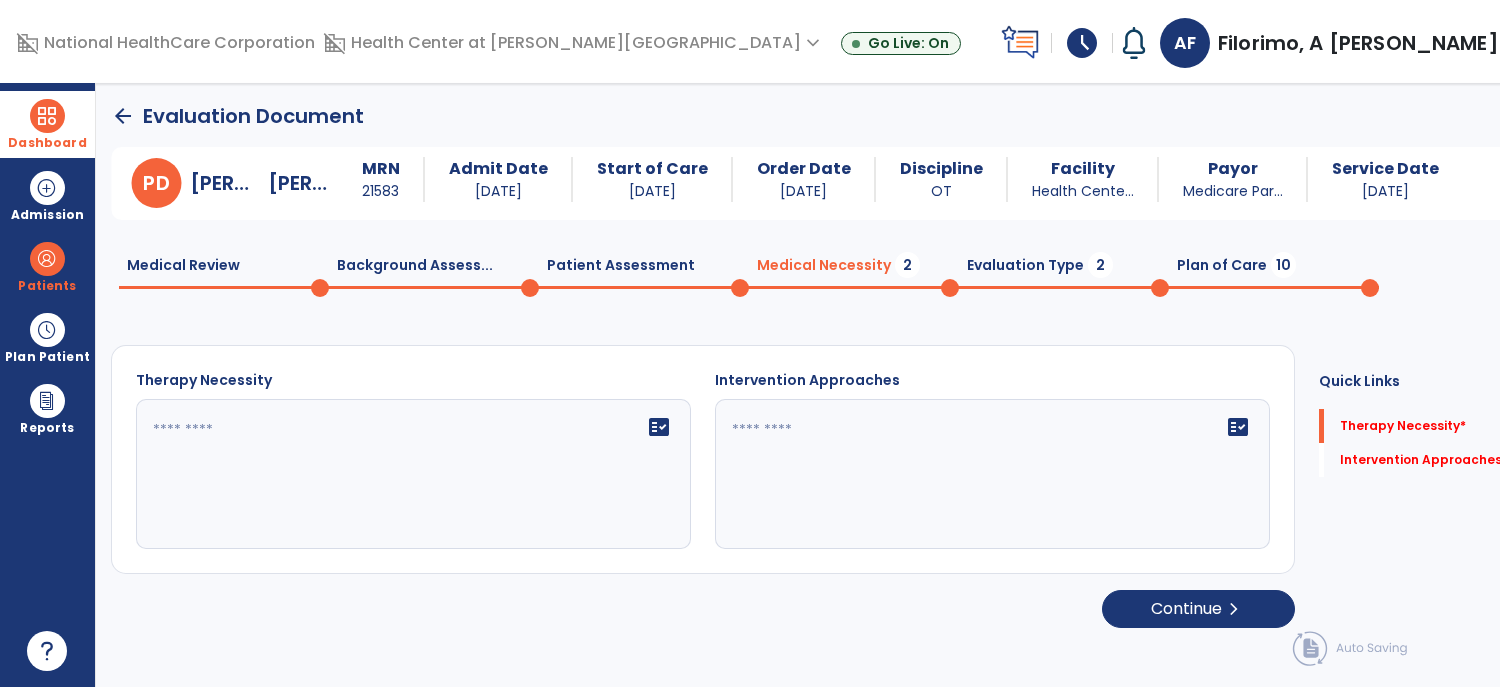 scroll, scrollTop: 0, scrollLeft: 0, axis: both 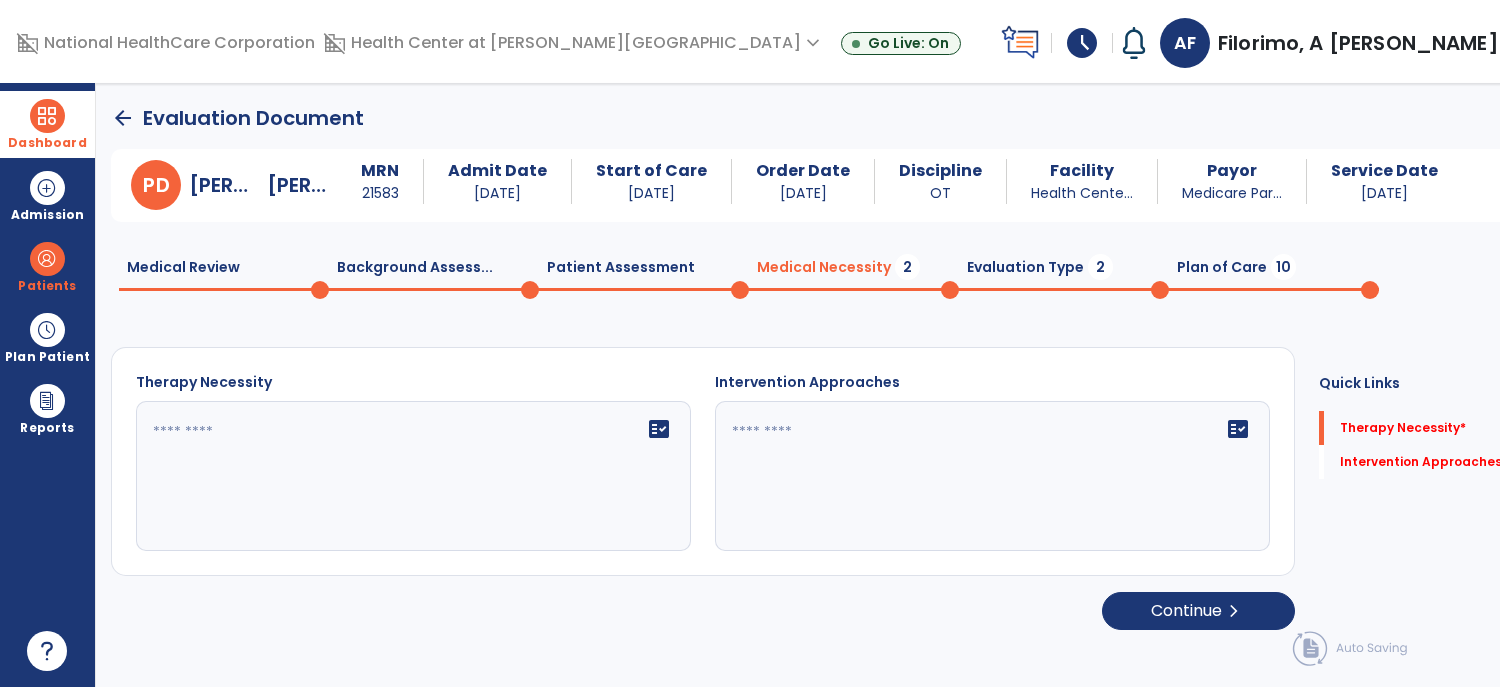 click on "fact_check" 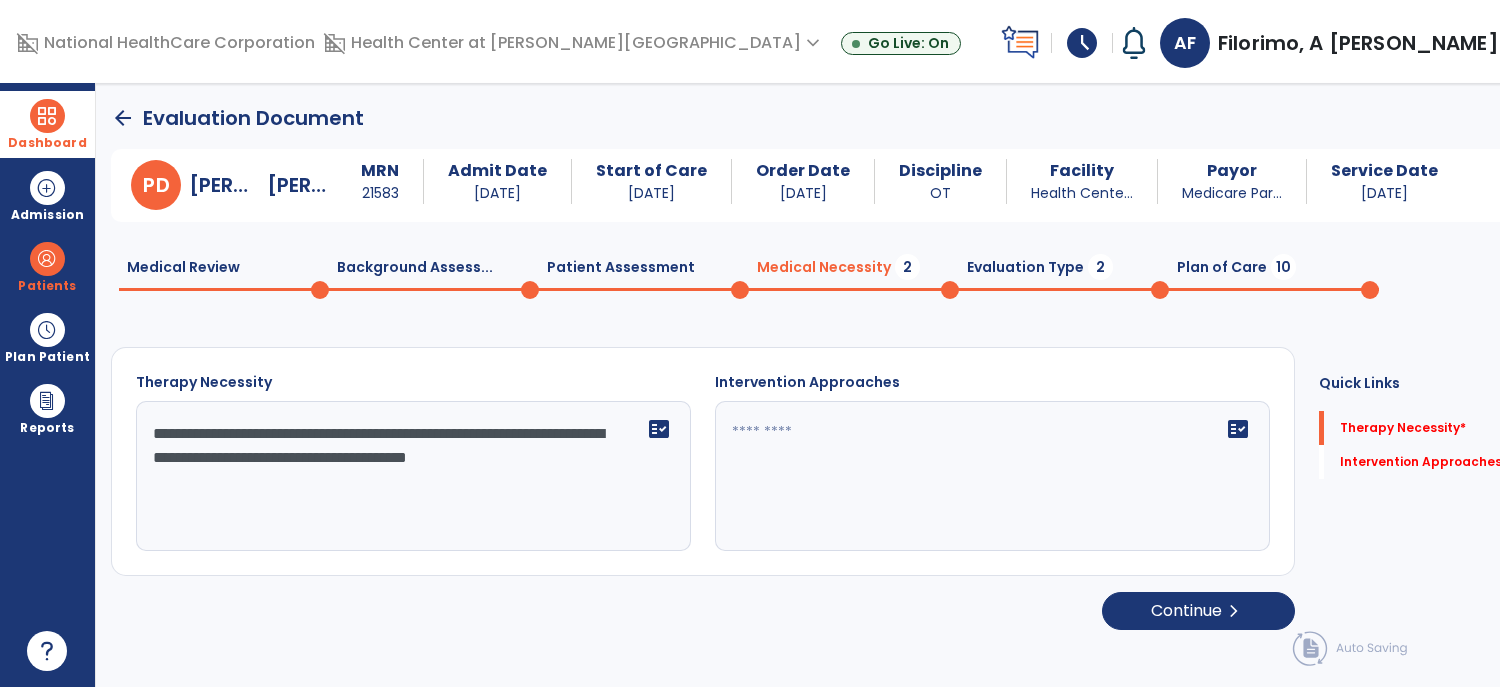 type on "**********" 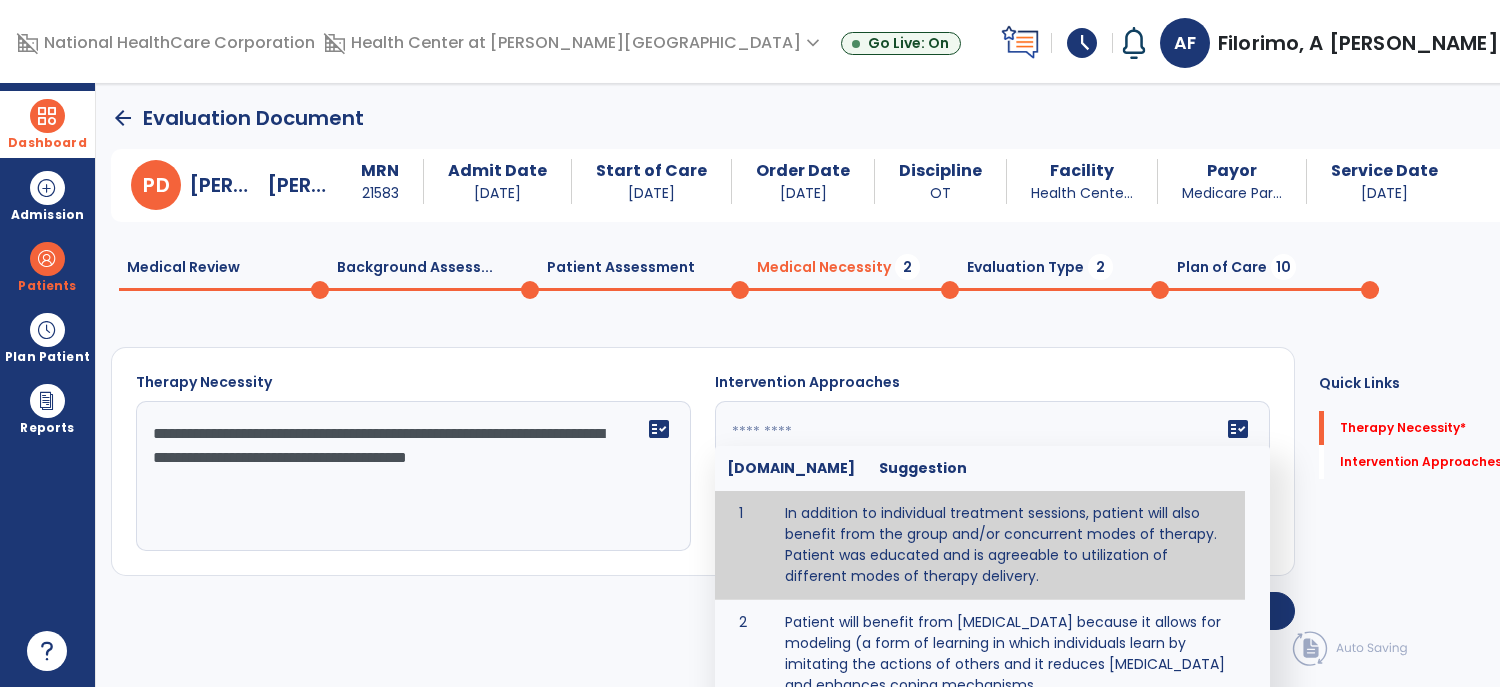 click on "Continue  chevron_right" 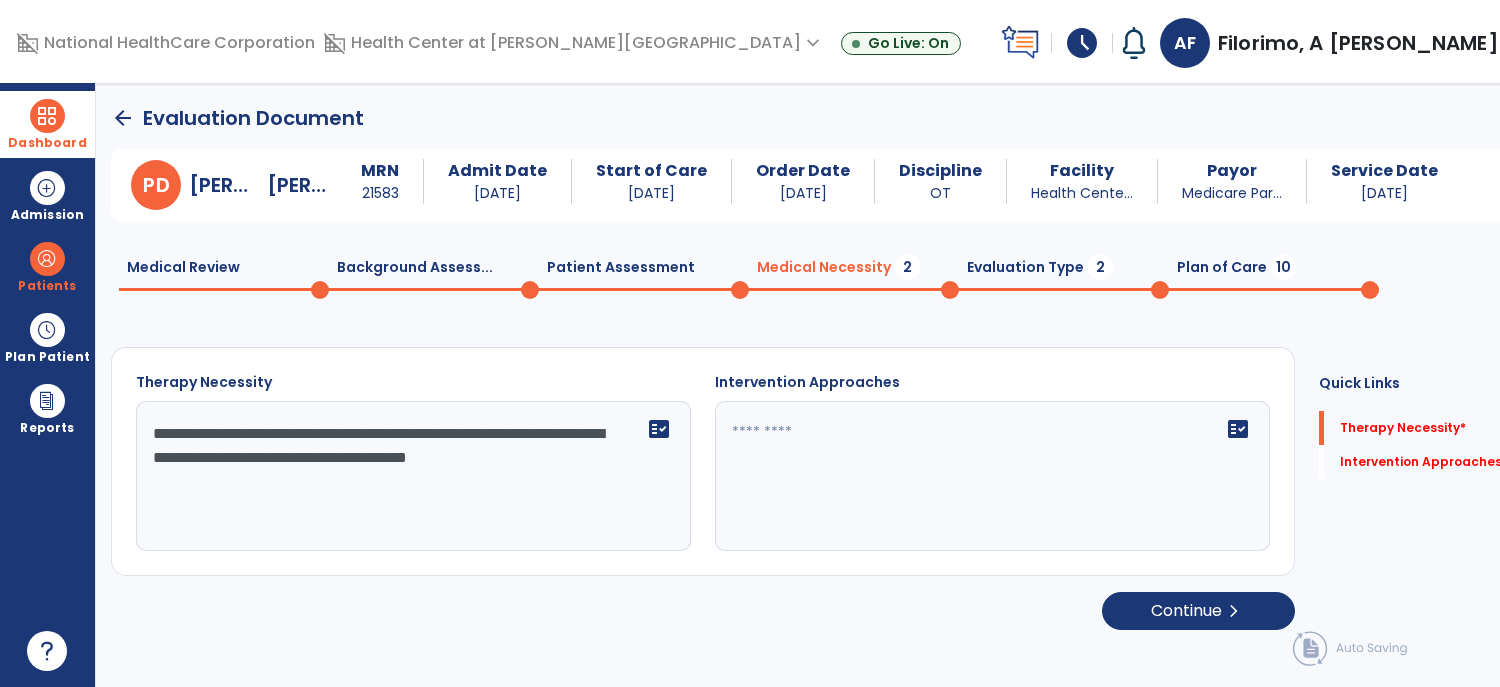click on "**********" 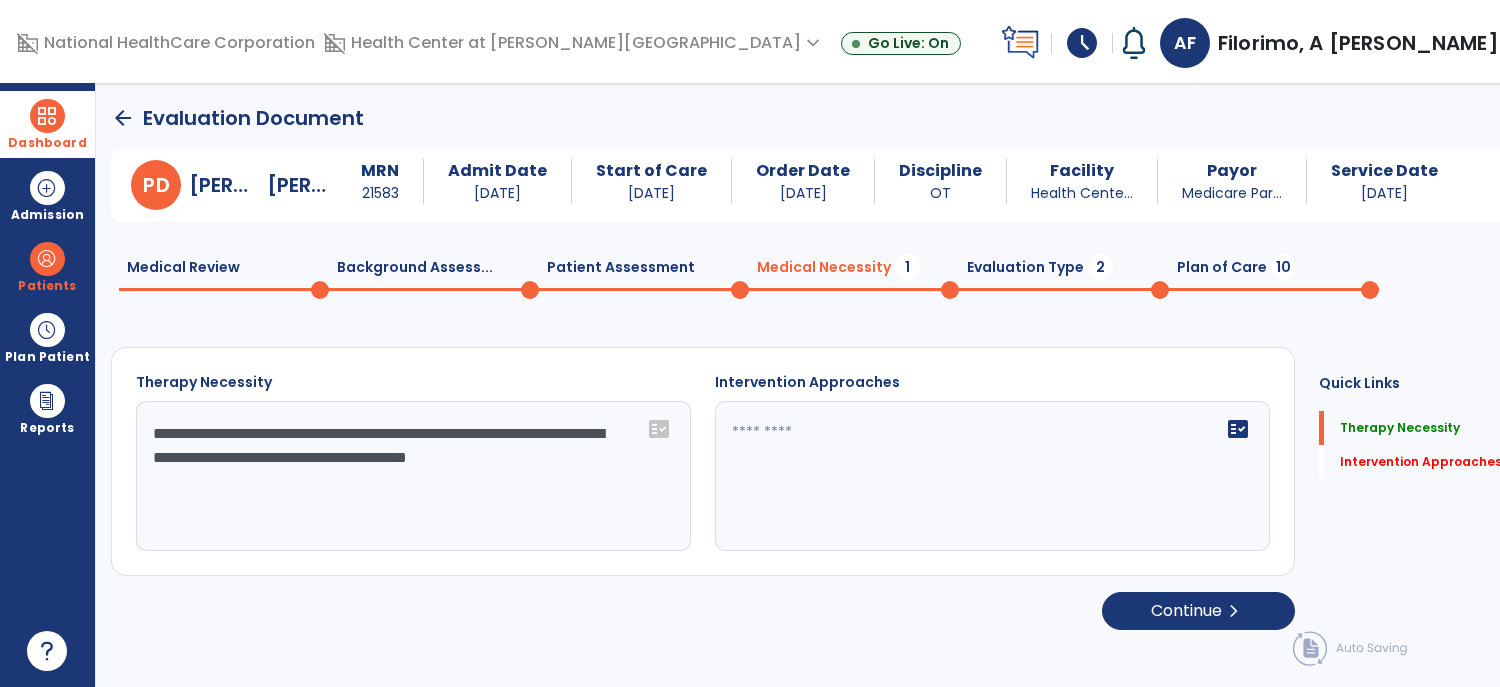 scroll, scrollTop: 1, scrollLeft: 0, axis: vertical 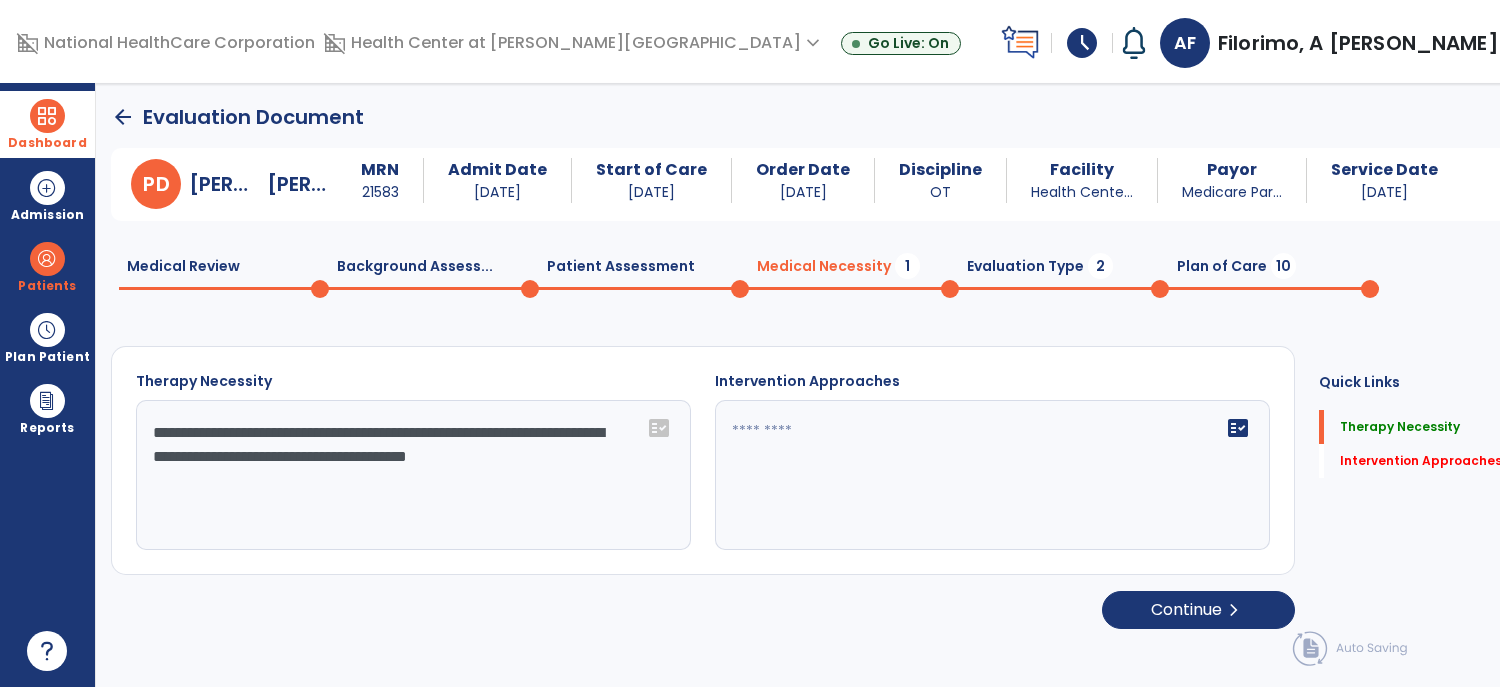 click on "fact_check" 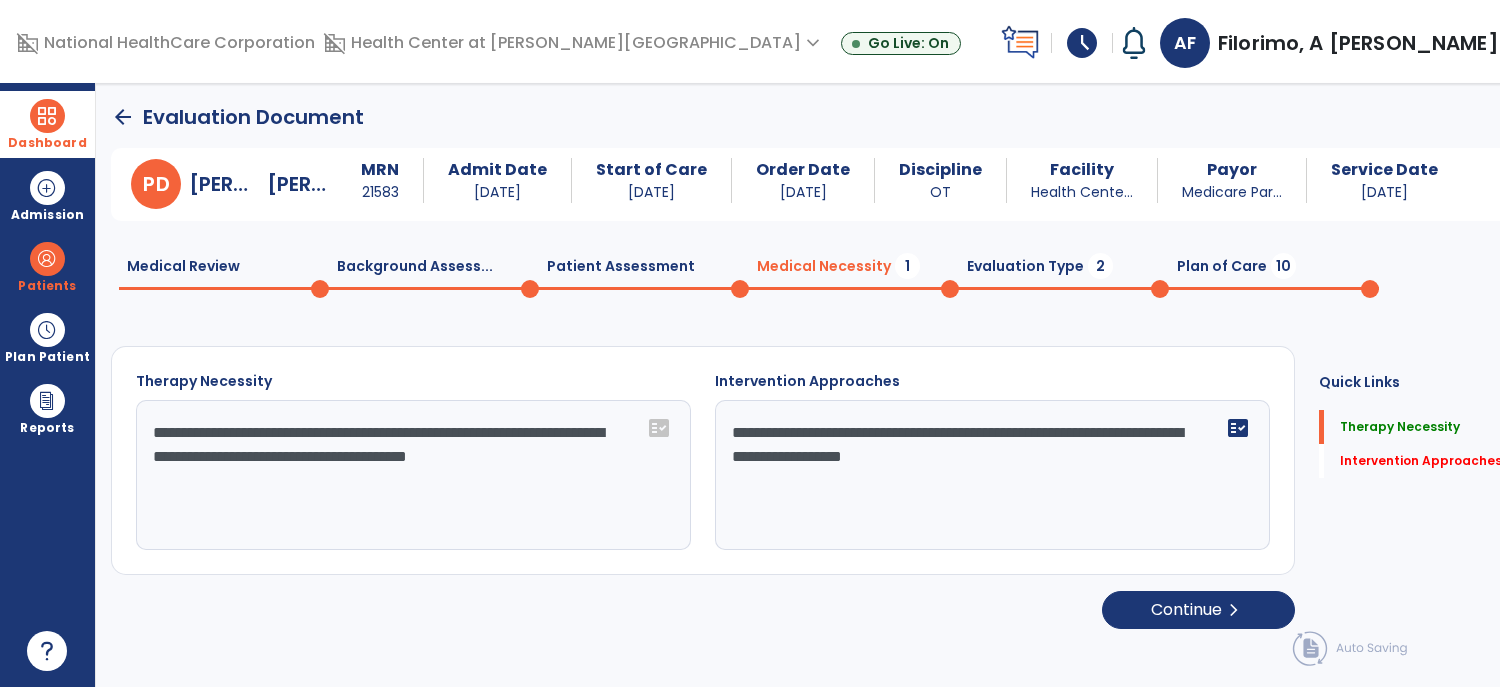 type on "**********" 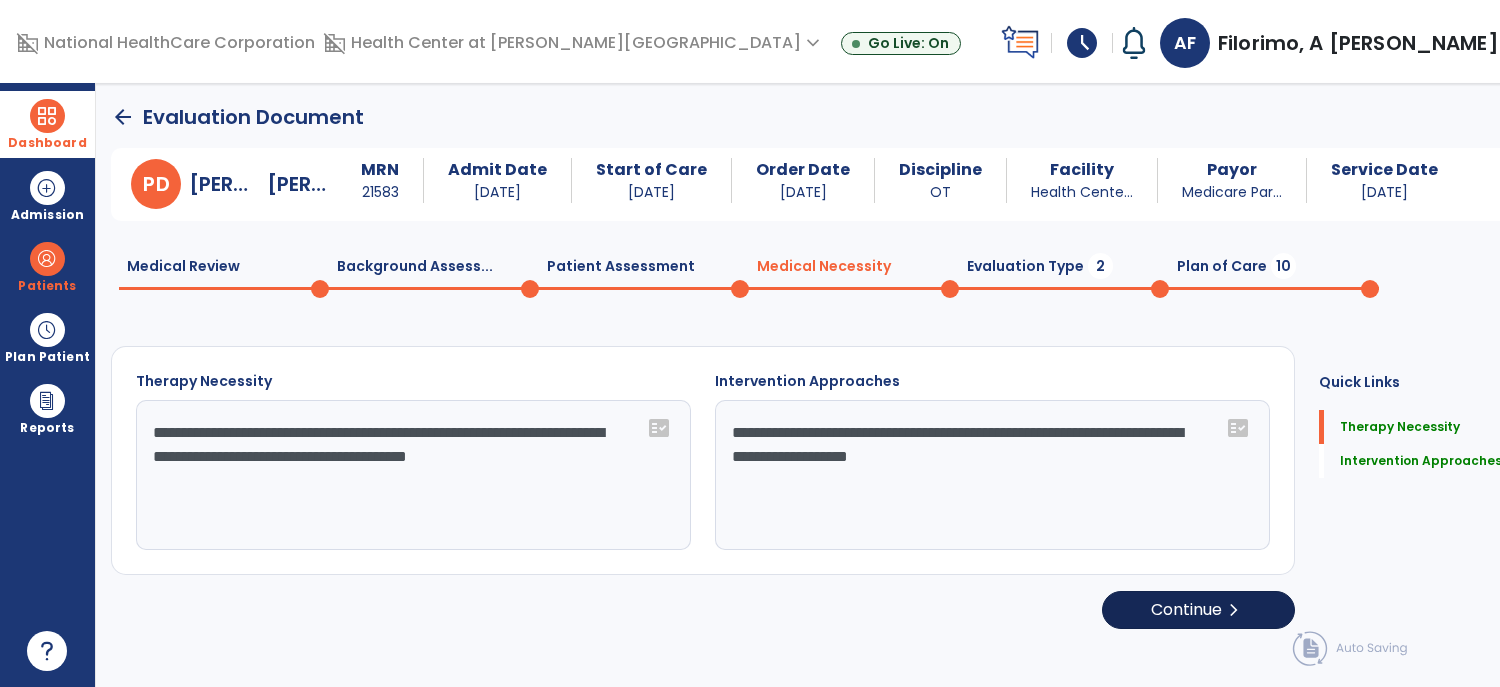 click on "Continue  chevron_right" 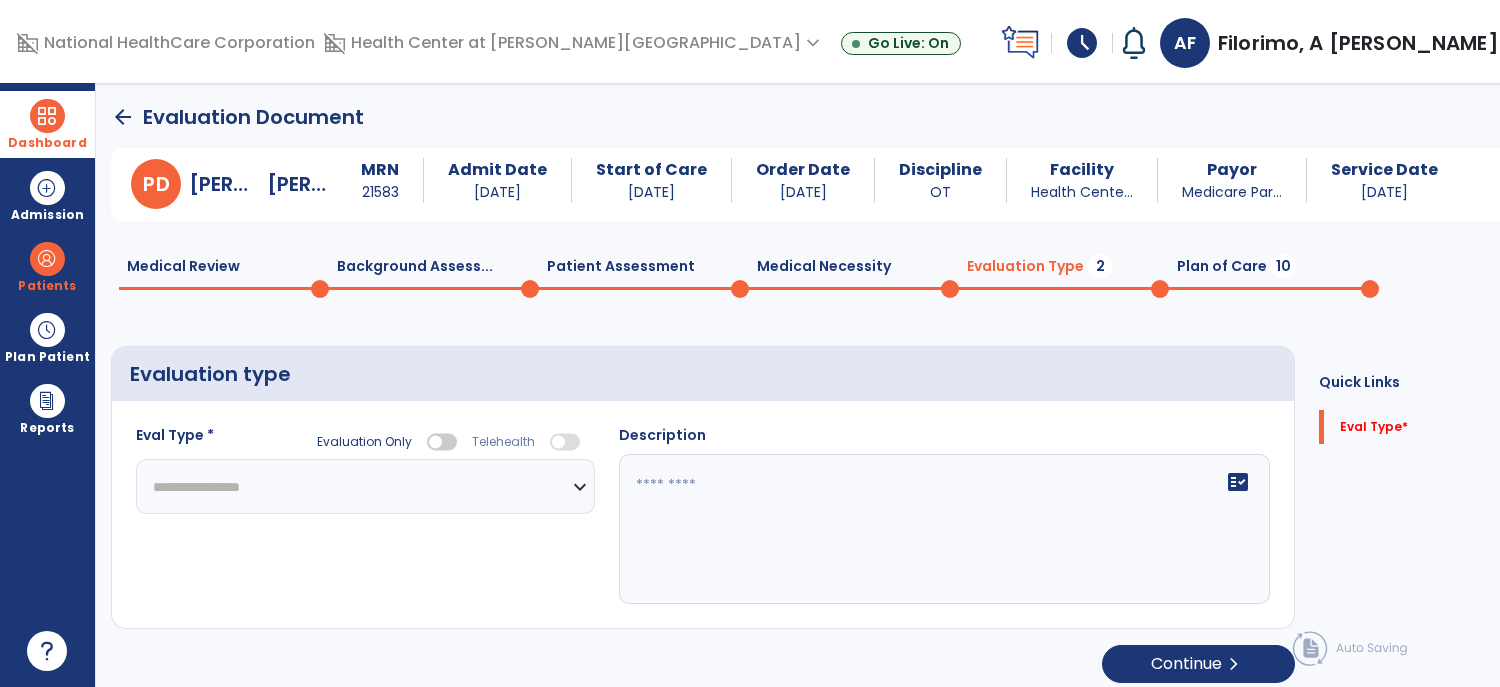 click on "**********" 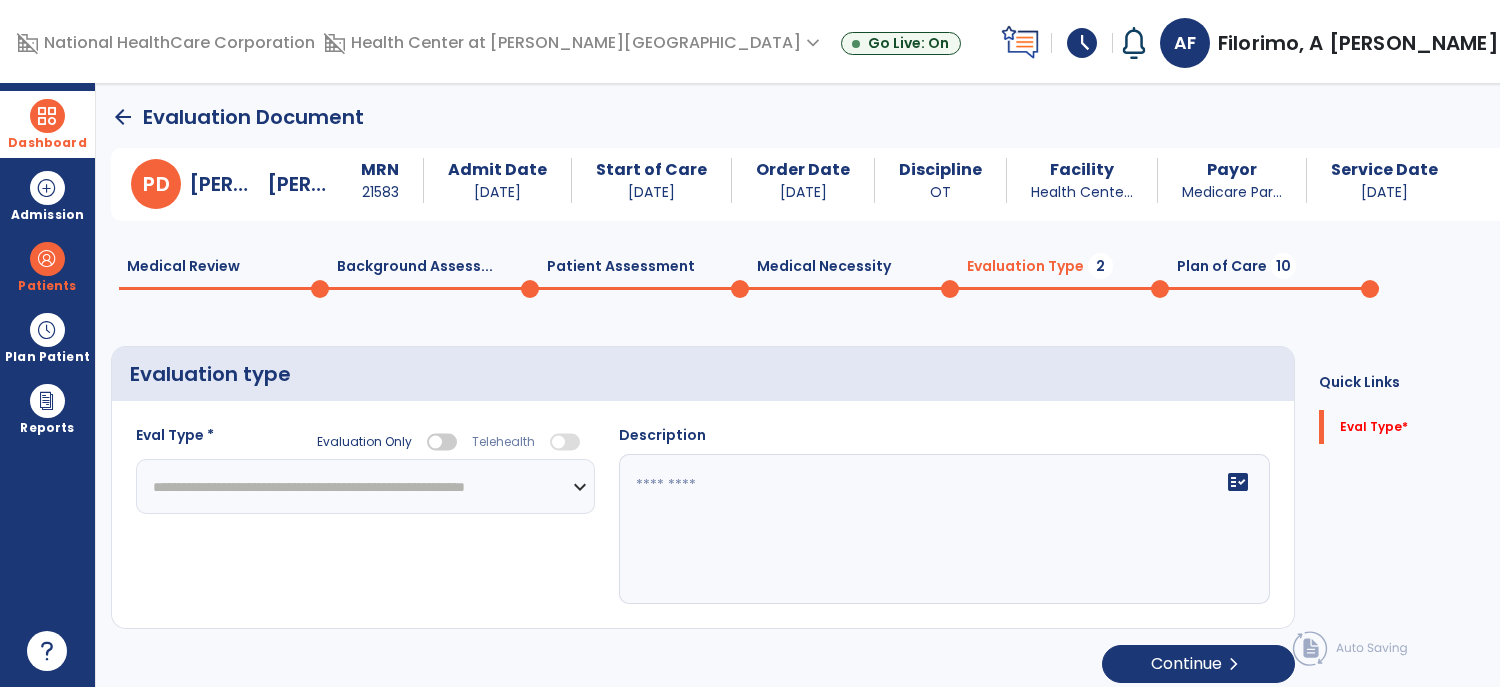 click on "**********" 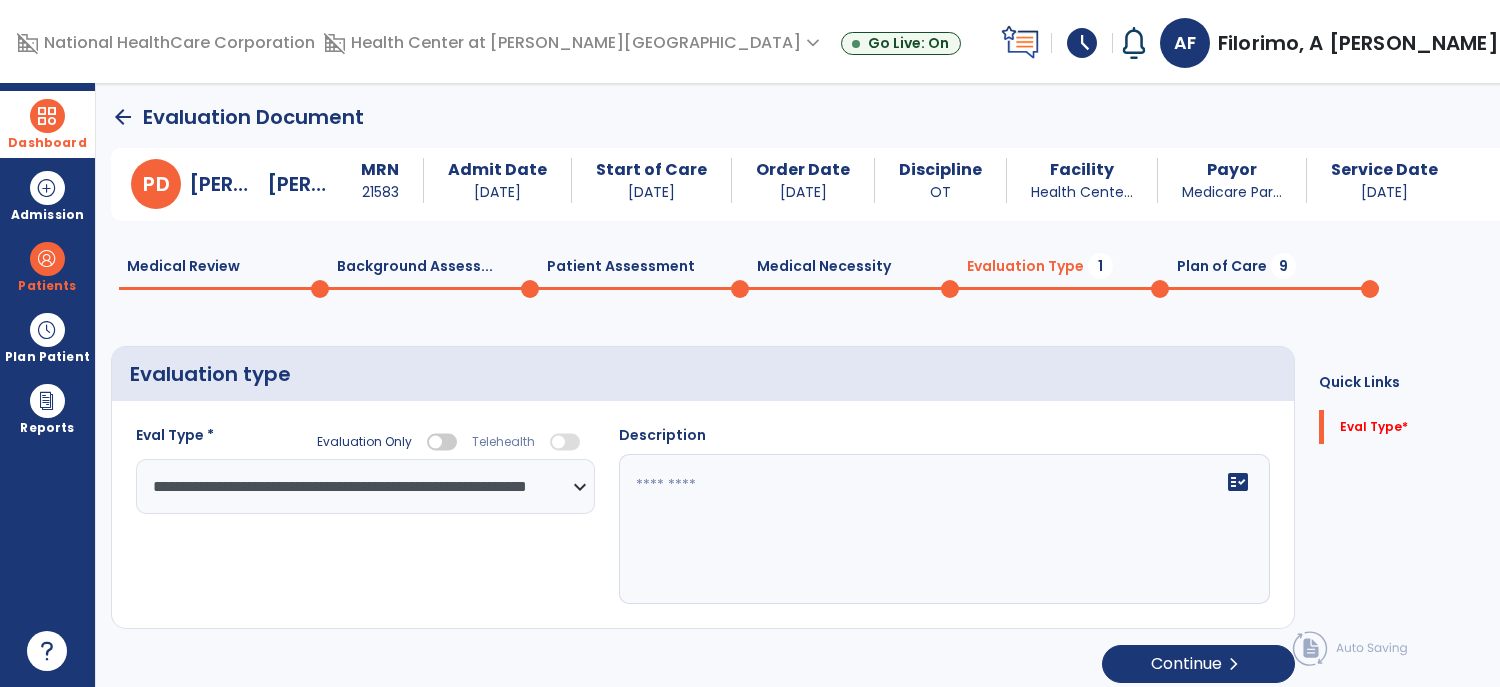 click 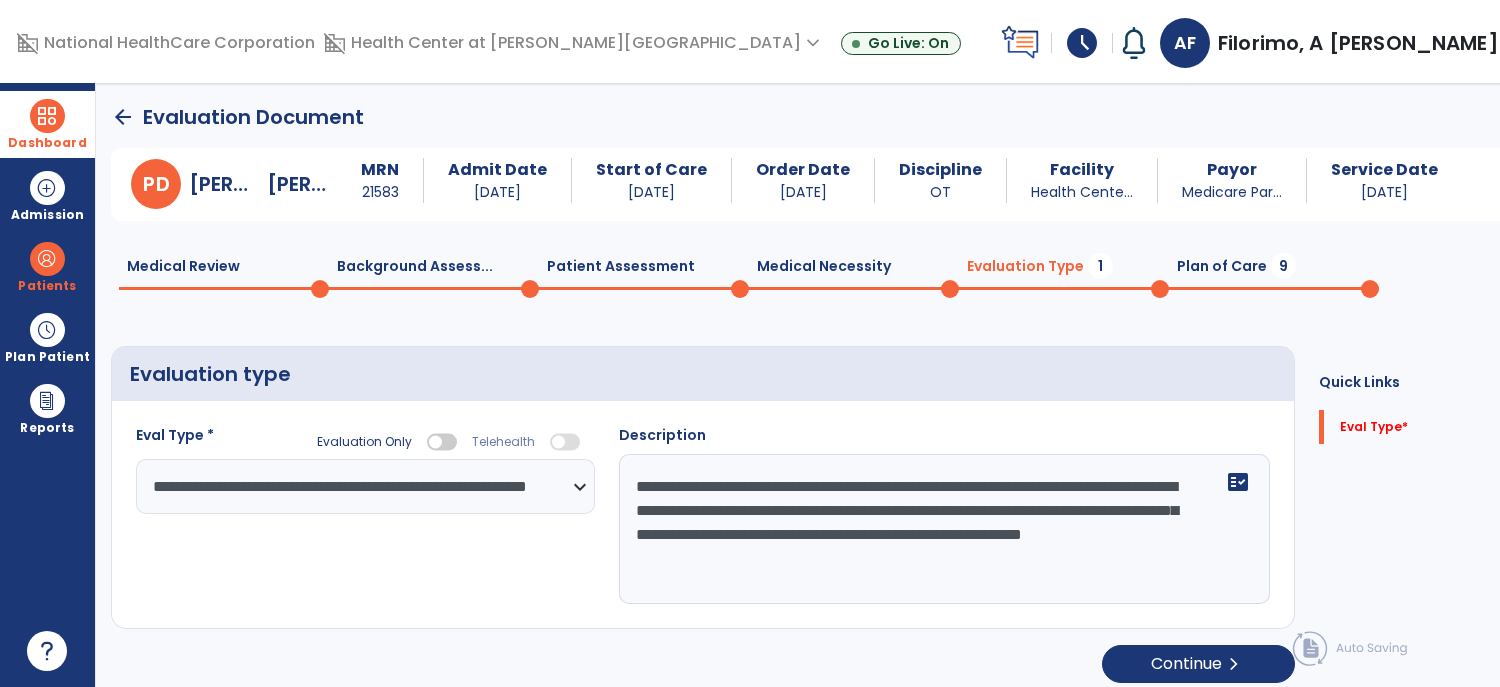 type on "**********" 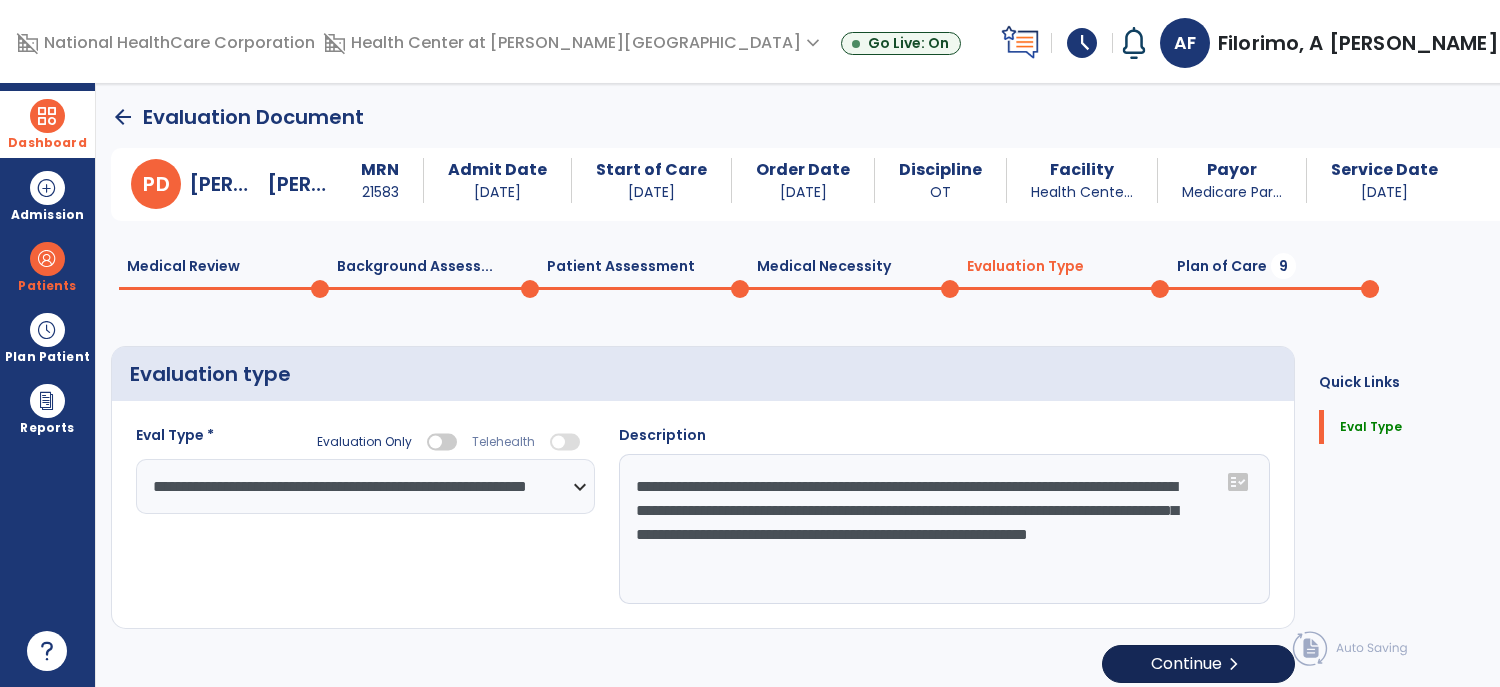 click on "chevron_right" 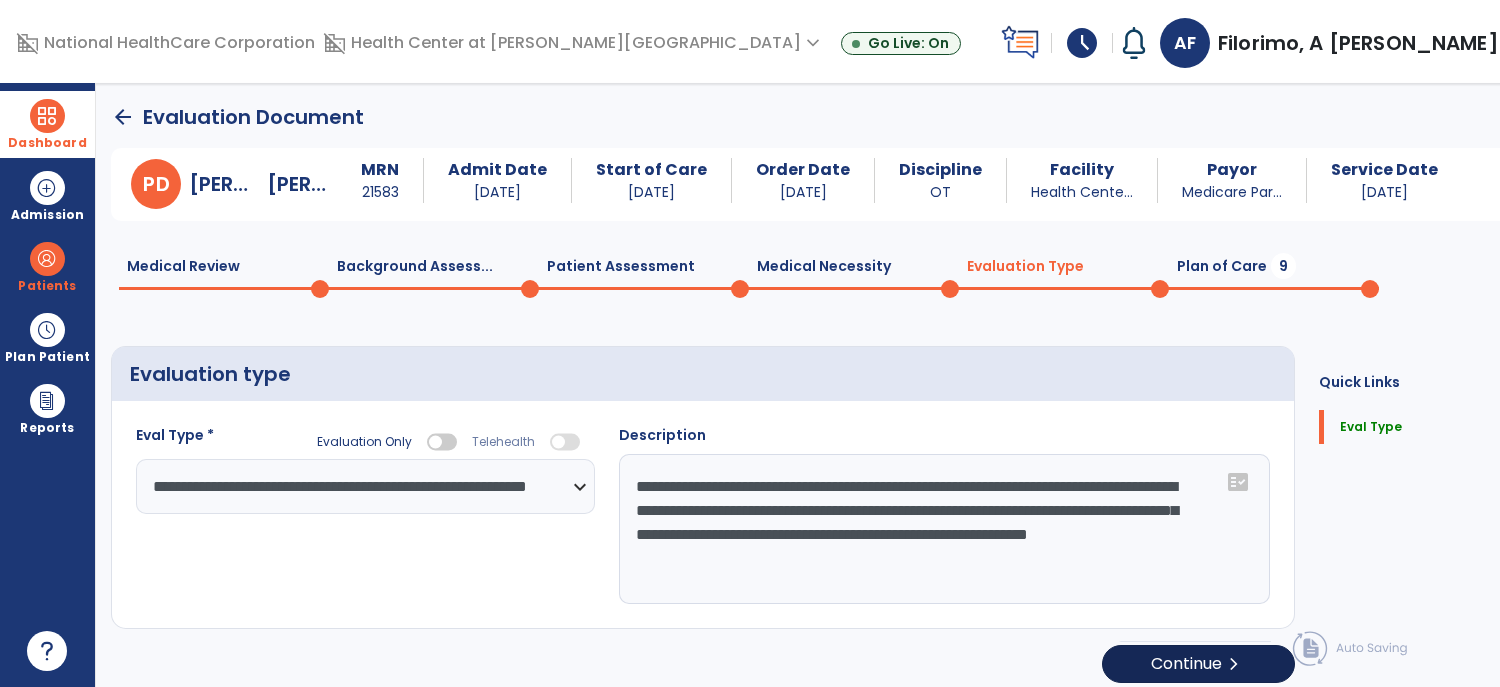select on "*****" 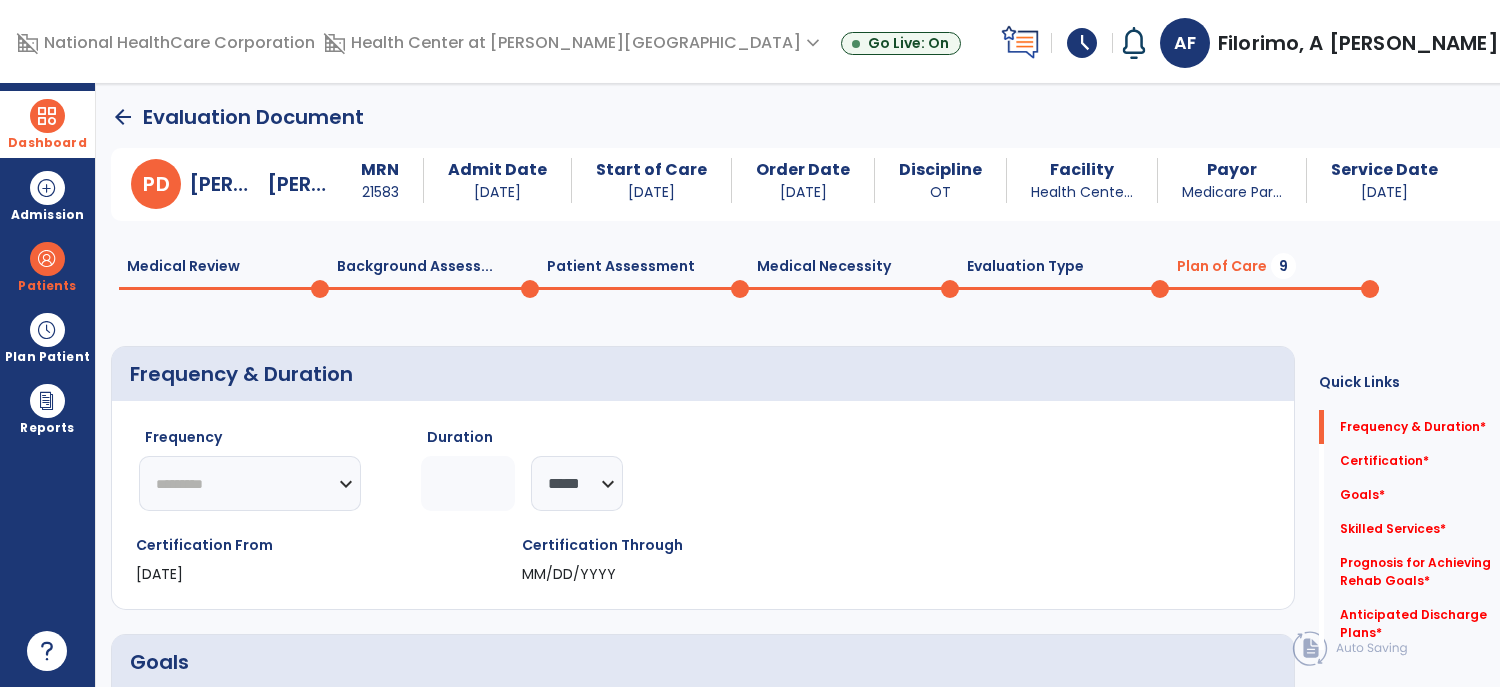 click on "********* ** ** ** ** ** ** **" 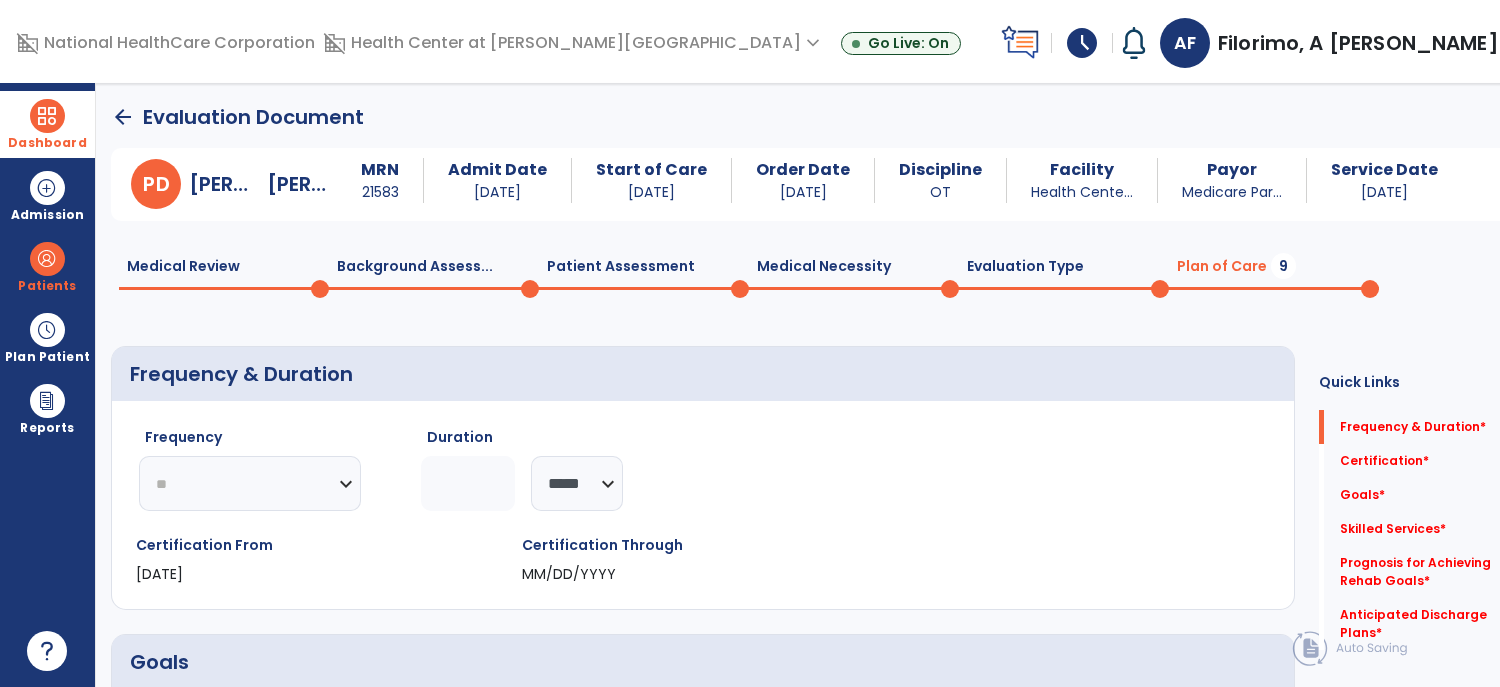 click on "********* ** ** ** ** ** ** **" 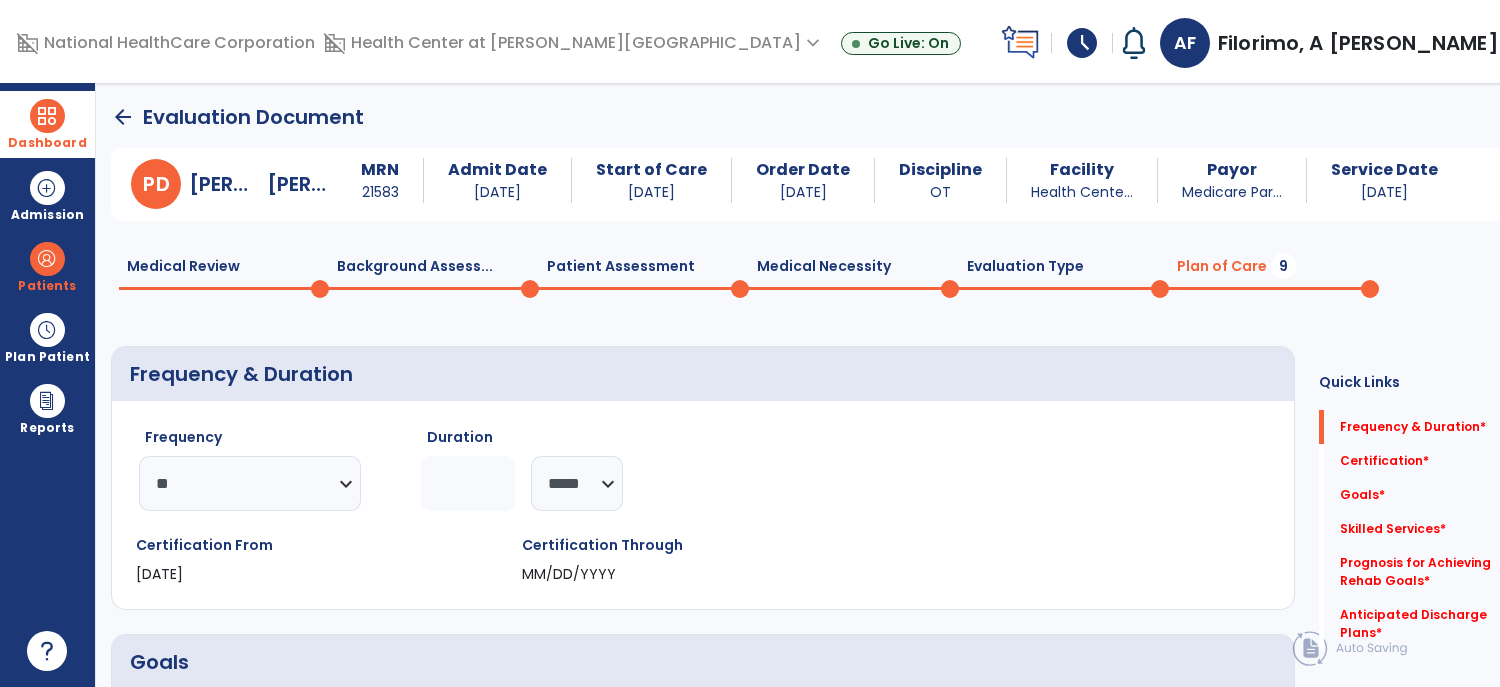 click 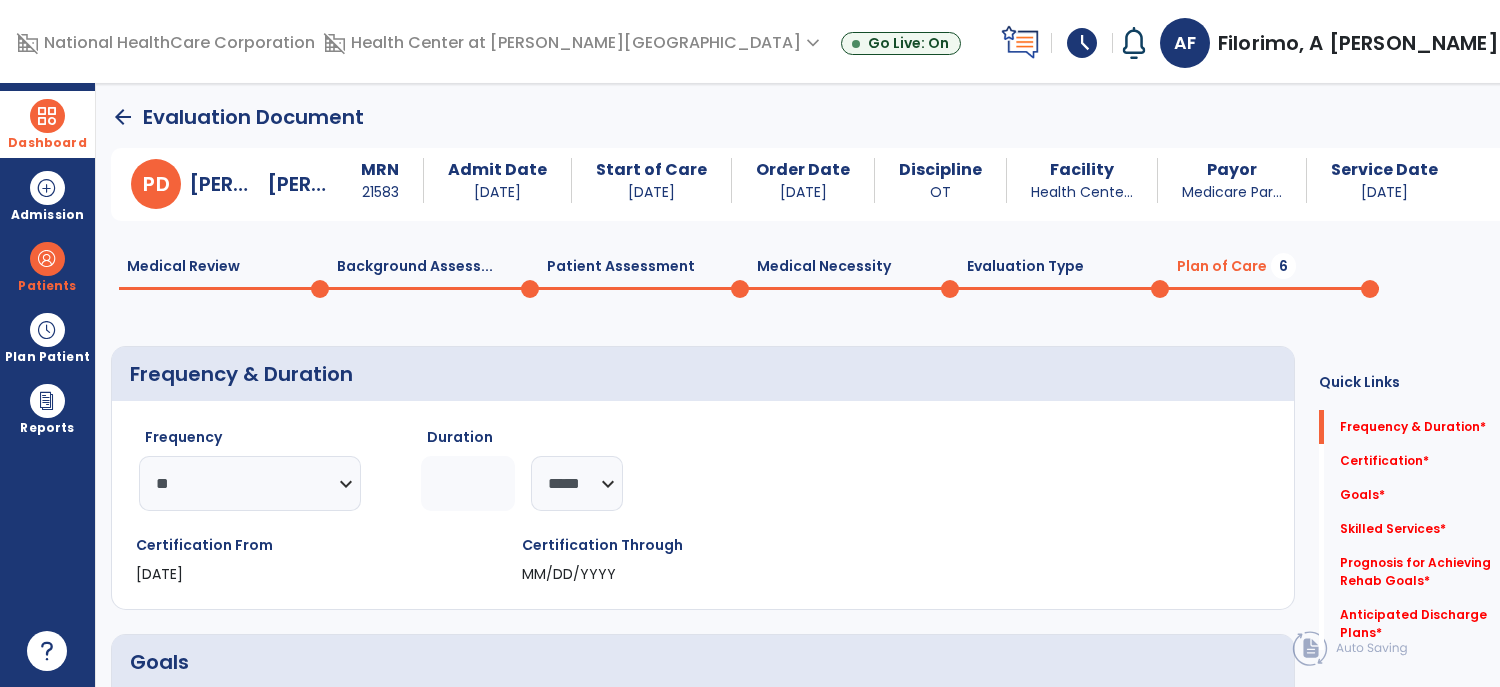 type on "*" 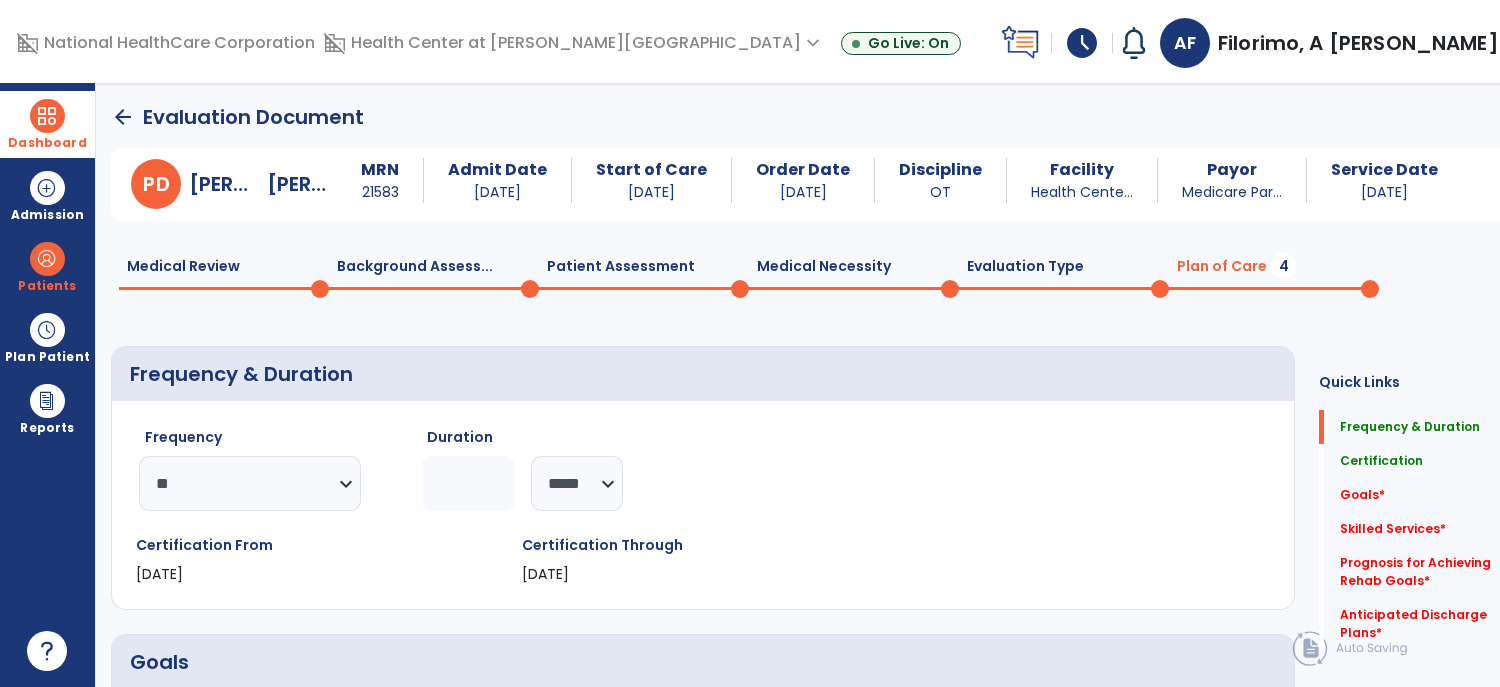 type on "*" 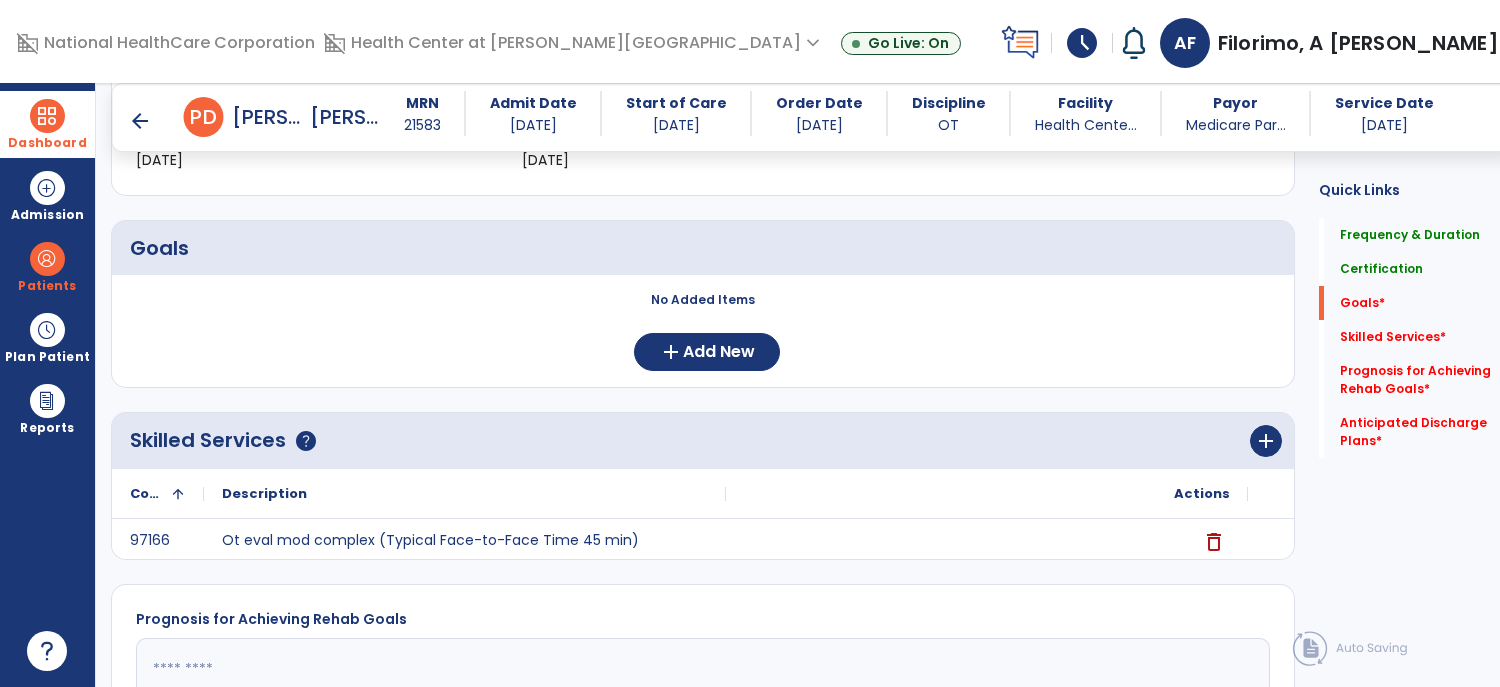 scroll, scrollTop: 552, scrollLeft: 0, axis: vertical 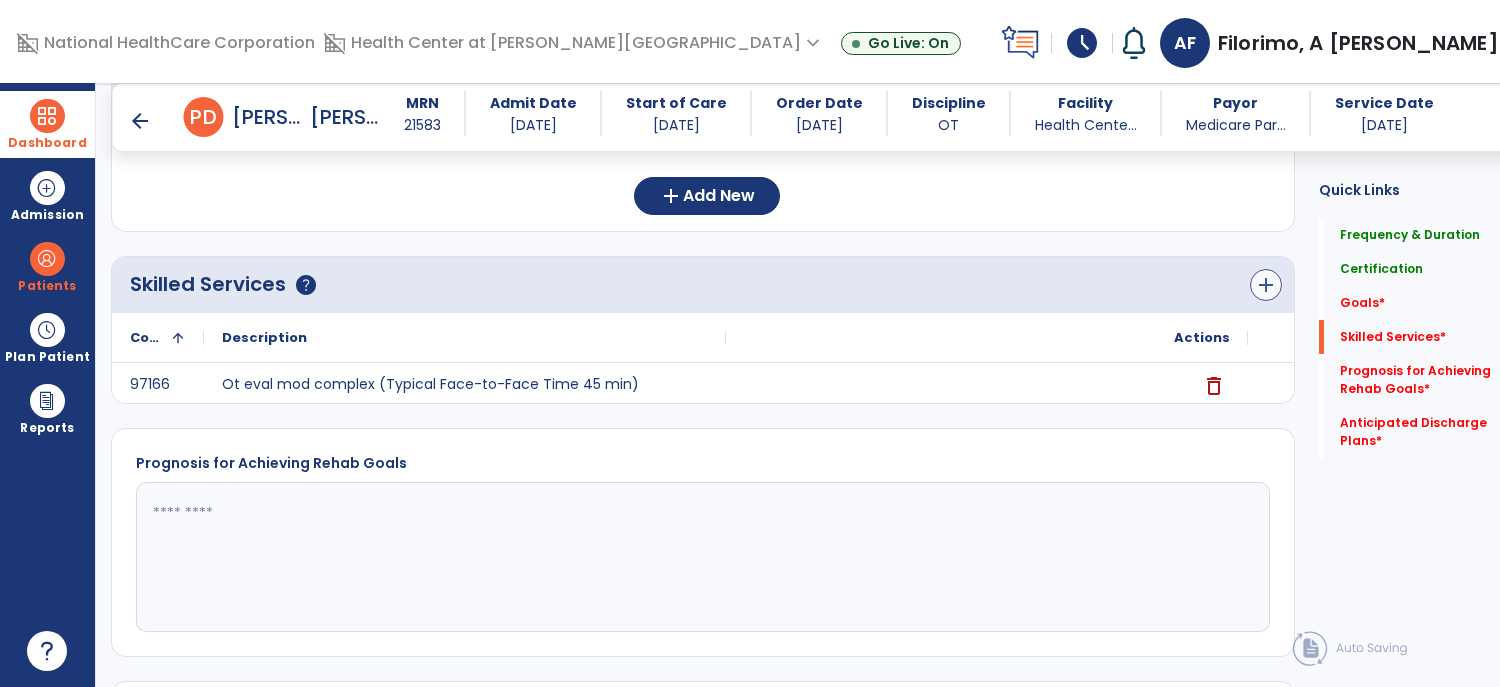 type on "*" 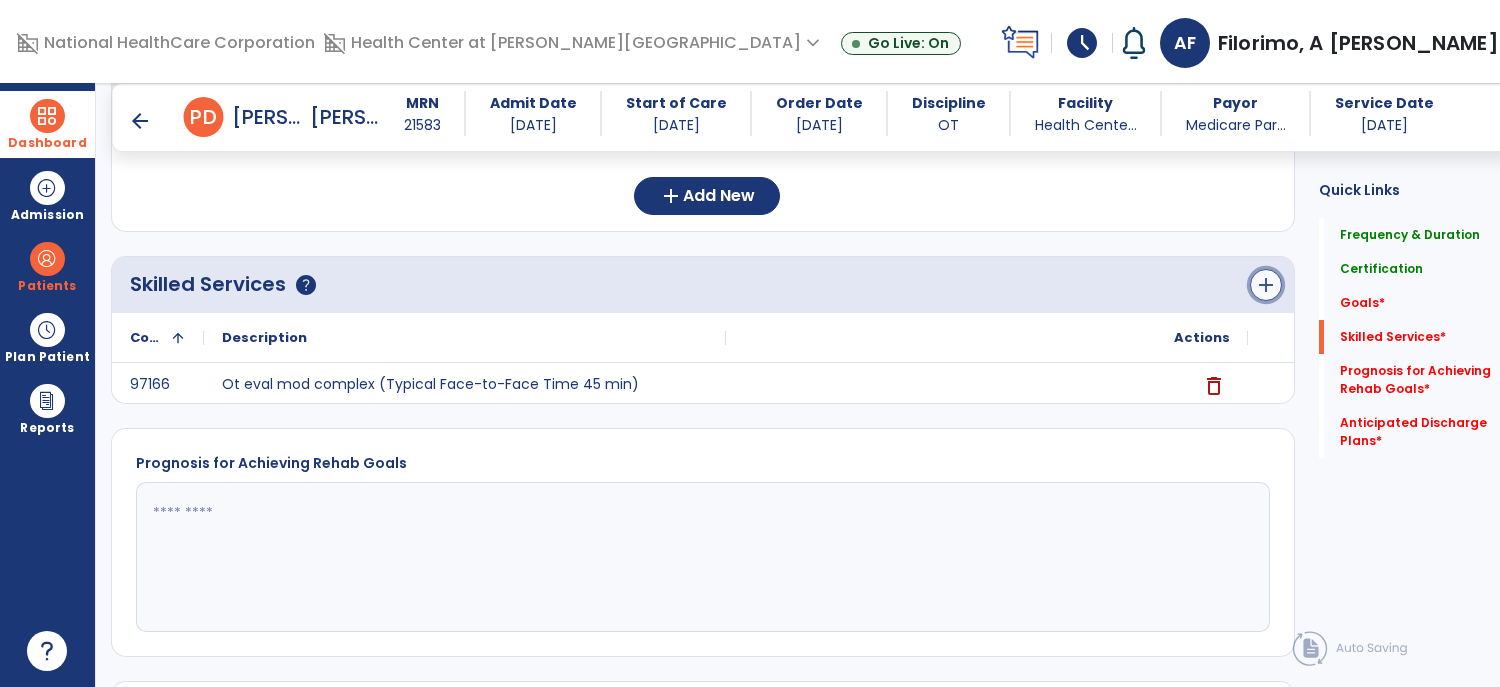 click on "add" 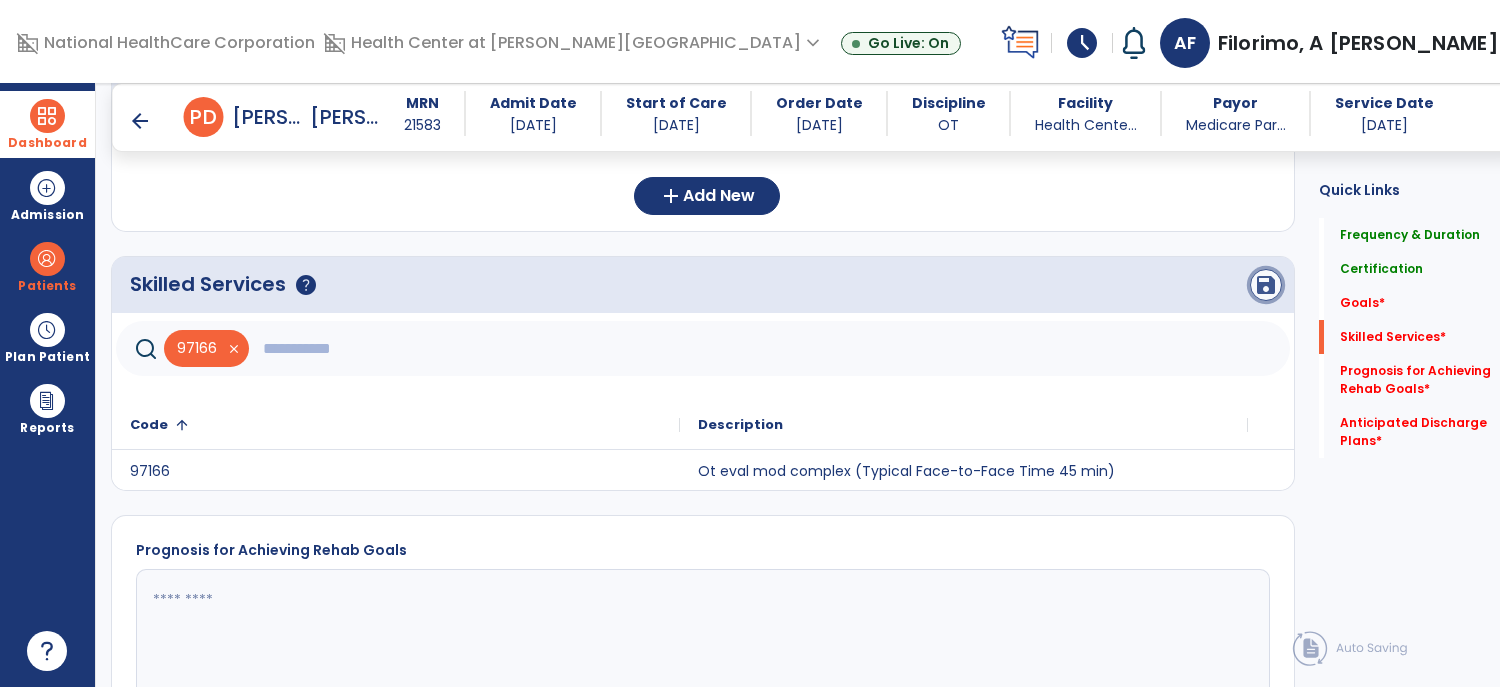 click on "save" 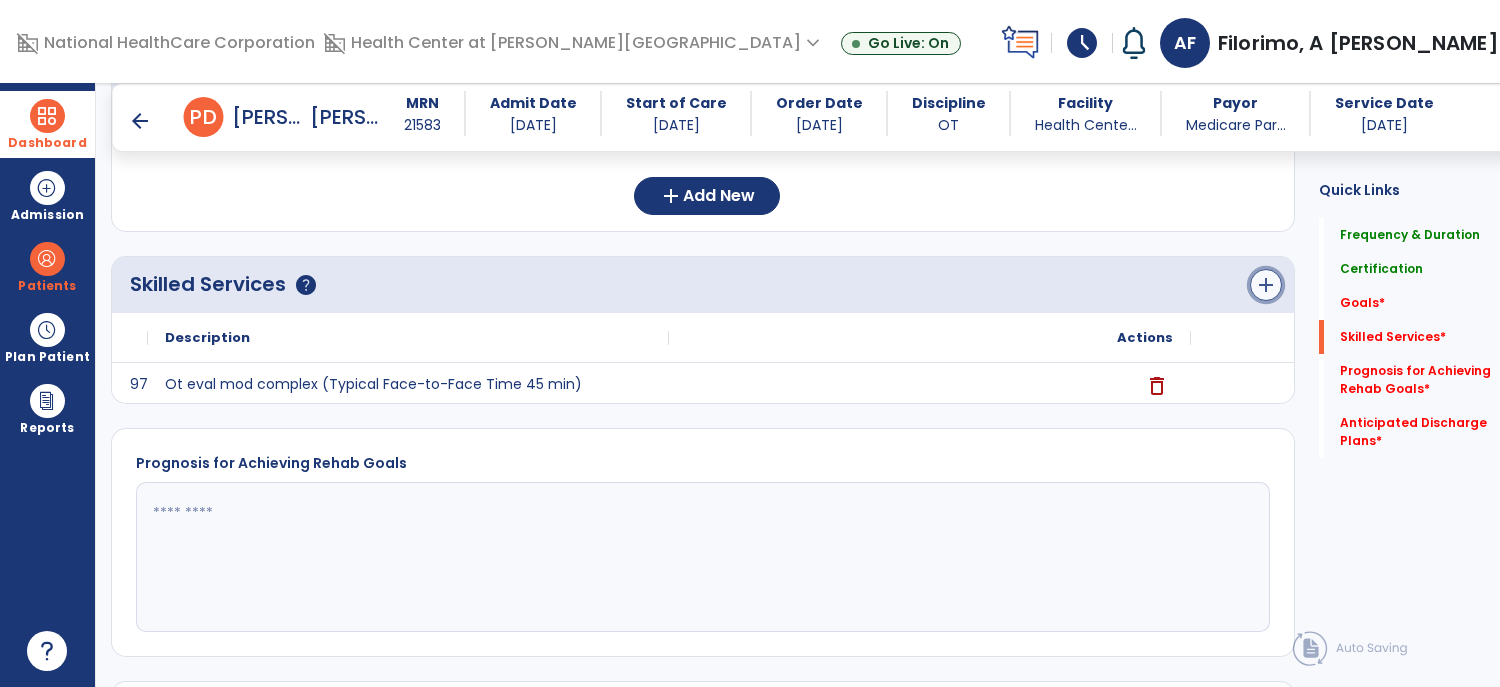 click on "add" 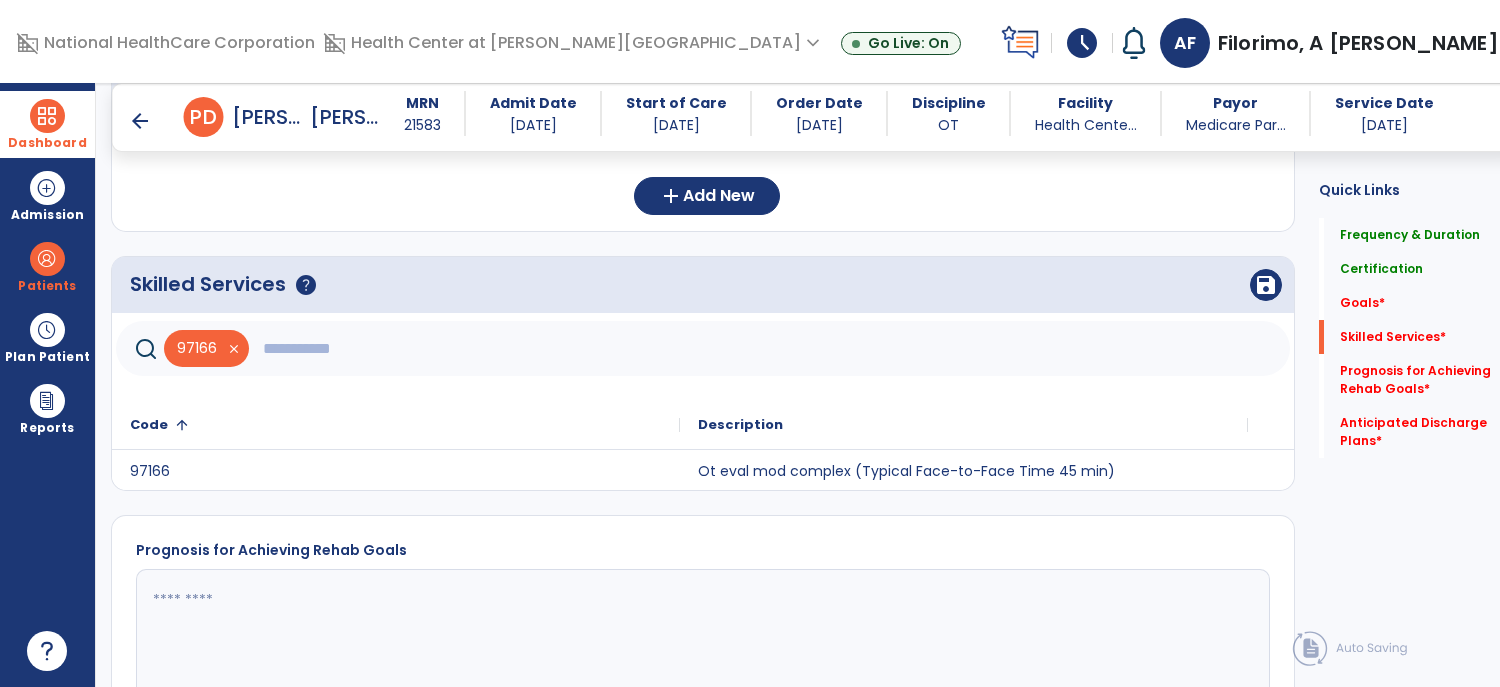click 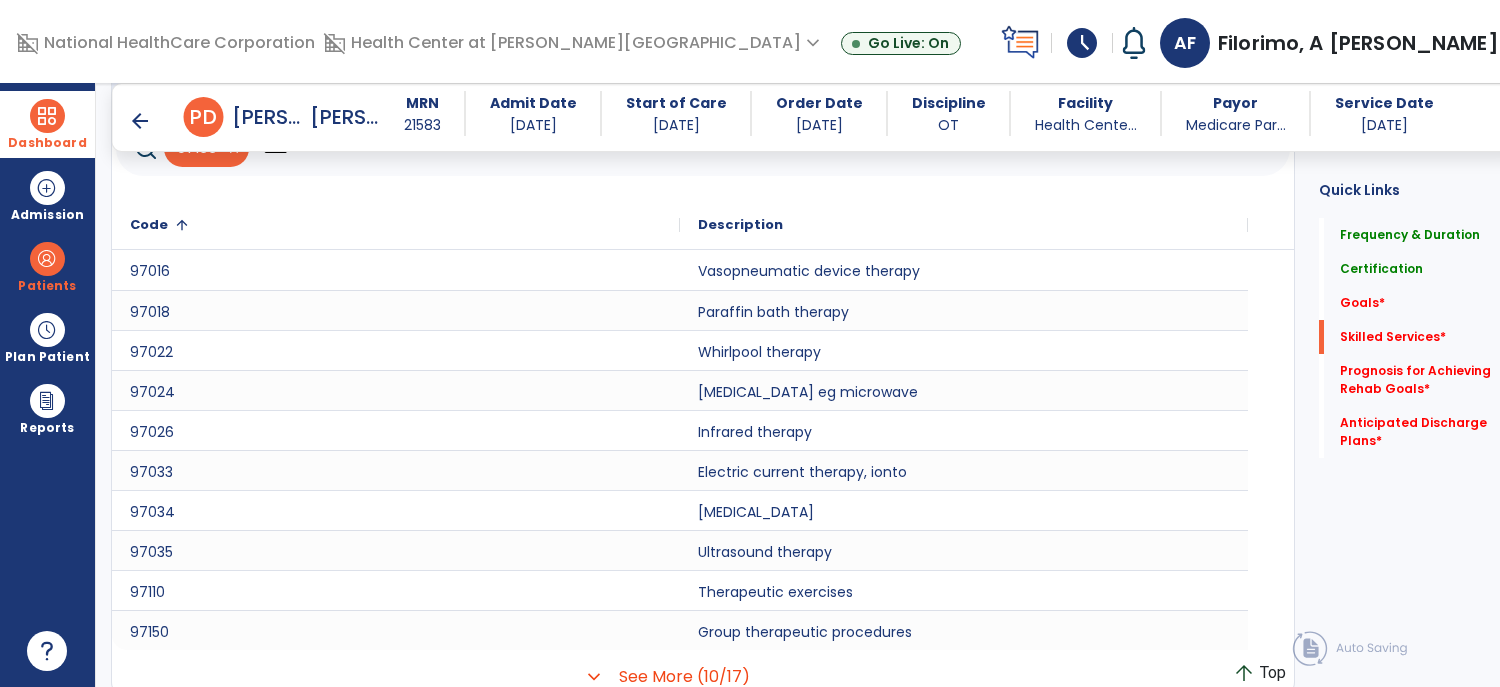 scroll, scrollTop: 760, scrollLeft: 0, axis: vertical 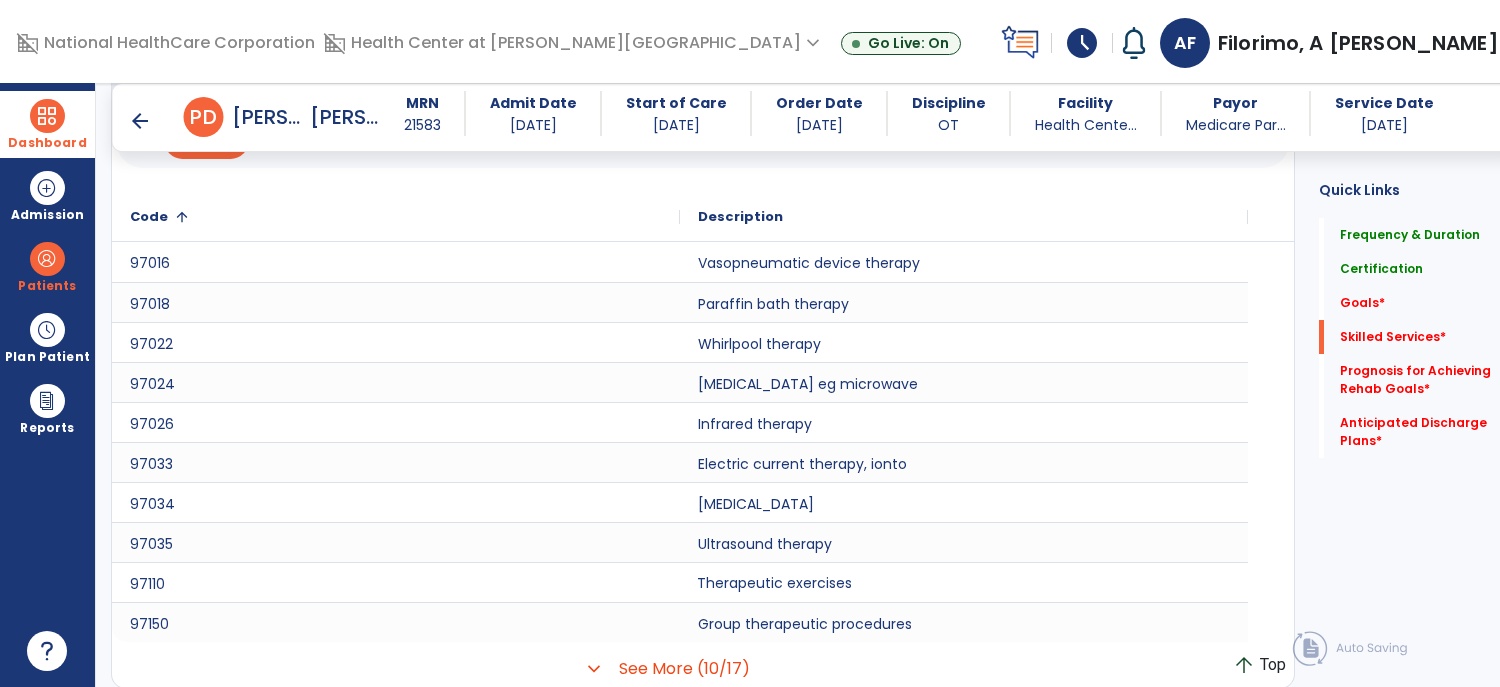 click on "Therapeutic exercises" 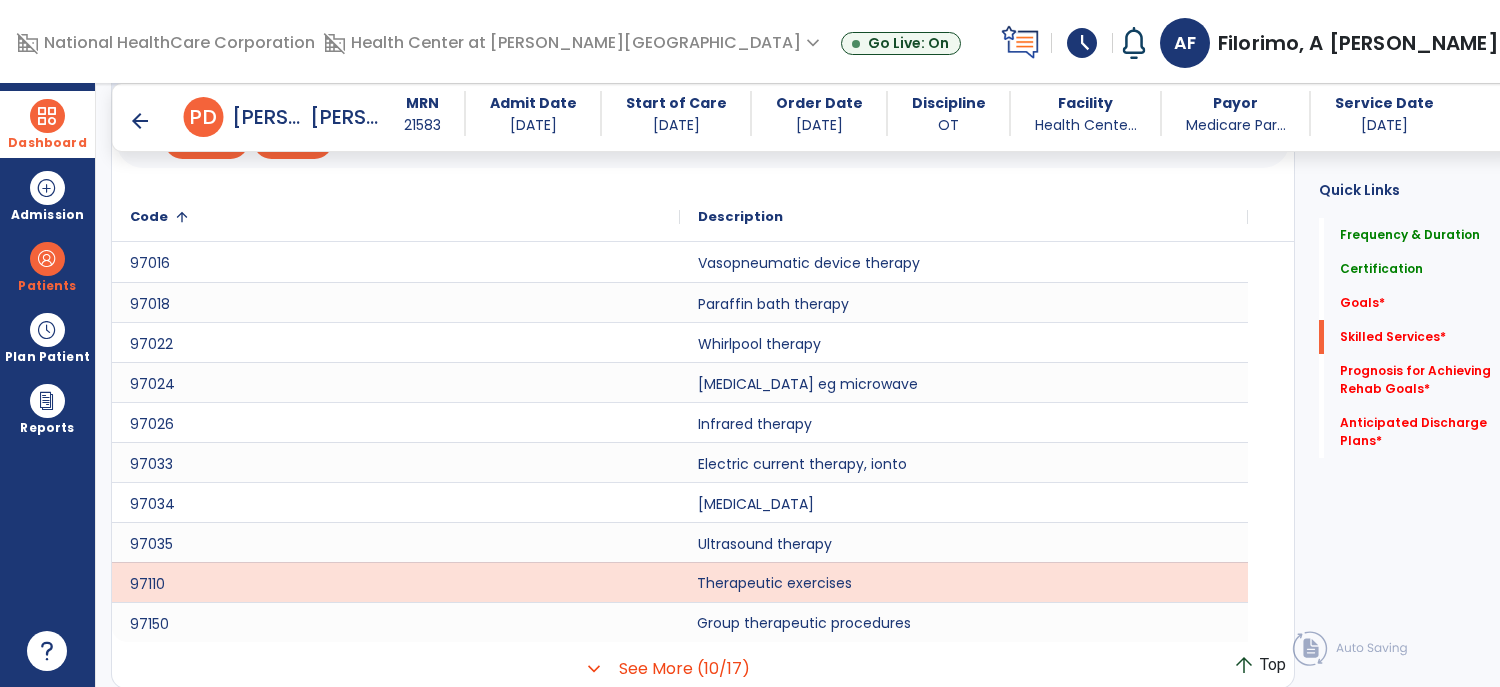 click on "Group therapeutic procedures" 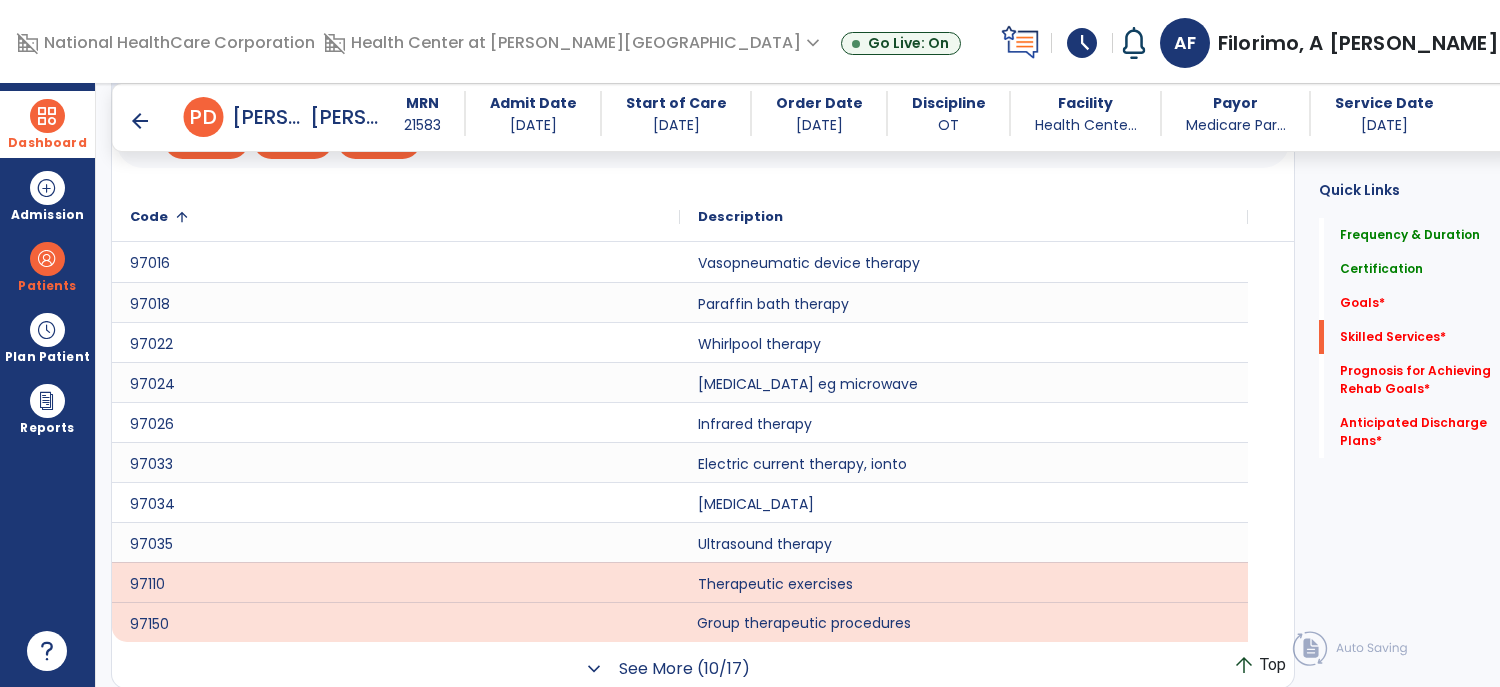 click on "See More (10/17)" 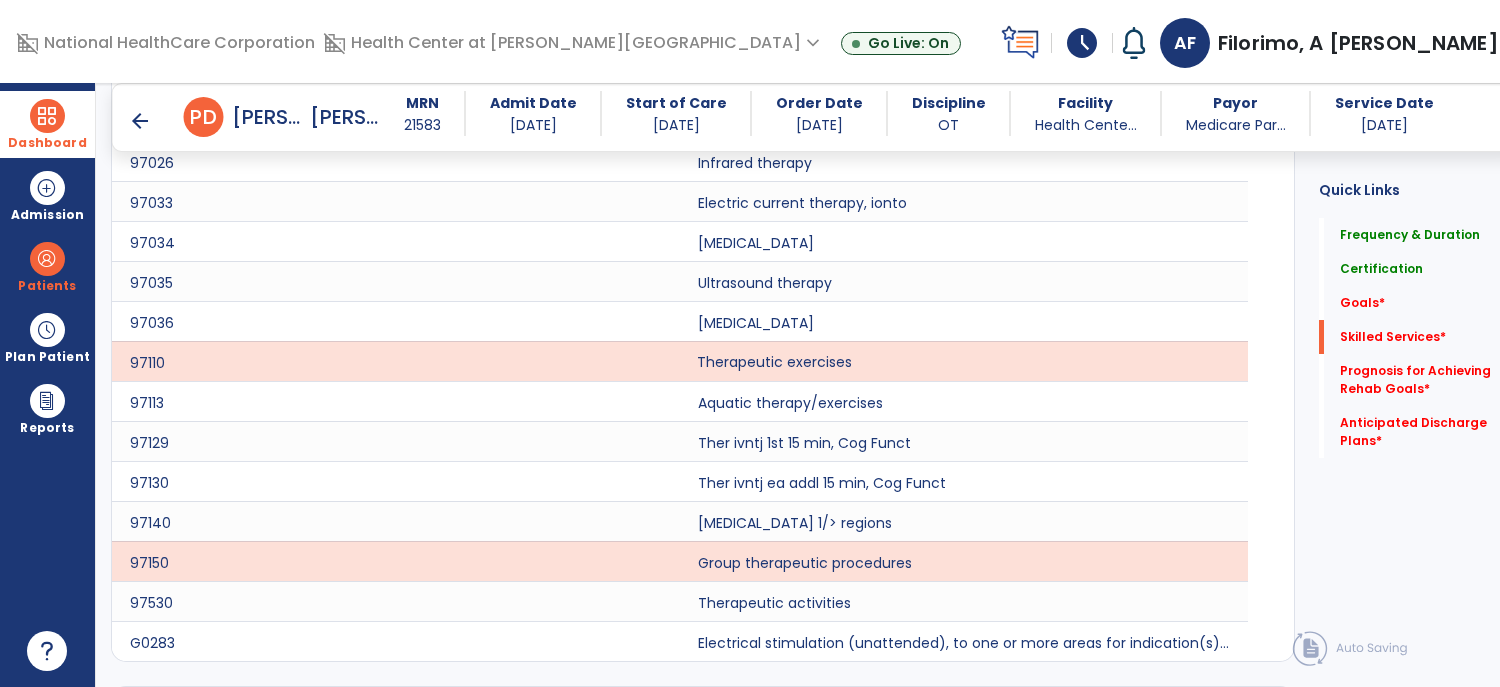 scroll, scrollTop: 1021, scrollLeft: 0, axis: vertical 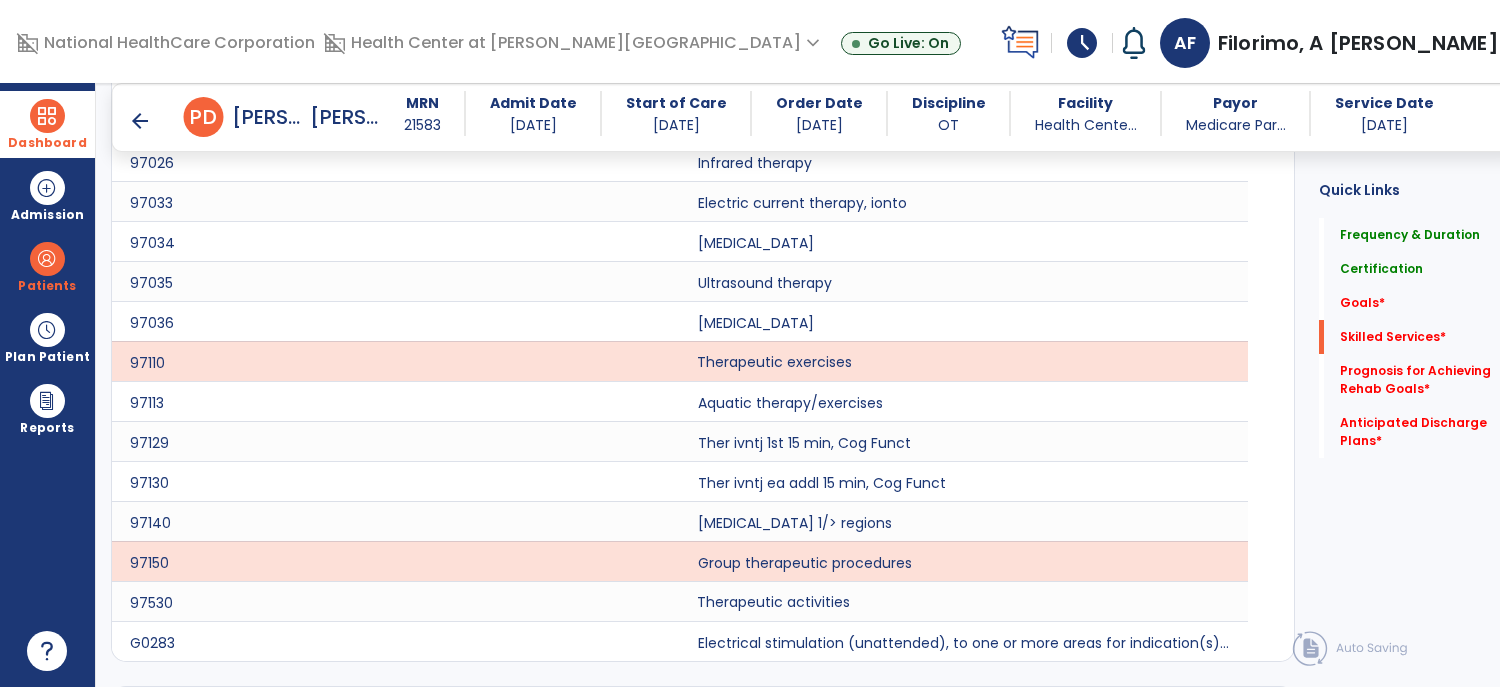 click on "Therapeutic activities" 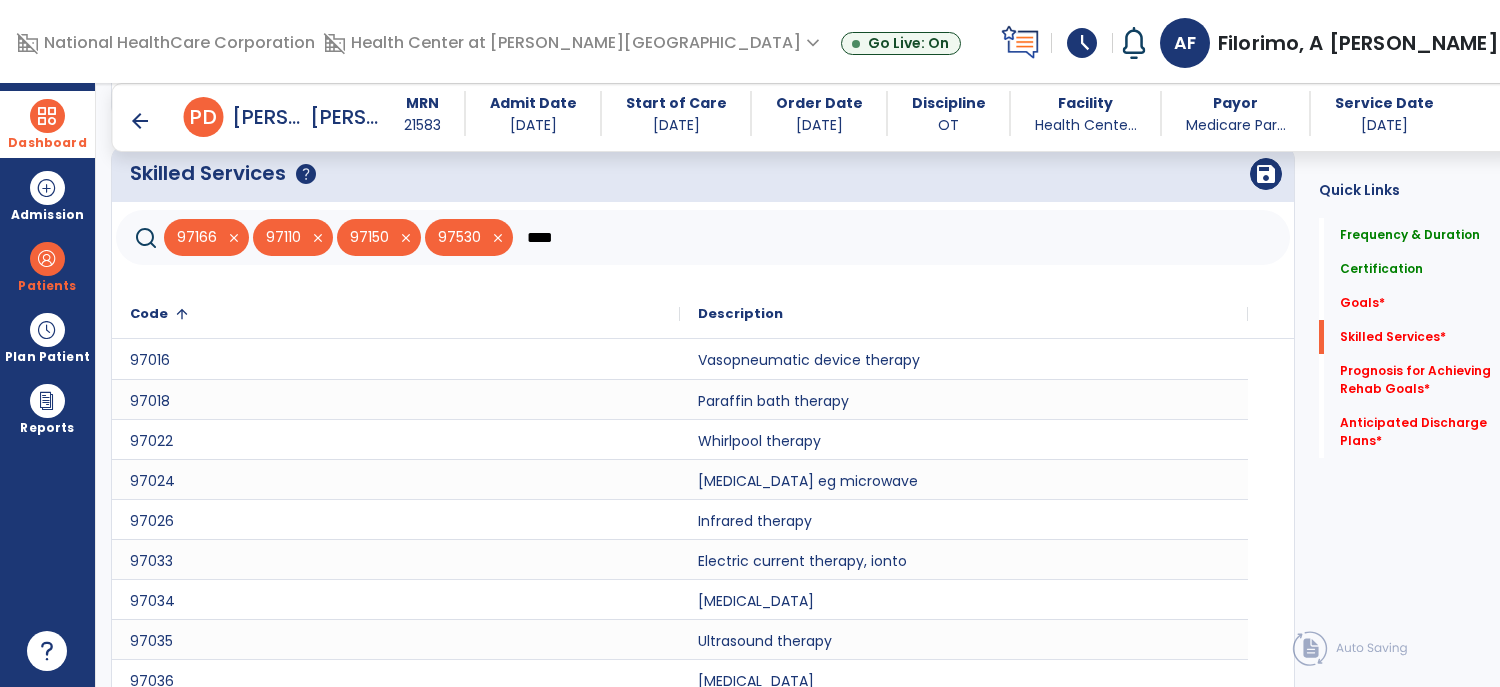 scroll, scrollTop: 660, scrollLeft: 0, axis: vertical 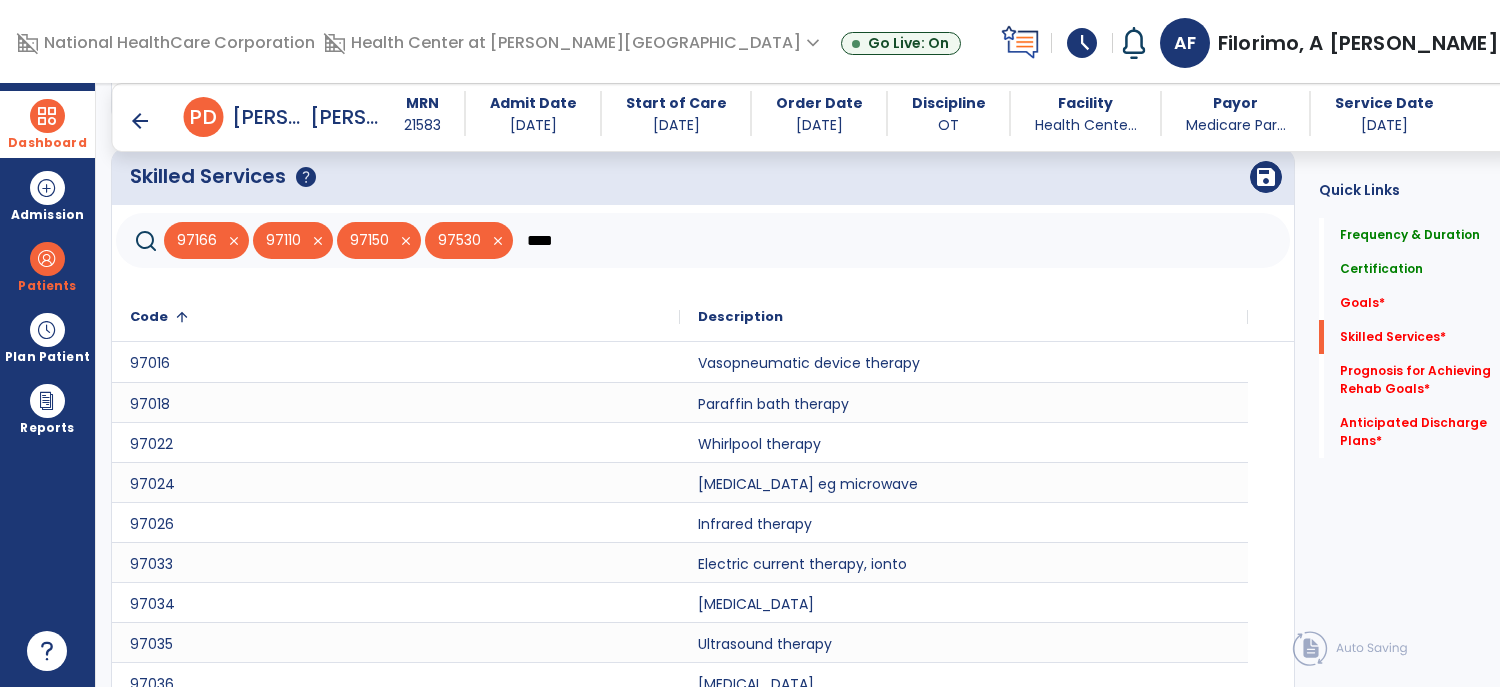 click on "****" 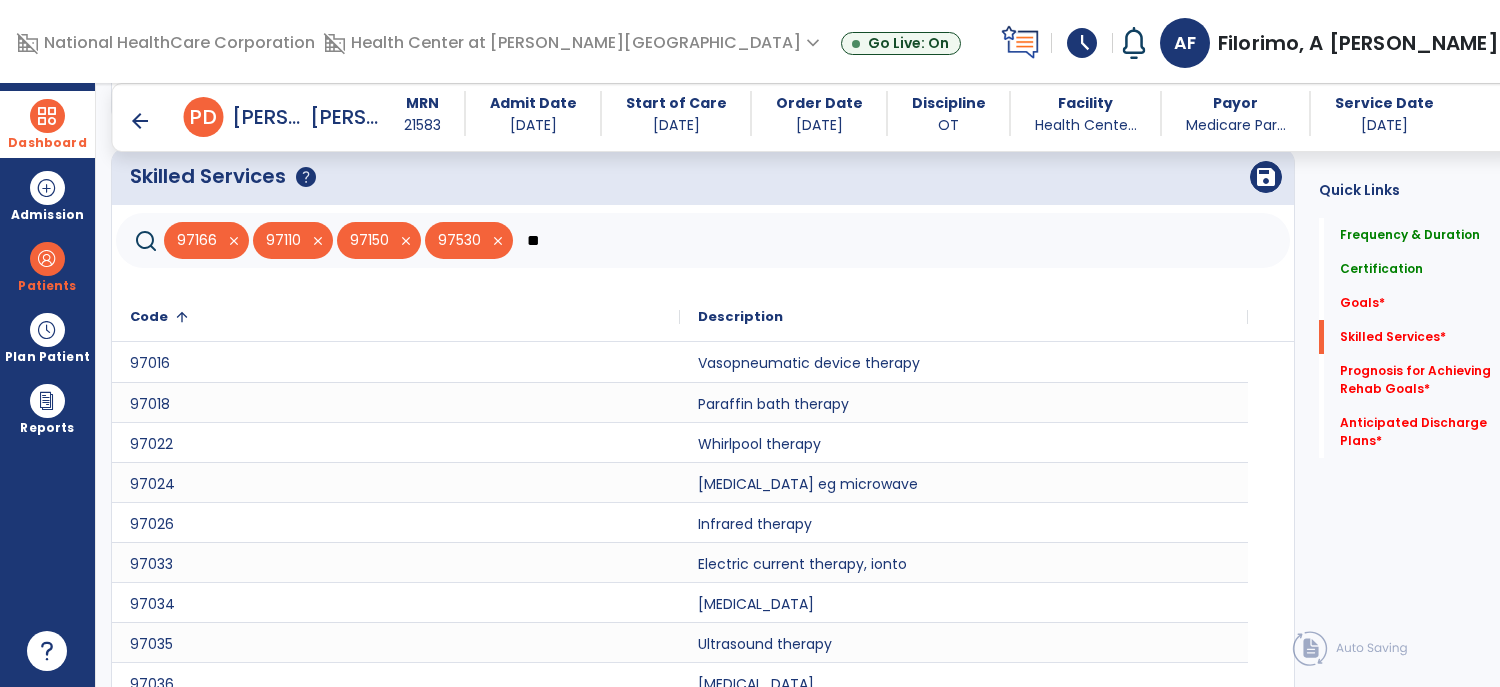 type on "*" 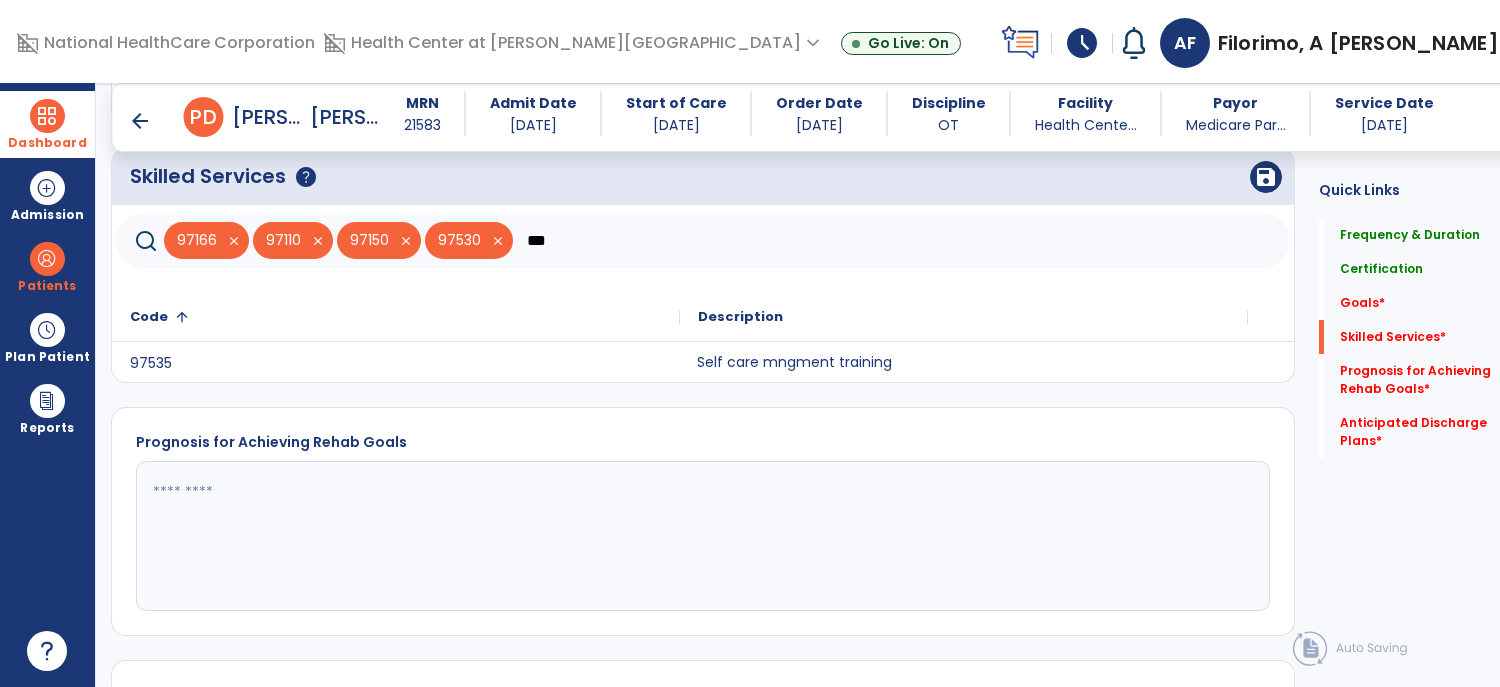 click on "Self care mngment training" 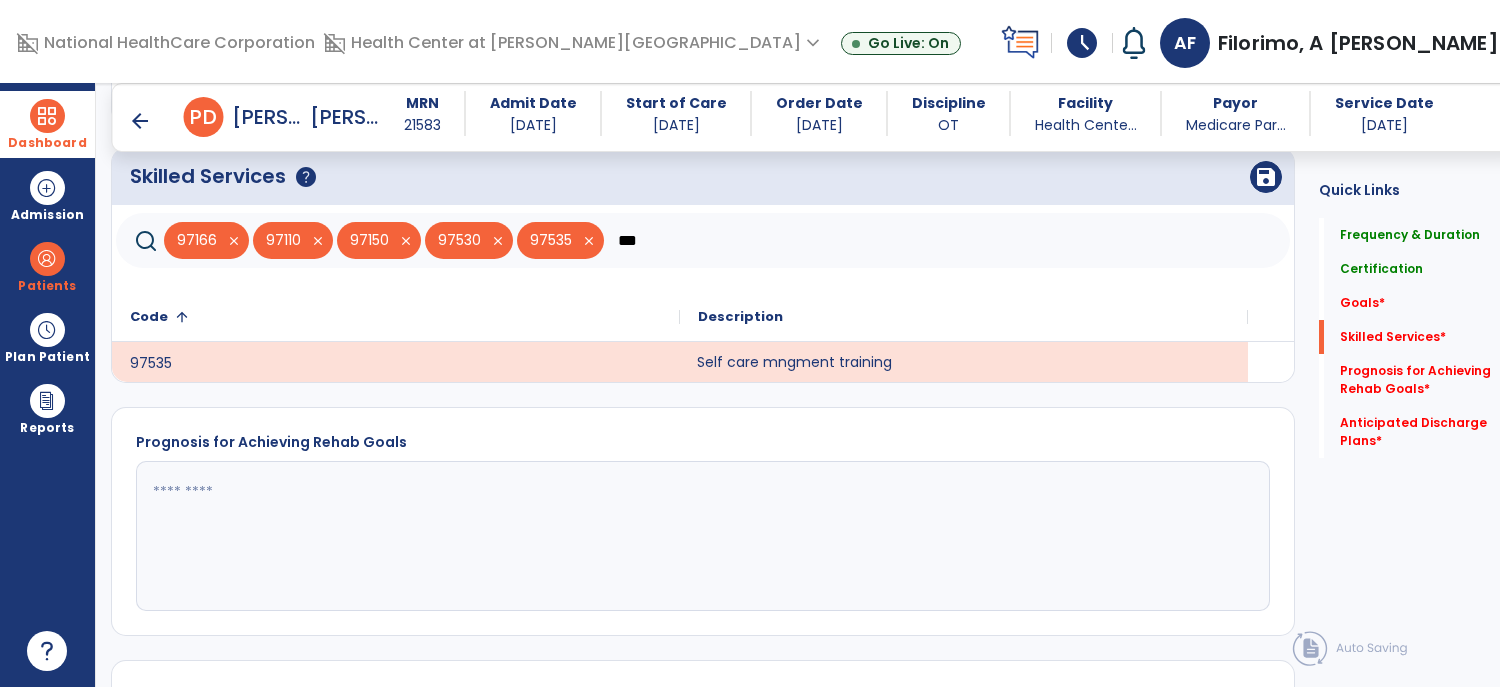 click on "***" 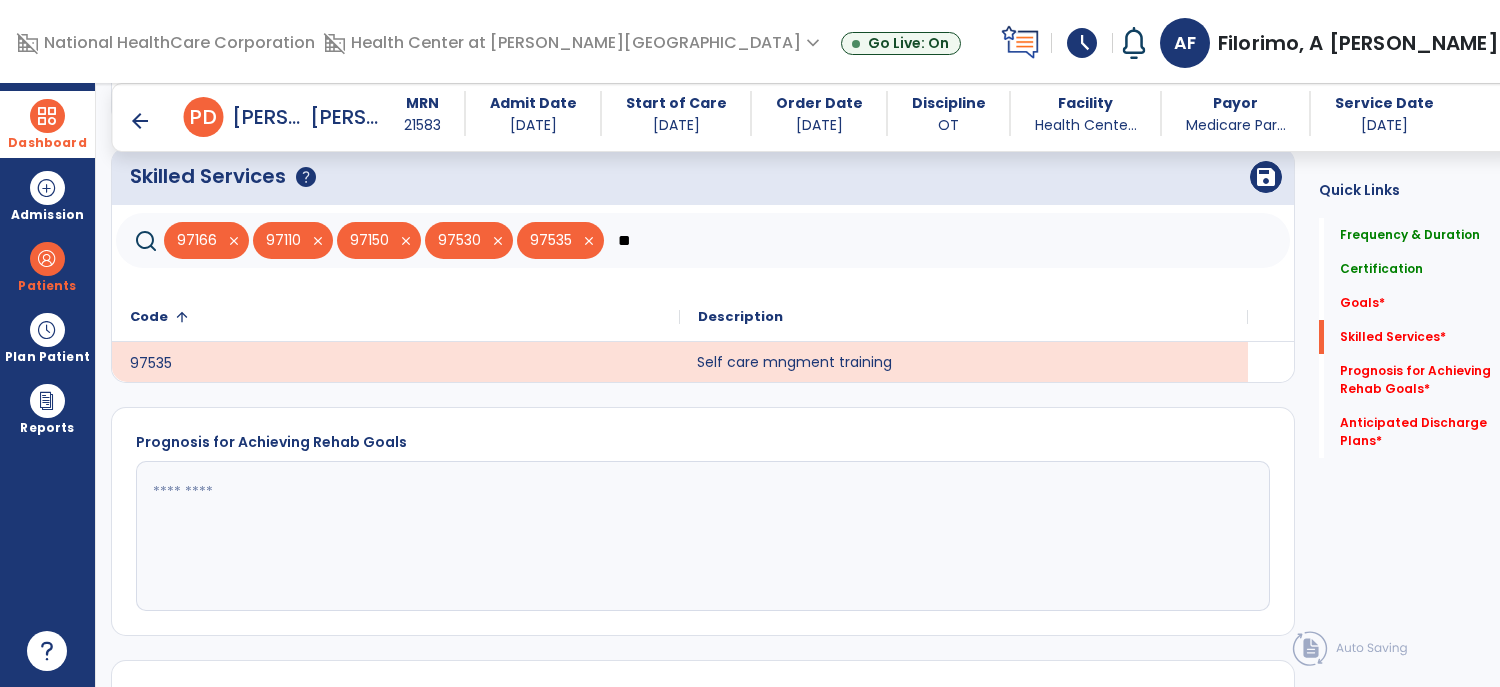 type on "*" 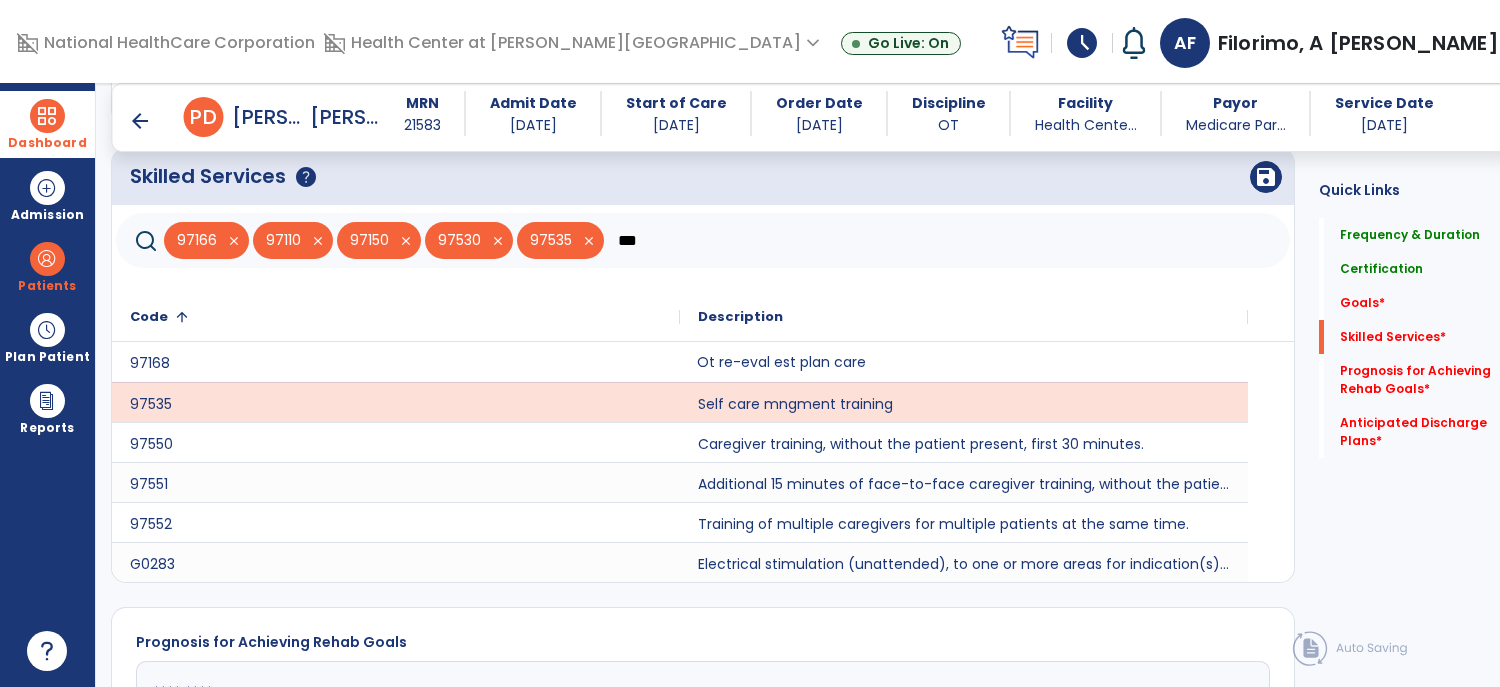 type on "***" 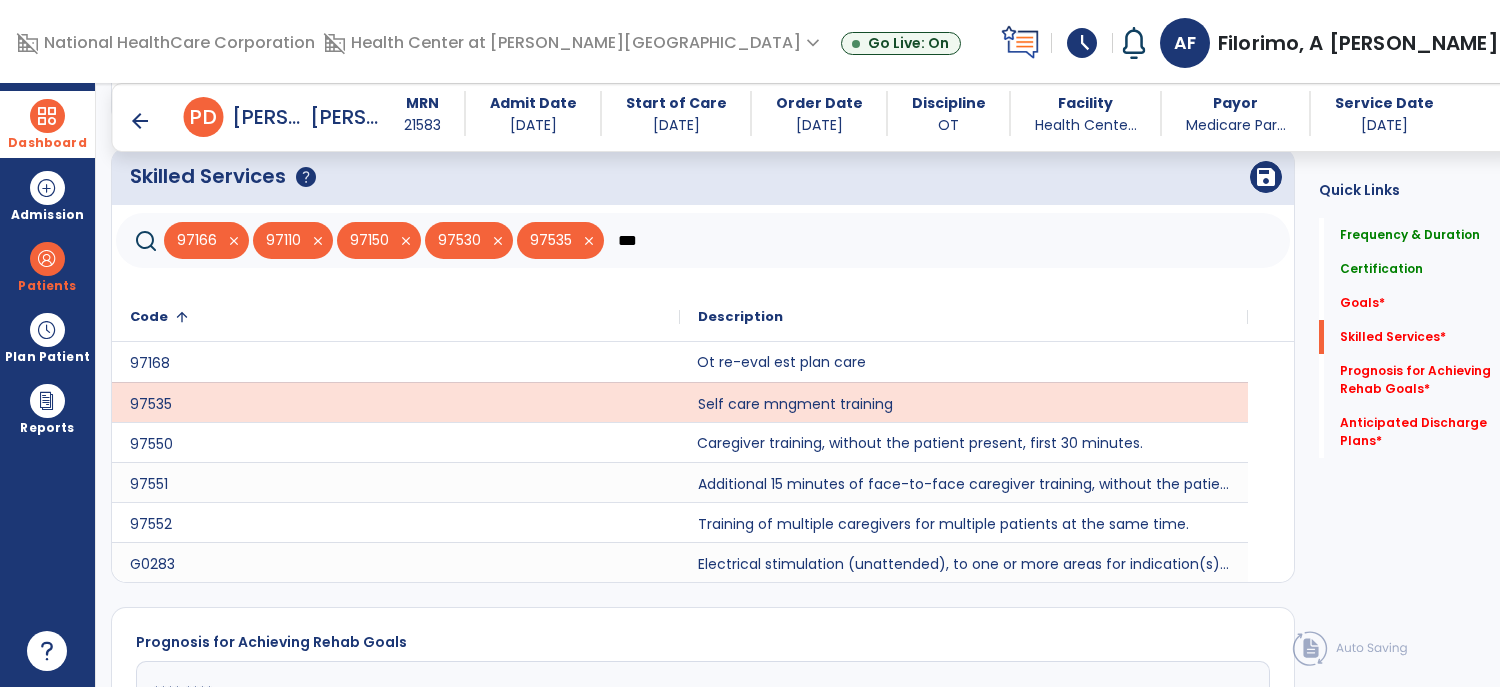 click on "Caregiver training, without the patient present, first 30 minutes." 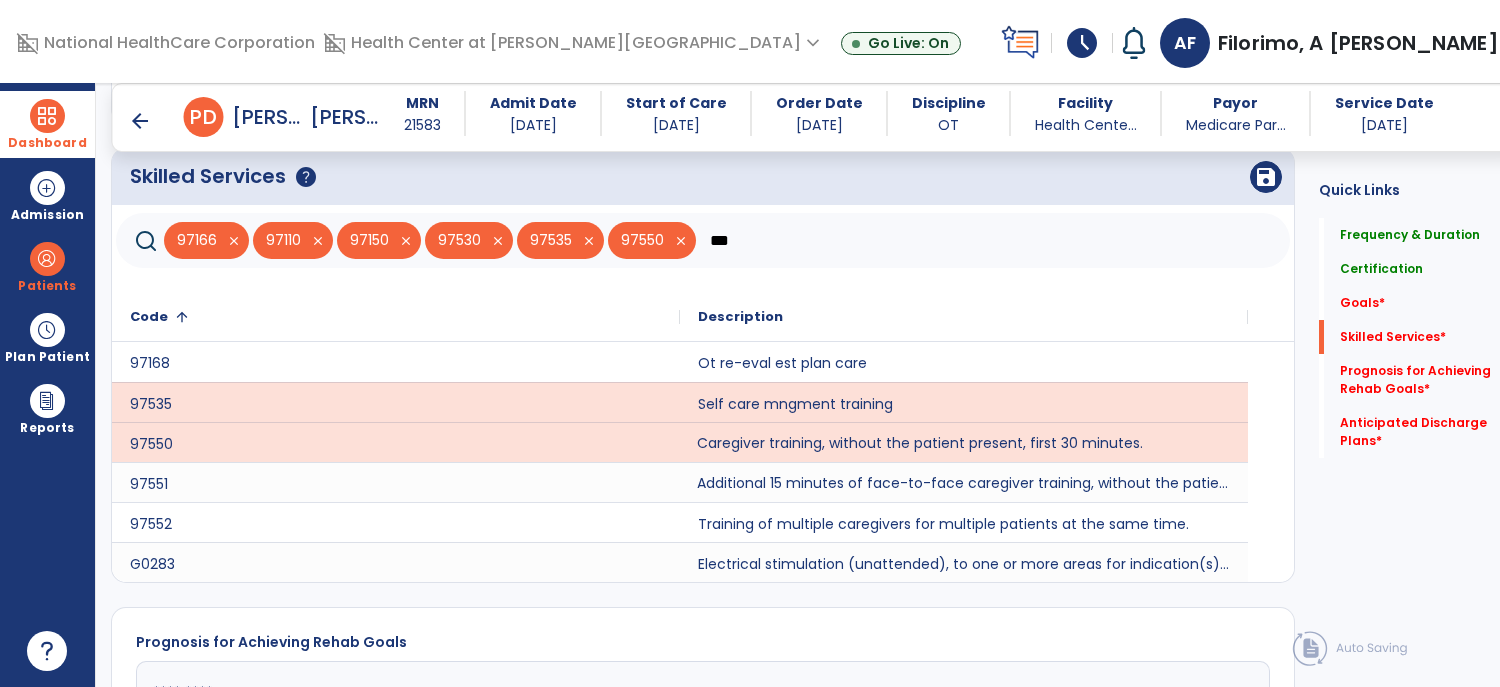 click on "Additional 15 minutes of face-to-face caregiver training, without the patient present, after 97550 is billed." 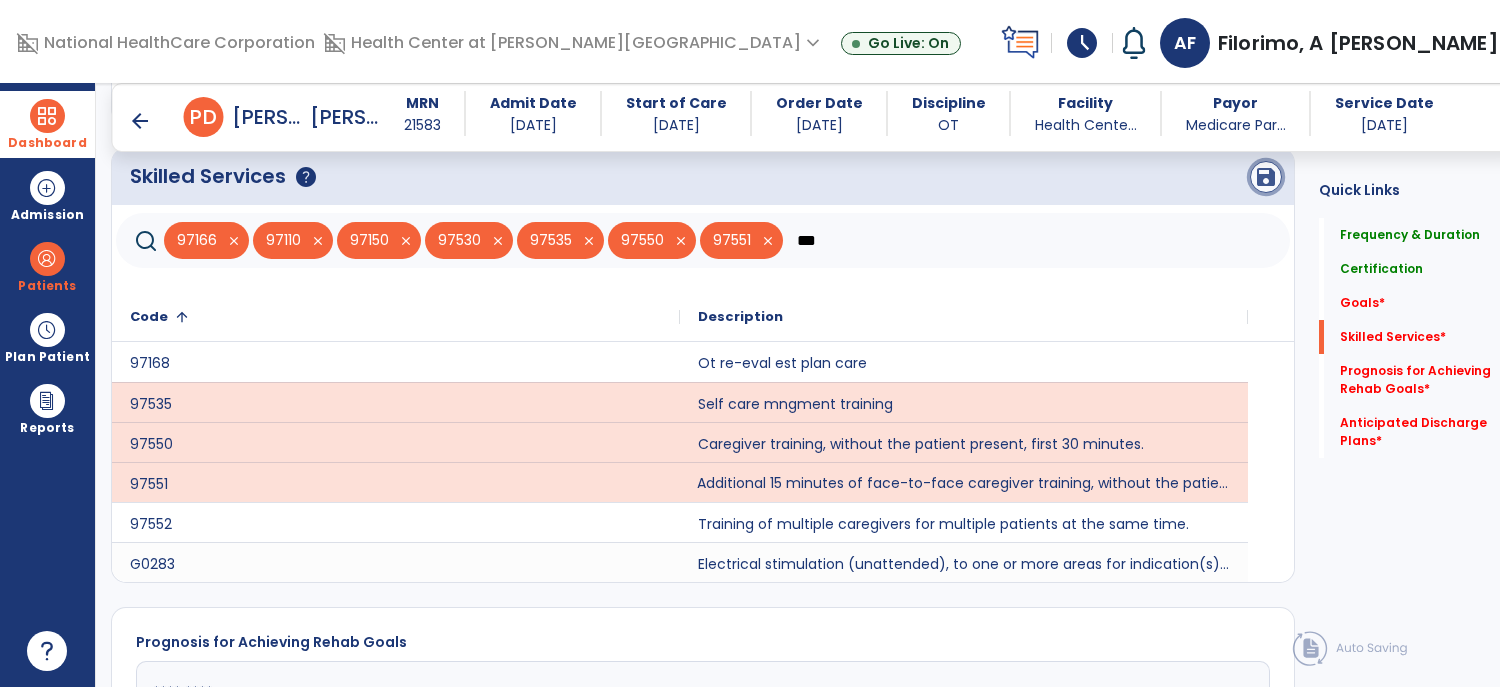 click on "save" 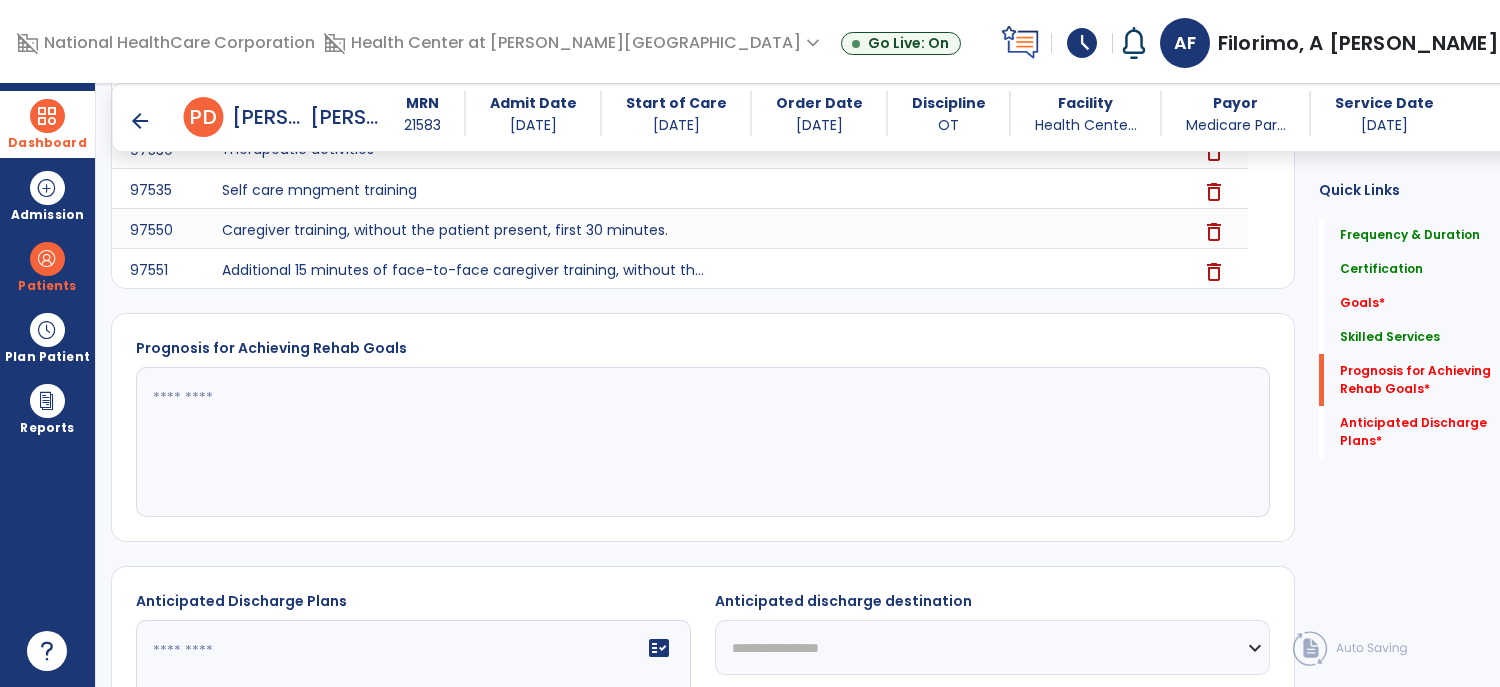 scroll, scrollTop: 911, scrollLeft: 0, axis: vertical 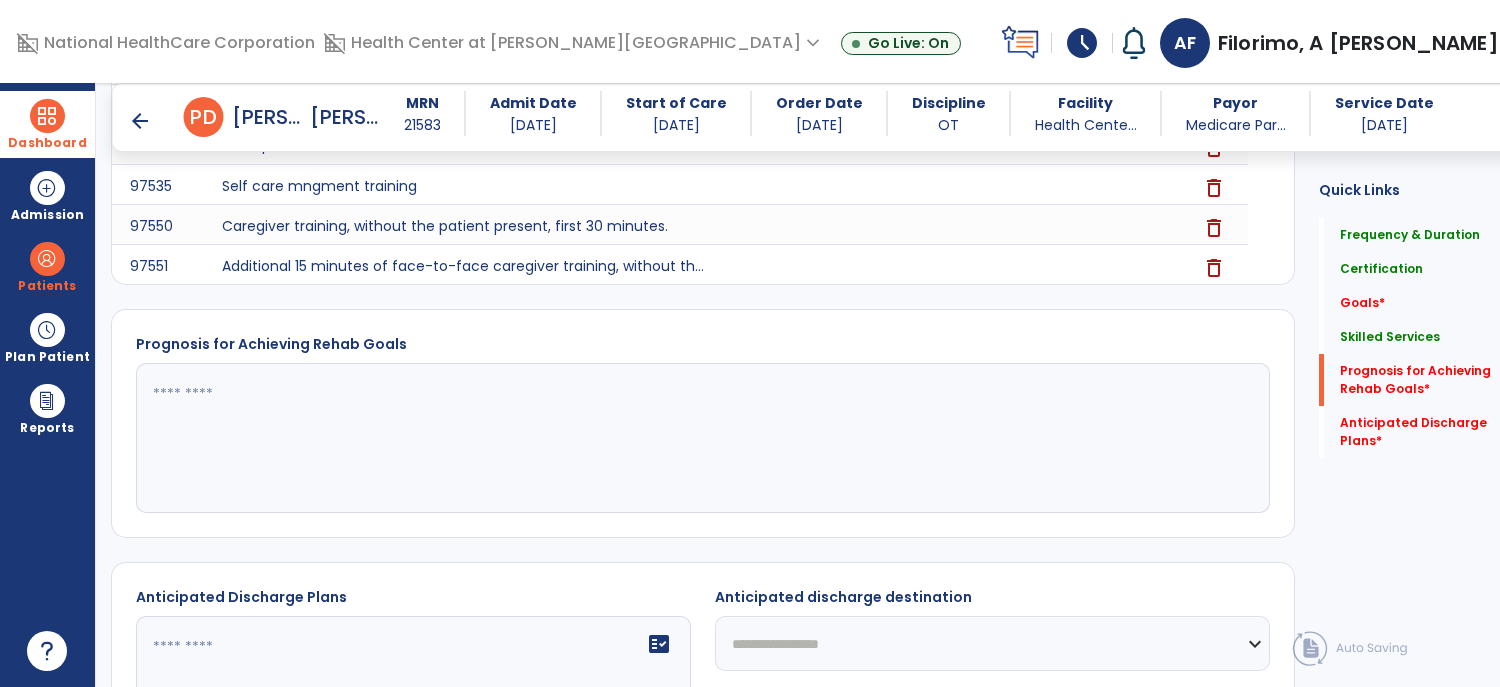 click 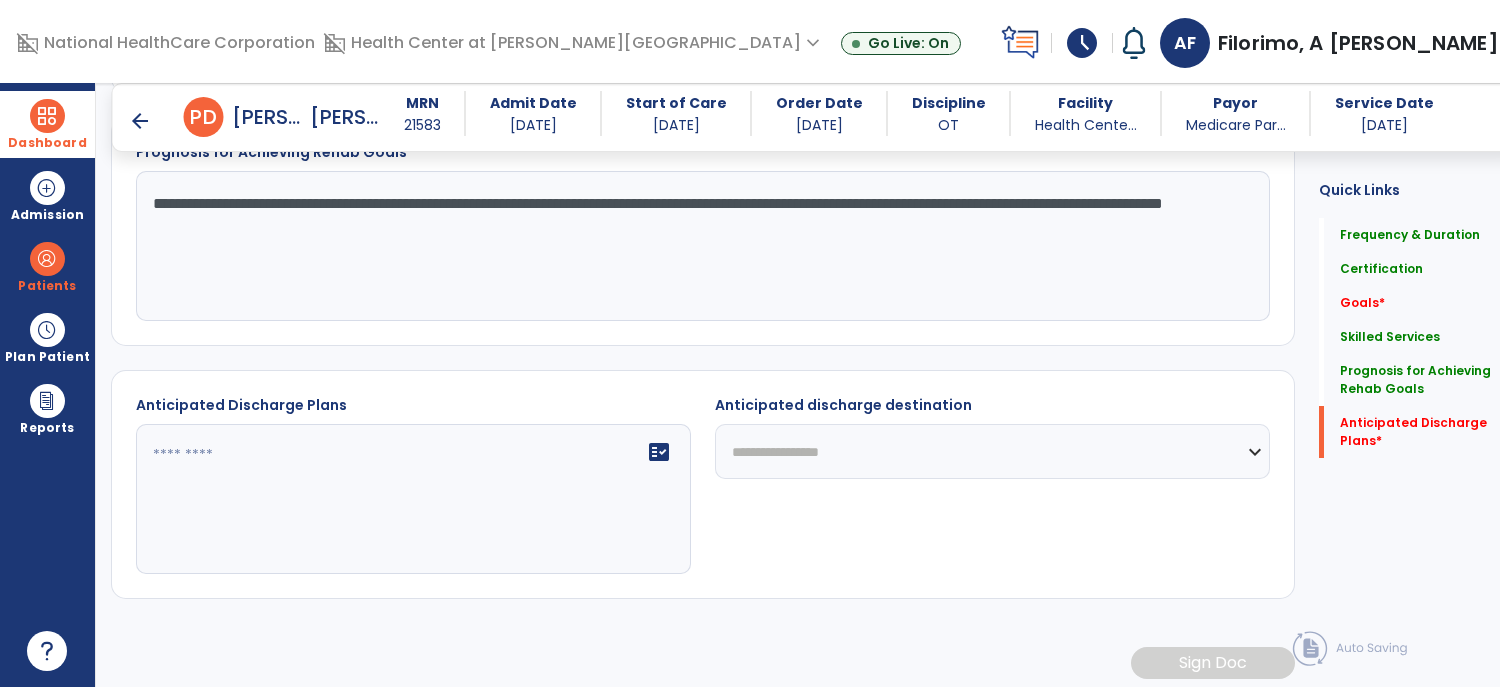 scroll, scrollTop: 1107, scrollLeft: 0, axis: vertical 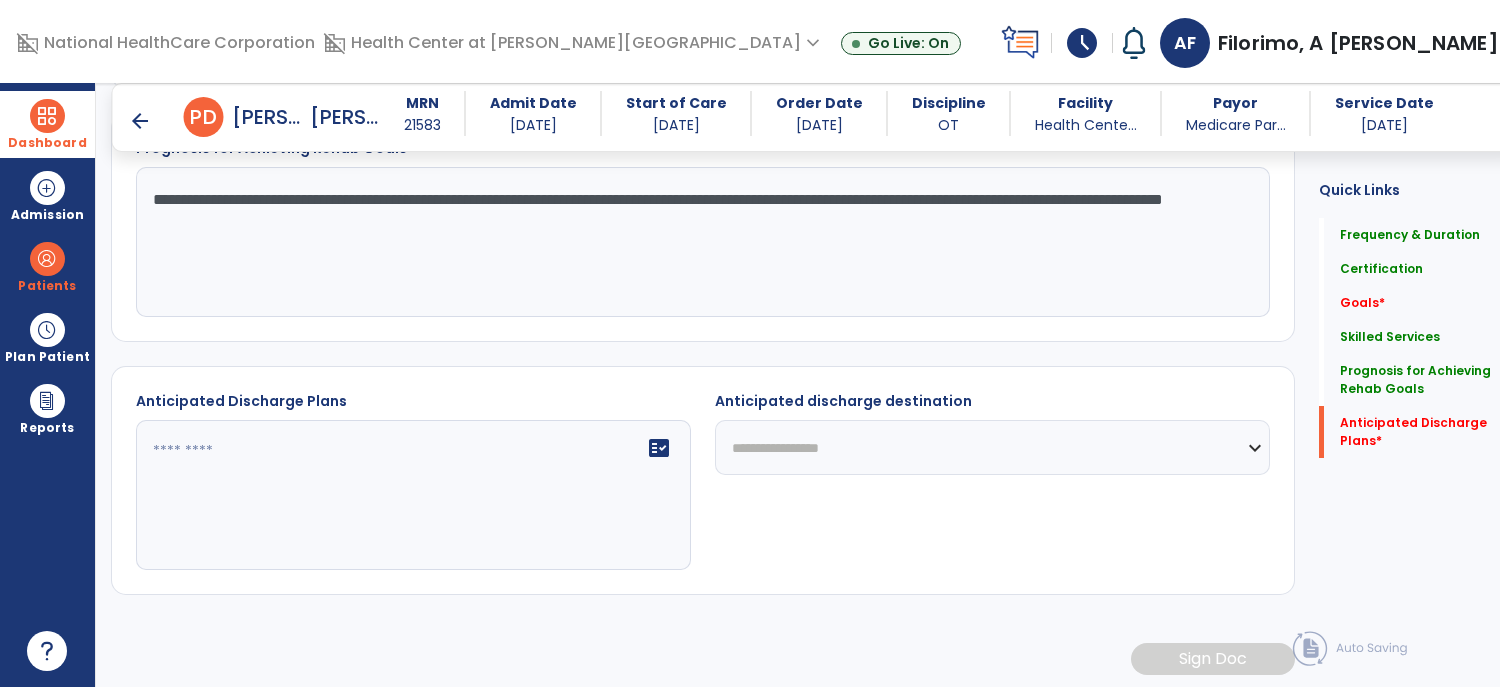 type on "**********" 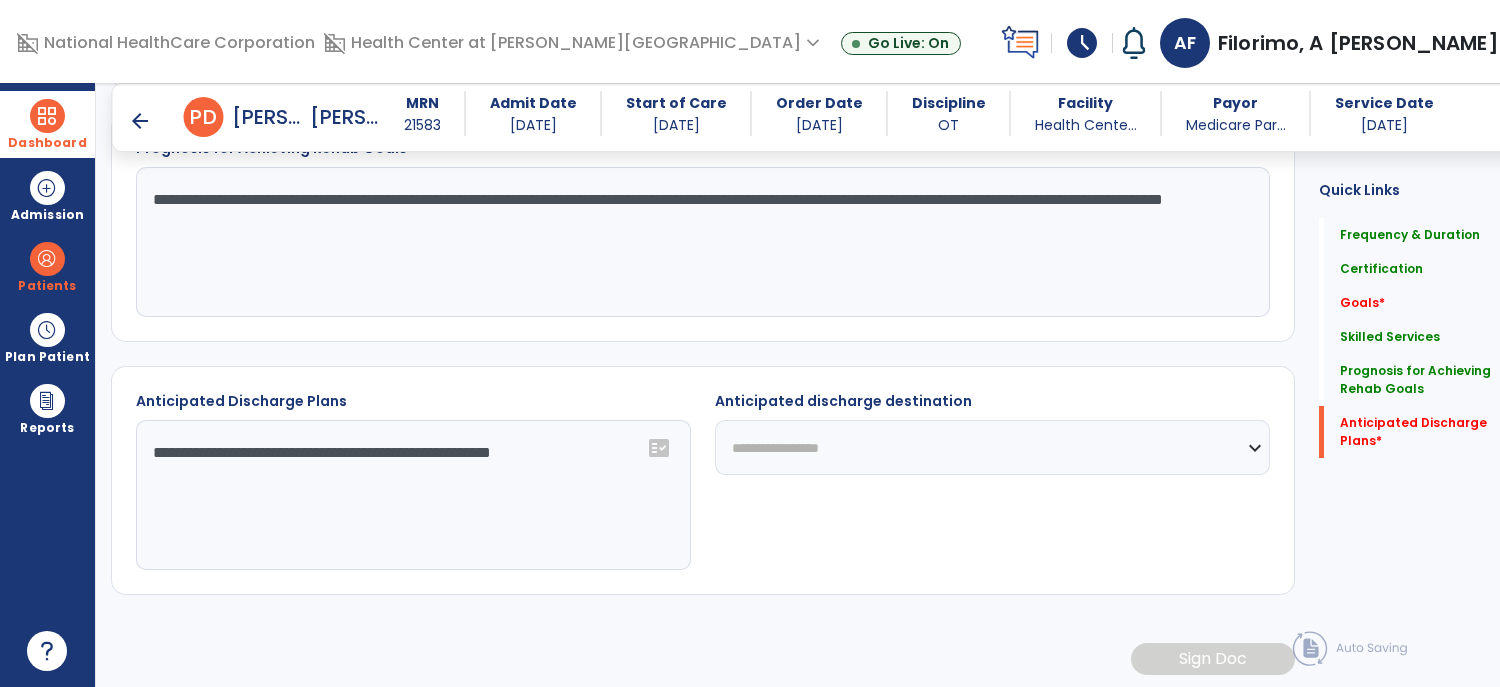 type on "**********" 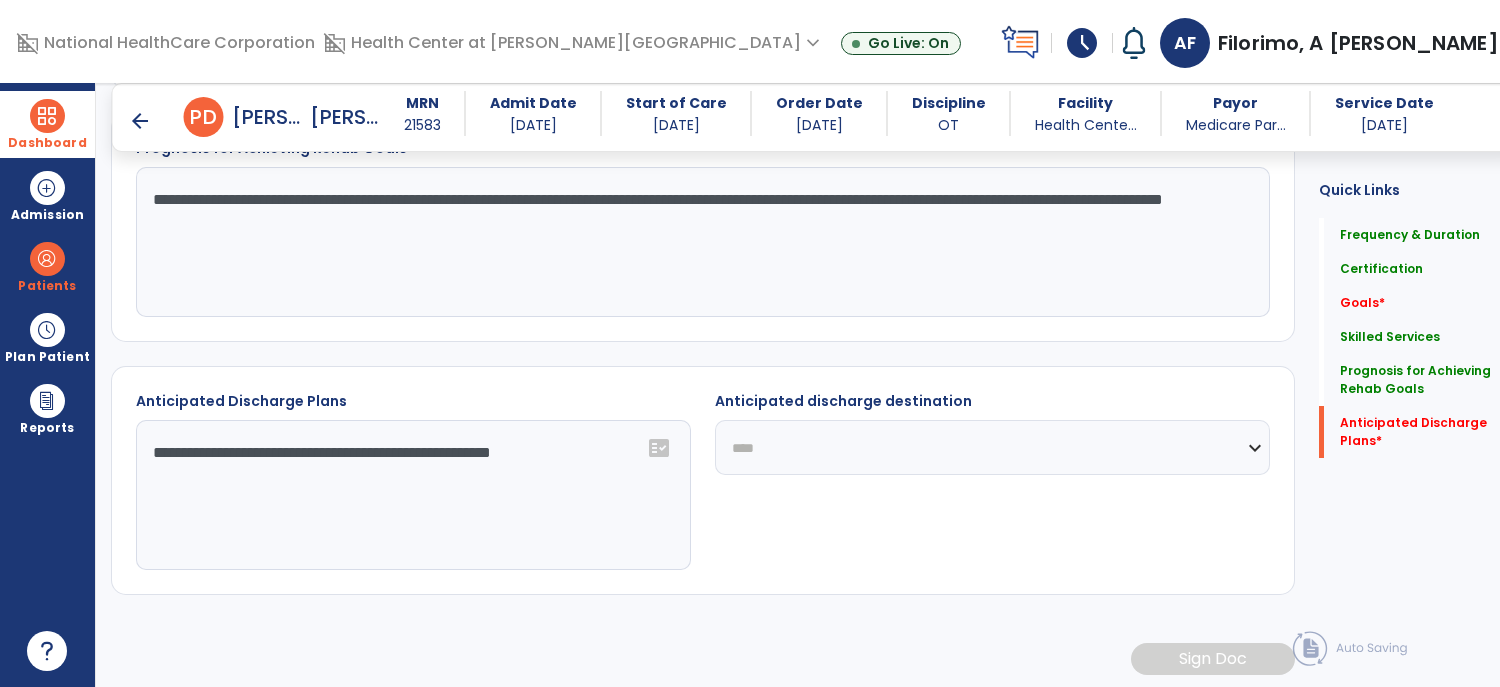 click on "**********" 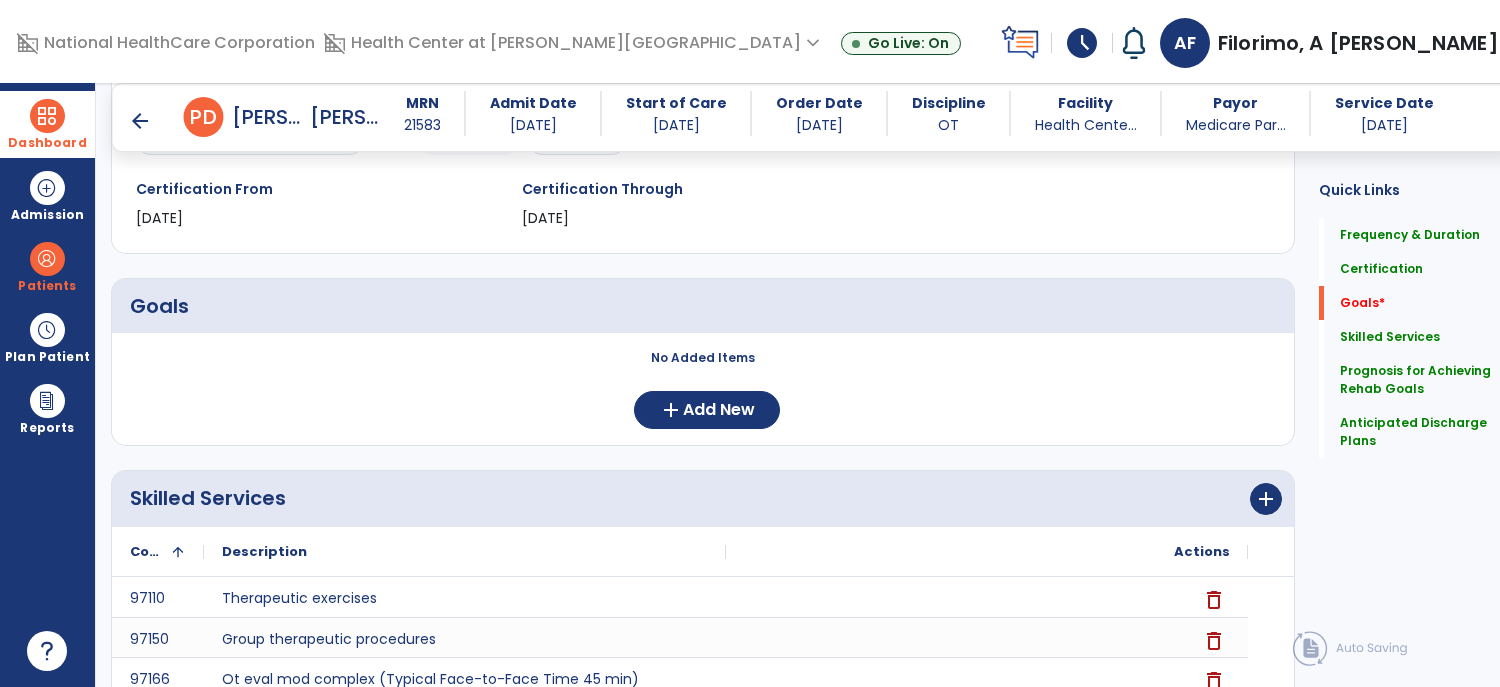 scroll, scrollTop: 340, scrollLeft: 0, axis: vertical 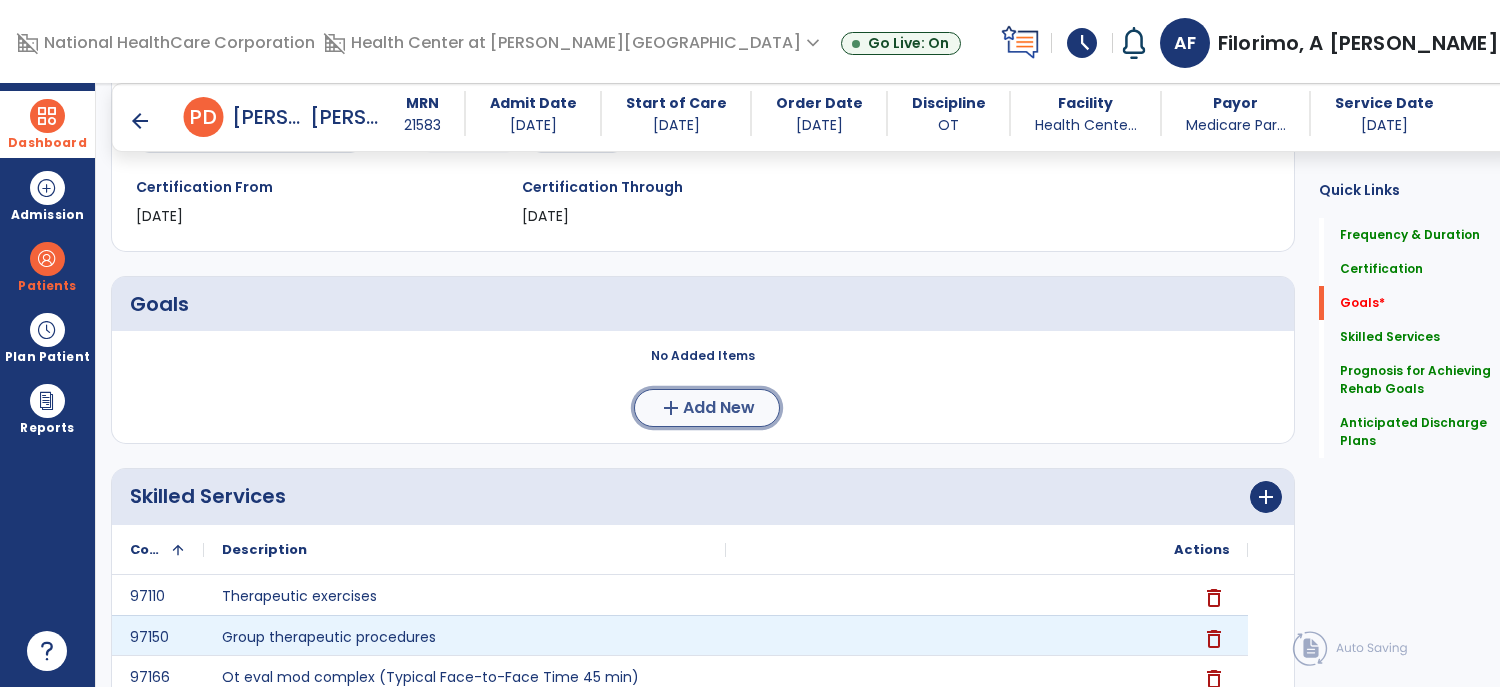 click on "Add New" at bounding box center (719, 408) 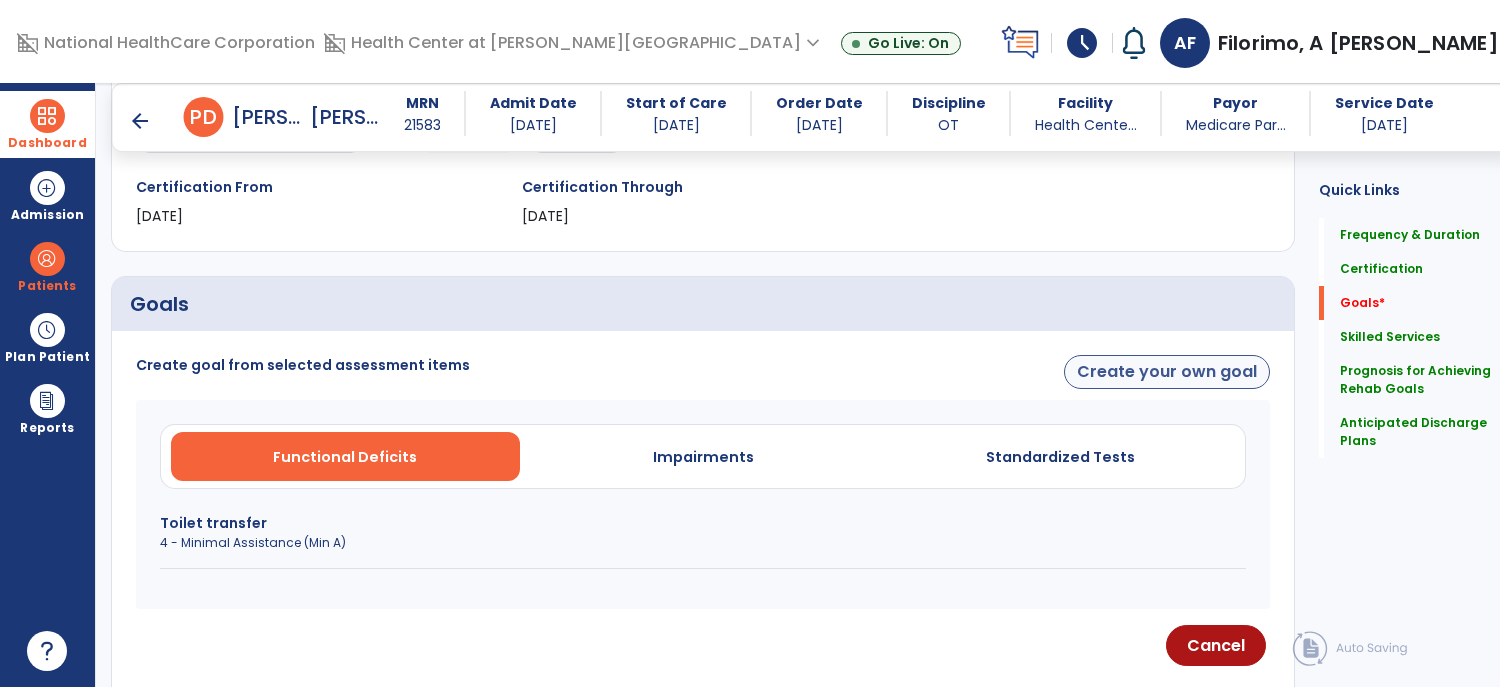 click on "Create your own goal" at bounding box center (1167, 372) 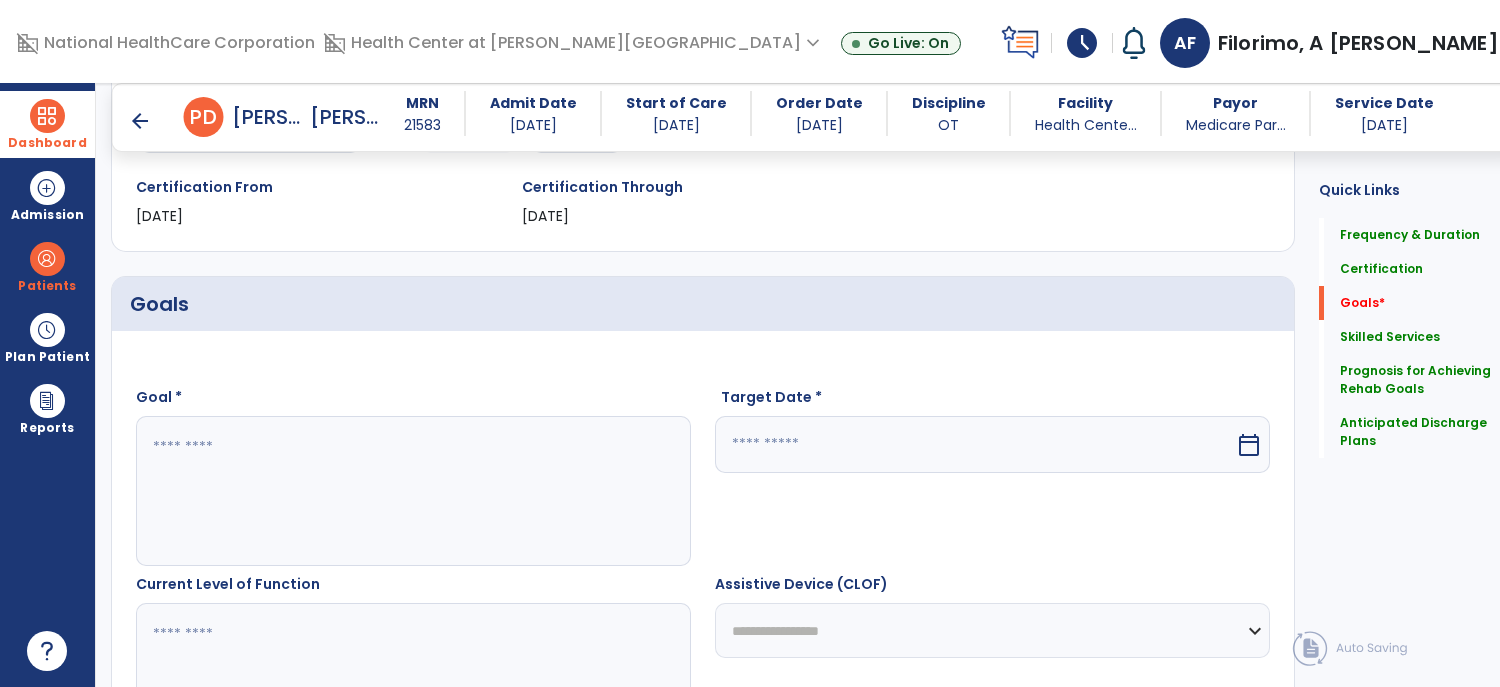 click at bounding box center [402, 491] 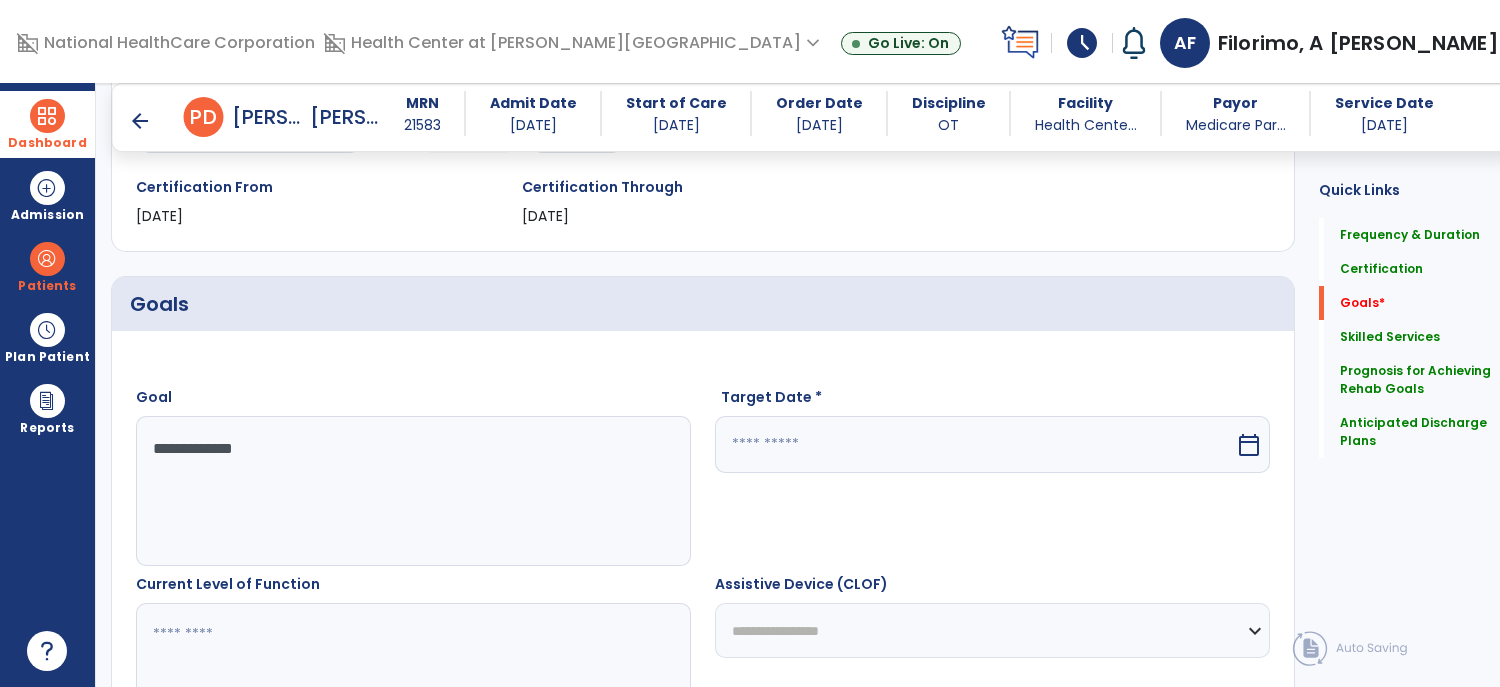 type on "**********" 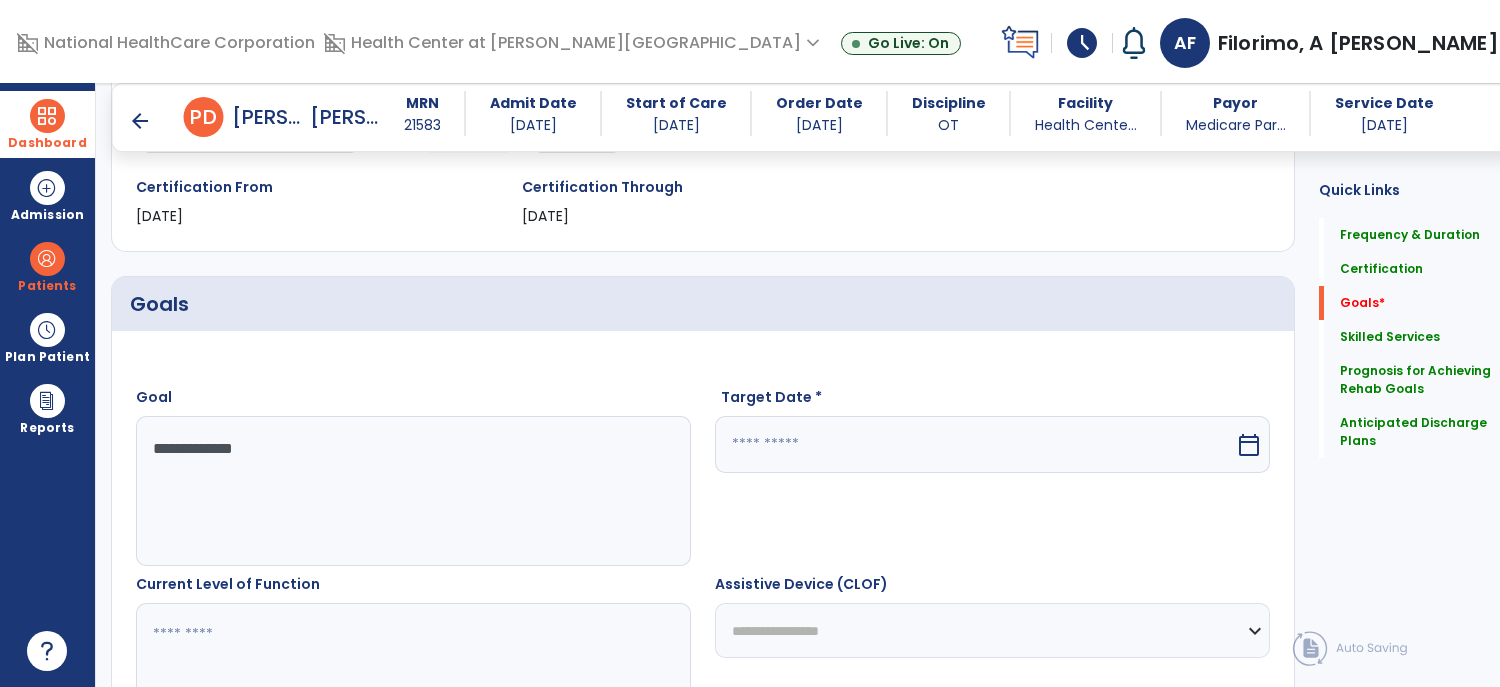 click at bounding box center [975, 444] 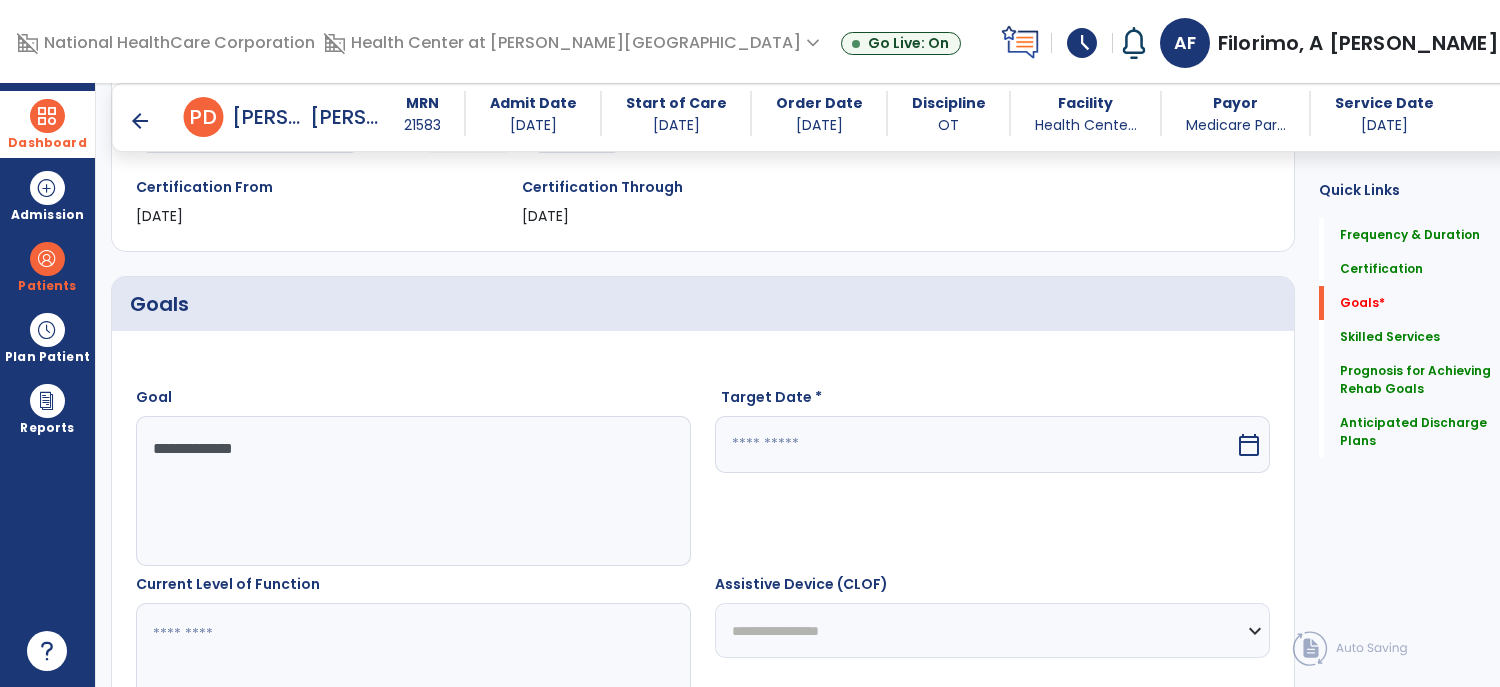 select on "*" 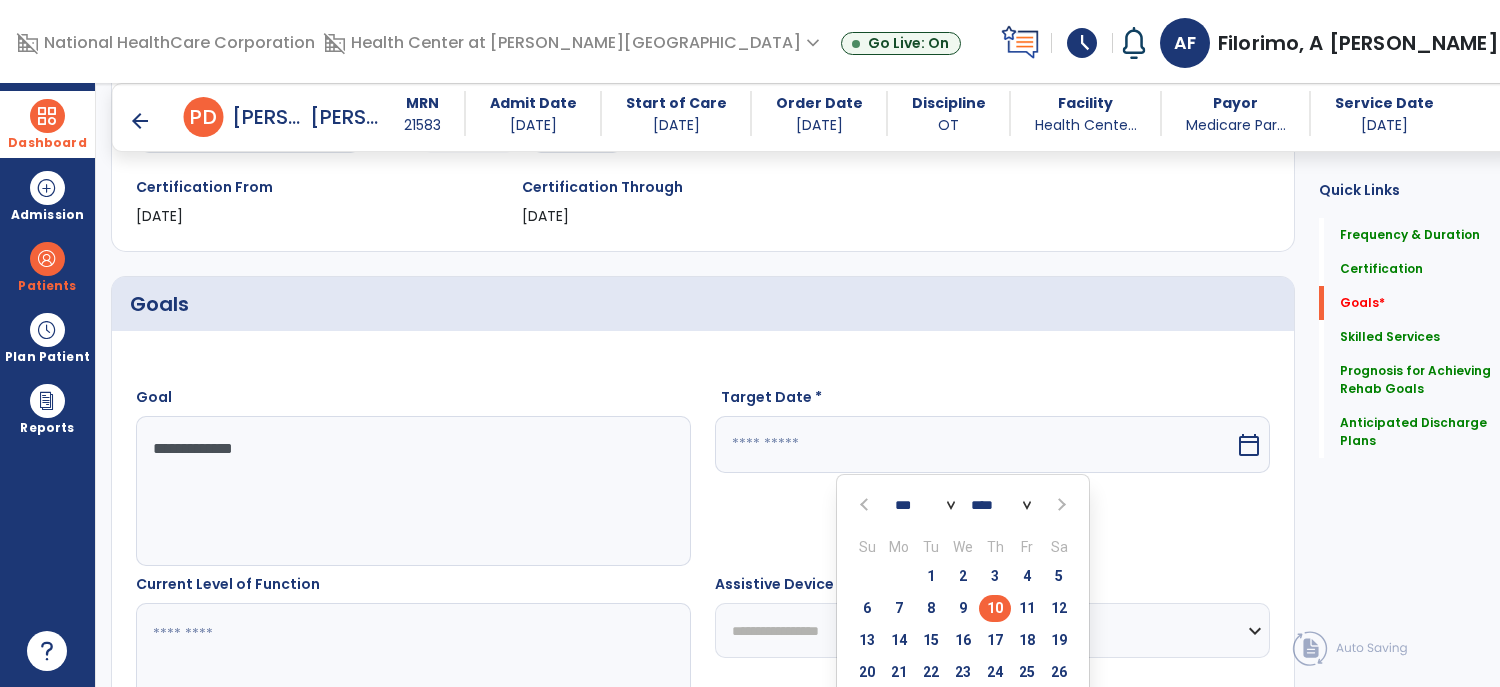 click at bounding box center [1060, 505] 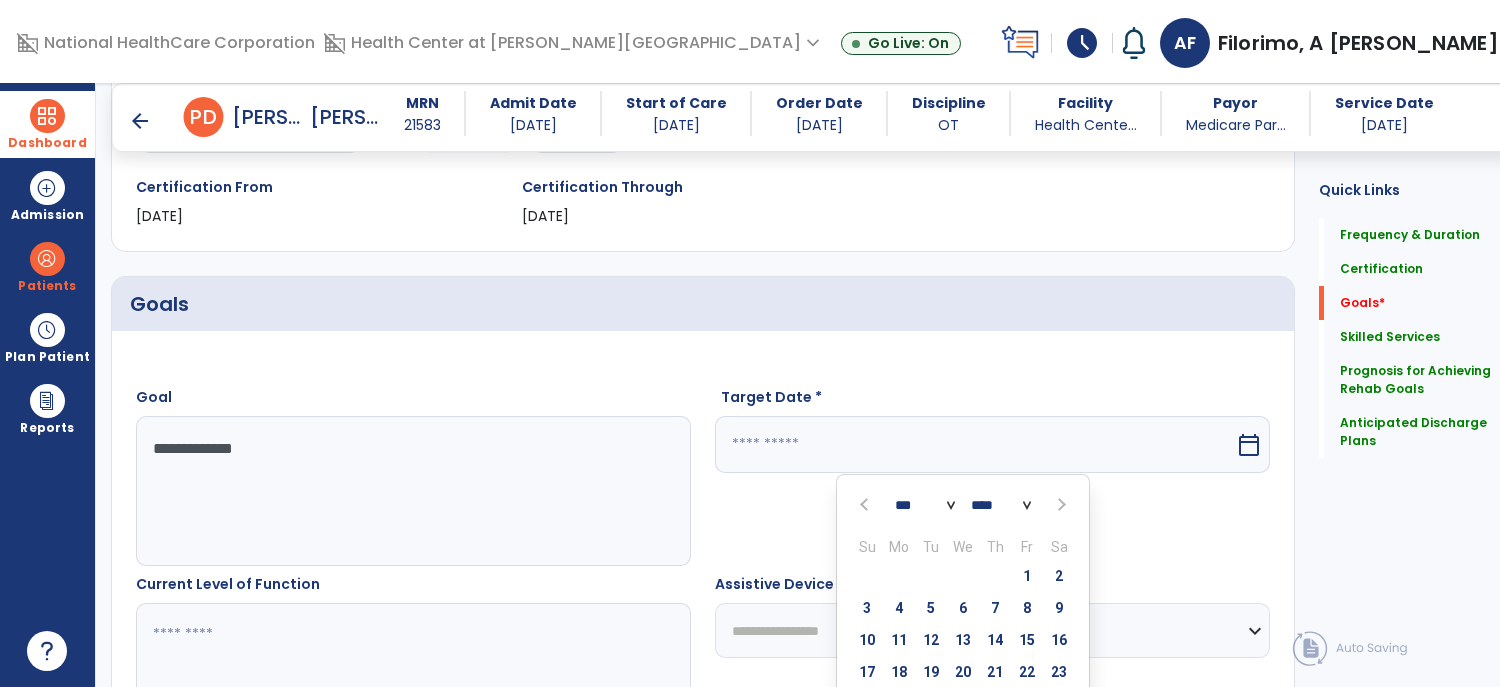 click at bounding box center (1060, 505) 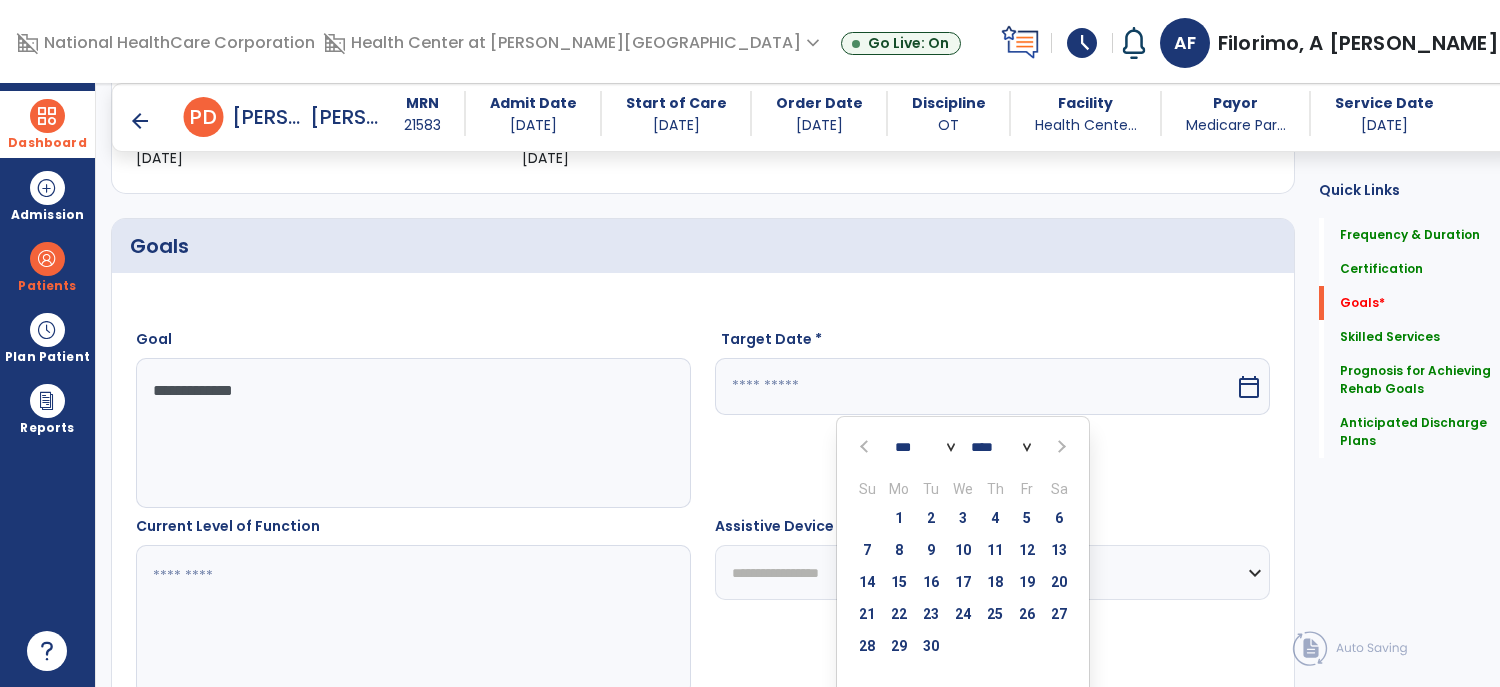 scroll, scrollTop: 404, scrollLeft: 0, axis: vertical 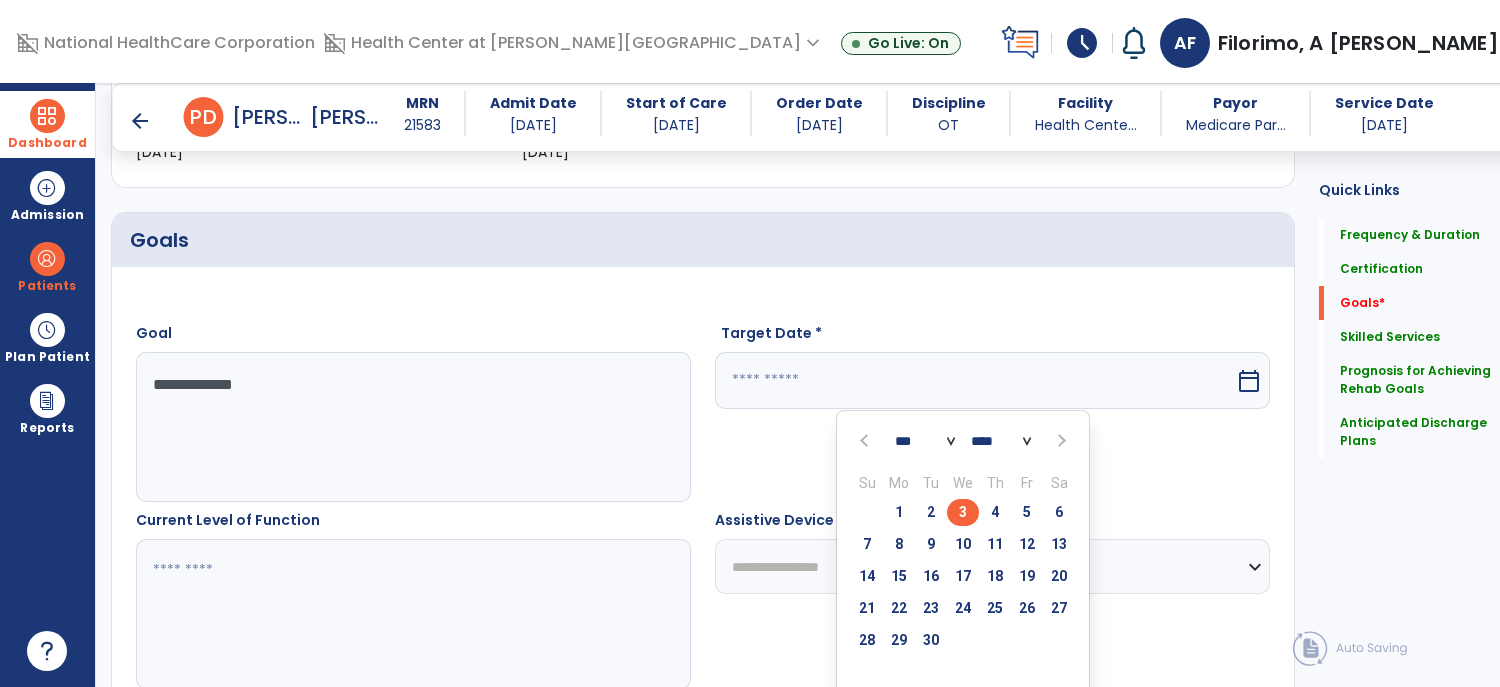 click on "3" at bounding box center (963, 512) 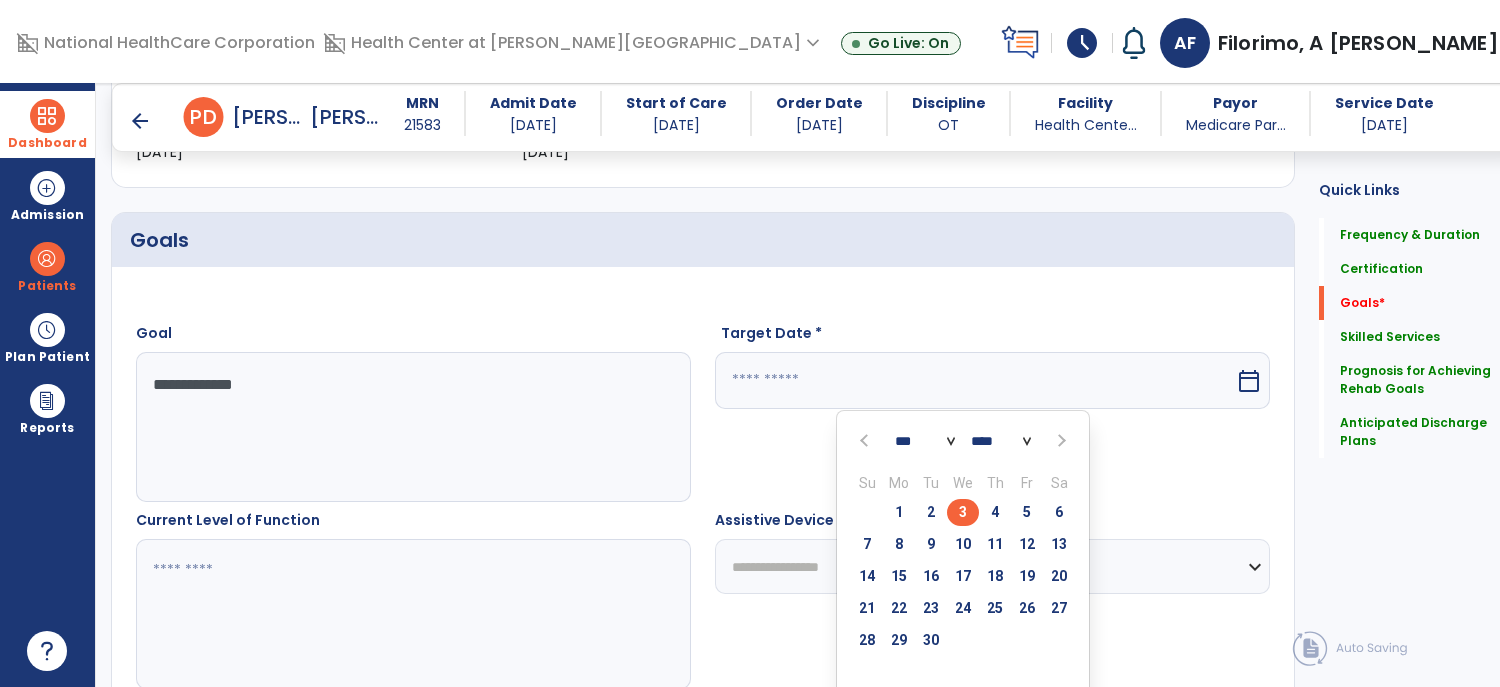 type on "********" 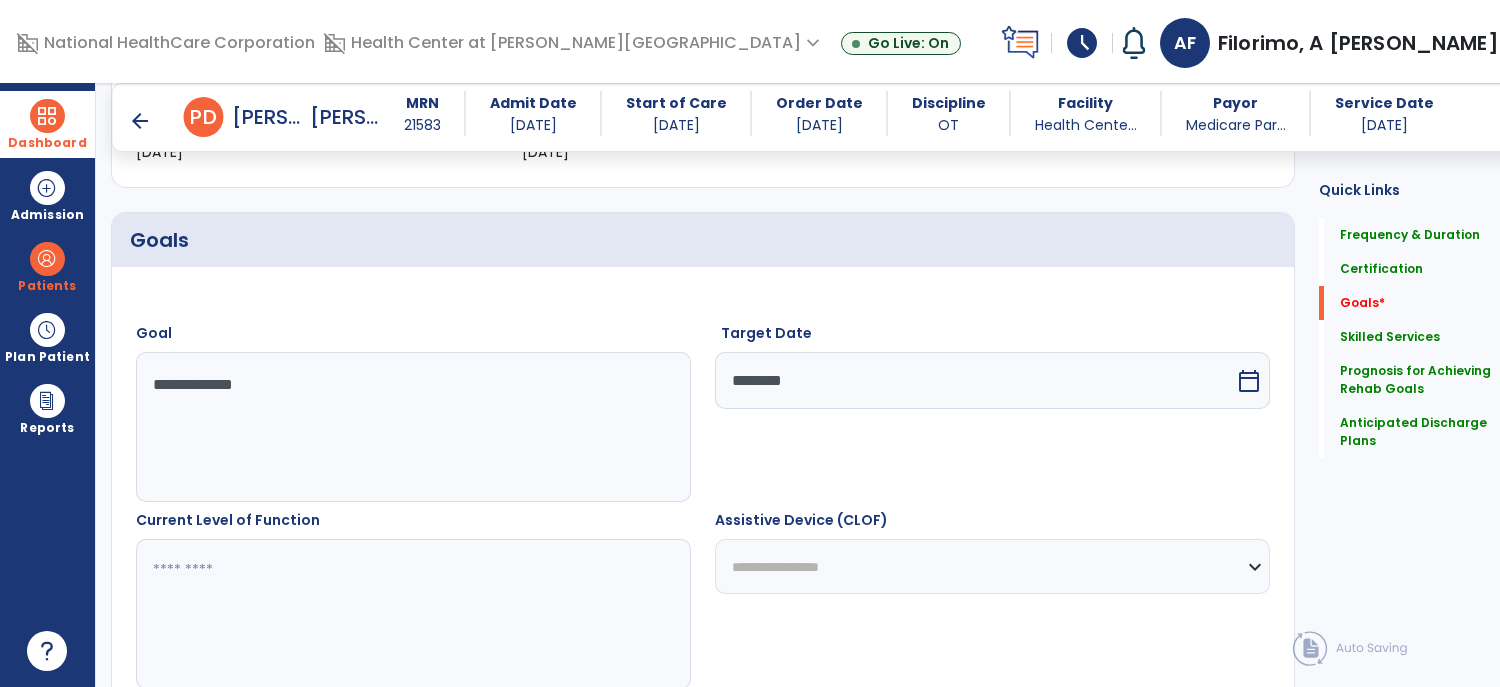 click at bounding box center (402, 614) 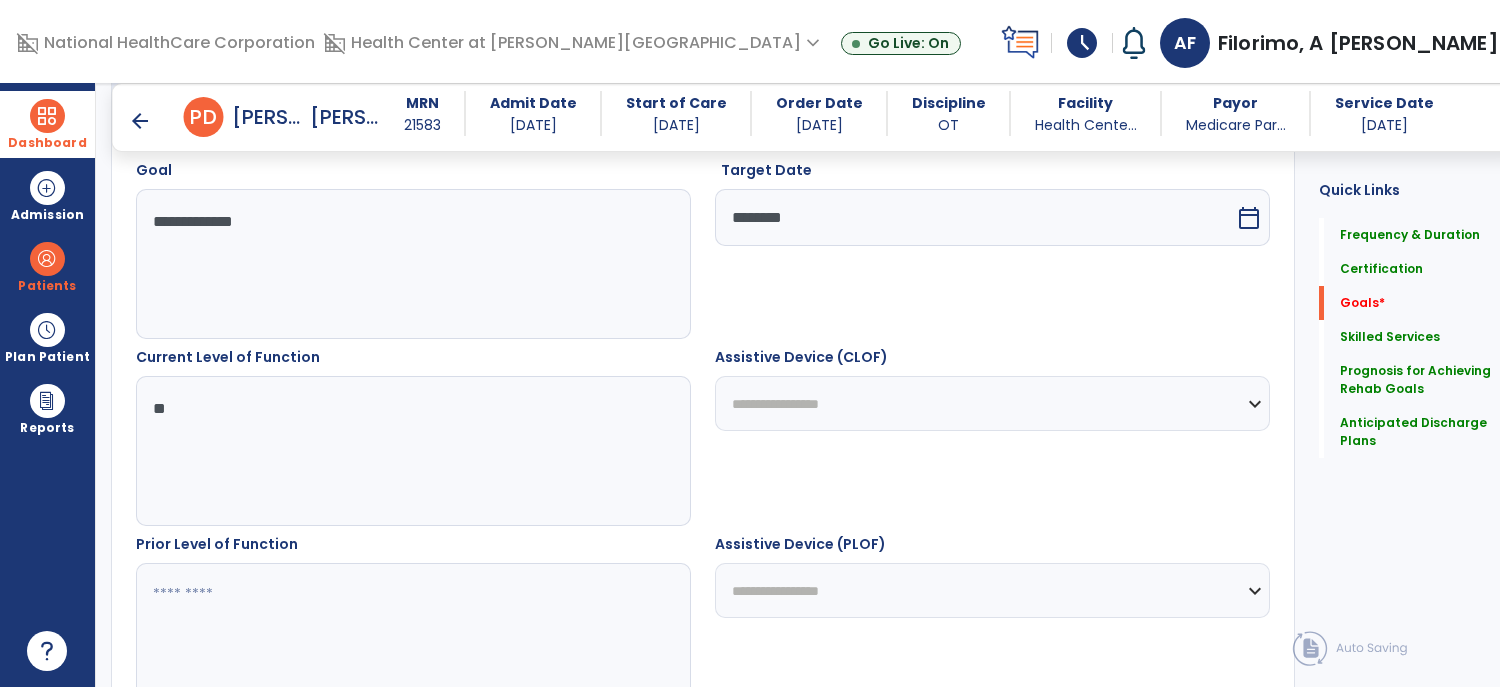 scroll, scrollTop: 570, scrollLeft: 0, axis: vertical 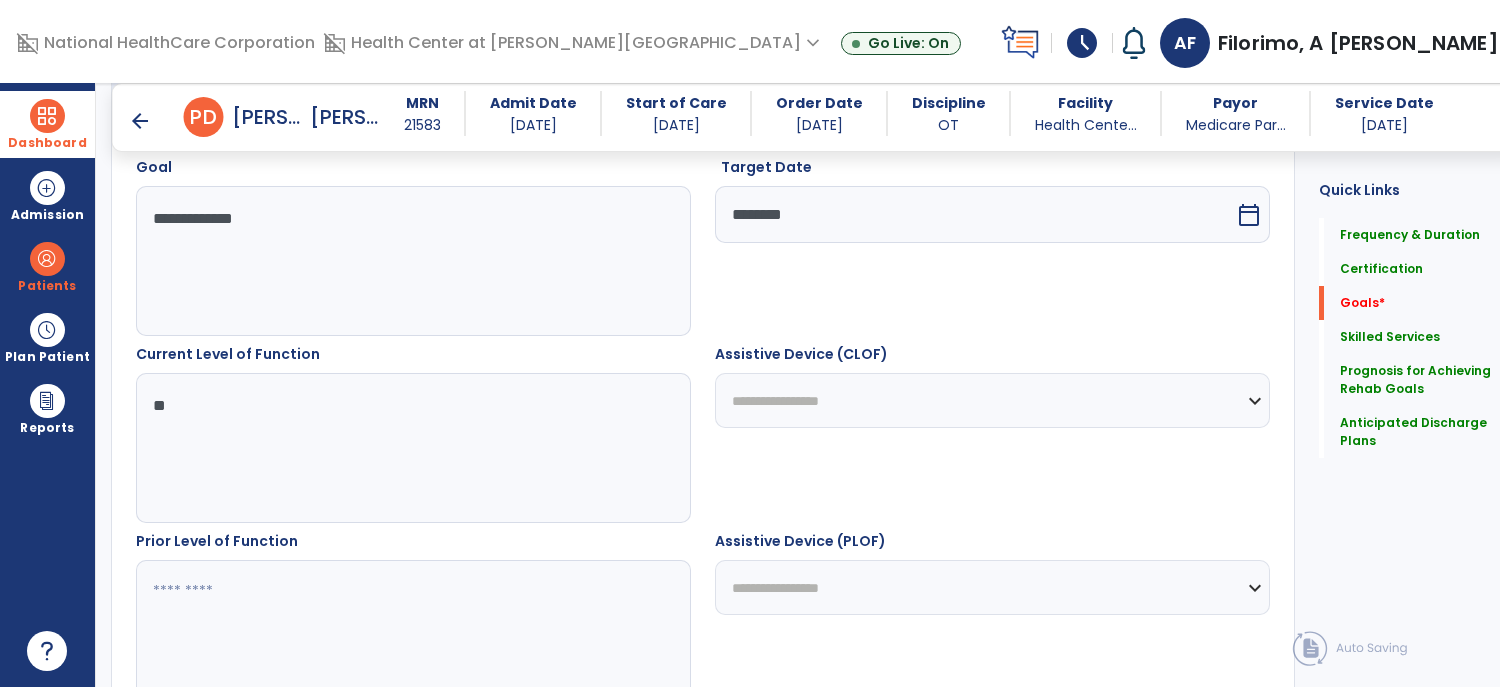 type on "**" 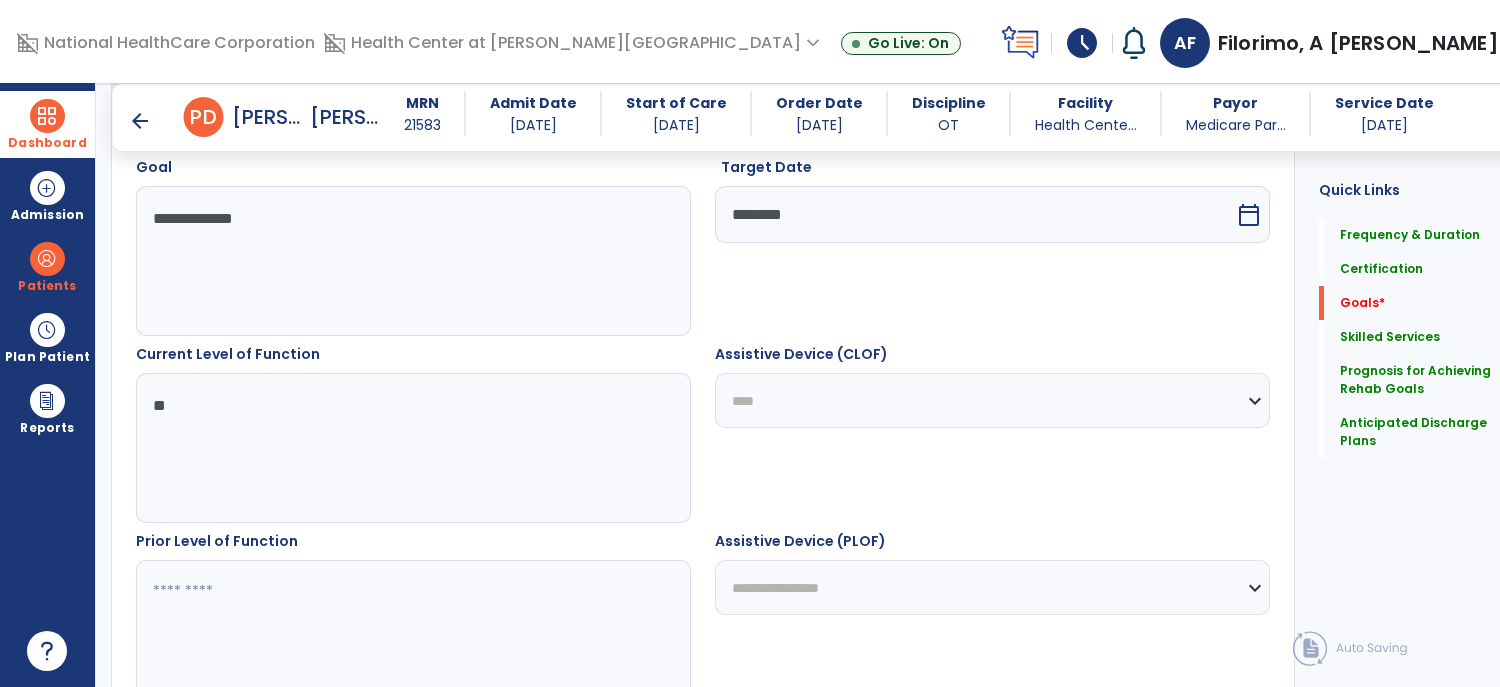 click on "**********" at bounding box center [992, 400] 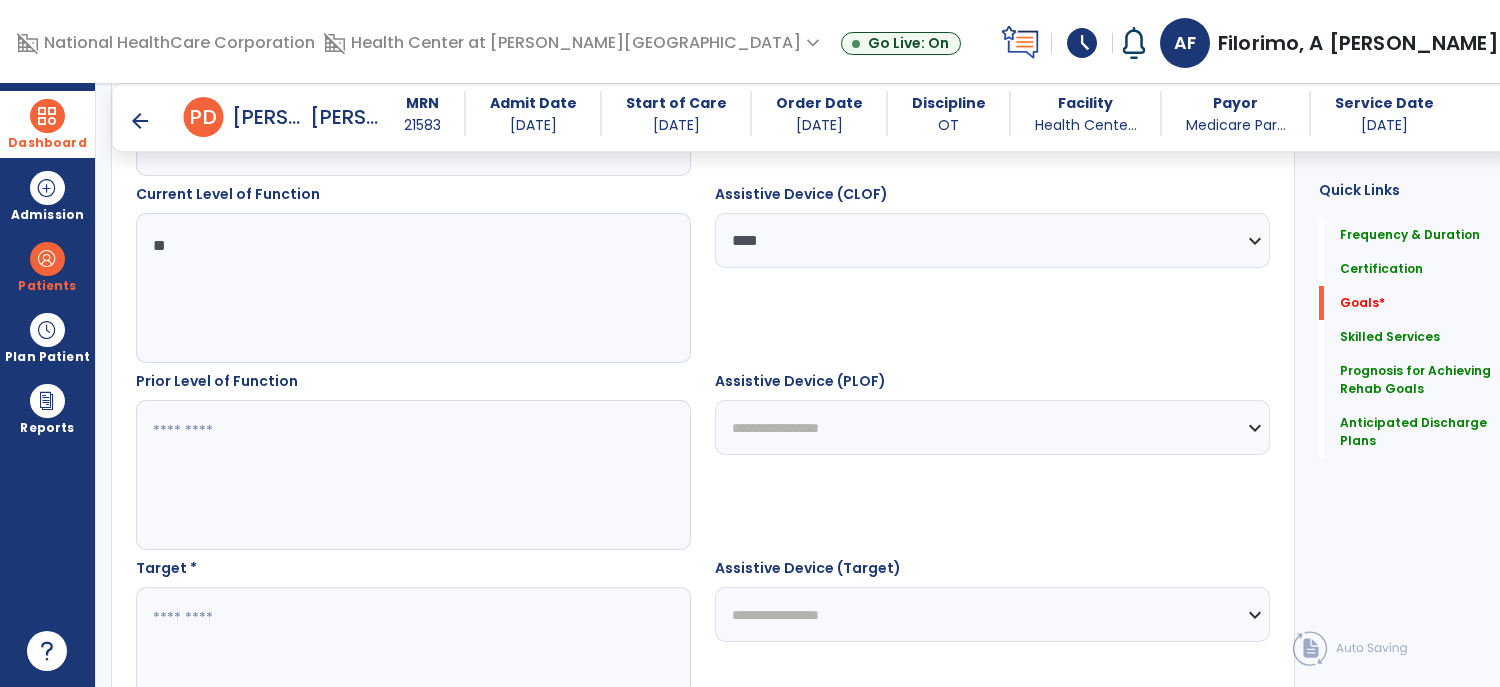 scroll, scrollTop: 763, scrollLeft: 0, axis: vertical 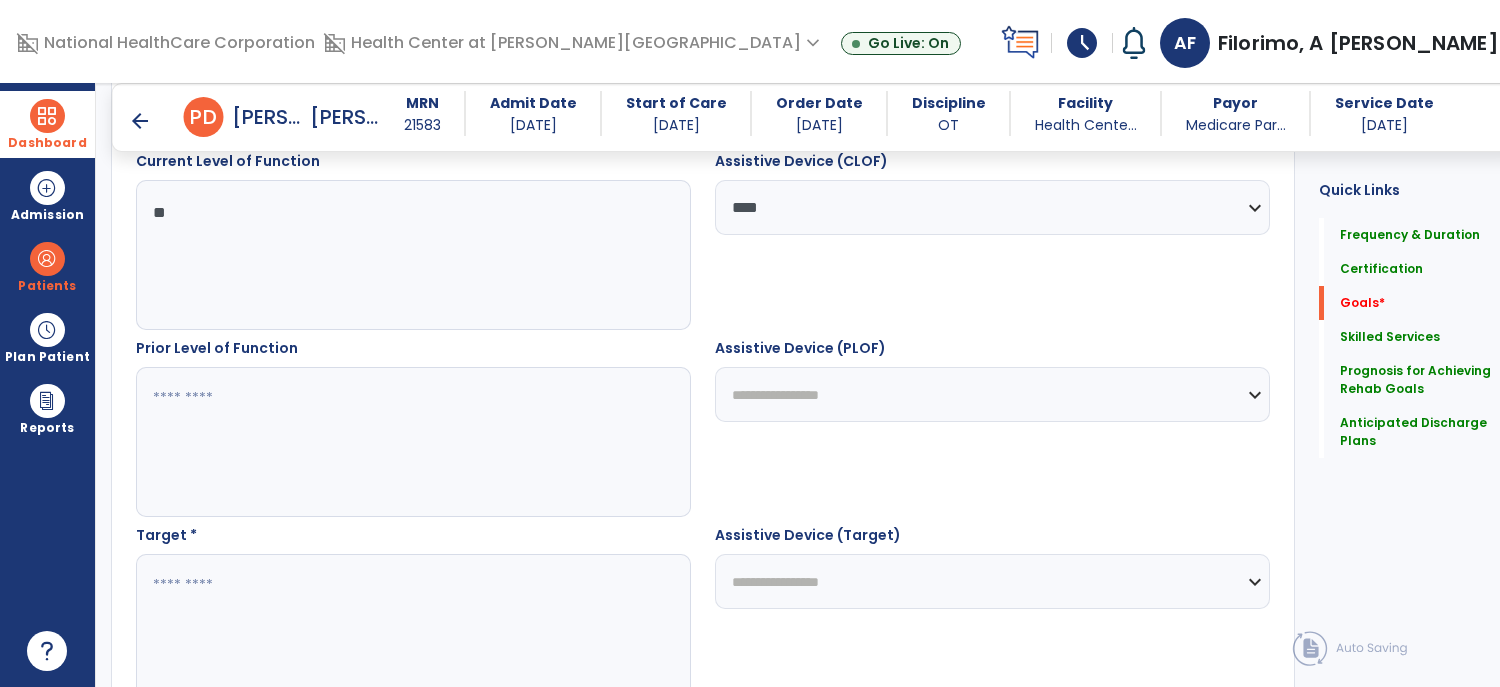 click on "**********" at bounding box center (992, 394) 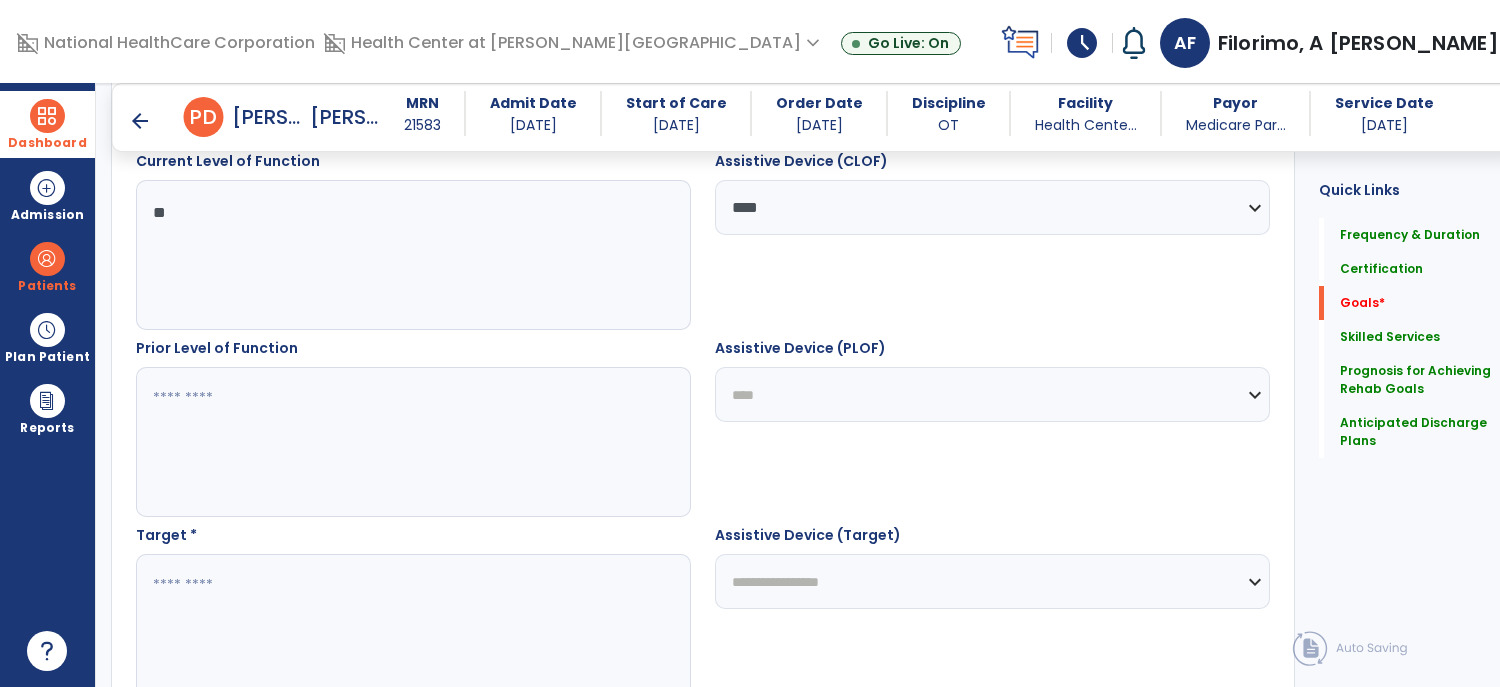 click on "**********" at bounding box center (992, 394) 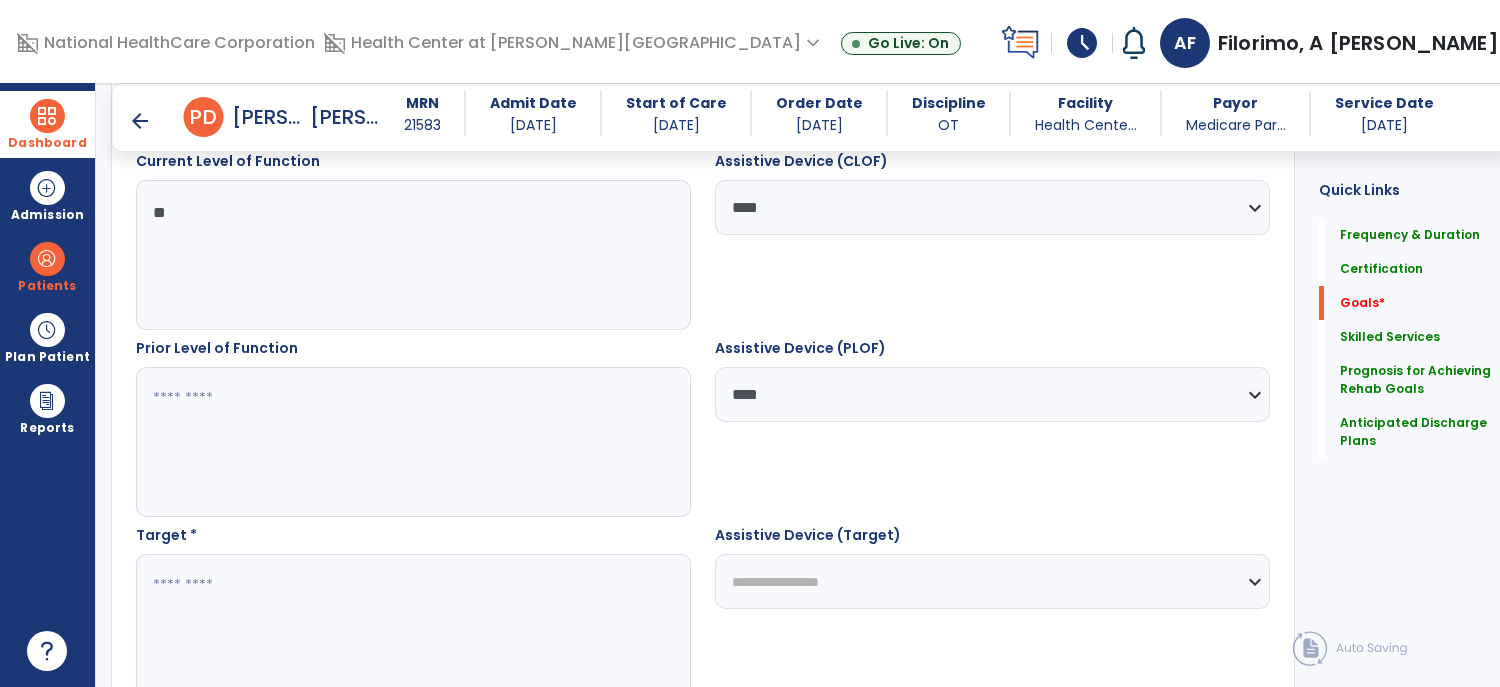 click on "**********" at bounding box center [992, 581] 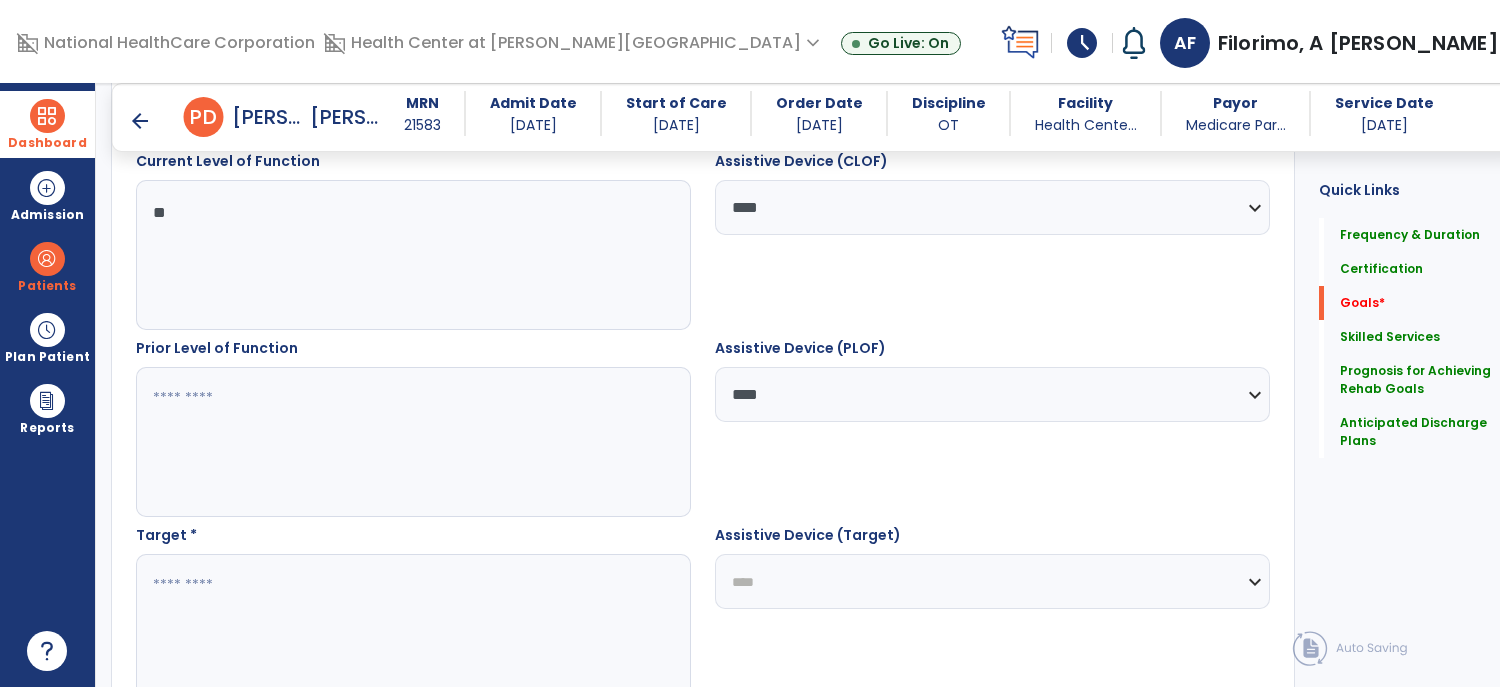 click on "**********" at bounding box center (992, 581) 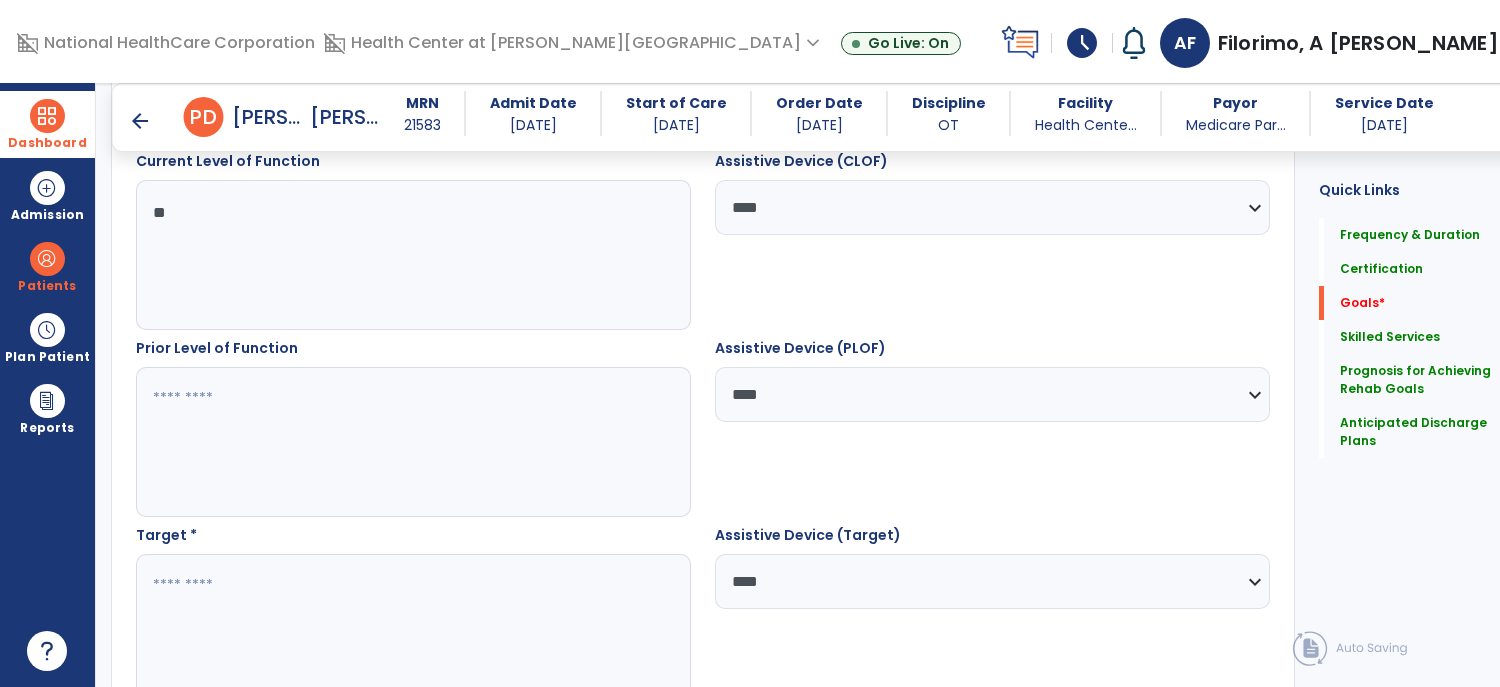click at bounding box center [402, 442] 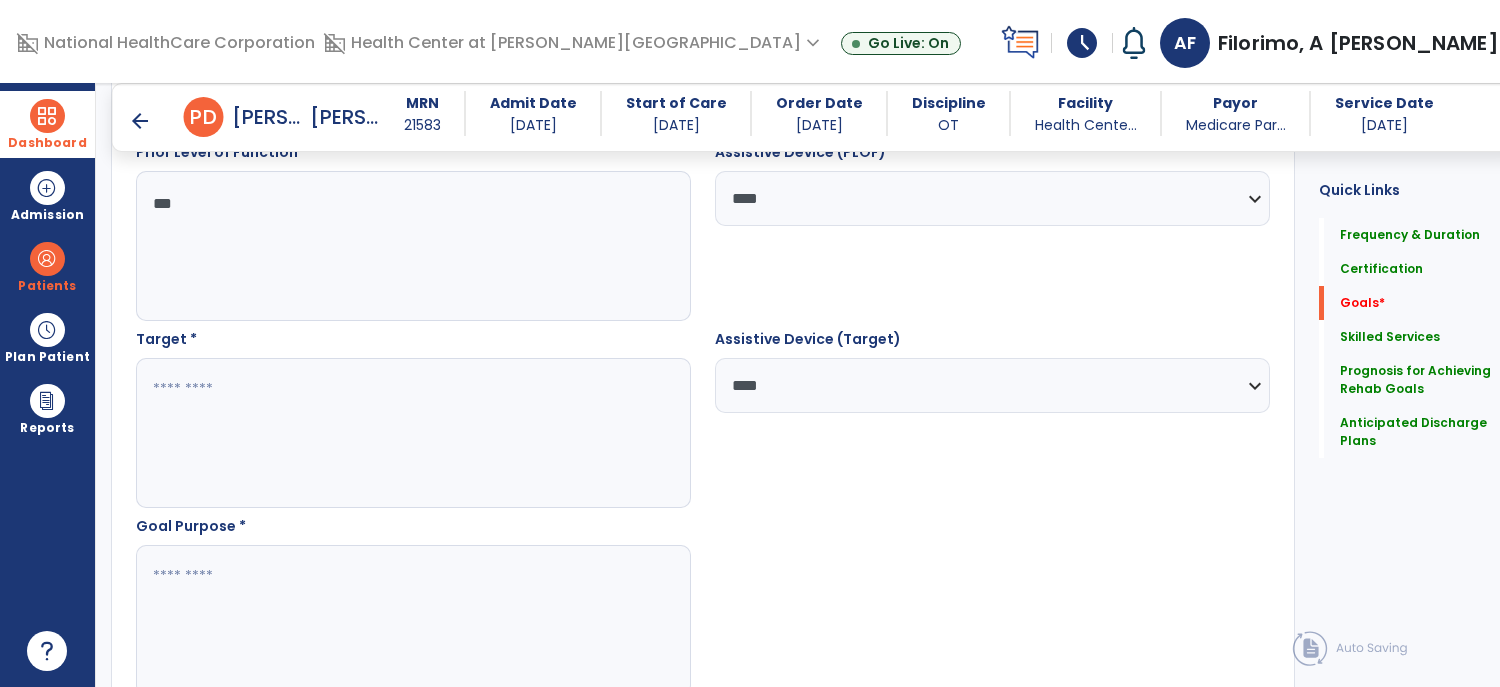scroll, scrollTop: 960, scrollLeft: 0, axis: vertical 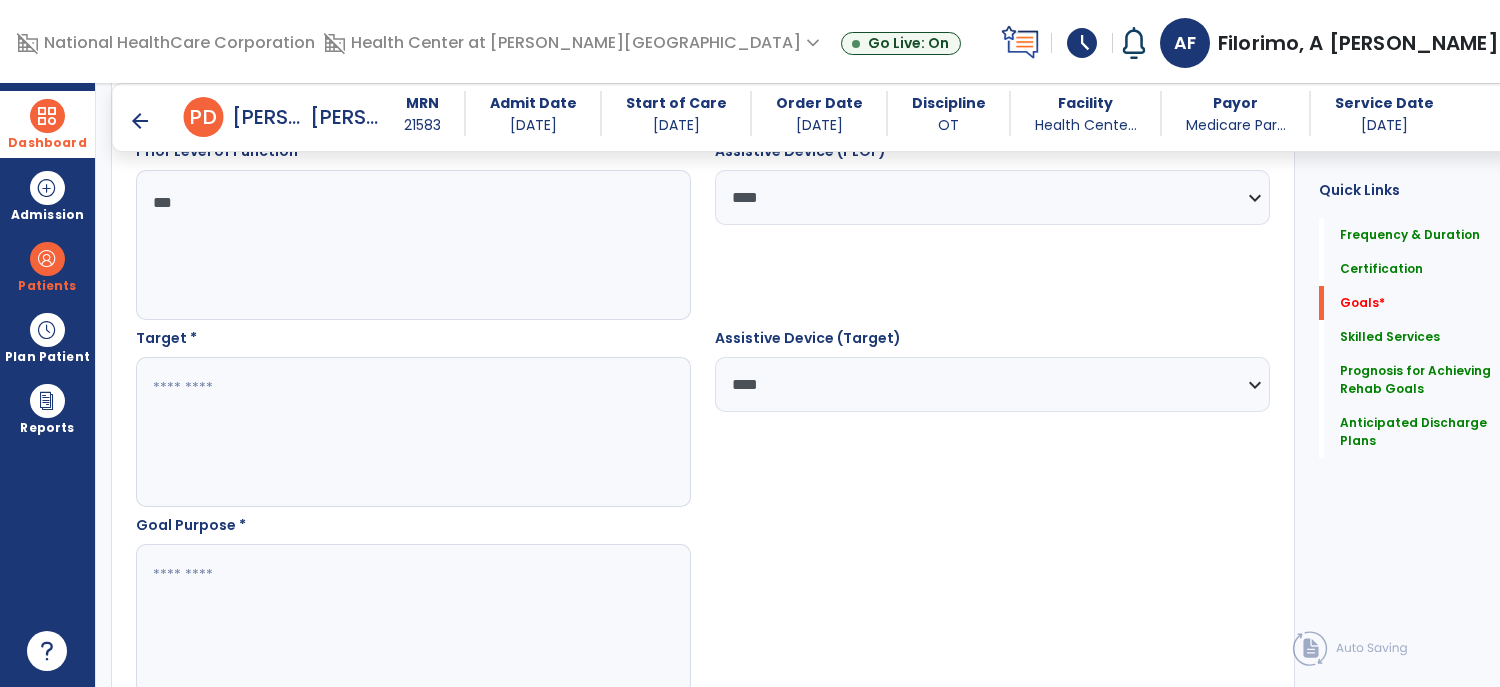type on "***" 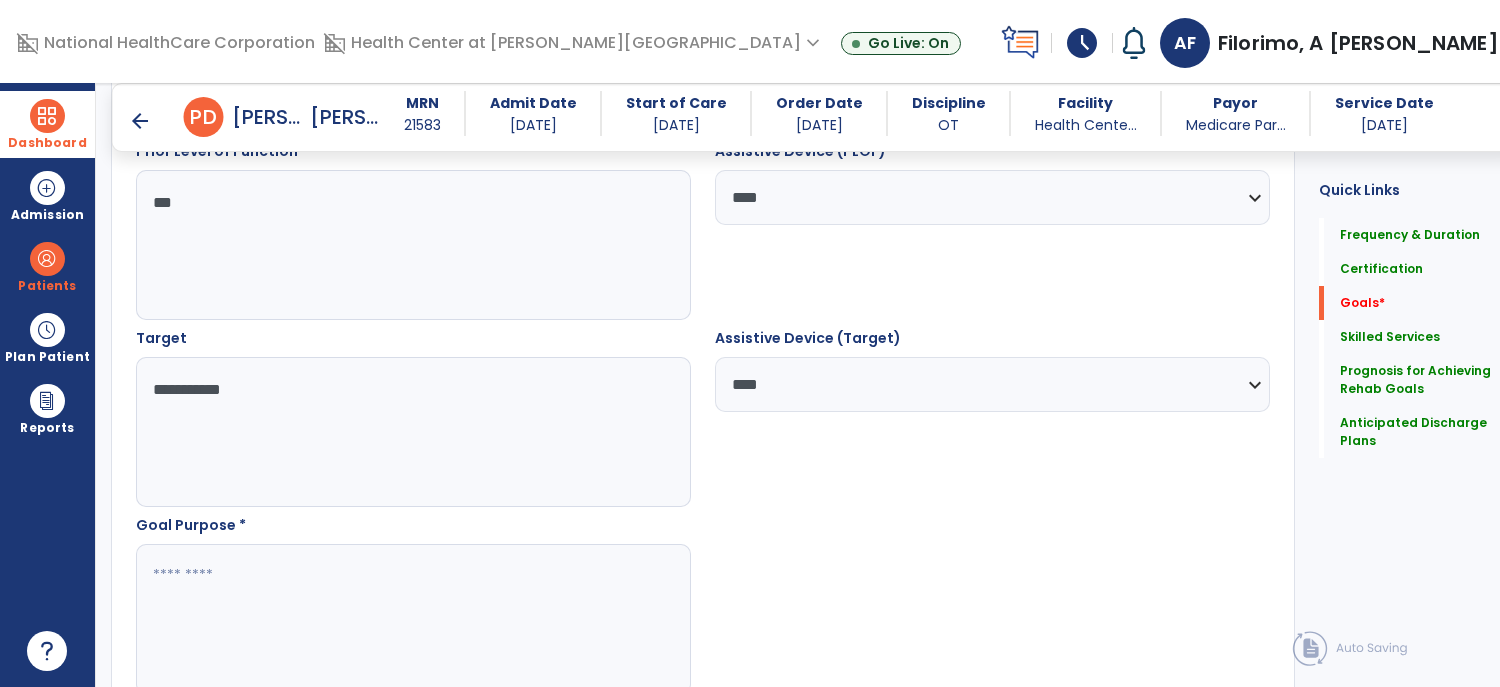 type on "**********" 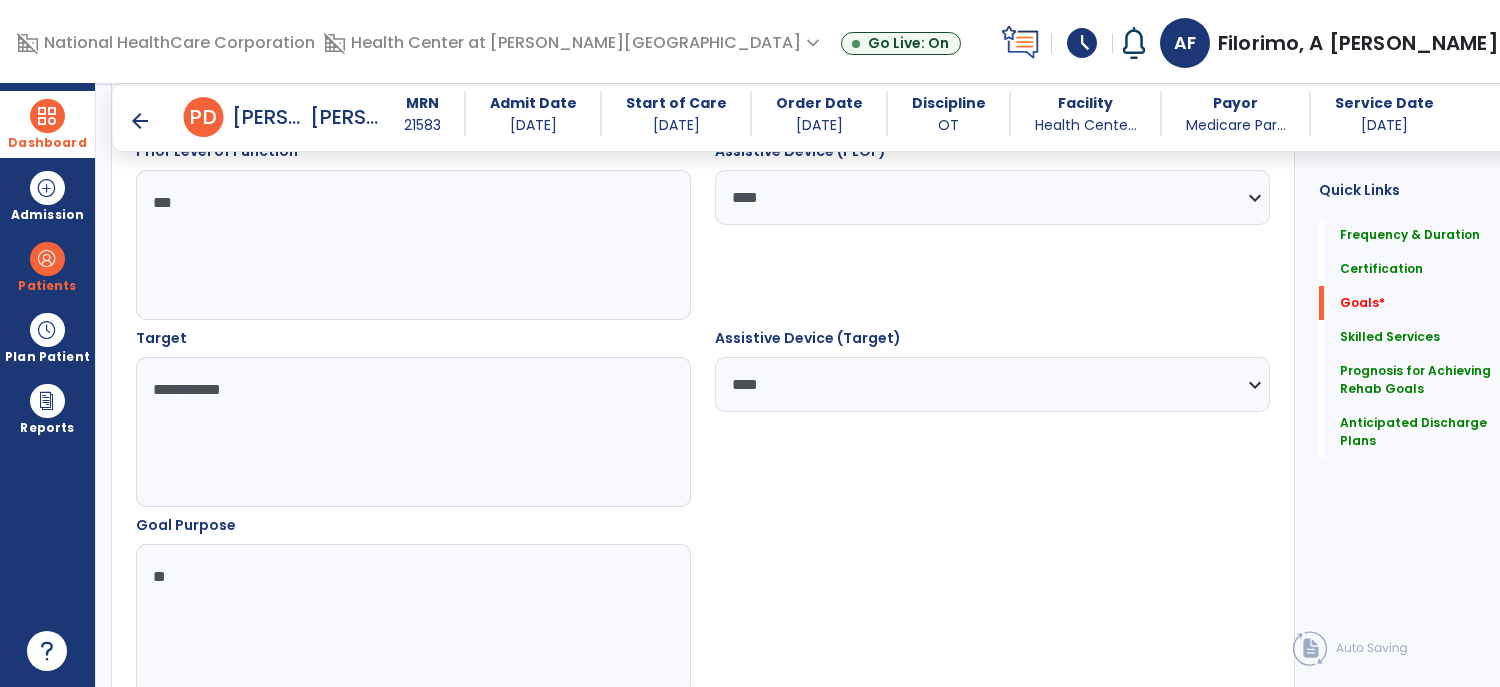 type on "*" 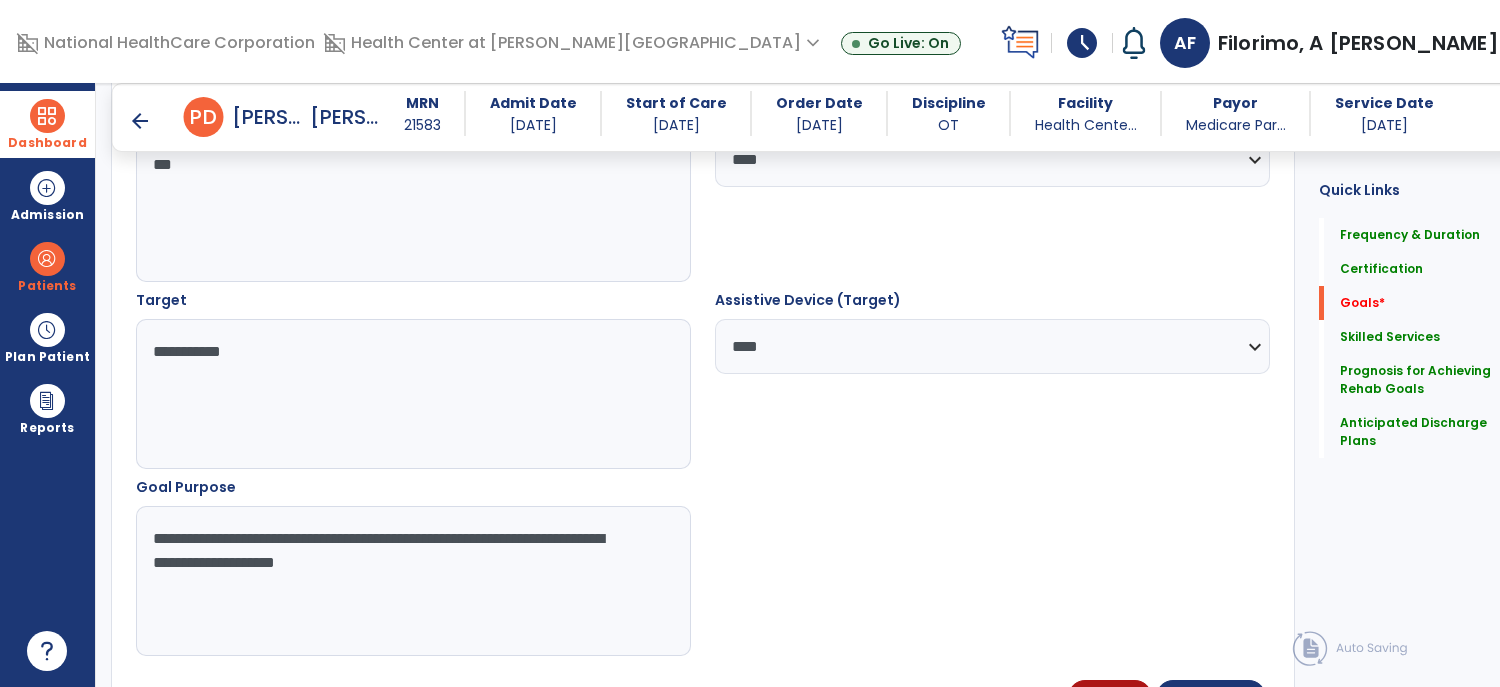 scroll, scrollTop: 1011, scrollLeft: 0, axis: vertical 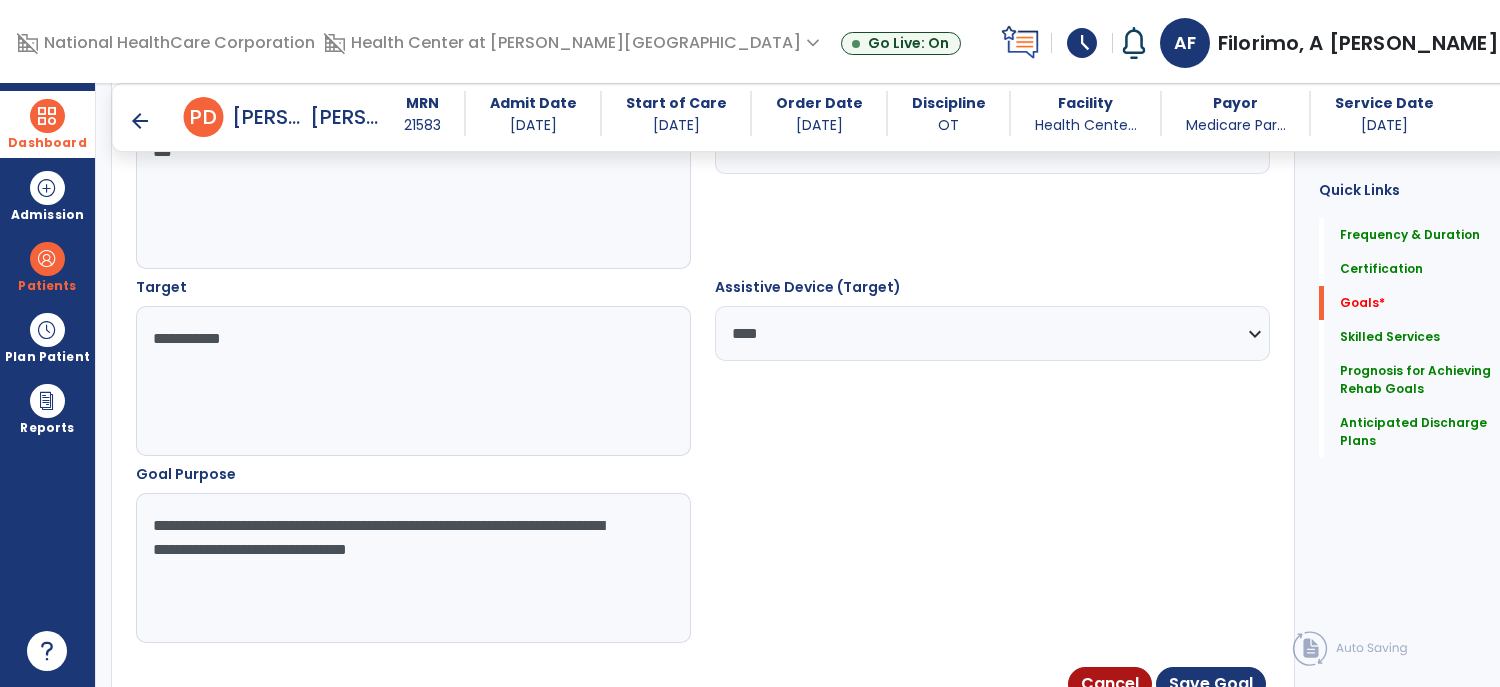 type on "**********" 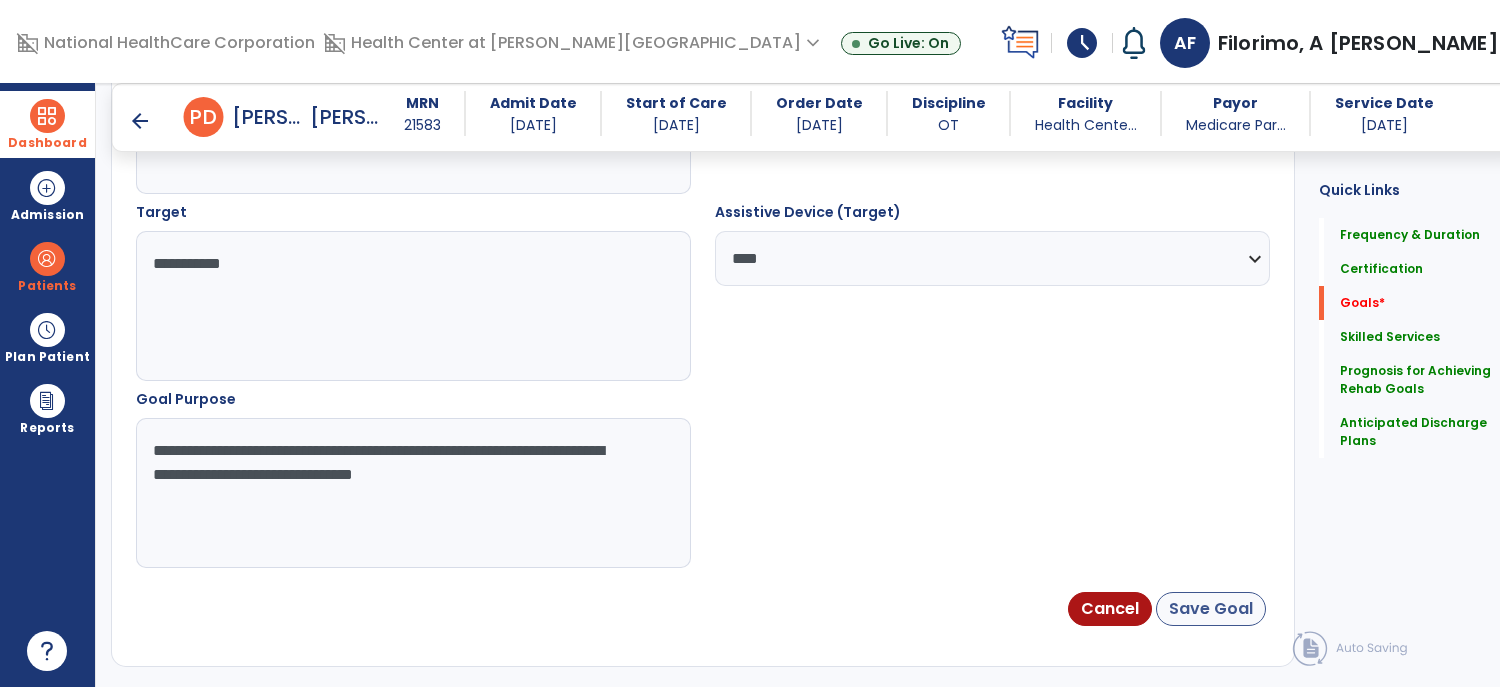 click on "Save Goal" at bounding box center [1211, 609] 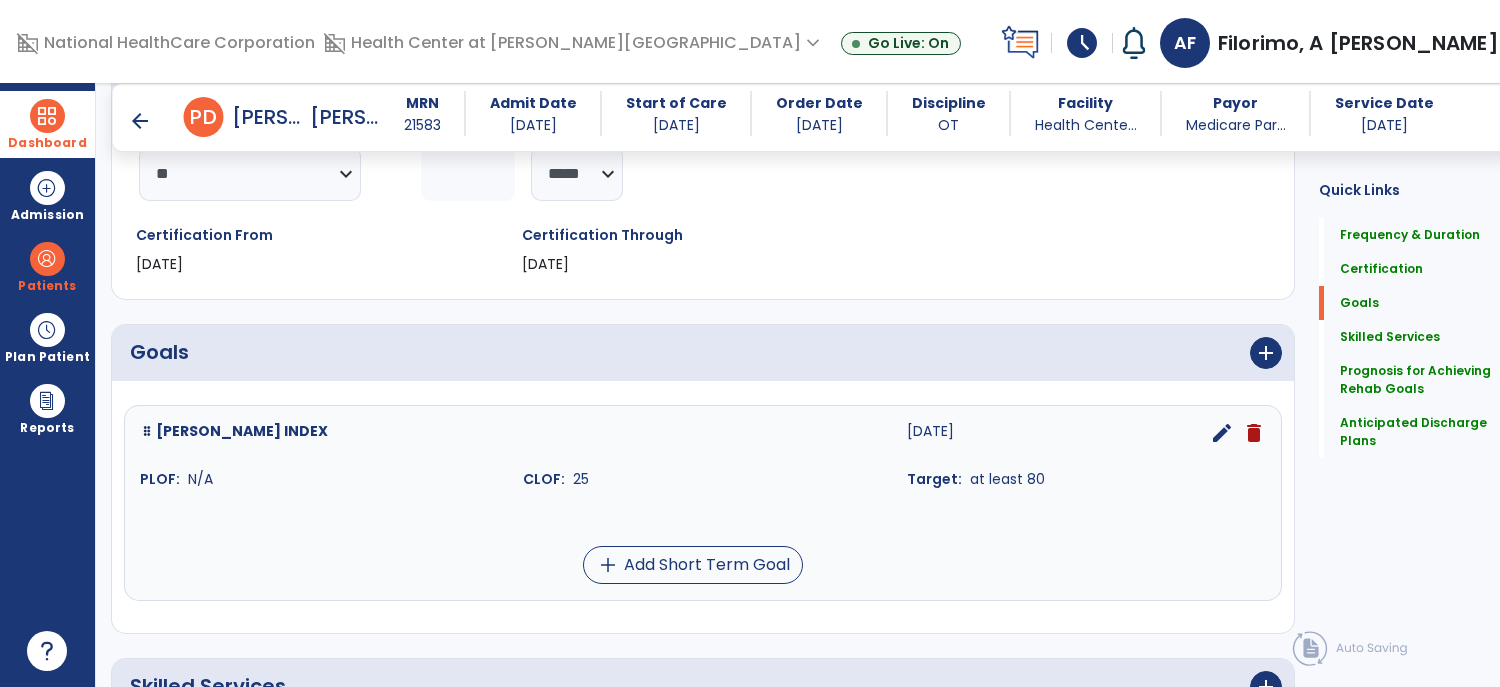scroll, scrollTop: 299, scrollLeft: 0, axis: vertical 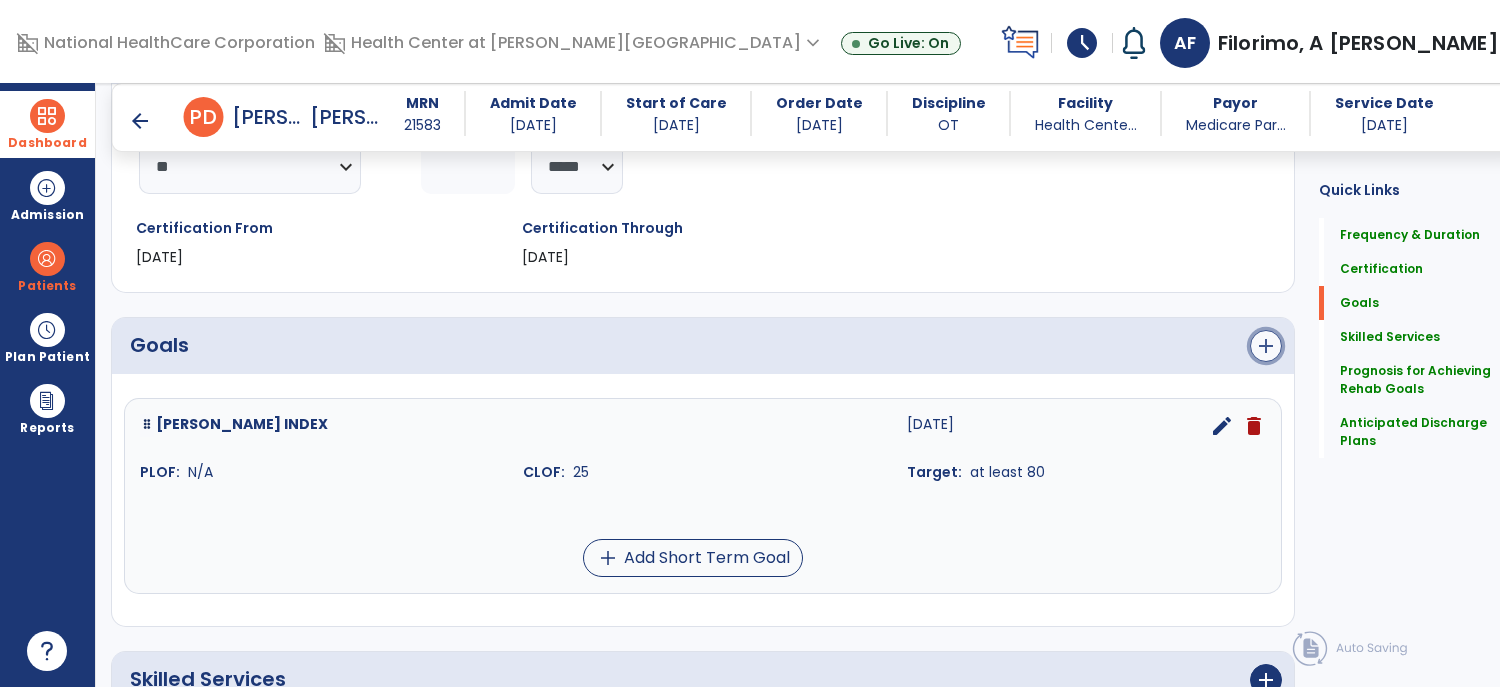 click on "add" at bounding box center [1266, 346] 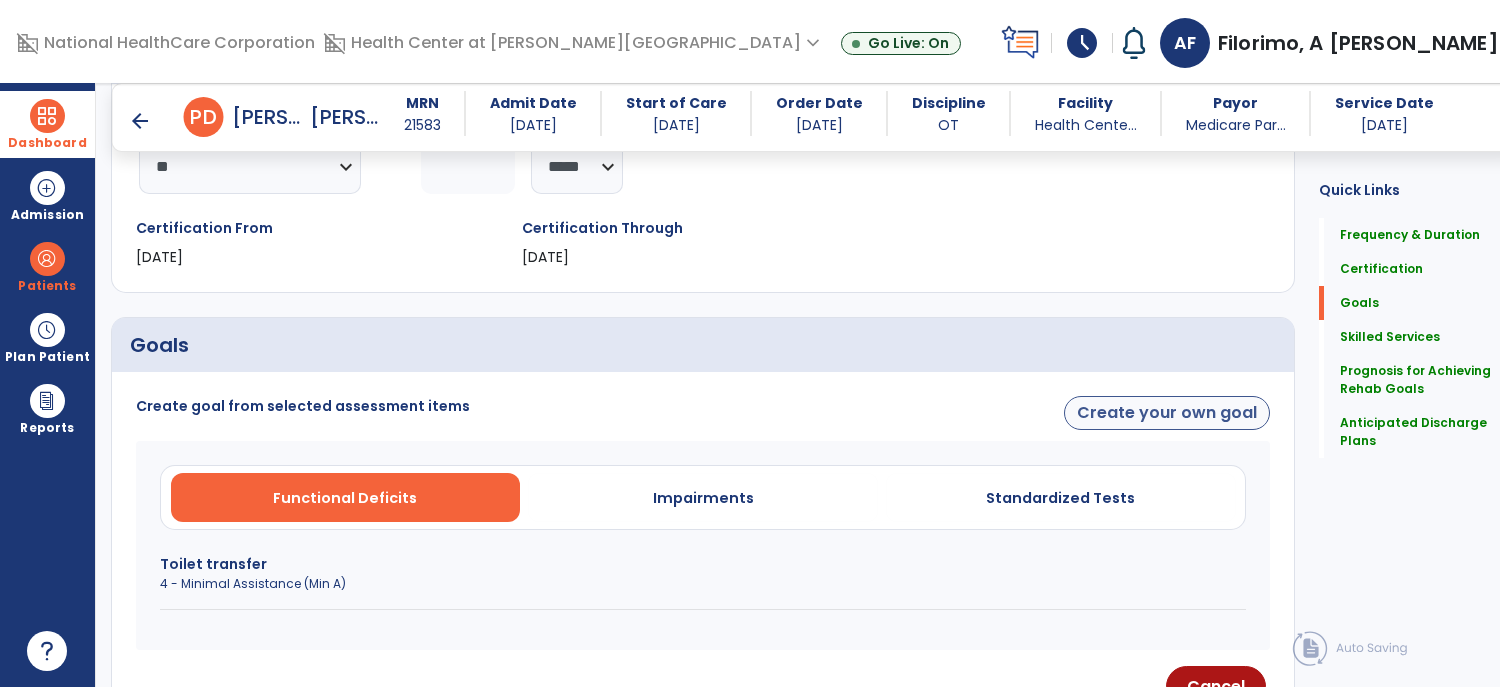 click on "Create your own goal" at bounding box center (1167, 413) 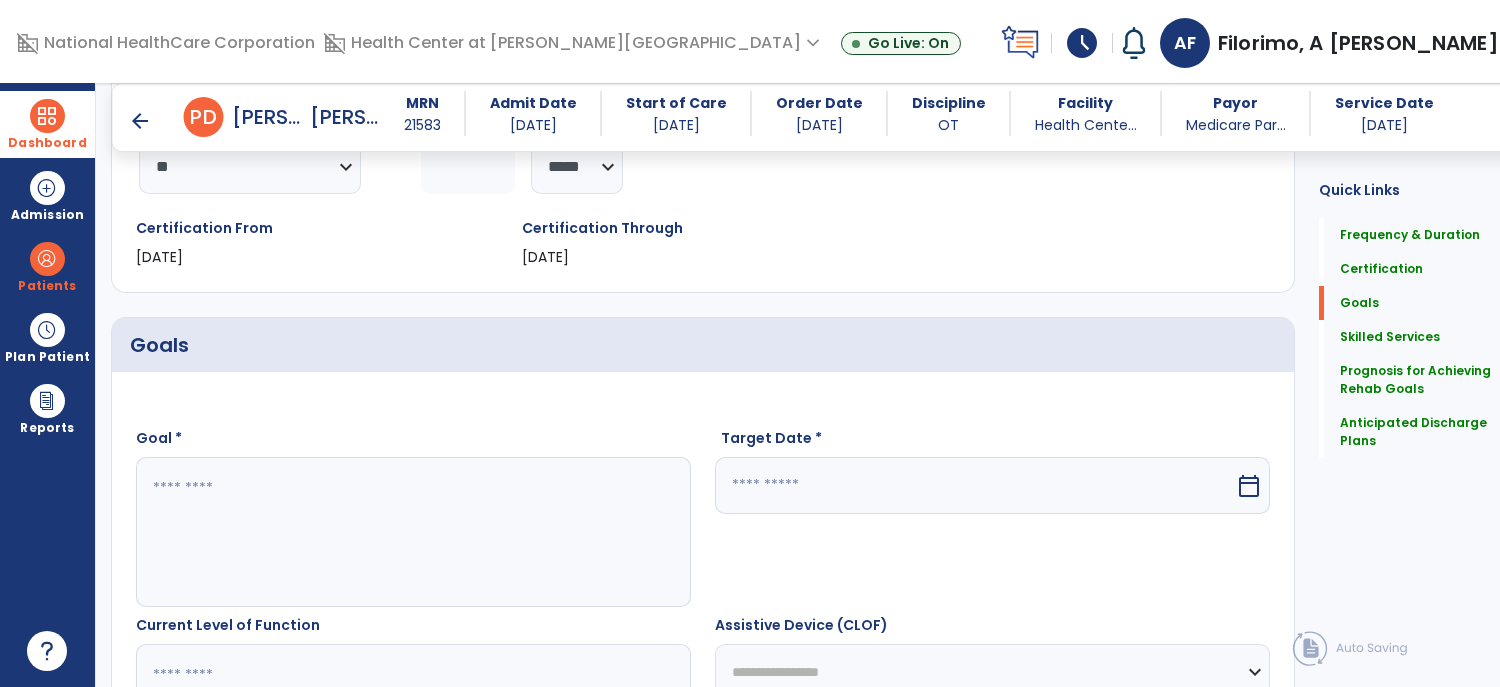 click at bounding box center [402, 532] 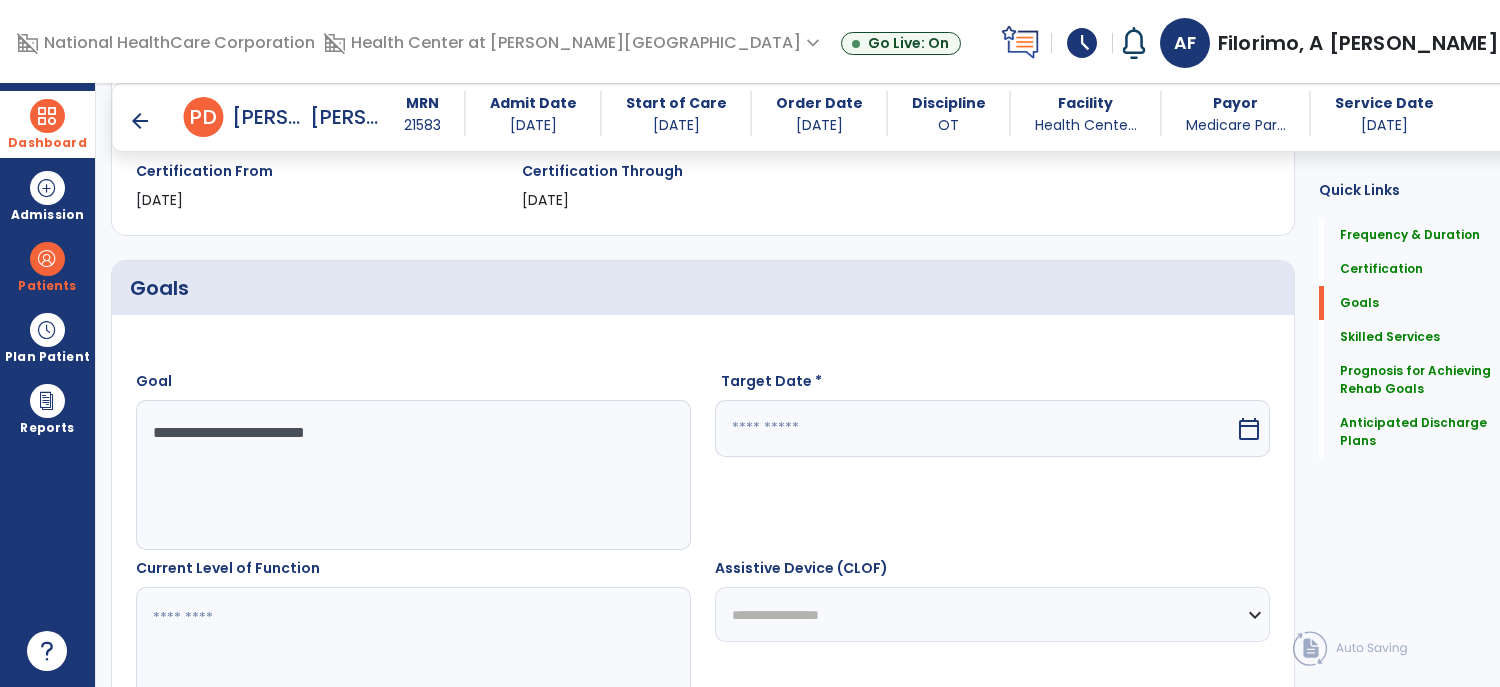 scroll, scrollTop: 358, scrollLeft: 0, axis: vertical 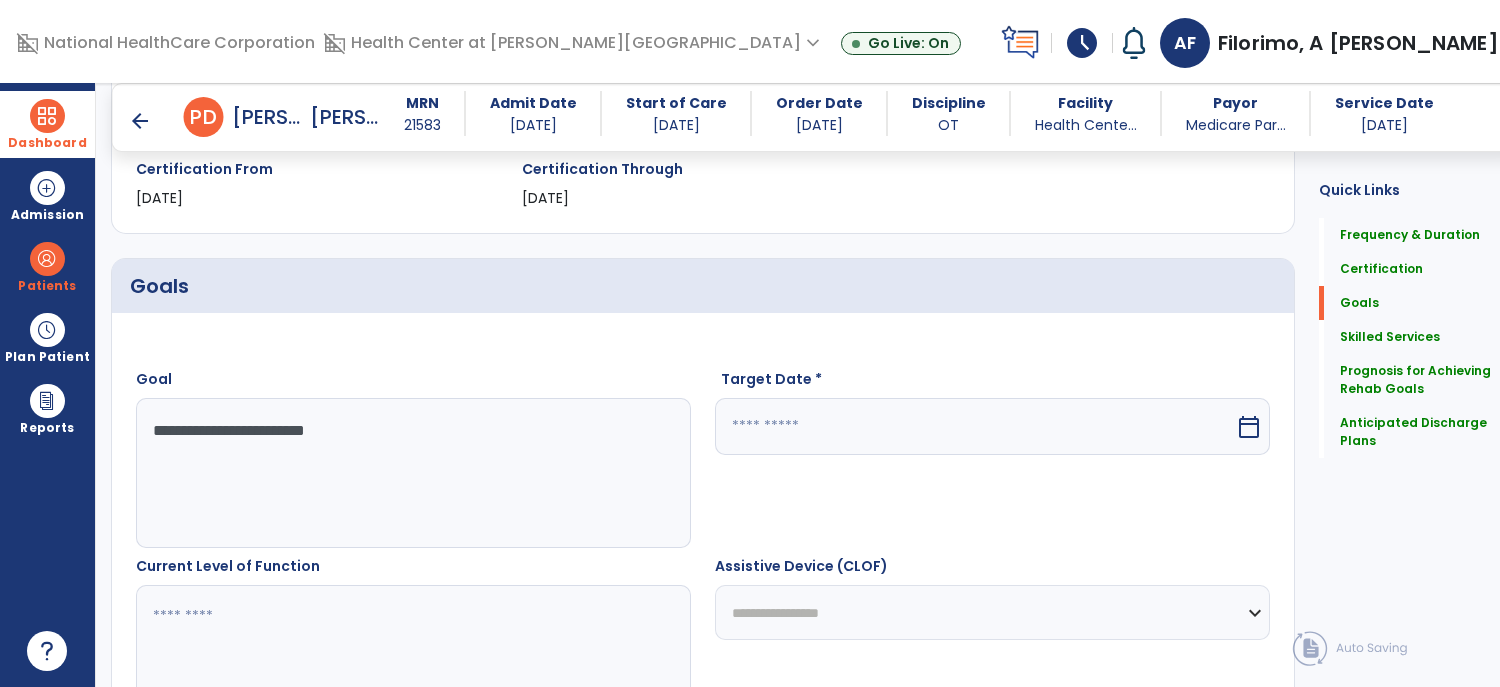 type on "**********" 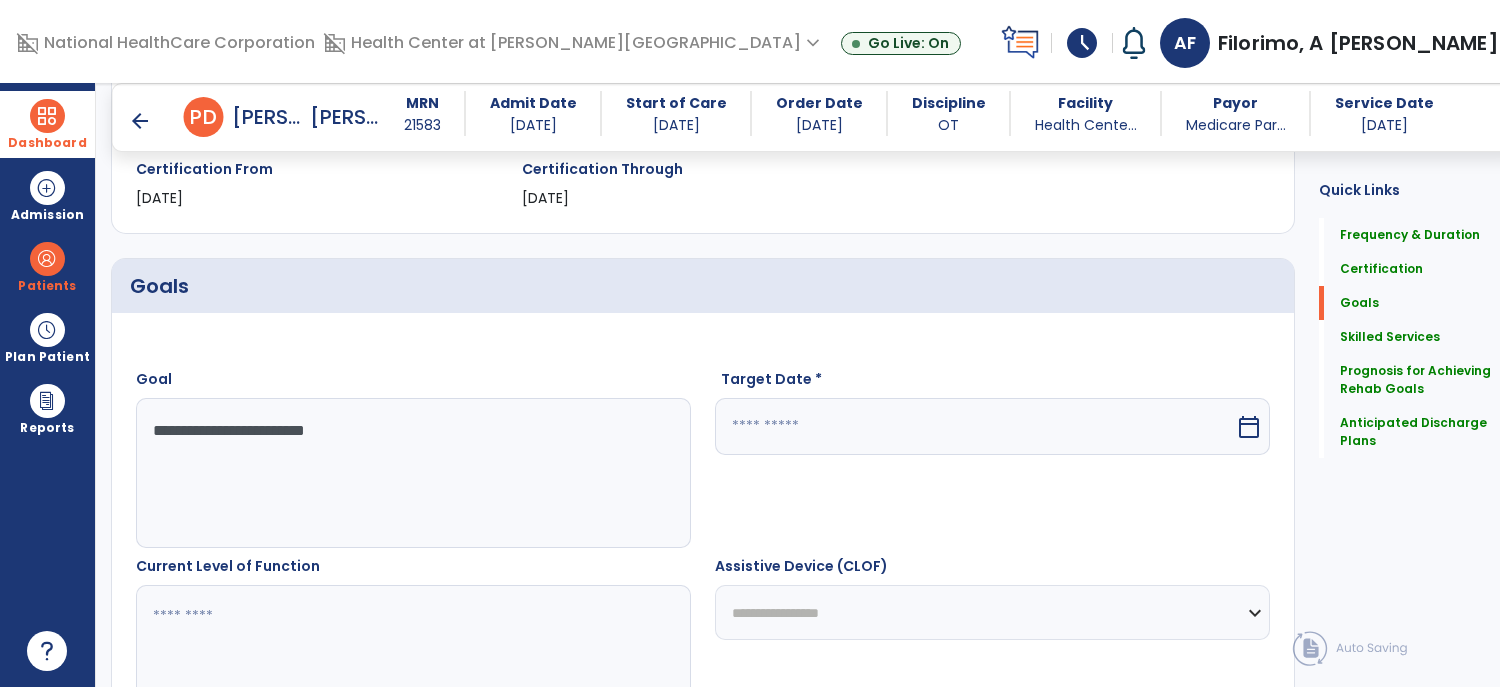 click at bounding box center [975, 426] 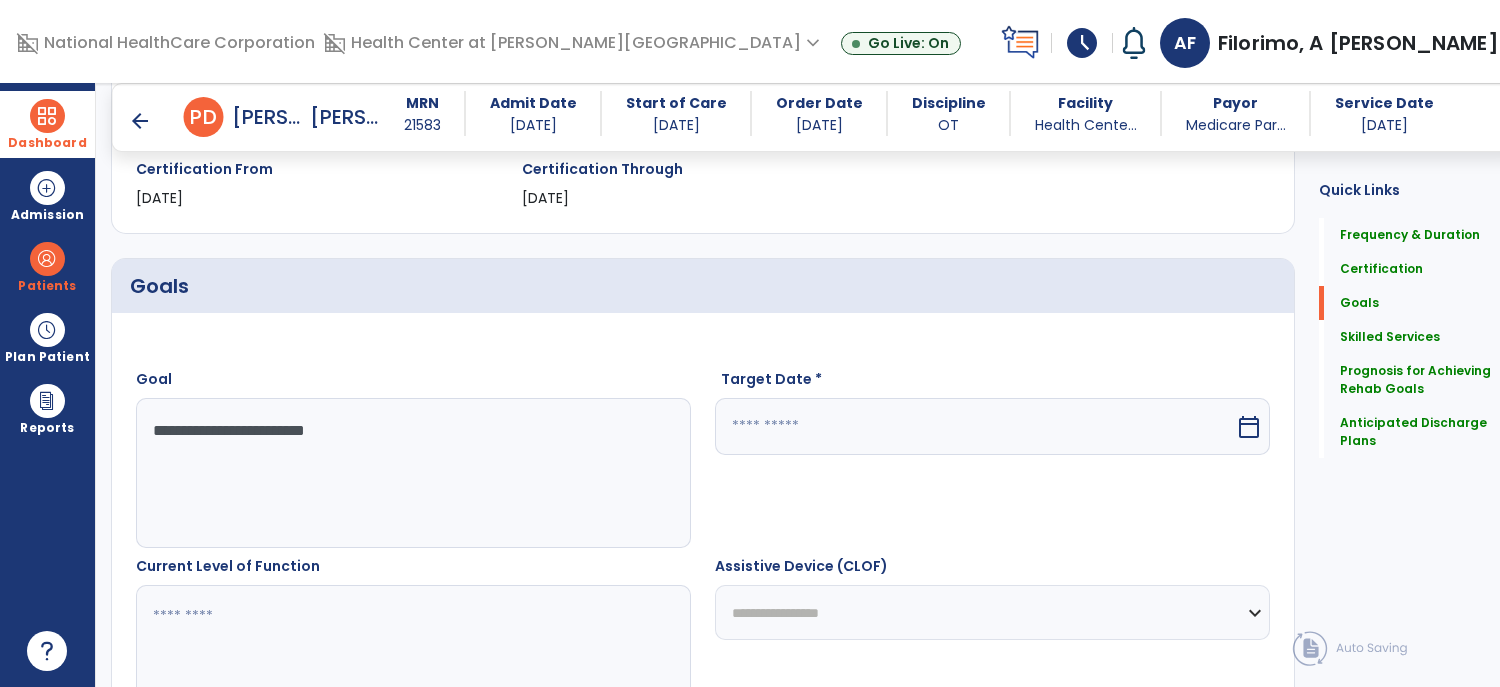 select on "*" 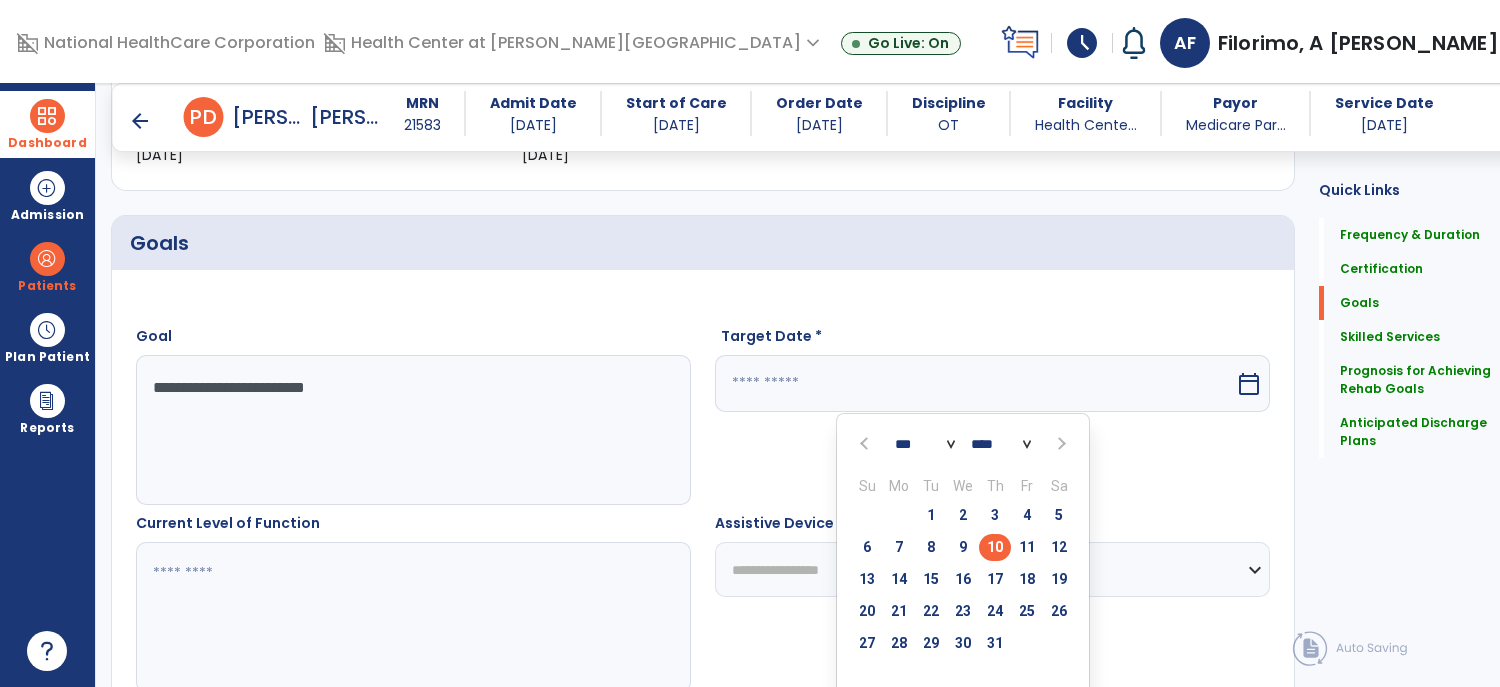 scroll, scrollTop: 405, scrollLeft: 0, axis: vertical 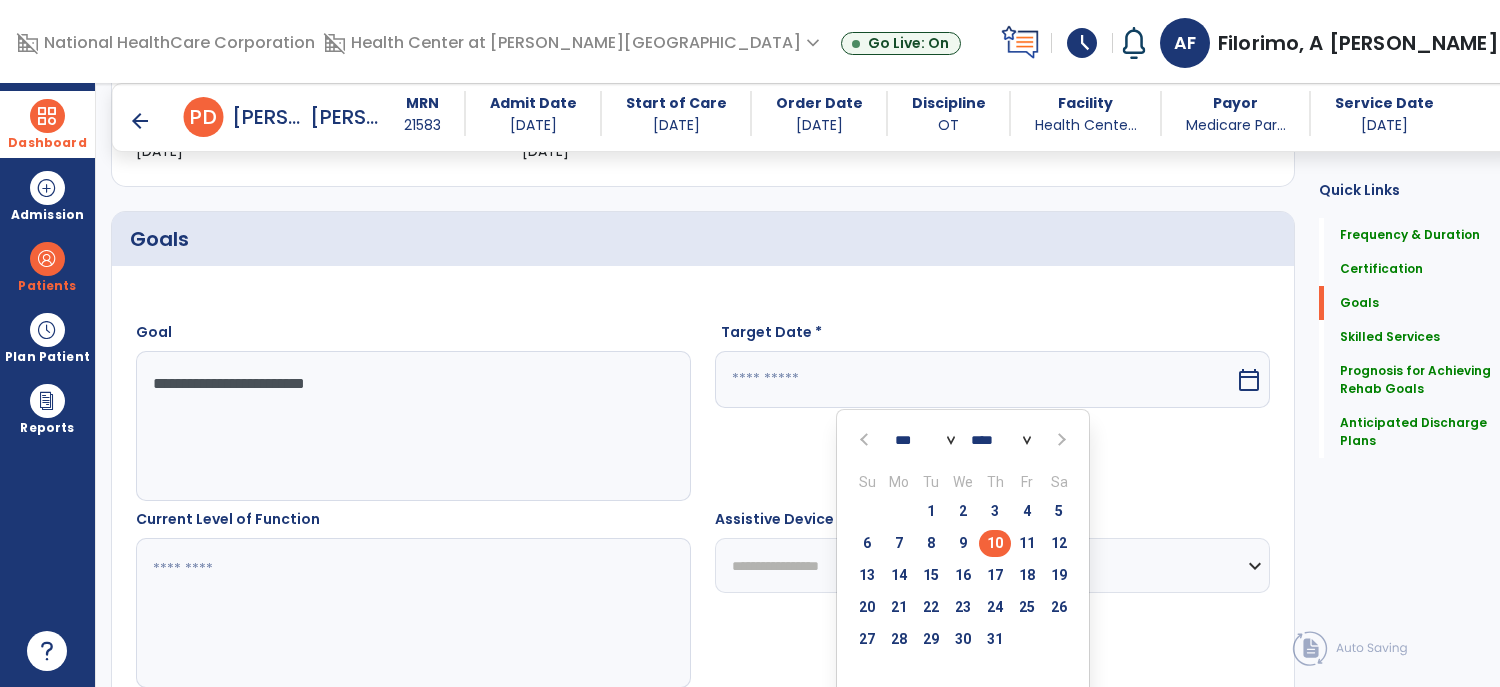 click at bounding box center [1060, 440] 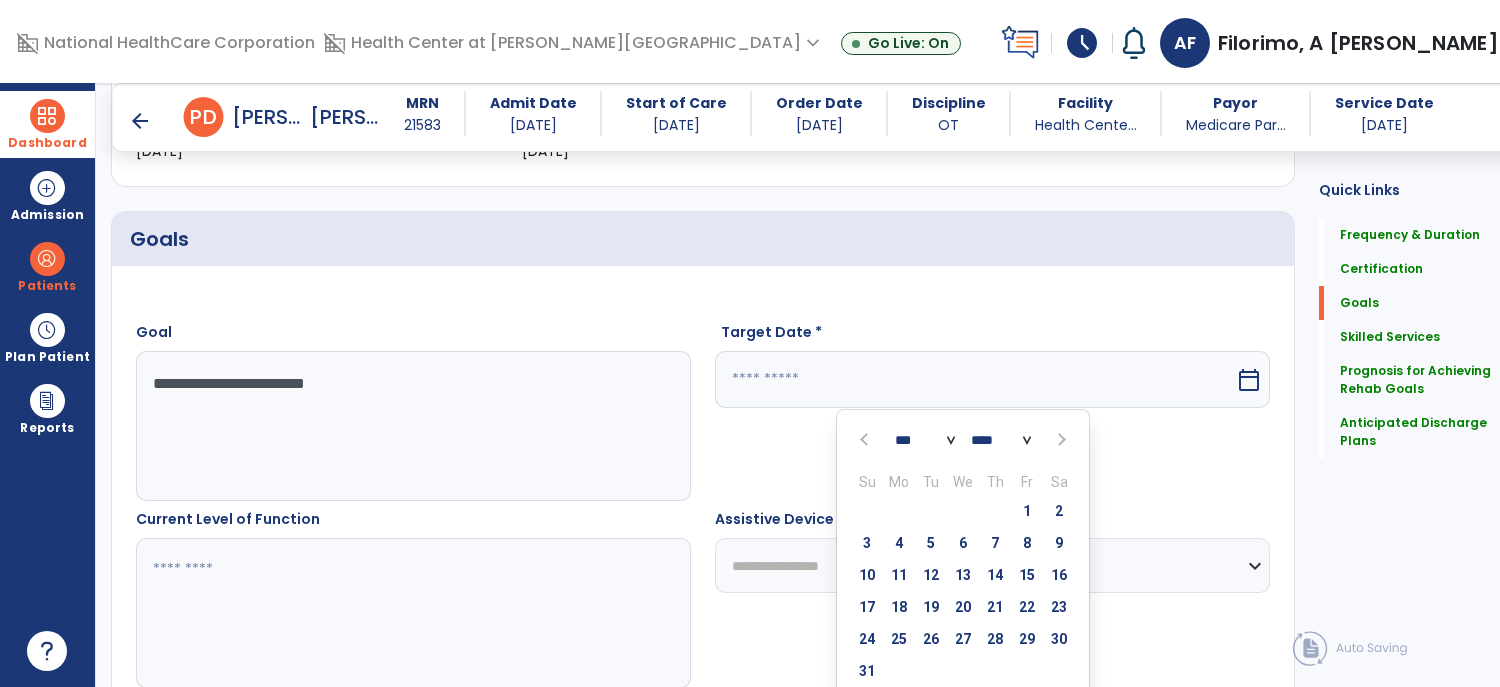 click at bounding box center [1060, 440] 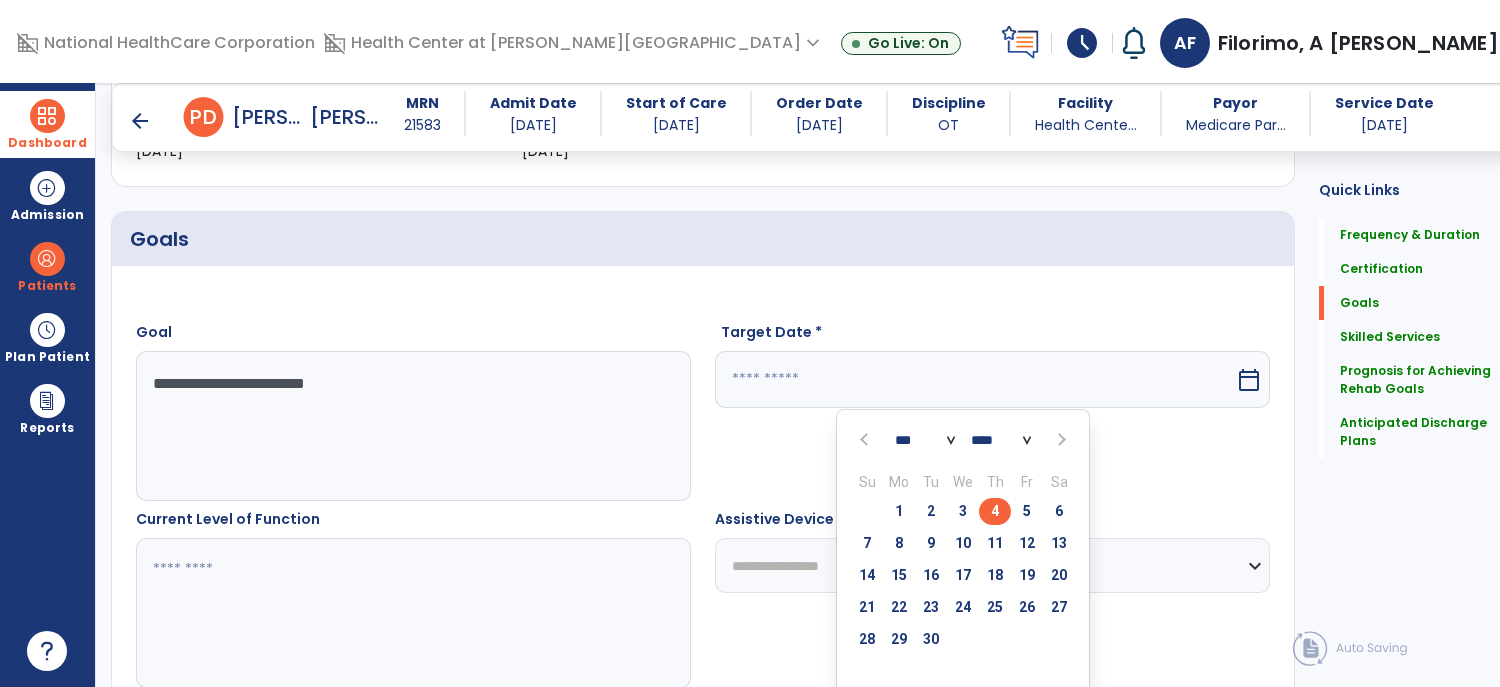 click on "4" at bounding box center (995, 511) 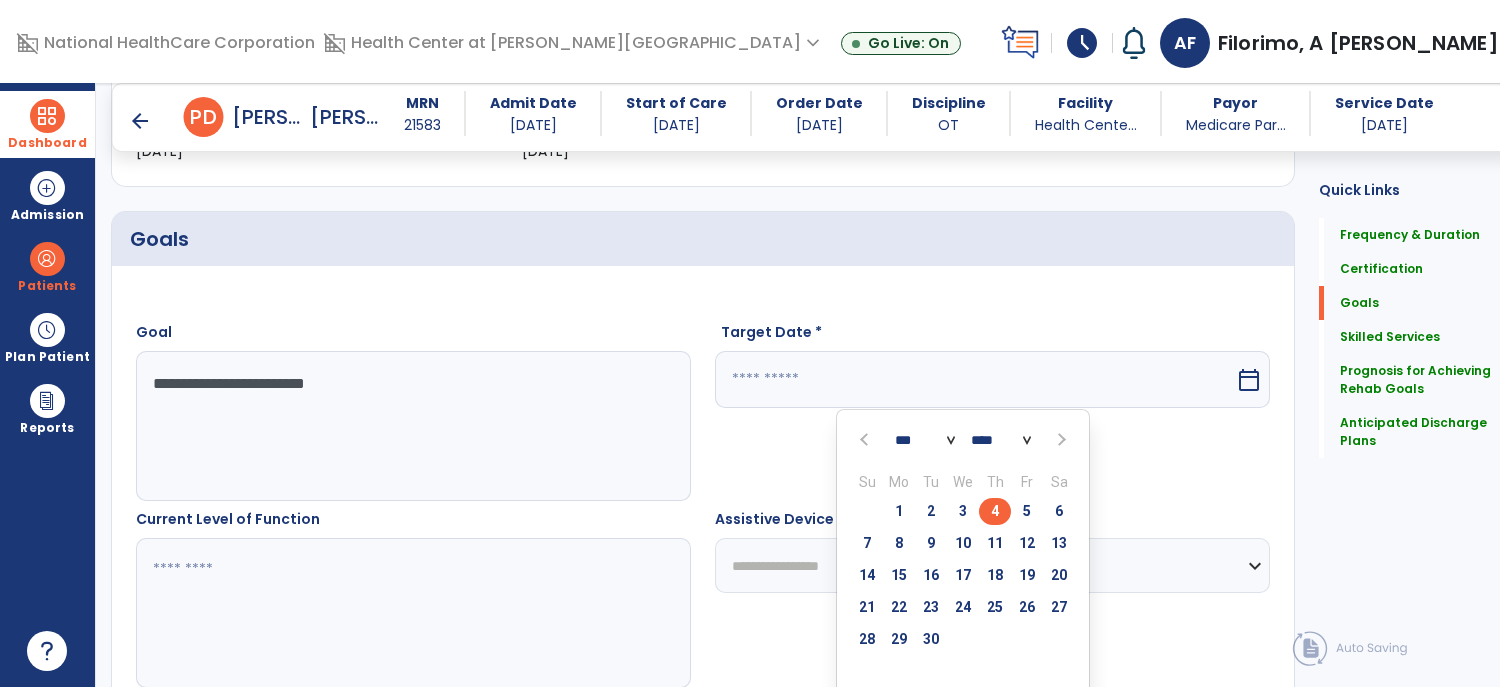 type on "********" 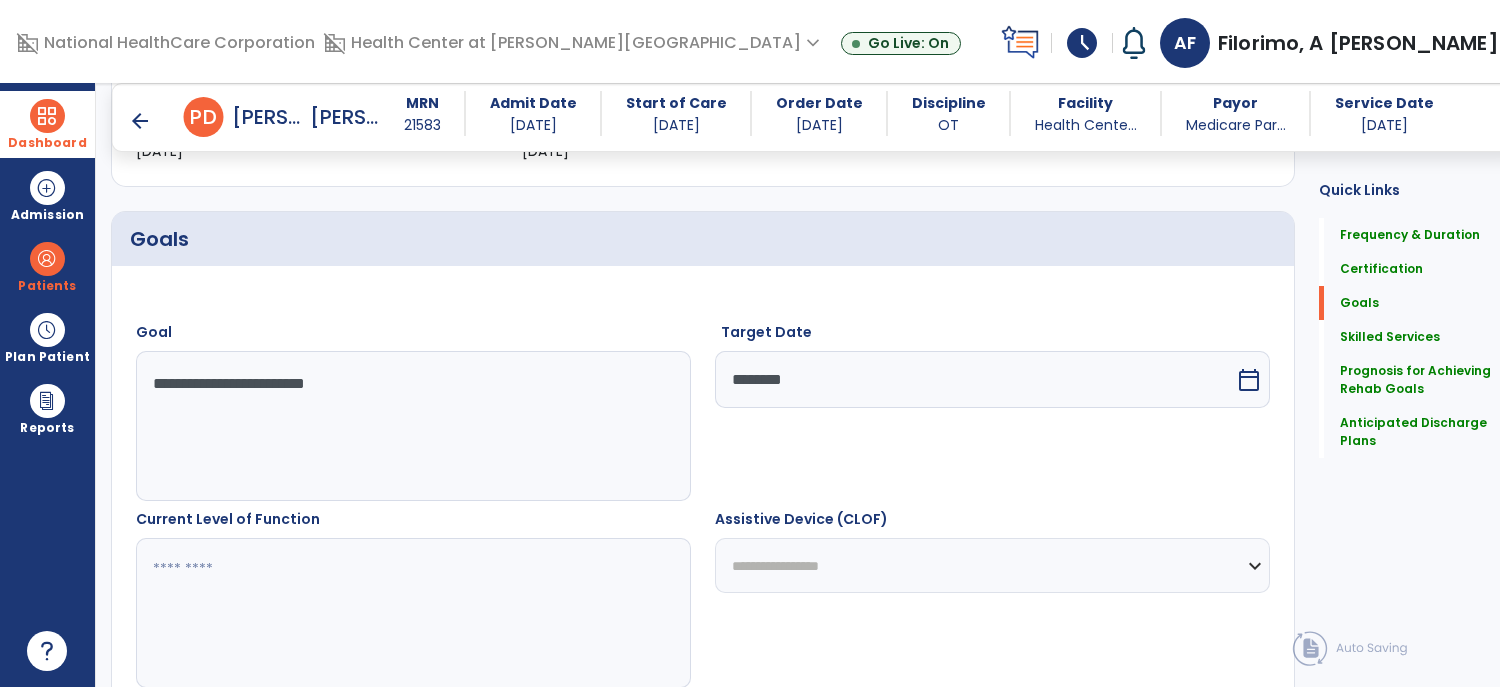 click on "**********" at bounding box center (992, 565) 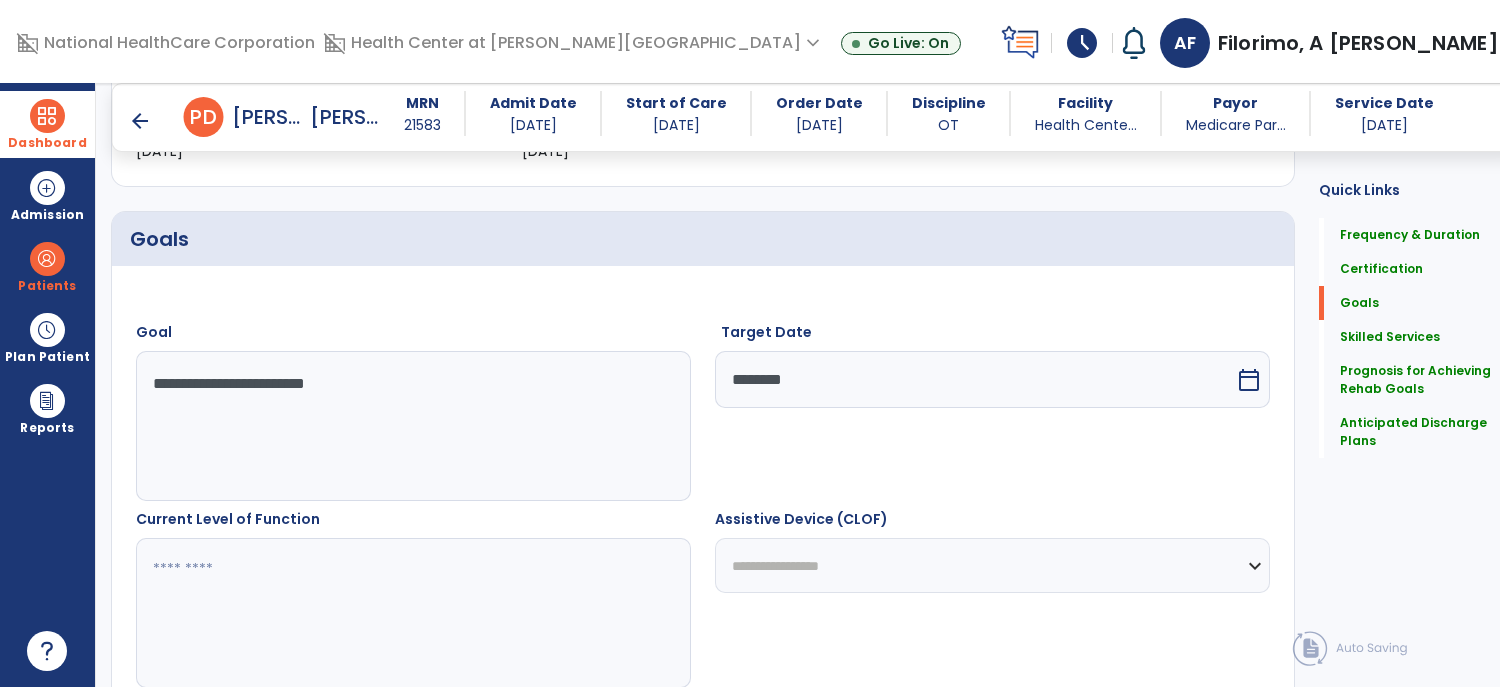 click on "**********" at bounding box center (992, 598) 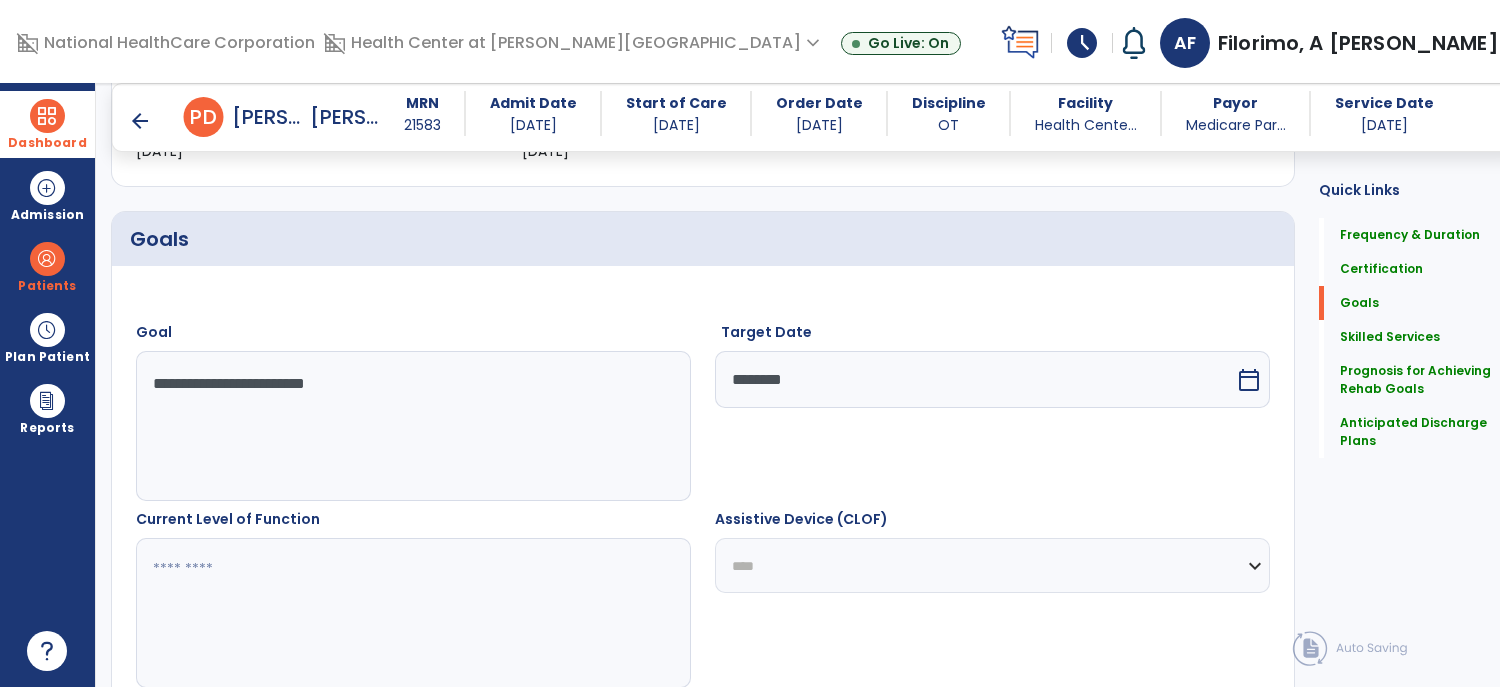 click on "**********" at bounding box center (992, 565) 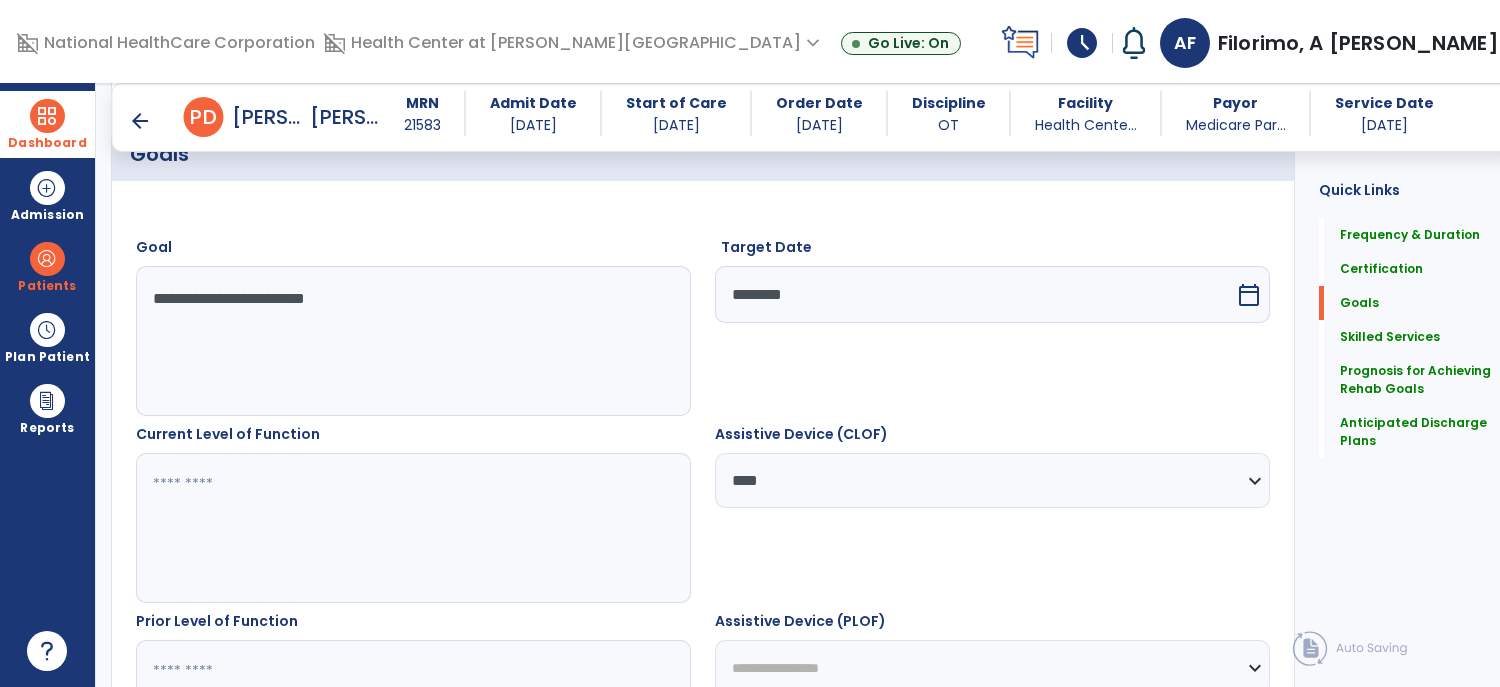 scroll, scrollTop: 563, scrollLeft: 0, axis: vertical 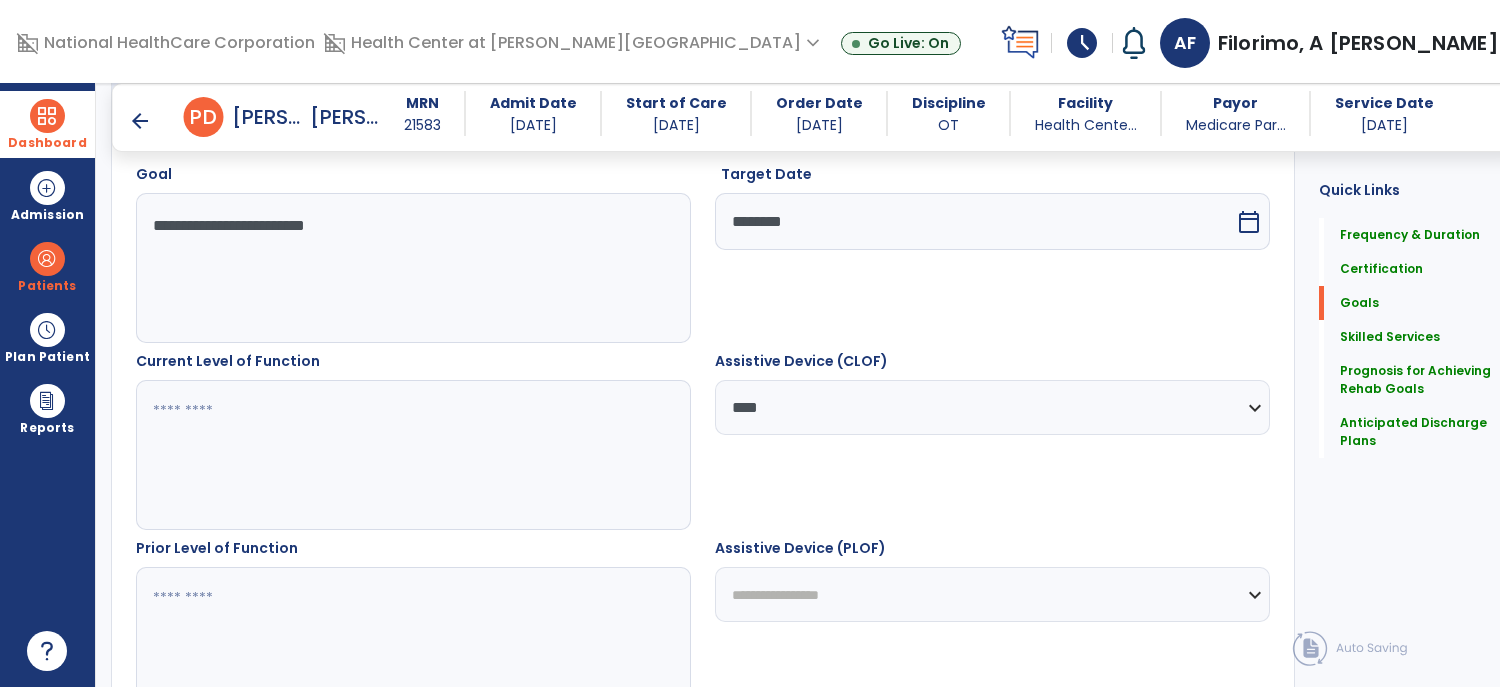 click on "**********" at bounding box center [992, 594] 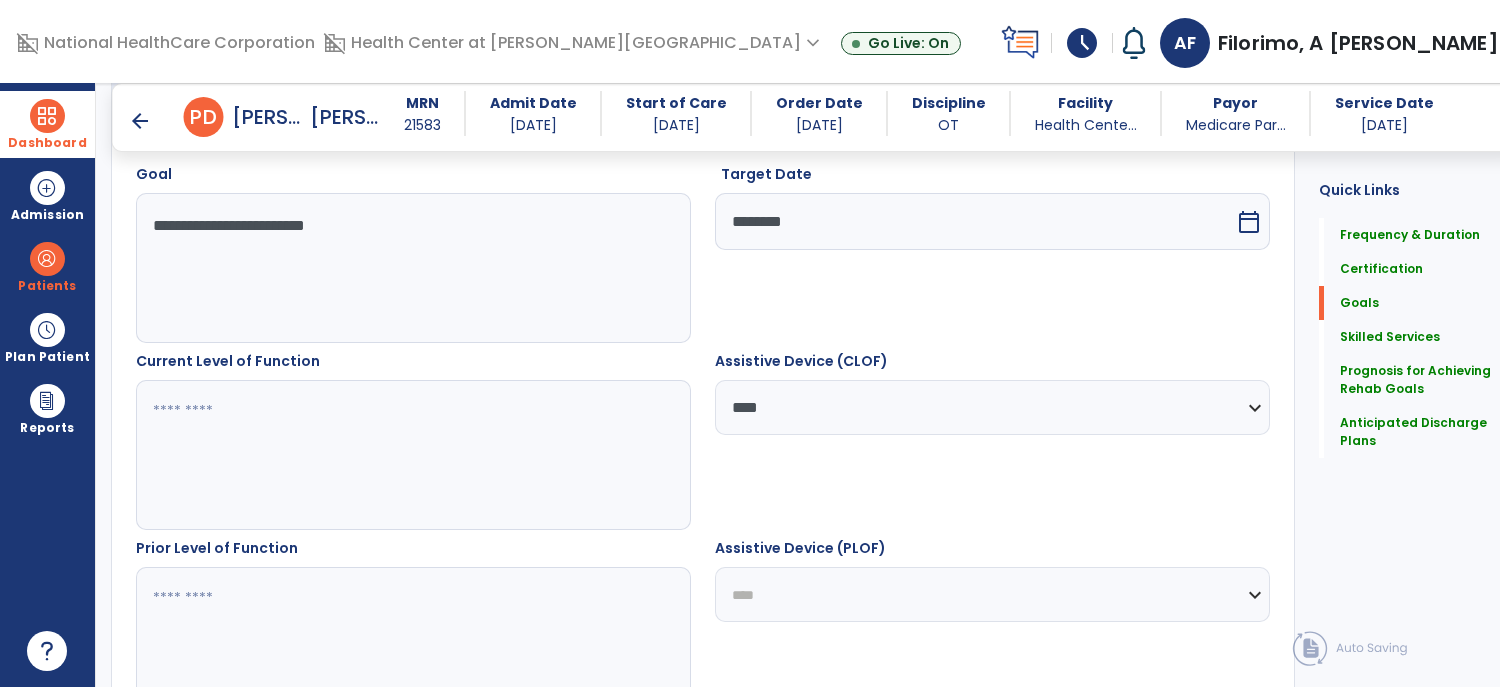 click on "**********" at bounding box center [992, 594] 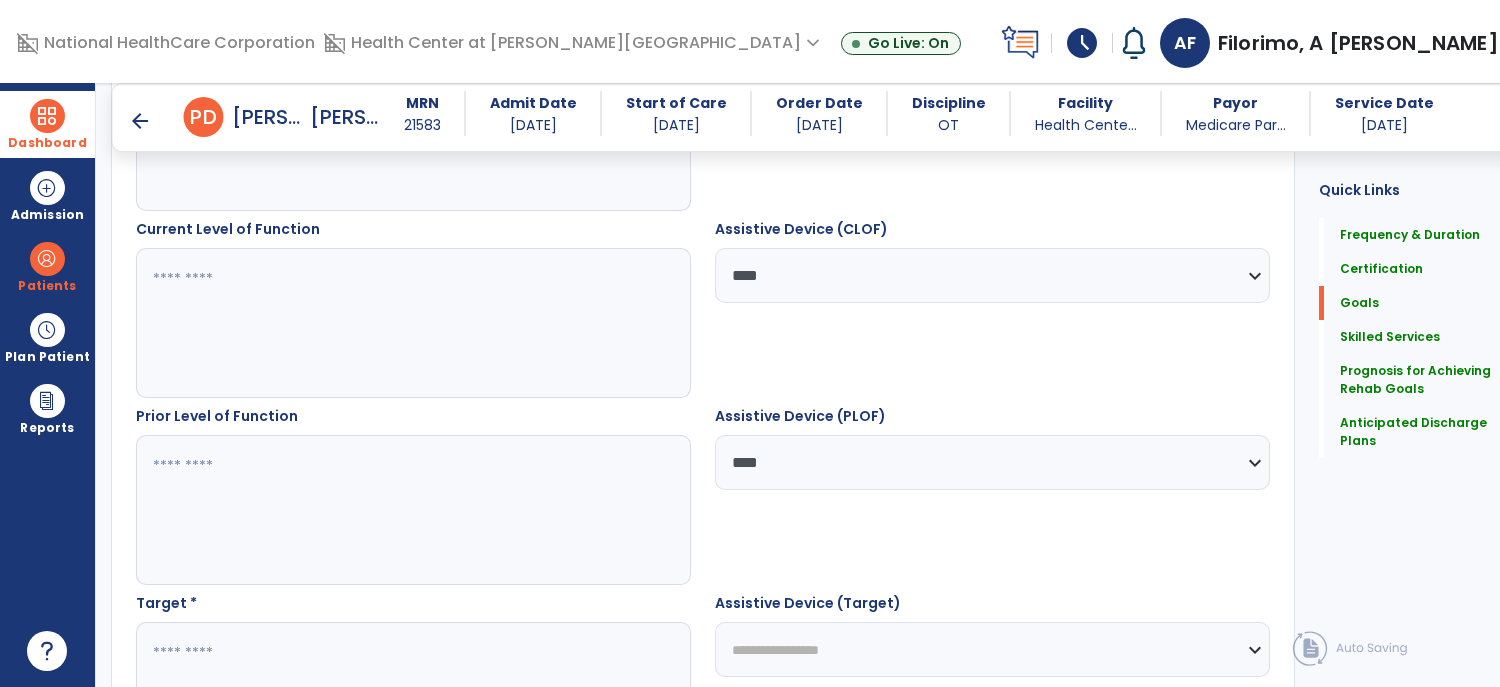 scroll, scrollTop: 700, scrollLeft: 0, axis: vertical 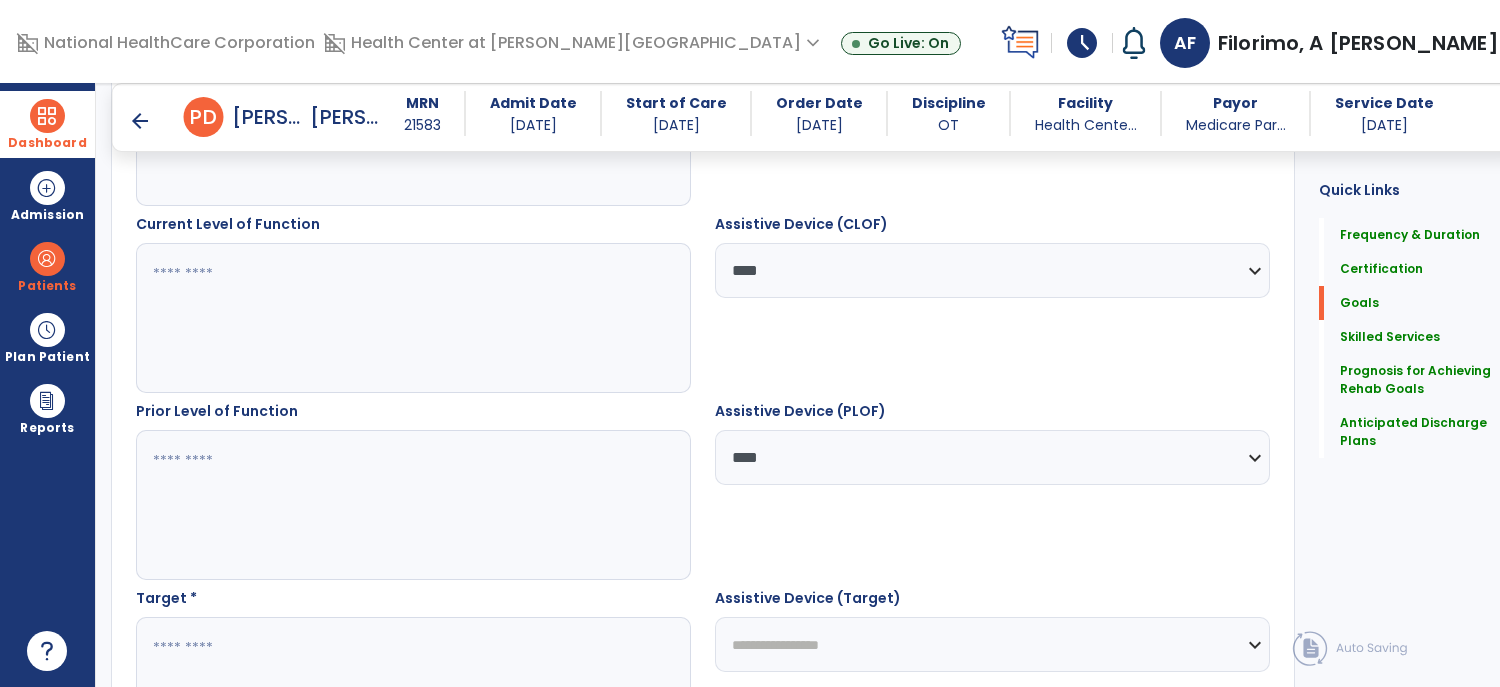 click on "**********" at bounding box center [992, 644] 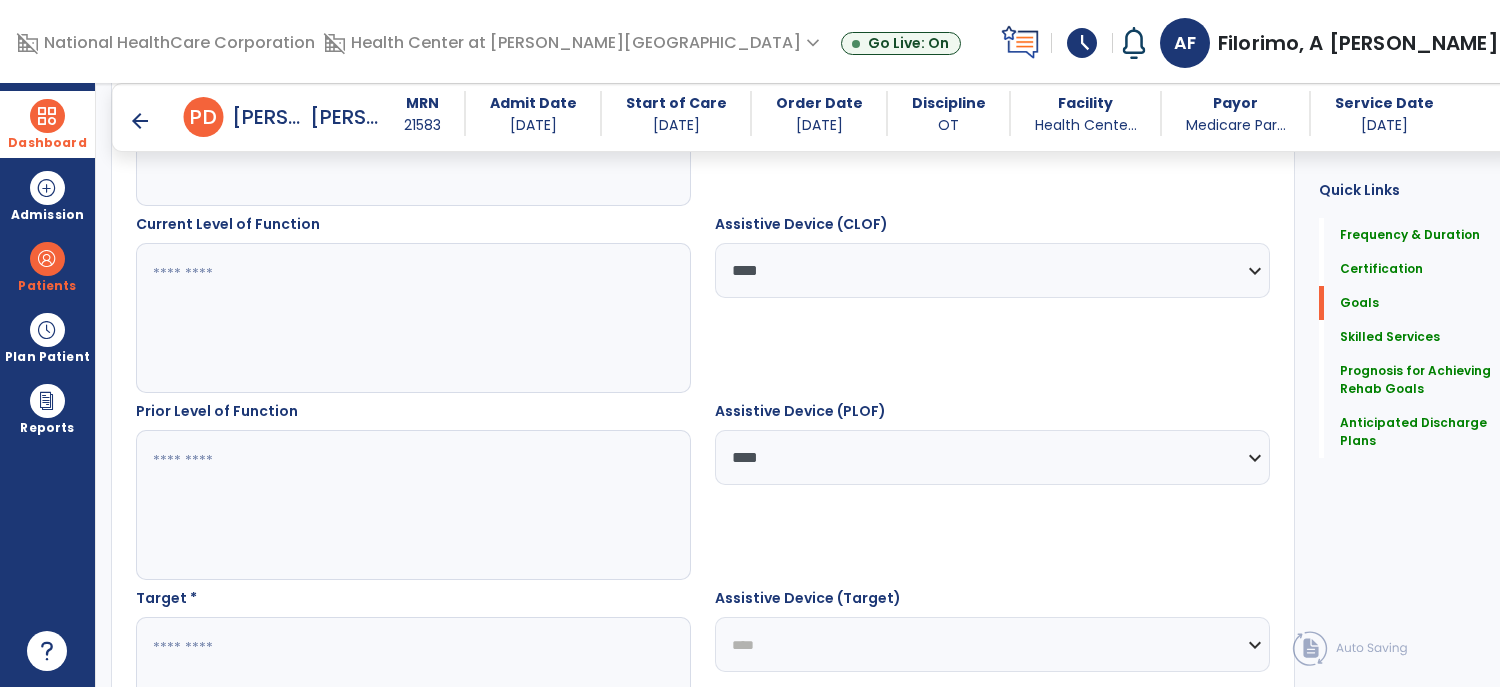 click on "**********" at bounding box center [992, 644] 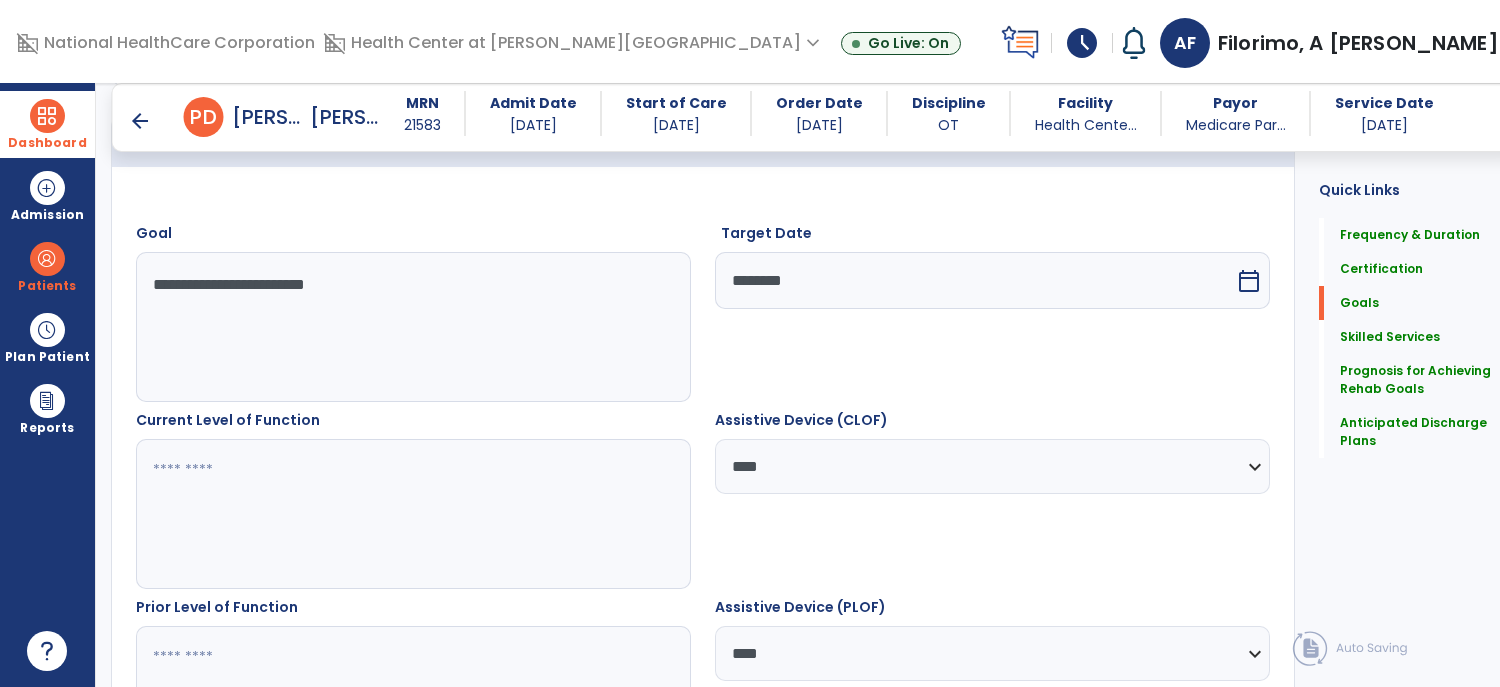 scroll, scrollTop: 501, scrollLeft: 0, axis: vertical 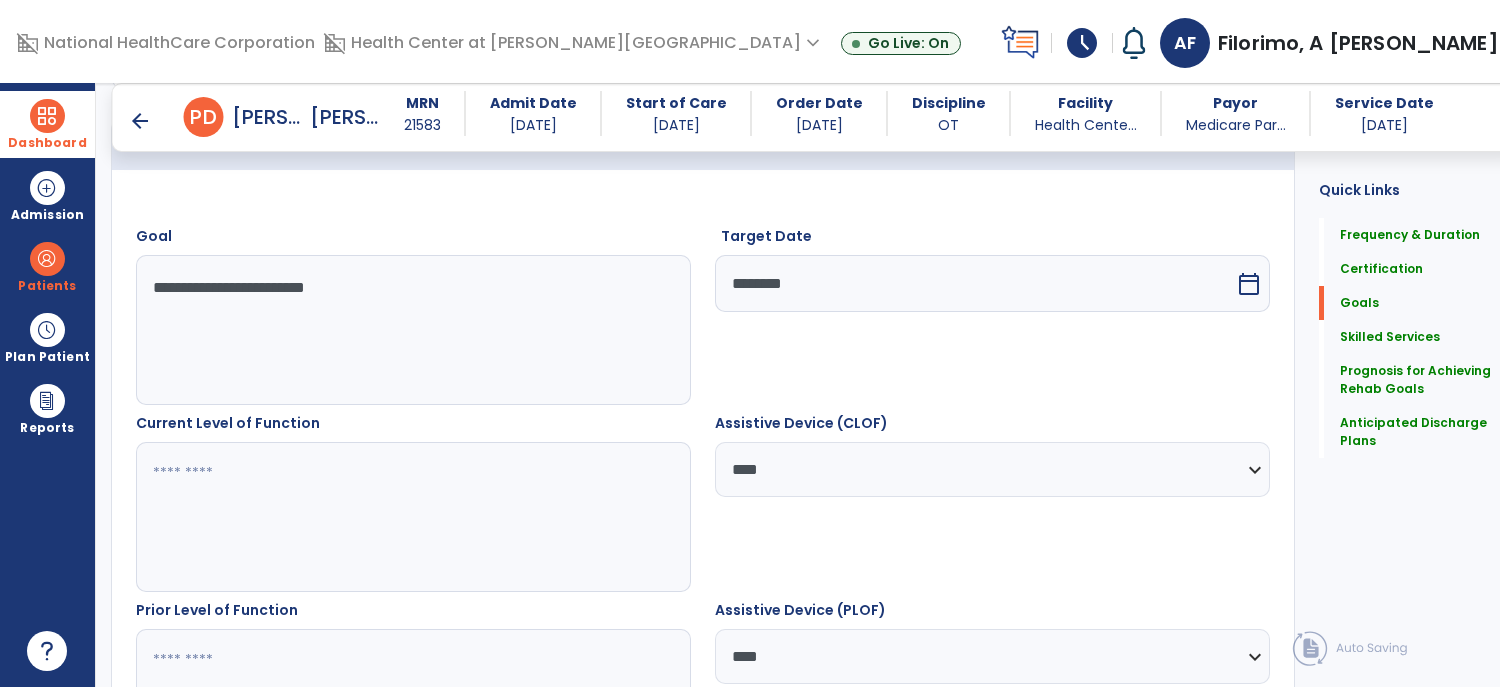 click at bounding box center (402, 517) 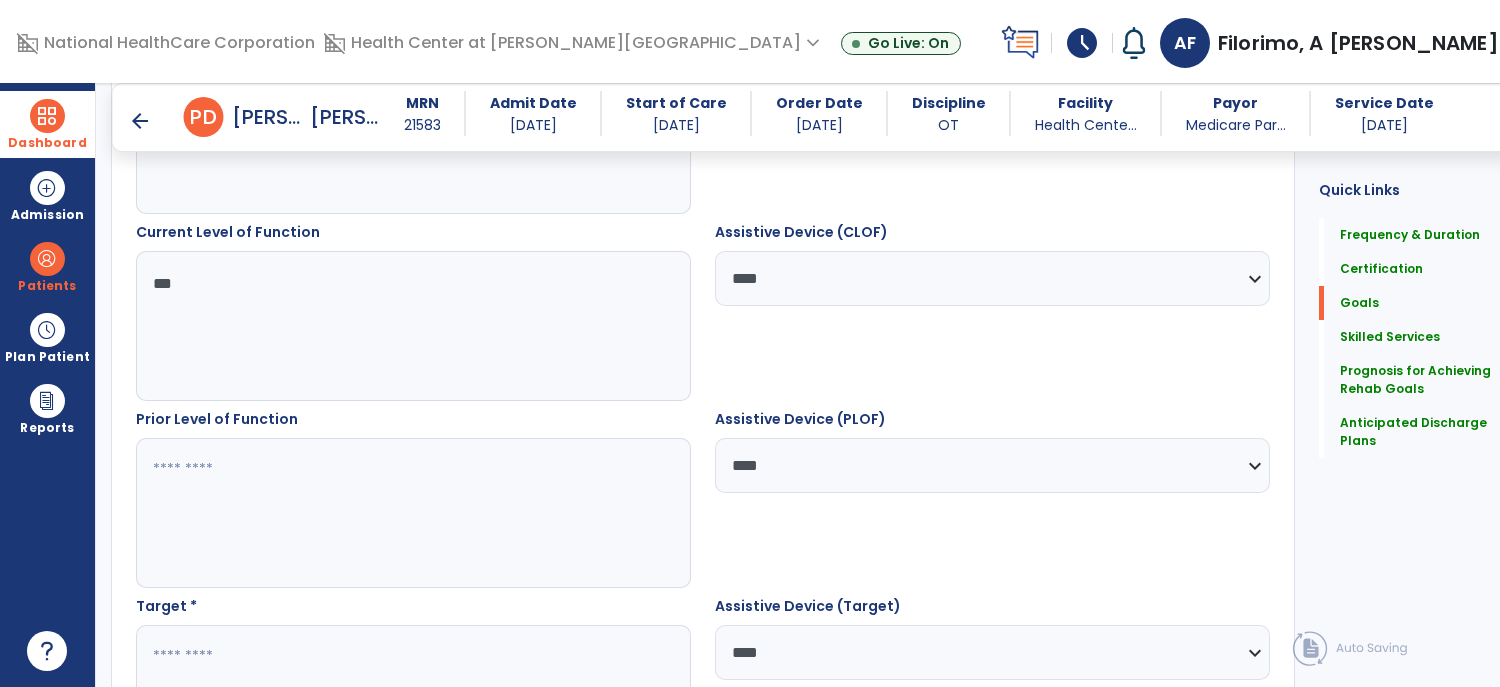 scroll, scrollTop: 692, scrollLeft: 0, axis: vertical 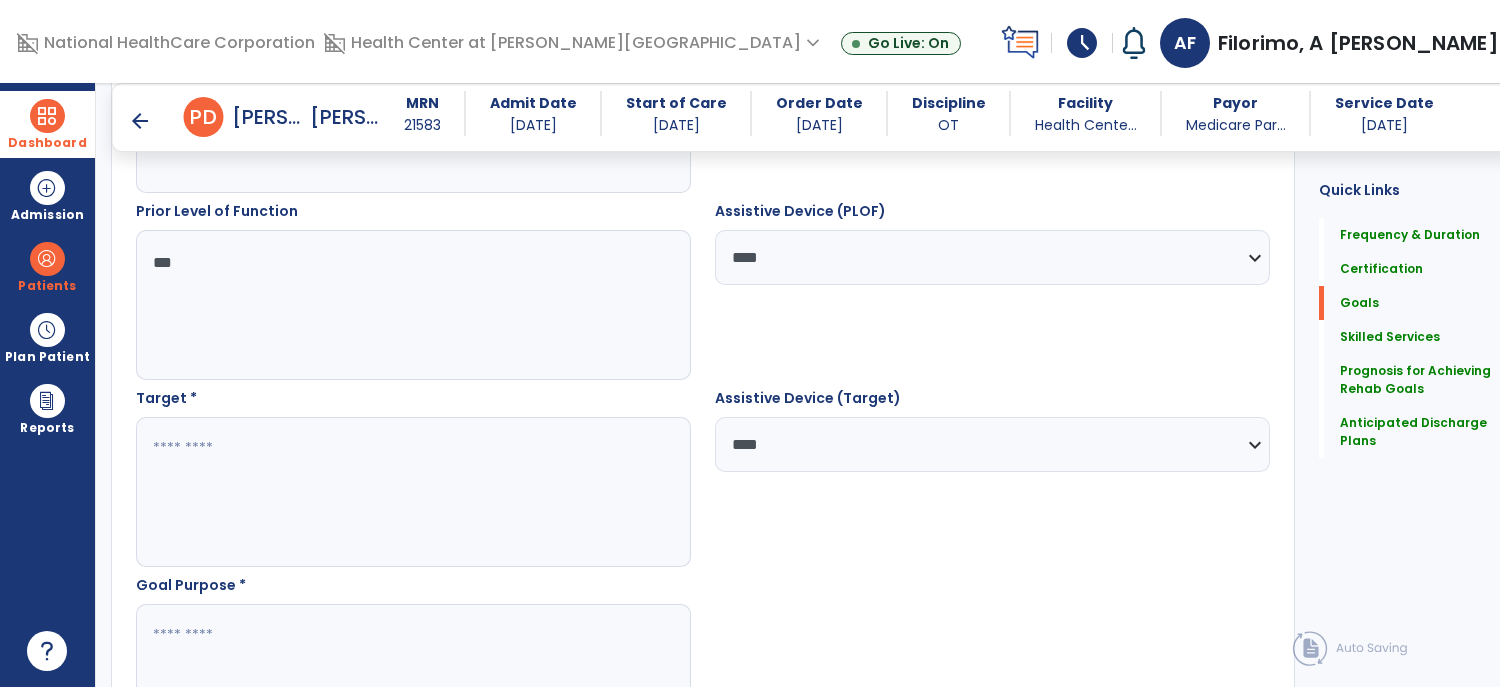 type on "***" 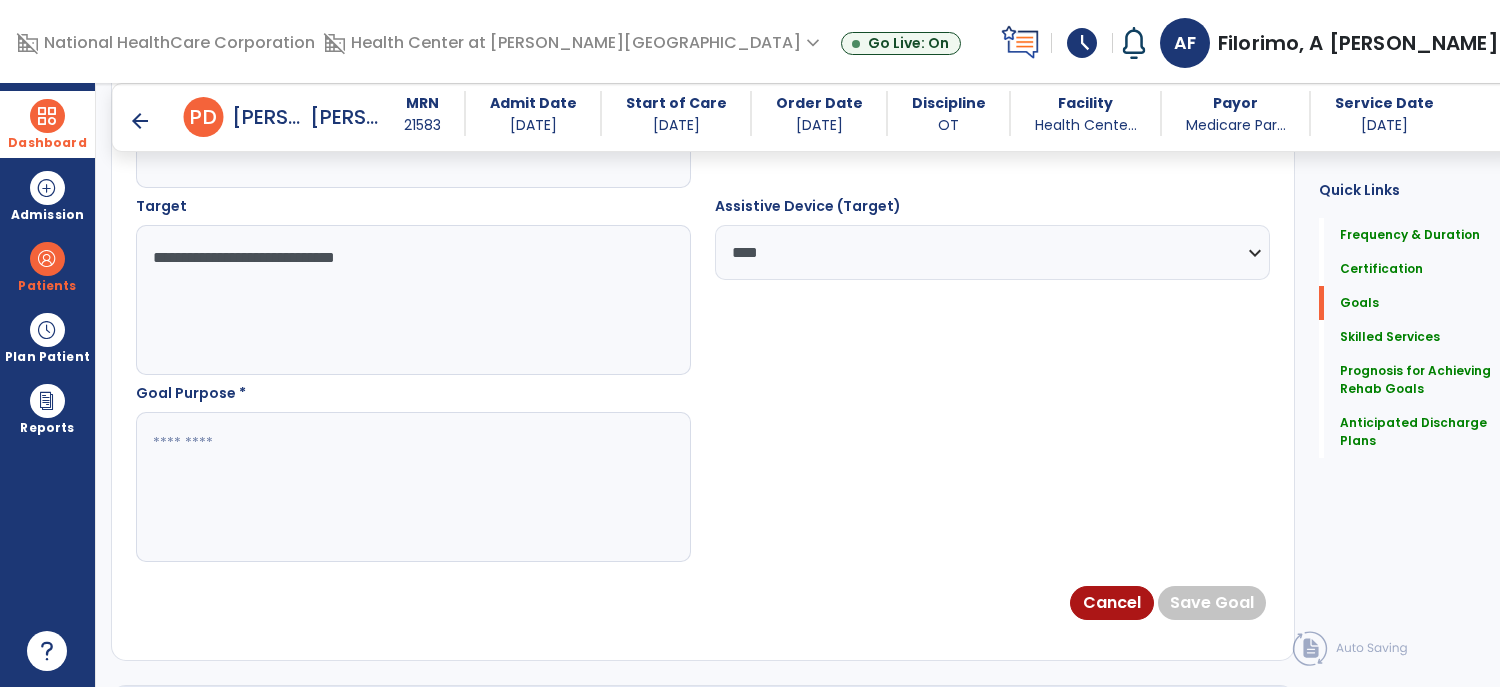 scroll, scrollTop: 1096, scrollLeft: 0, axis: vertical 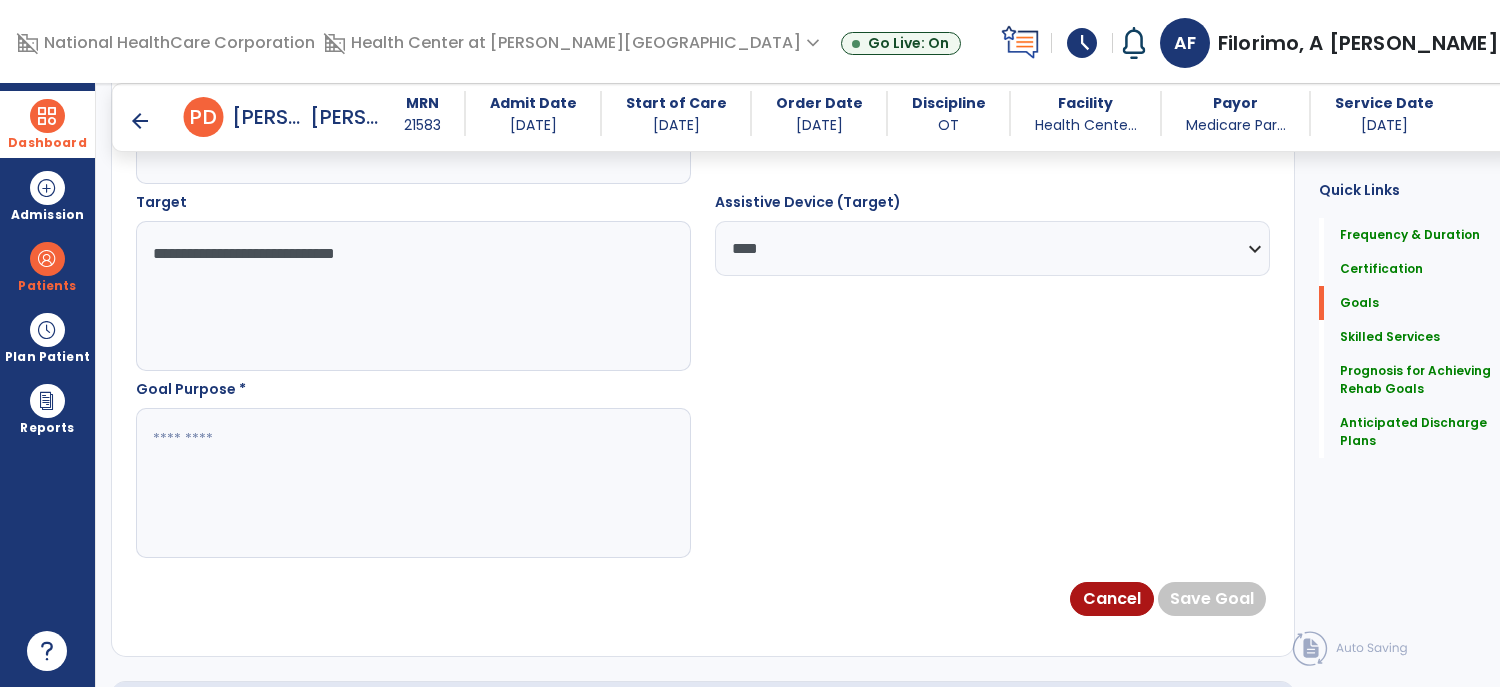 type on "**********" 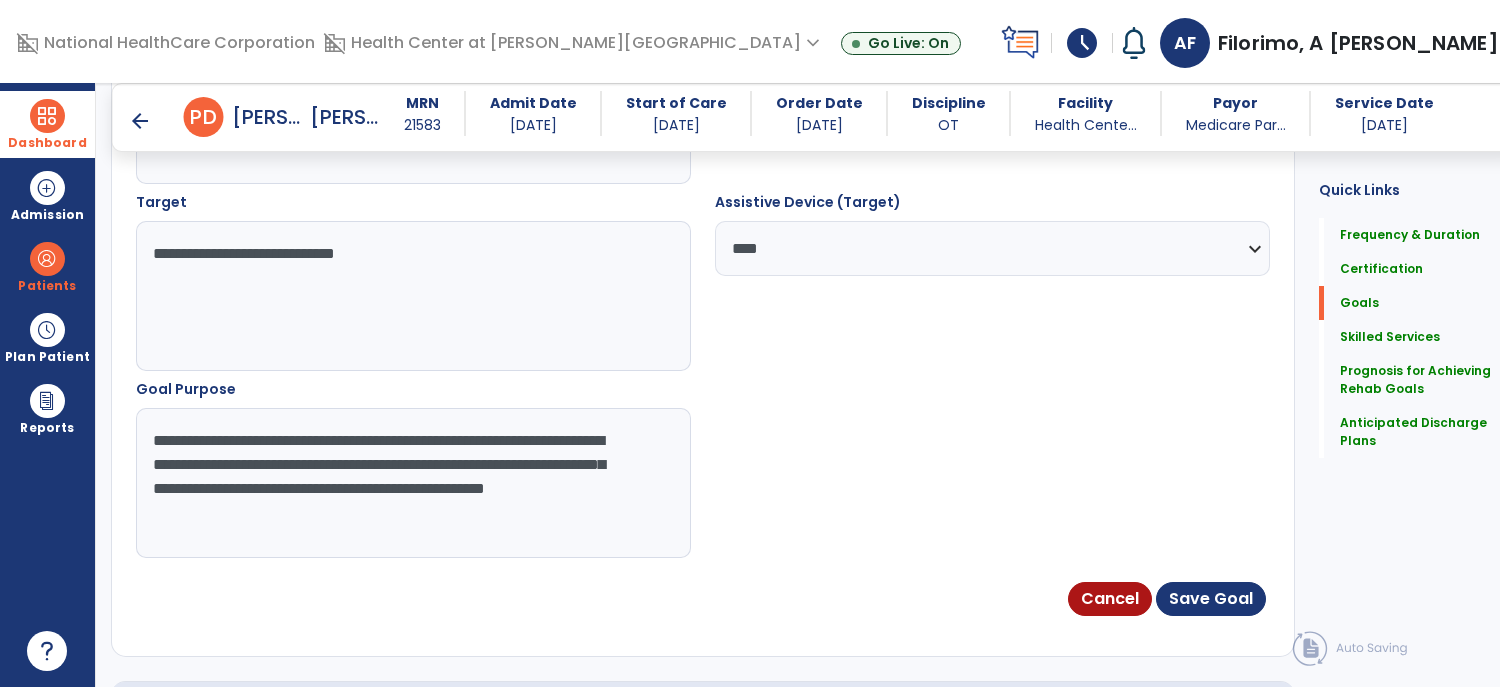 type on "**********" 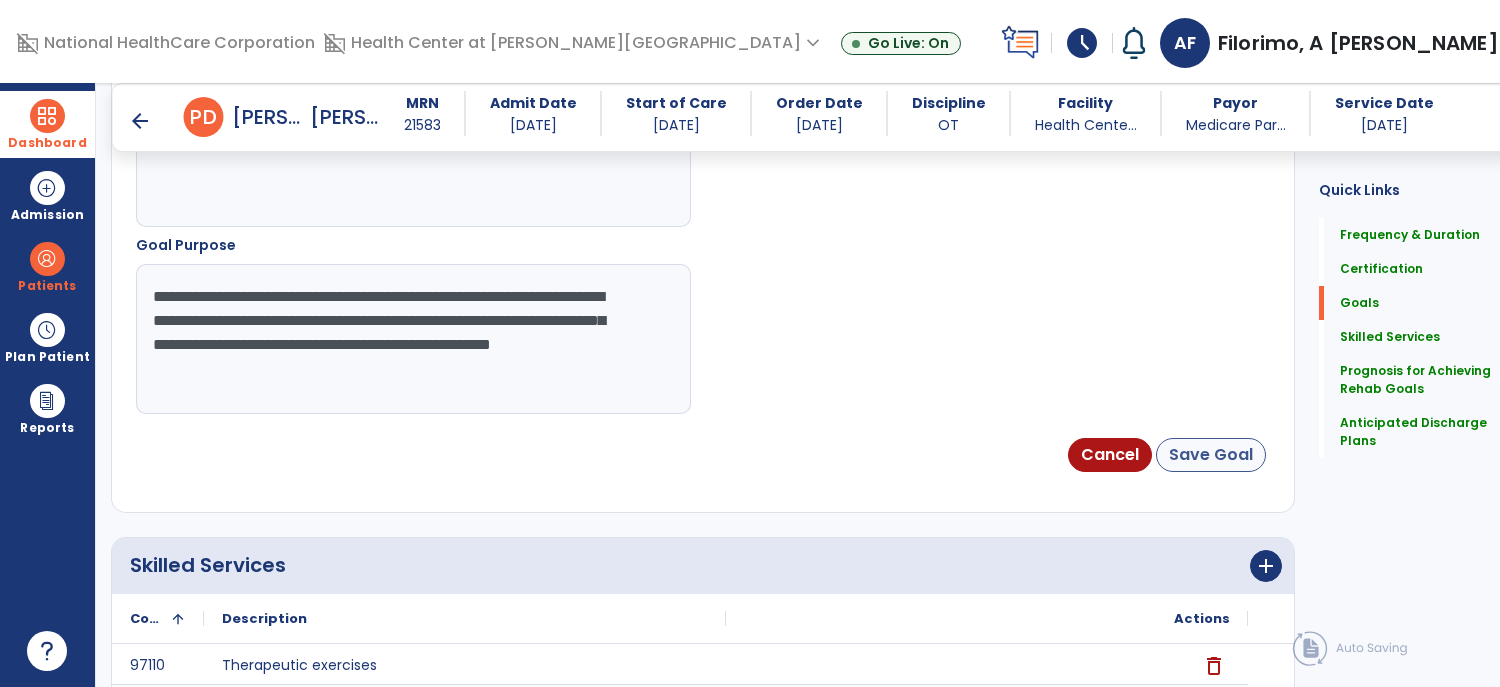 click on "Save Goal" at bounding box center [1211, 455] 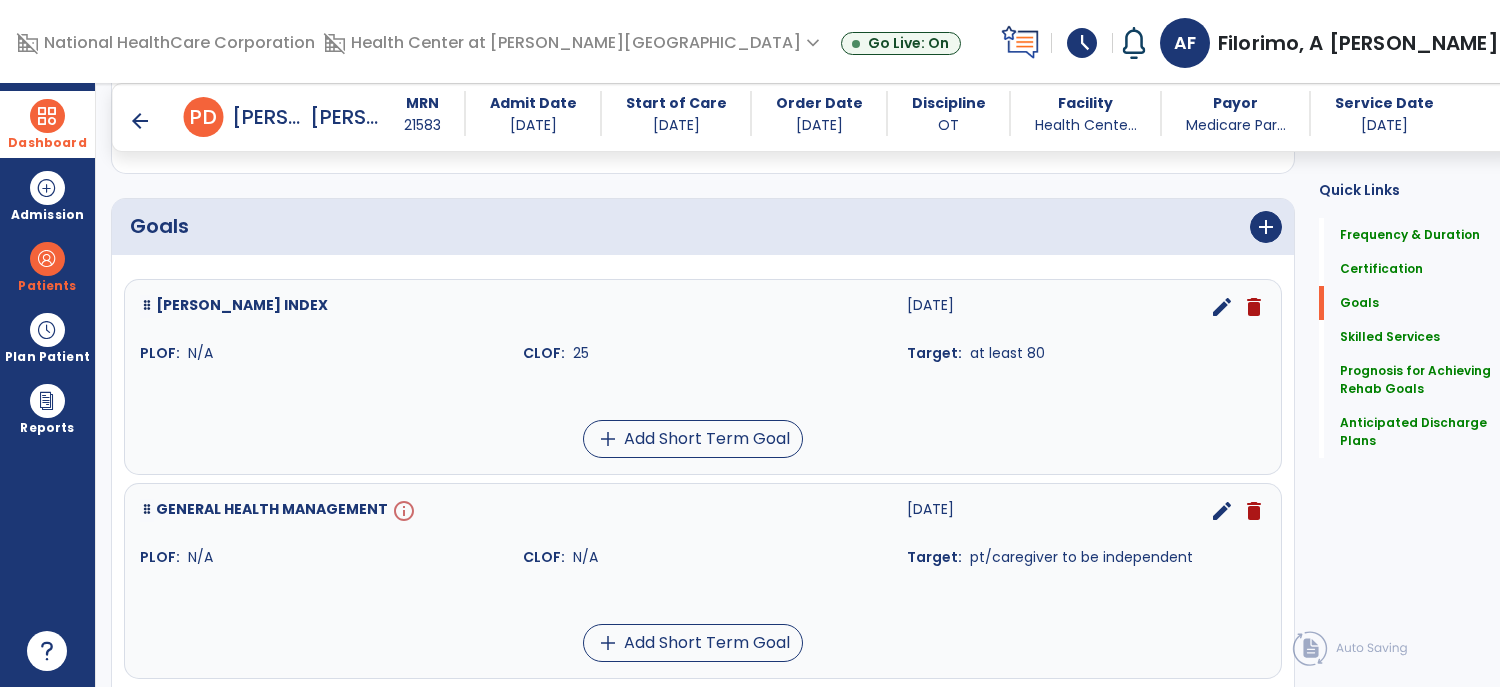 scroll, scrollTop: 427, scrollLeft: 0, axis: vertical 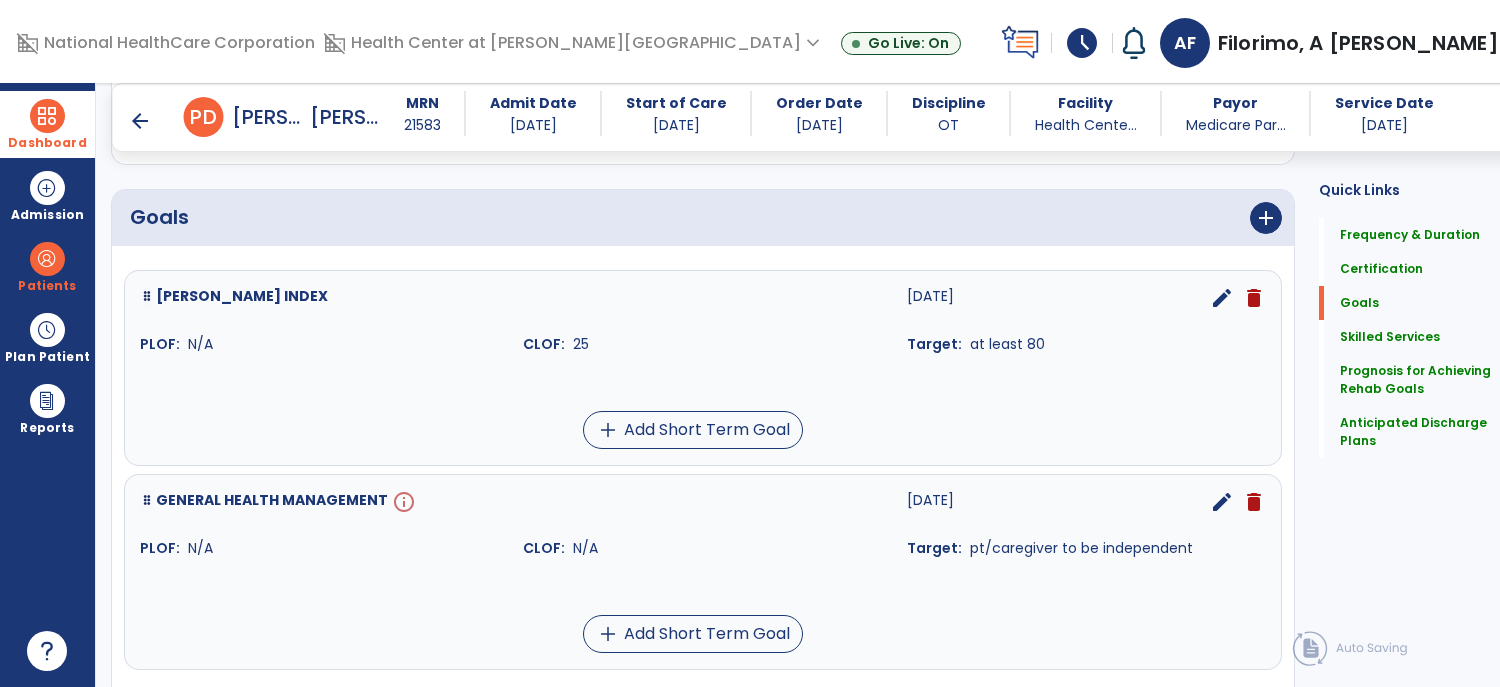 click on "edit" at bounding box center [1222, 502] 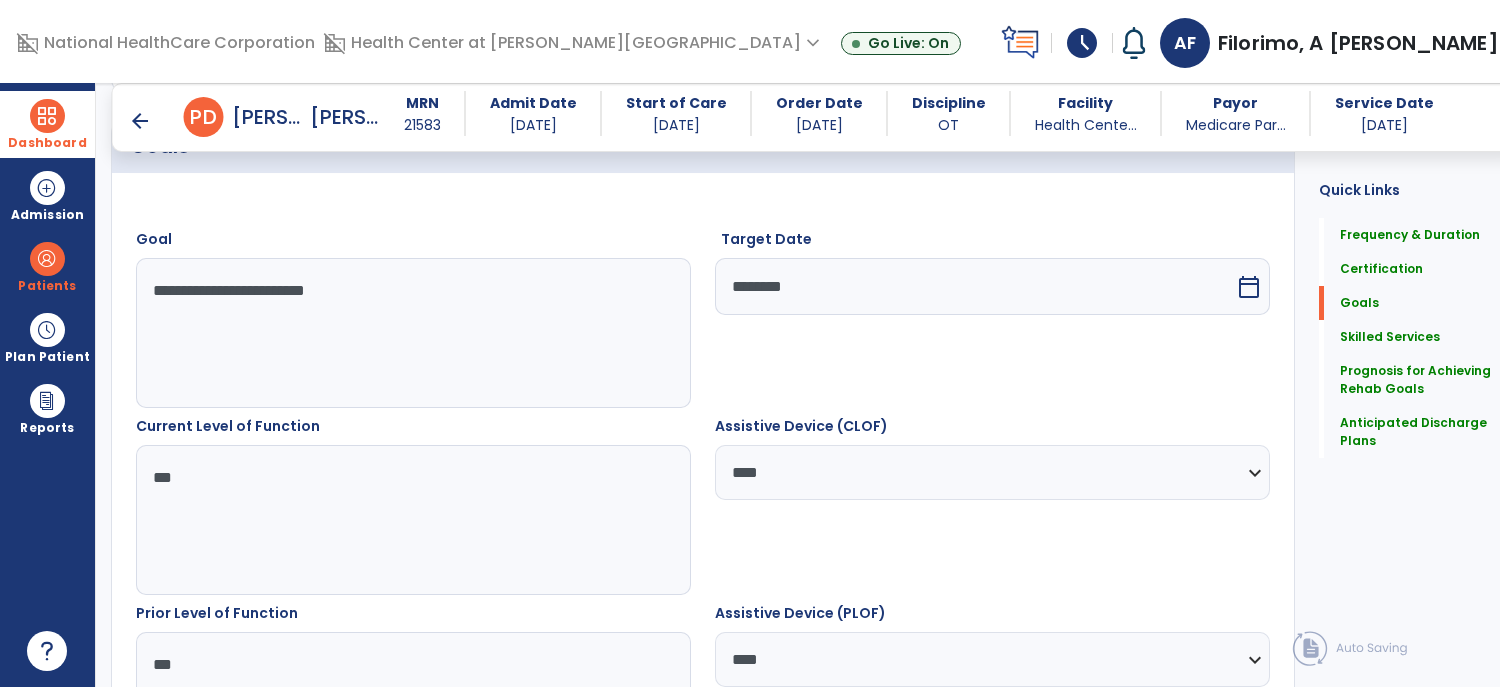 scroll, scrollTop: 534, scrollLeft: 0, axis: vertical 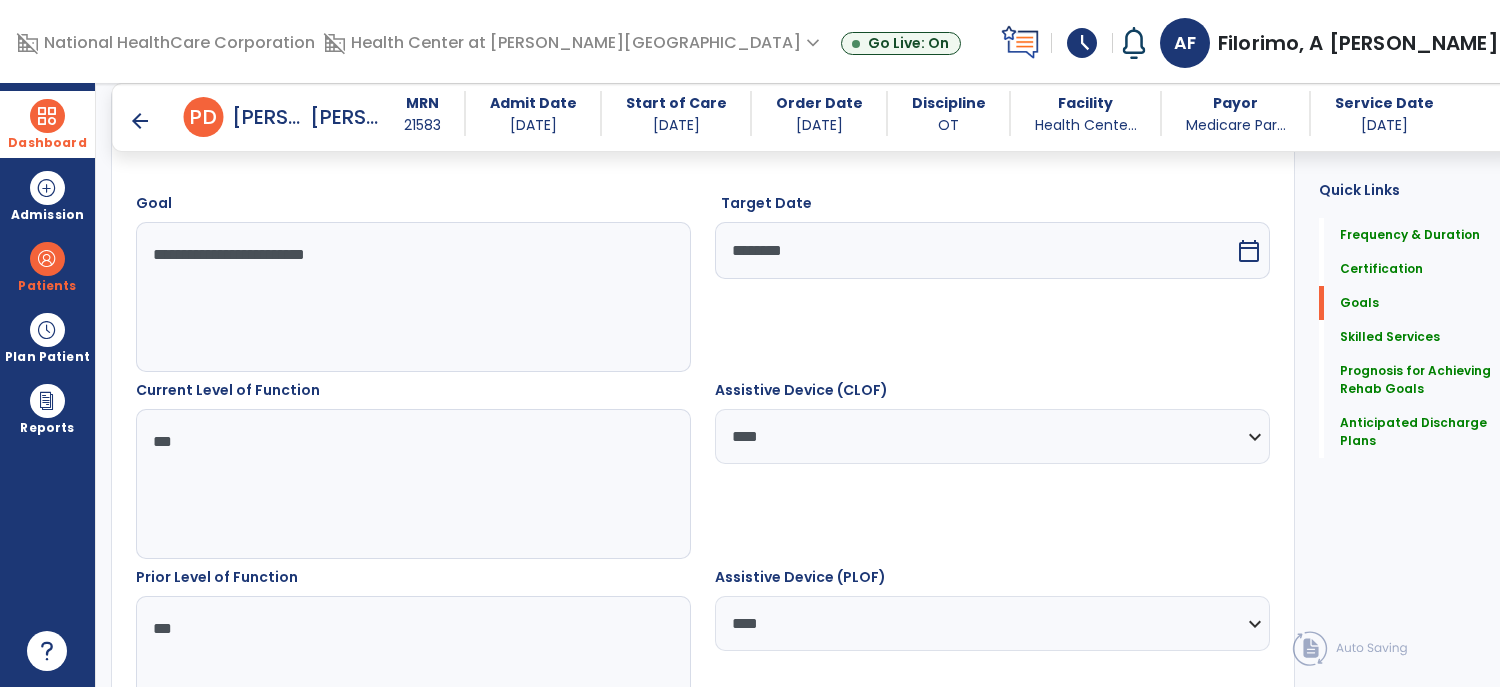 click on "********" at bounding box center [975, 250] 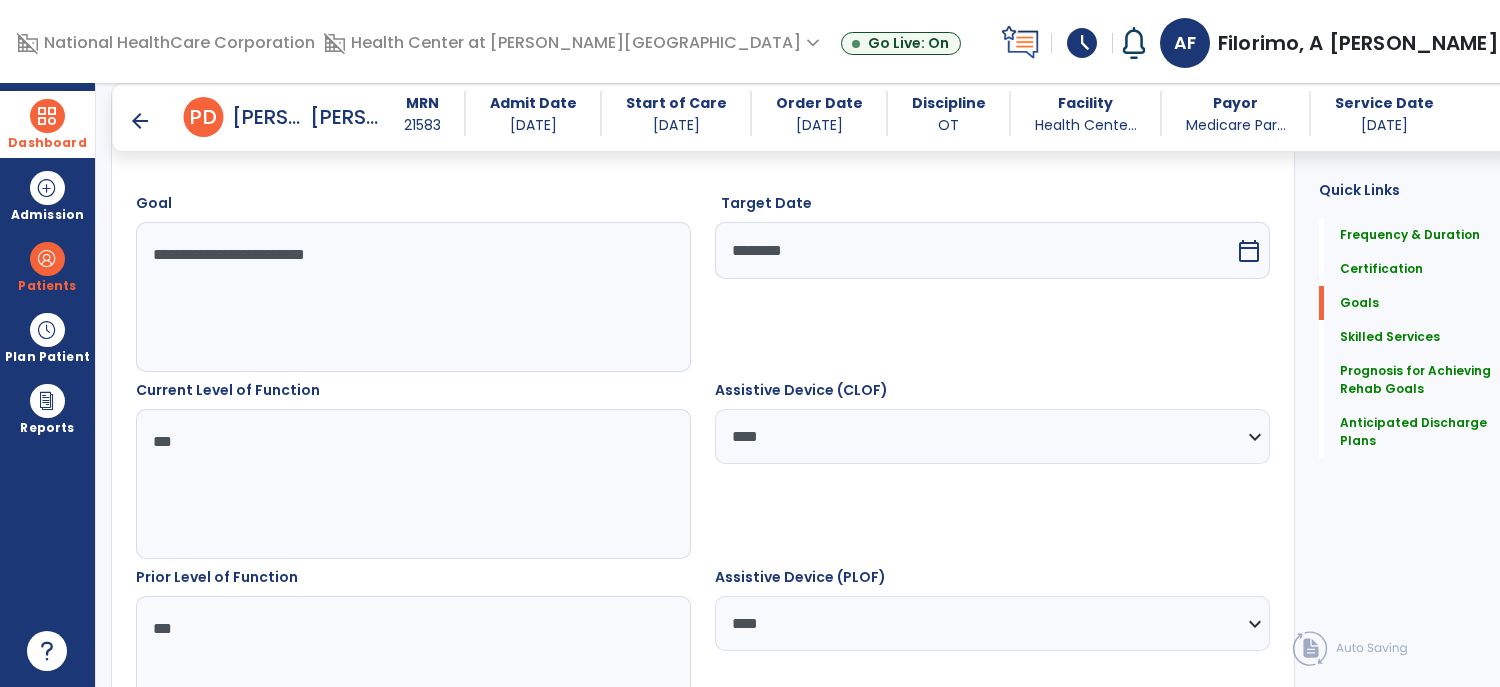 select on "*" 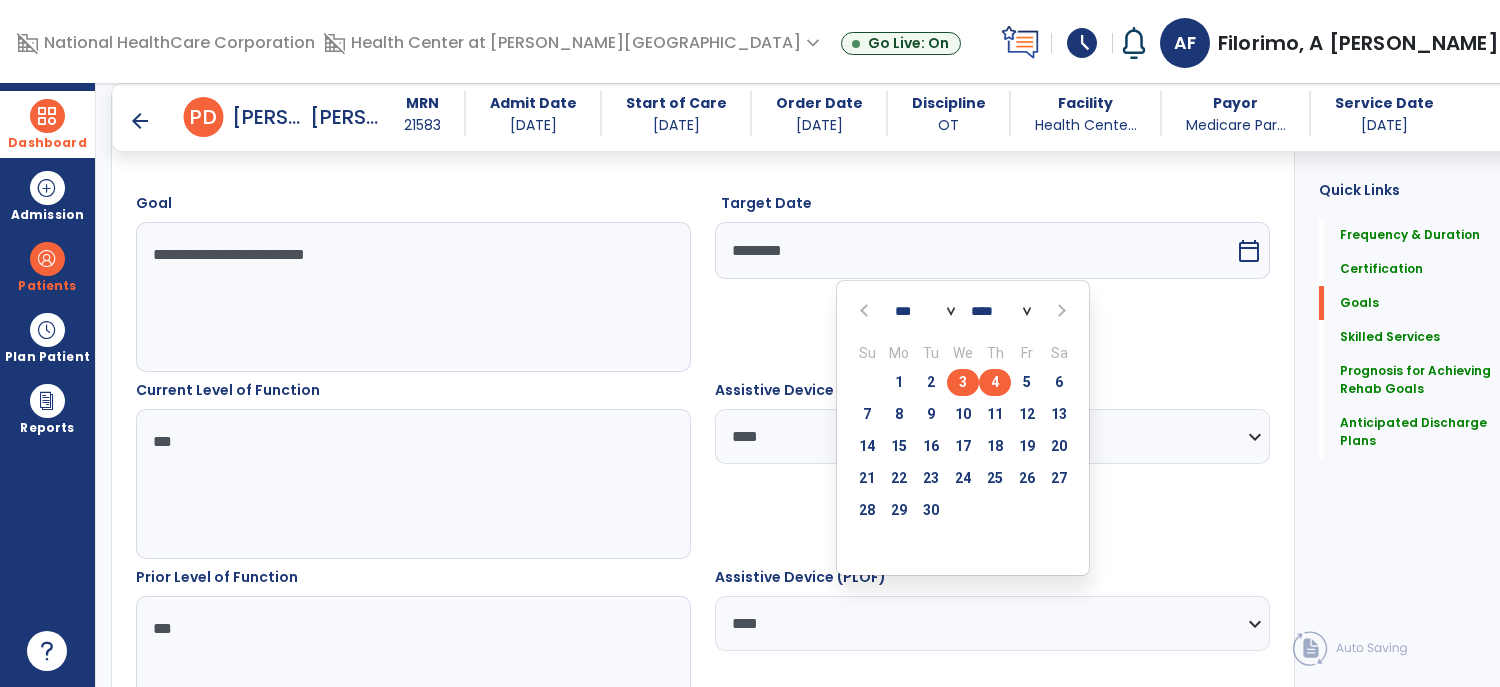 click on "3" at bounding box center [963, 382] 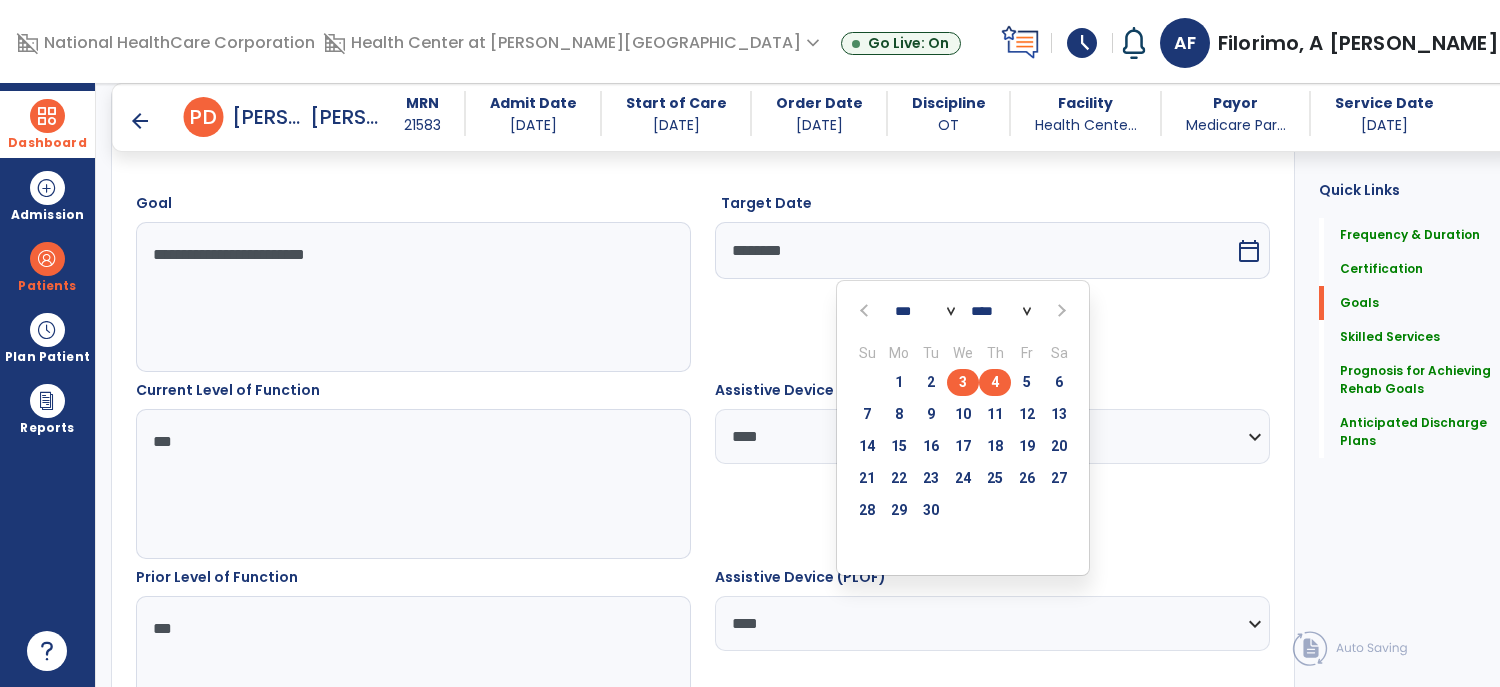 type on "********" 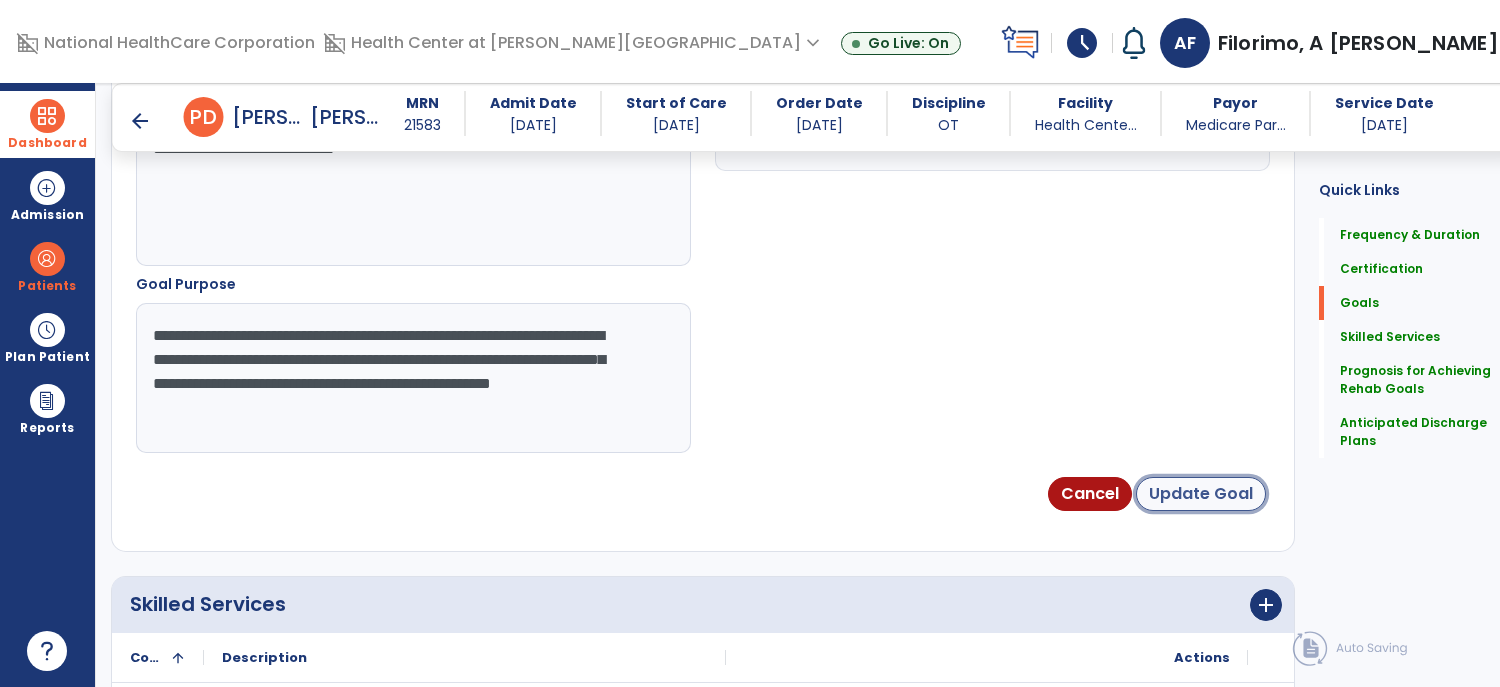 click on "Update Goal" at bounding box center (1201, 494) 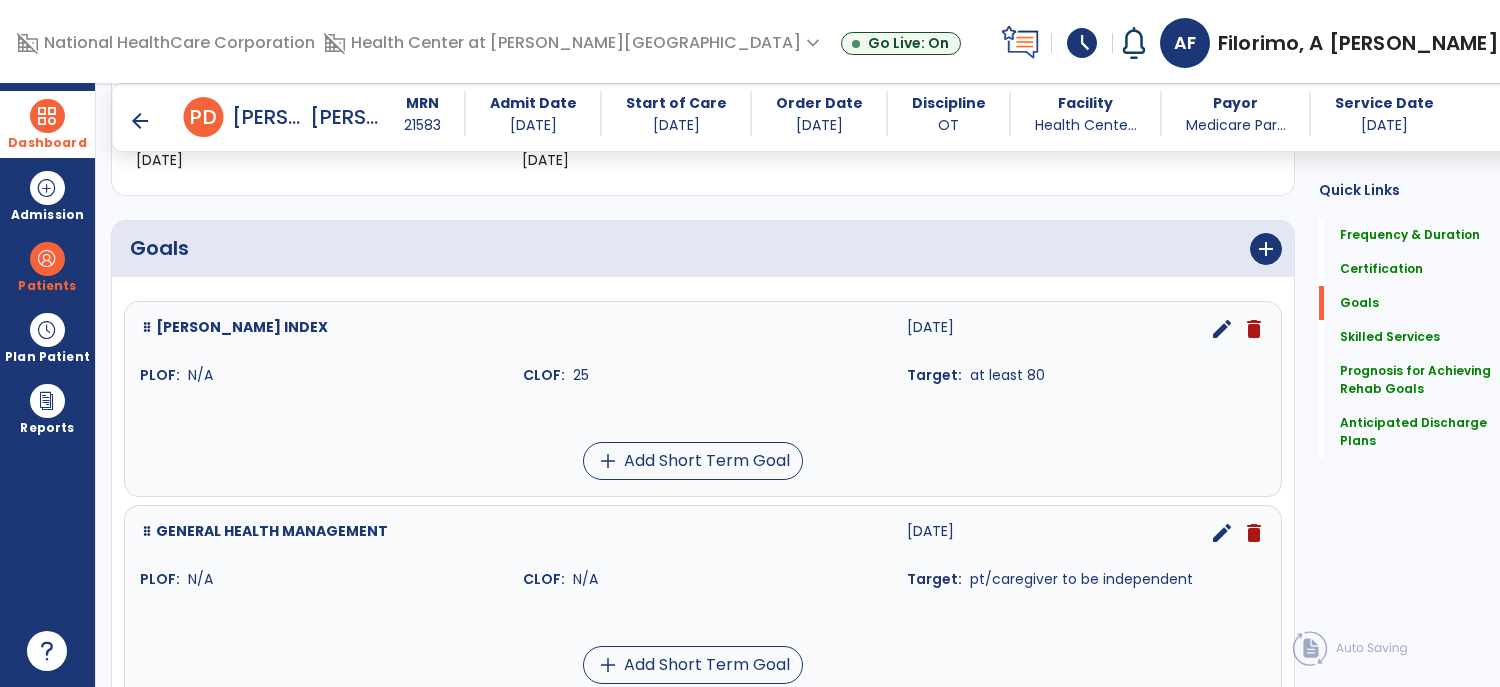 scroll, scrollTop: 381, scrollLeft: 0, axis: vertical 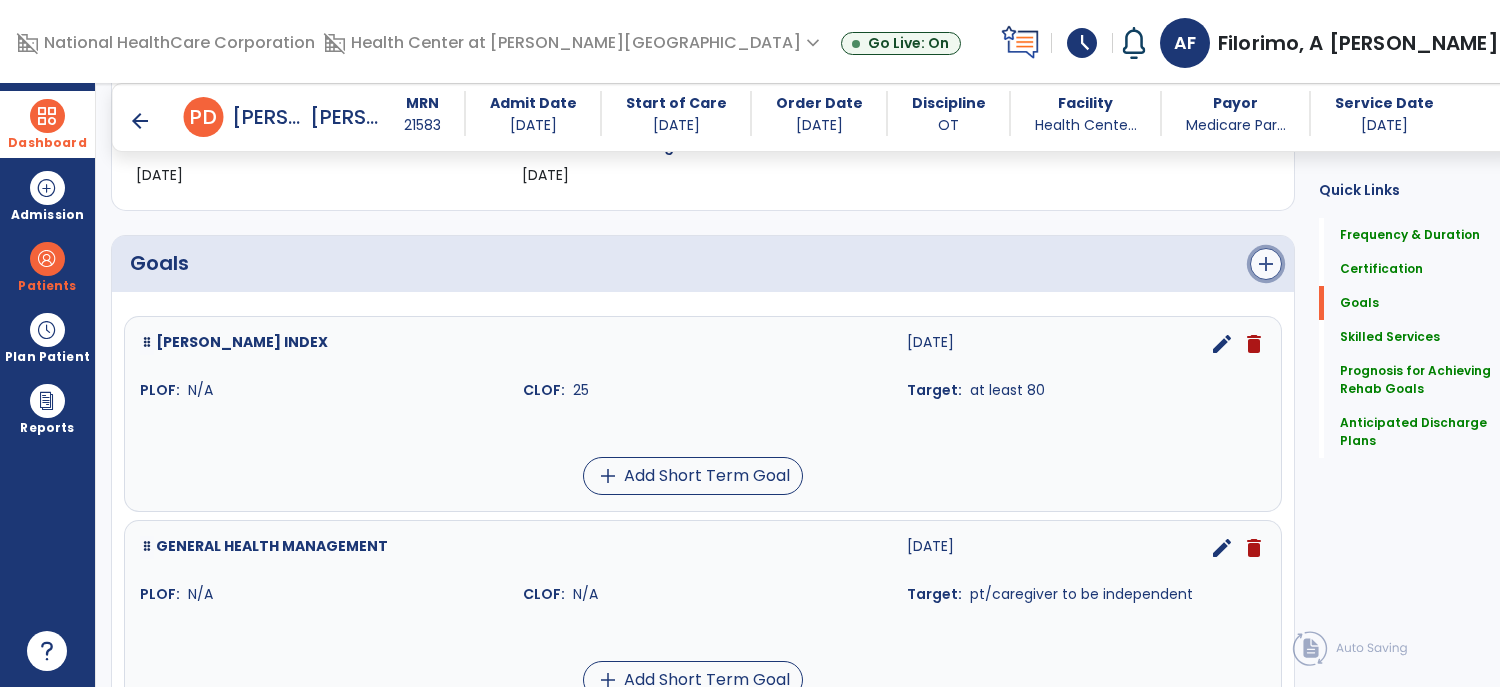 click on "add" at bounding box center [1266, 264] 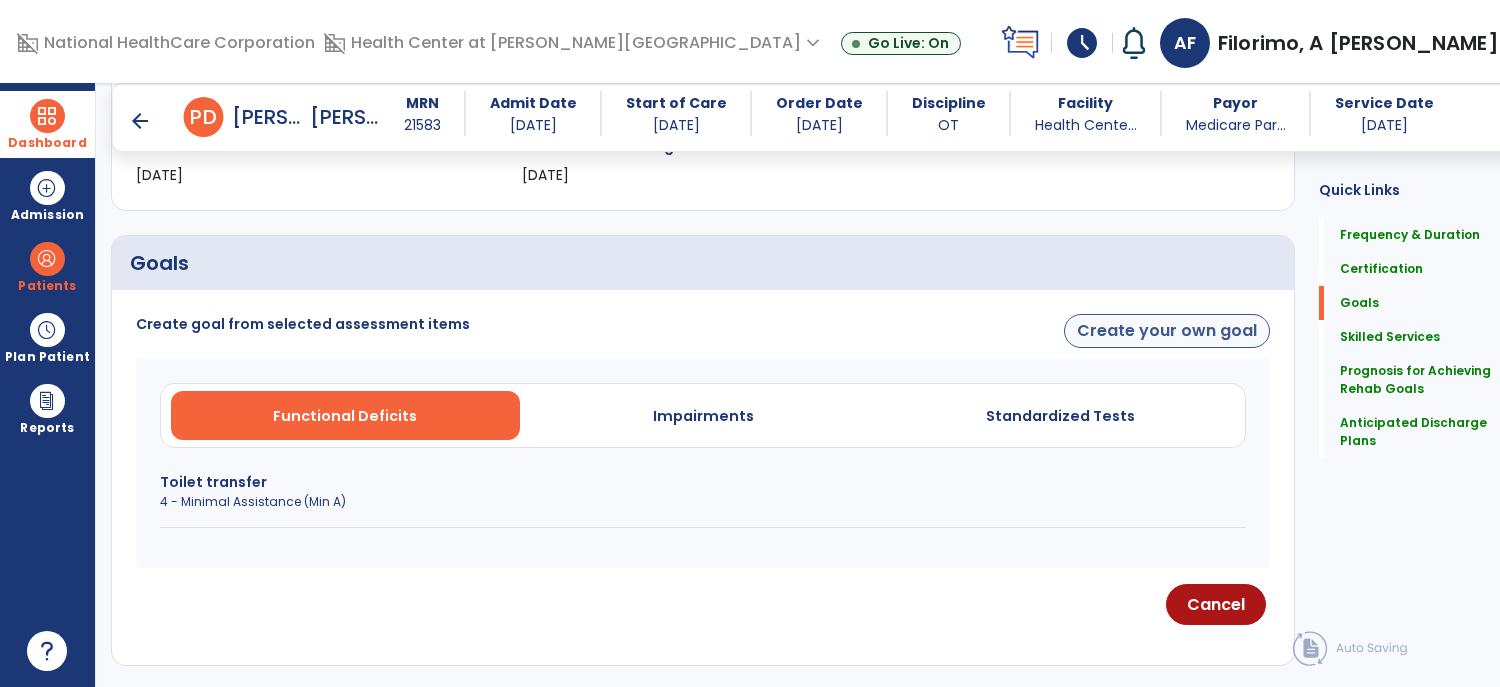 click on "Create your own goal" at bounding box center (1167, 331) 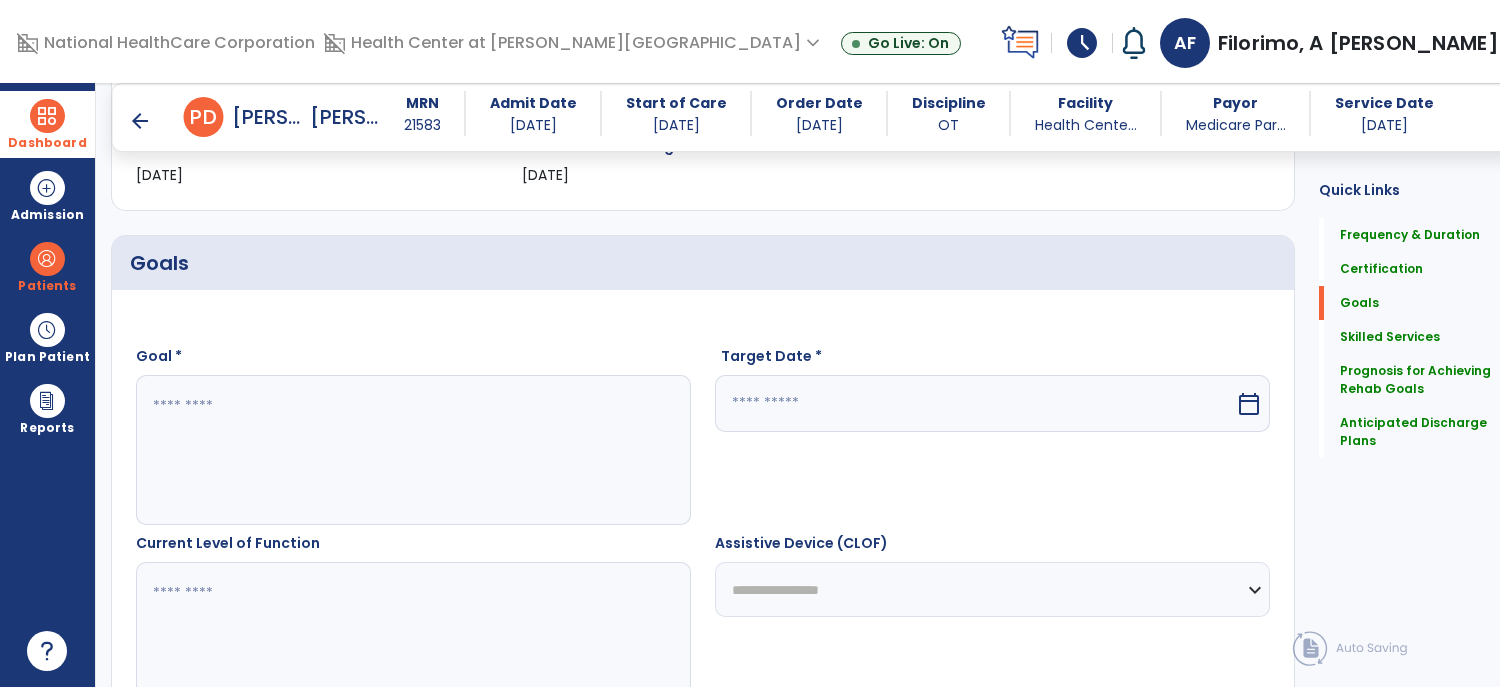 click at bounding box center [402, 450] 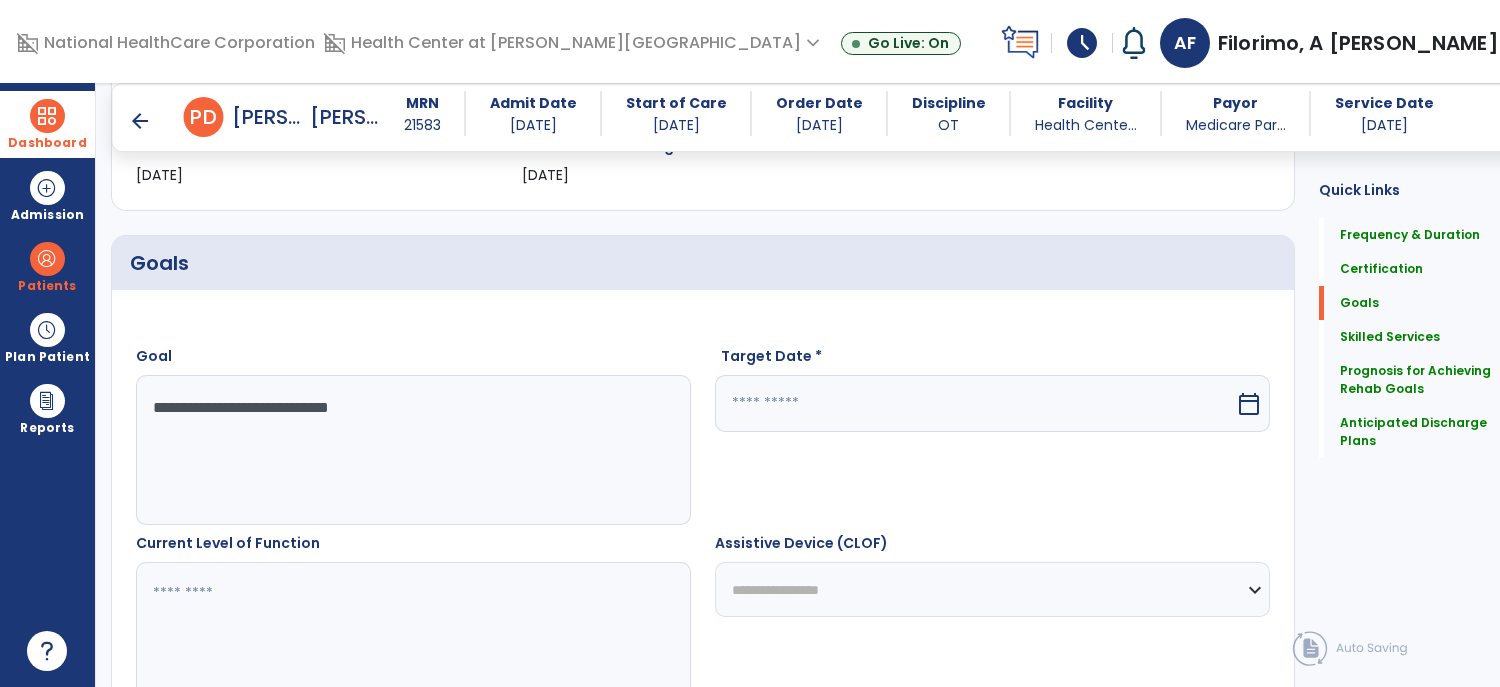 type on "**********" 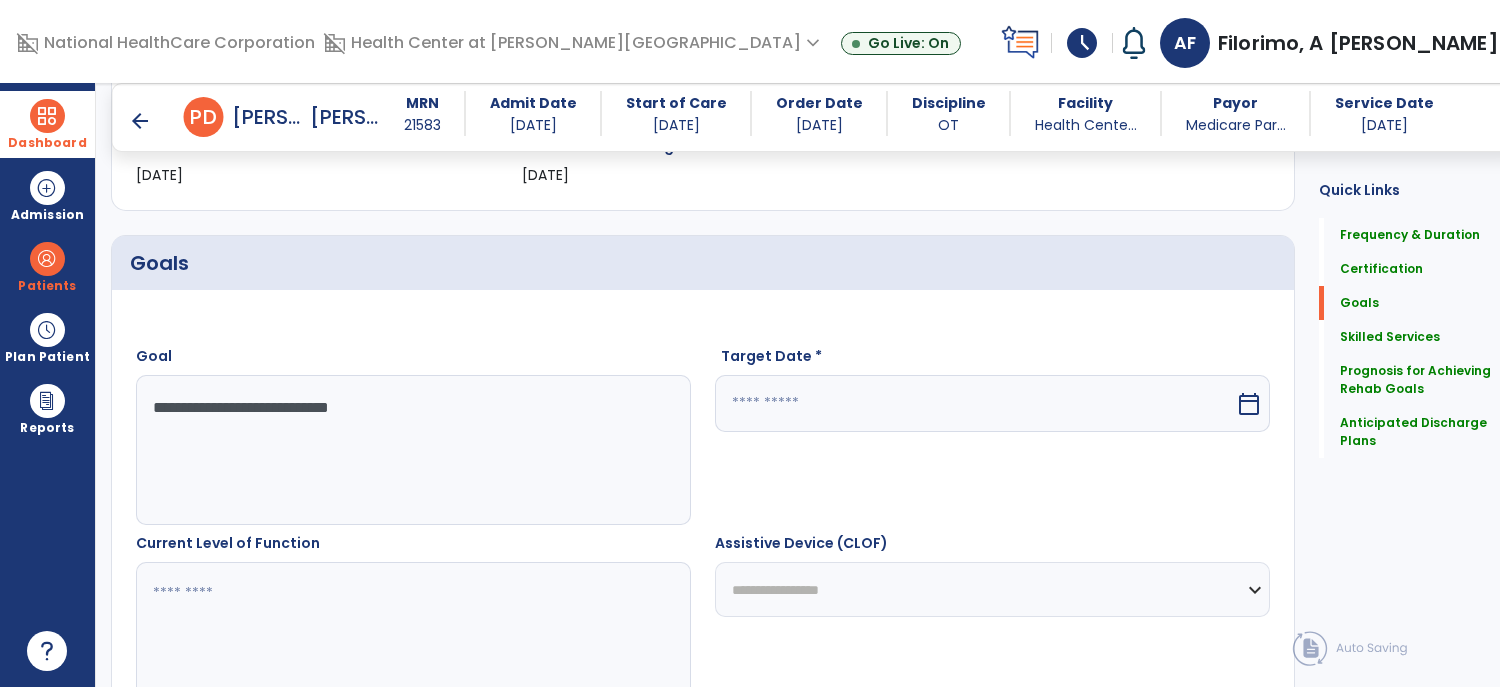 click at bounding box center [975, 403] 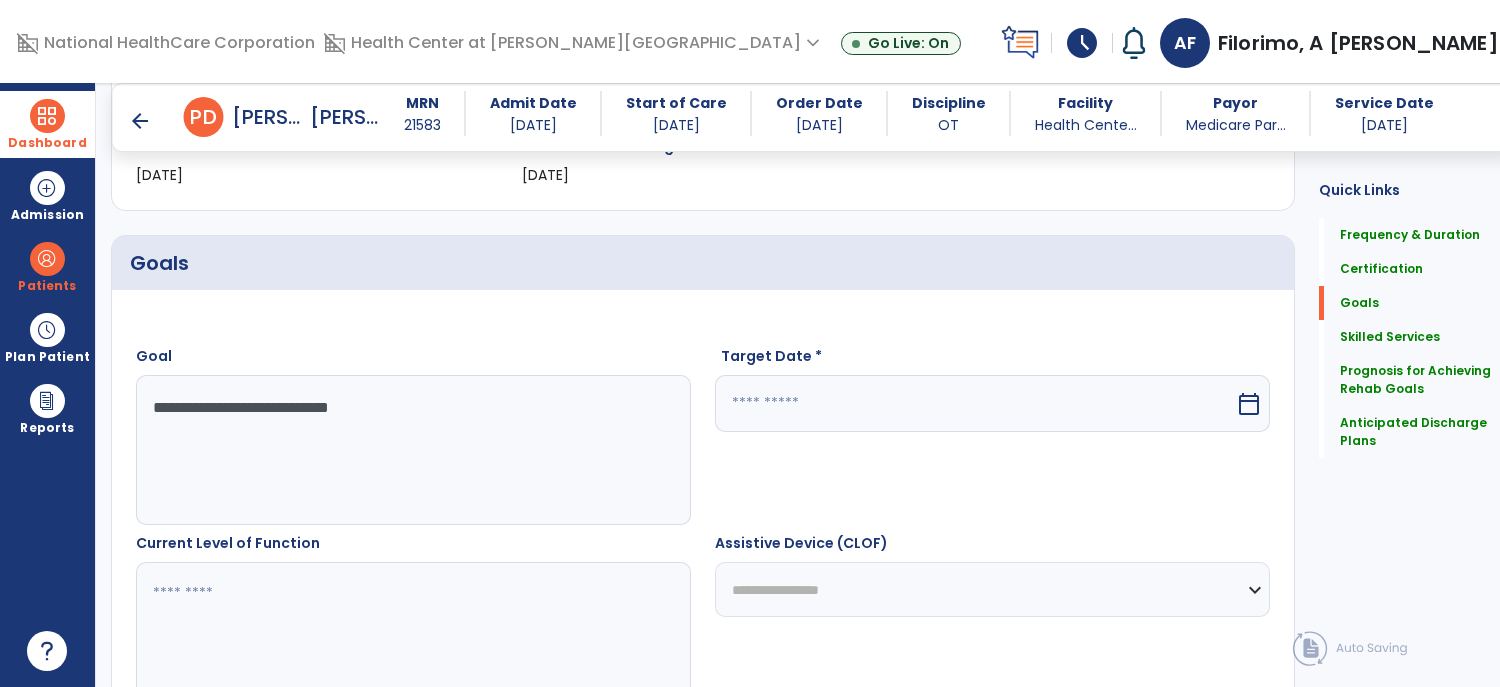 select on "*" 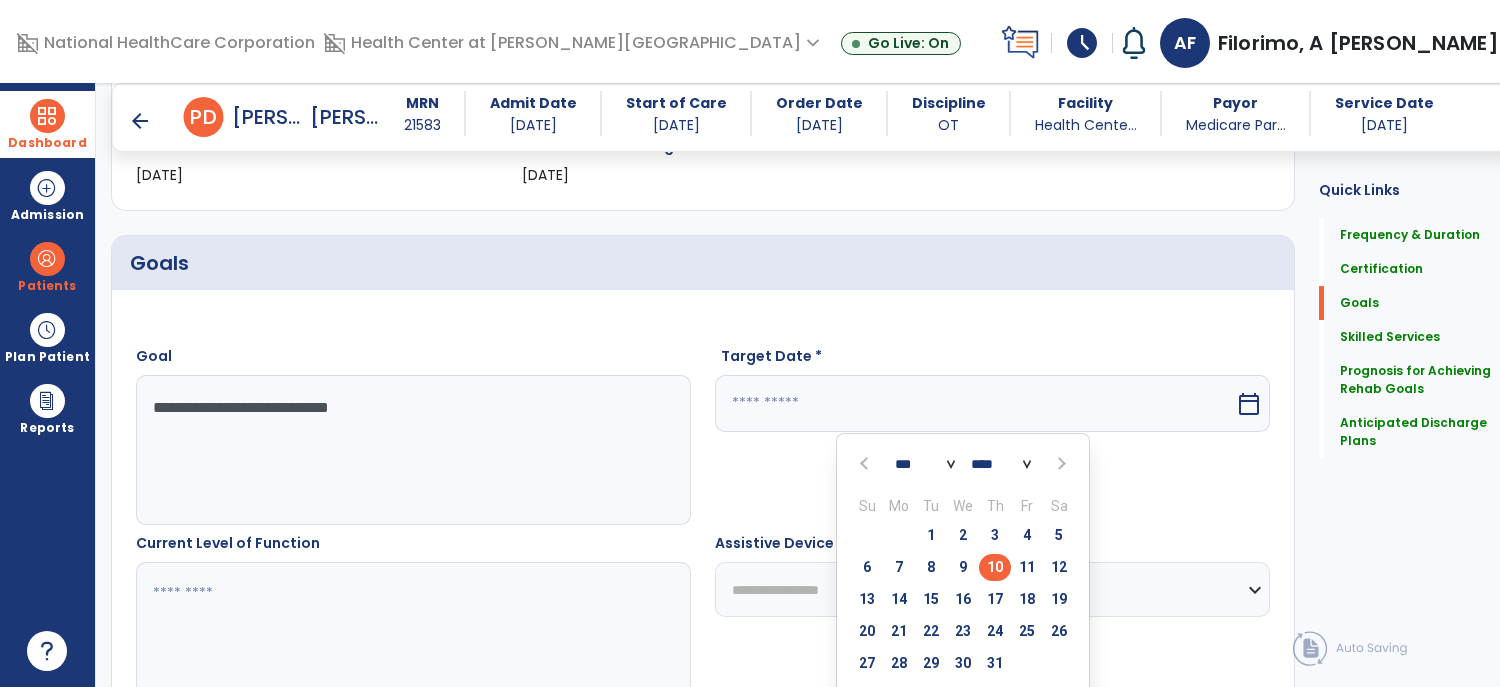 click at bounding box center [1060, 464] 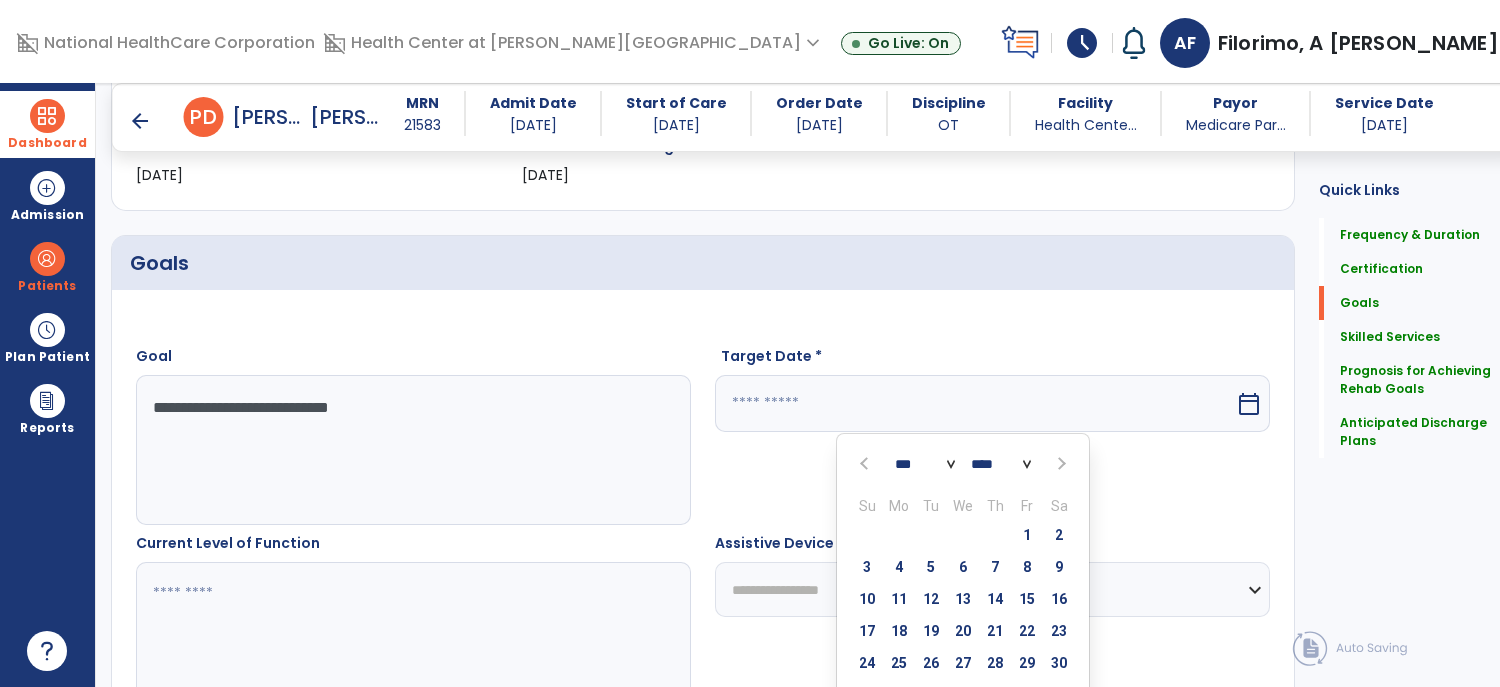 click at bounding box center [1060, 464] 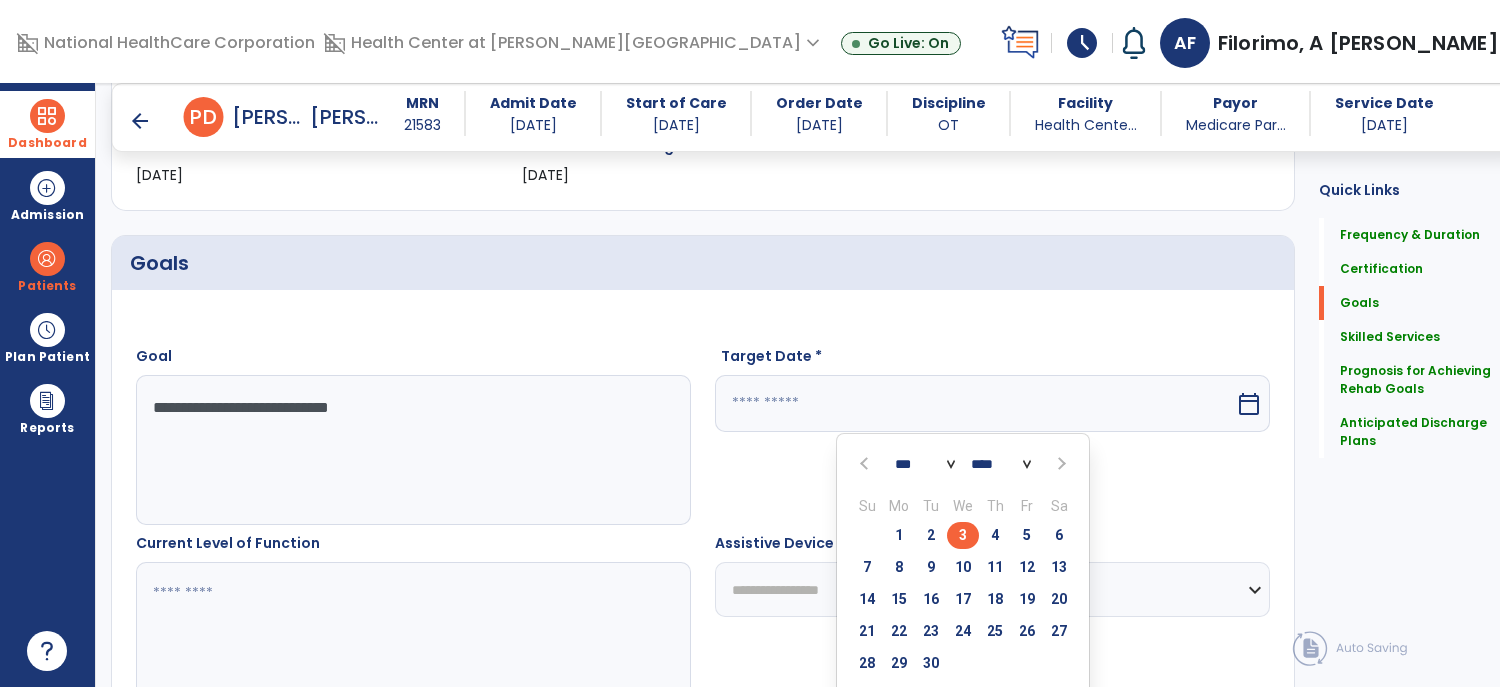 click on "3" at bounding box center [963, 535] 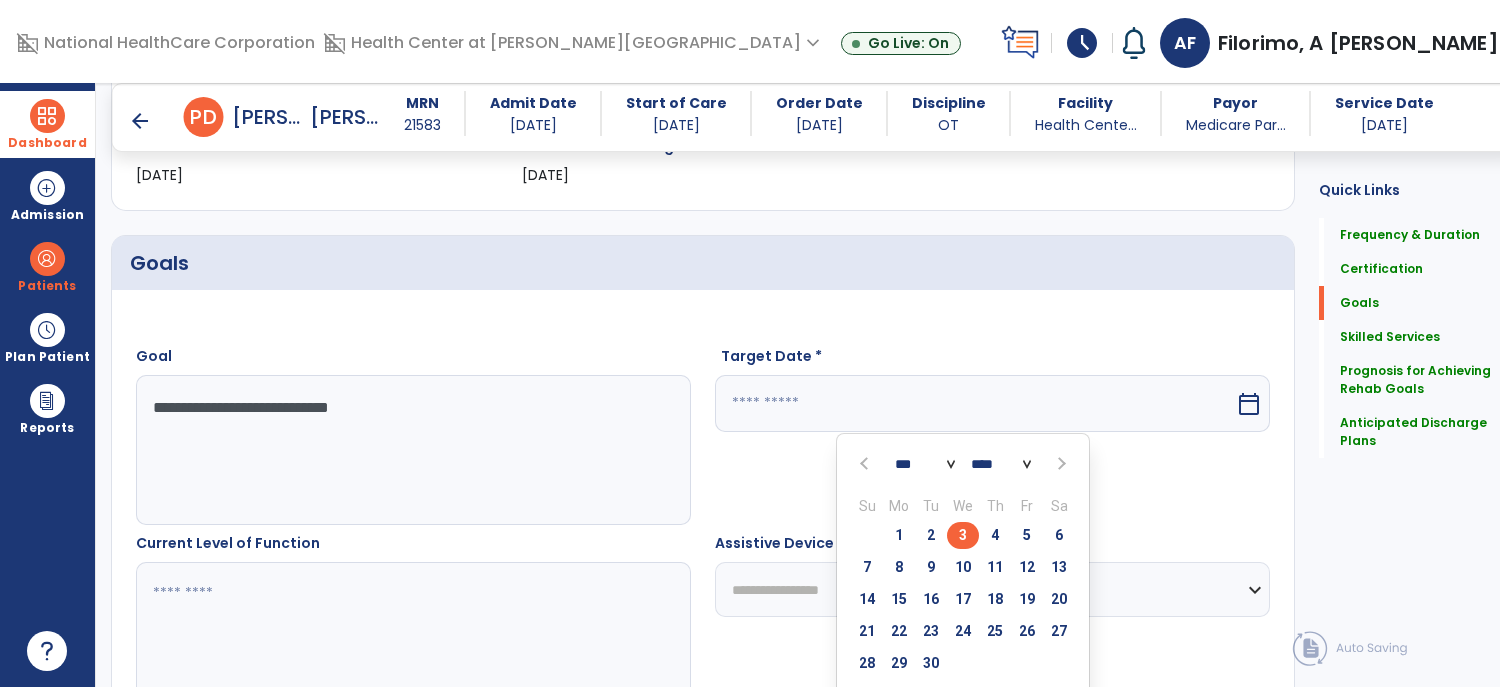 type on "********" 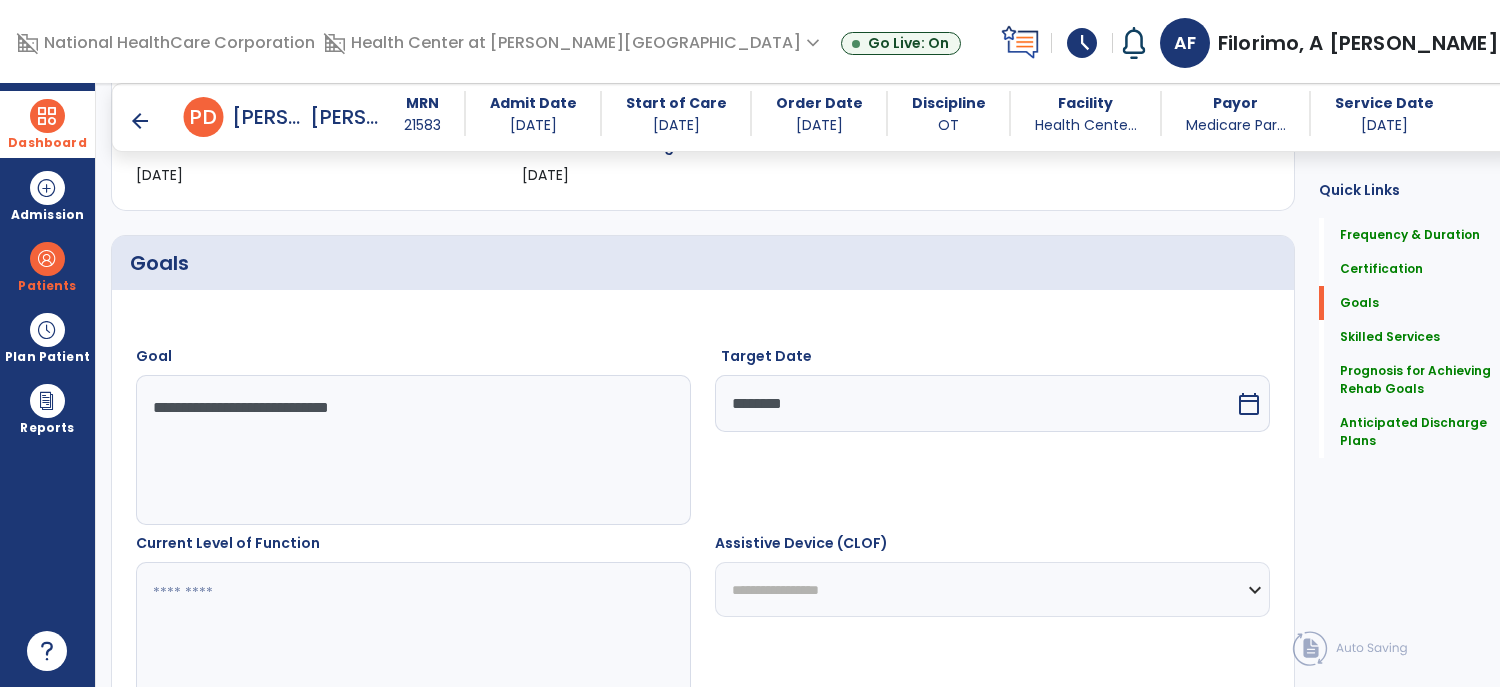 click on "**********" at bounding box center [992, 589] 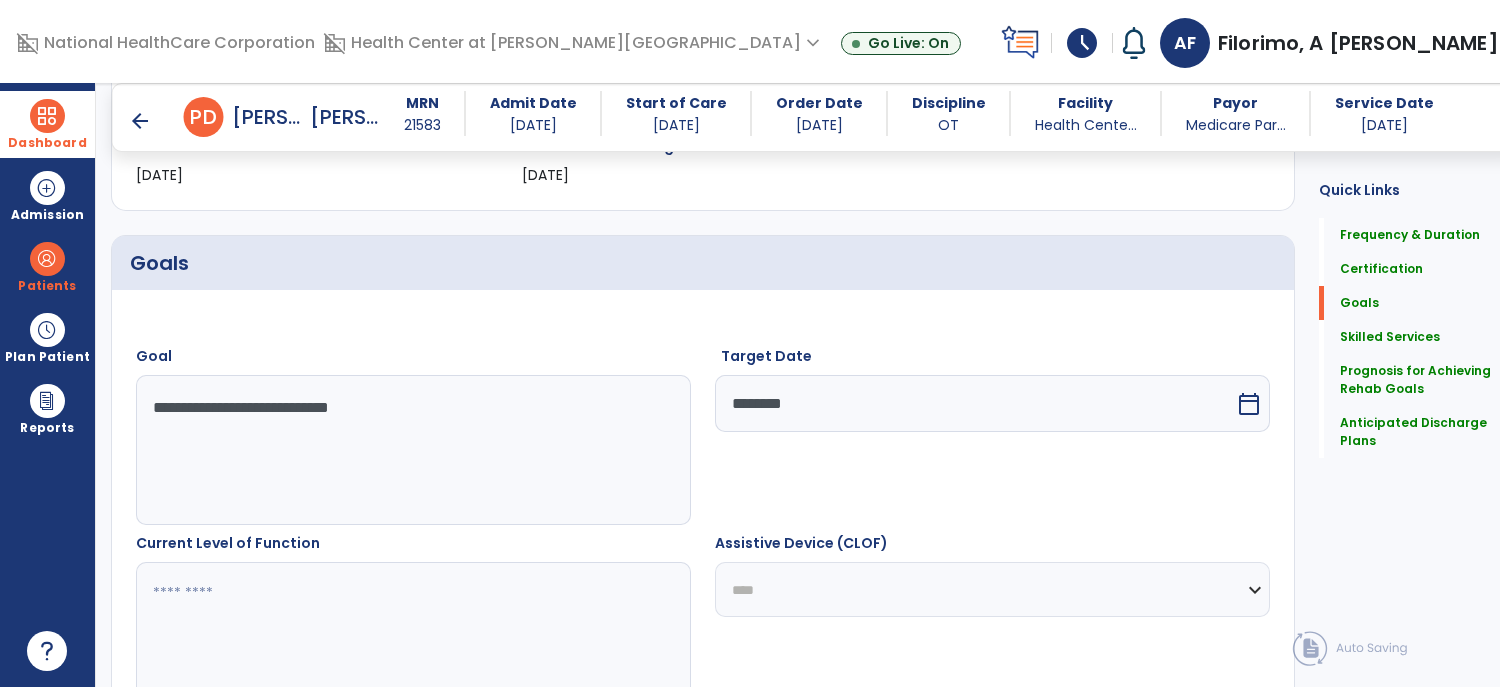 click on "**********" at bounding box center [992, 589] 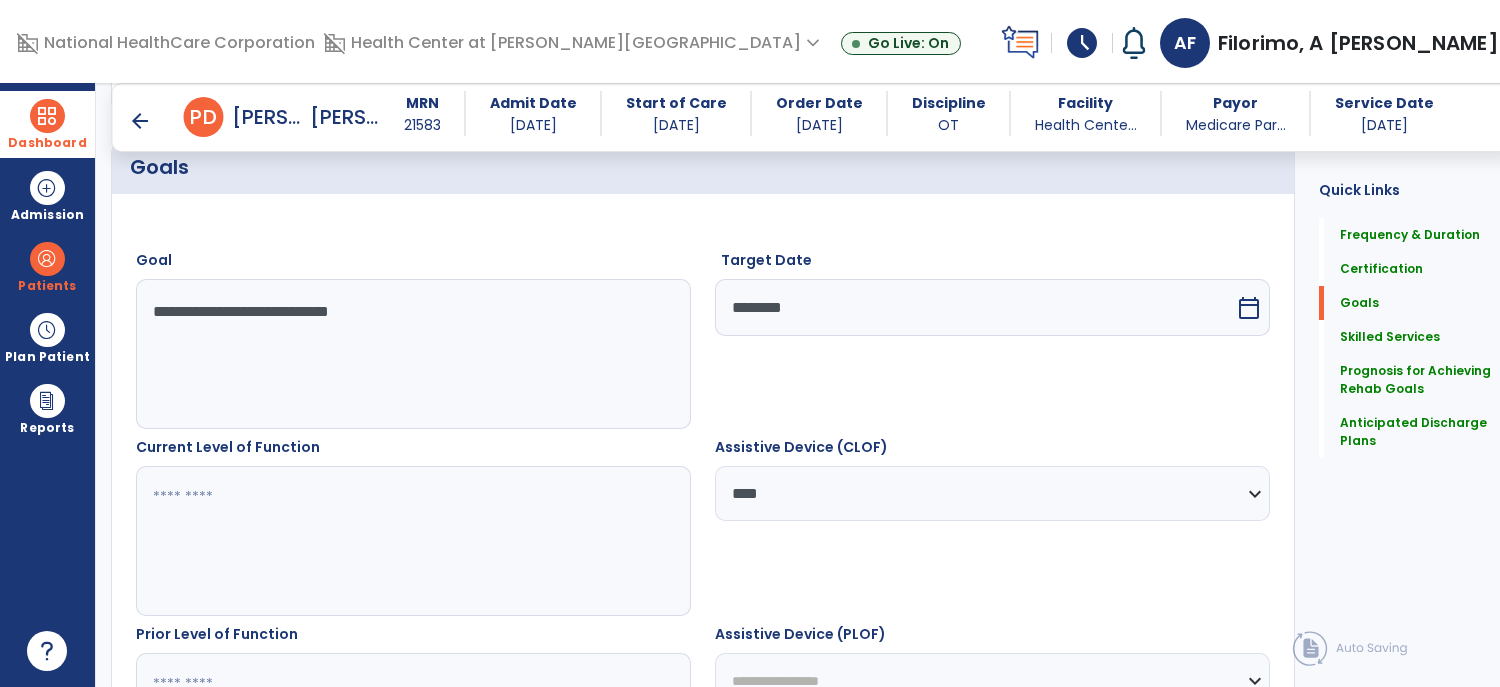scroll, scrollTop: 543, scrollLeft: 0, axis: vertical 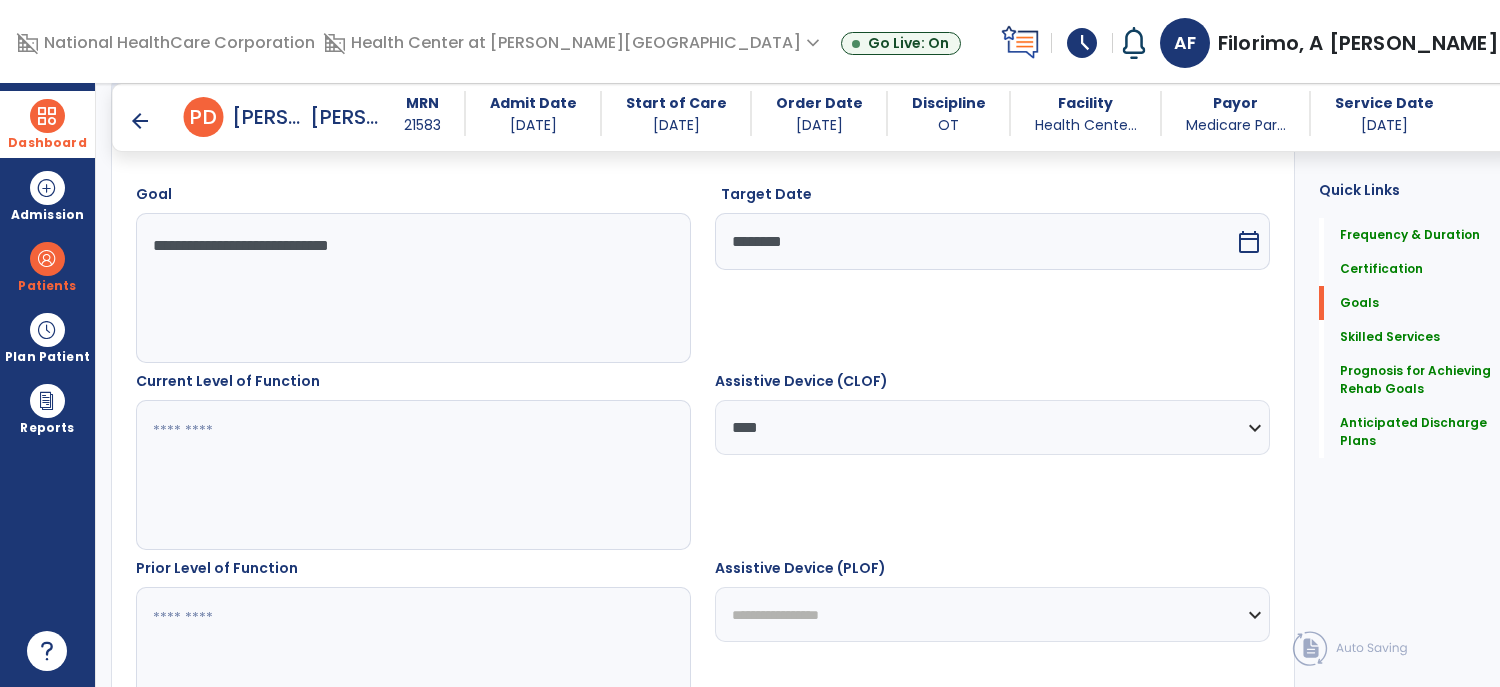 click on "**********" at bounding box center (992, 614) 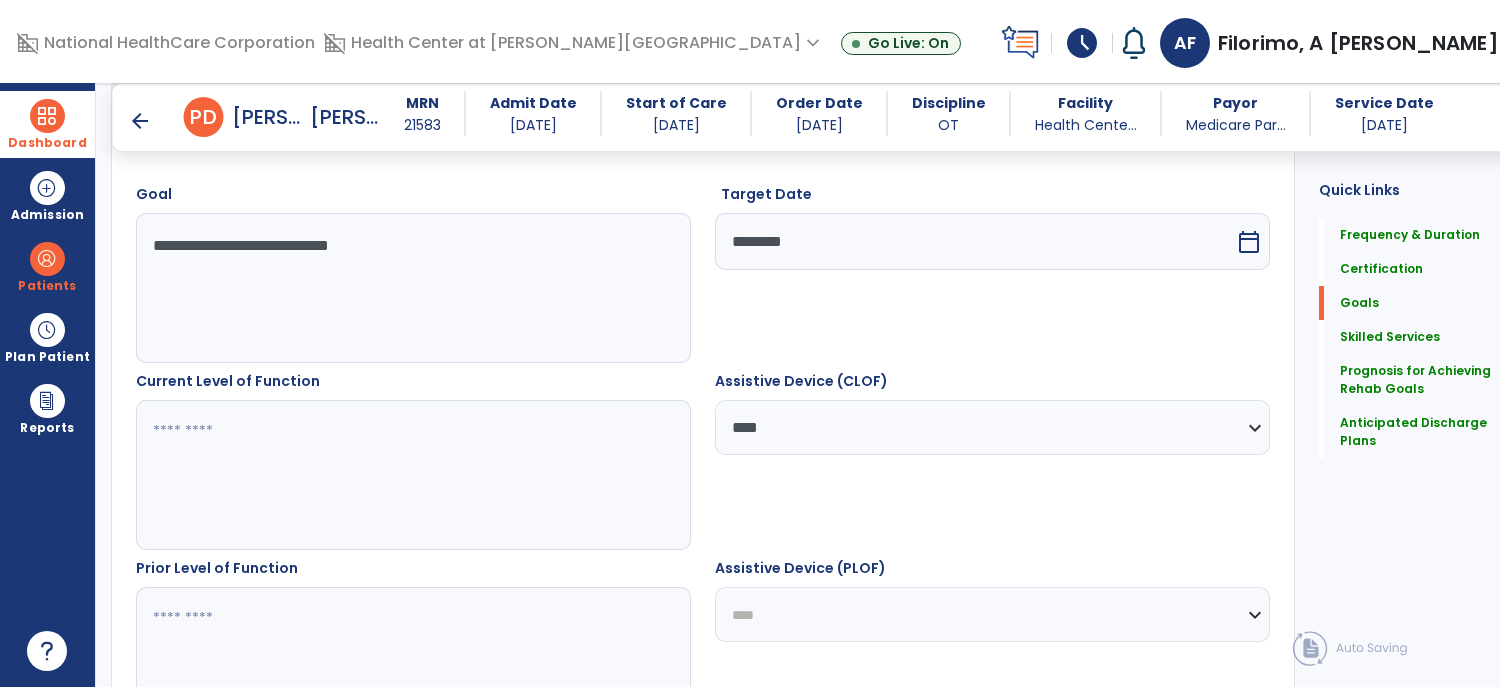 click on "**********" at bounding box center (992, 614) 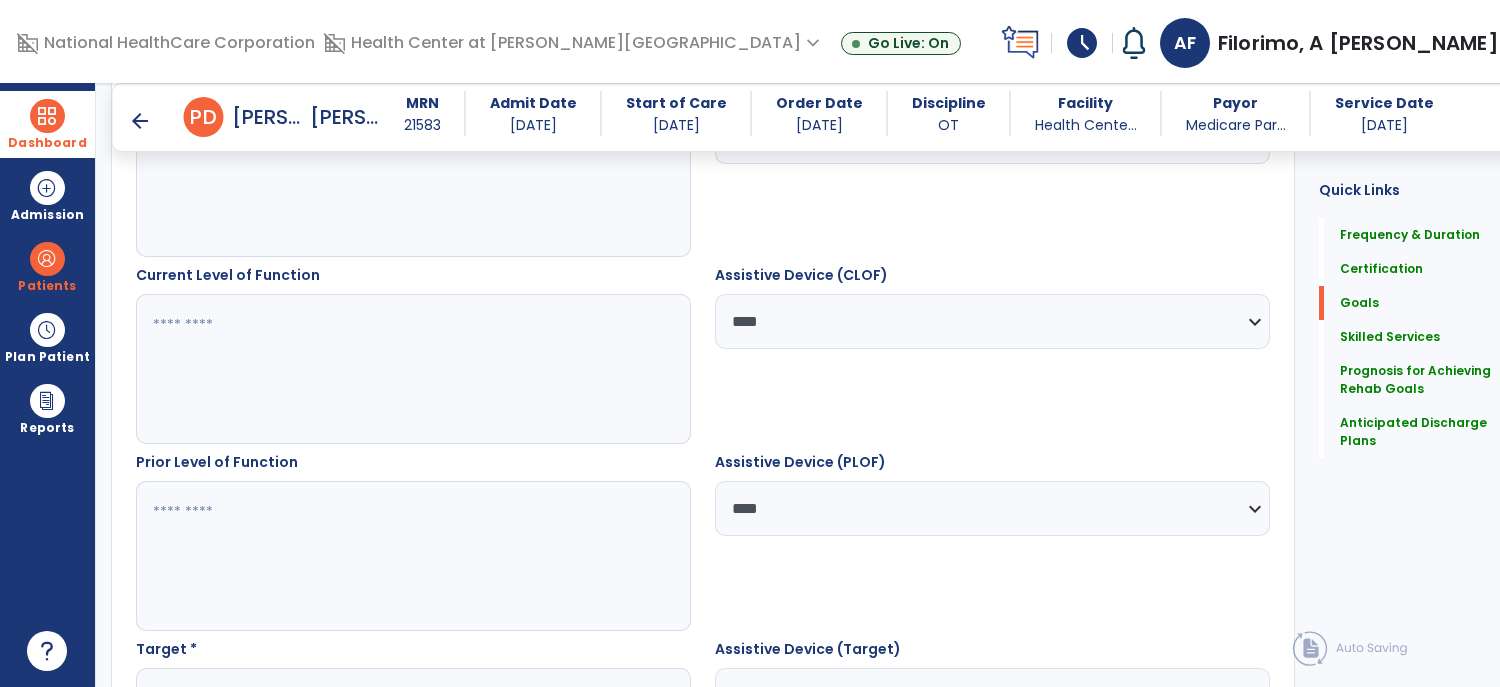 scroll, scrollTop: 760, scrollLeft: 0, axis: vertical 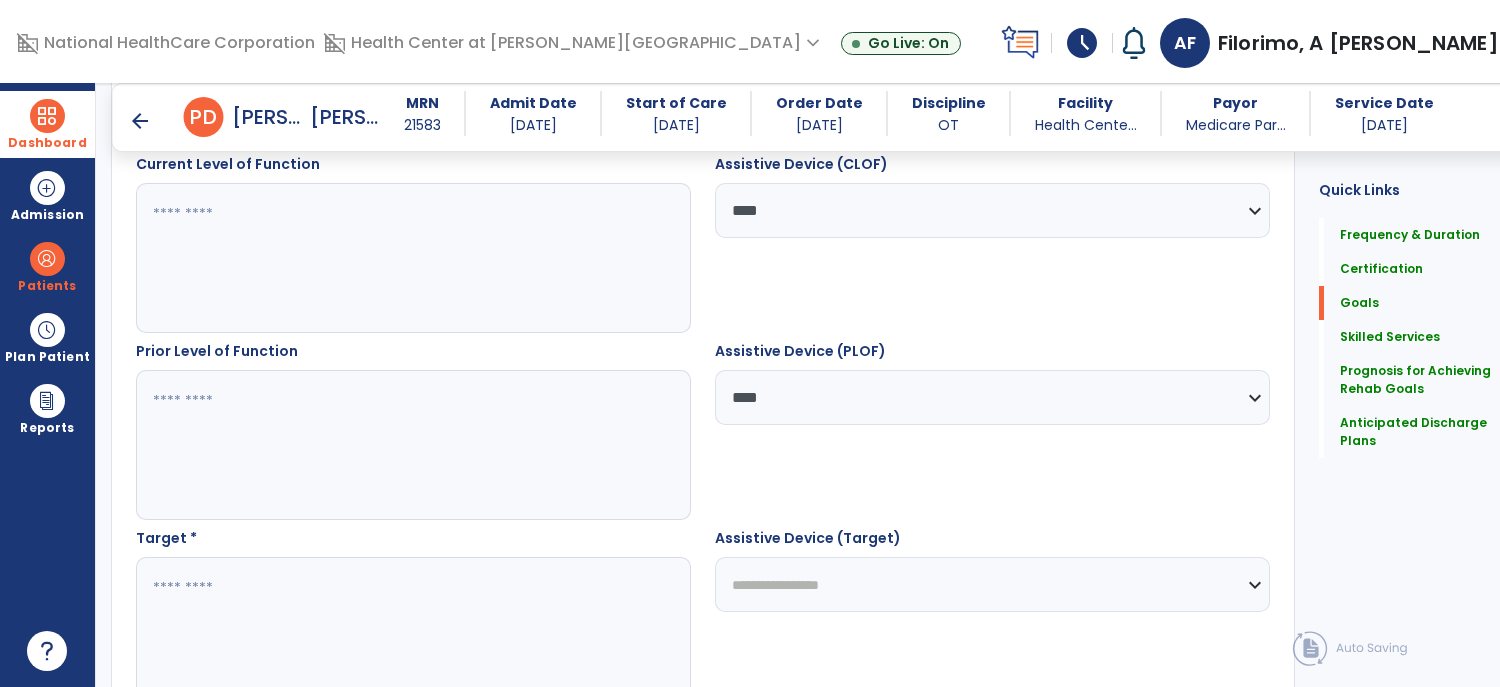 click on "**********" at bounding box center [992, 584] 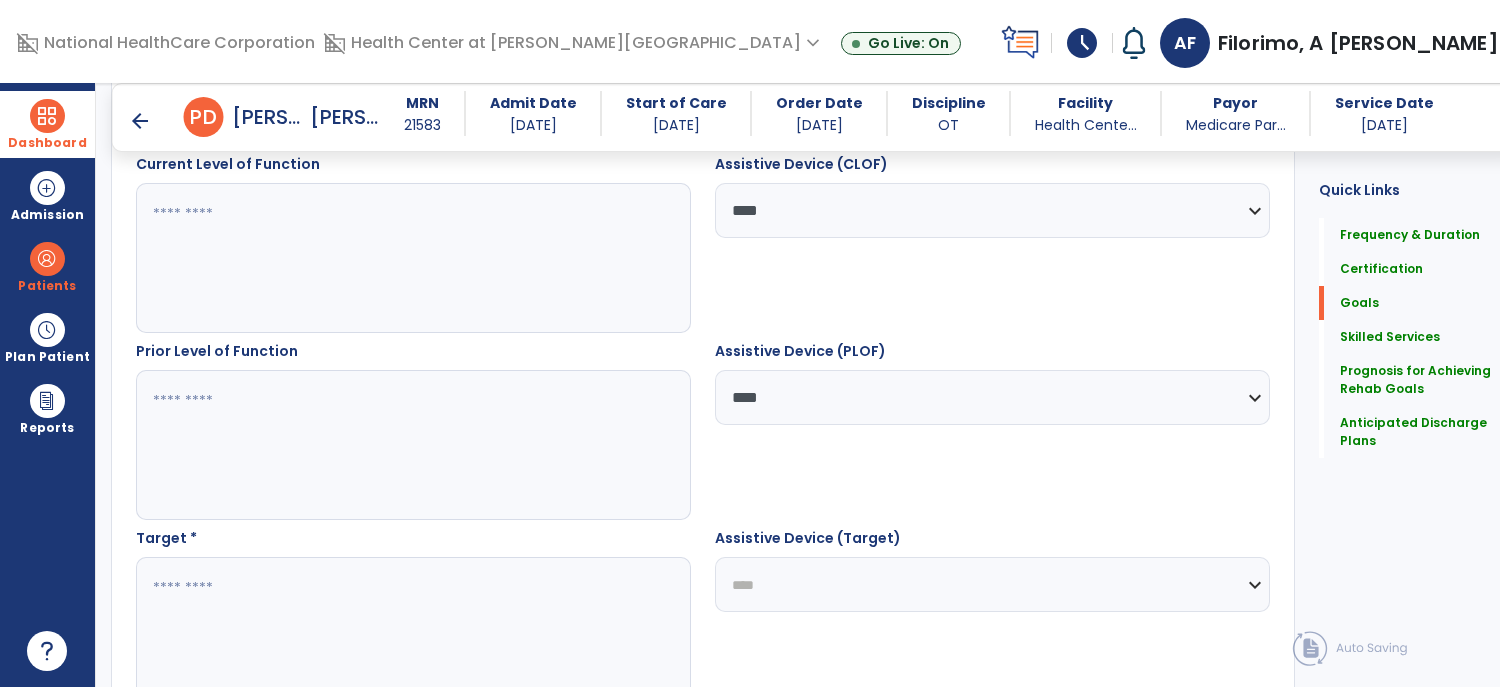 click on "**********" at bounding box center (992, 584) 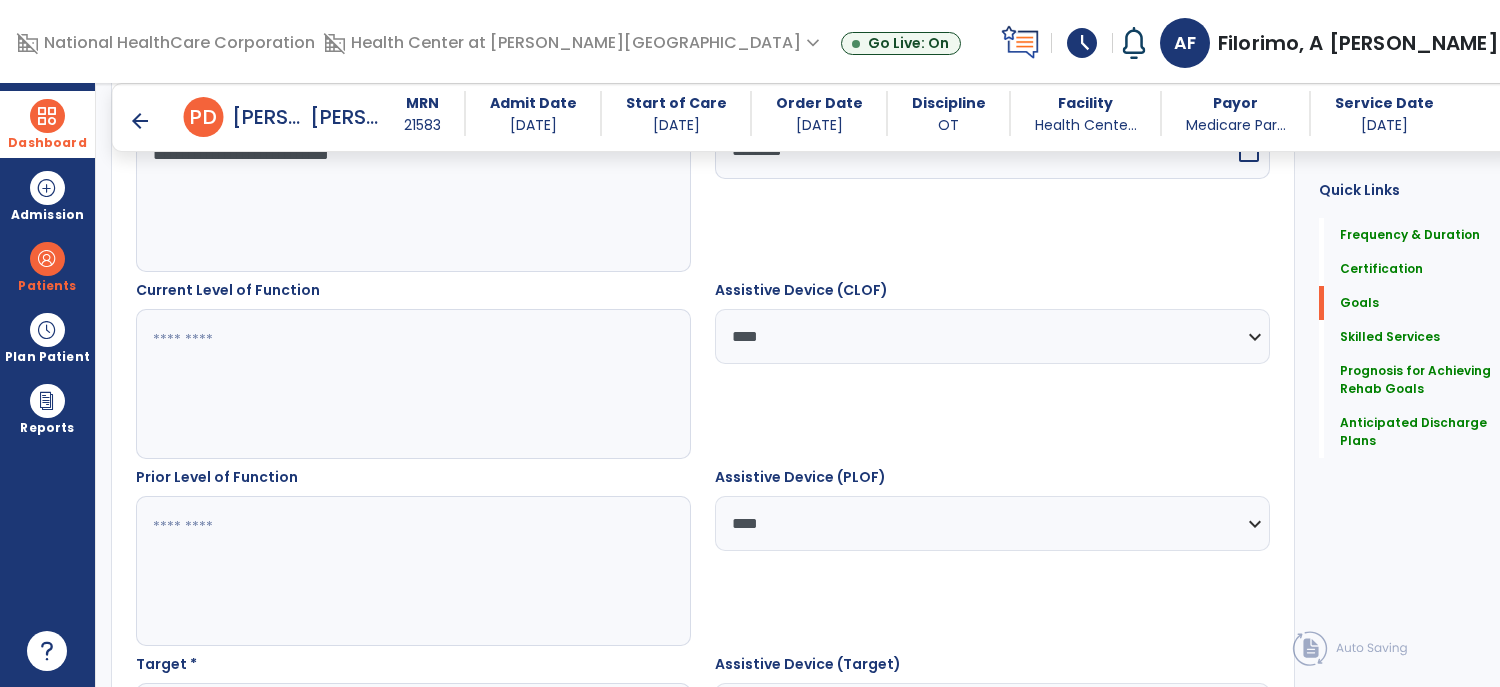 scroll, scrollTop: 628, scrollLeft: 0, axis: vertical 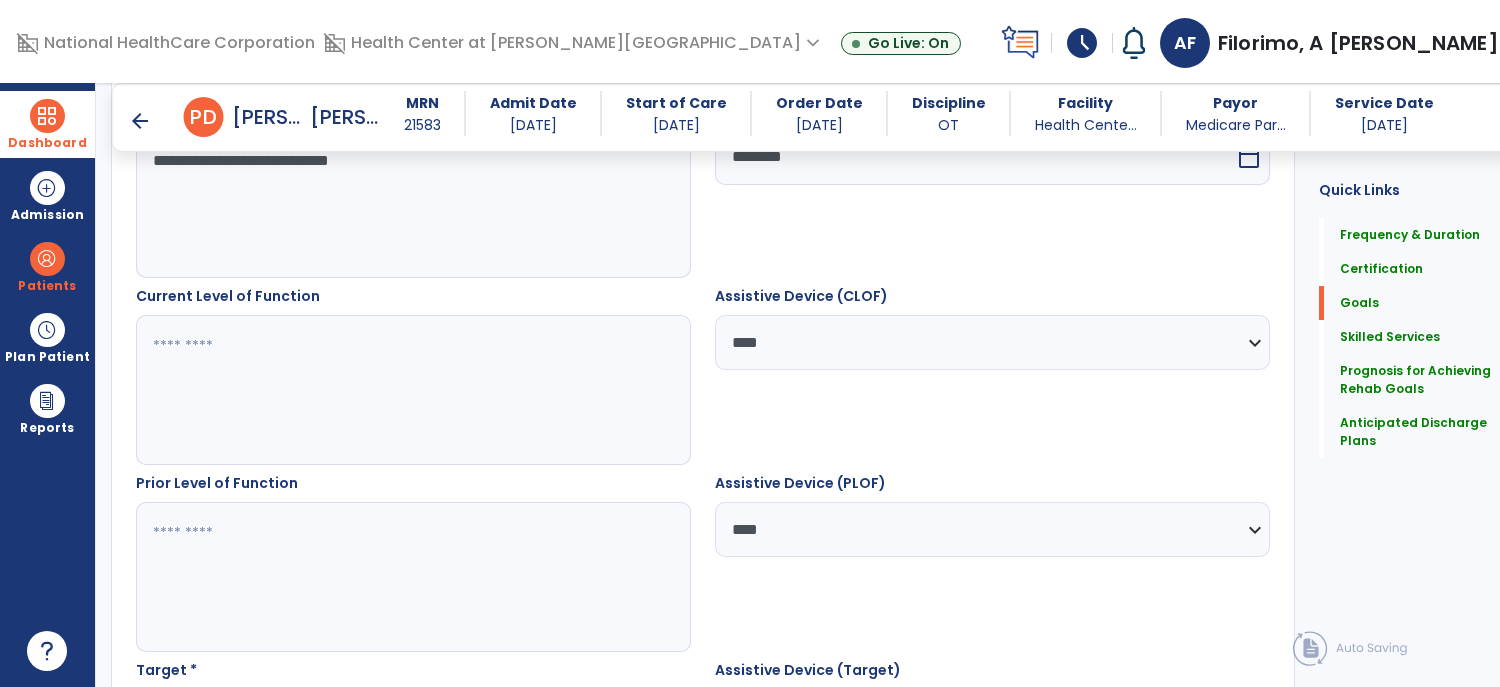 click at bounding box center (402, 390) 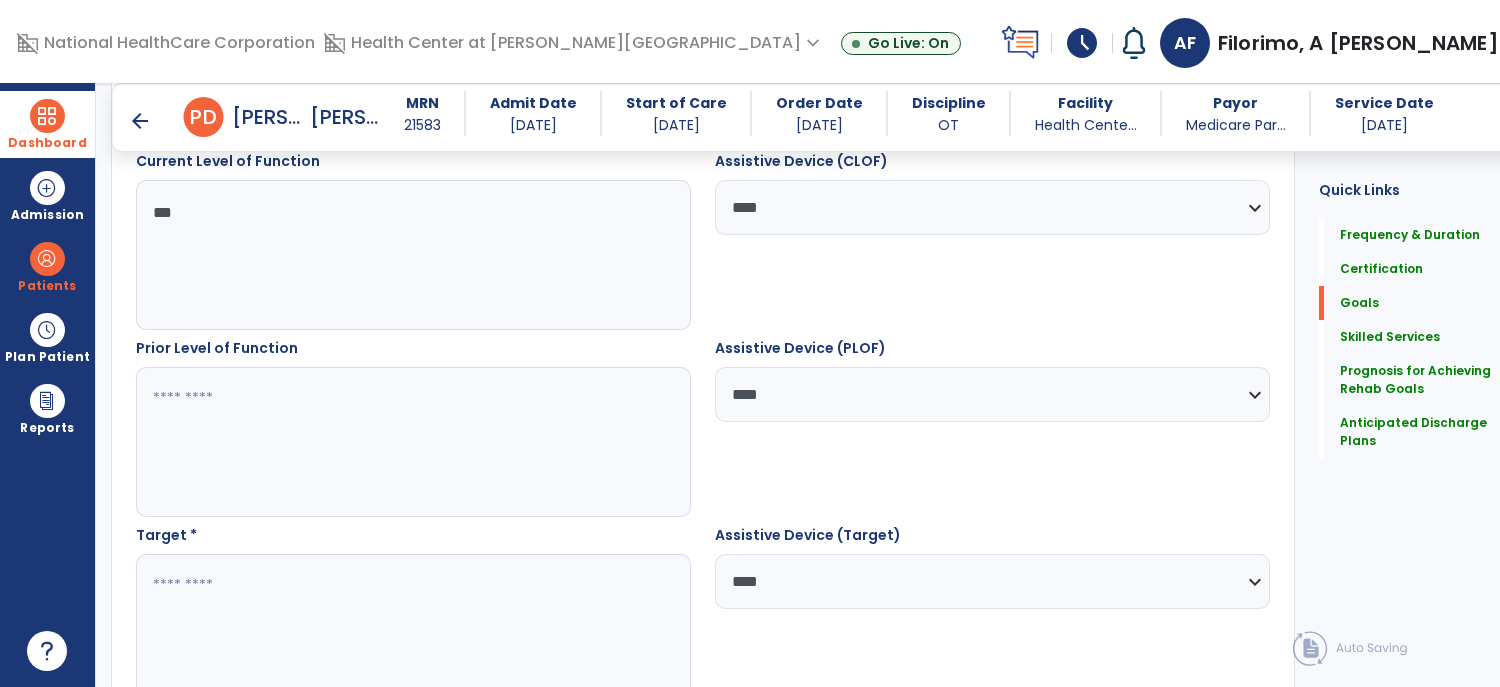 scroll, scrollTop: 799, scrollLeft: 0, axis: vertical 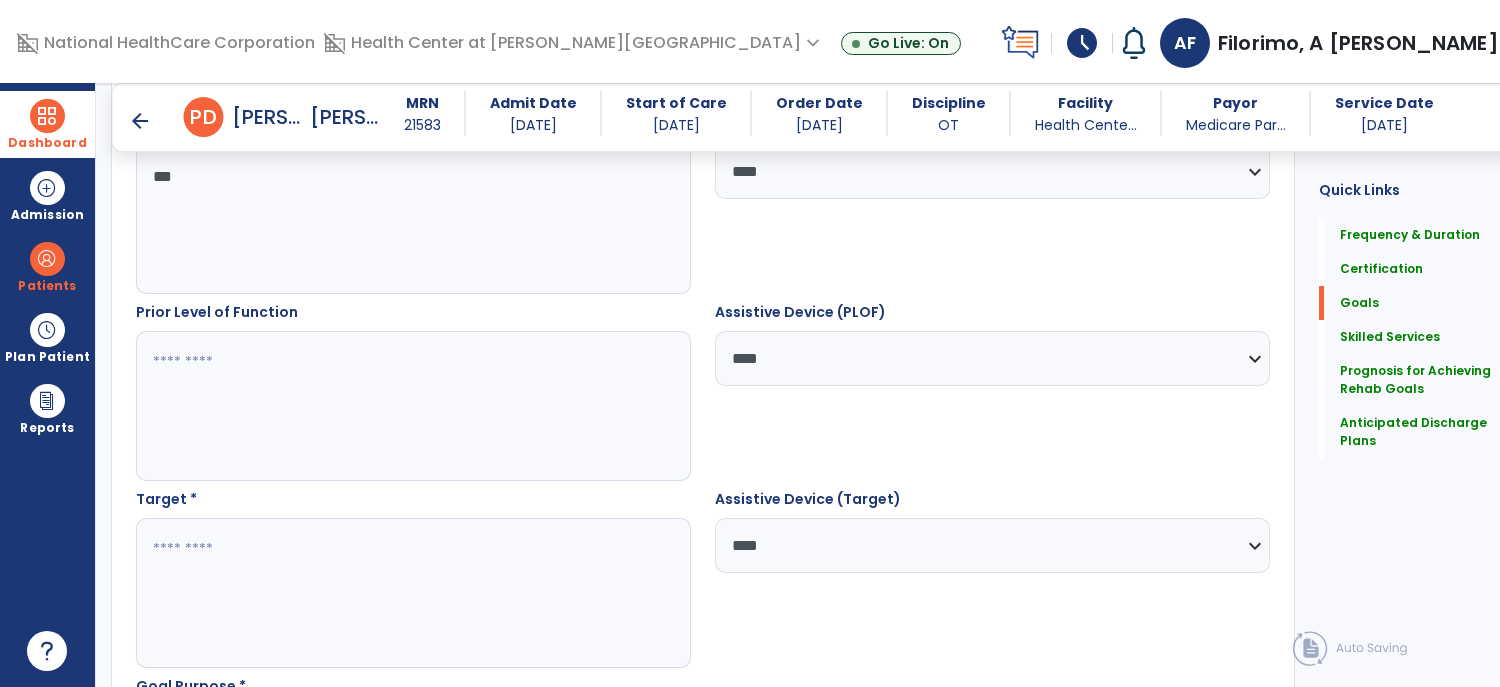 type on "***" 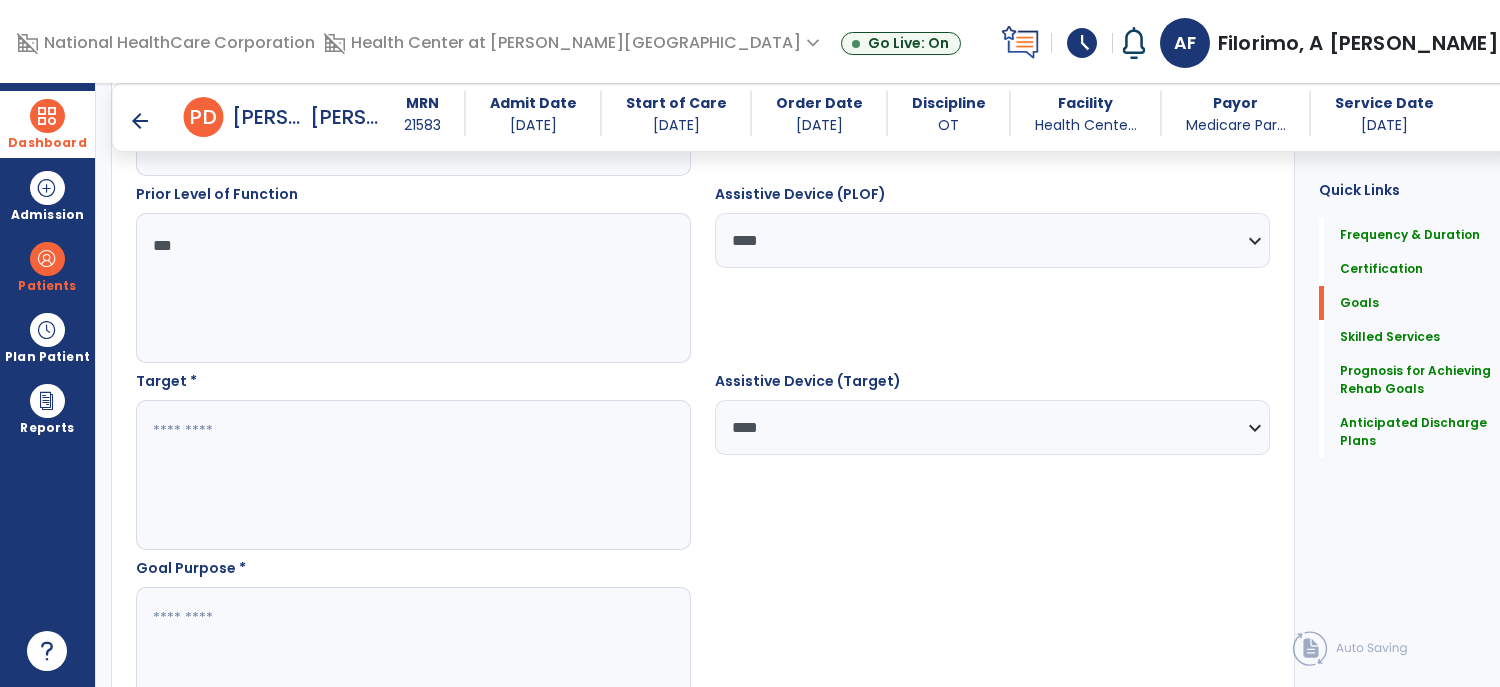 scroll, scrollTop: 974, scrollLeft: 0, axis: vertical 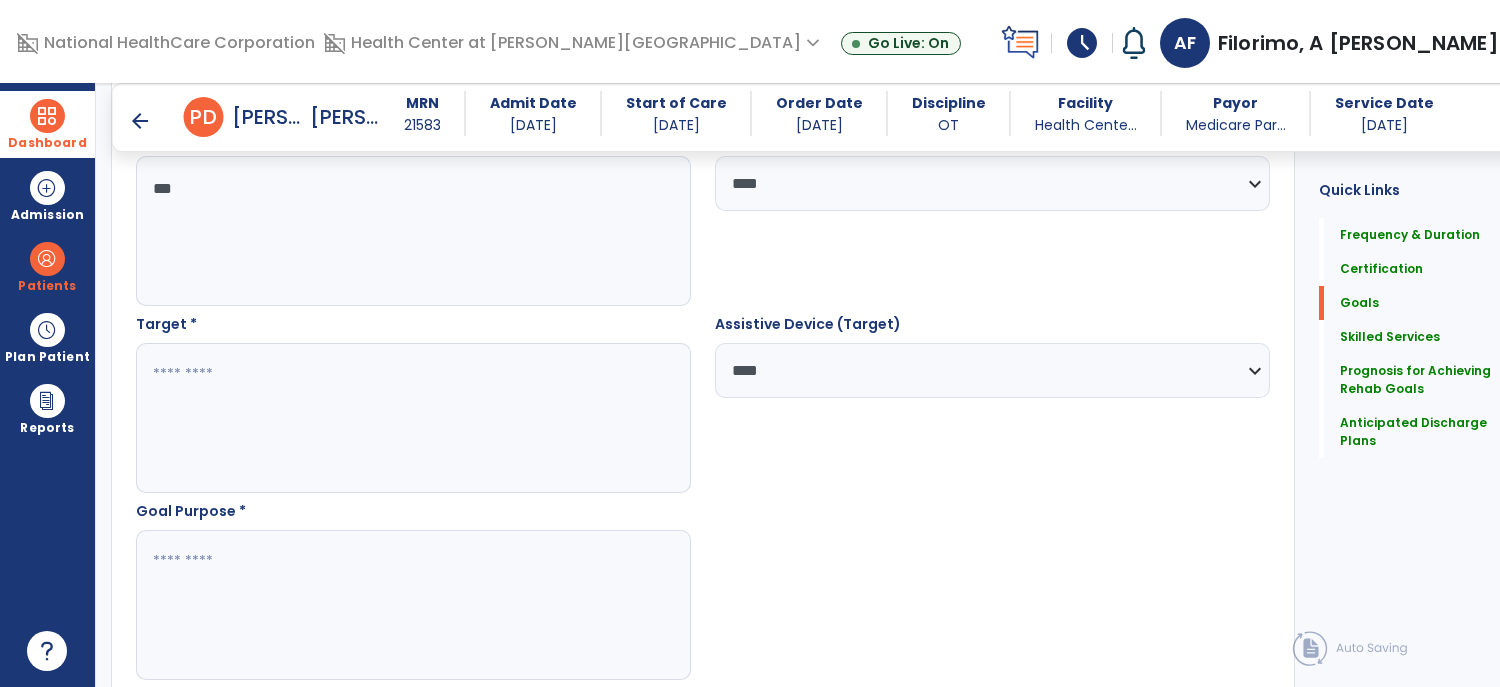 type on "***" 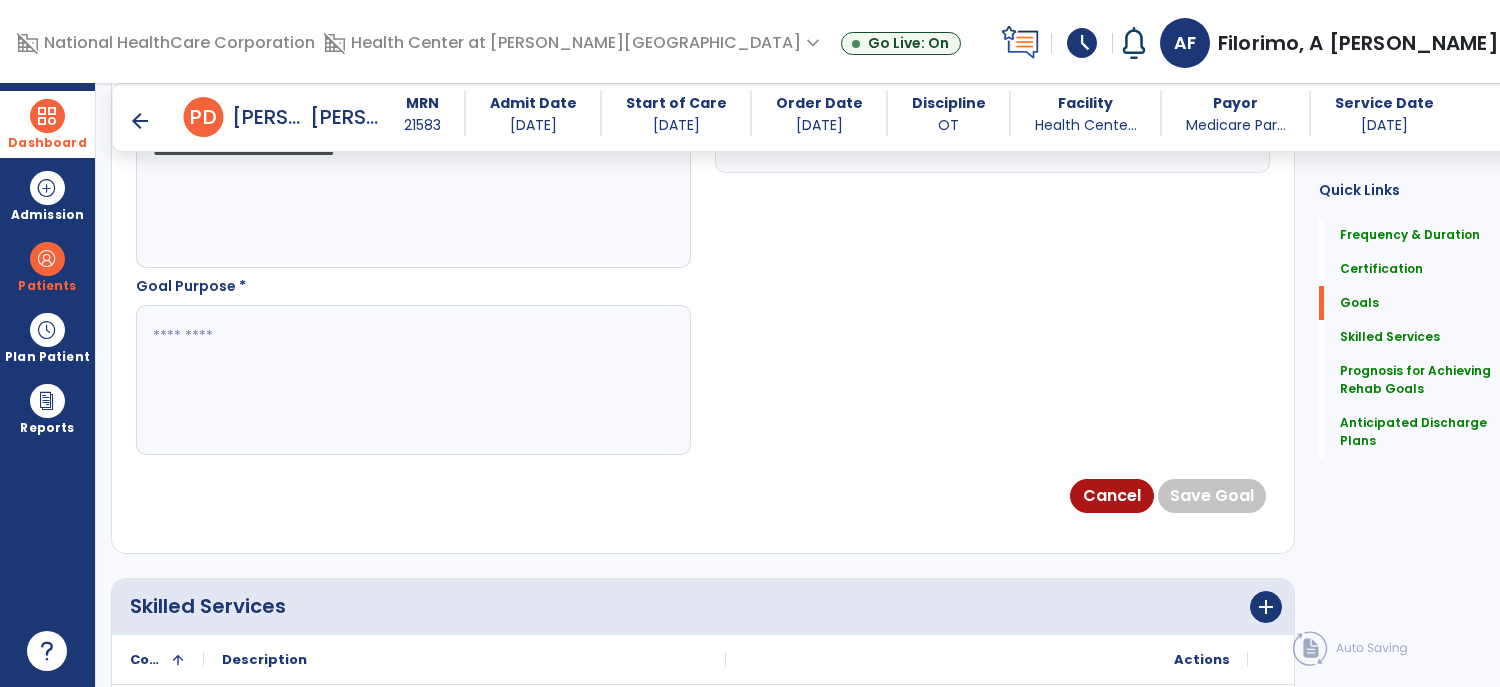 scroll, scrollTop: 1210, scrollLeft: 0, axis: vertical 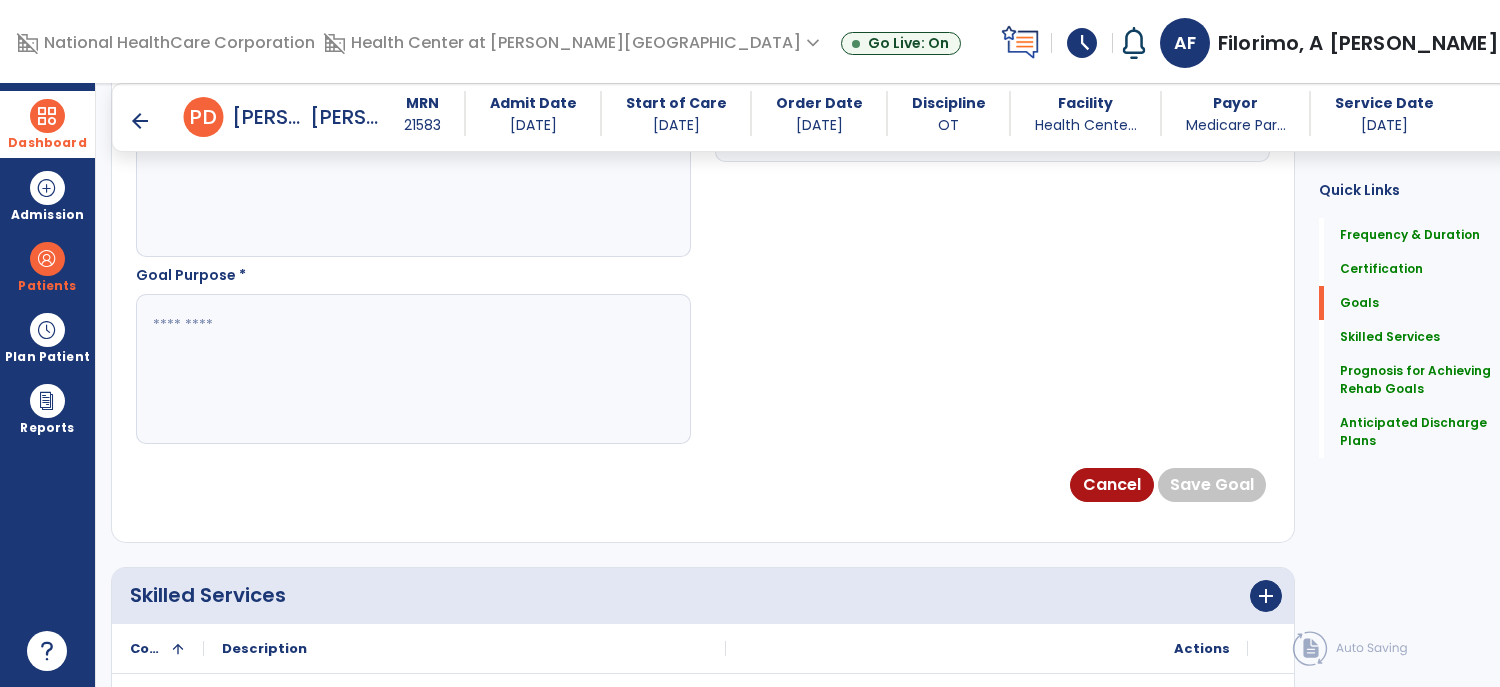type on "**********" 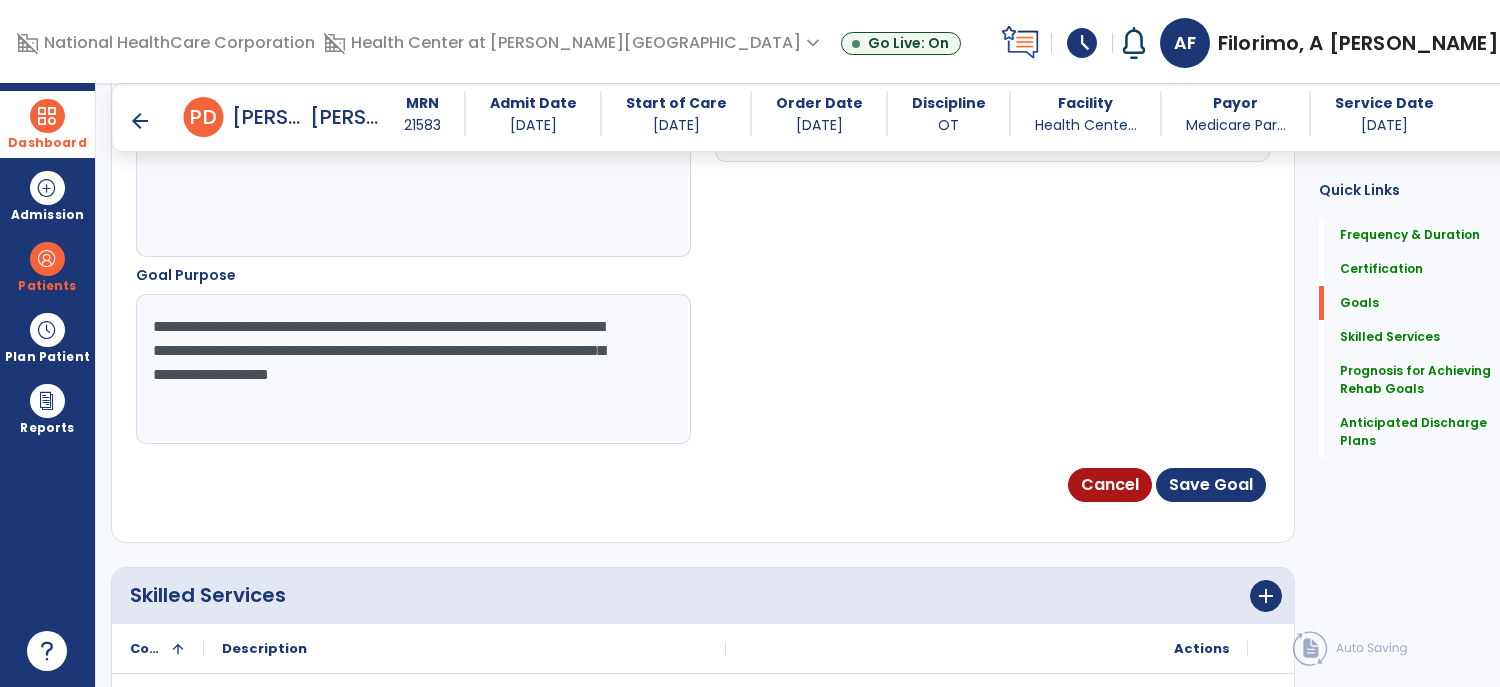 type on "**********" 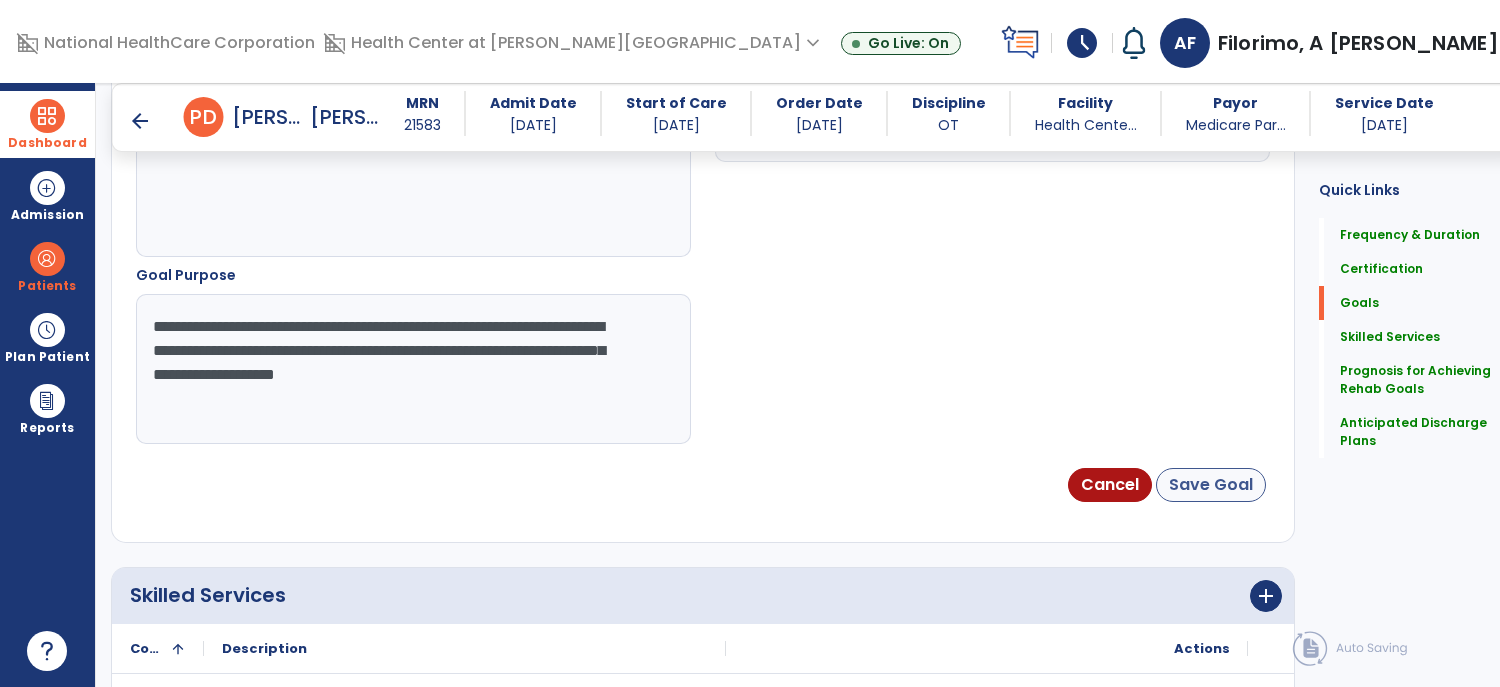 click on "Save Goal" at bounding box center [1211, 485] 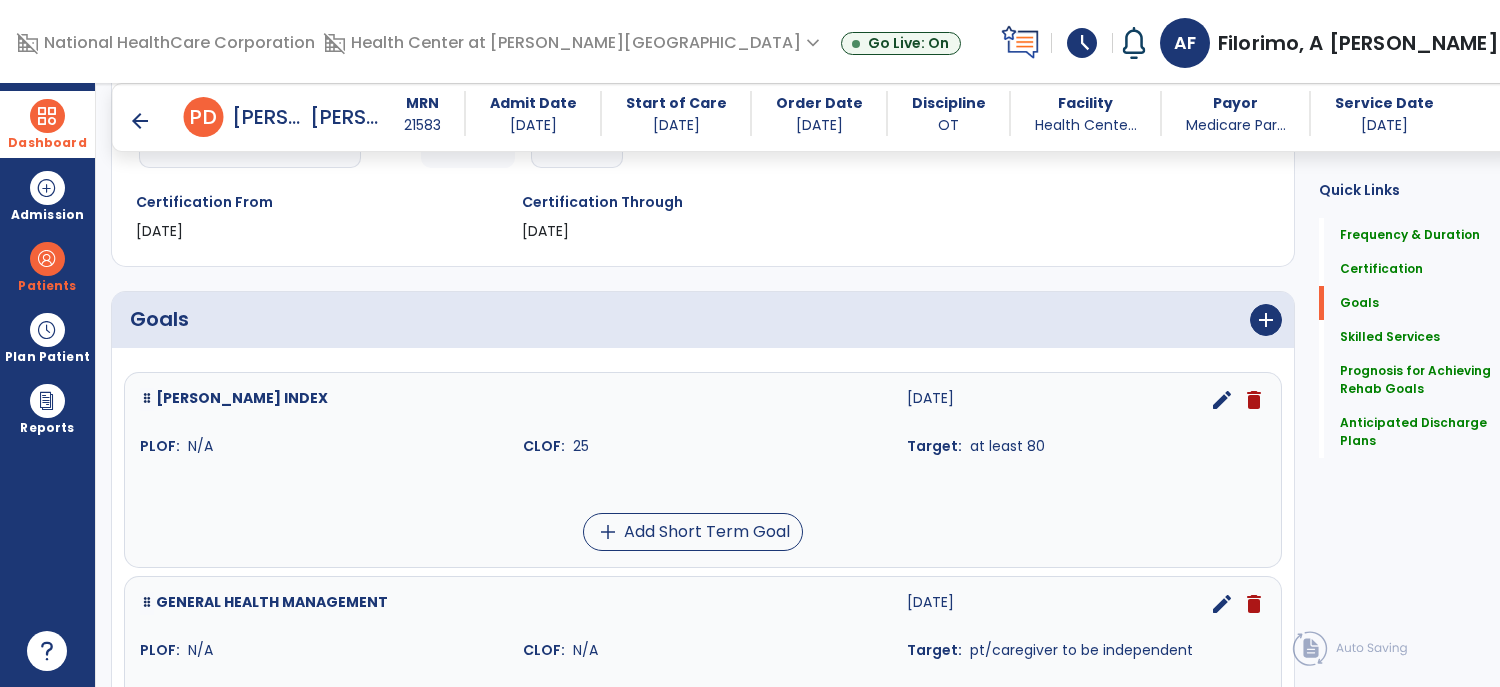 scroll, scrollTop: 325, scrollLeft: 0, axis: vertical 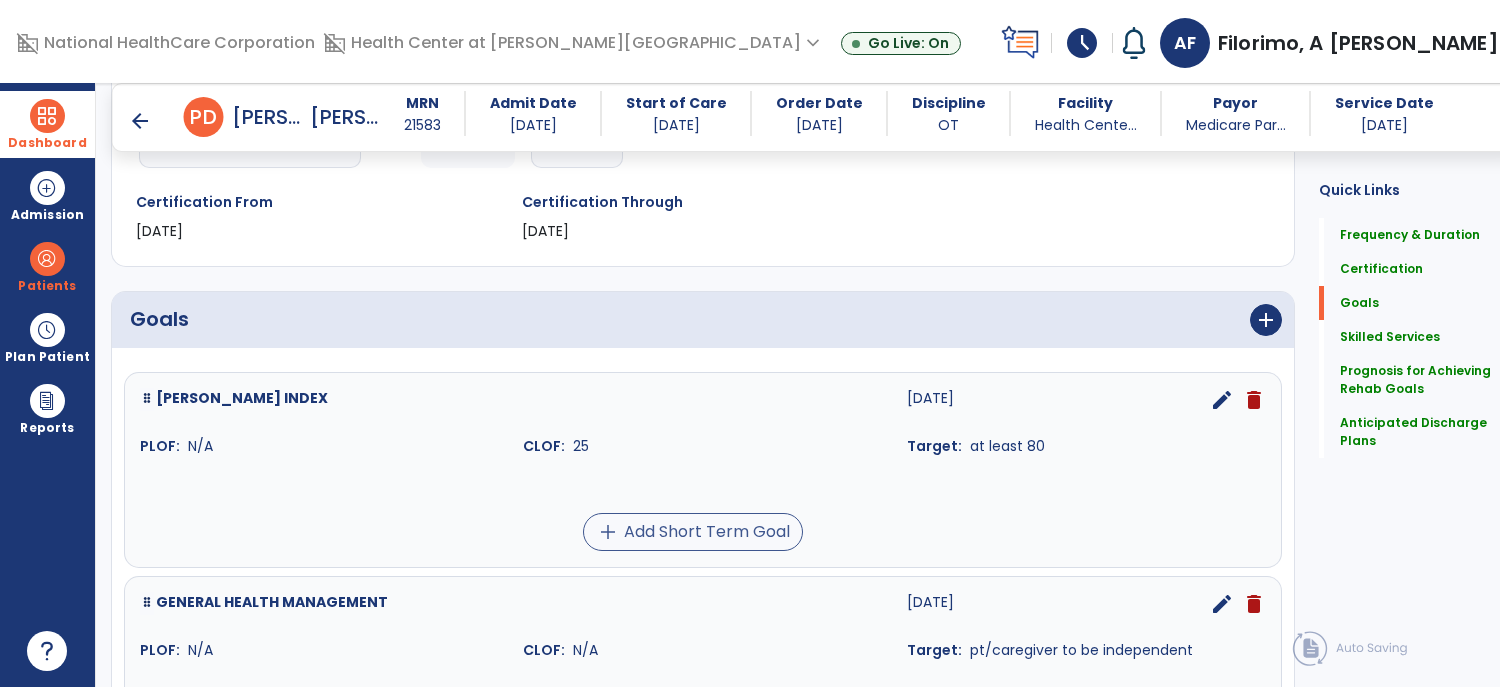 click on "add  Add Short Term Goal" at bounding box center (693, 532) 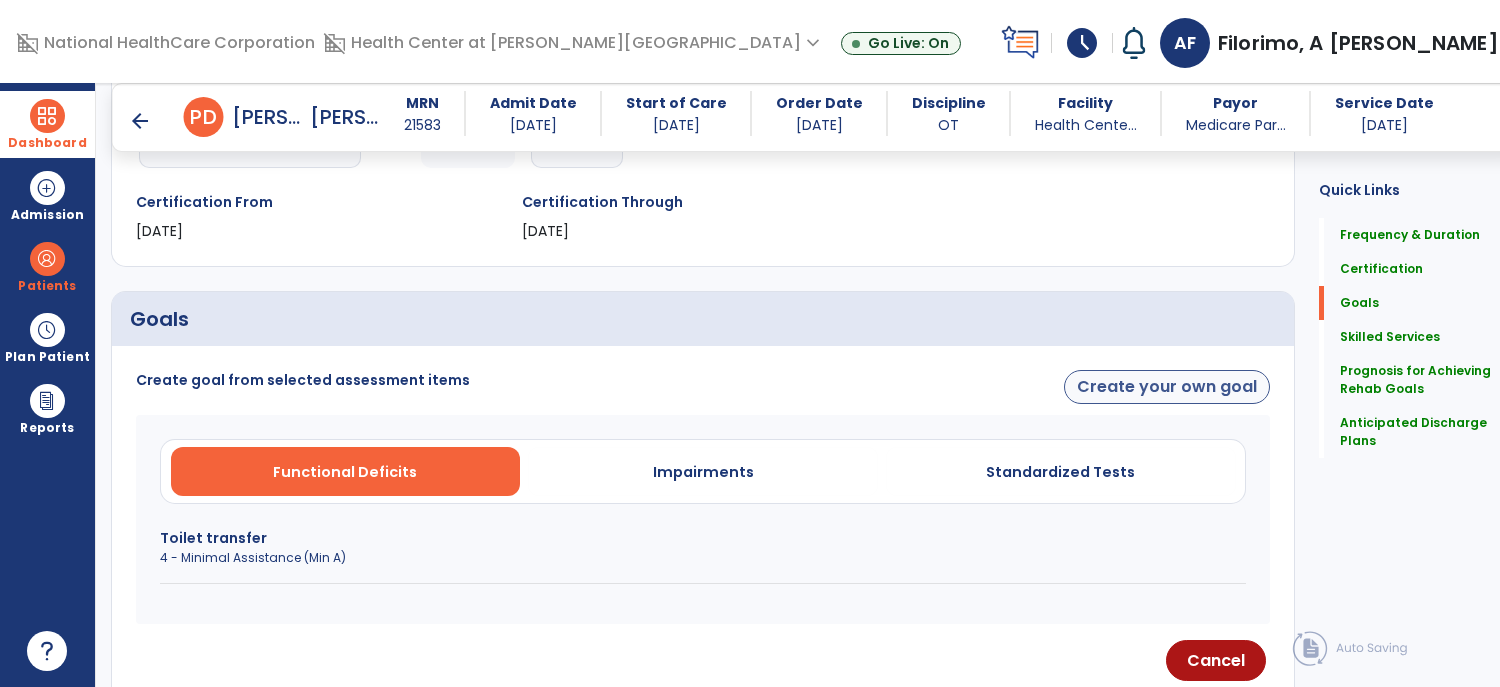 click on "Create your own goal" at bounding box center (1167, 387) 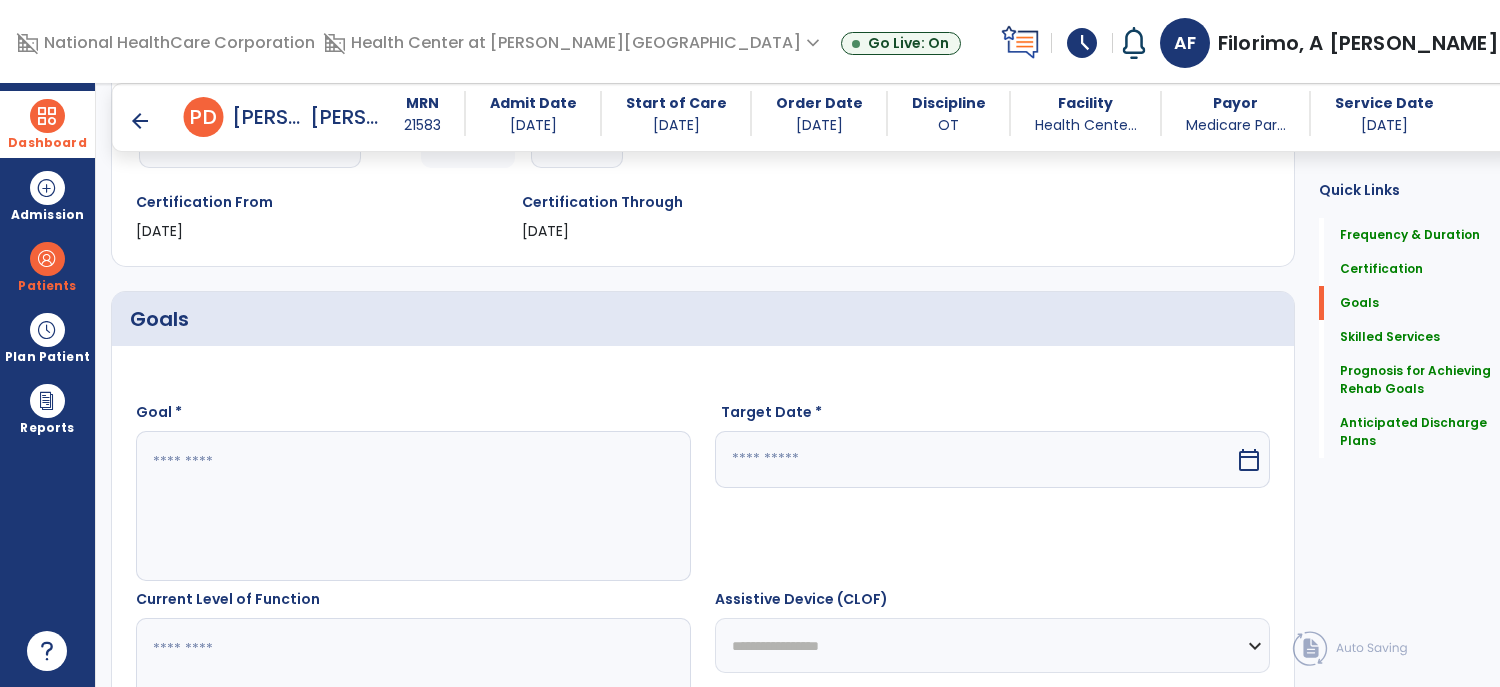 click at bounding box center [402, 506] 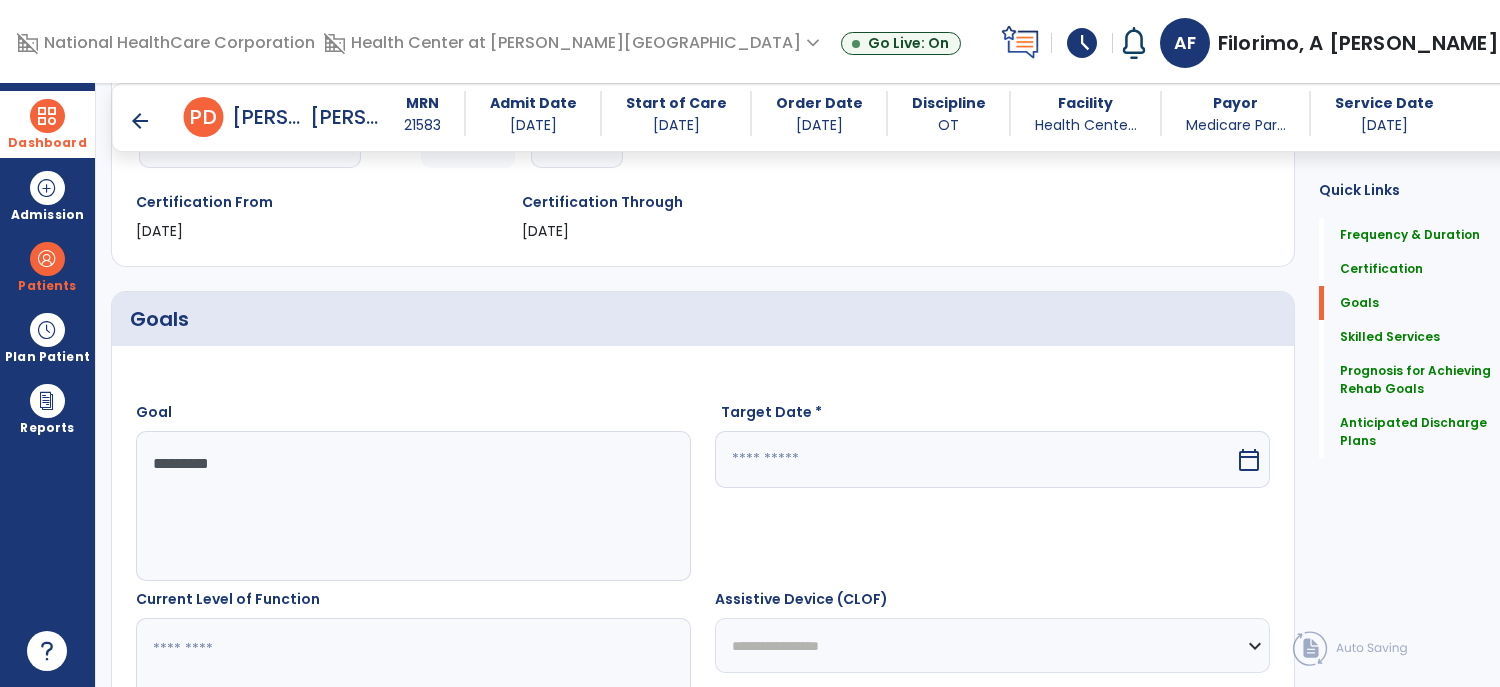 type on "*********" 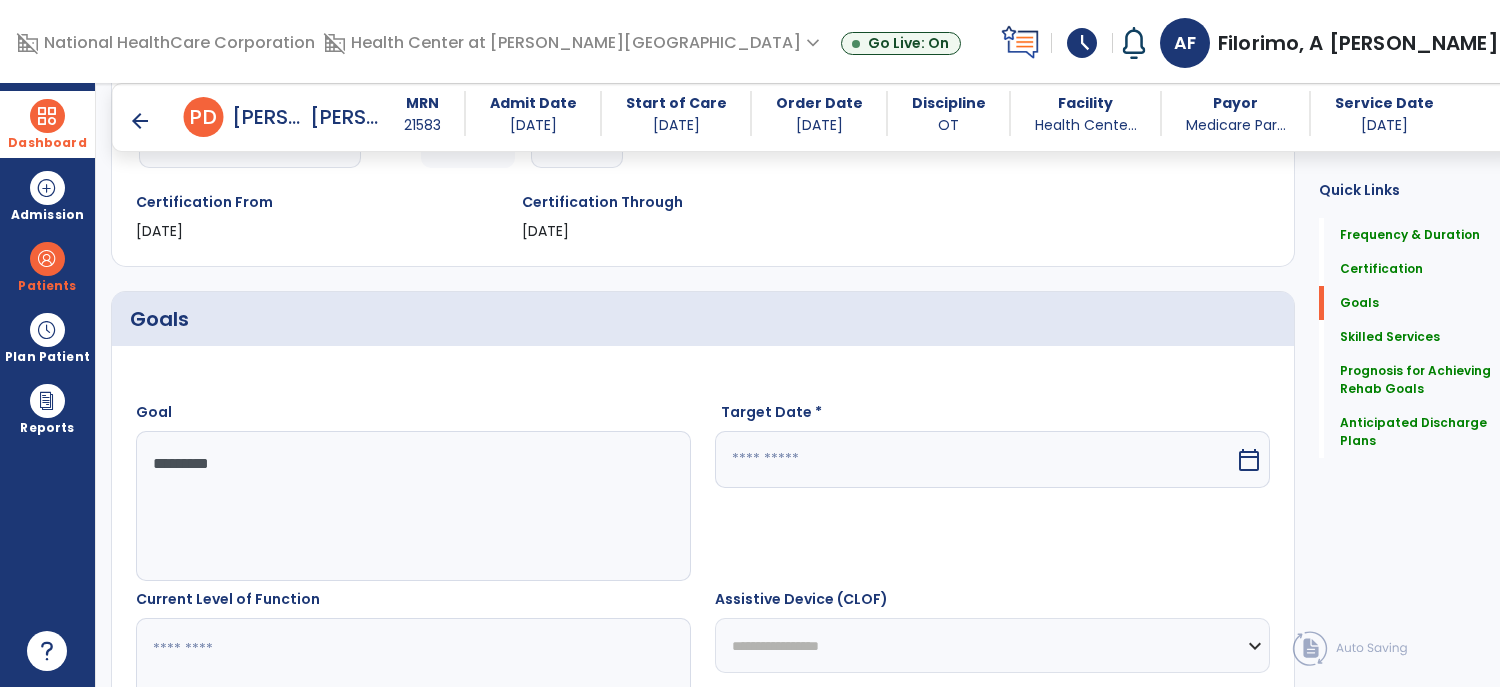 click at bounding box center (975, 459) 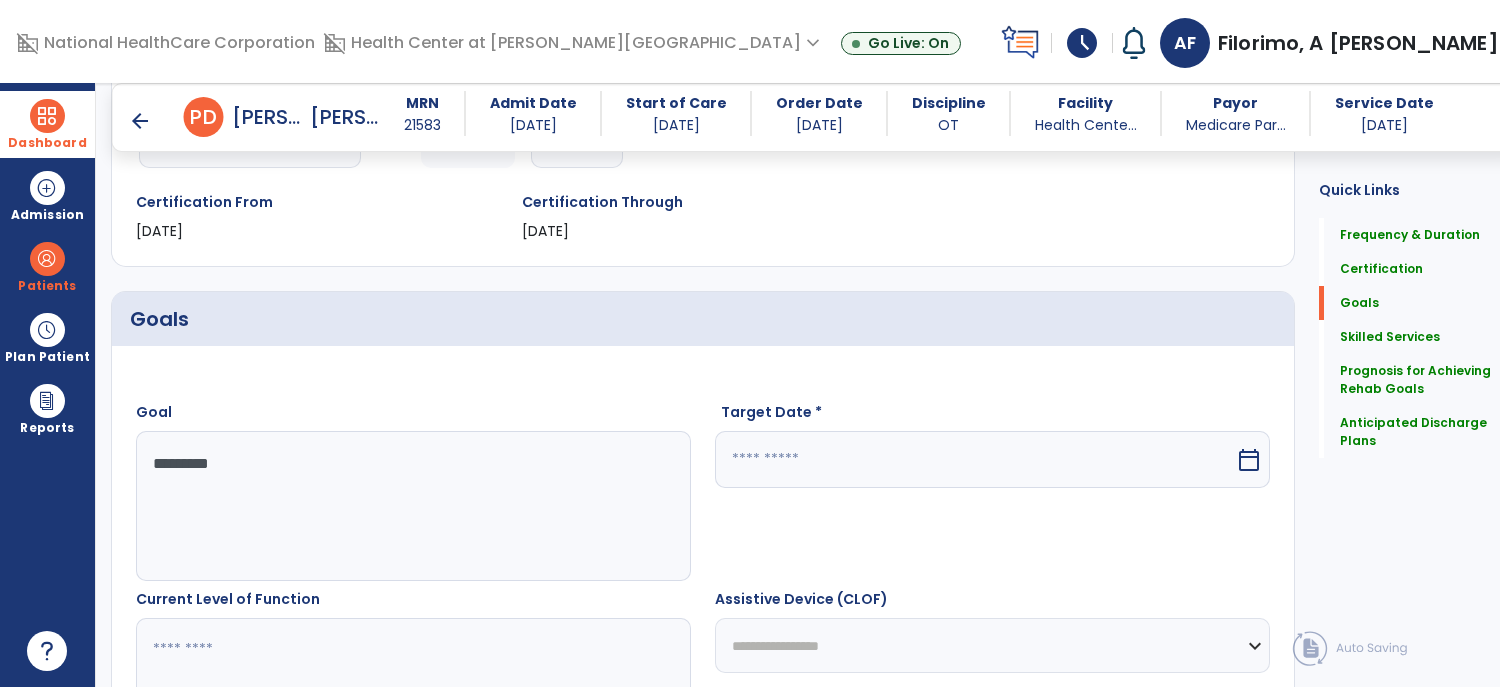 select on "*" 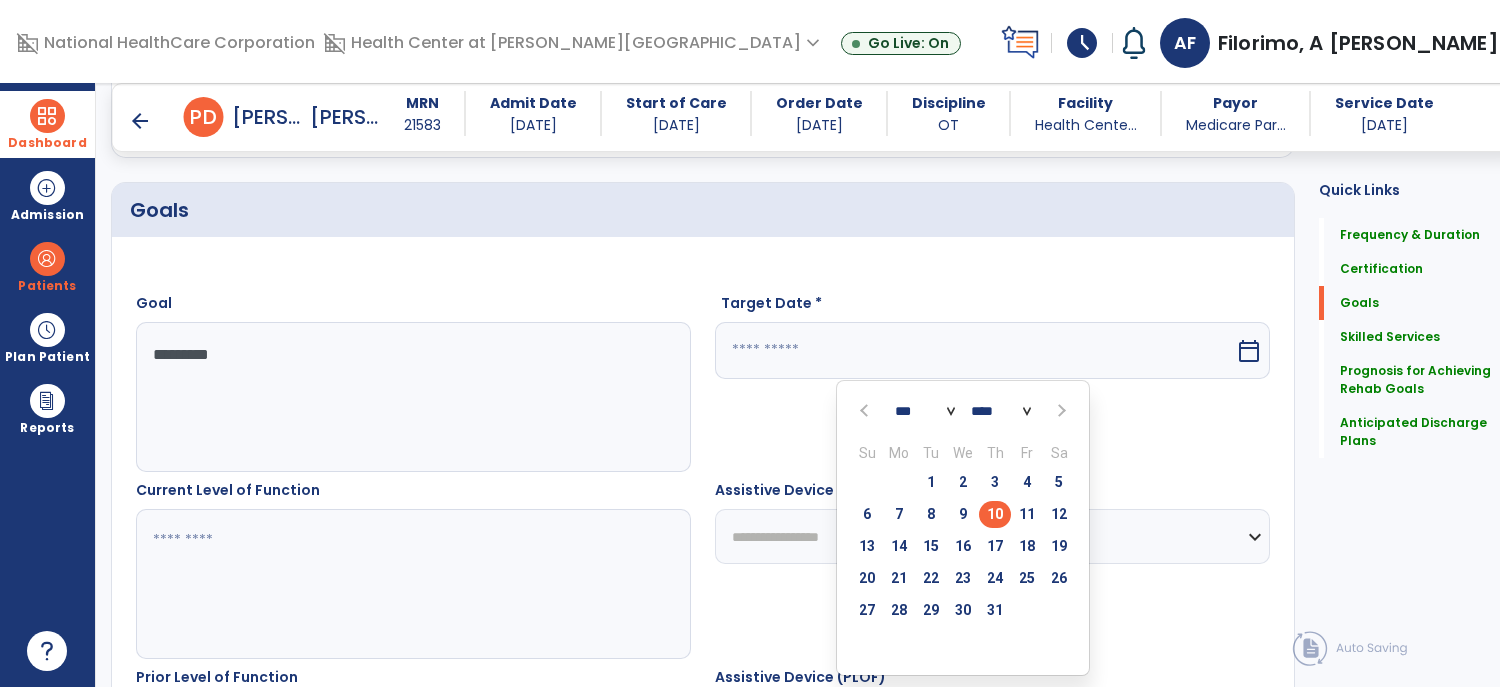 scroll, scrollTop: 435, scrollLeft: 0, axis: vertical 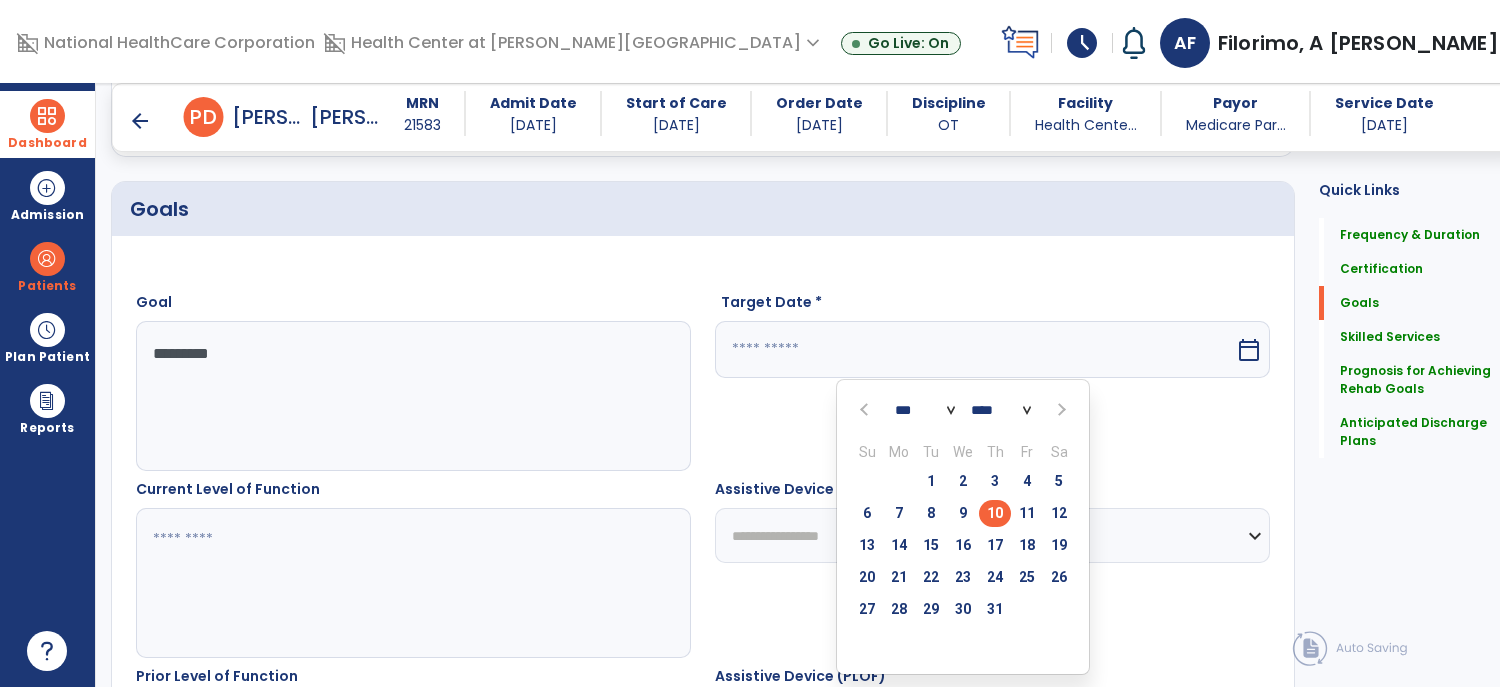 click at bounding box center (1060, 410) 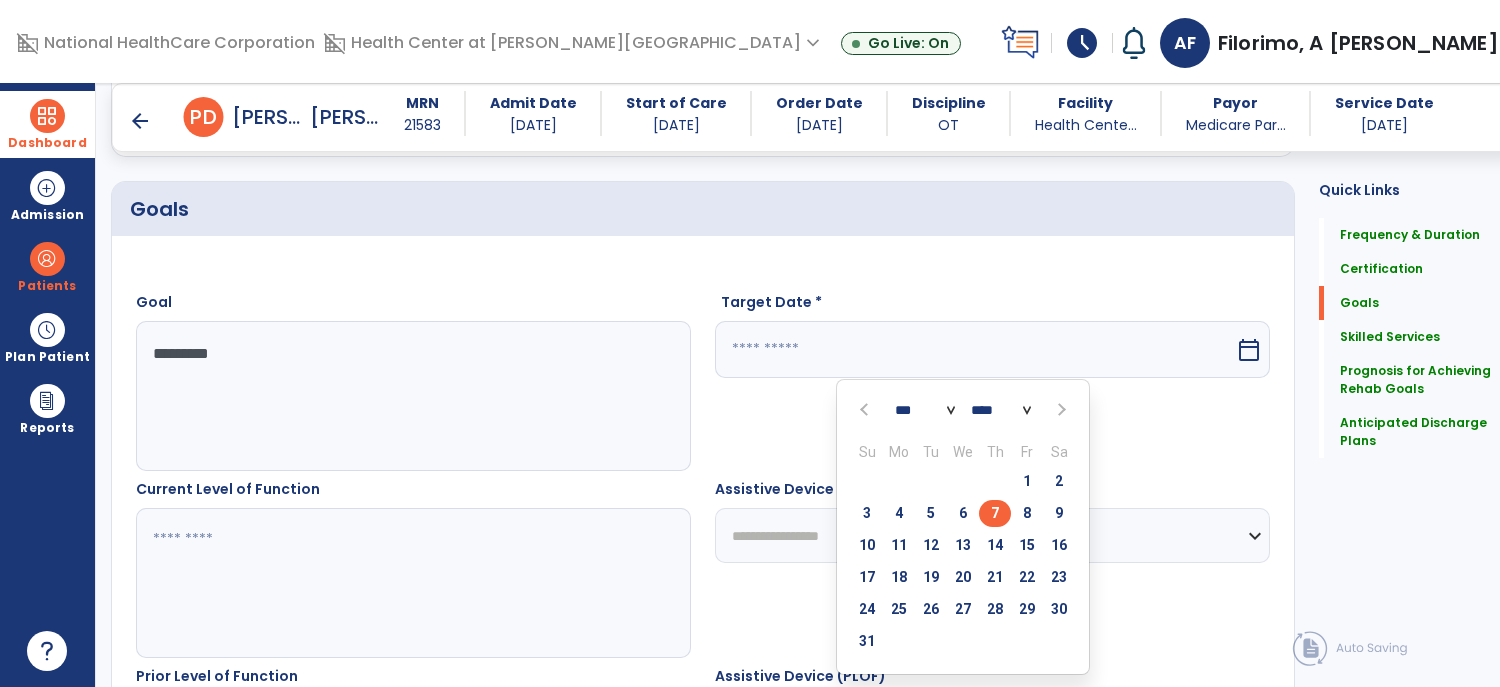 click on "7" at bounding box center (995, 513) 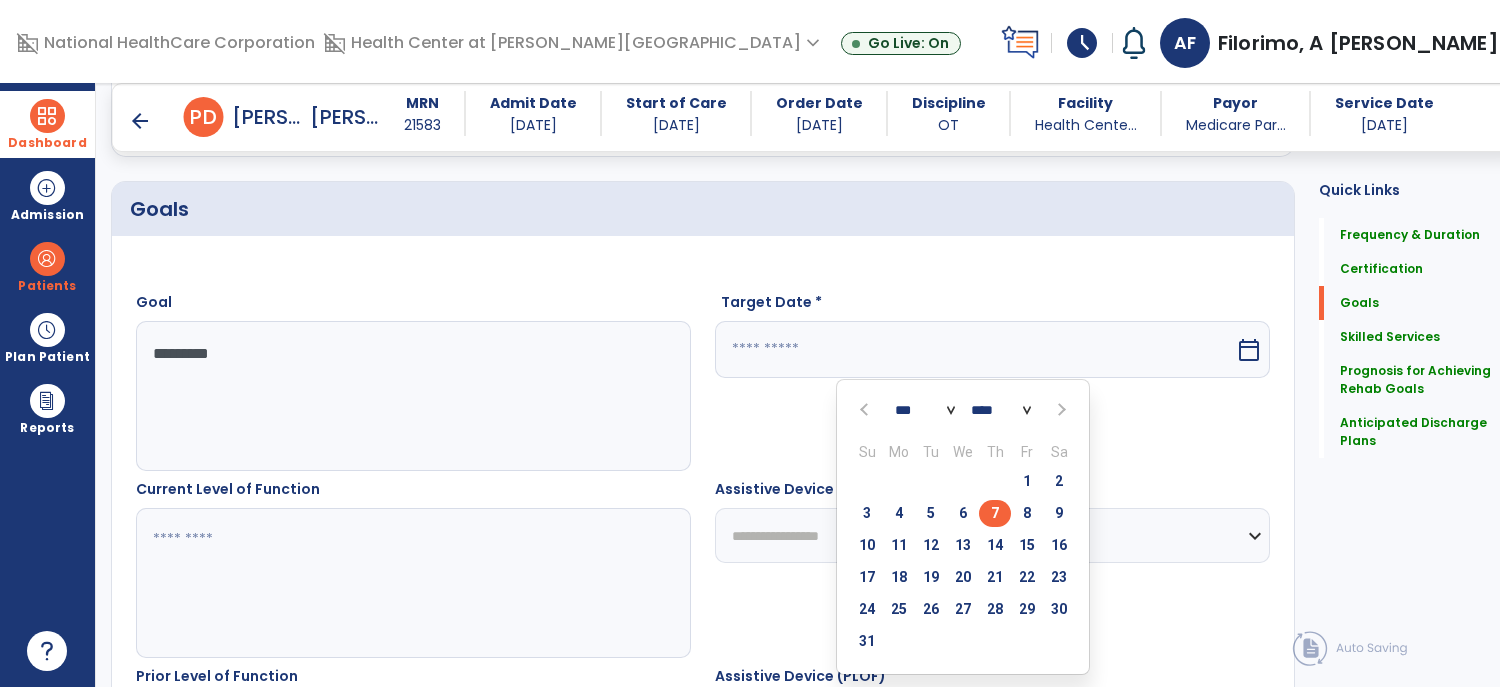 type on "********" 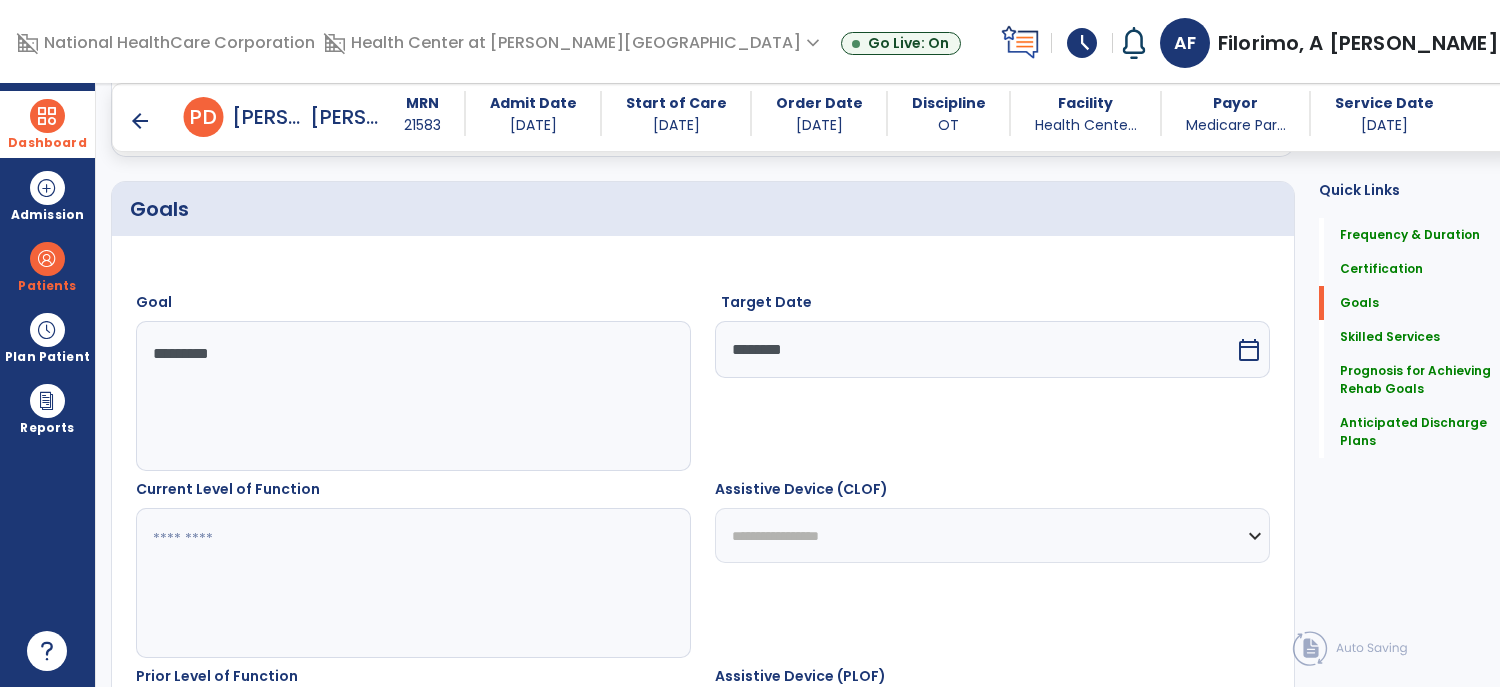 click on "**********" at bounding box center [992, 535] 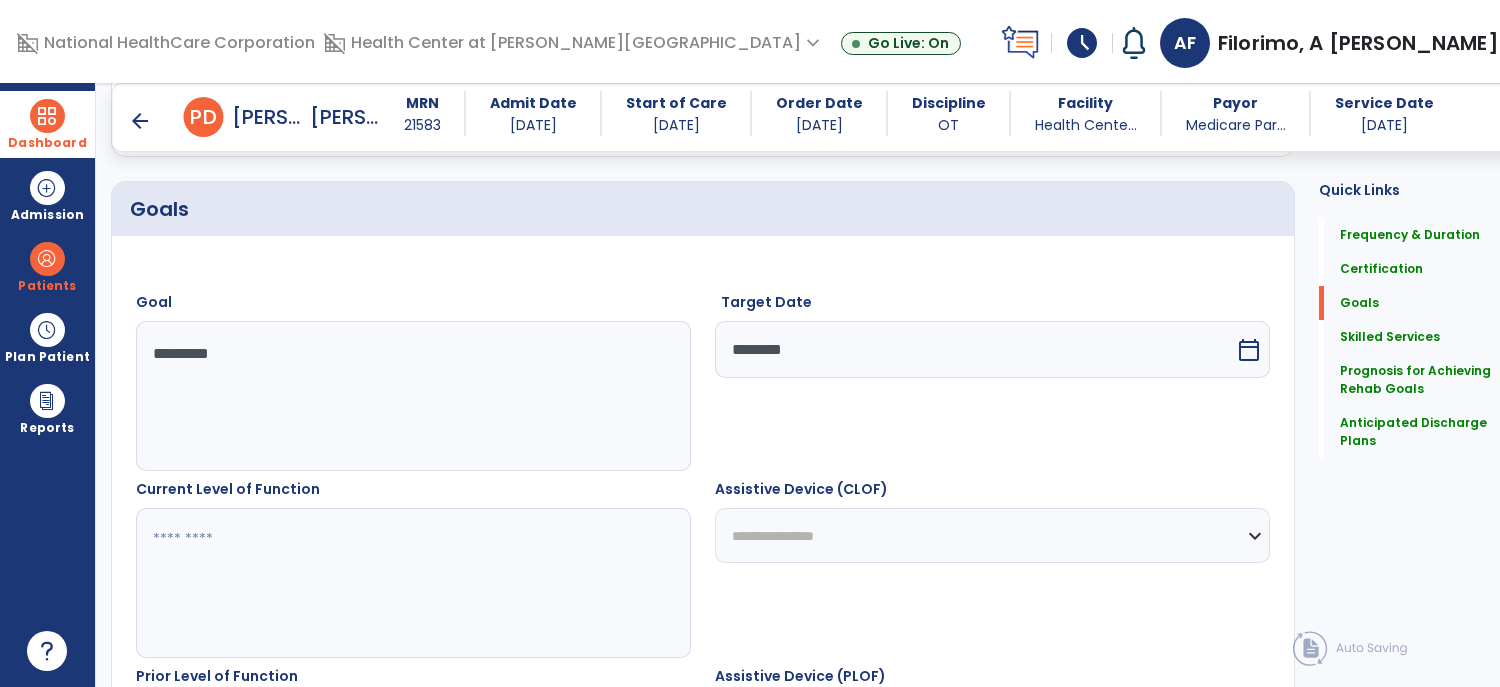 click on "**********" at bounding box center [992, 535] 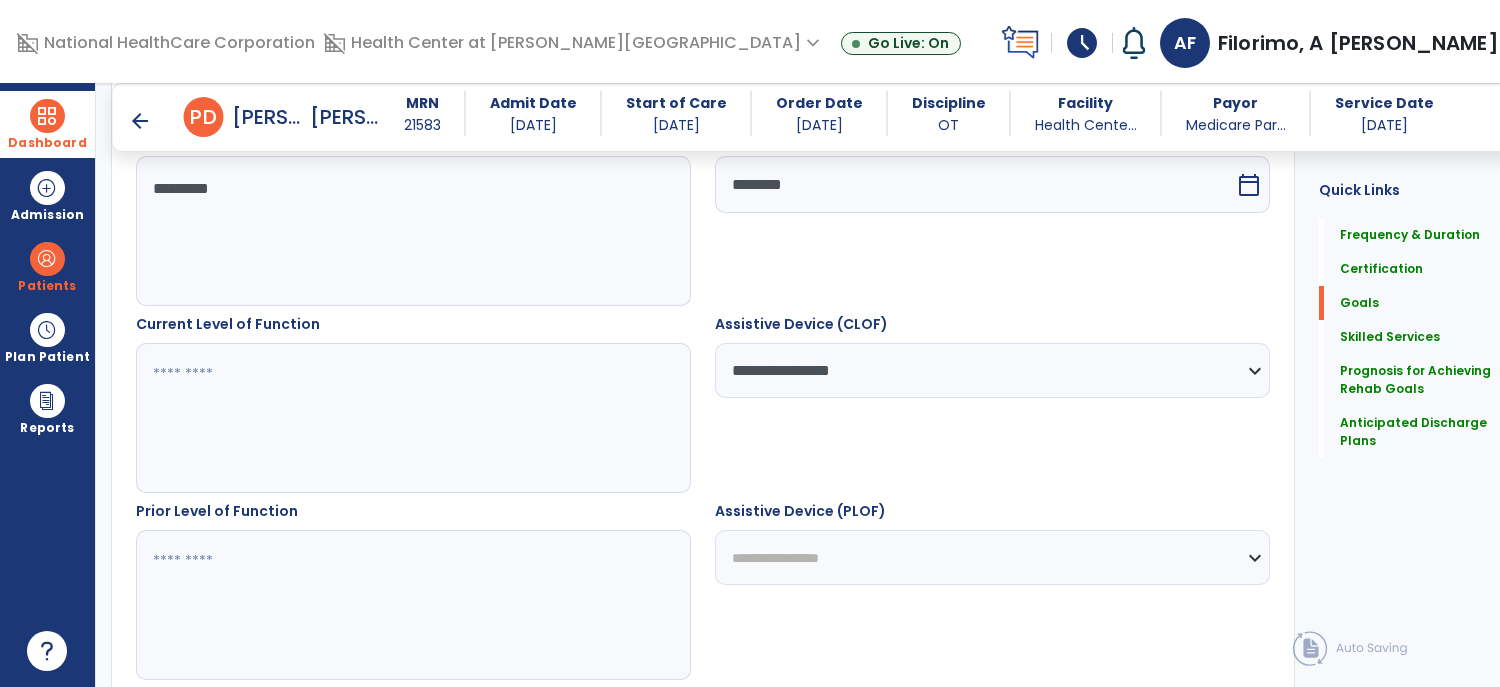 scroll, scrollTop: 632, scrollLeft: 0, axis: vertical 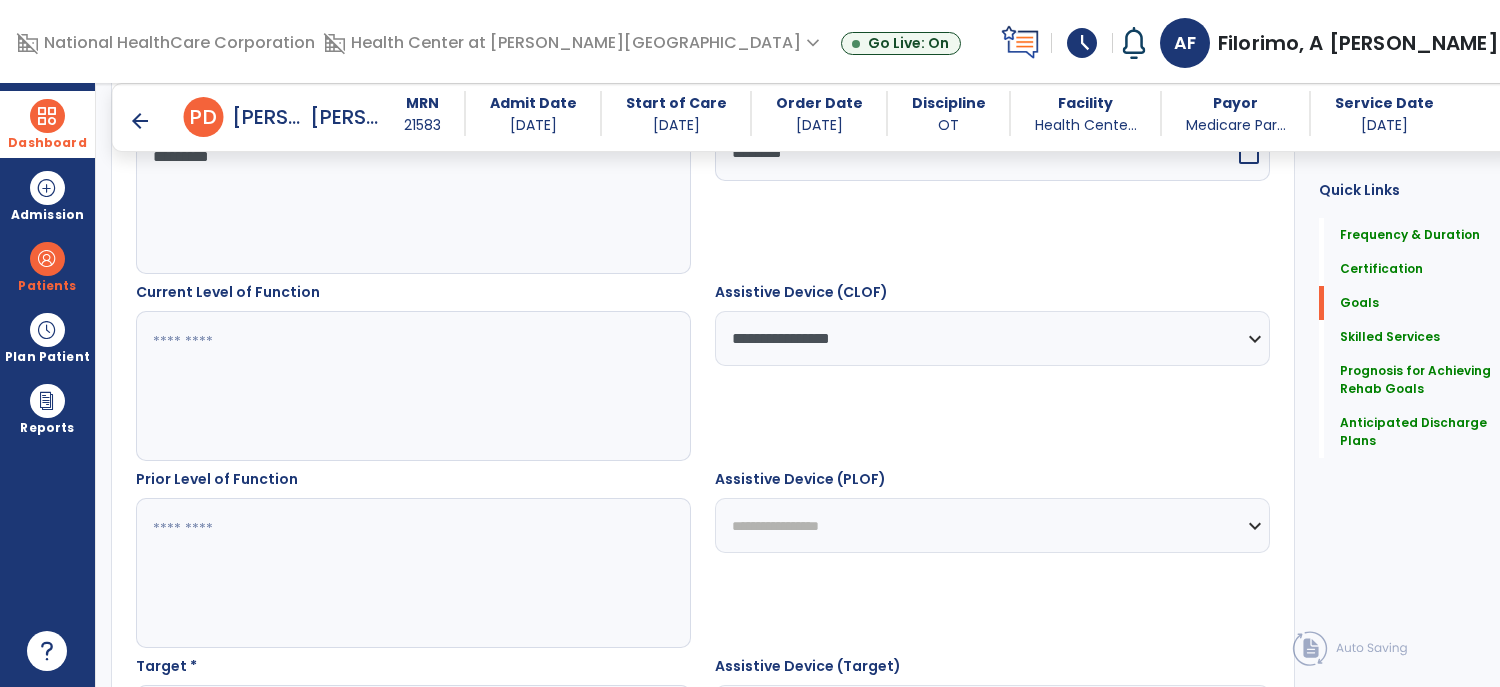 click on "**********" at bounding box center [992, 525] 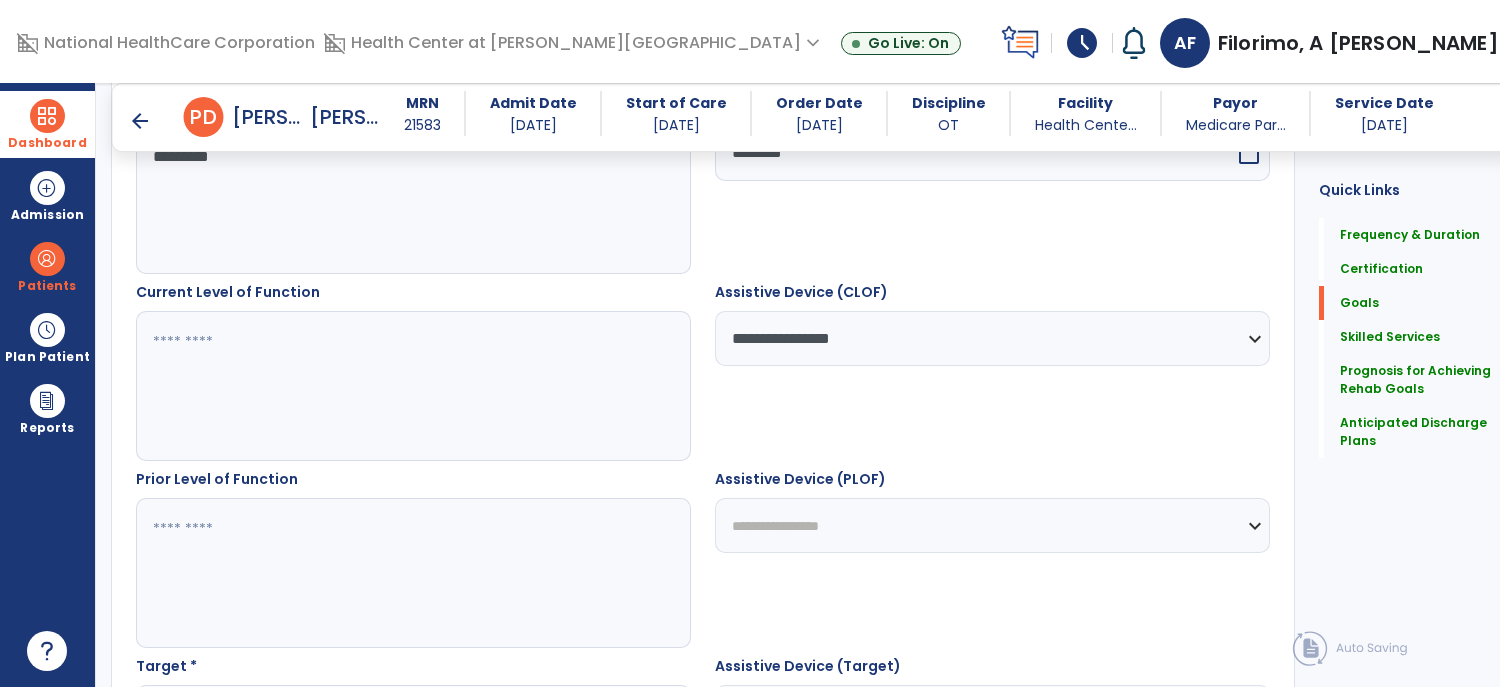 select on "****" 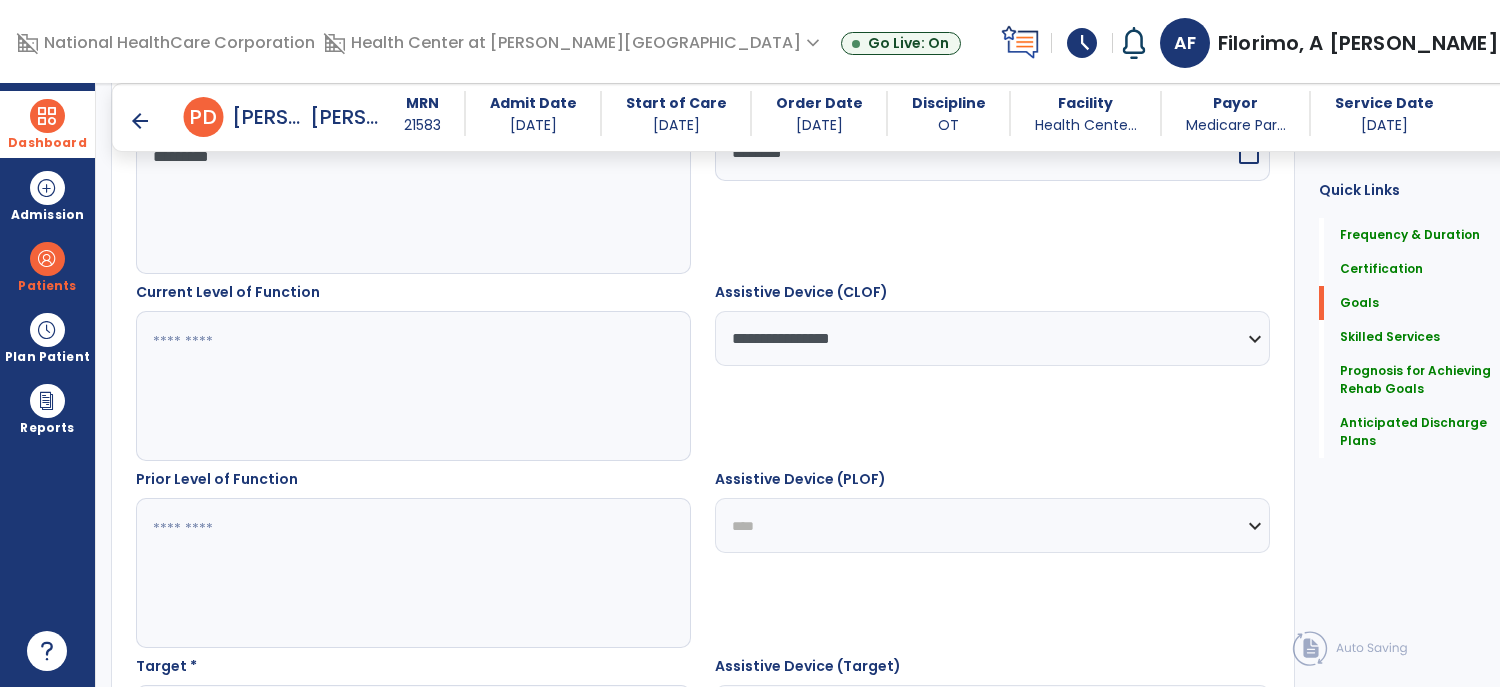 click on "**********" at bounding box center (992, 525) 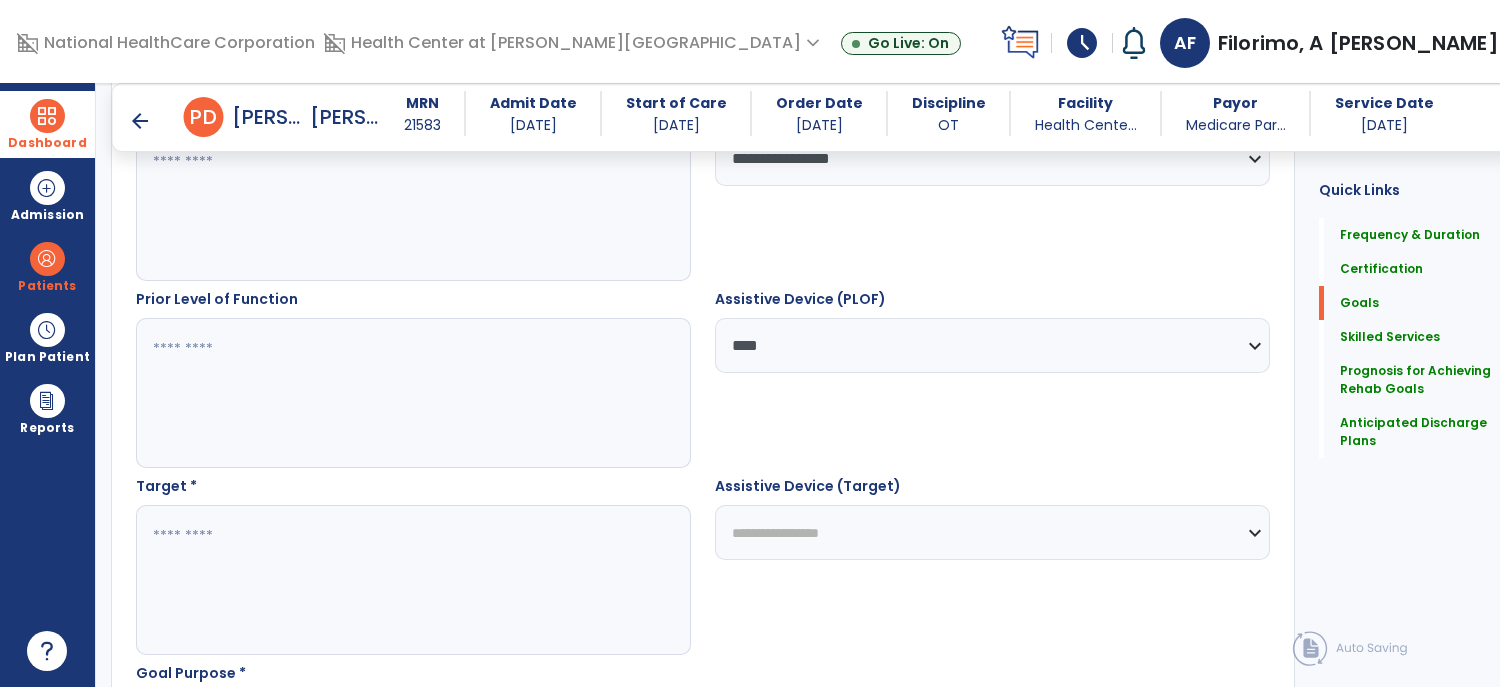 scroll, scrollTop: 813, scrollLeft: 0, axis: vertical 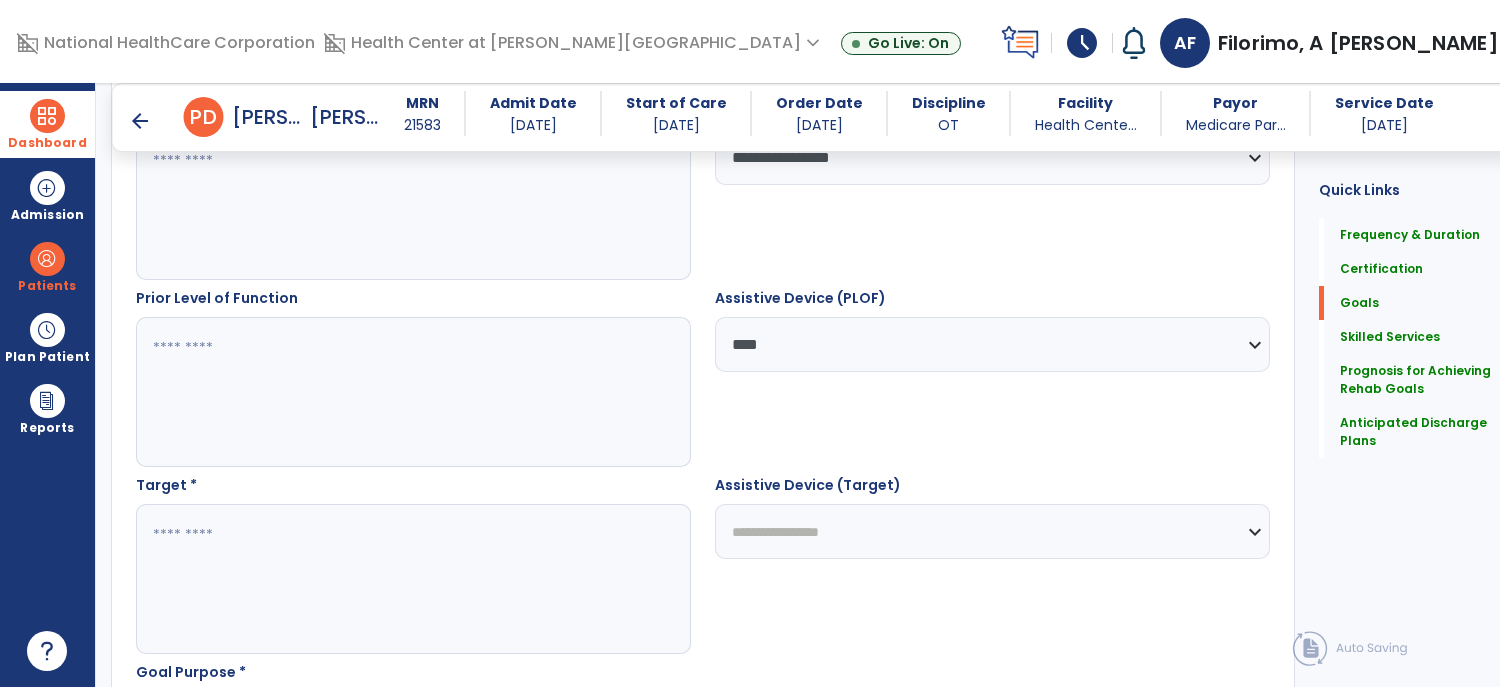 click on "**********" at bounding box center (992, 531) 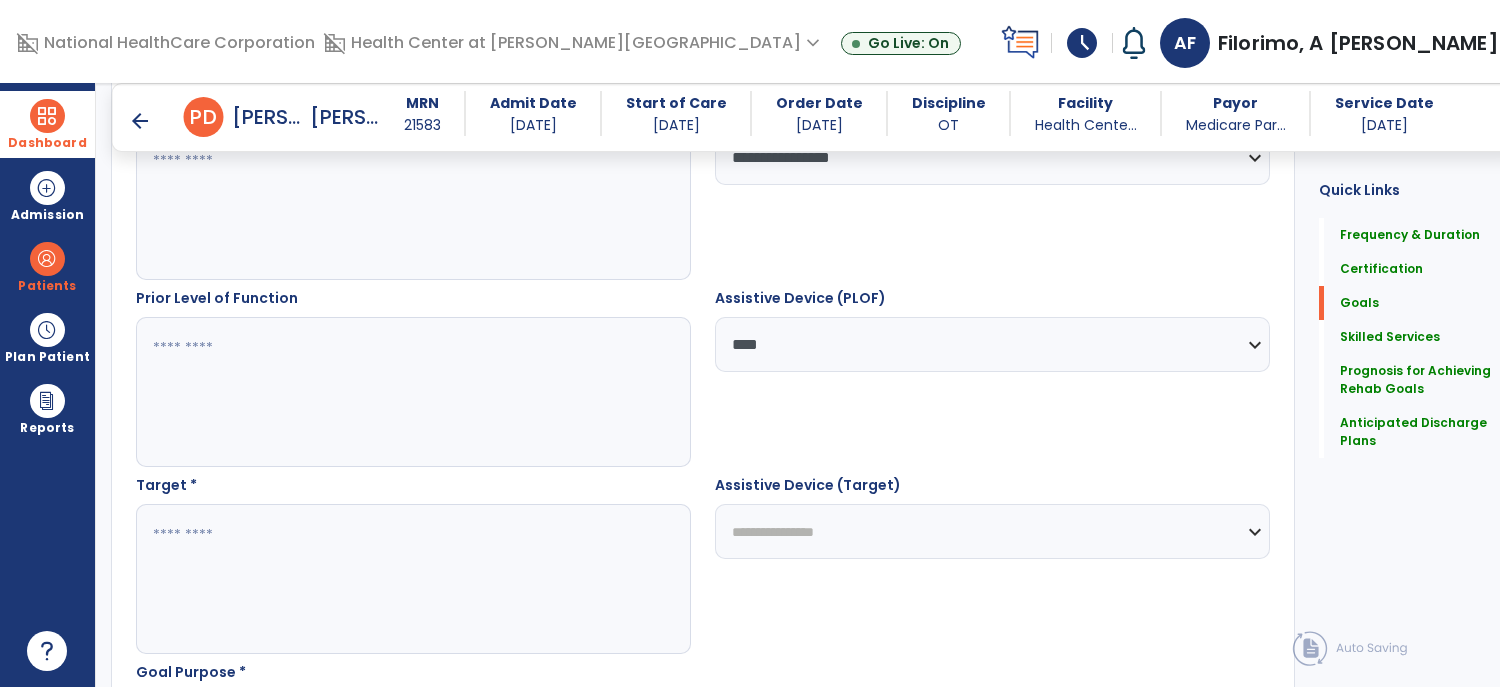 click on "**********" at bounding box center (992, 531) 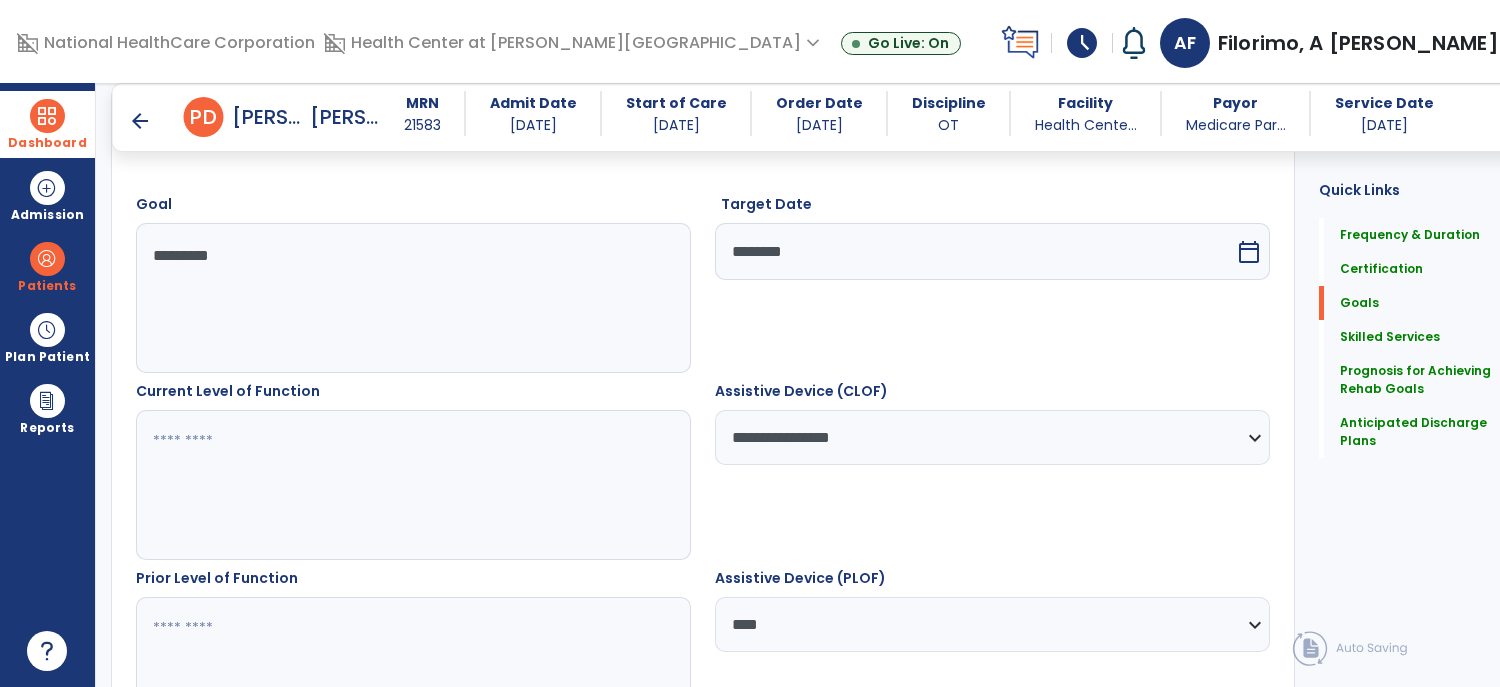 scroll, scrollTop: 534, scrollLeft: 0, axis: vertical 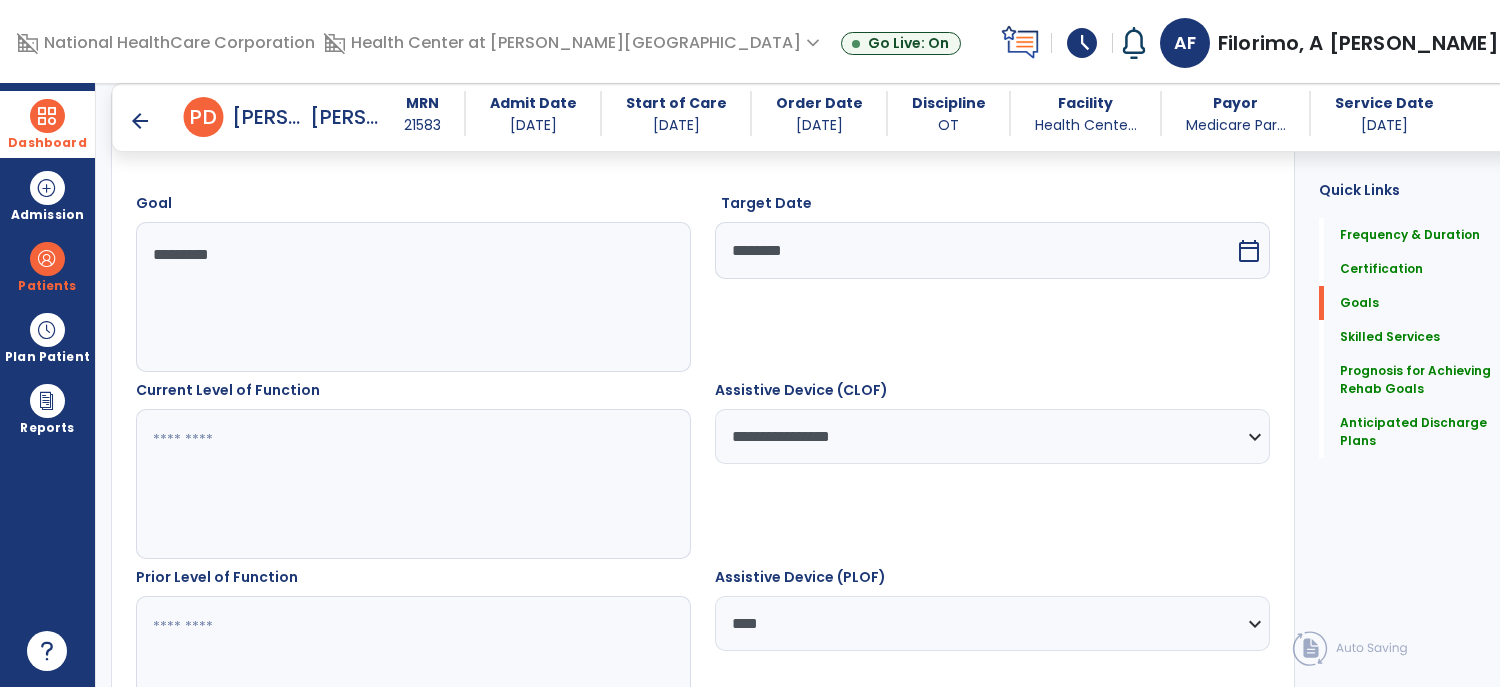 click at bounding box center [402, 484] 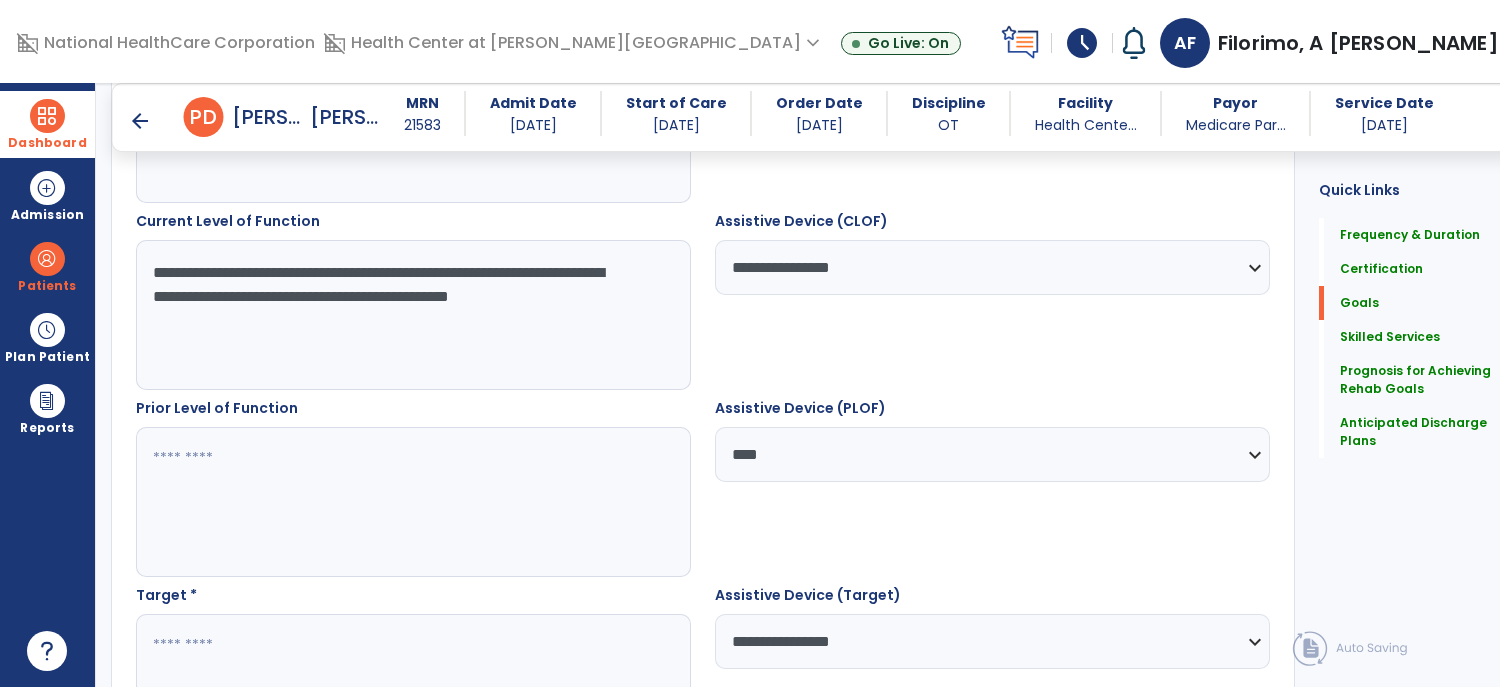 scroll, scrollTop: 733, scrollLeft: 0, axis: vertical 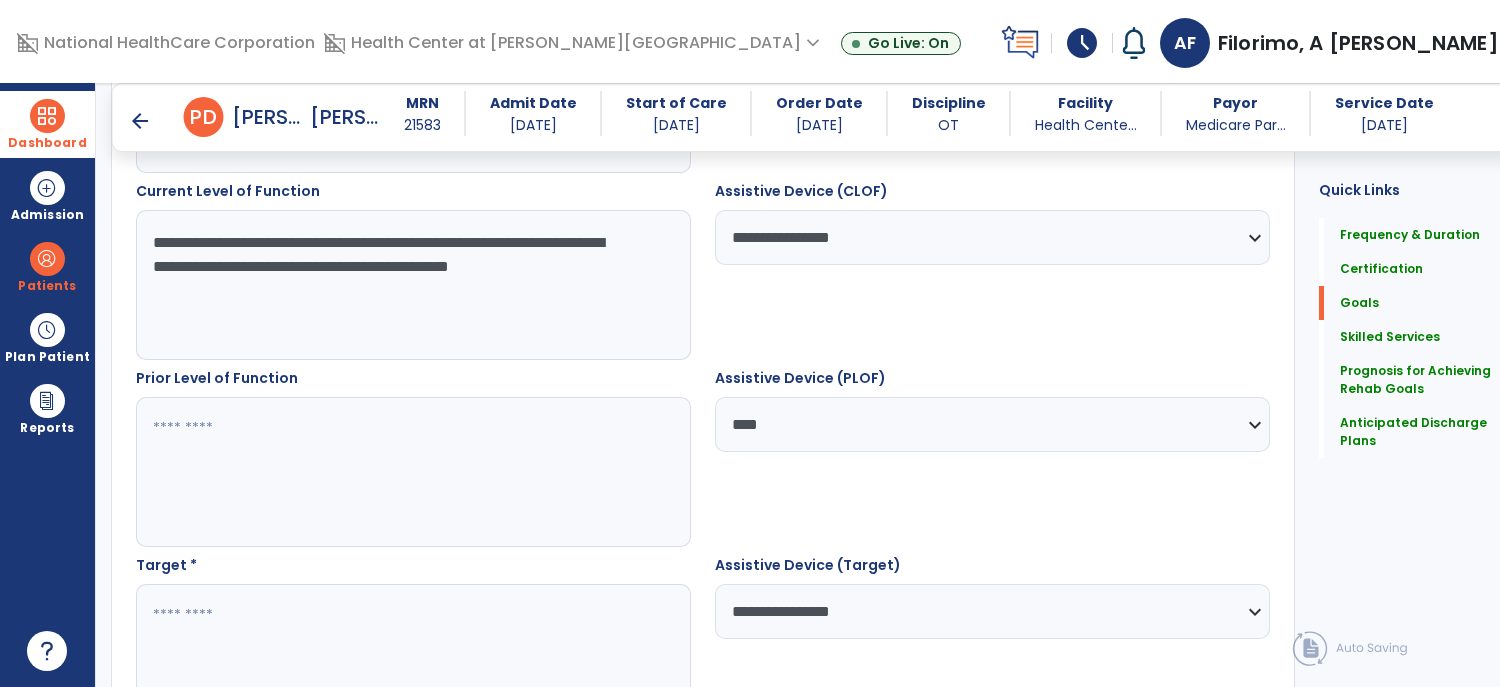 type on "**********" 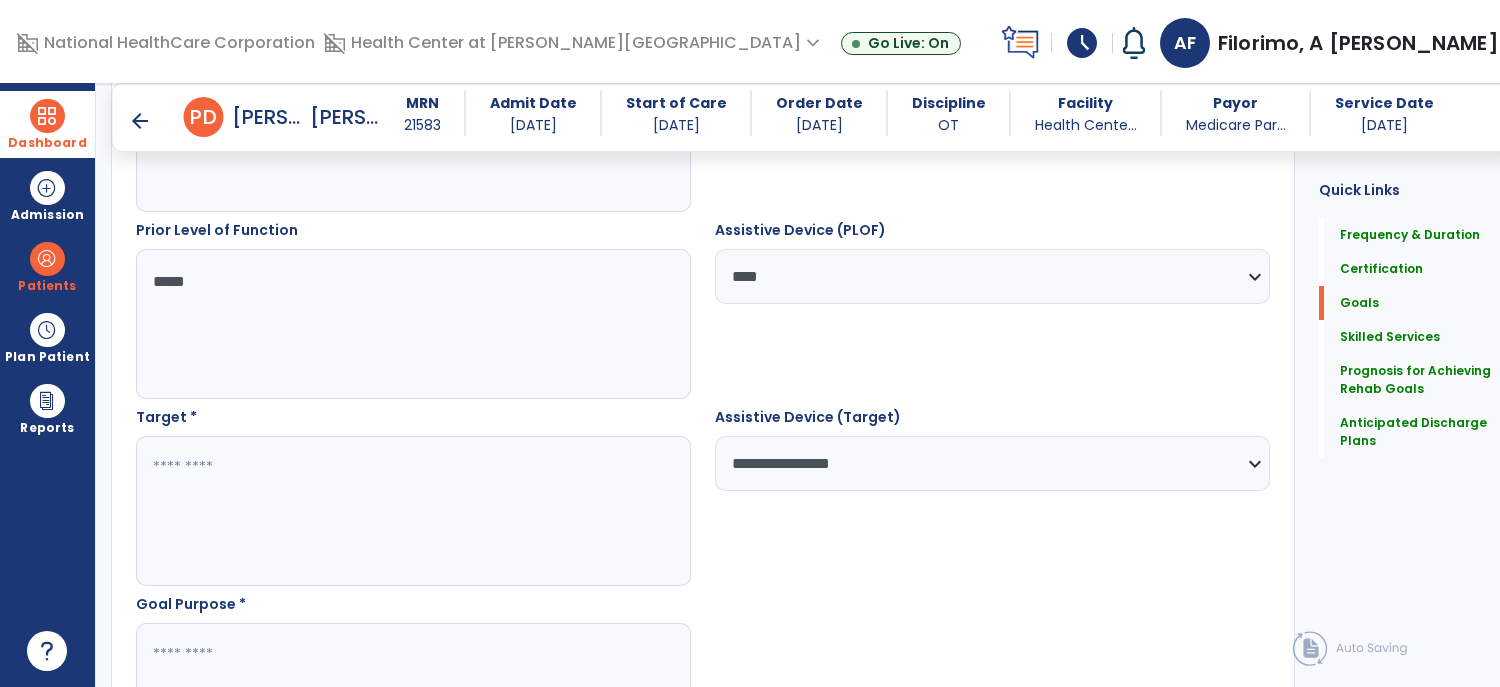scroll, scrollTop: 904, scrollLeft: 0, axis: vertical 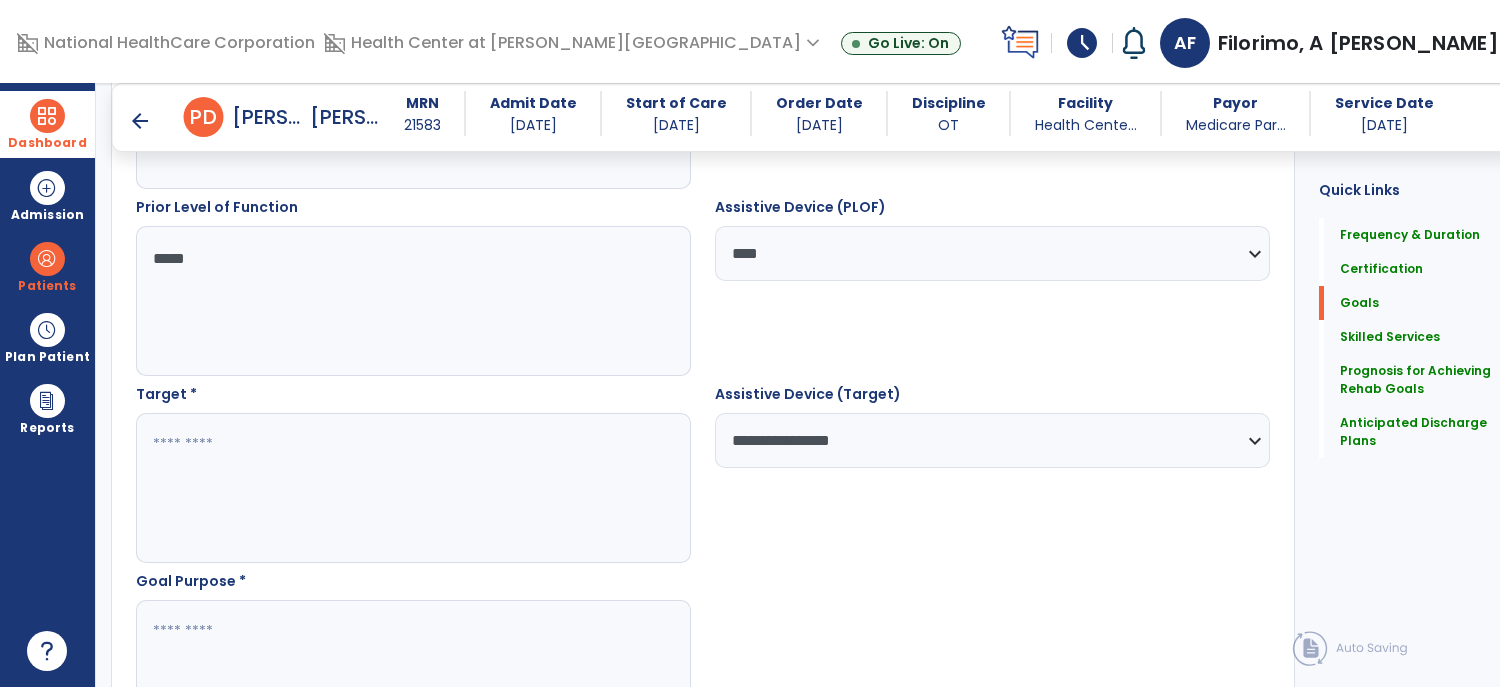 type on "*****" 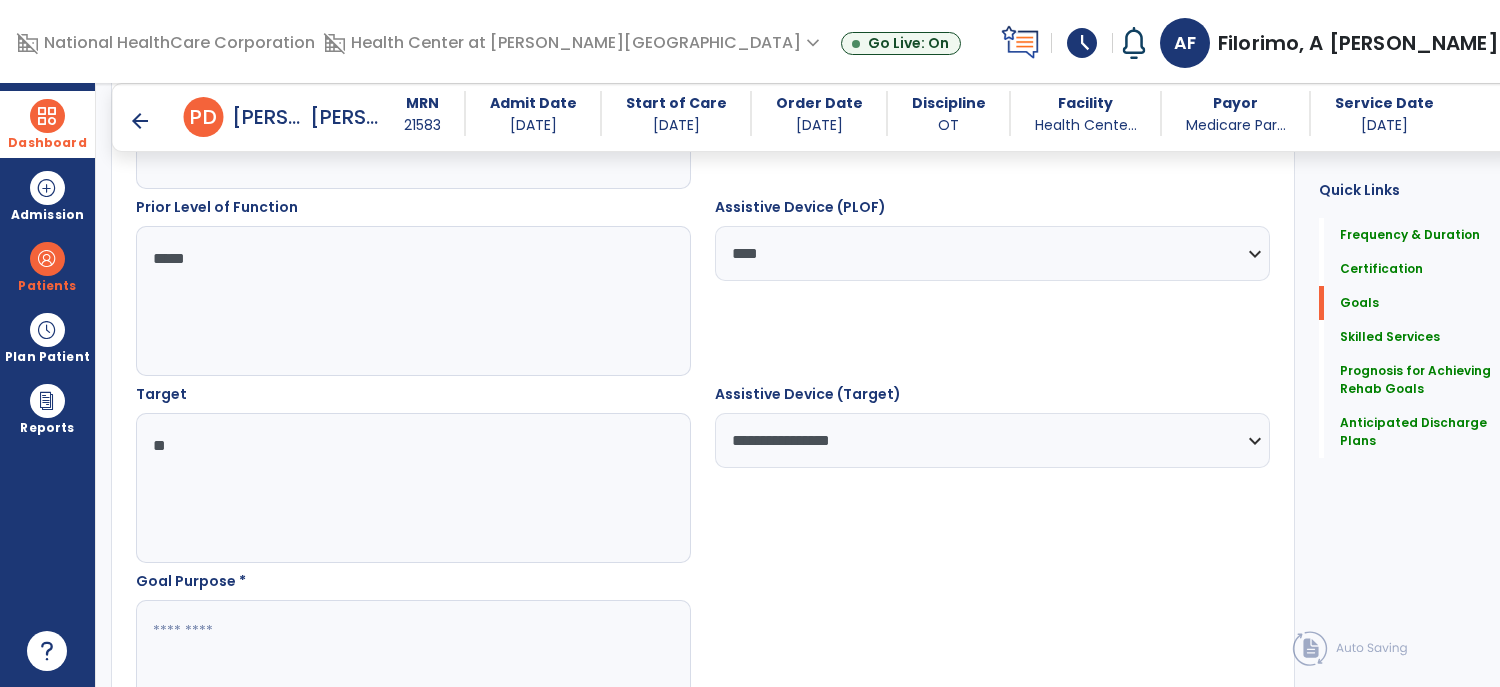 type on "*" 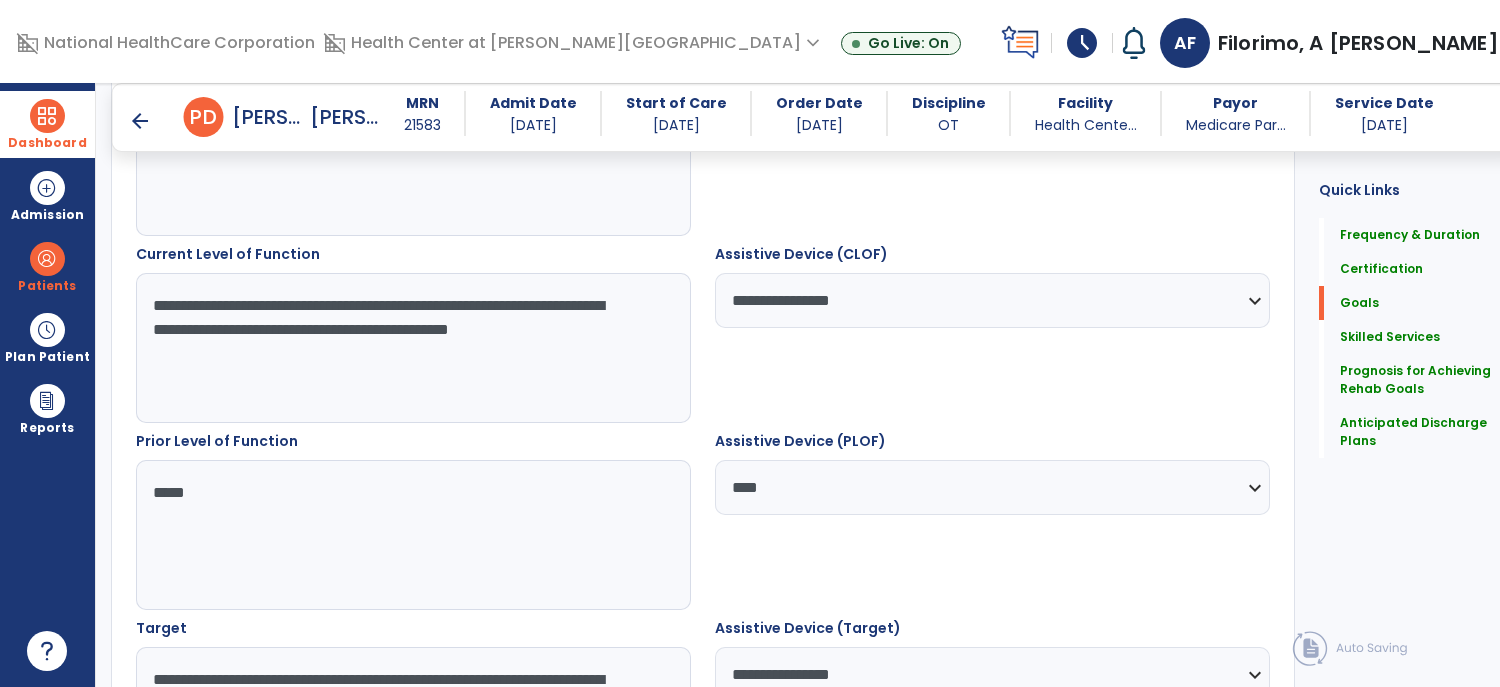 scroll, scrollTop: 671, scrollLeft: 0, axis: vertical 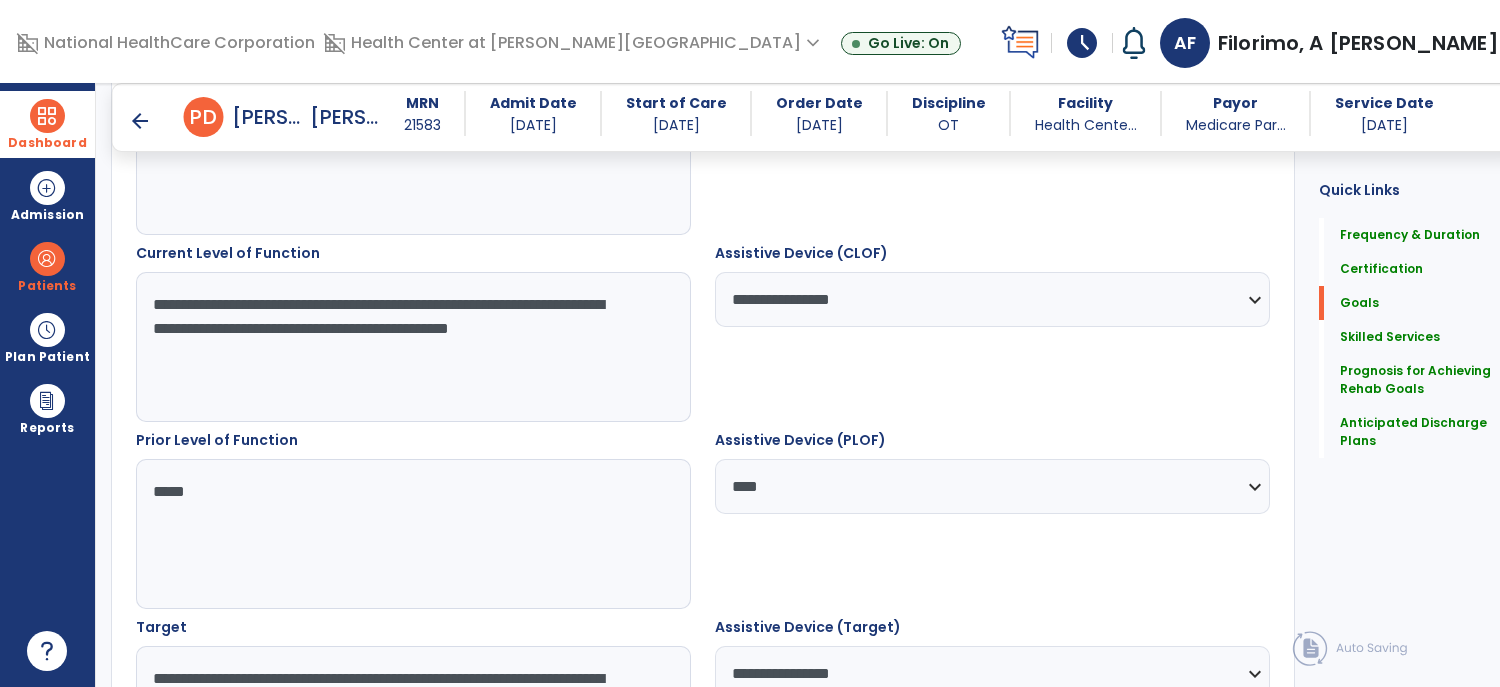 type on "**********" 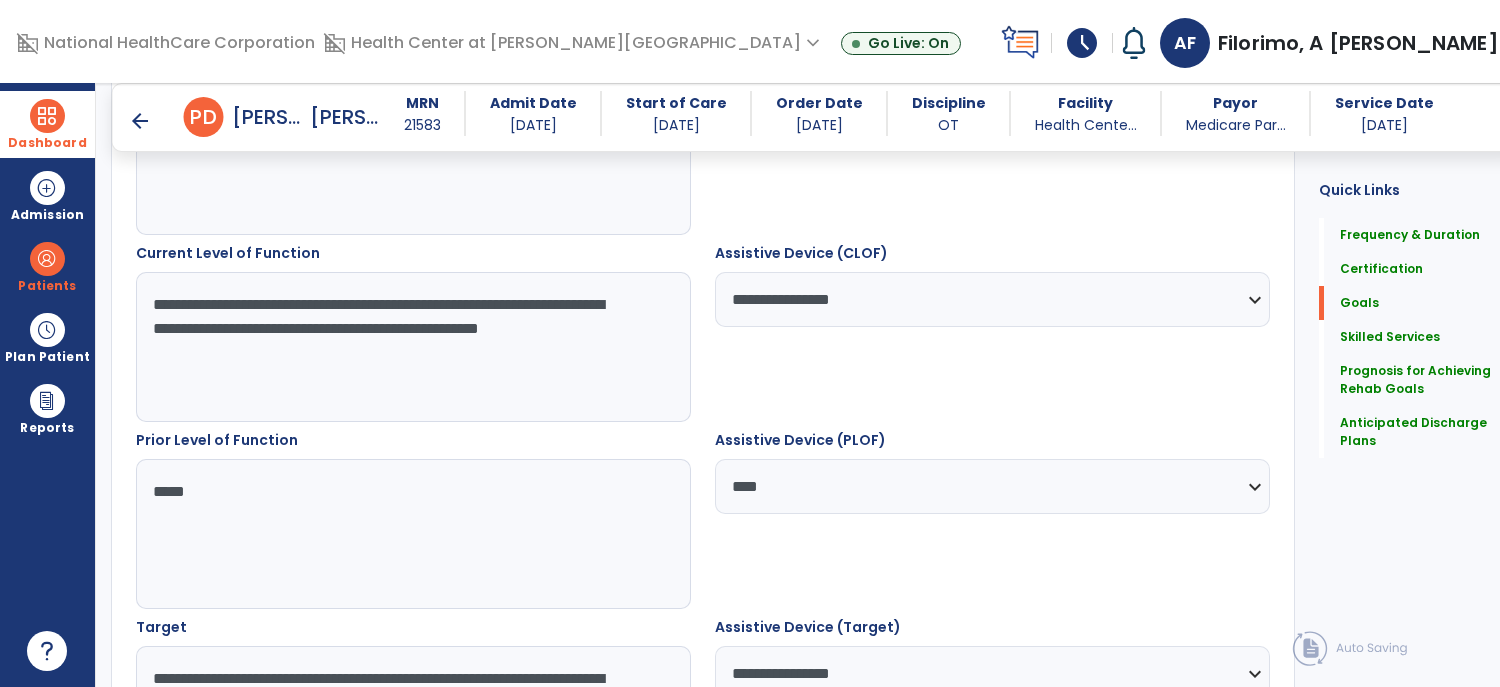 type on "**********" 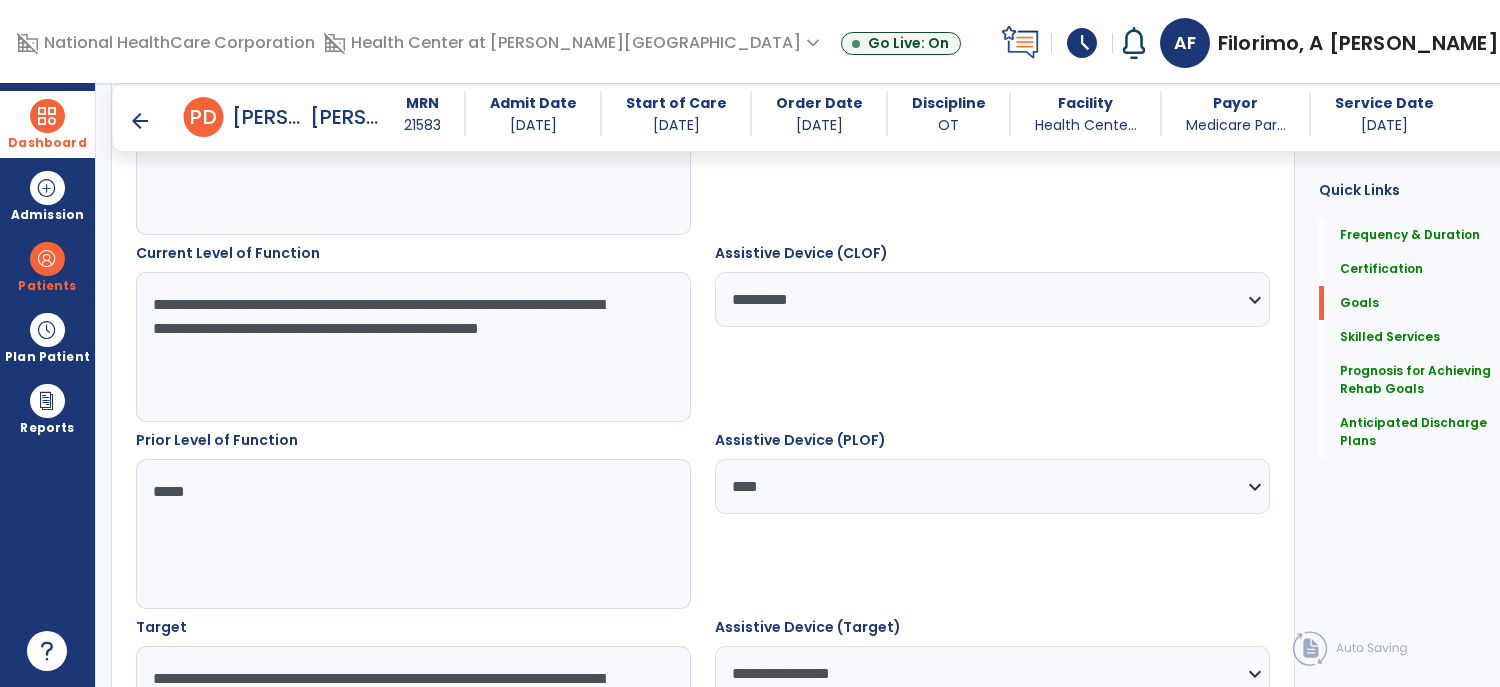 click on "**********" at bounding box center (402, 347) 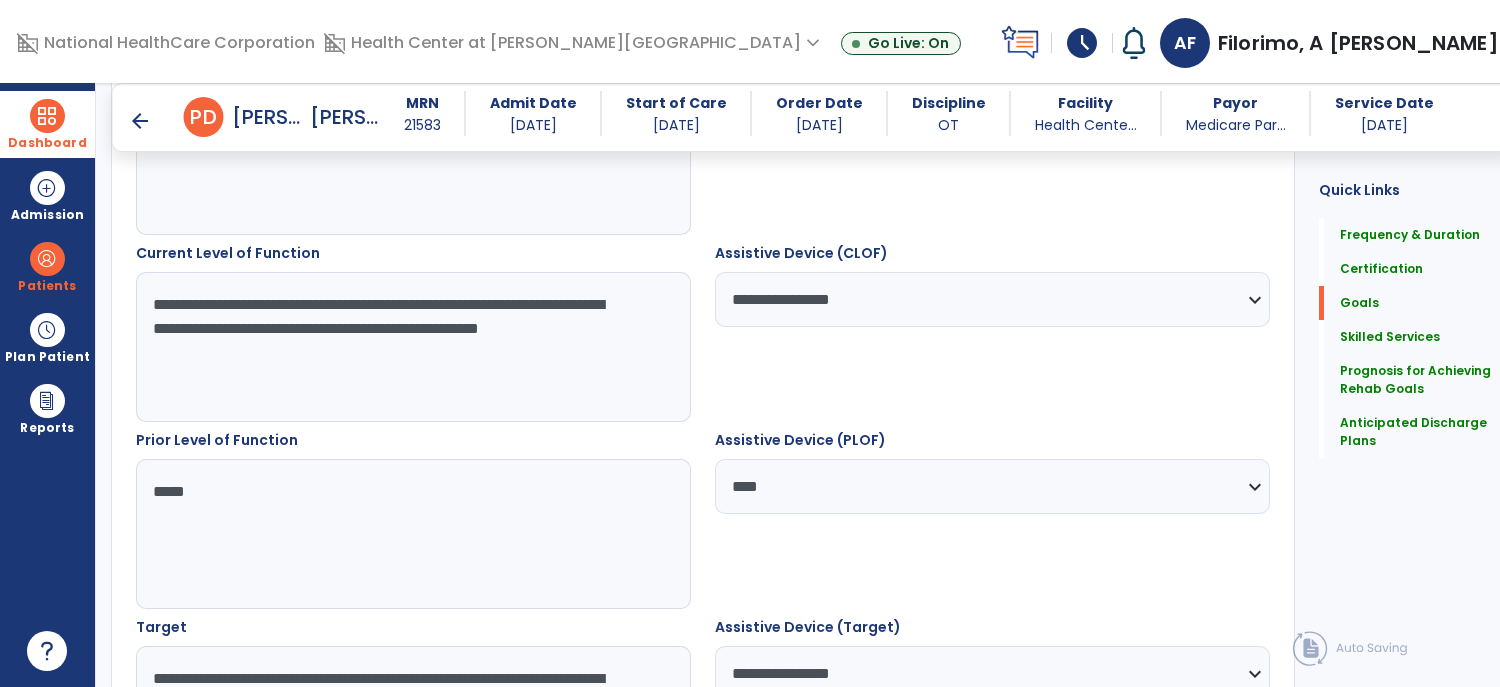 click on "**********" at bounding box center (992, 299) 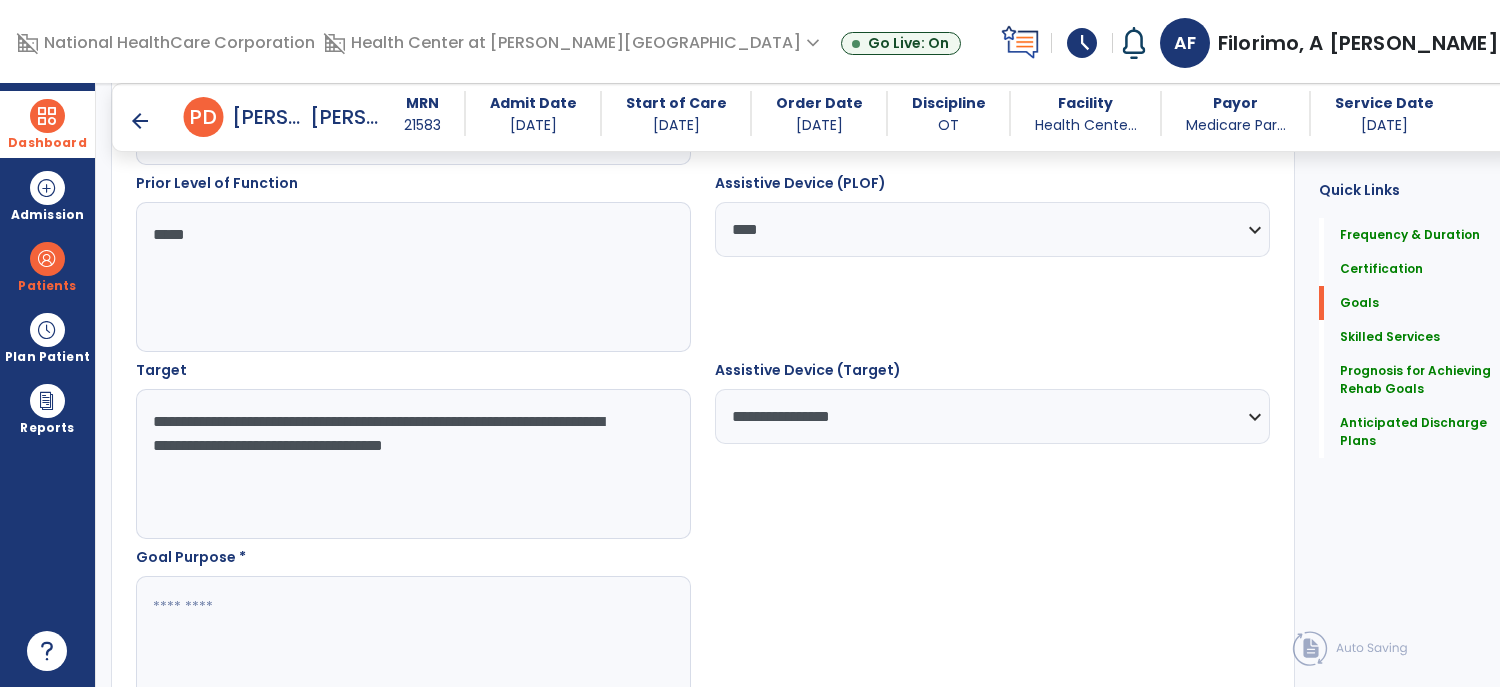 scroll, scrollTop: 1107, scrollLeft: 0, axis: vertical 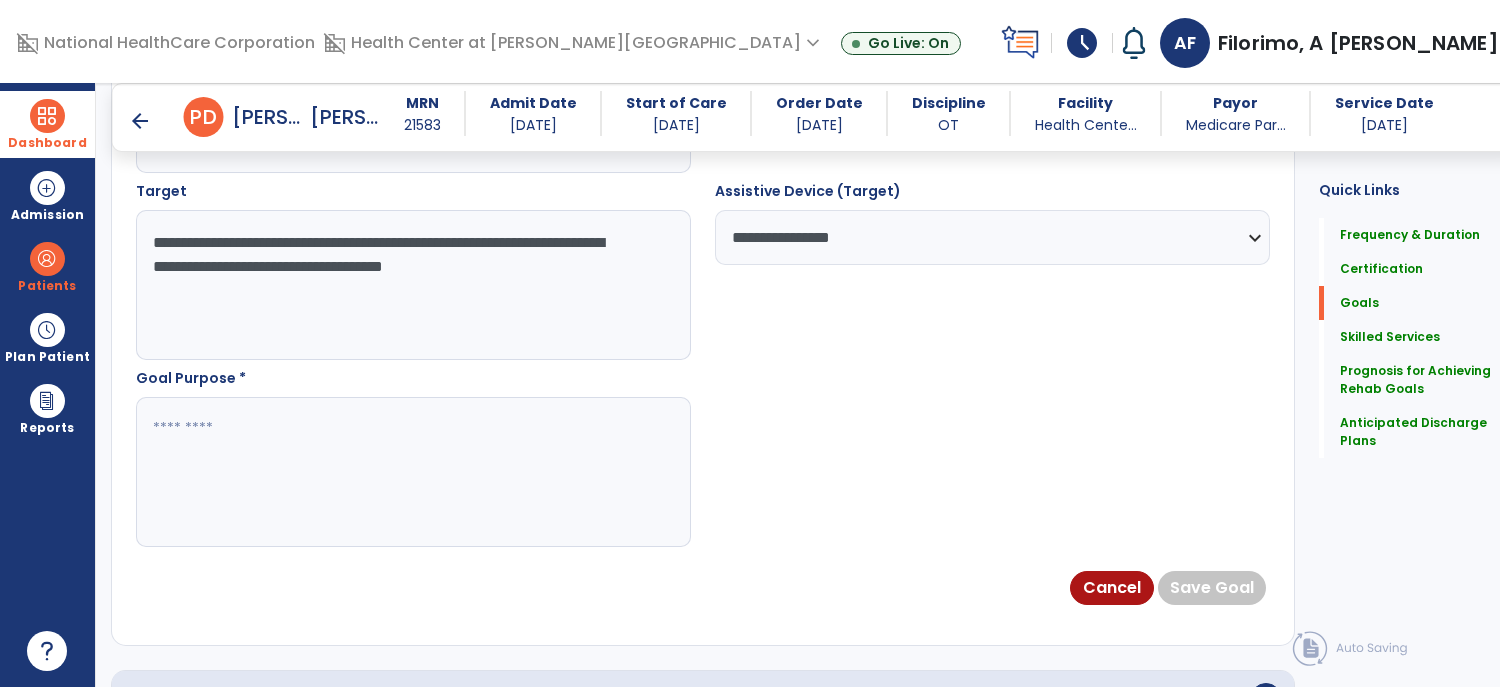 type on "**********" 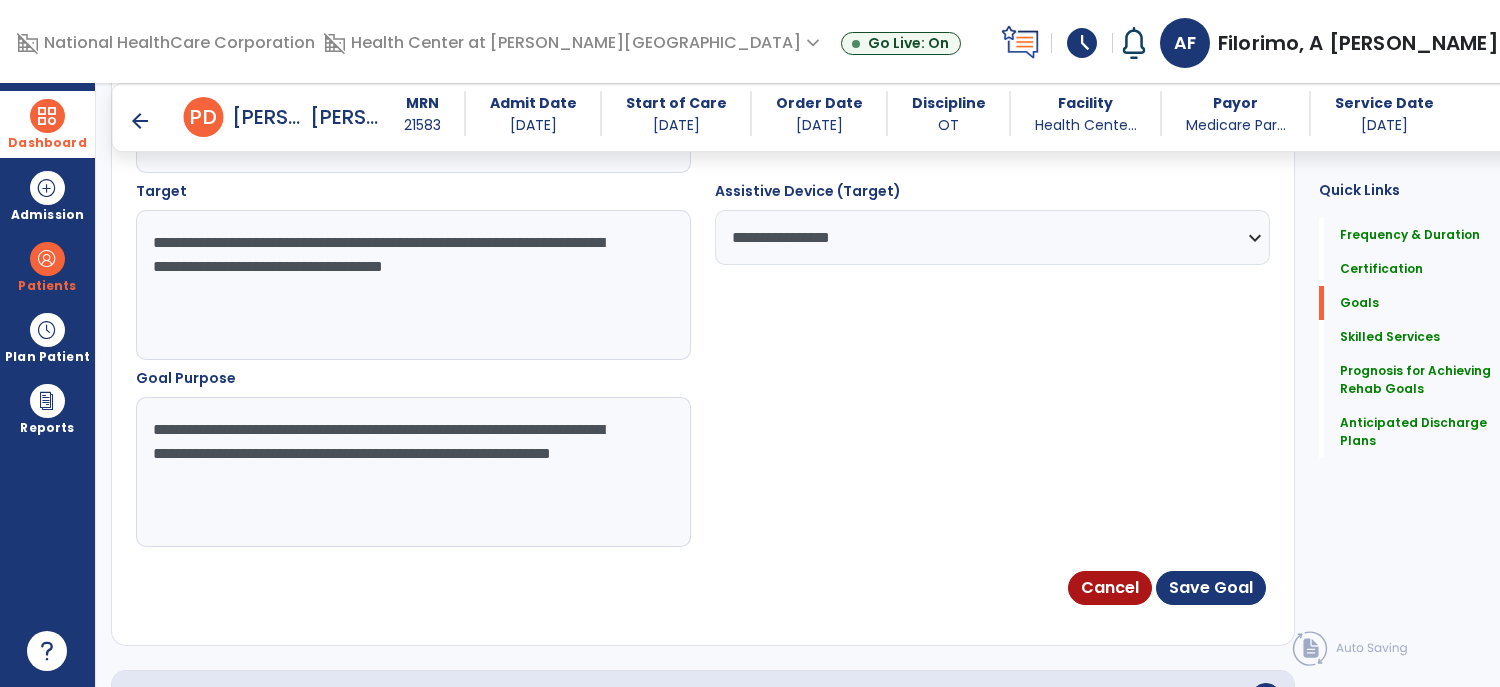 type on "**********" 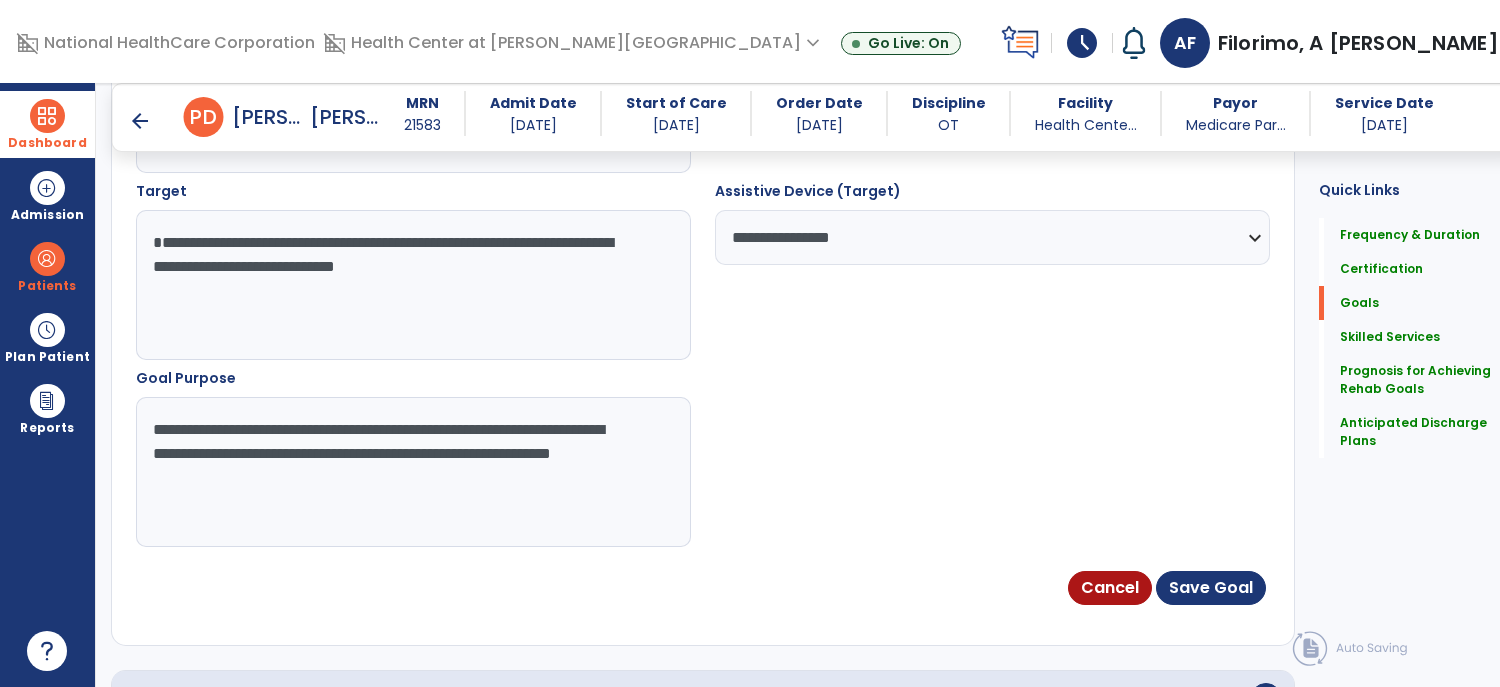 click on "**********" at bounding box center [402, 285] 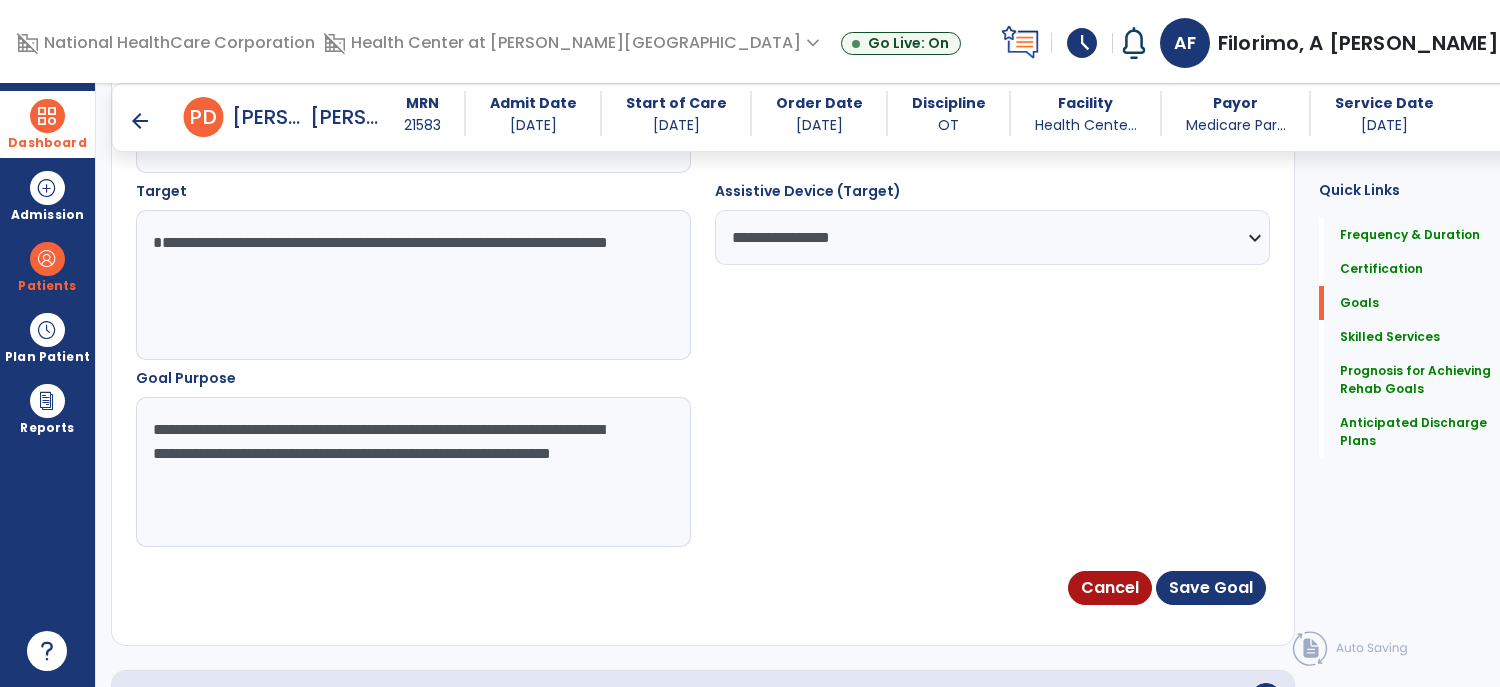 click on "**********" at bounding box center (402, 285) 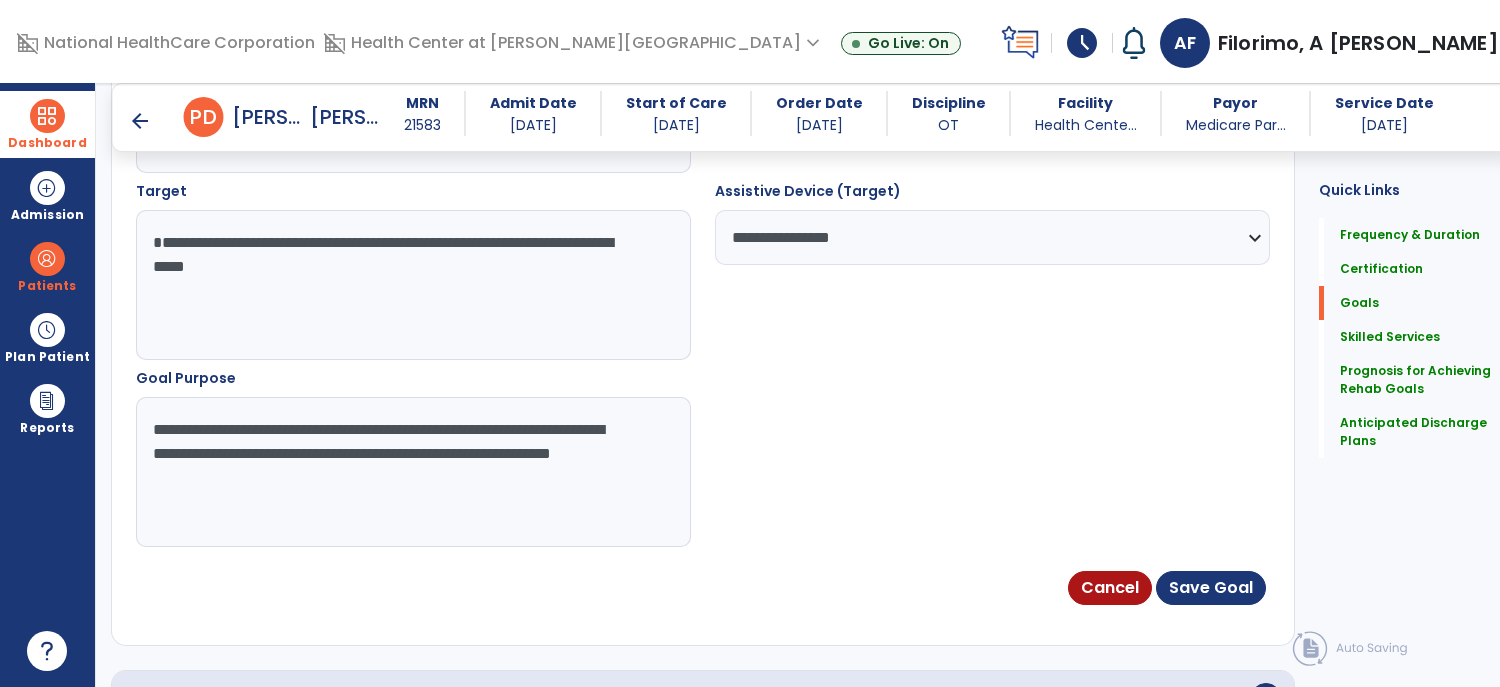 click on "**********" at bounding box center (402, 285) 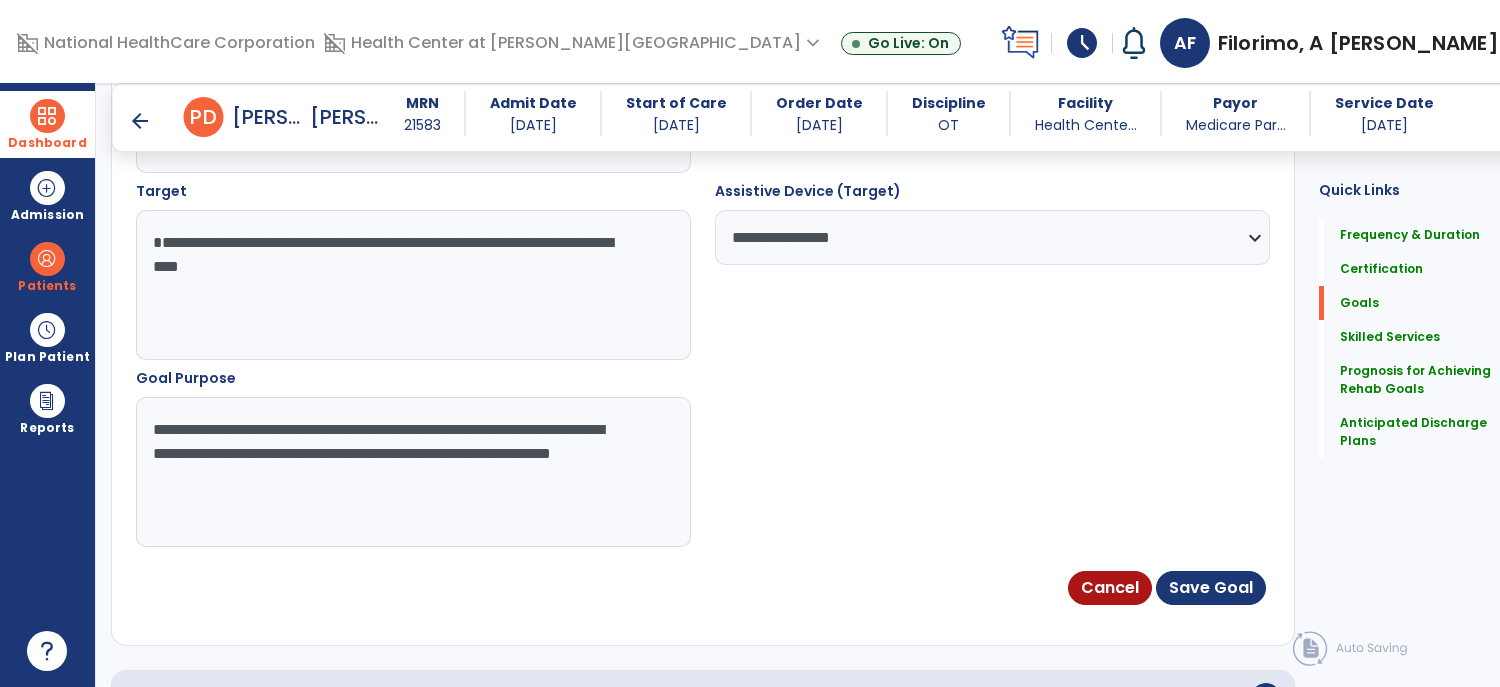 type on "**********" 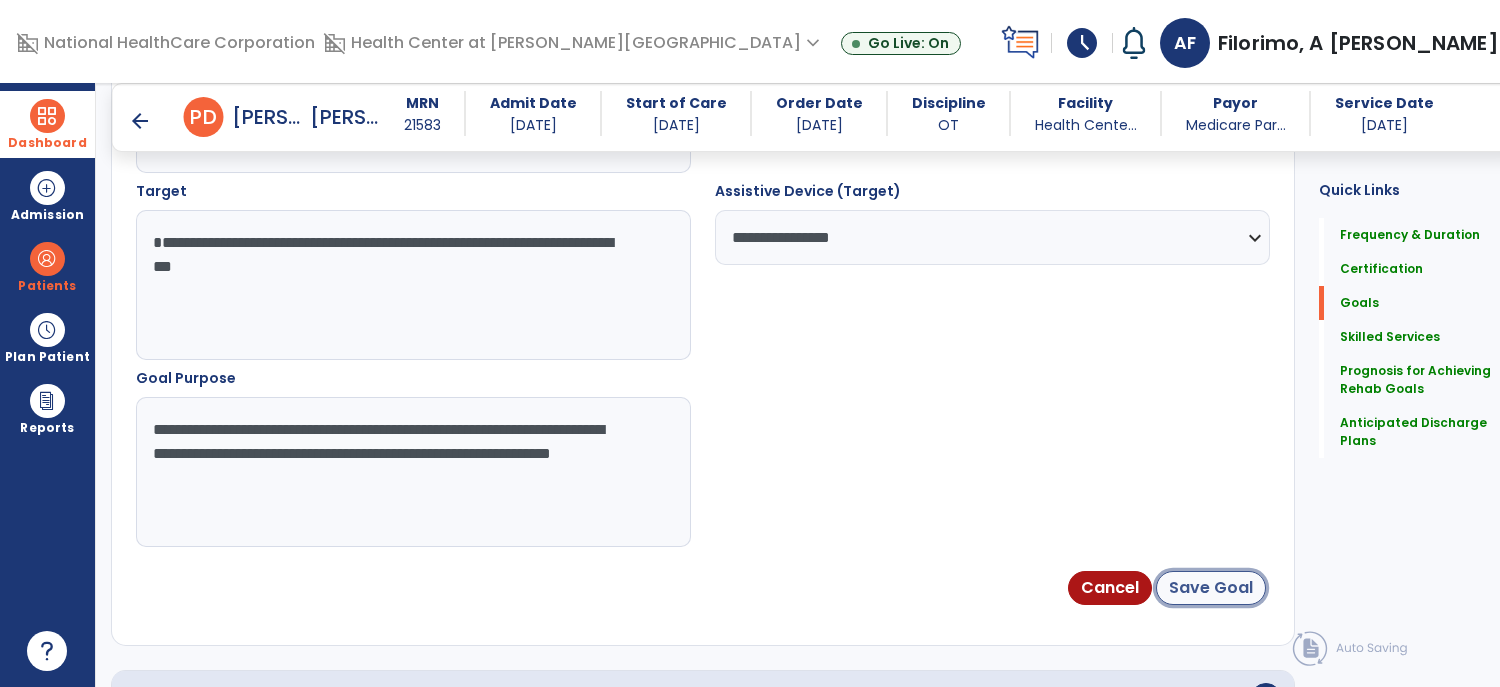 click on "Save Goal" at bounding box center (1211, 588) 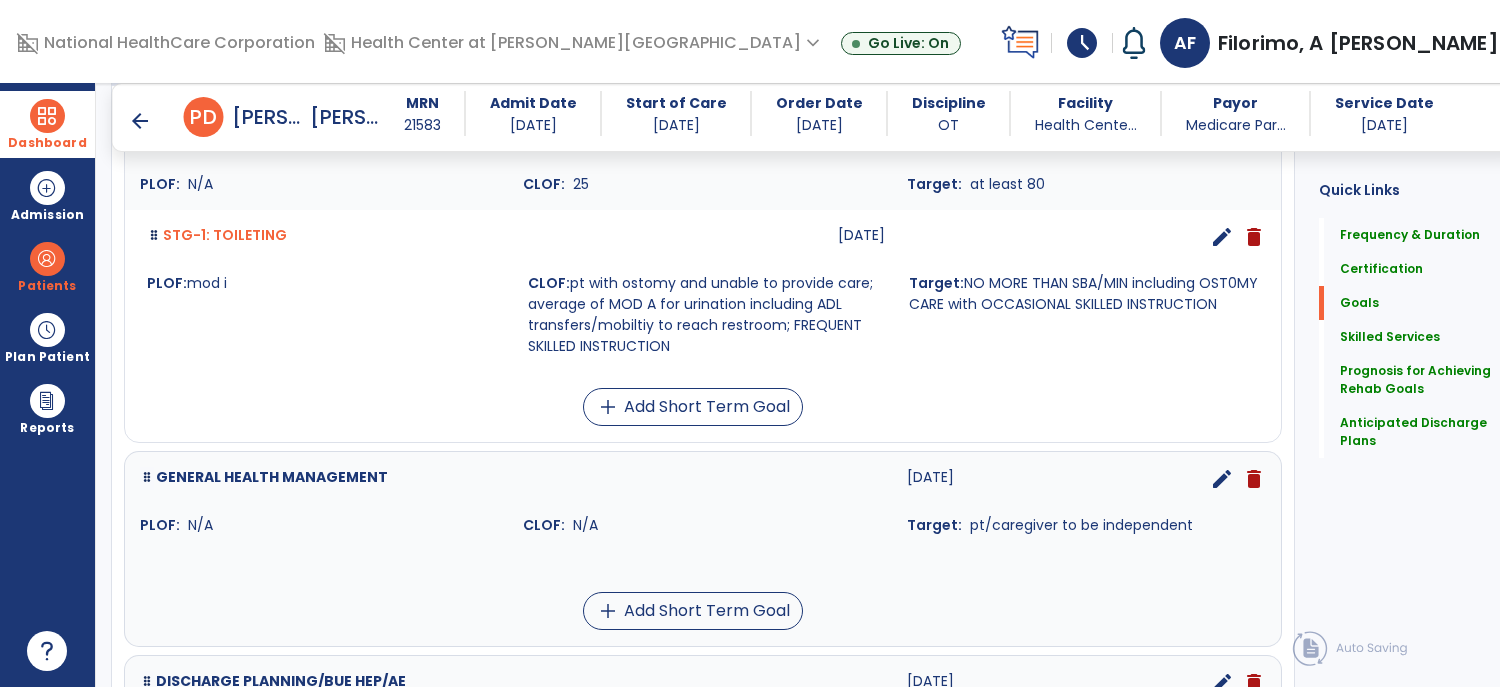 scroll, scrollTop: 578, scrollLeft: 0, axis: vertical 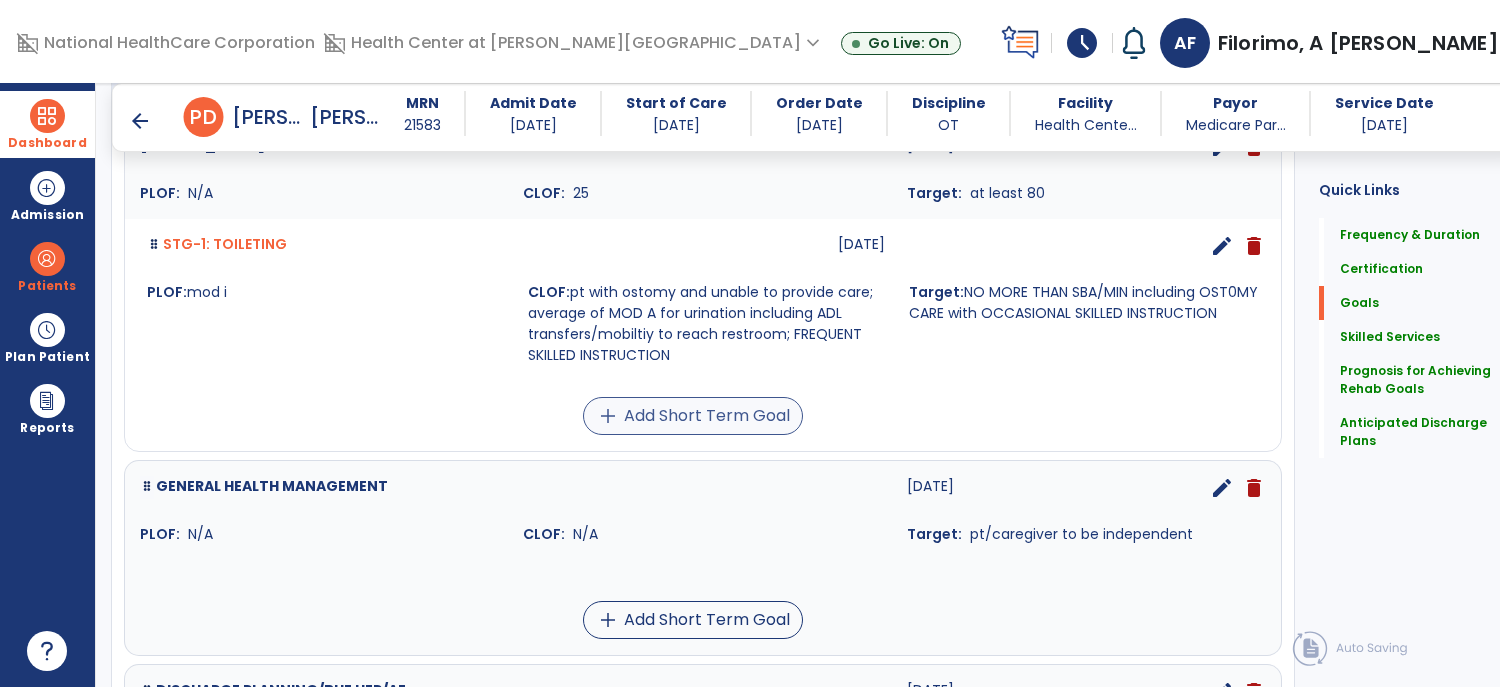 click on "add  Add Short Term Goal" at bounding box center [693, 416] 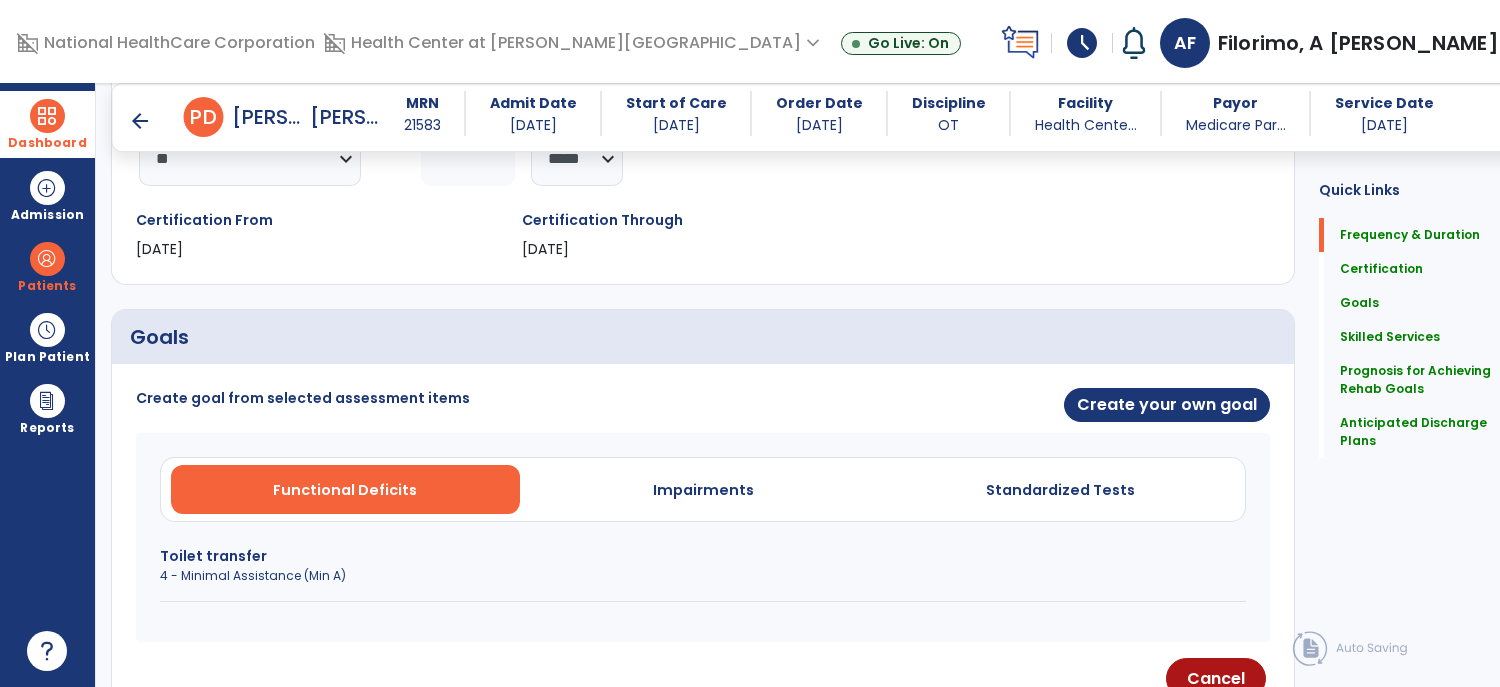 scroll, scrollTop: 181, scrollLeft: 0, axis: vertical 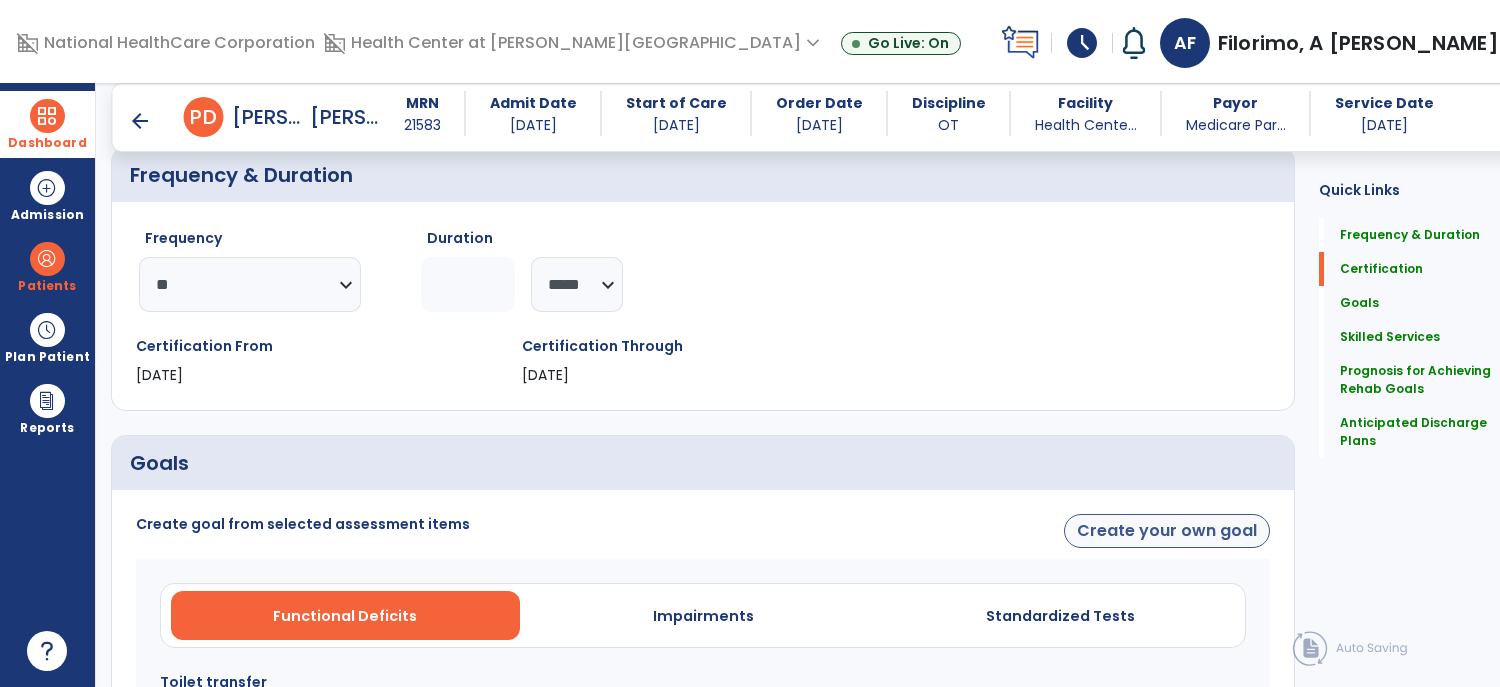click on "Create your own goal" at bounding box center [1167, 531] 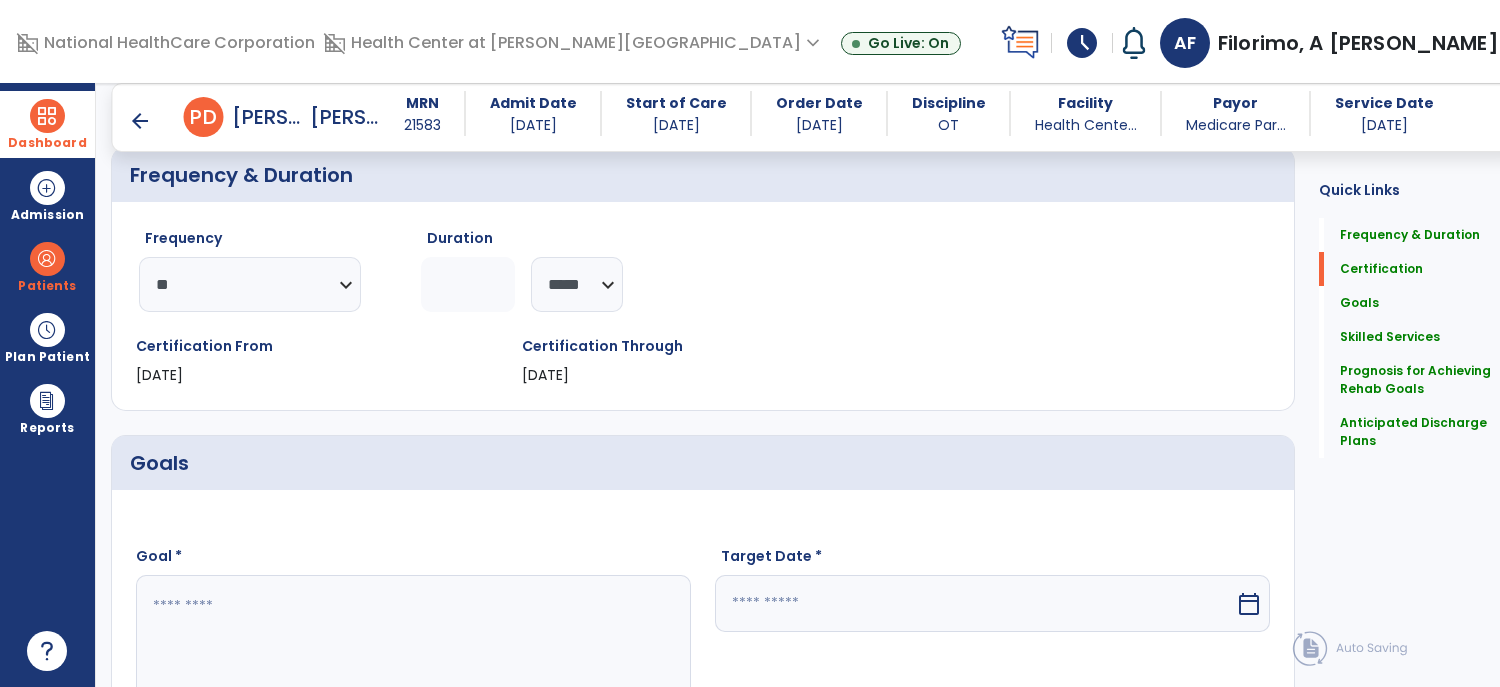 click at bounding box center [402, 650] 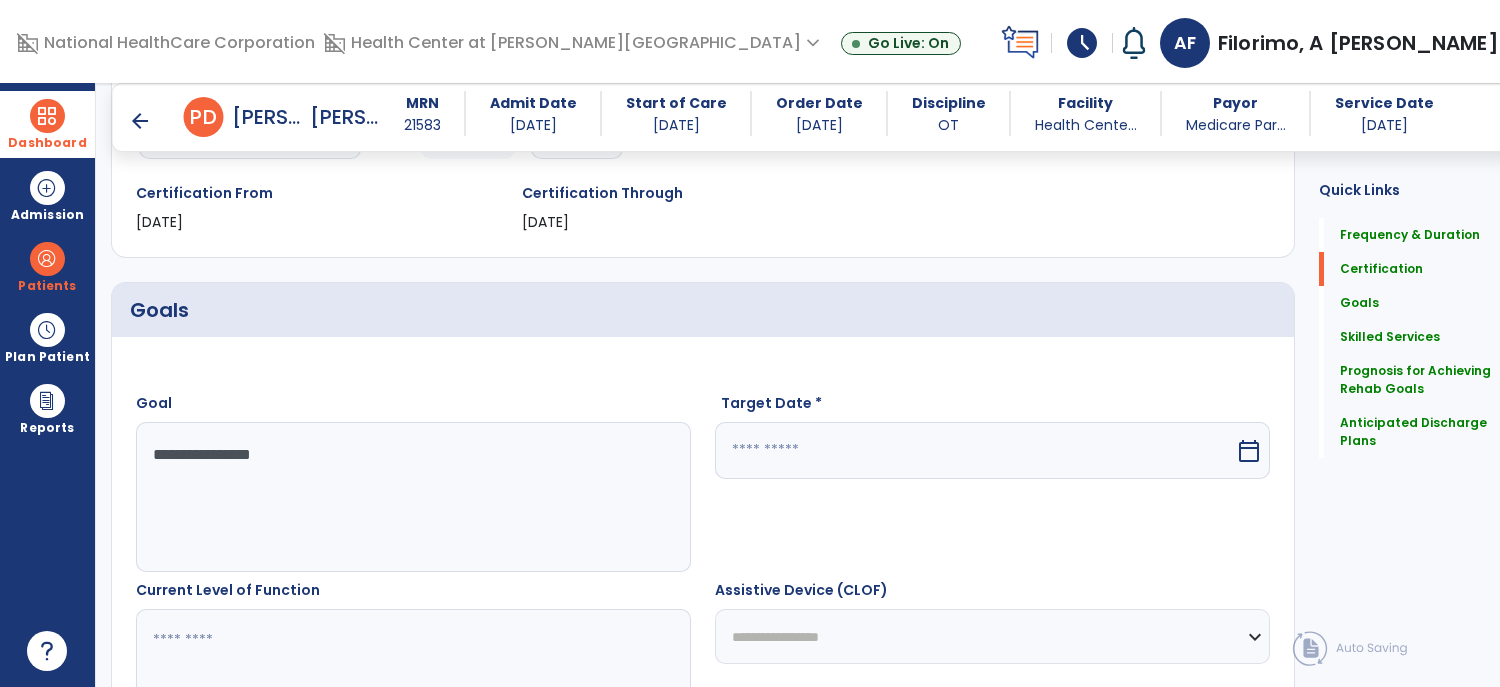 scroll, scrollTop: 405, scrollLeft: 0, axis: vertical 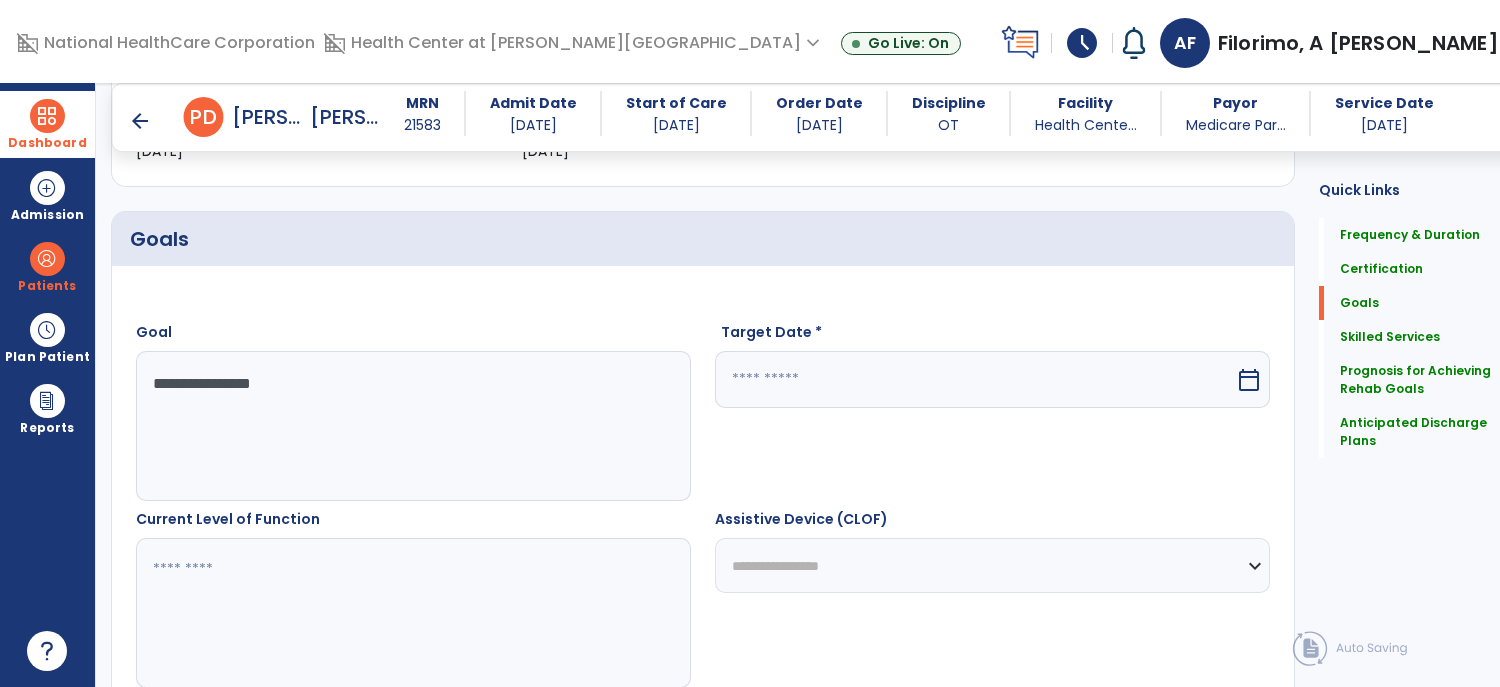 type on "**********" 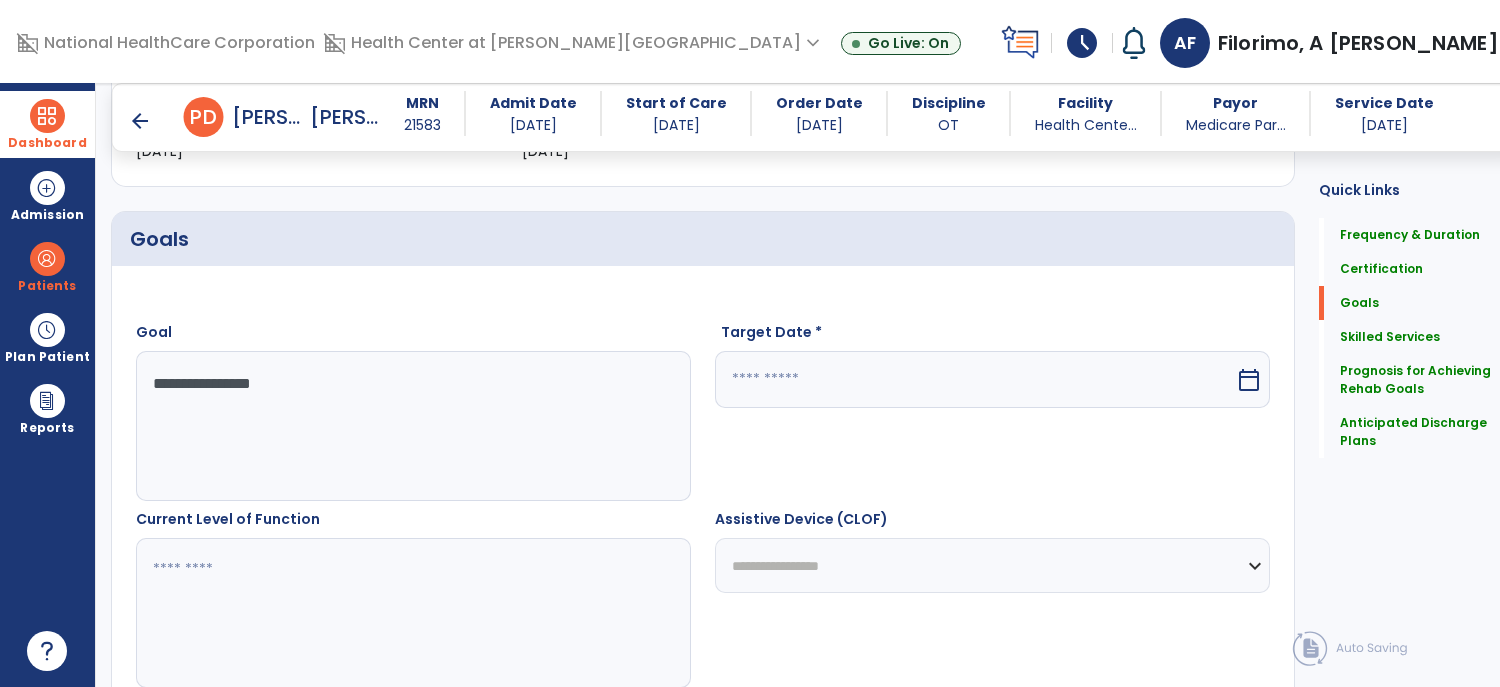 click at bounding box center [975, 379] 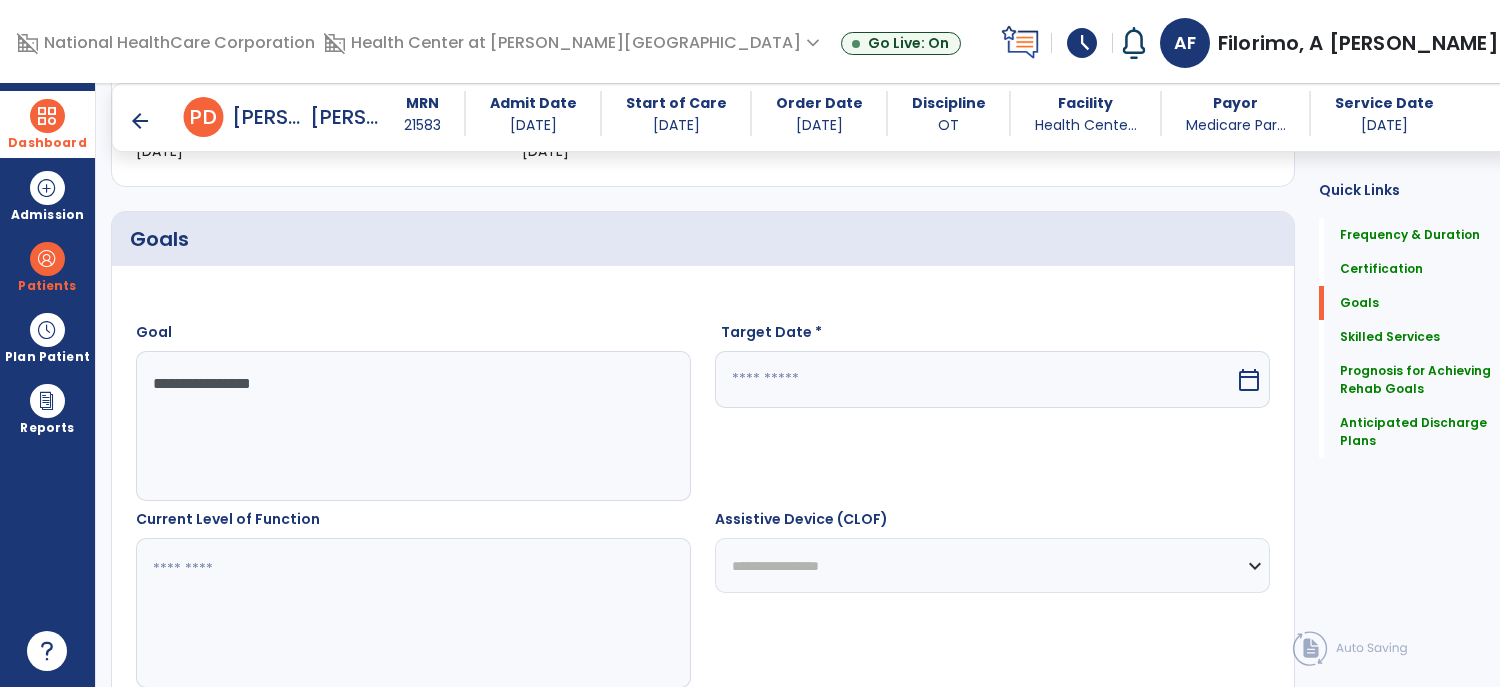 select on "*" 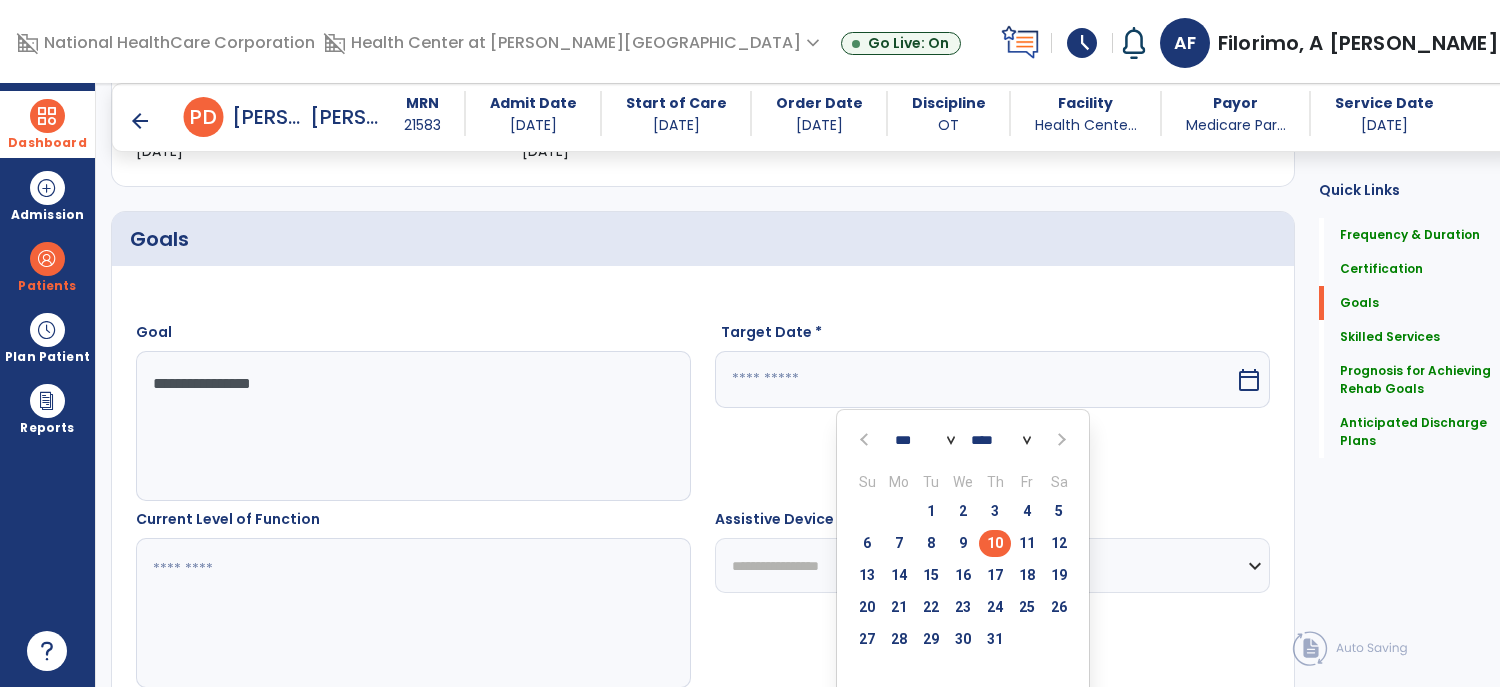 click at bounding box center [1060, 440] 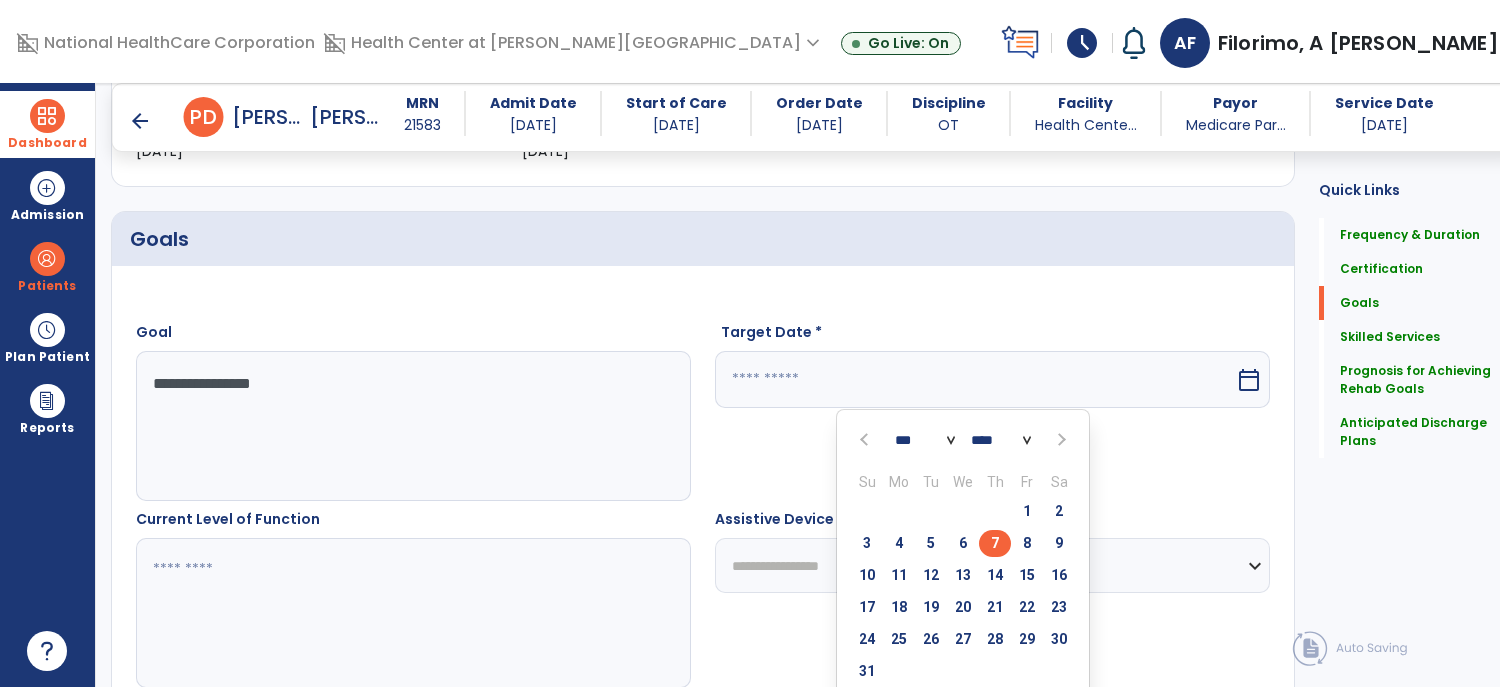 click on "7" at bounding box center (995, 543) 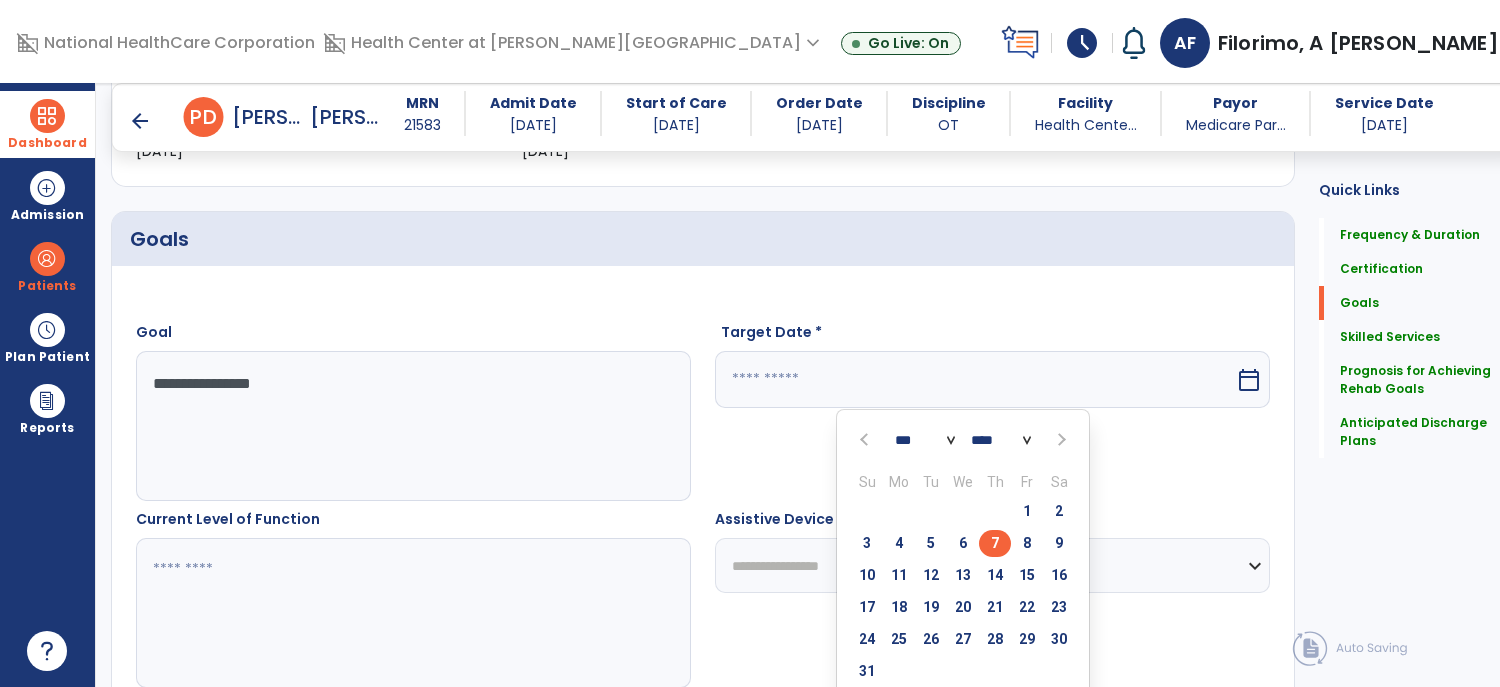 type on "********" 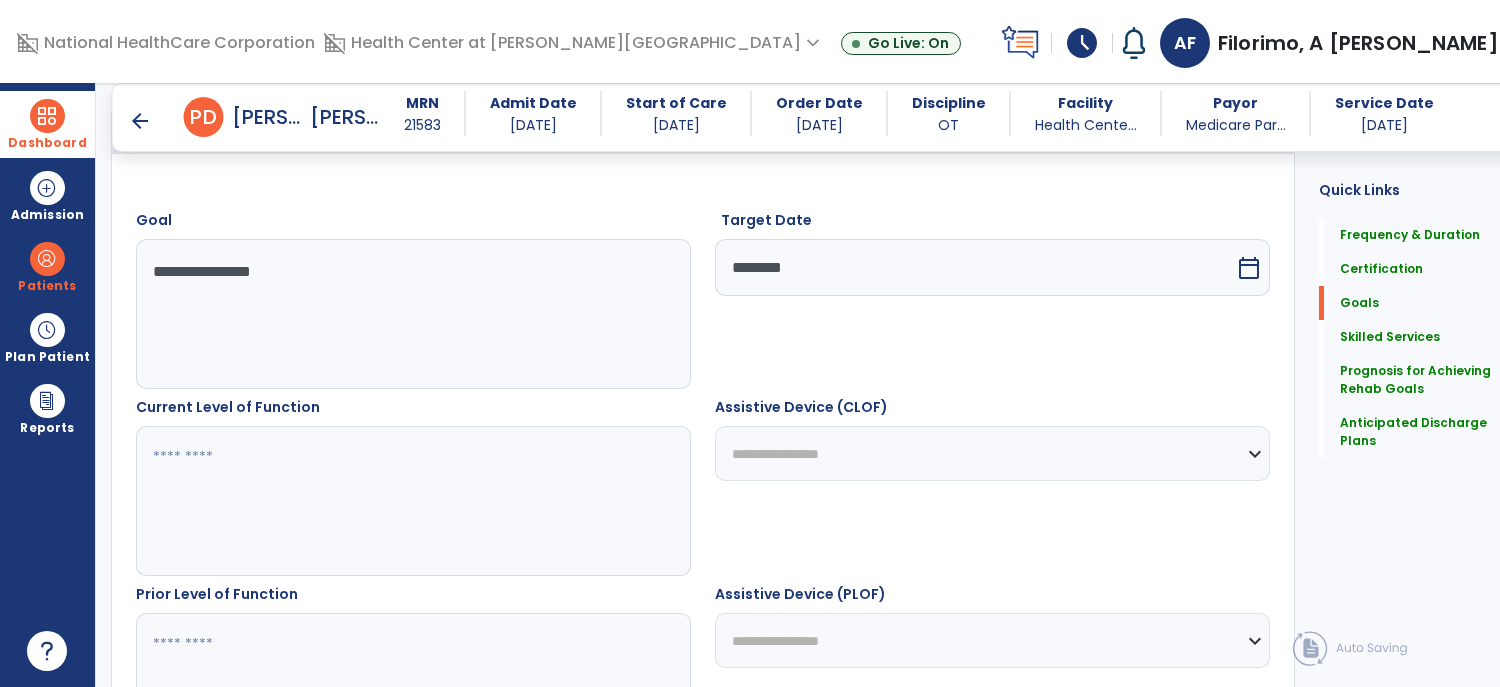 scroll, scrollTop: 540, scrollLeft: 0, axis: vertical 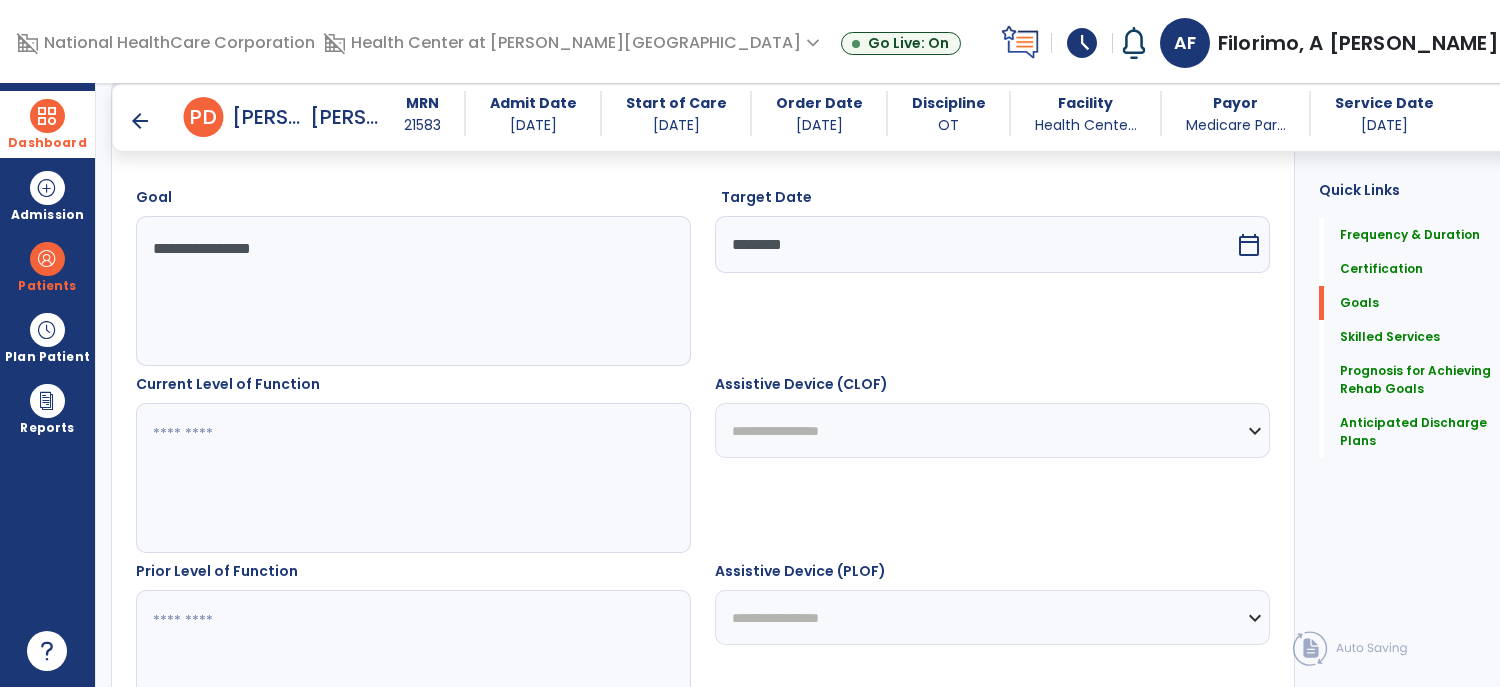 click on "**********" at bounding box center (992, 430) 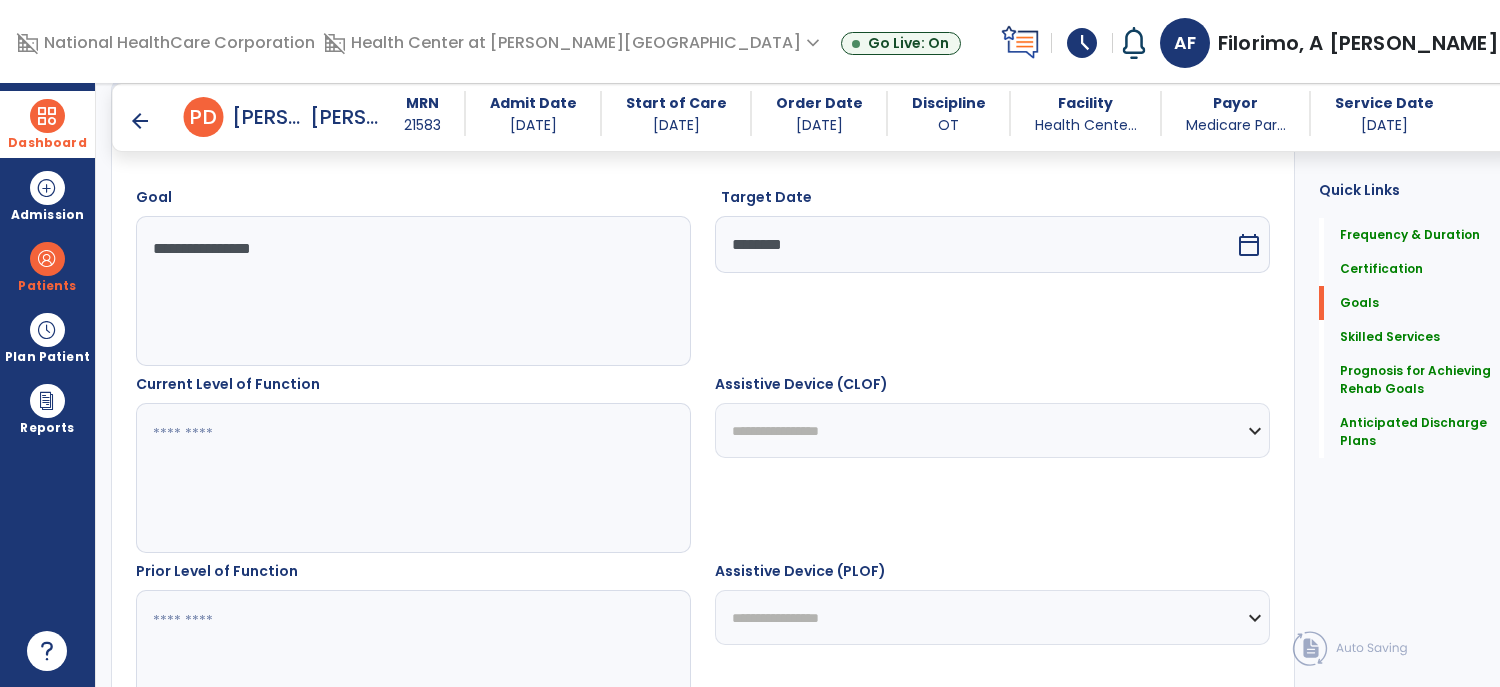 select on "**********" 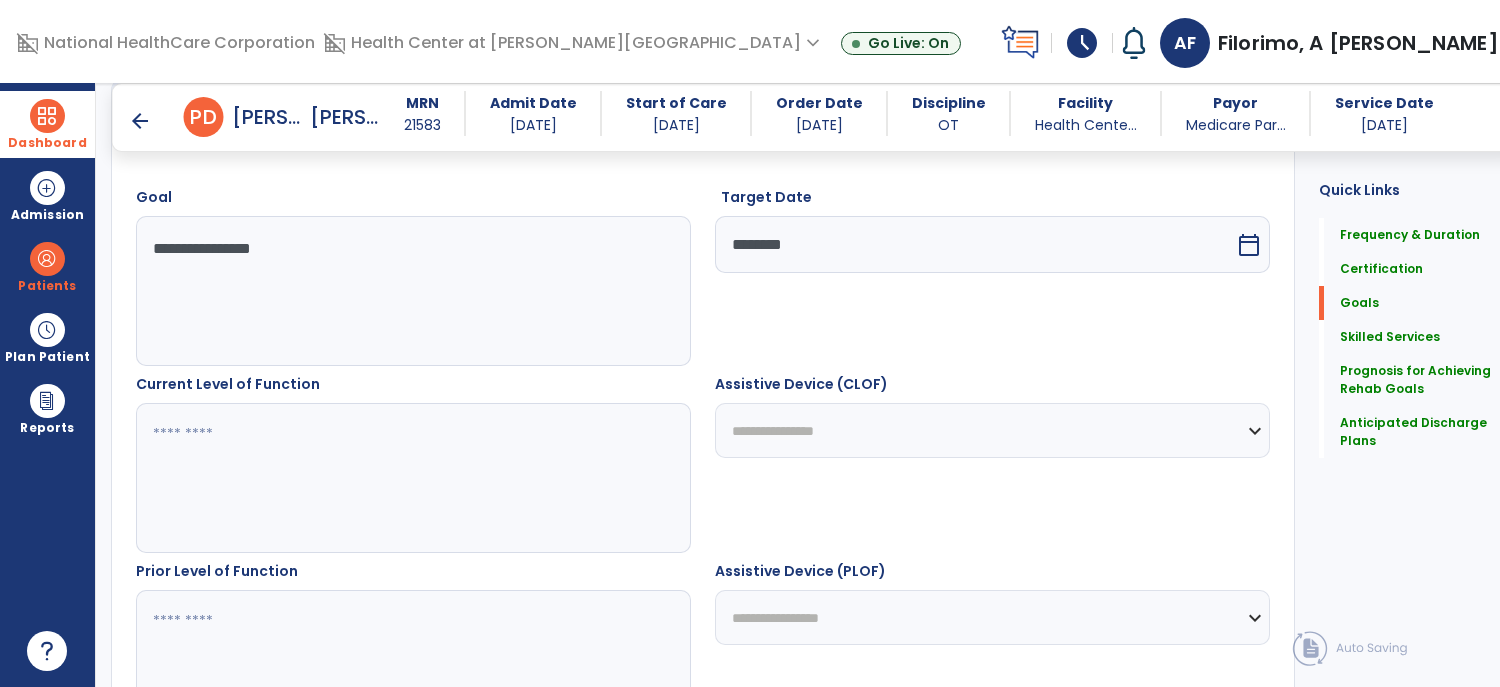 click on "**********" at bounding box center [992, 430] 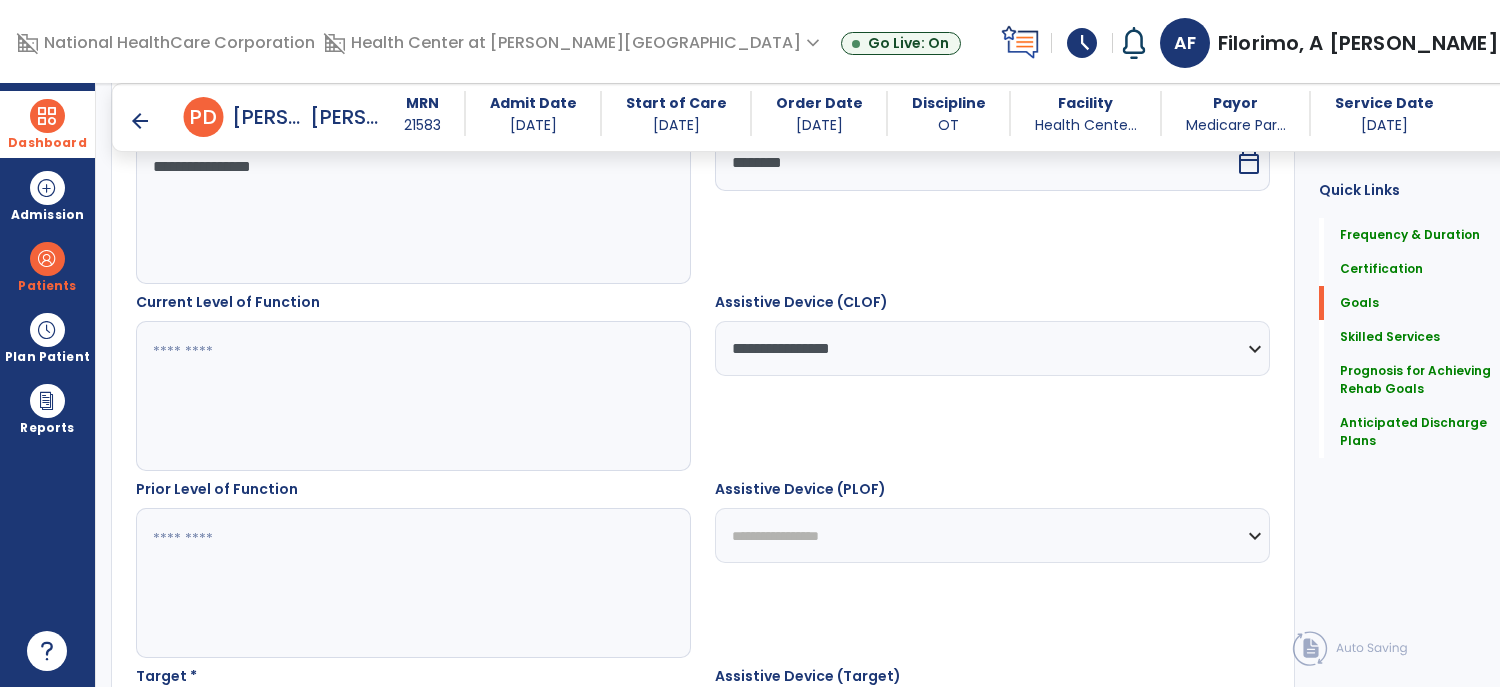 scroll, scrollTop: 661, scrollLeft: 0, axis: vertical 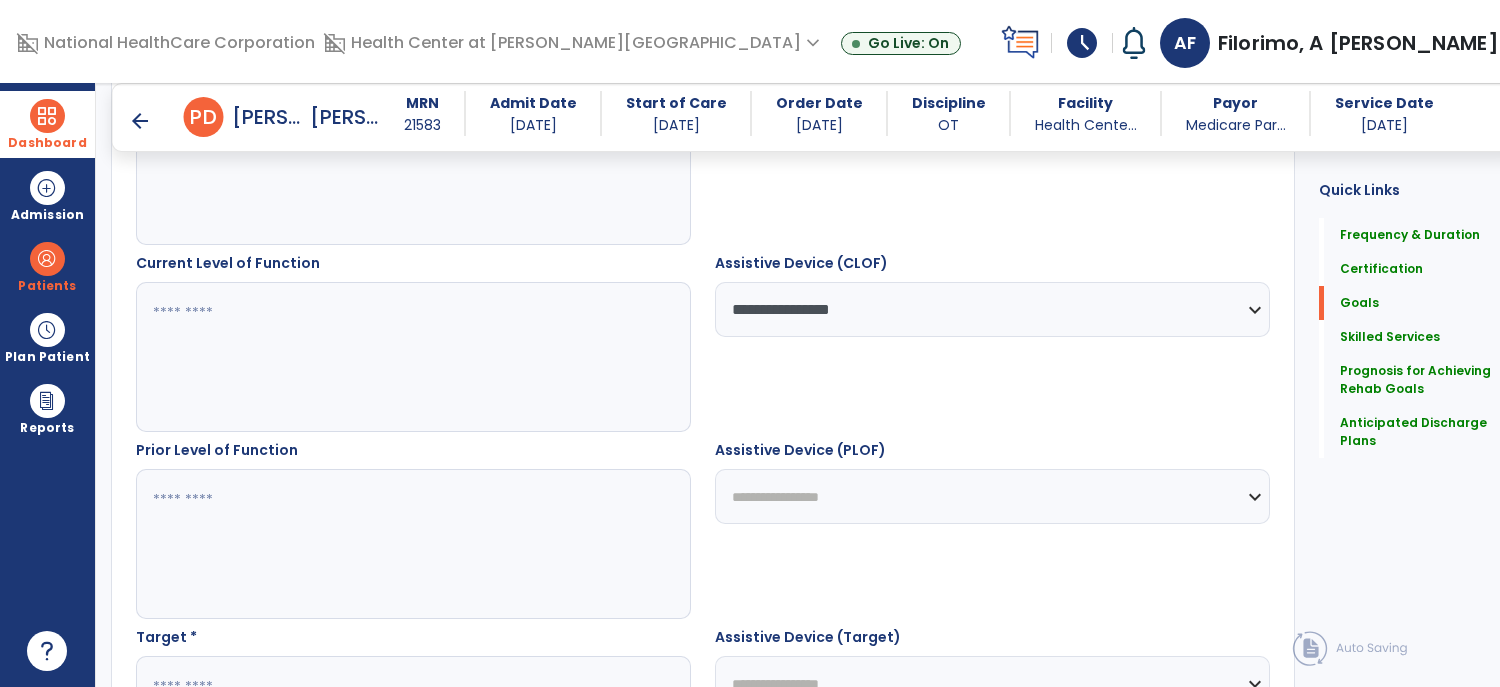 click on "**********" at bounding box center (992, 496) 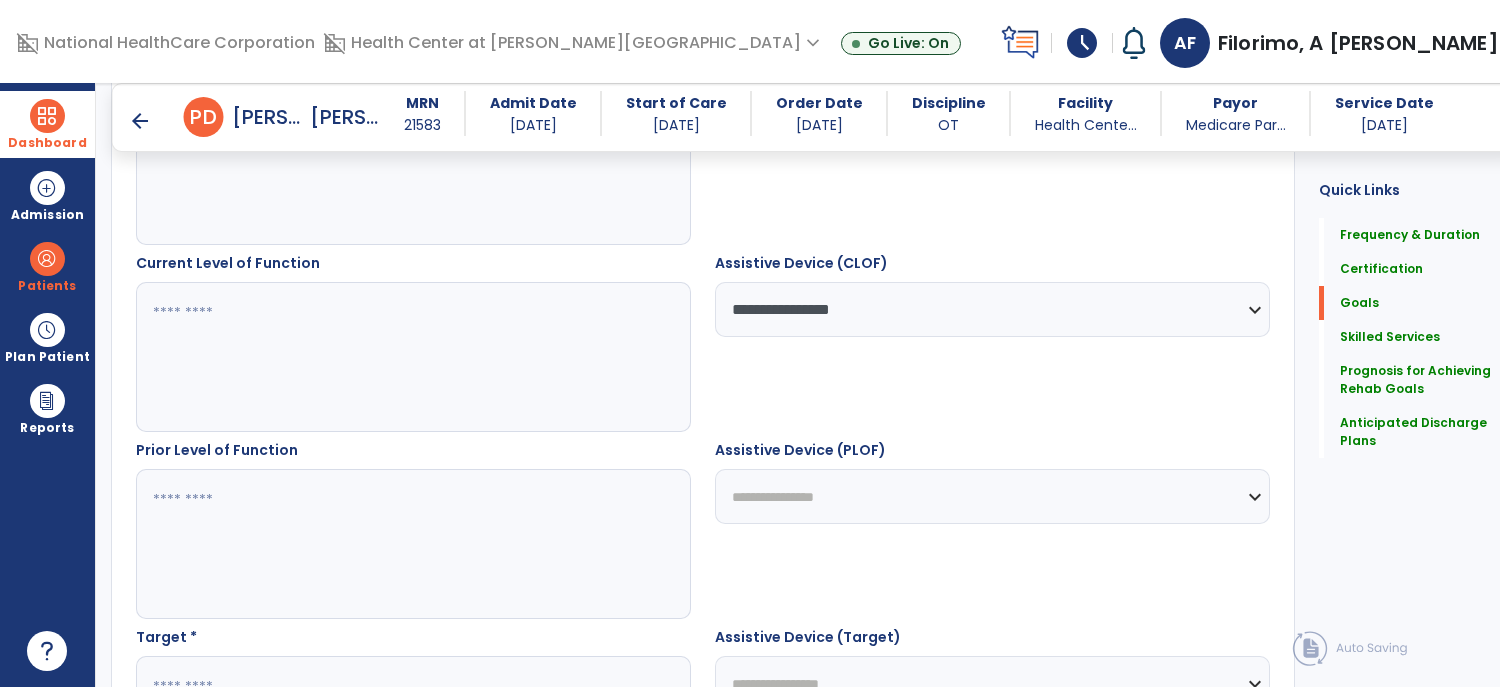 click on "**********" at bounding box center (992, 496) 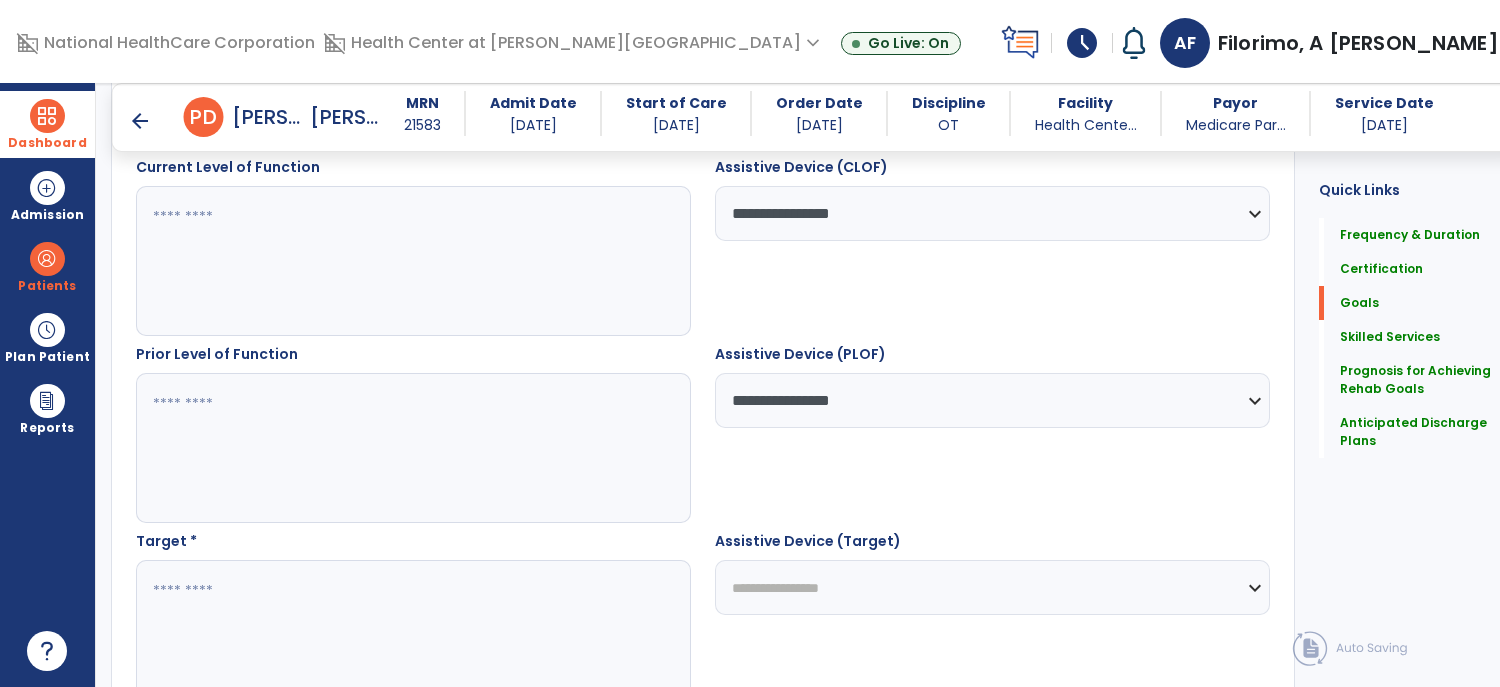scroll, scrollTop: 781, scrollLeft: 0, axis: vertical 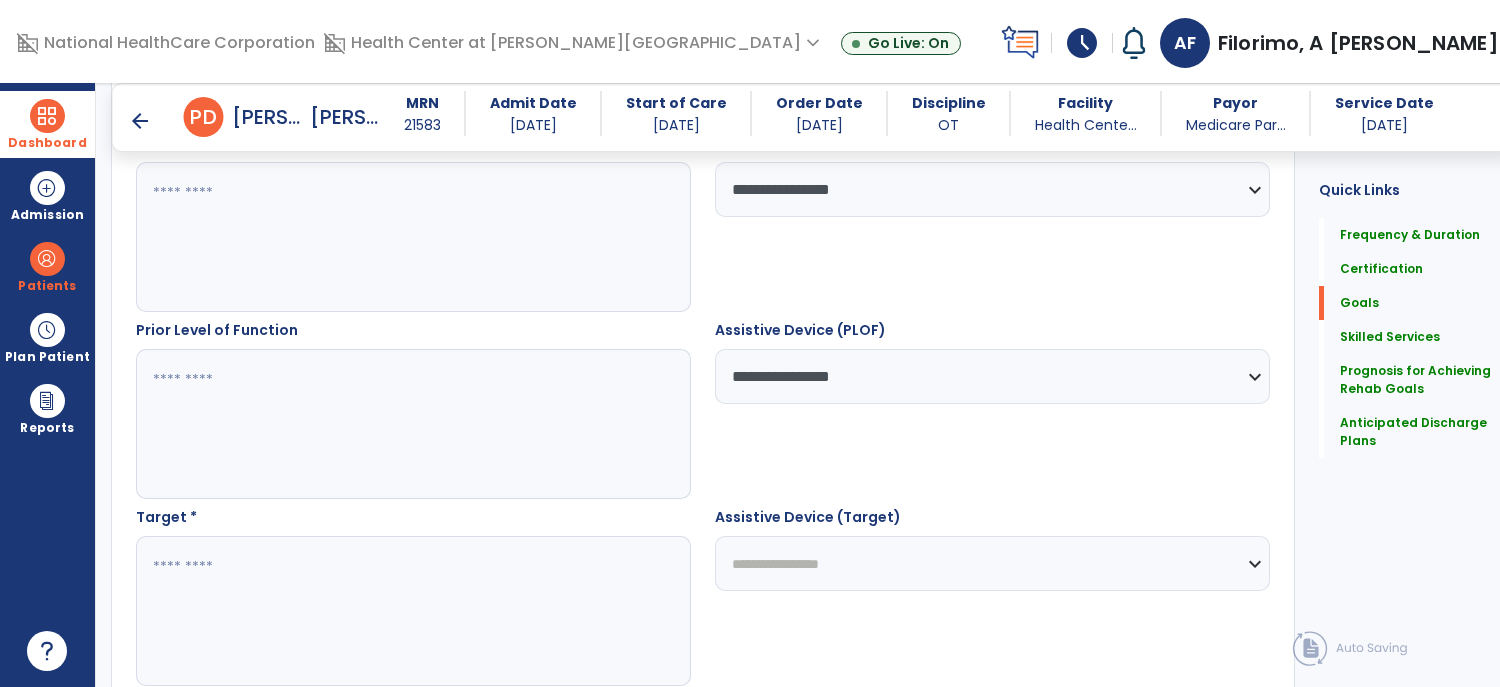click on "**********" at bounding box center [992, 376] 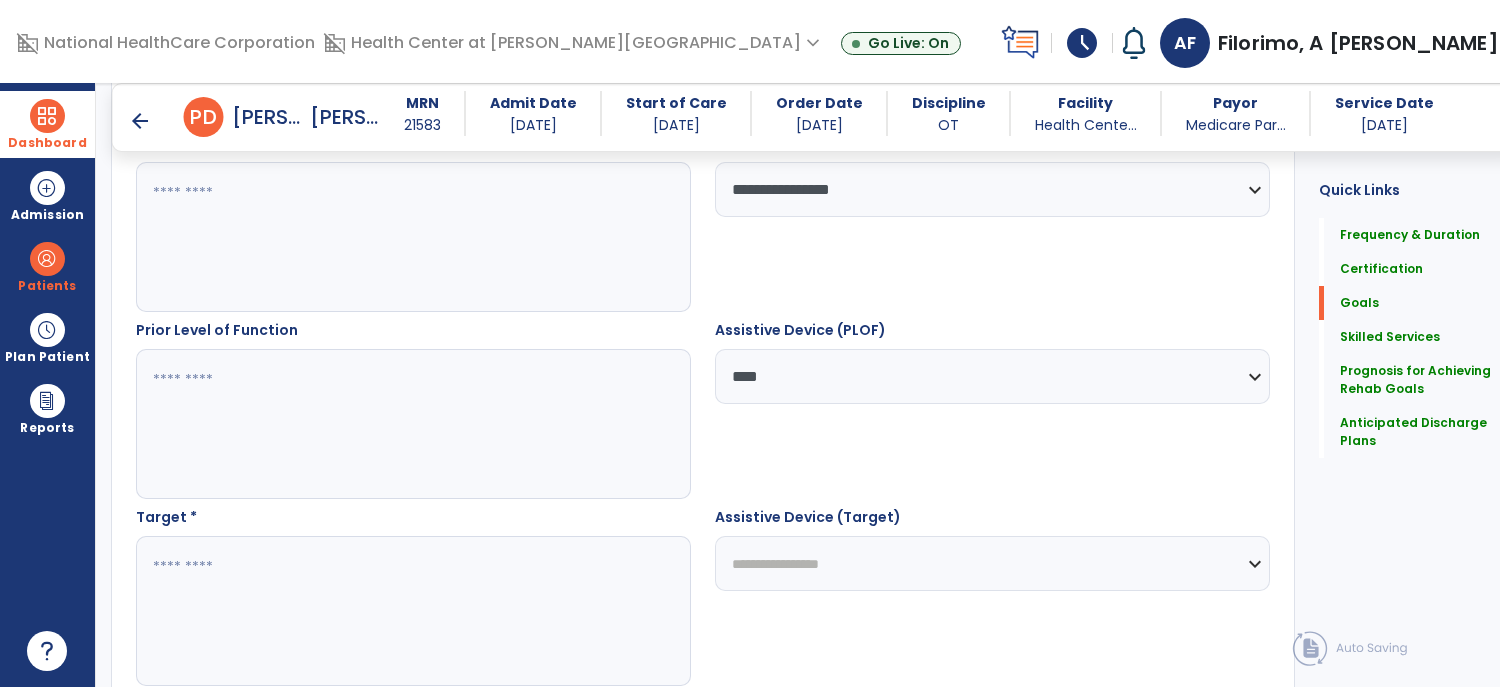 click on "**********" at bounding box center (992, 376) 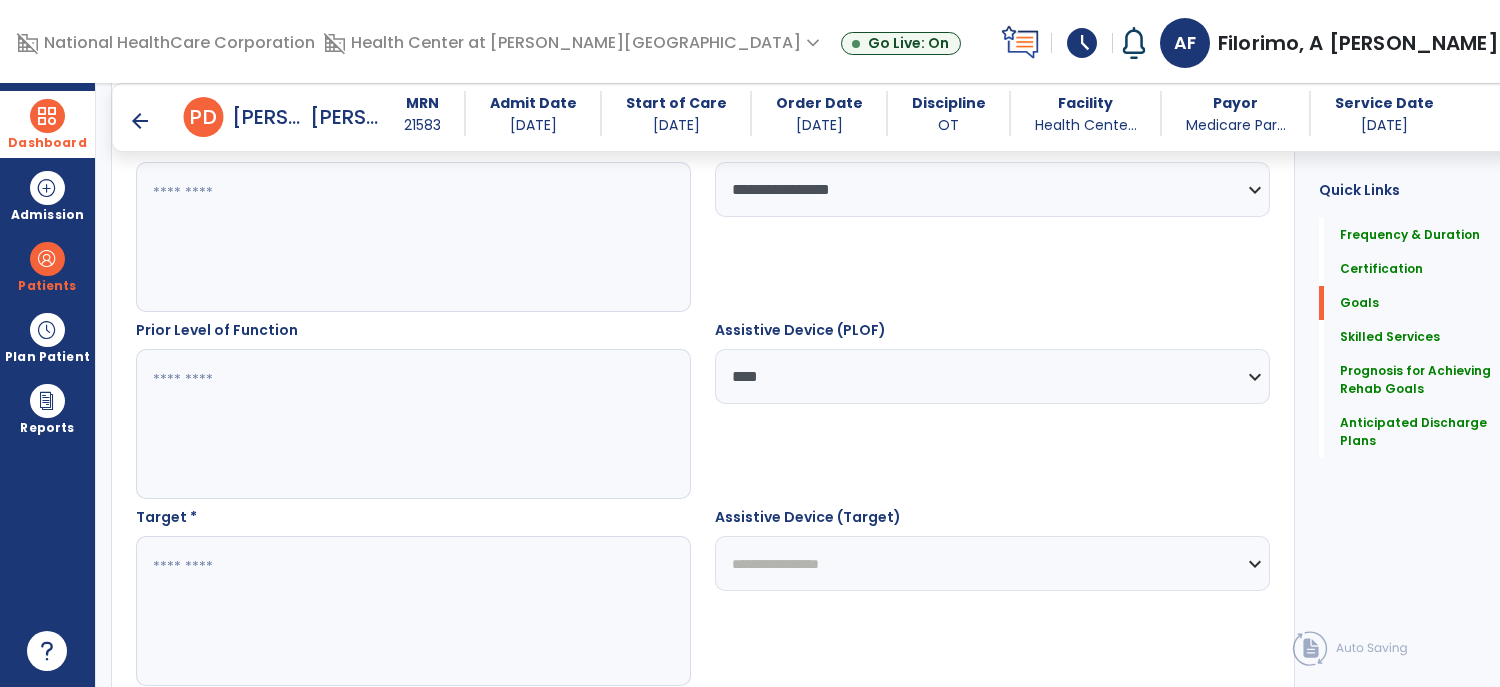 select on "**********" 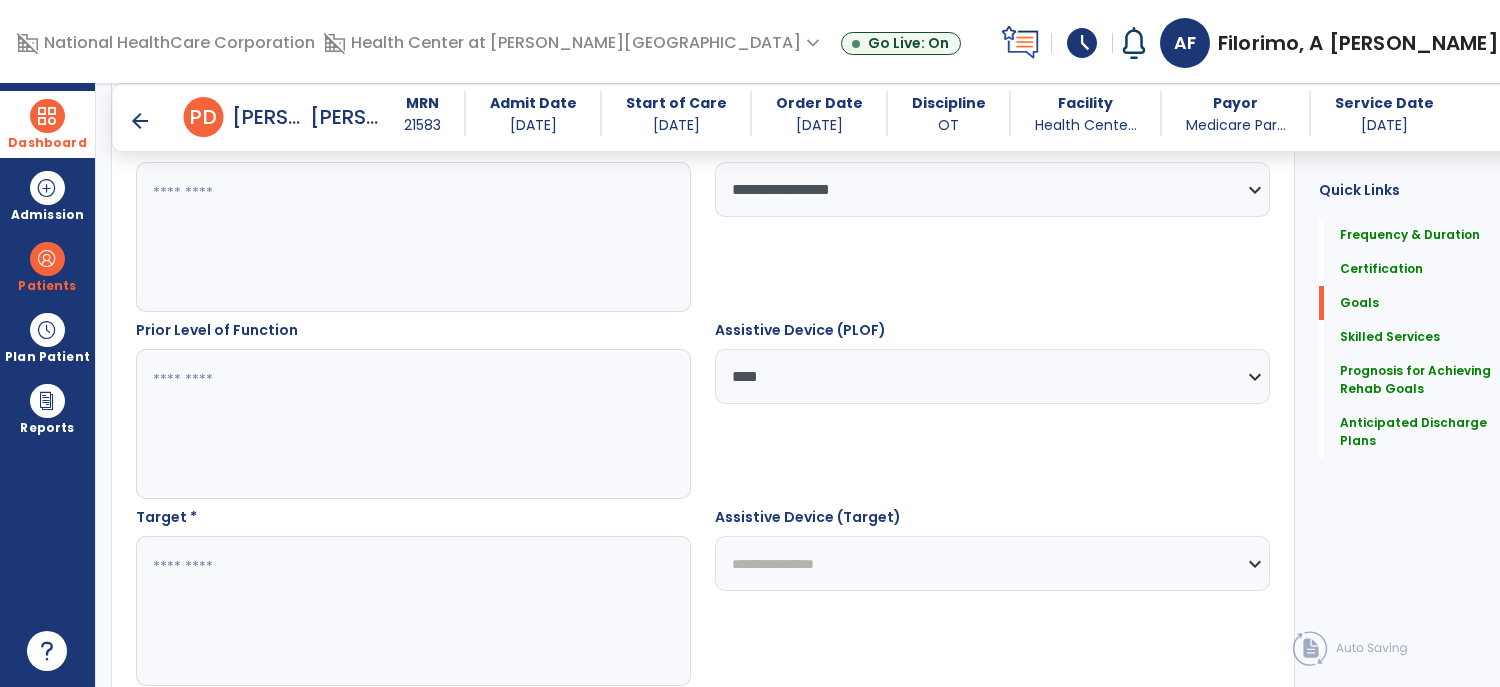 click on "**********" at bounding box center [992, 563] 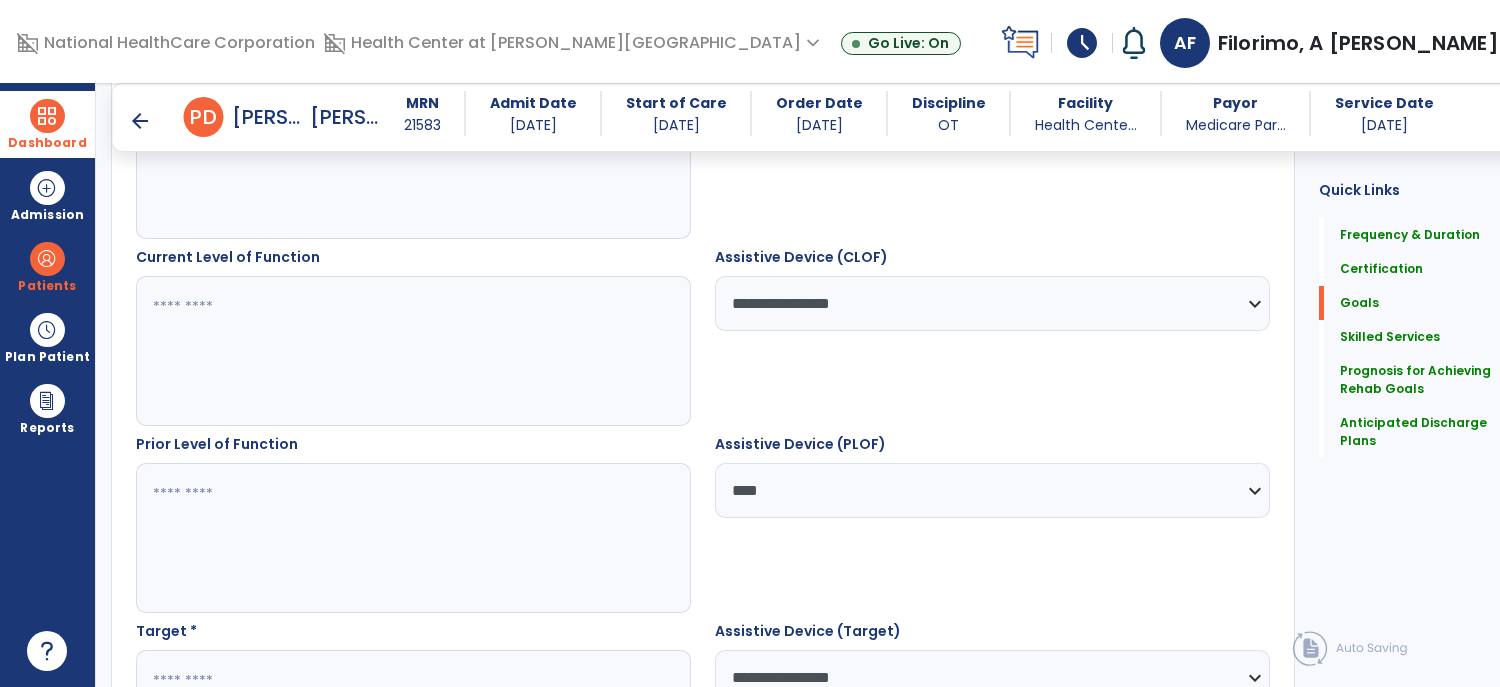 scroll, scrollTop: 628, scrollLeft: 0, axis: vertical 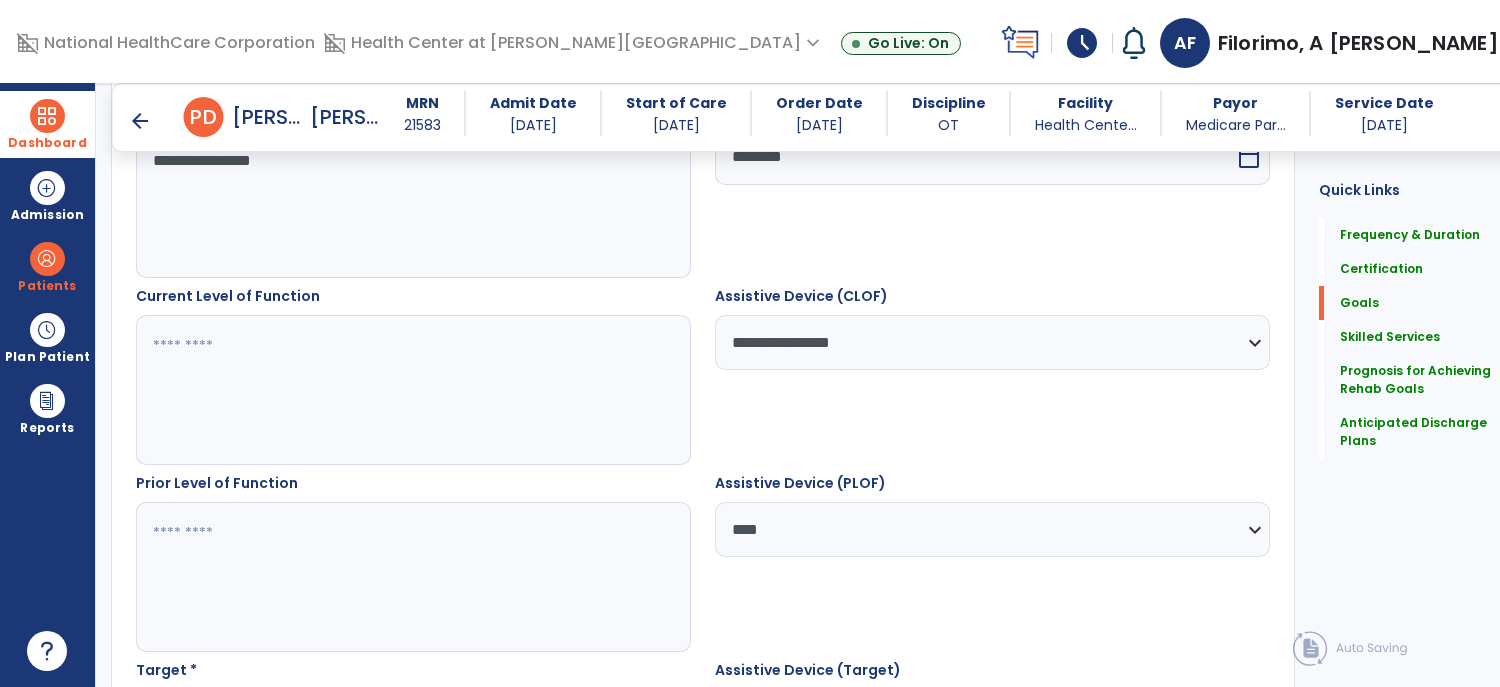 click at bounding box center [402, 390] 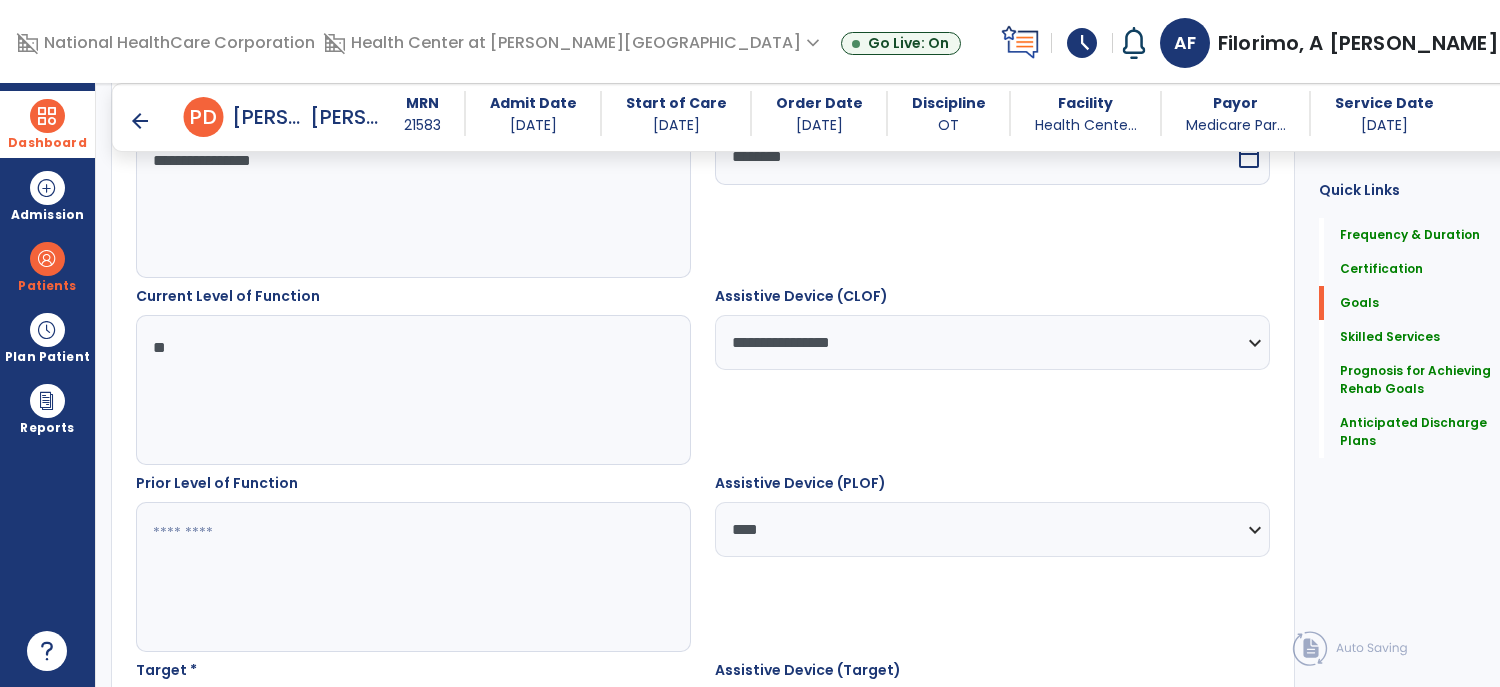 type on "*" 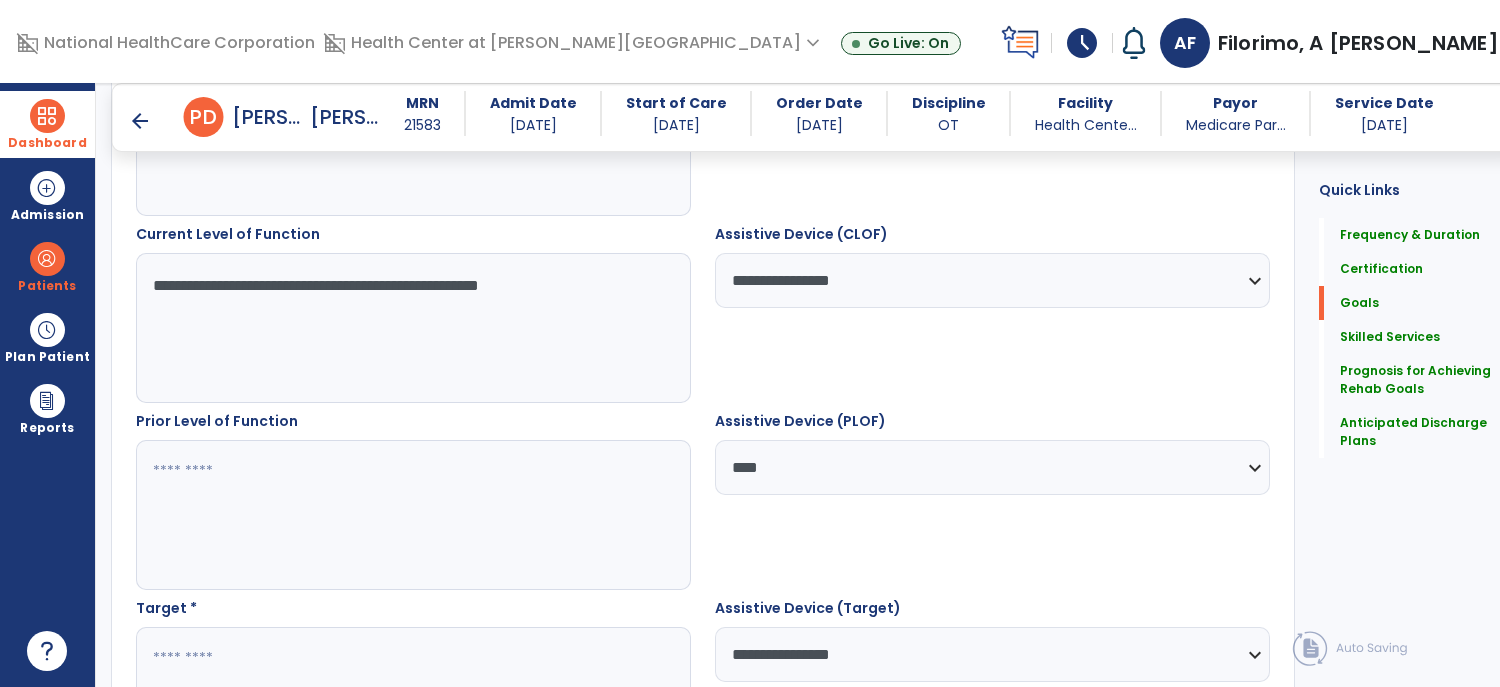 scroll, scrollTop: 703, scrollLeft: 0, axis: vertical 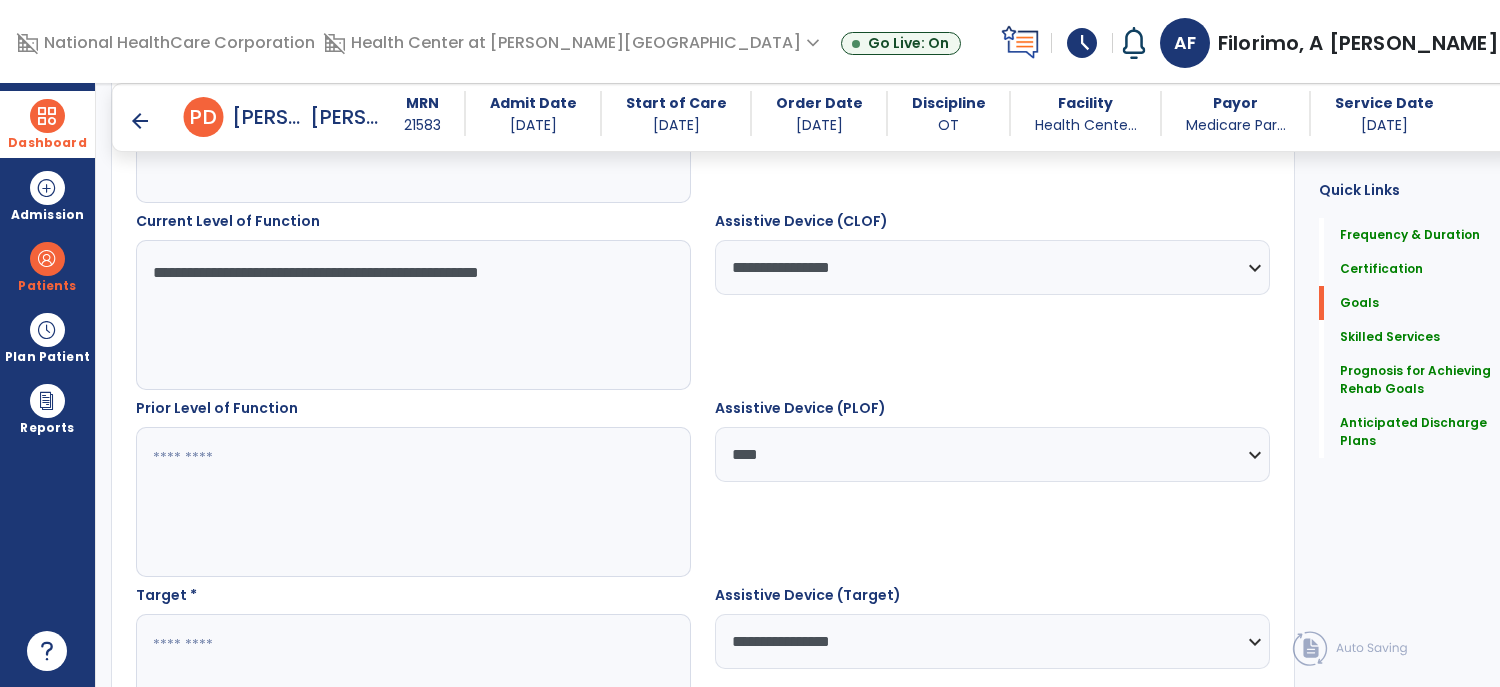 type on "**********" 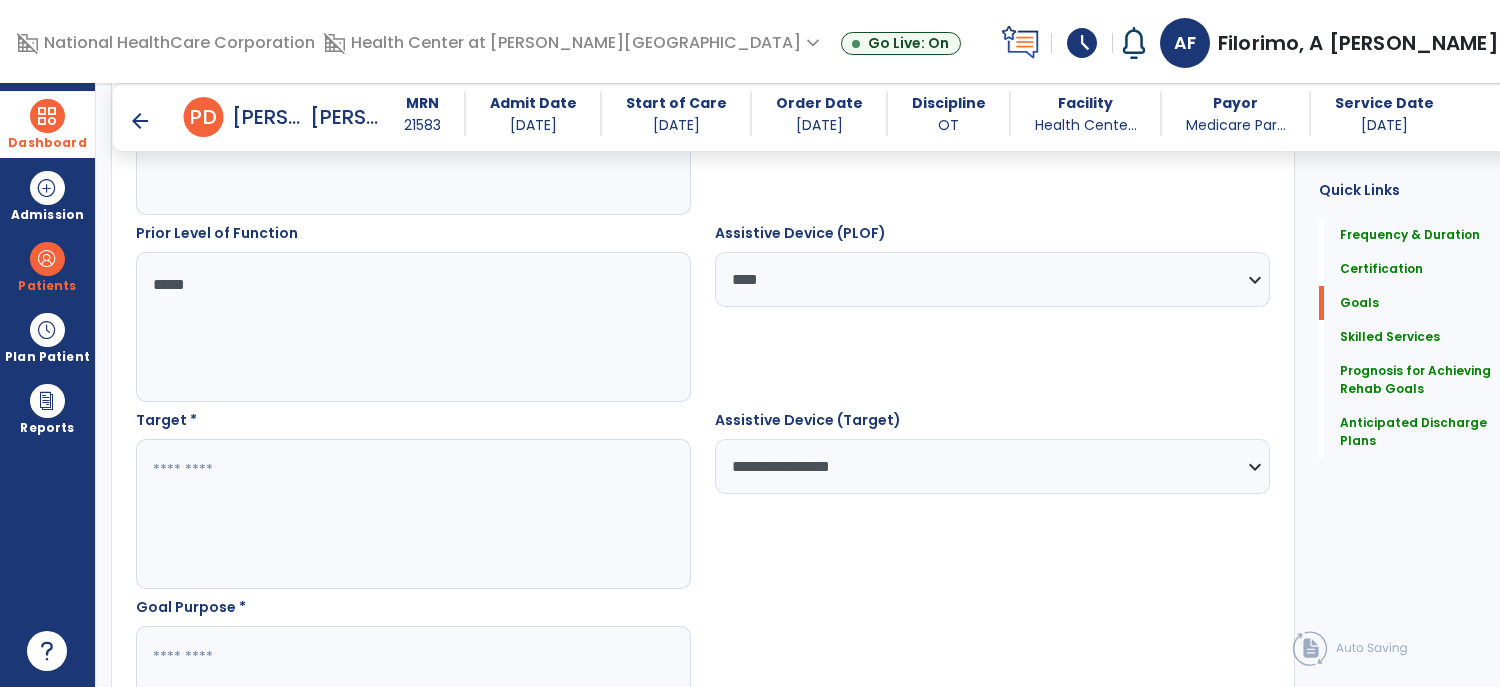 scroll, scrollTop: 882, scrollLeft: 0, axis: vertical 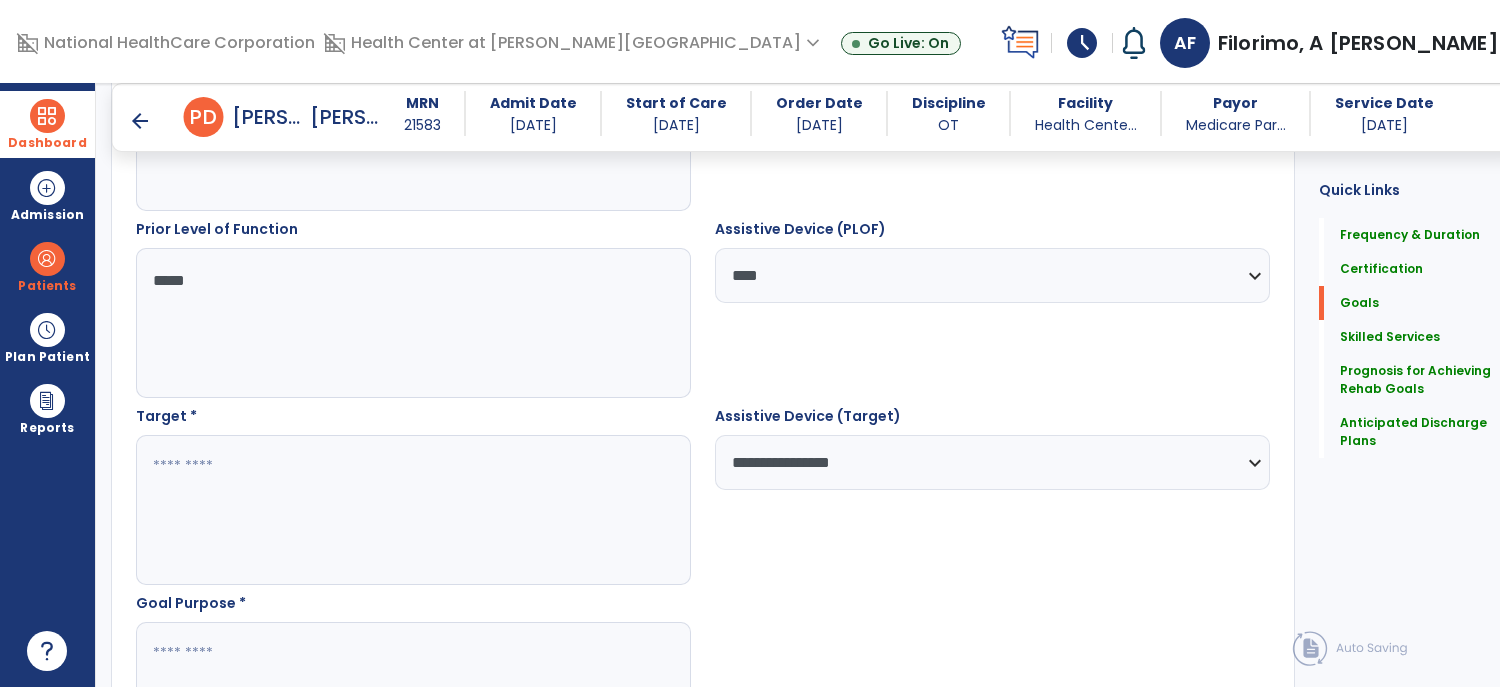 type on "*****" 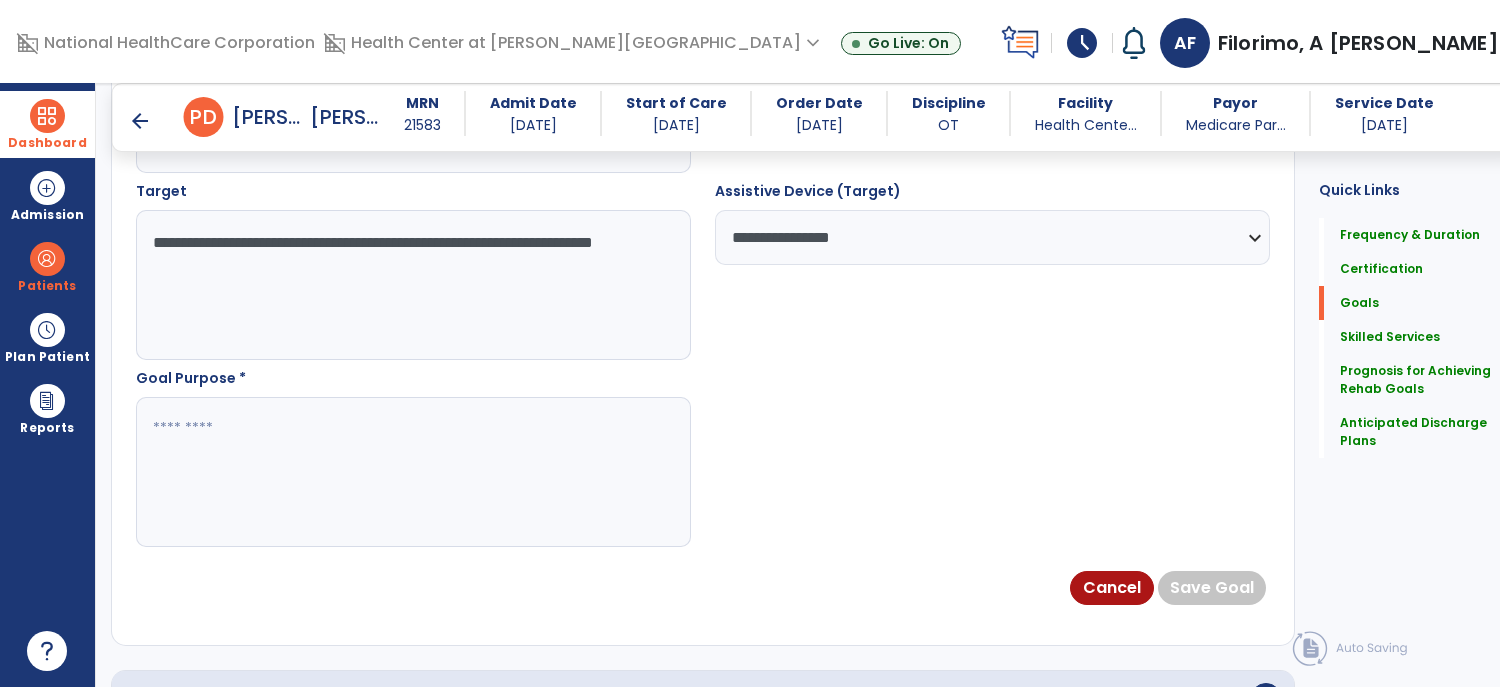 scroll, scrollTop: 1110, scrollLeft: 0, axis: vertical 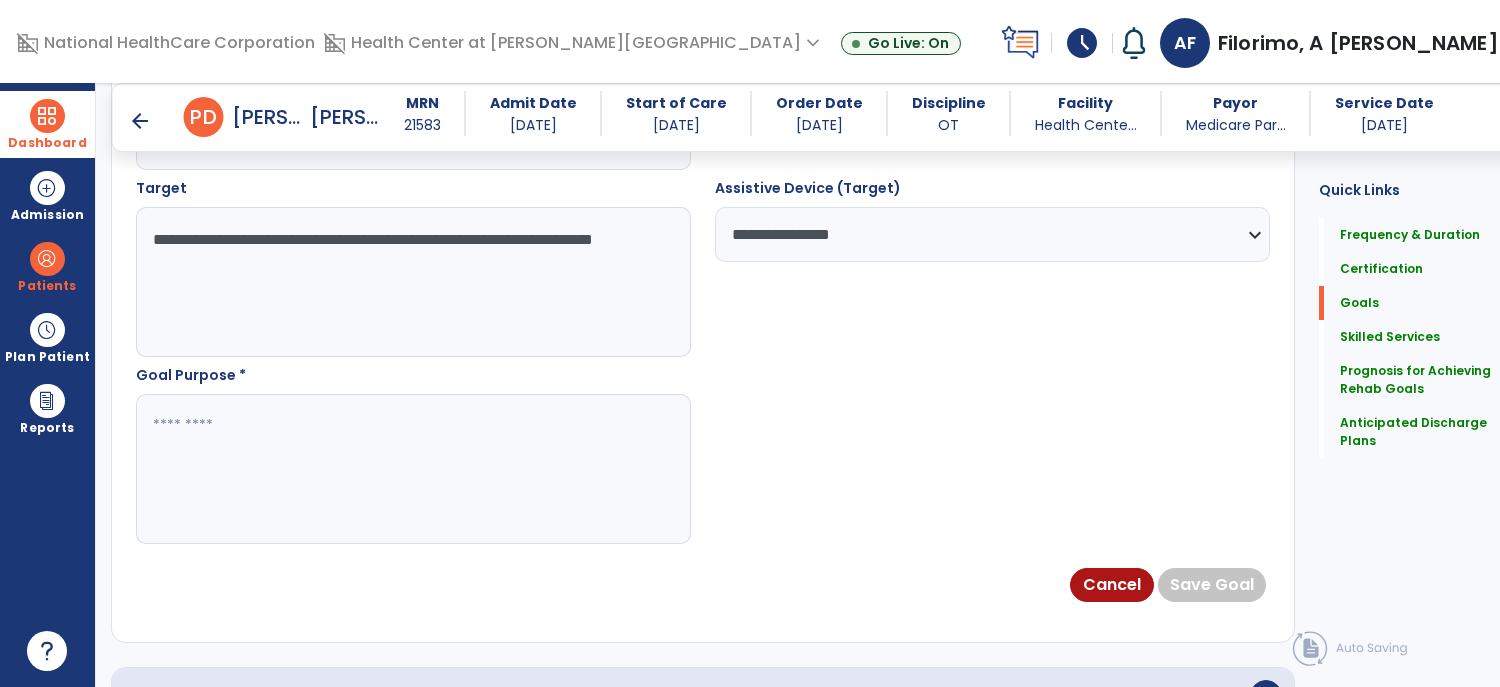 type on "**********" 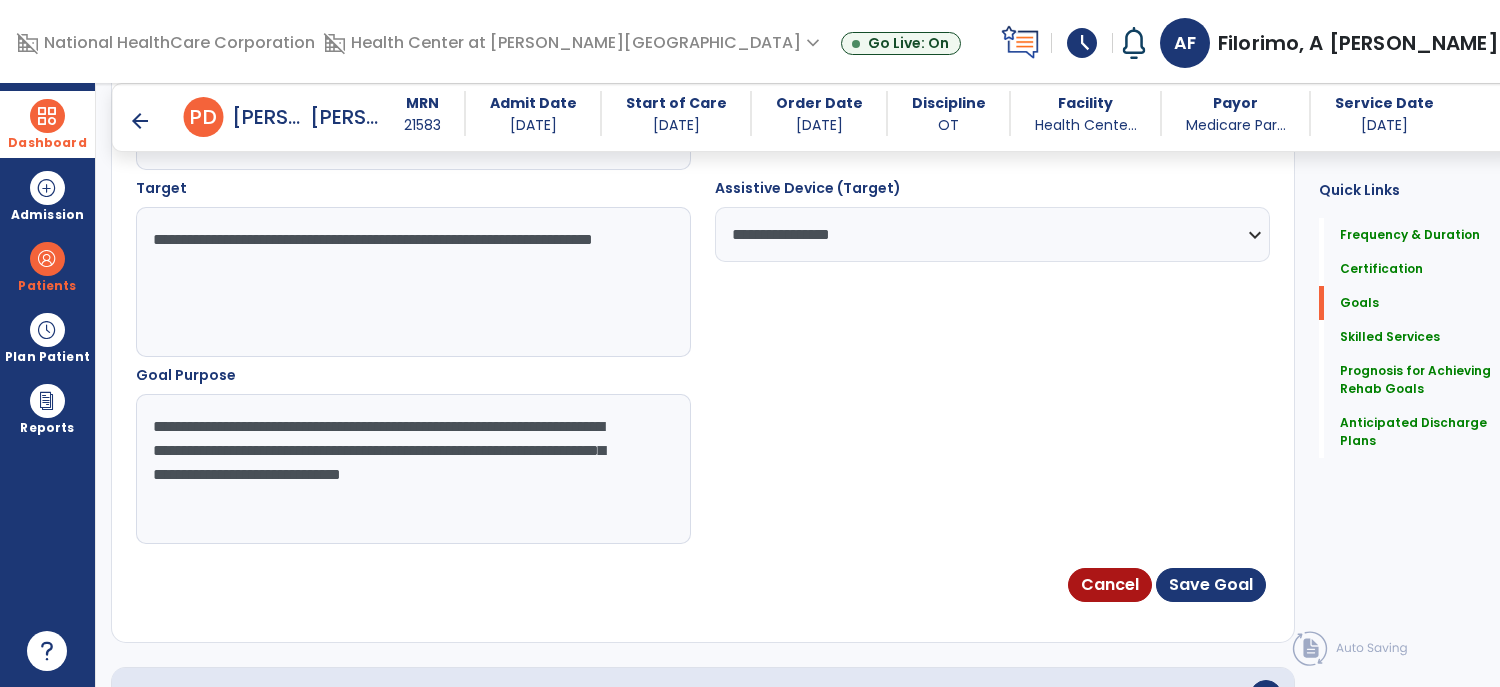 type on "**********" 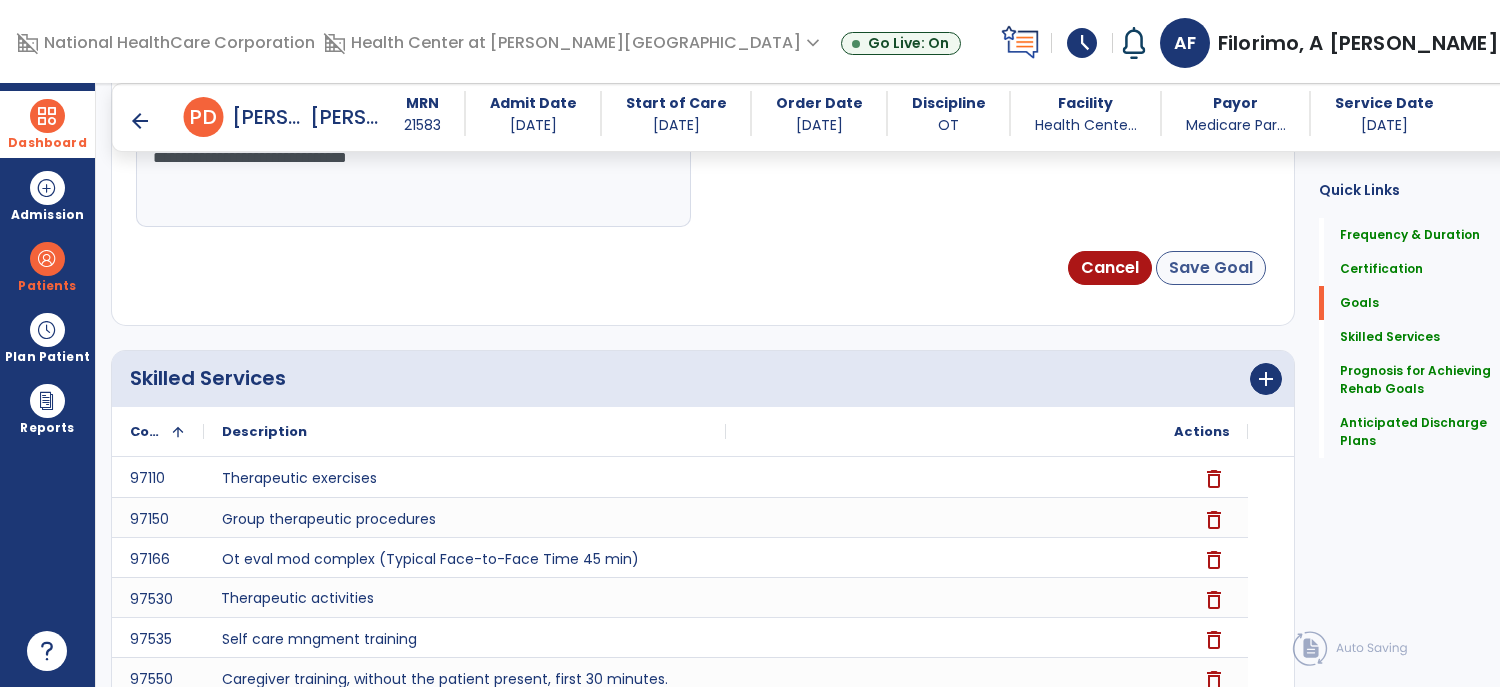click on "Save Goal" at bounding box center [1211, 268] 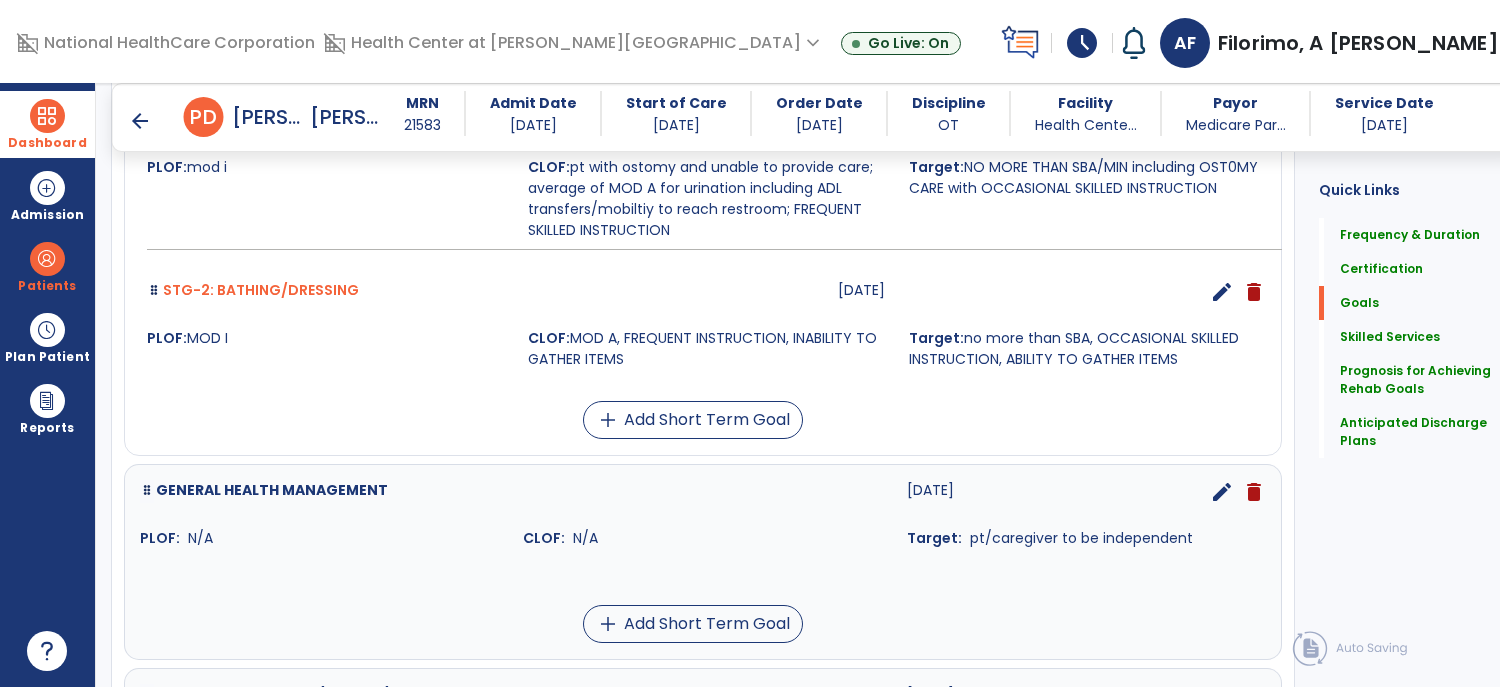 scroll, scrollTop: 710, scrollLeft: 0, axis: vertical 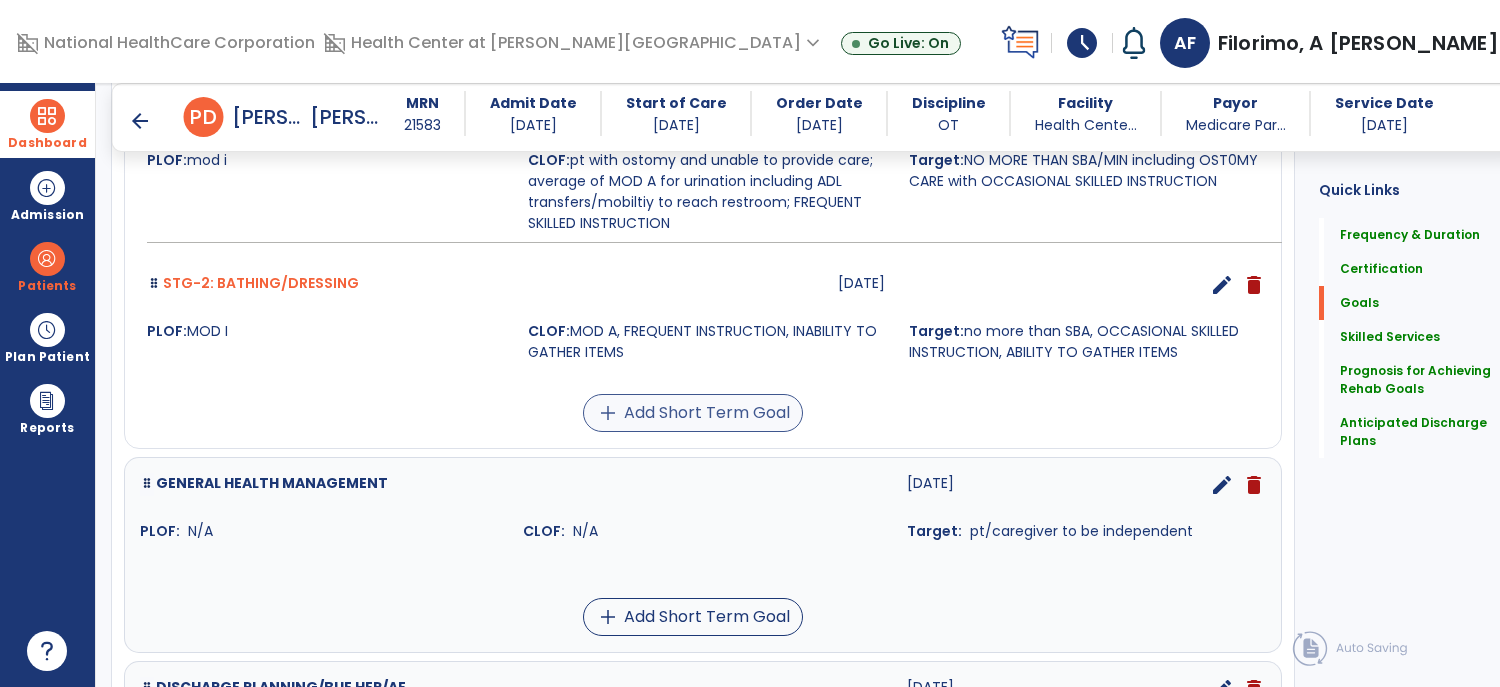 click on "add  Add Short Term Goal" at bounding box center [693, 413] 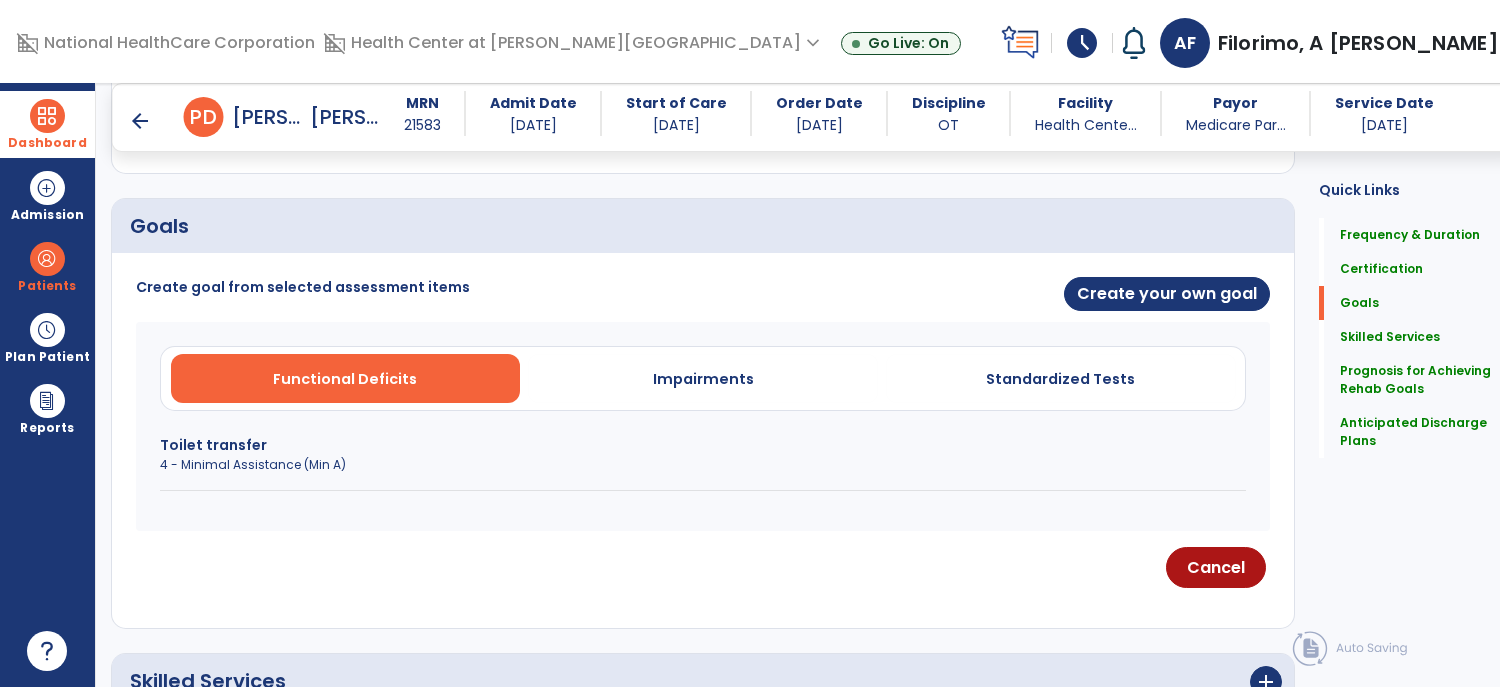 scroll, scrollTop: 417, scrollLeft: 0, axis: vertical 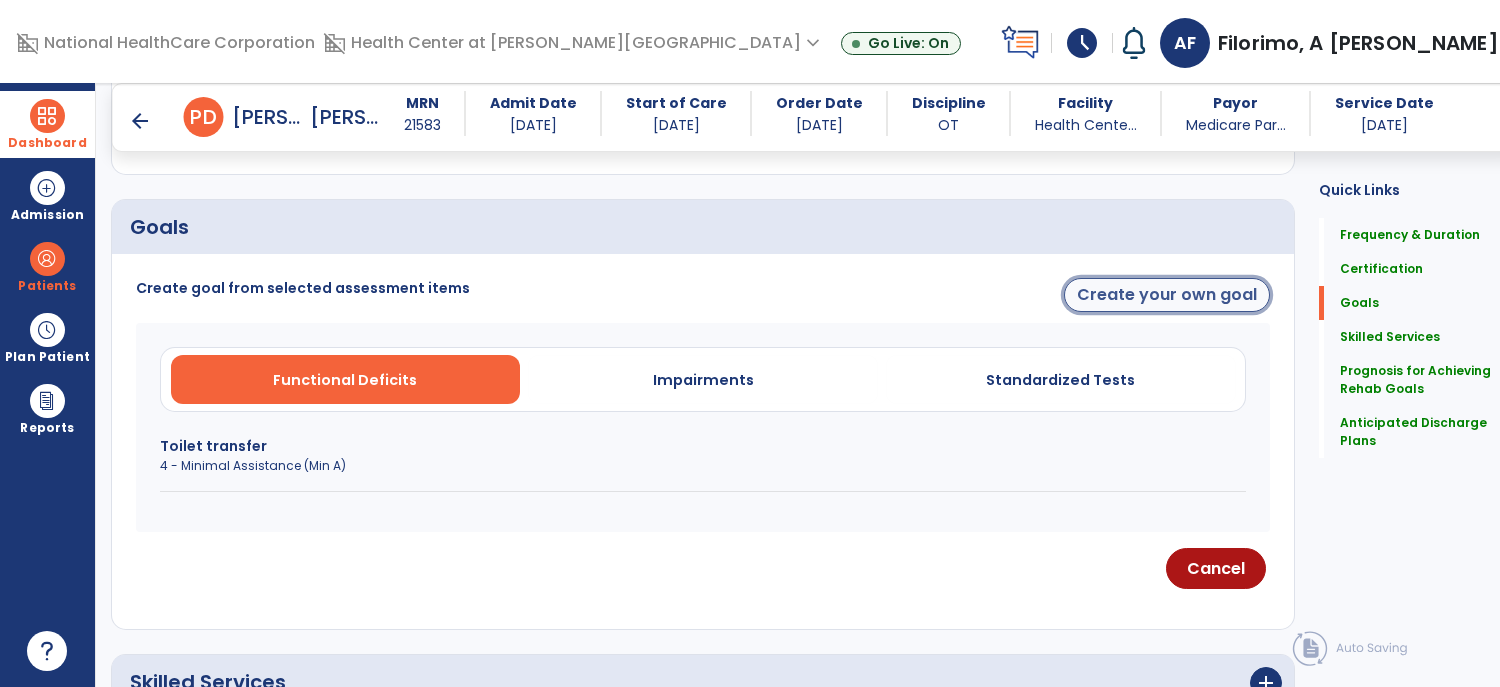 click on "Create your own goal" at bounding box center (1167, 295) 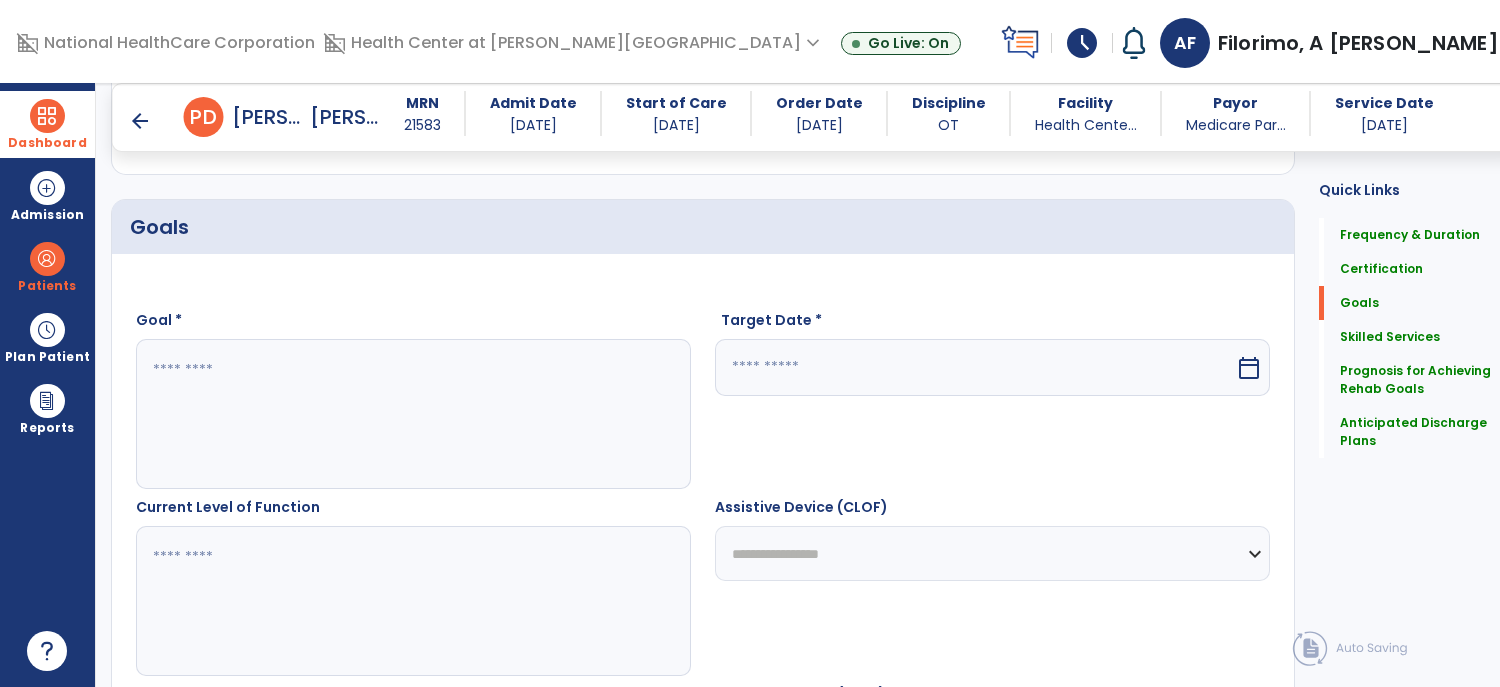 click at bounding box center (402, 414) 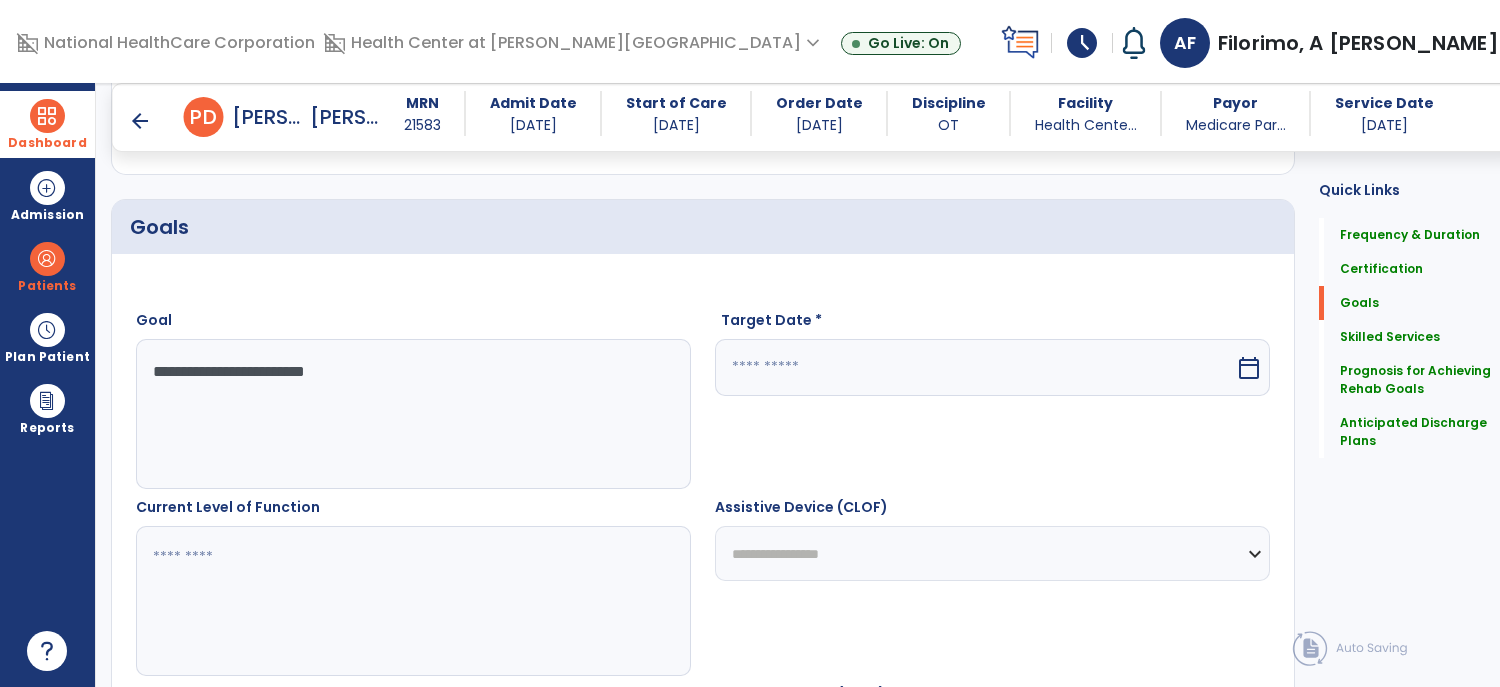 type on "**********" 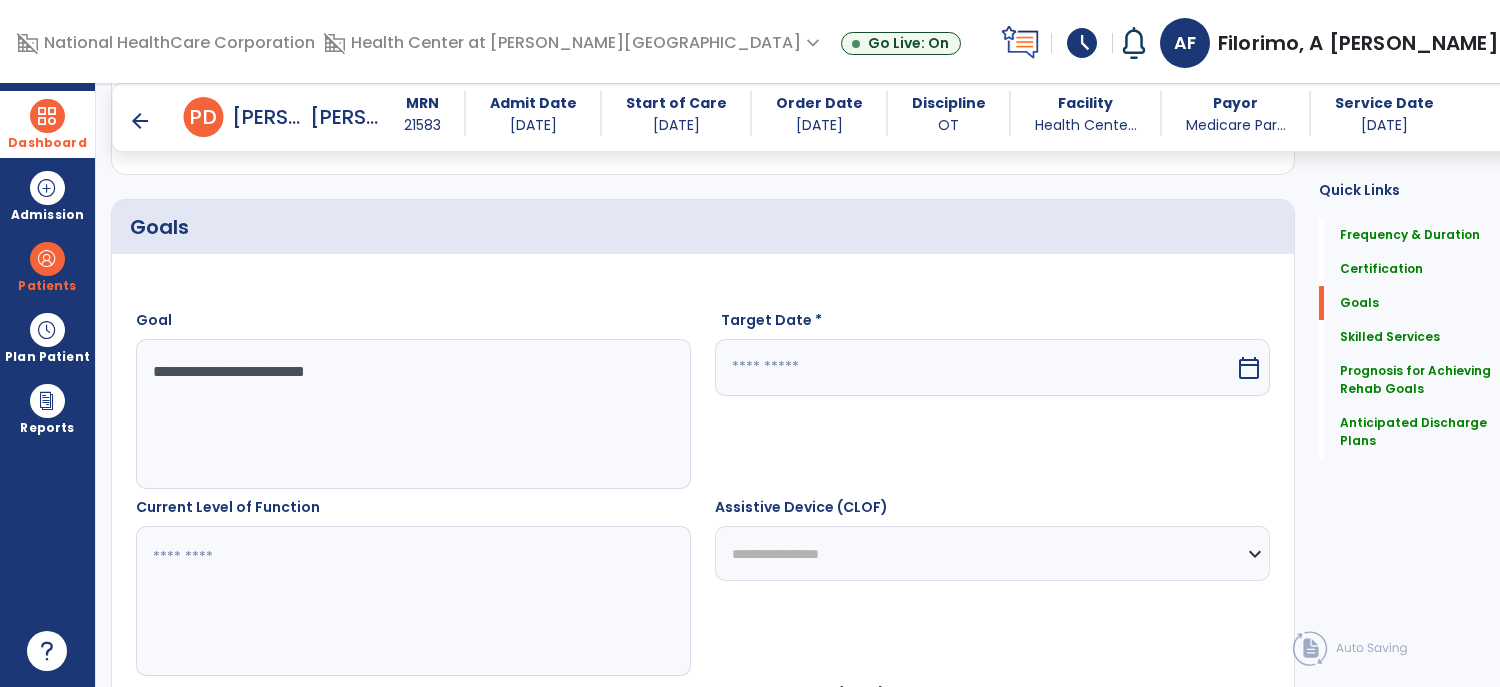 click at bounding box center (975, 367) 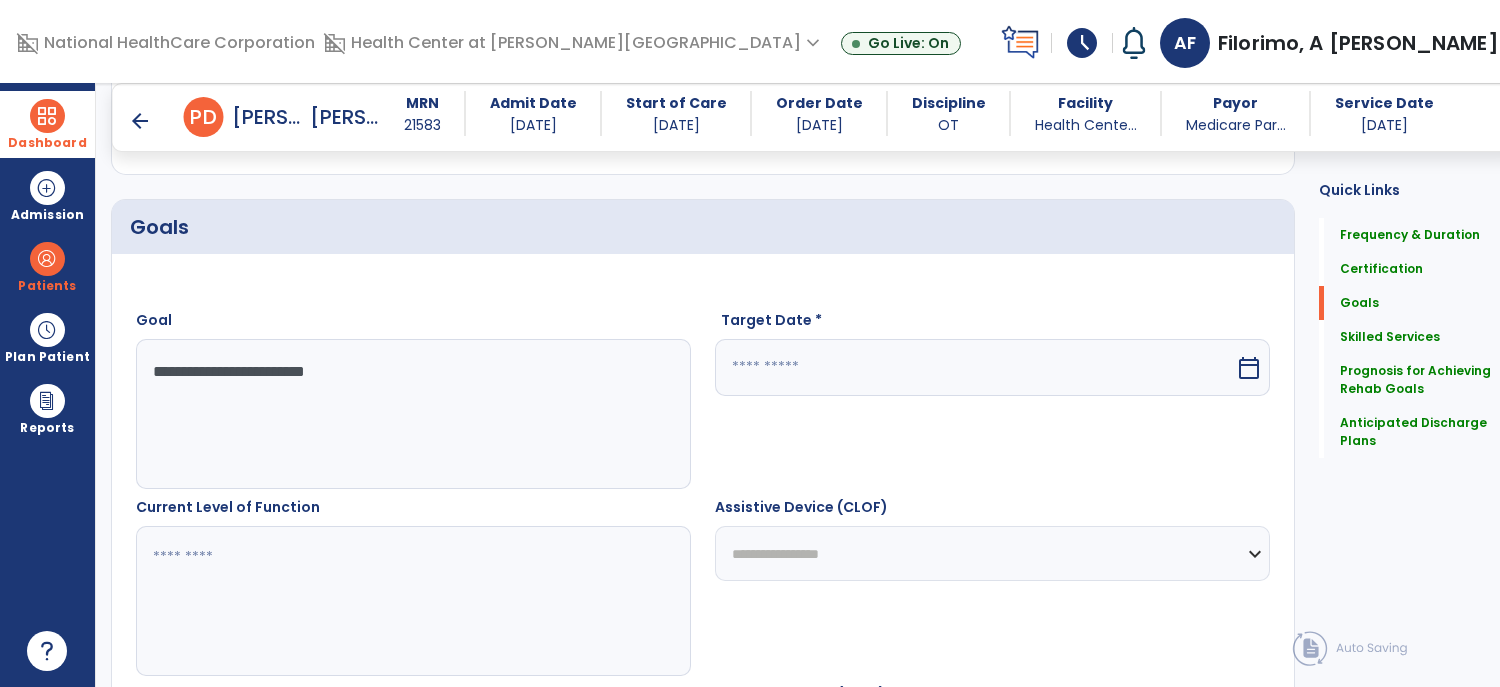 select on "*" 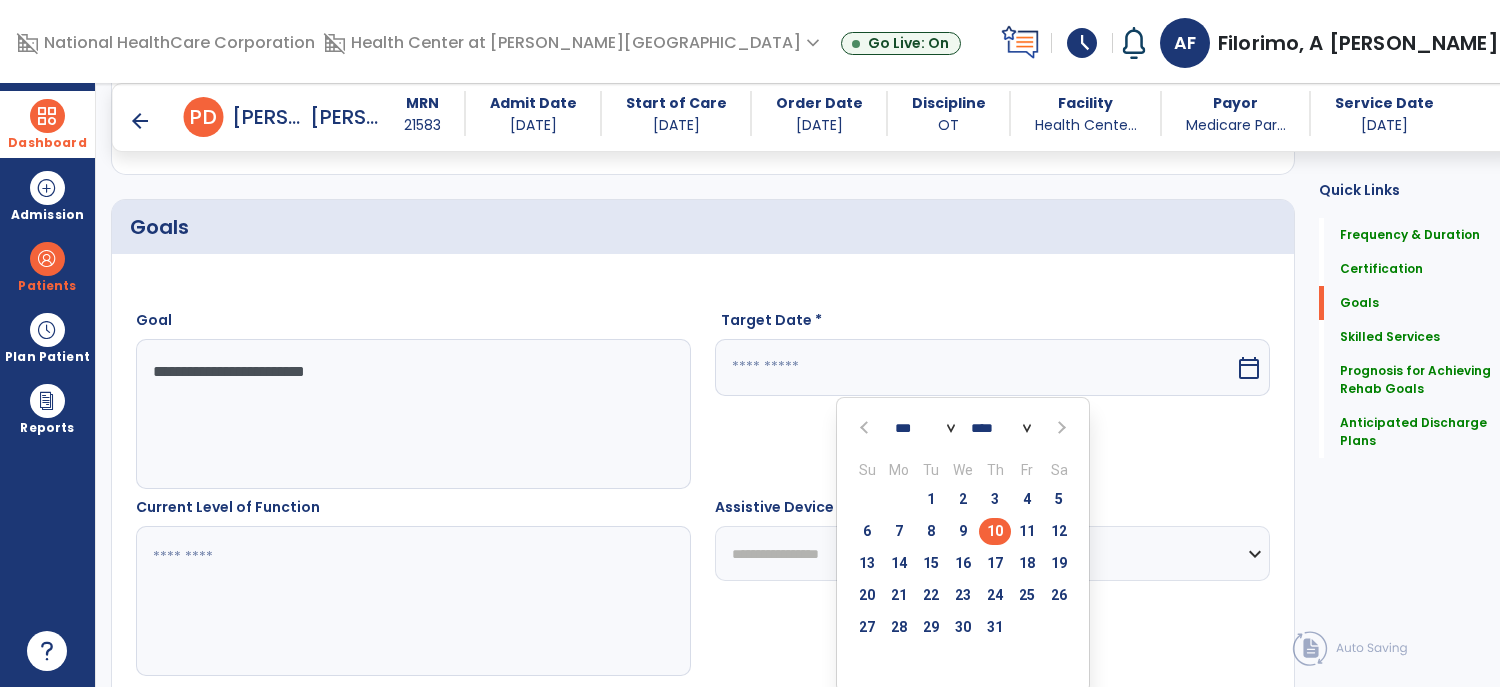 click at bounding box center (1060, 428) 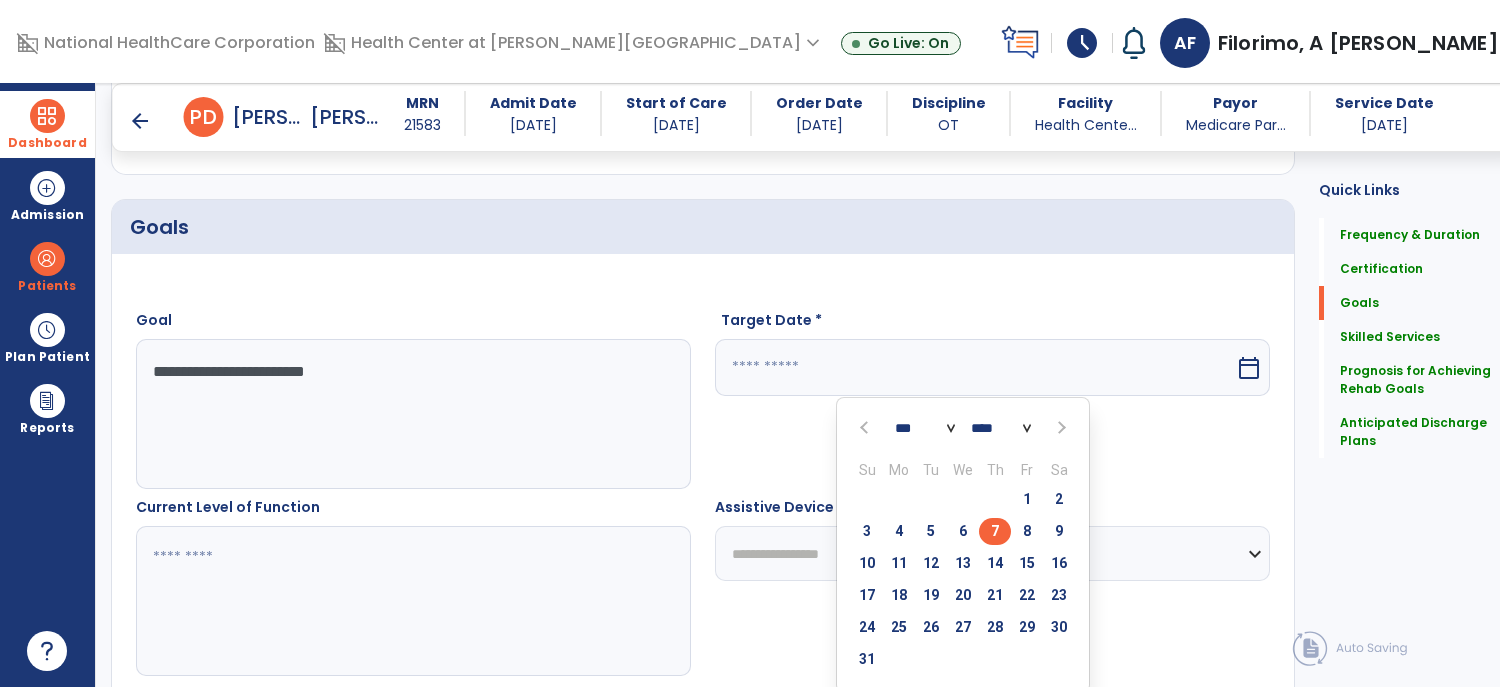 click on "7" at bounding box center [995, 531] 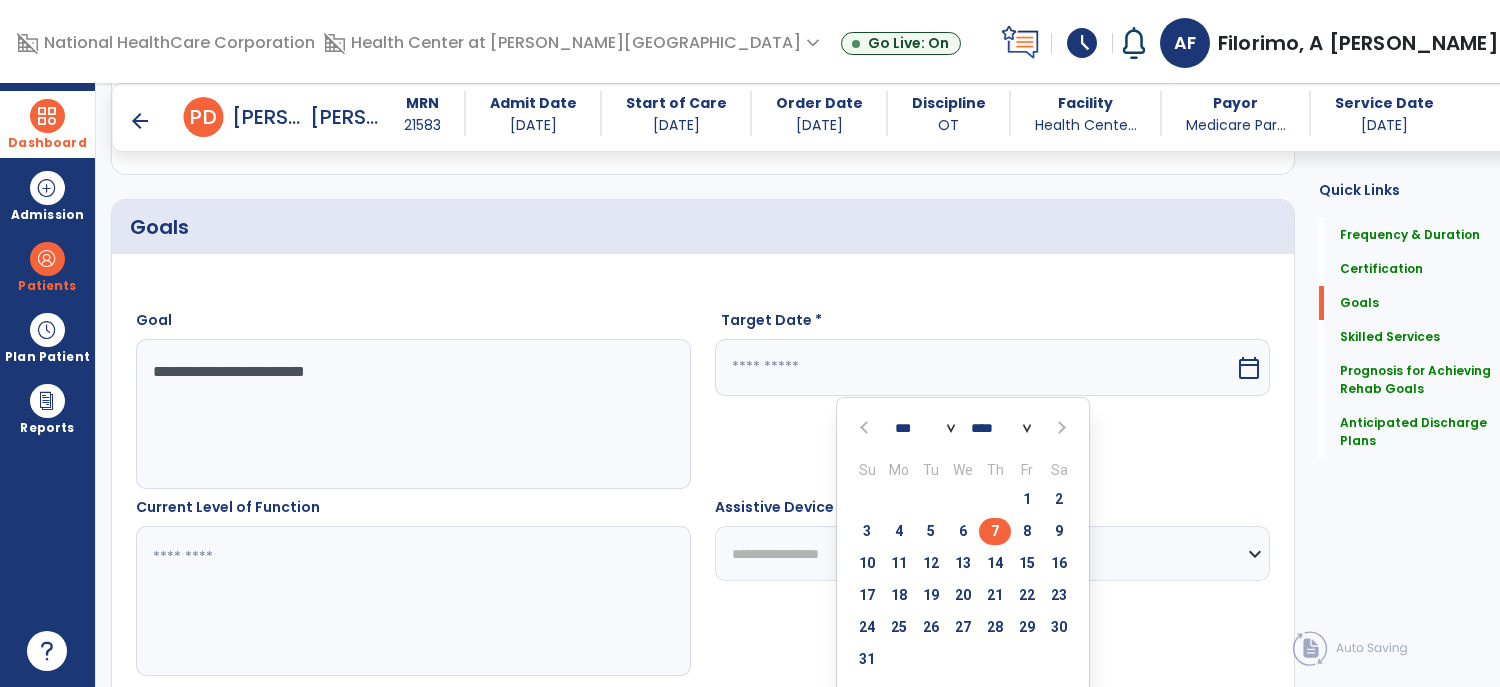 type on "********" 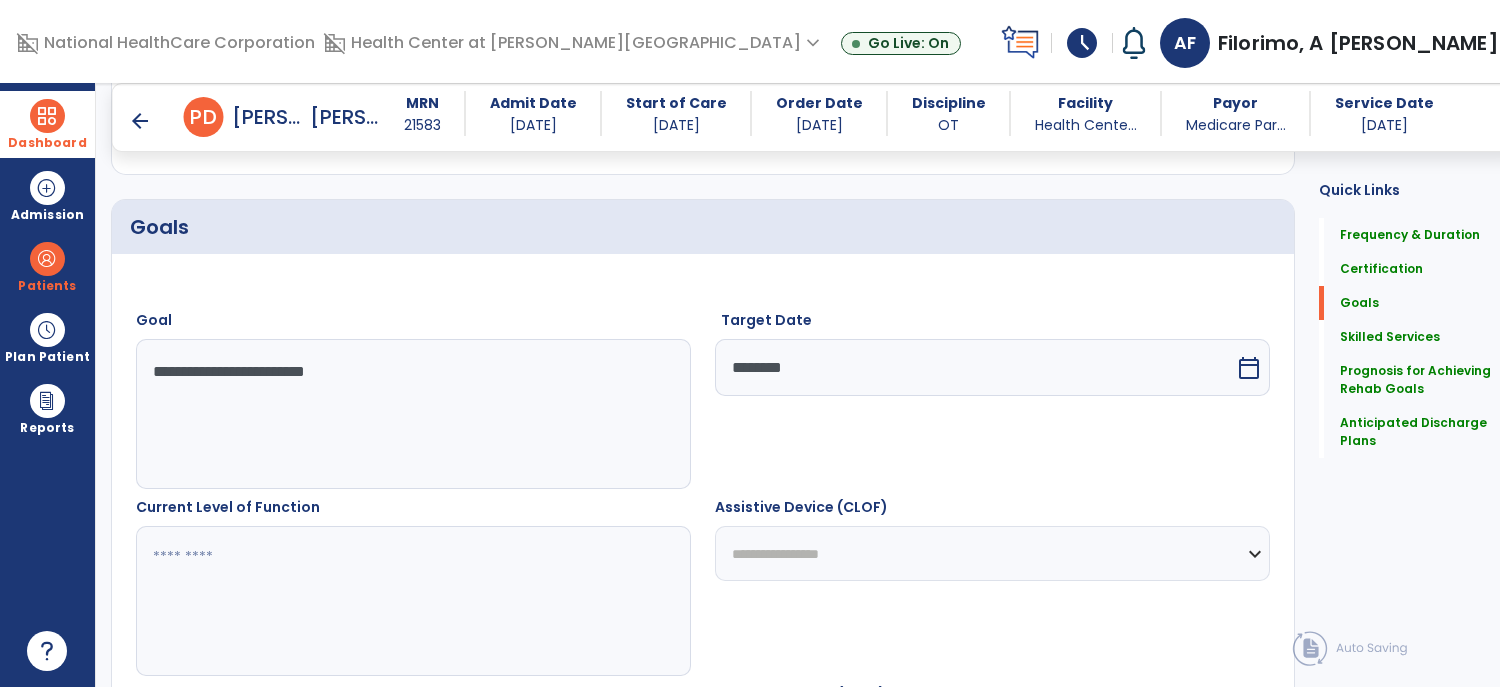 click on "**********" at bounding box center (992, 553) 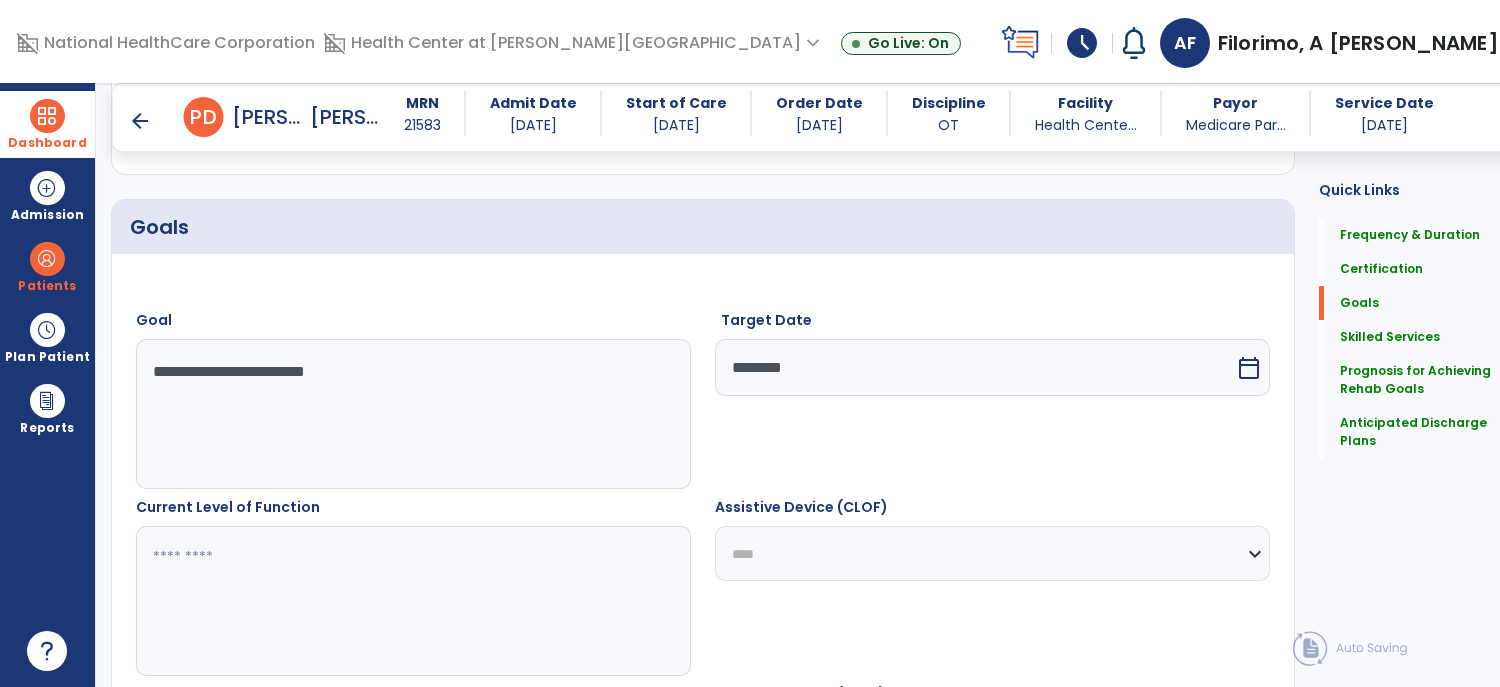 click on "**********" at bounding box center (992, 553) 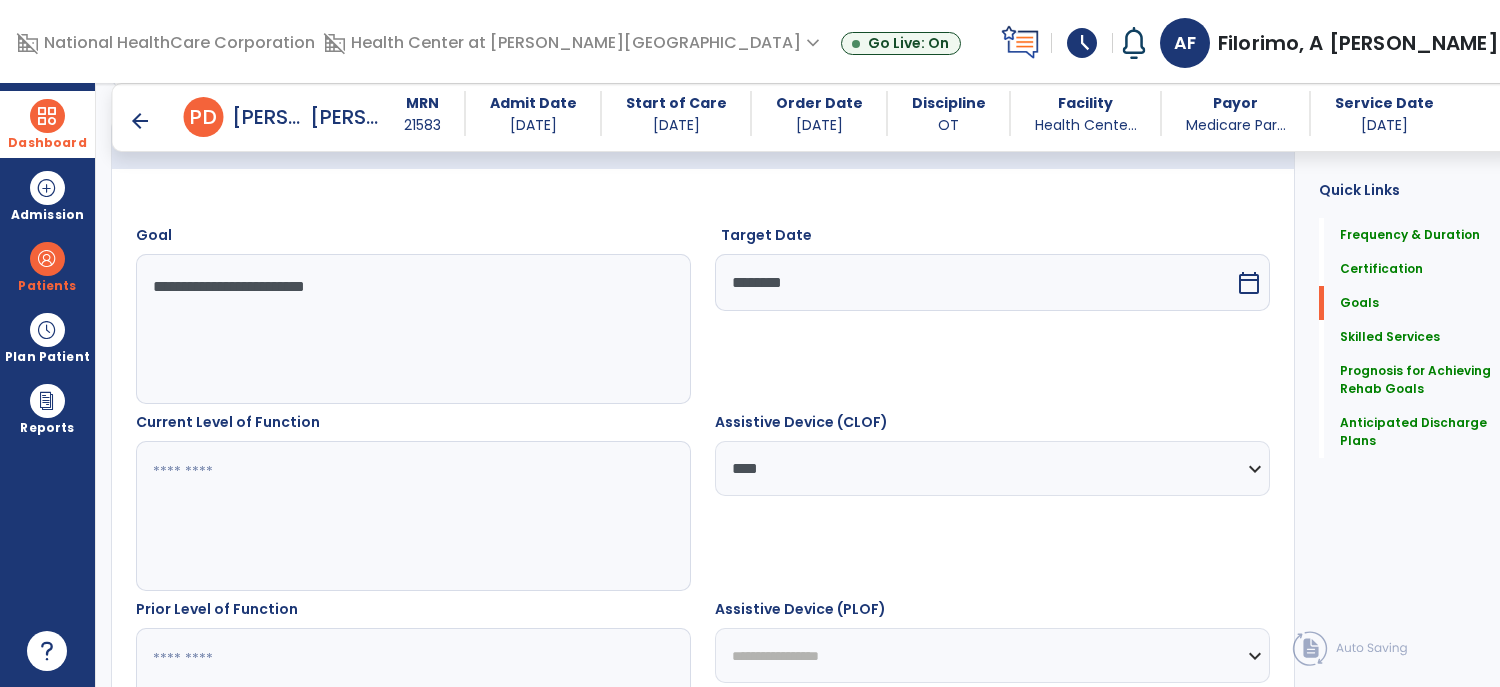 scroll, scrollTop: 541, scrollLeft: 0, axis: vertical 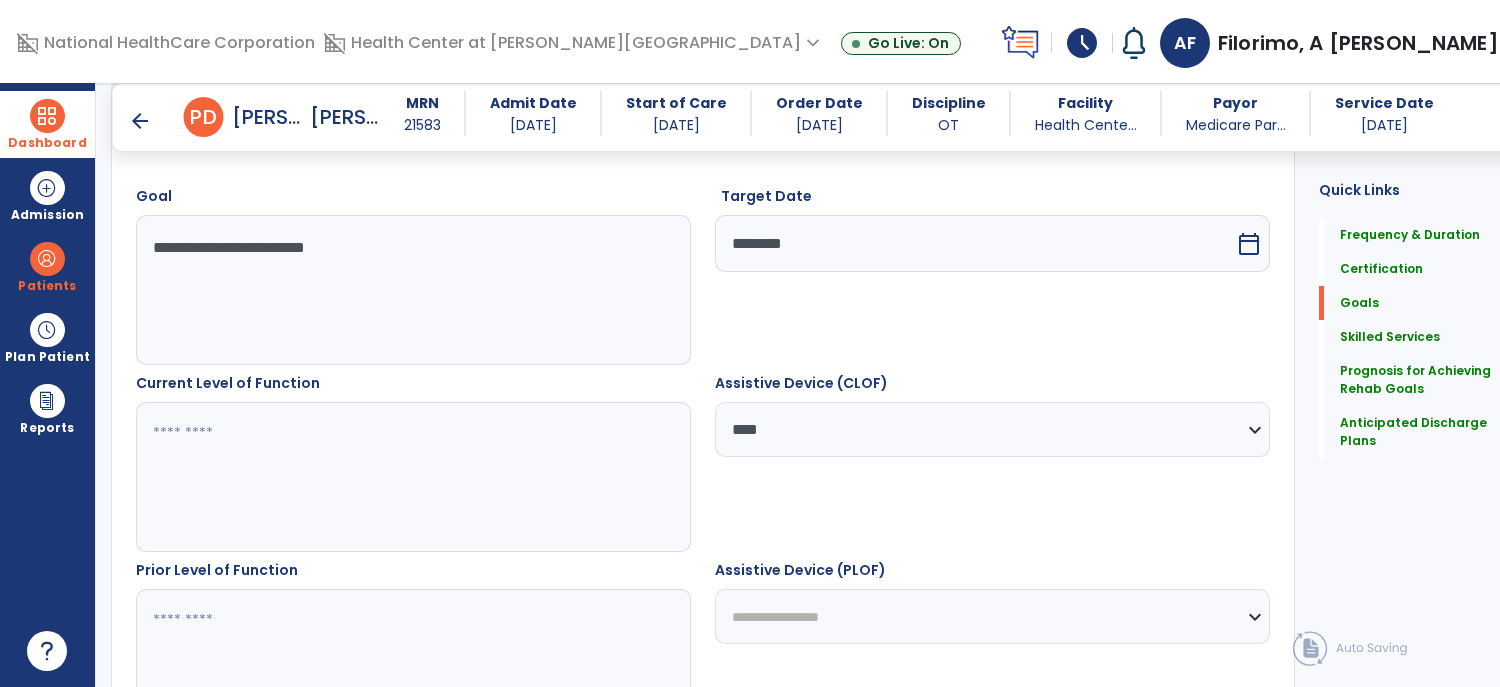 click on "**********" at bounding box center [992, 616] 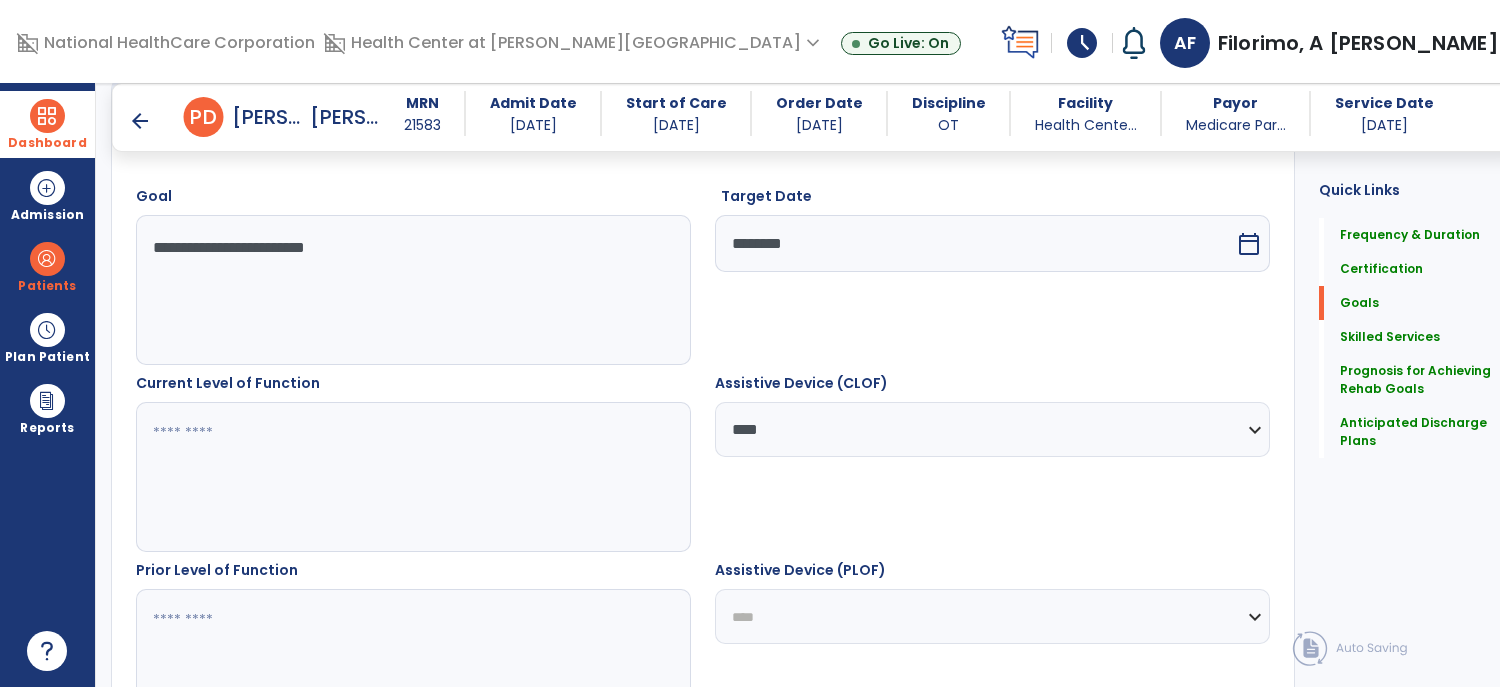 click on "**********" at bounding box center [992, 616] 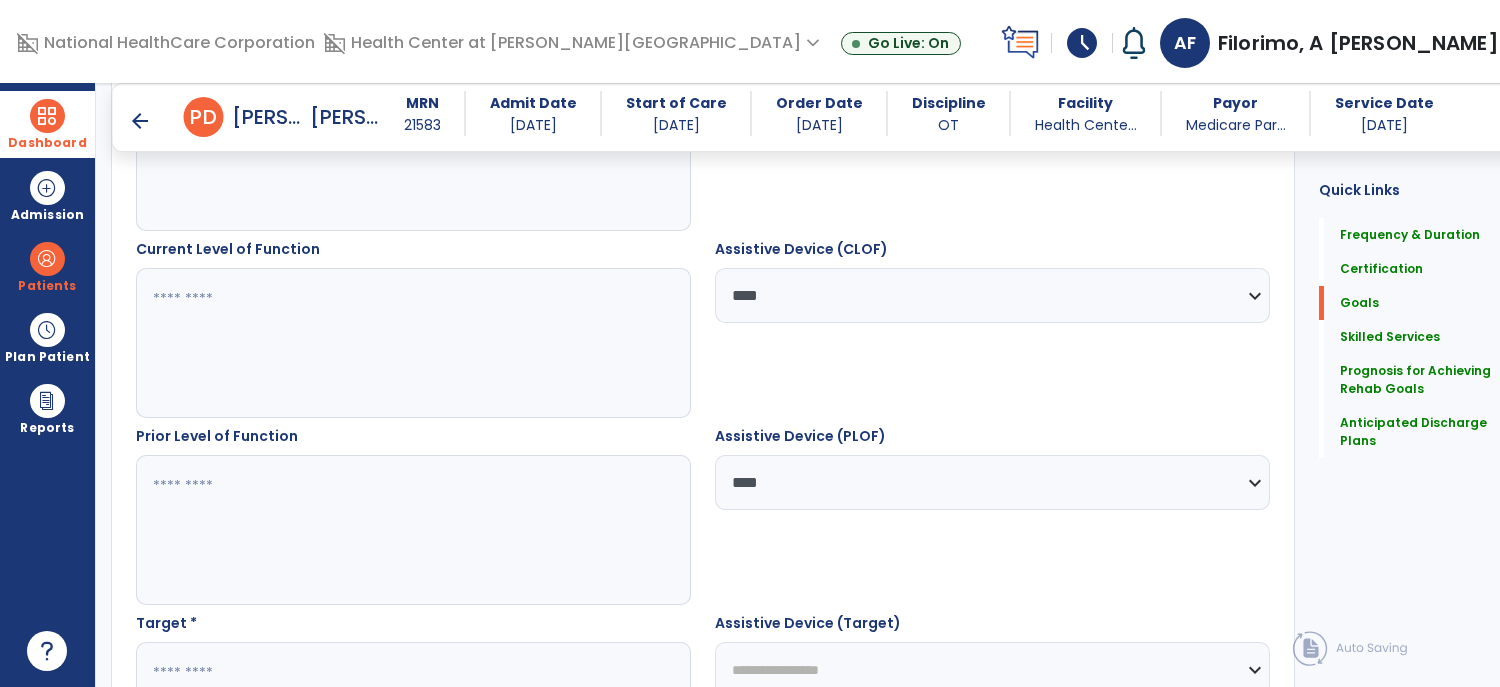 scroll, scrollTop: 706, scrollLeft: 0, axis: vertical 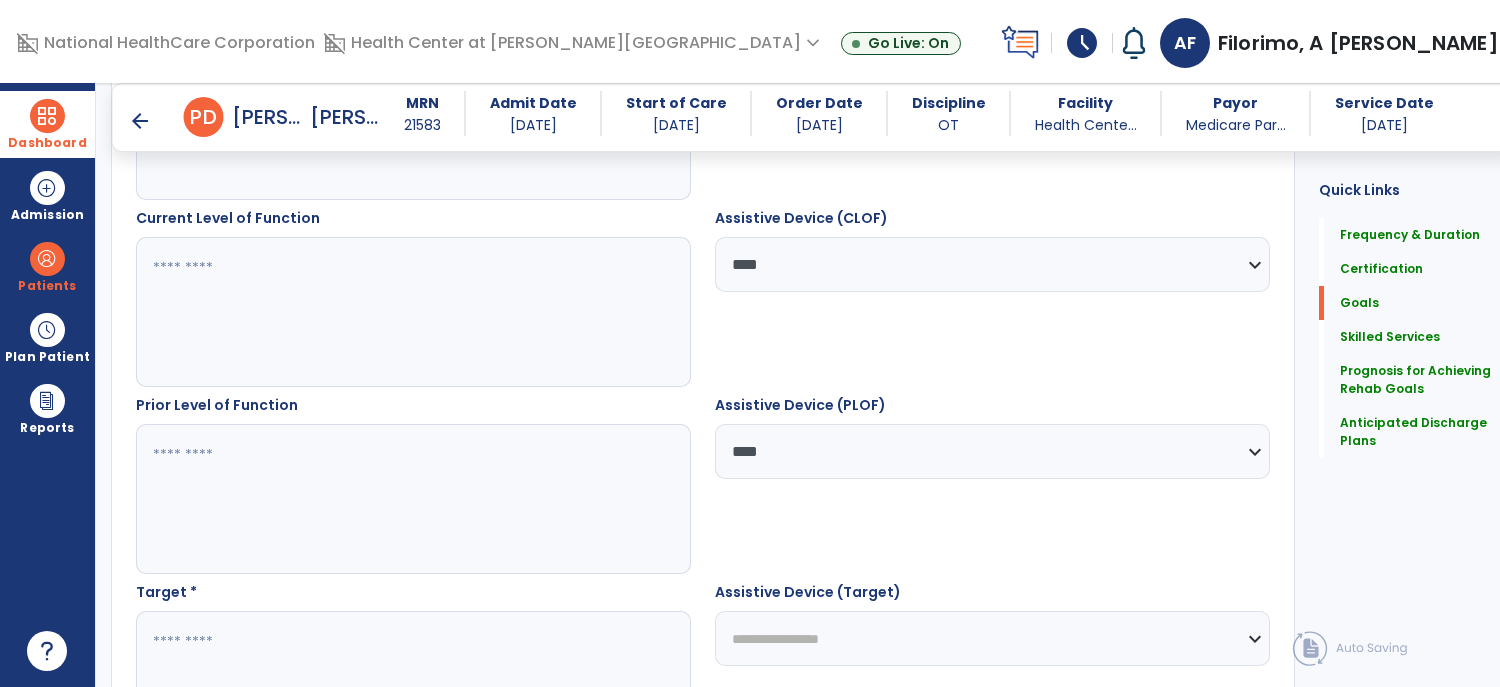 click on "**********" at bounding box center (992, 638) 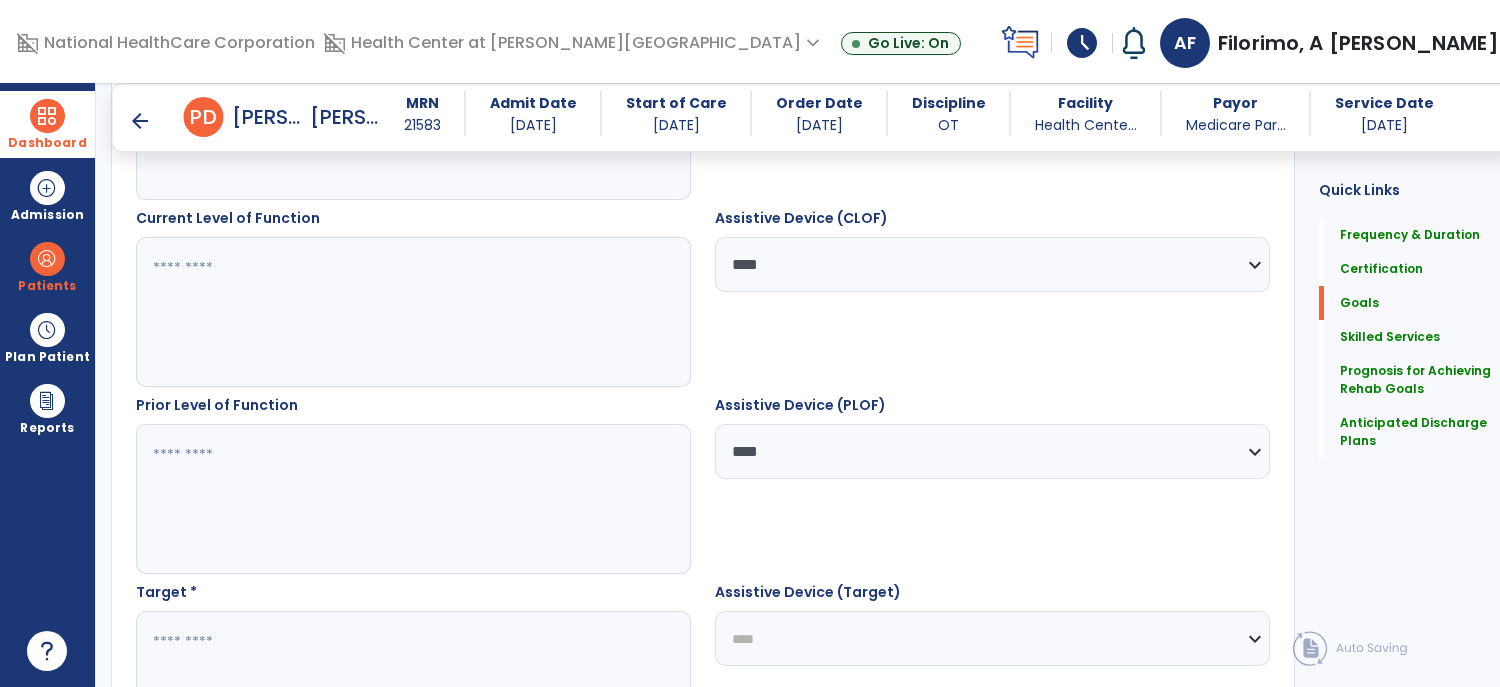 click on "**********" at bounding box center (992, 638) 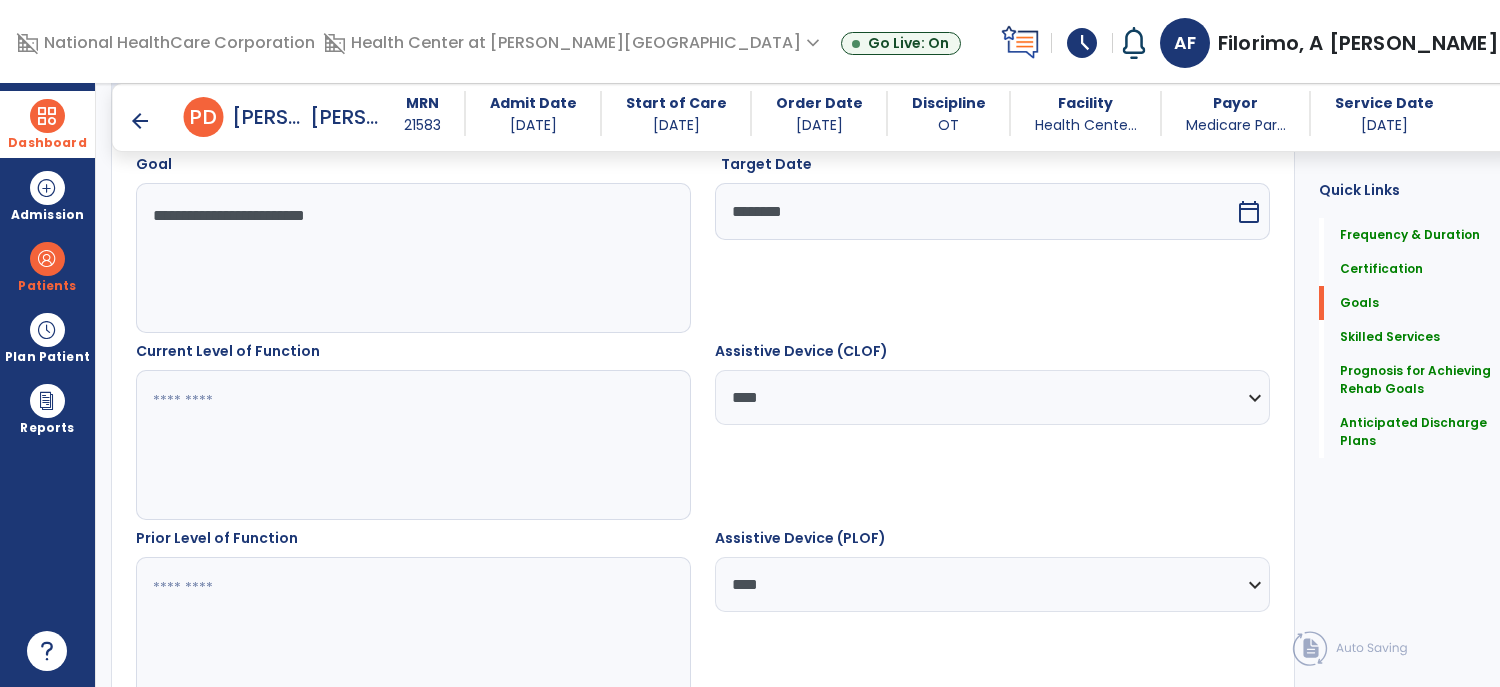 scroll, scrollTop: 532, scrollLeft: 0, axis: vertical 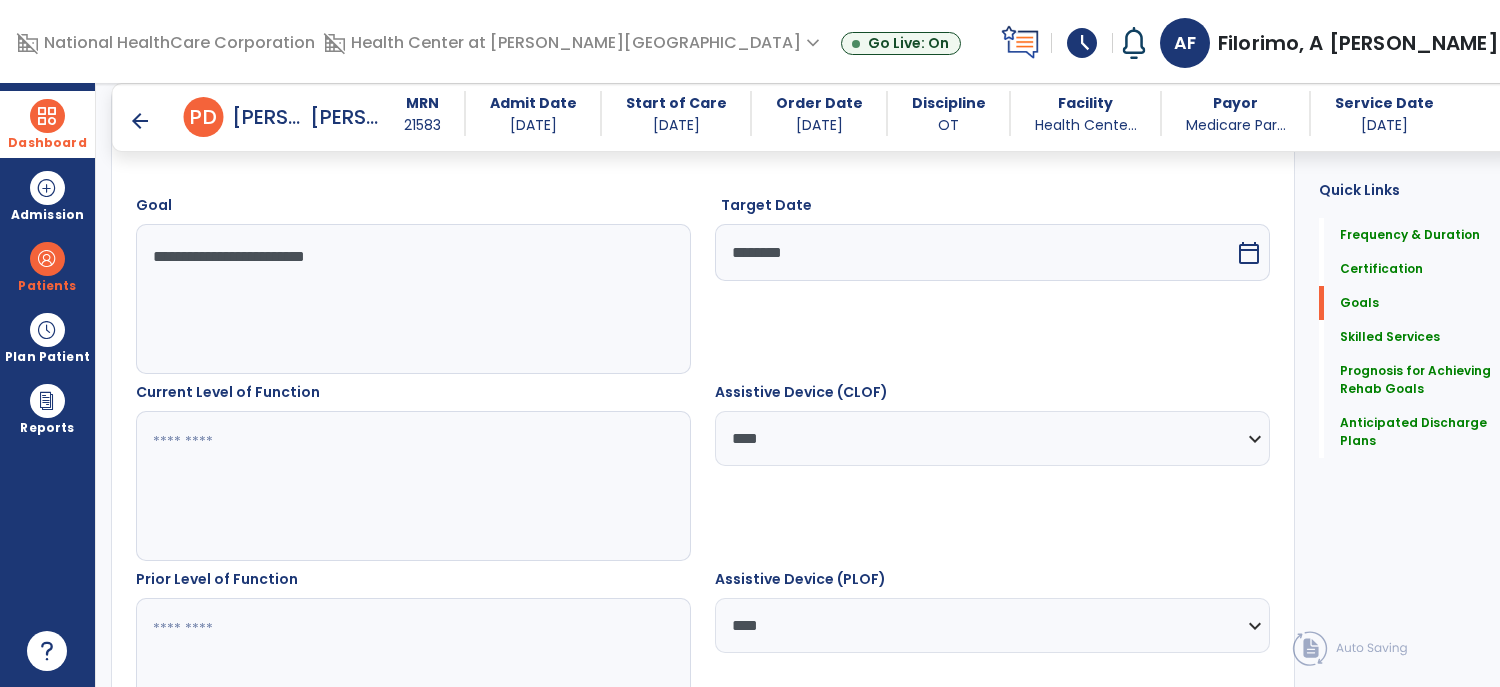 click at bounding box center (402, 486) 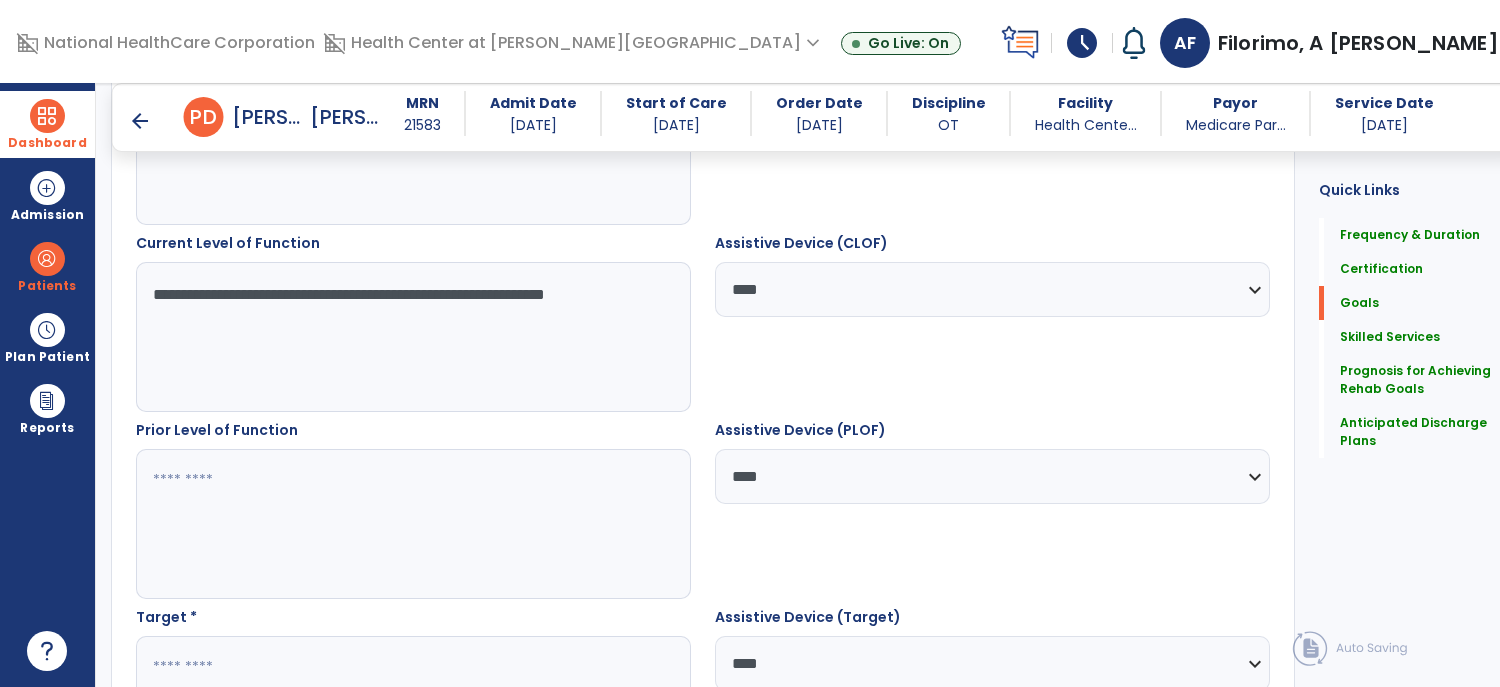 scroll, scrollTop: 703, scrollLeft: 0, axis: vertical 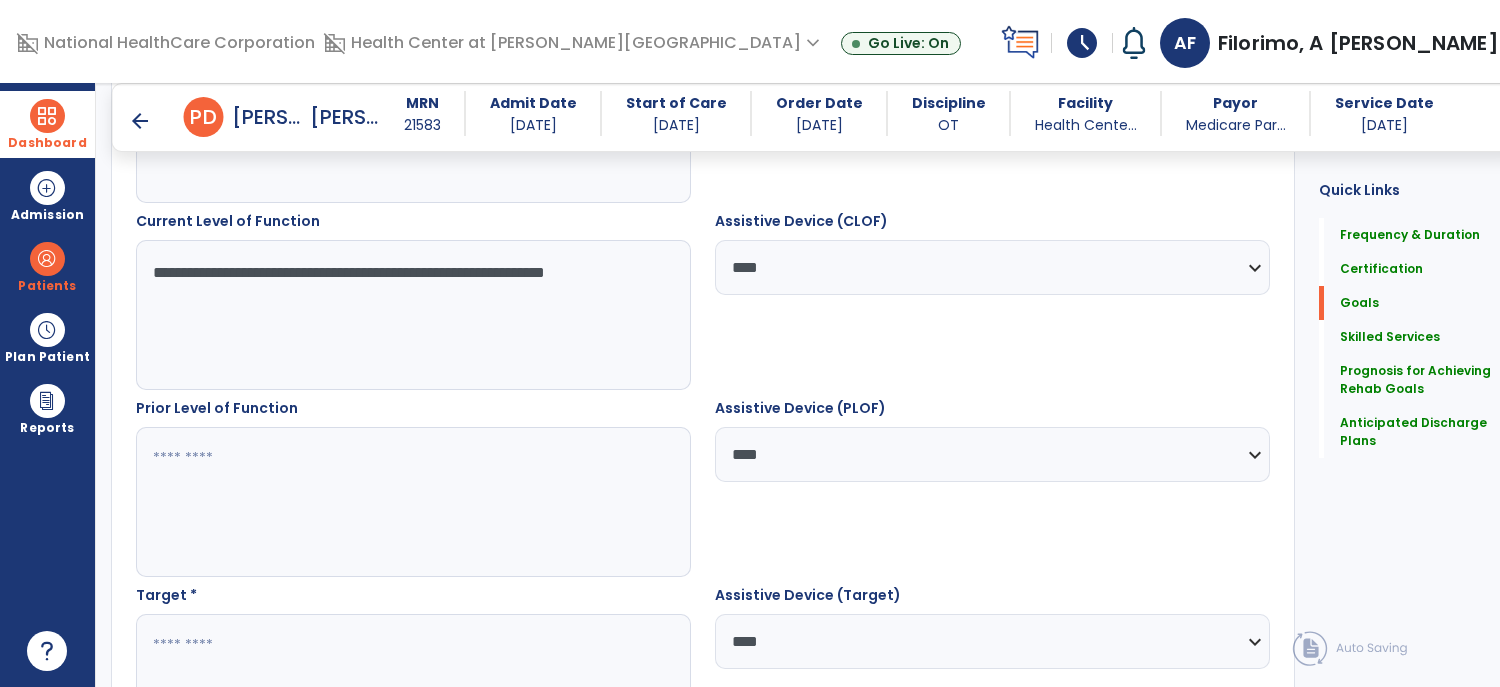 type on "**********" 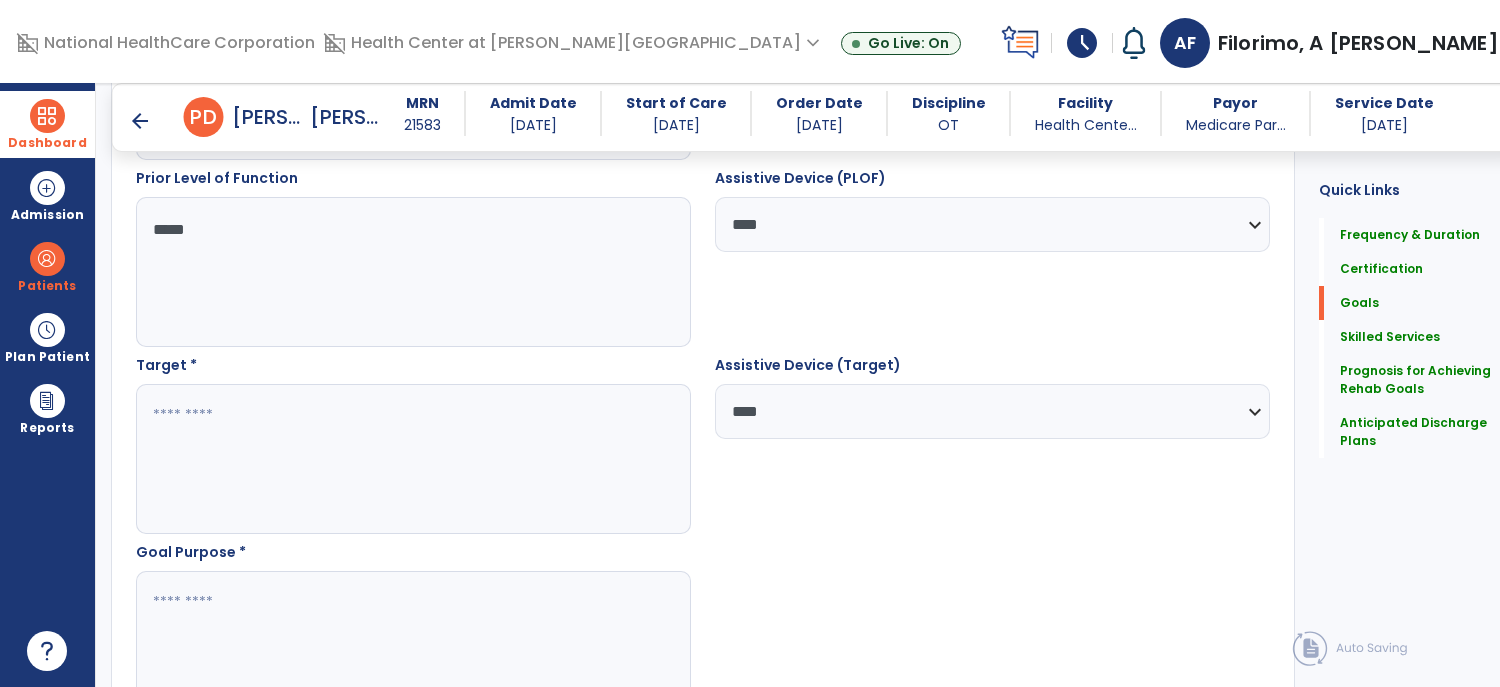 scroll, scrollTop: 934, scrollLeft: 0, axis: vertical 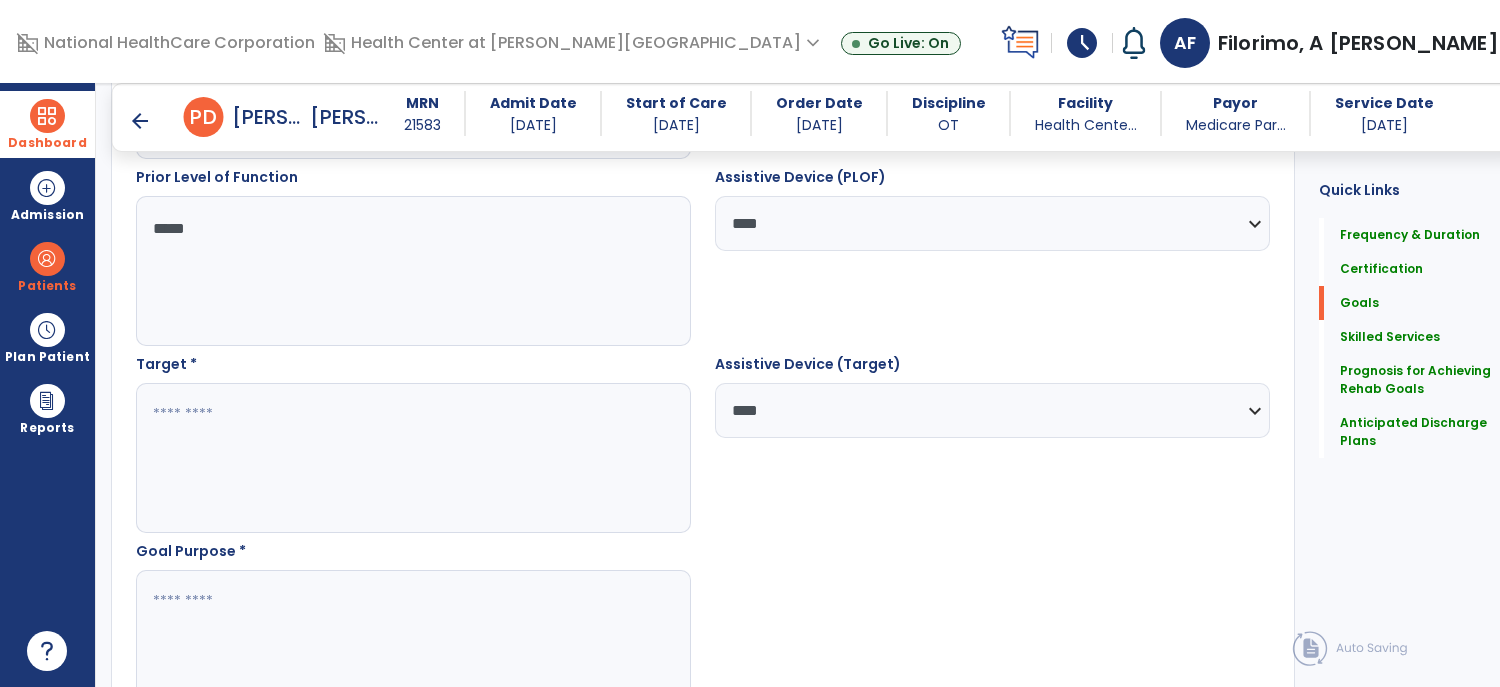 type on "*****" 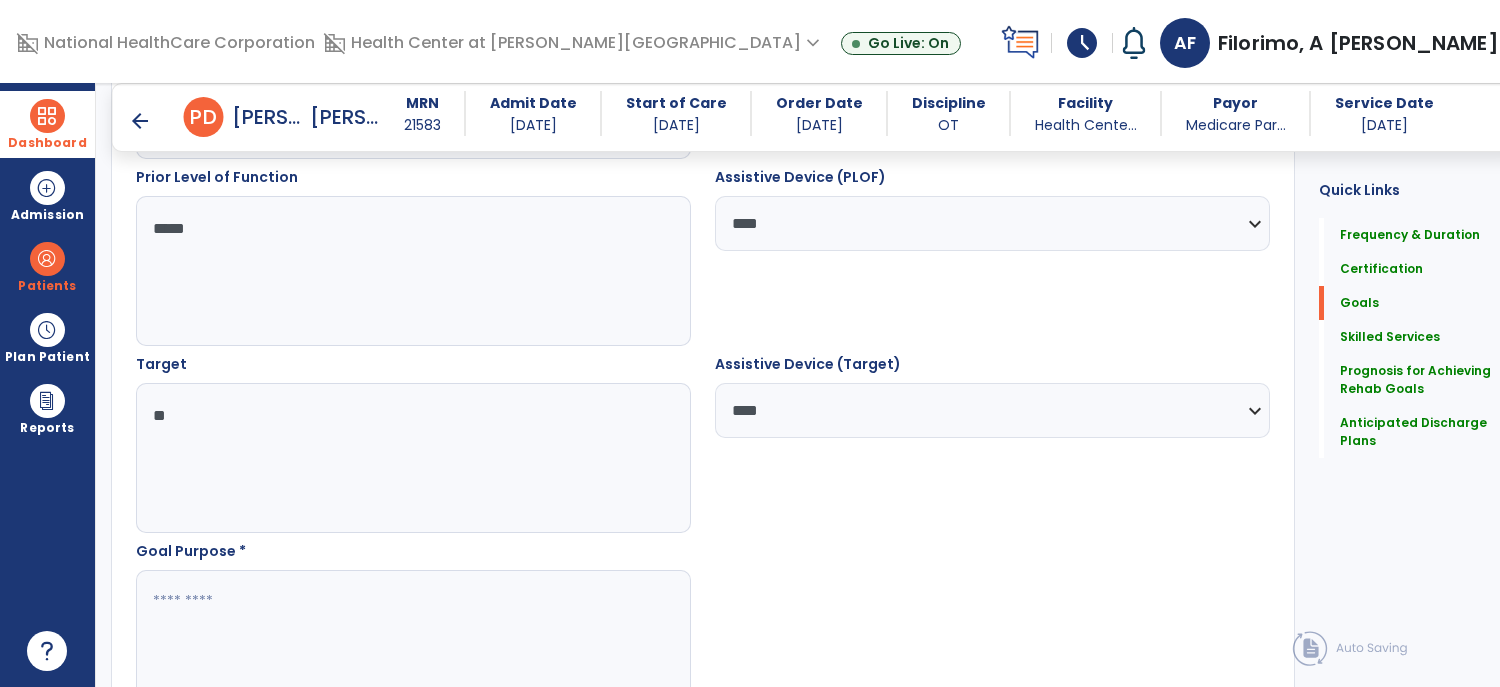 type on "*" 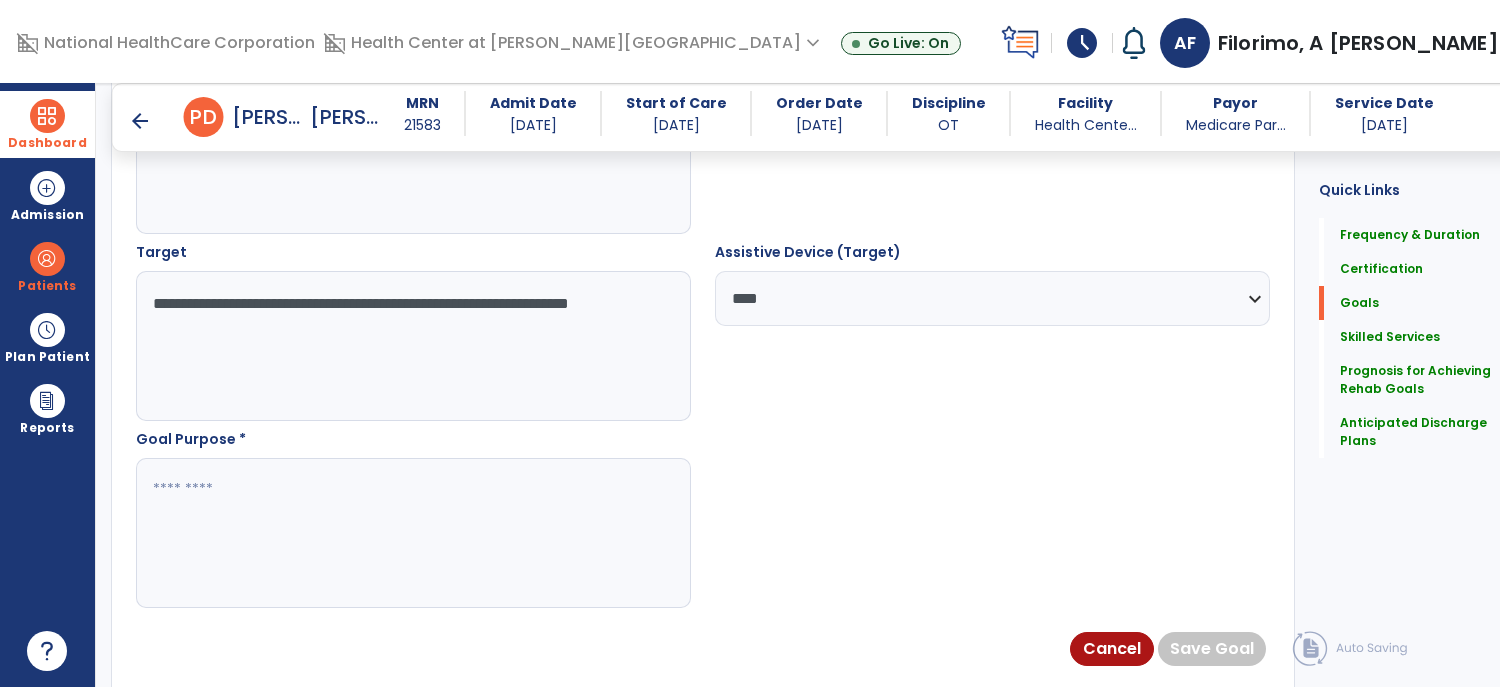 scroll, scrollTop: 1075, scrollLeft: 0, axis: vertical 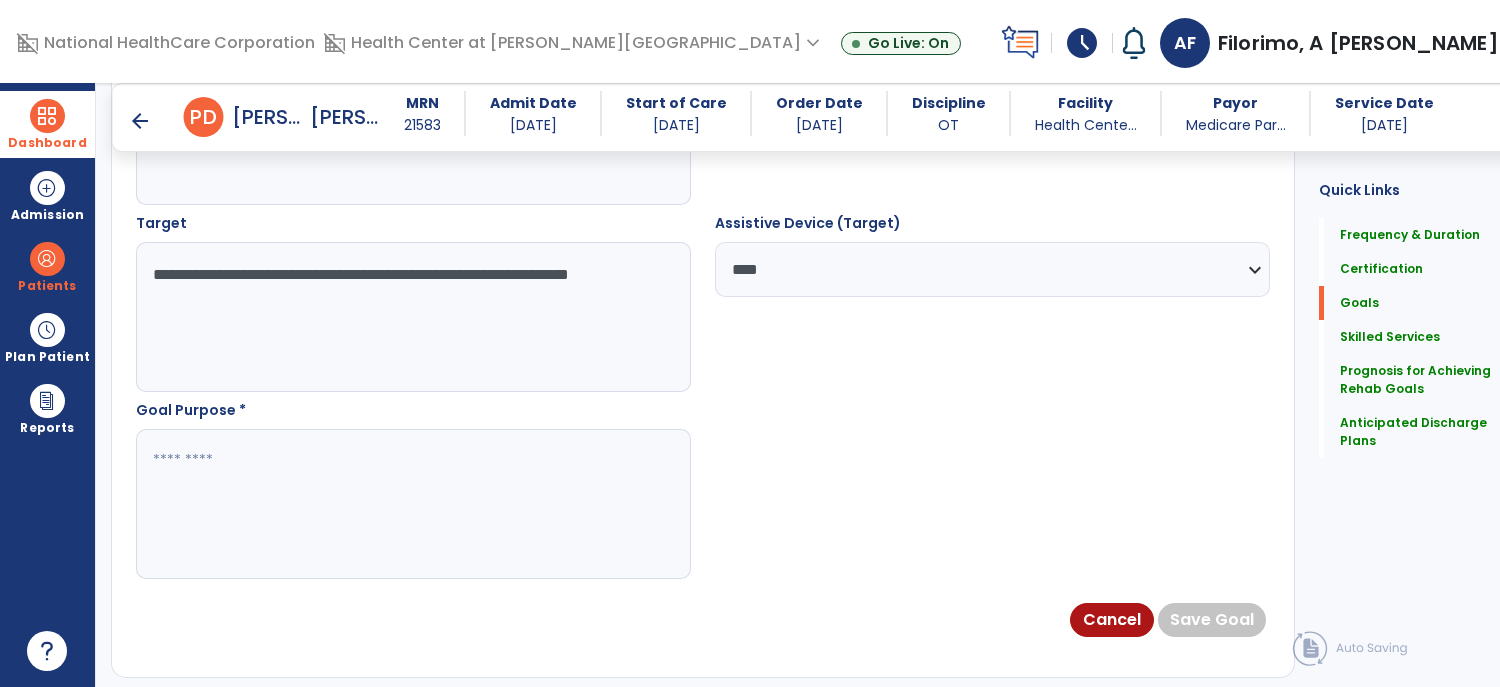 type on "**********" 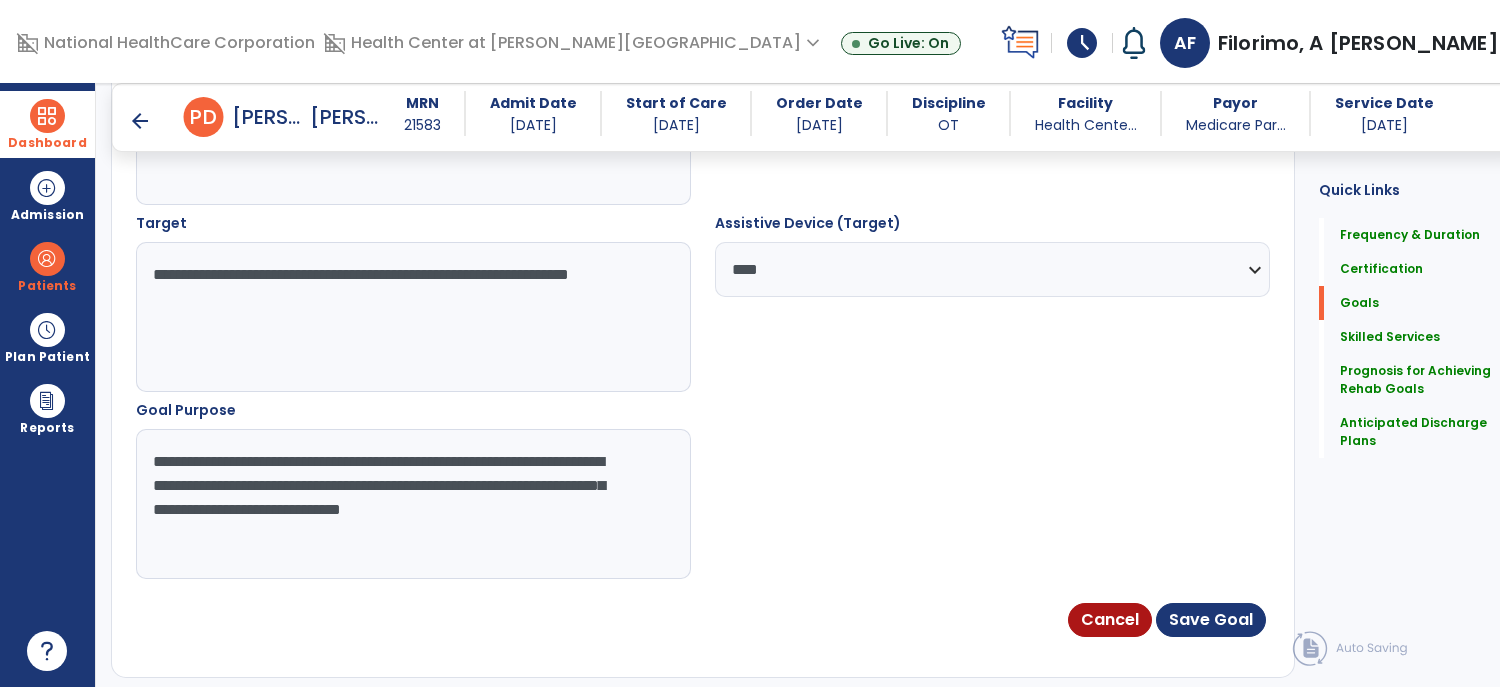 type on "**********" 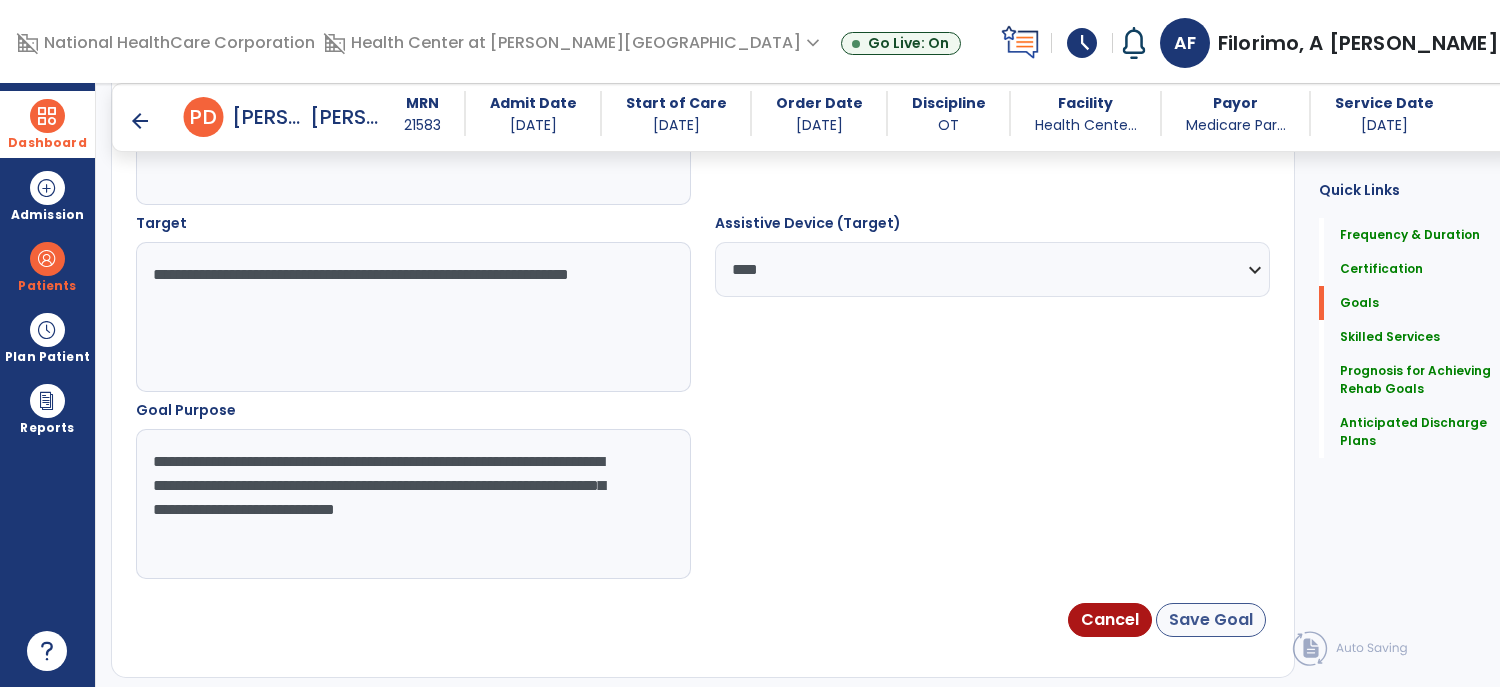 click on "Save Goal" at bounding box center [1211, 620] 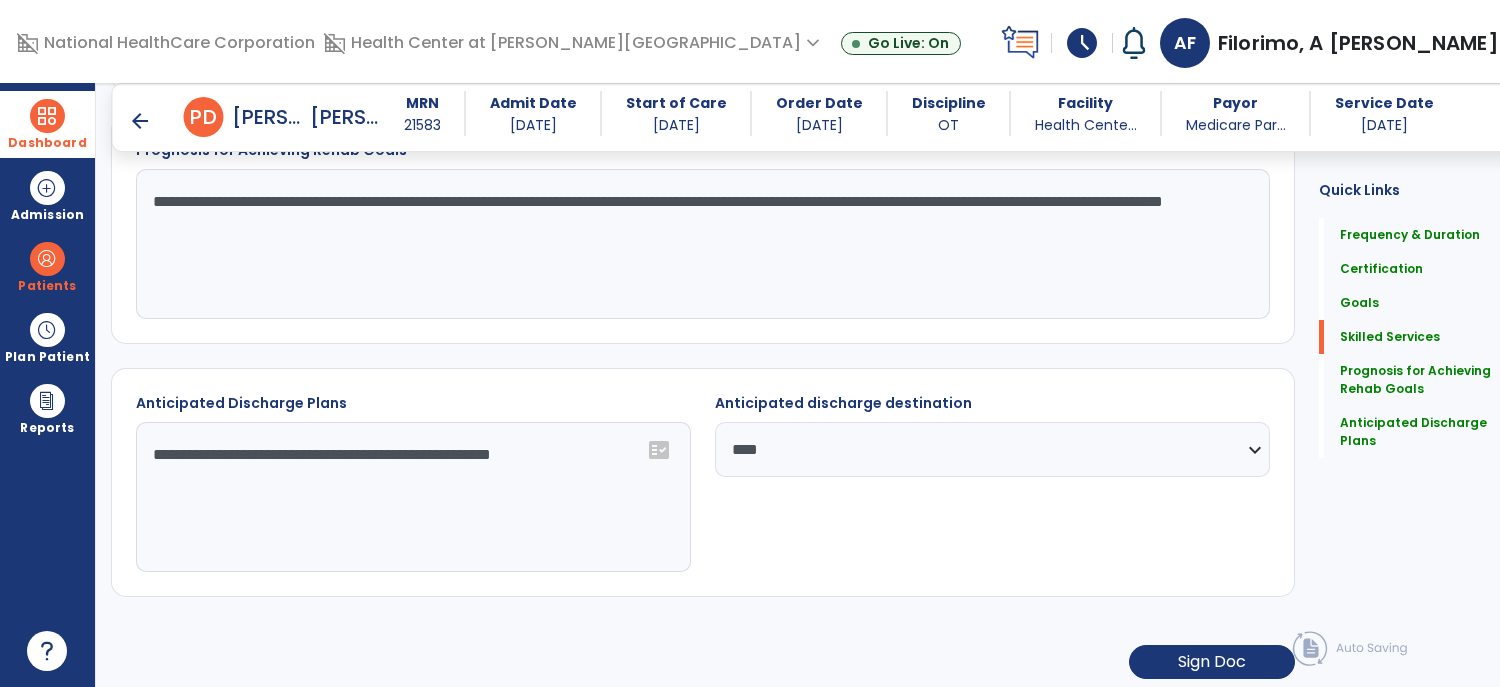 scroll, scrollTop: 2052, scrollLeft: 0, axis: vertical 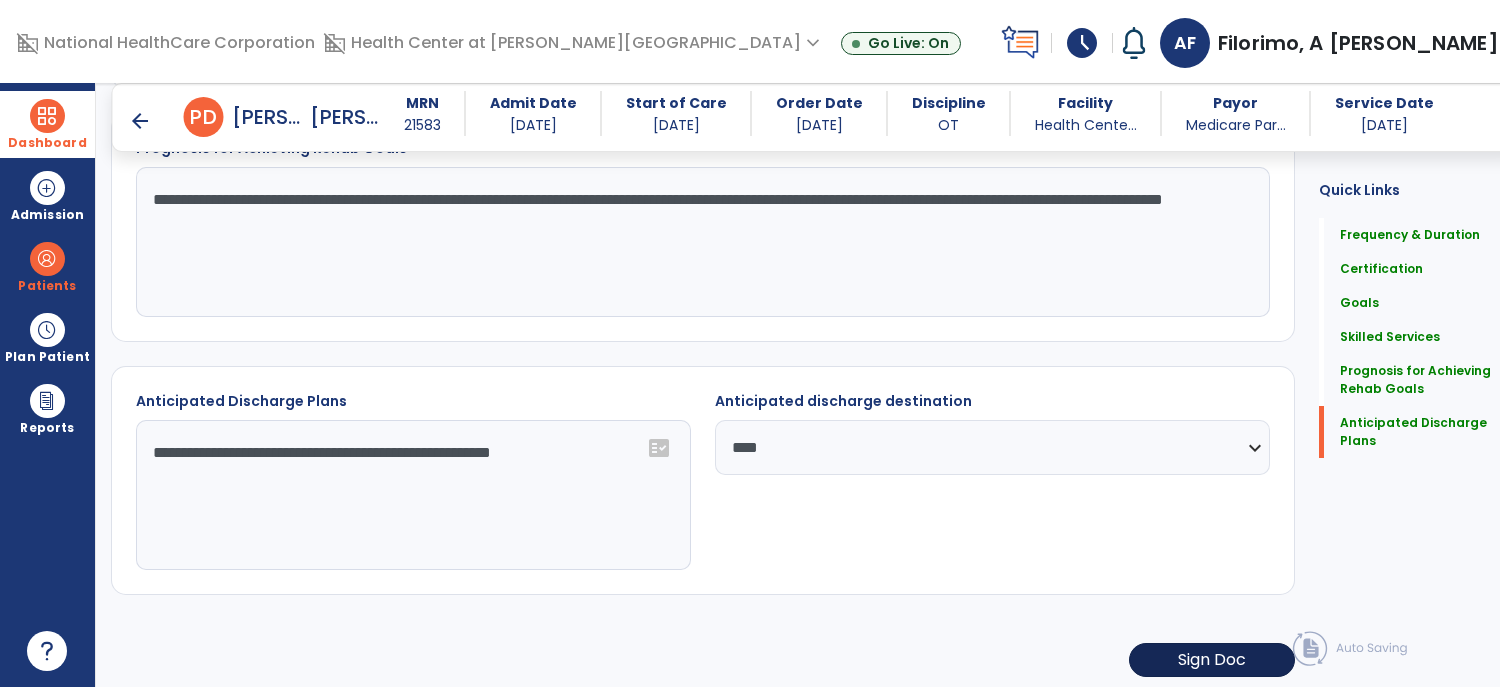 click on "Sign Doc" 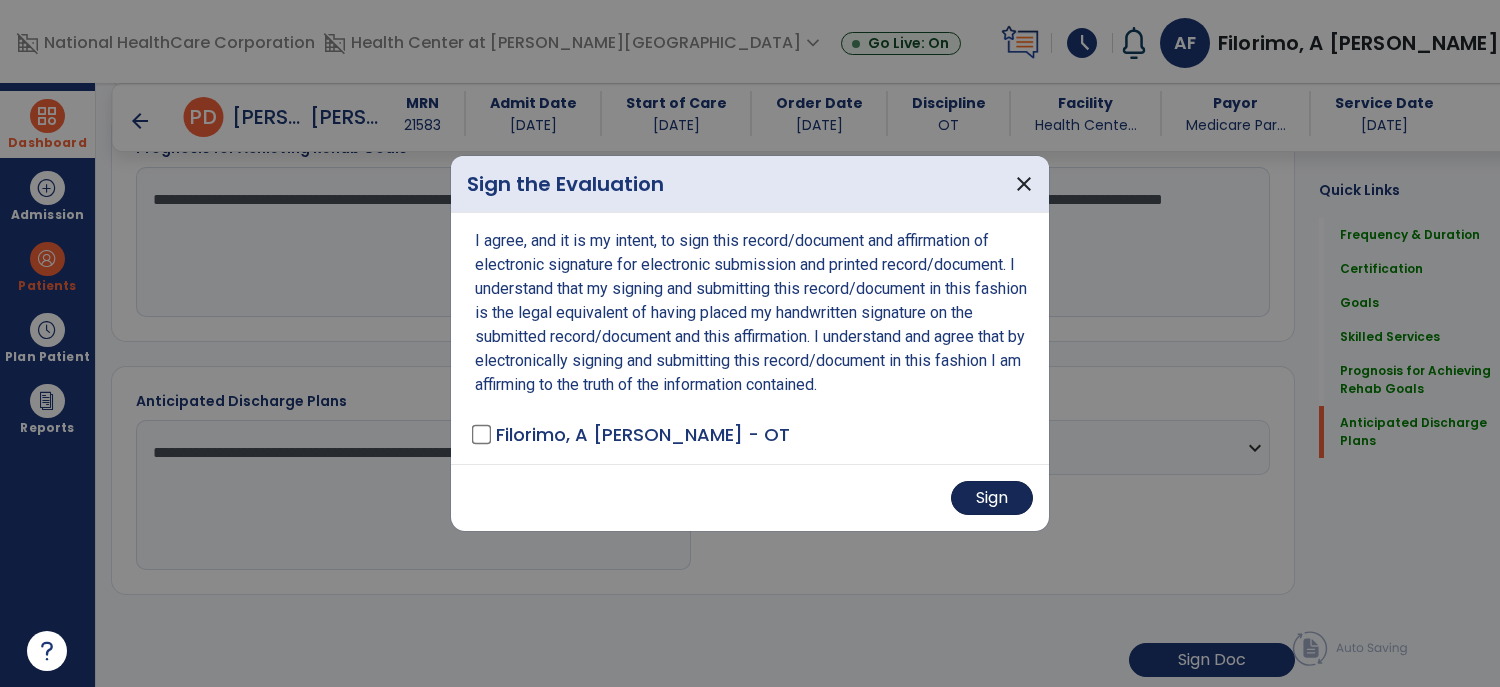 click on "Sign" at bounding box center [992, 498] 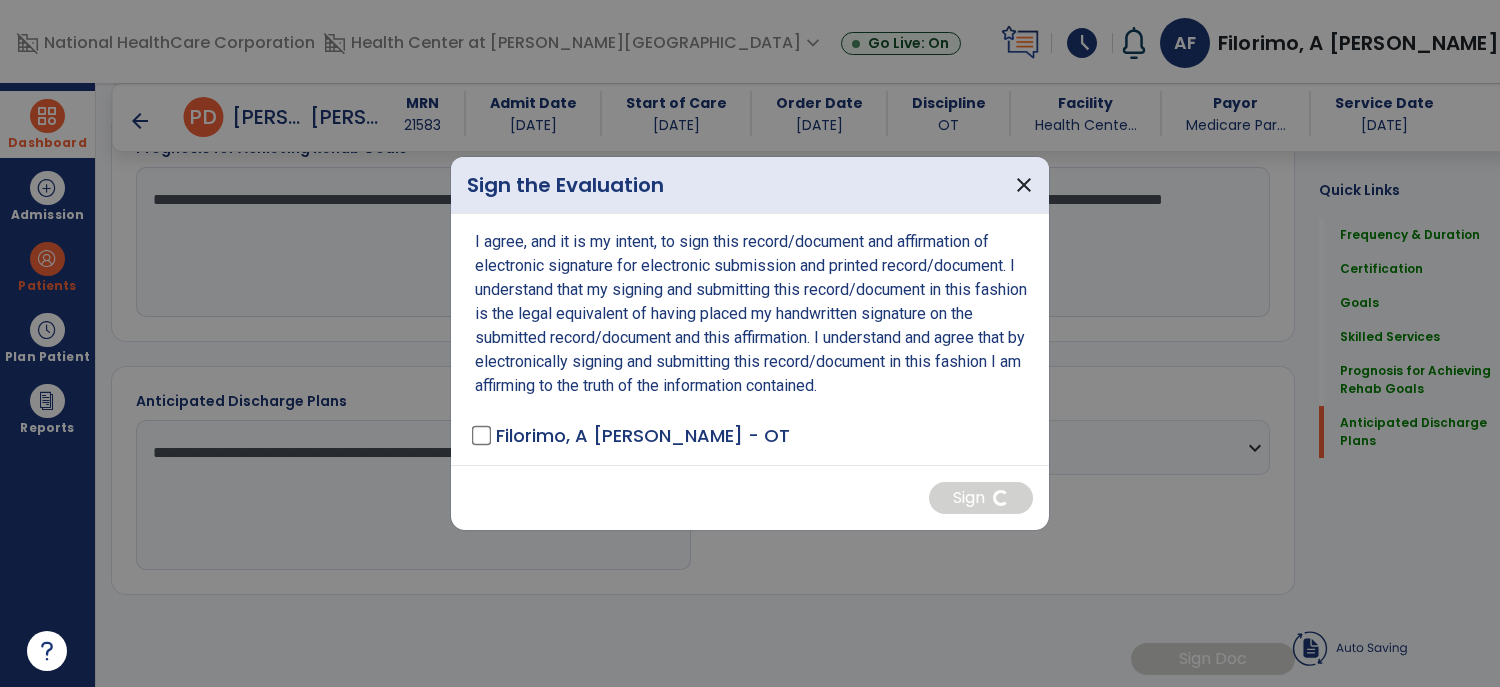 scroll, scrollTop: 2050, scrollLeft: 0, axis: vertical 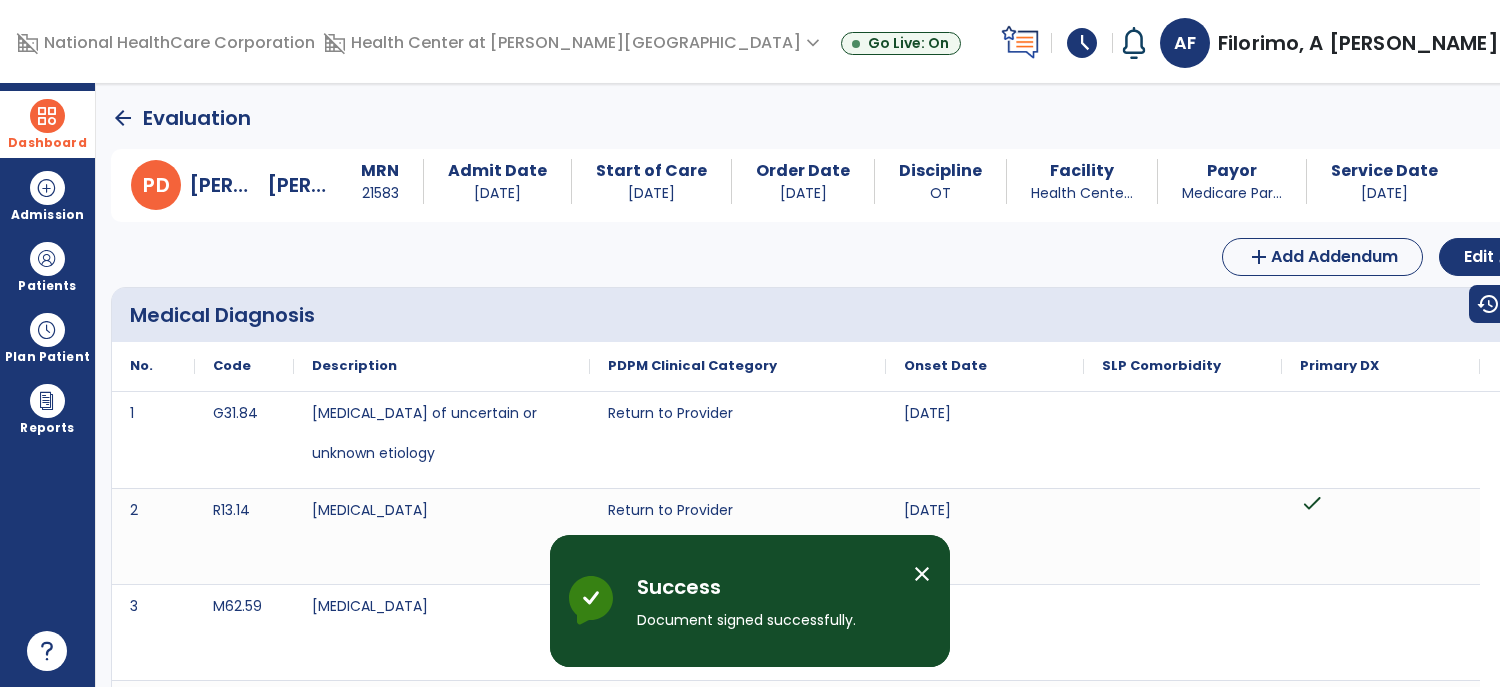 click on "arrow_back" 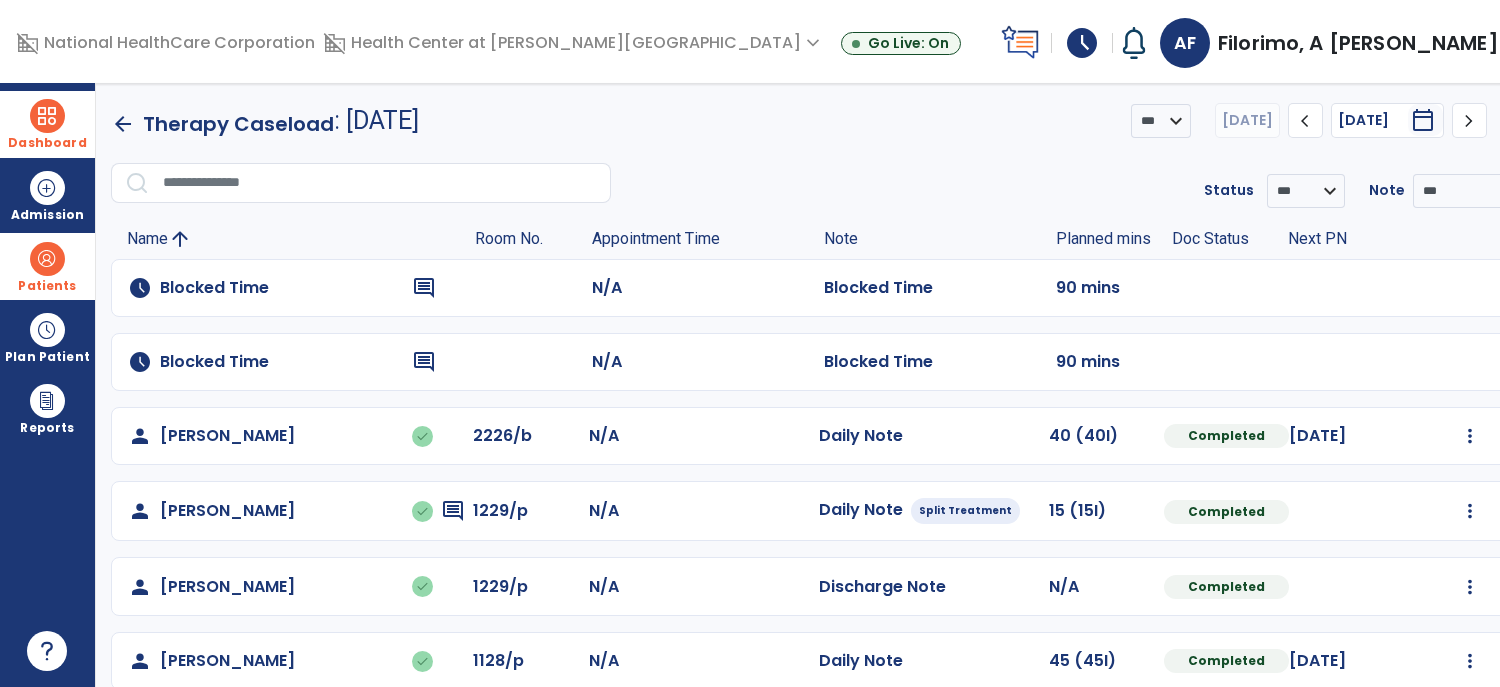 click at bounding box center [47, 259] 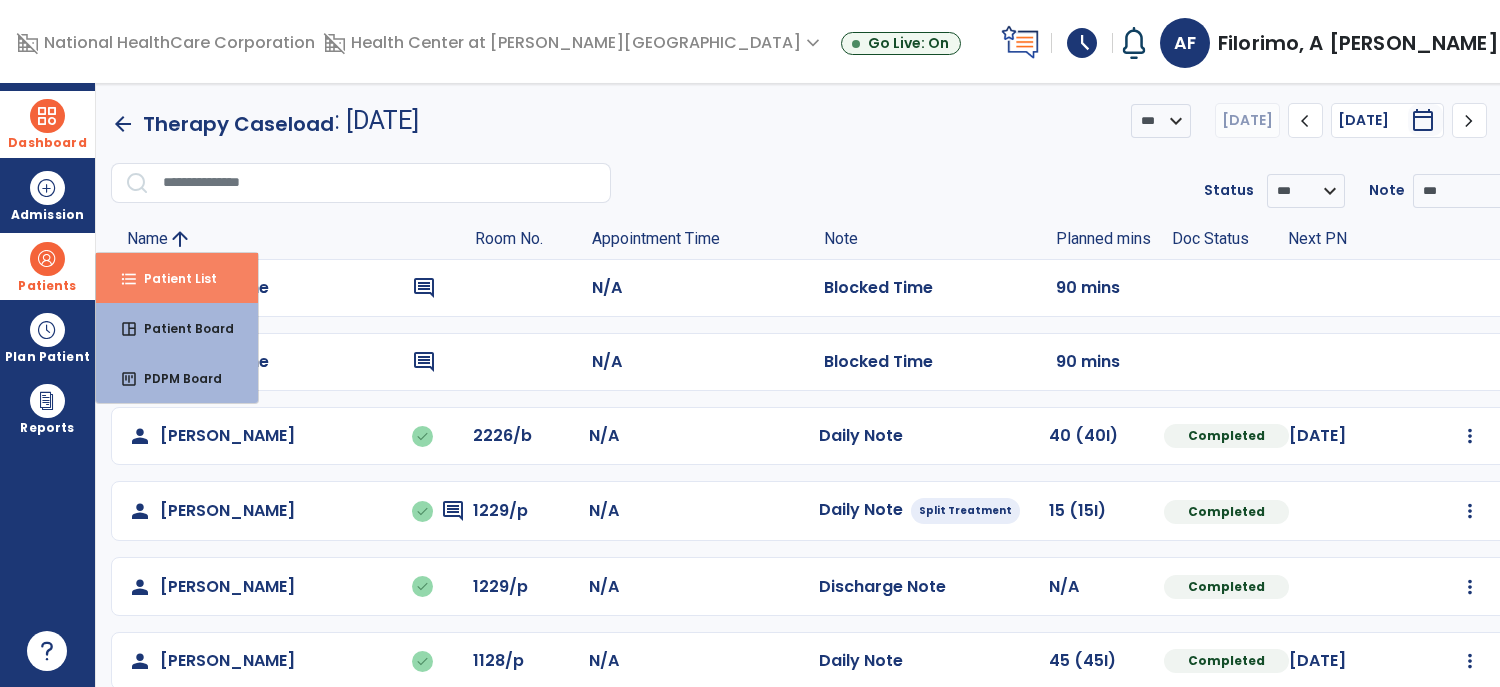 click on "Patient List" at bounding box center (172, 278) 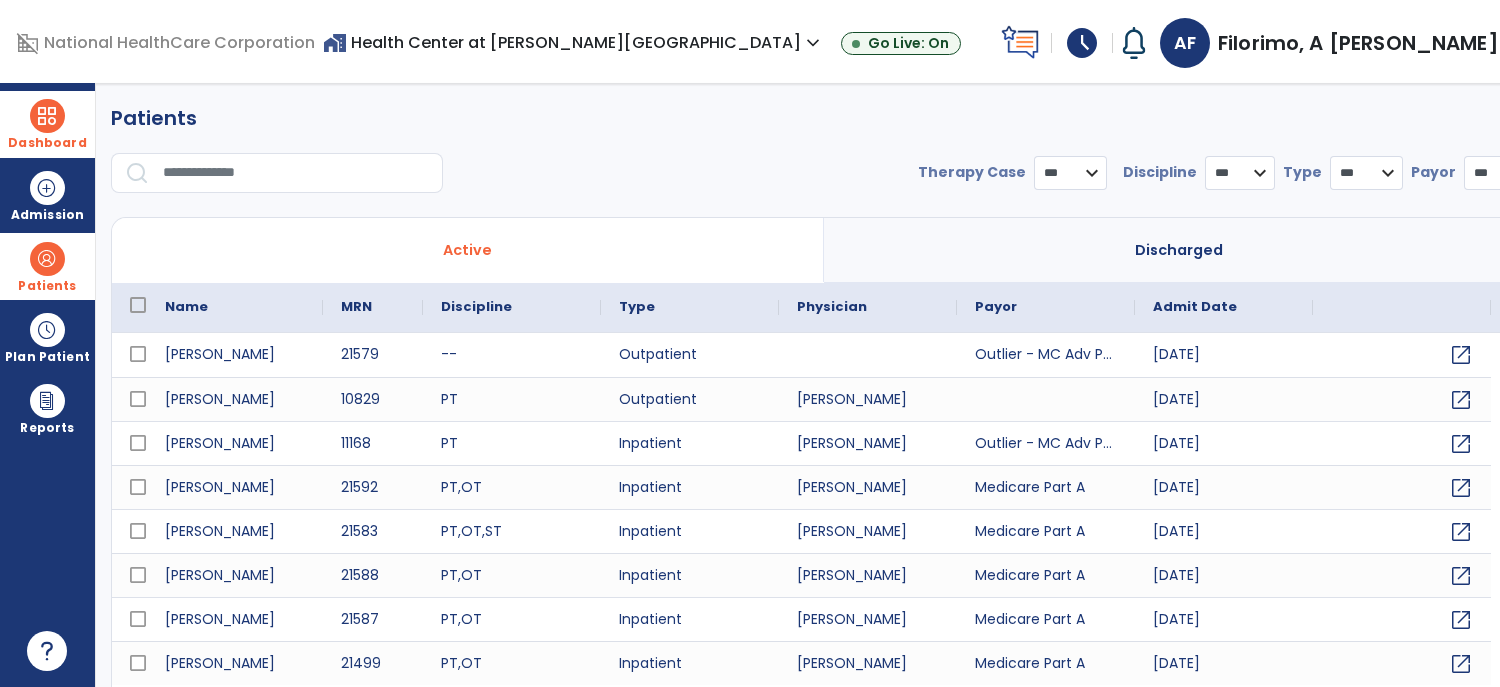 select on "***" 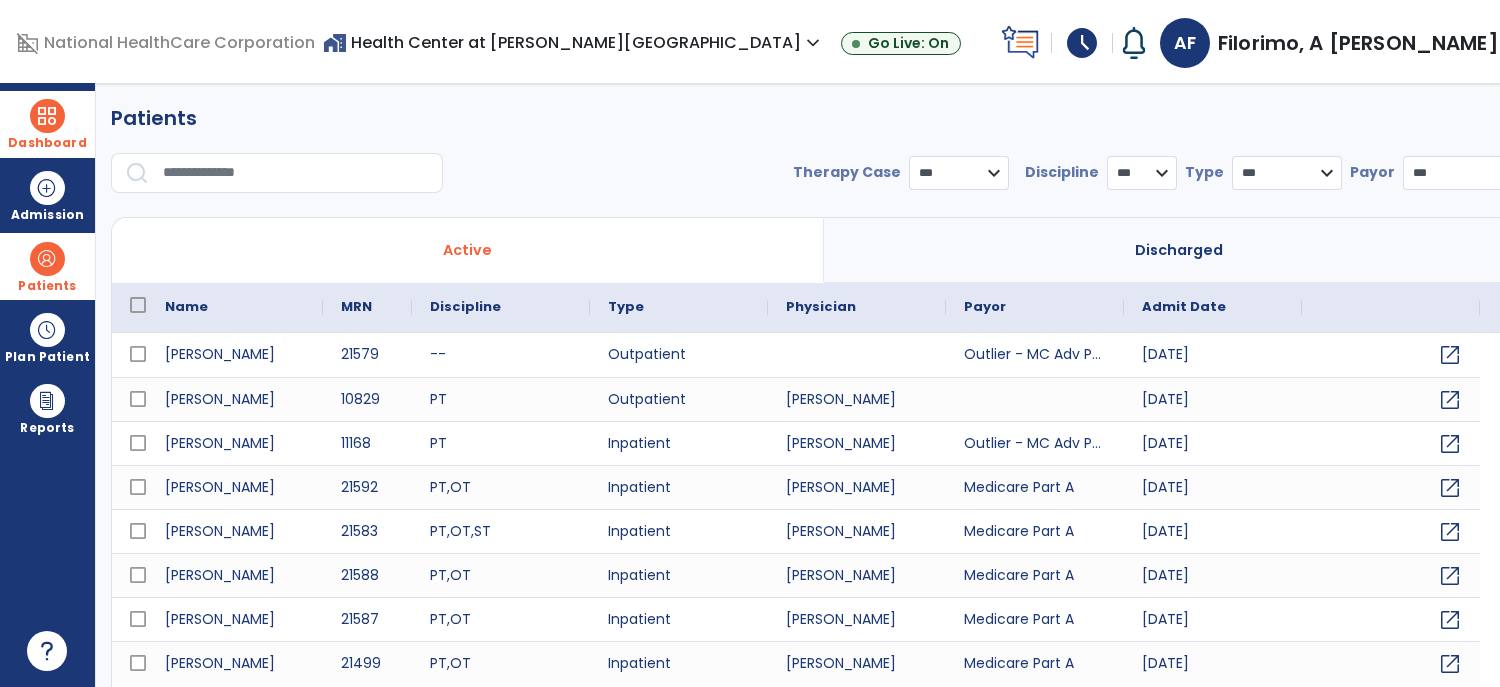 click at bounding box center [296, 173] 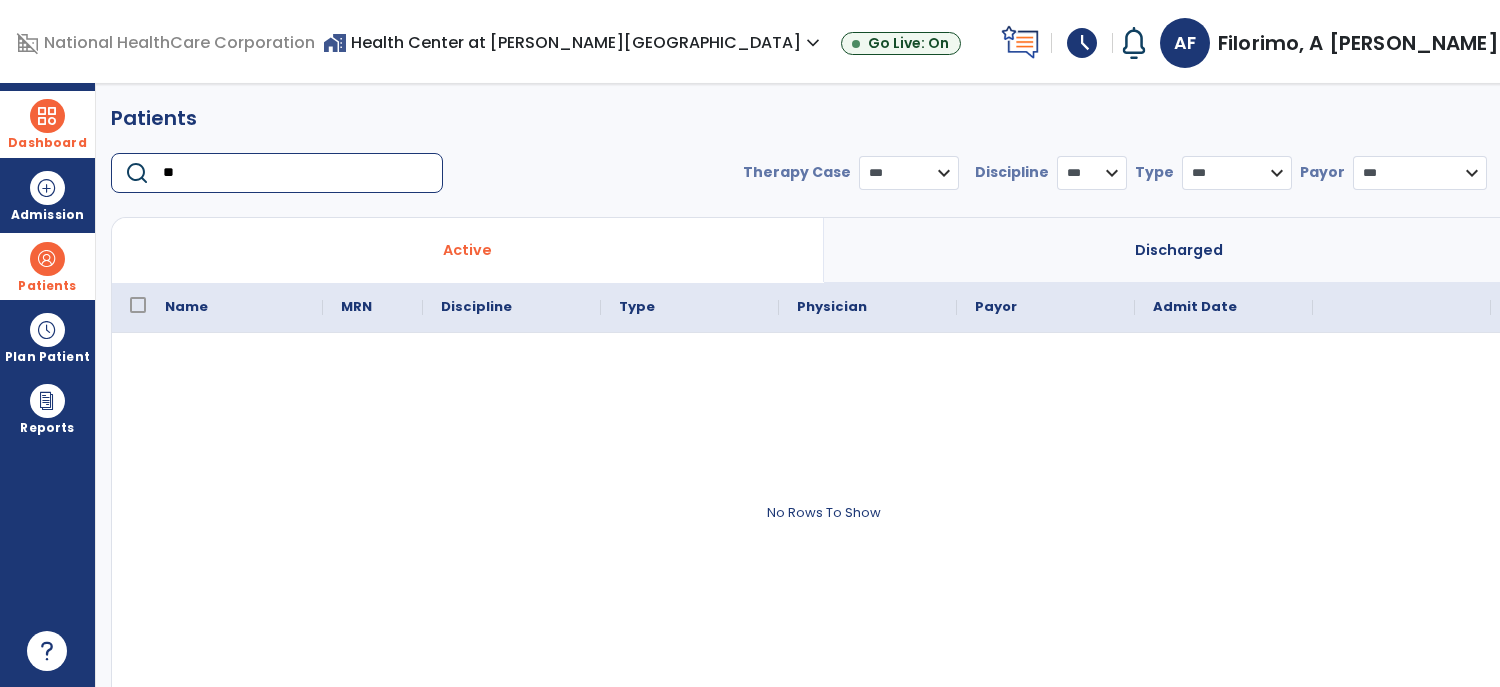 type on "*" 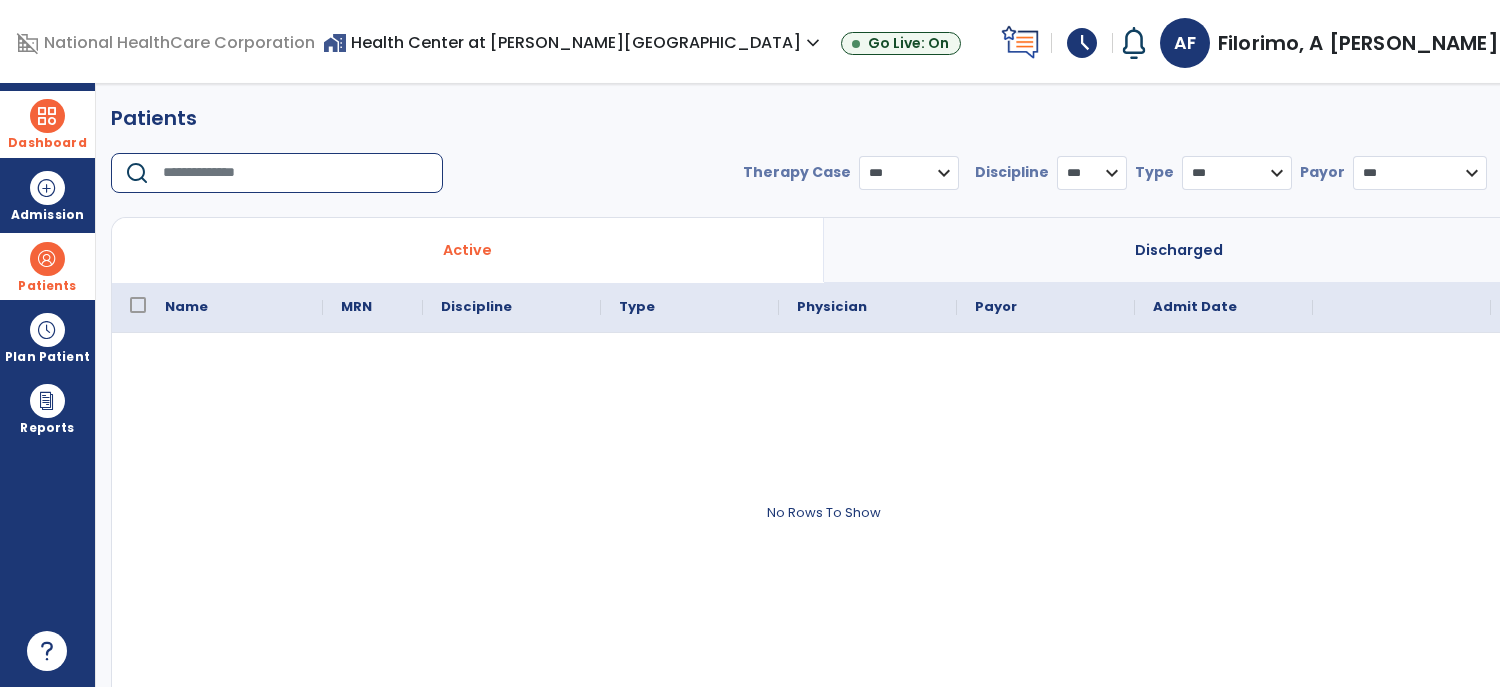type on "*" 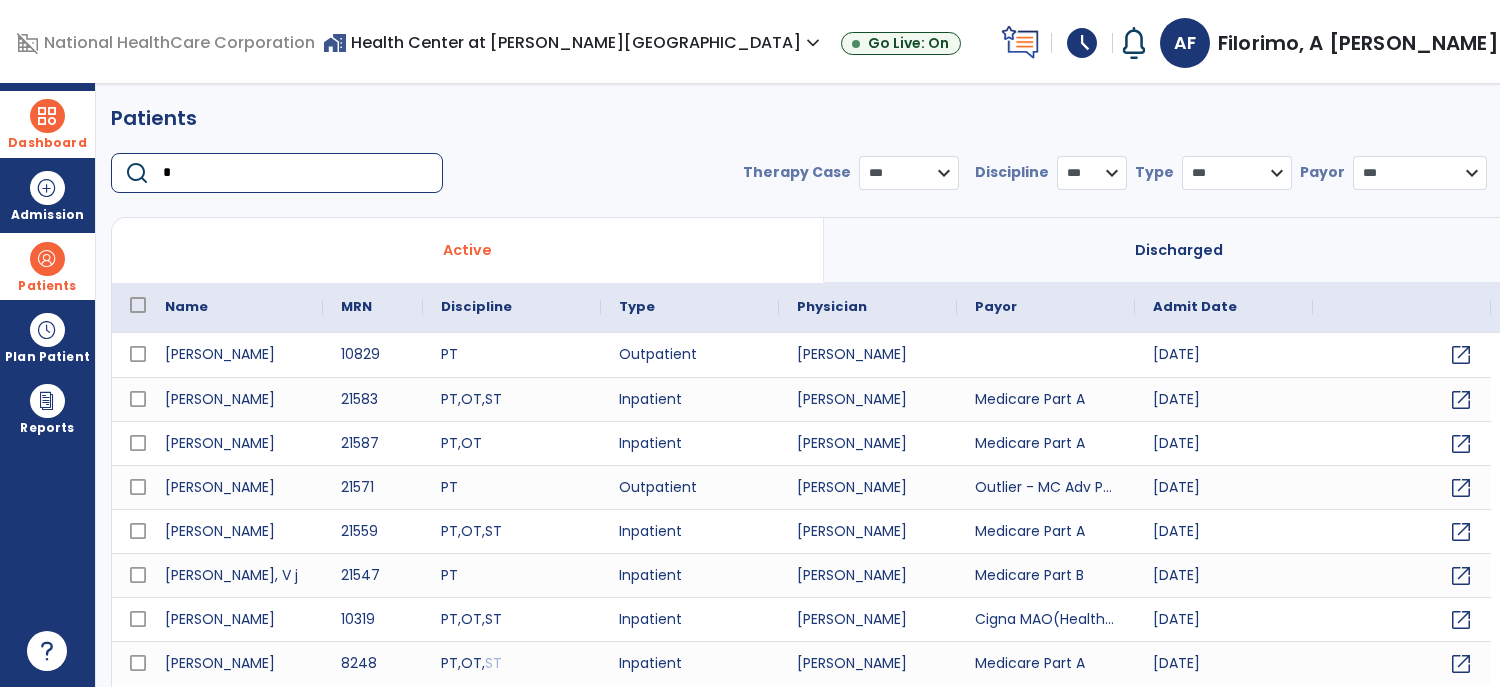 type on "*" 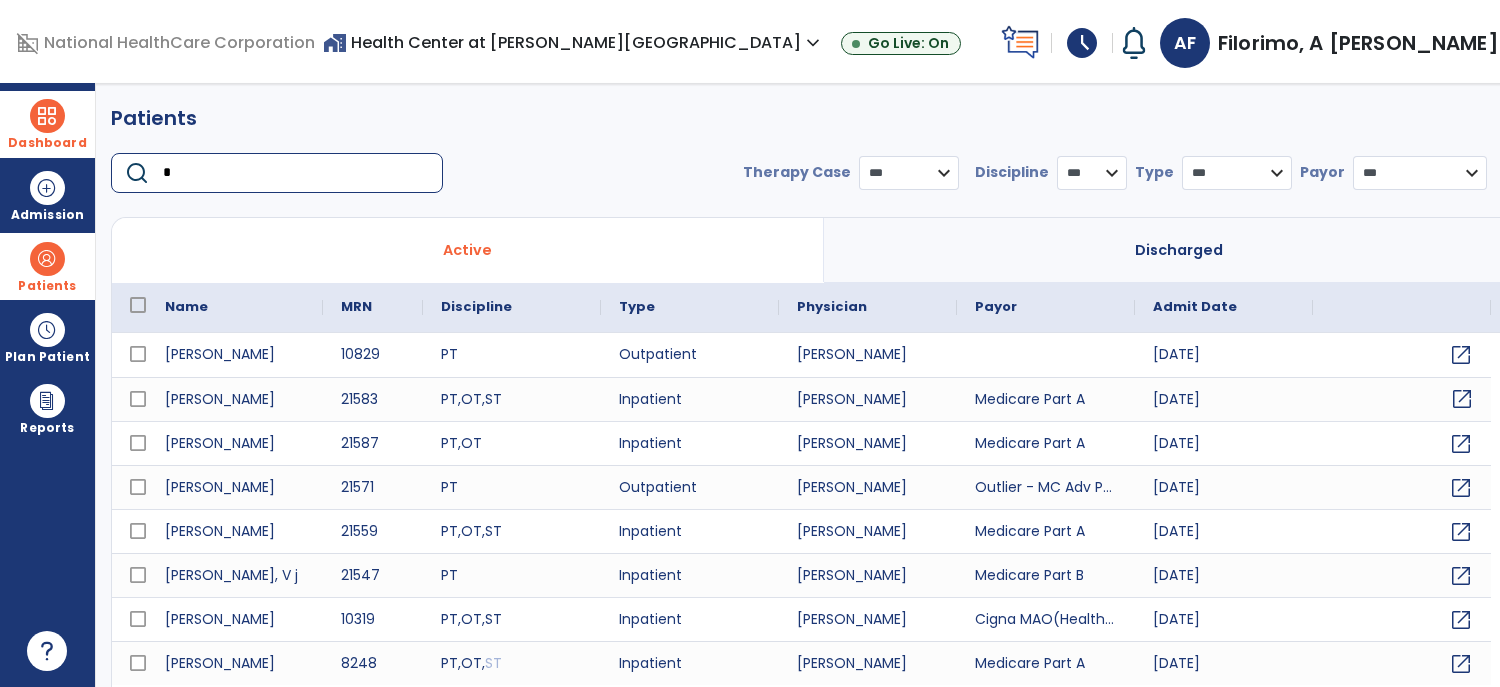 click on "open_in_new" at bounding box center [1462, 399] 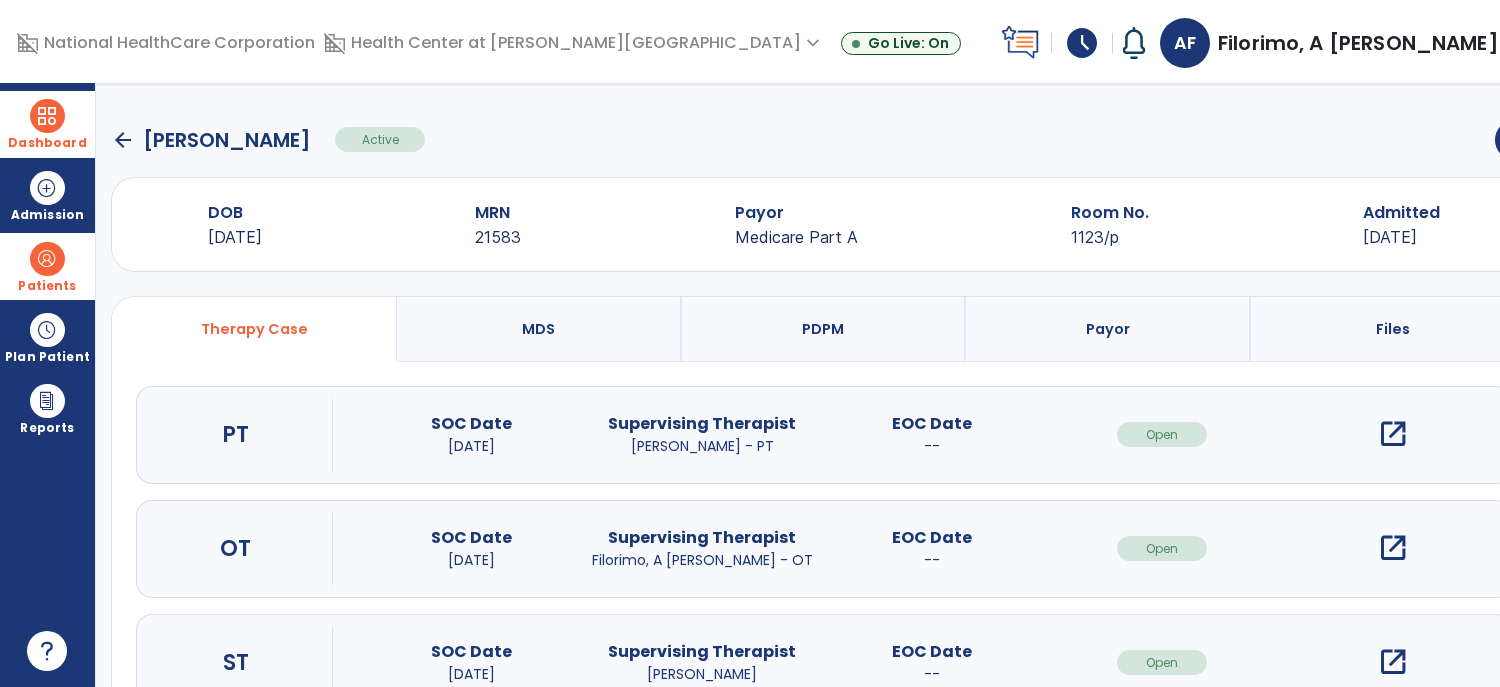 click on "open_in_new" at bounding box center [1393, 548] 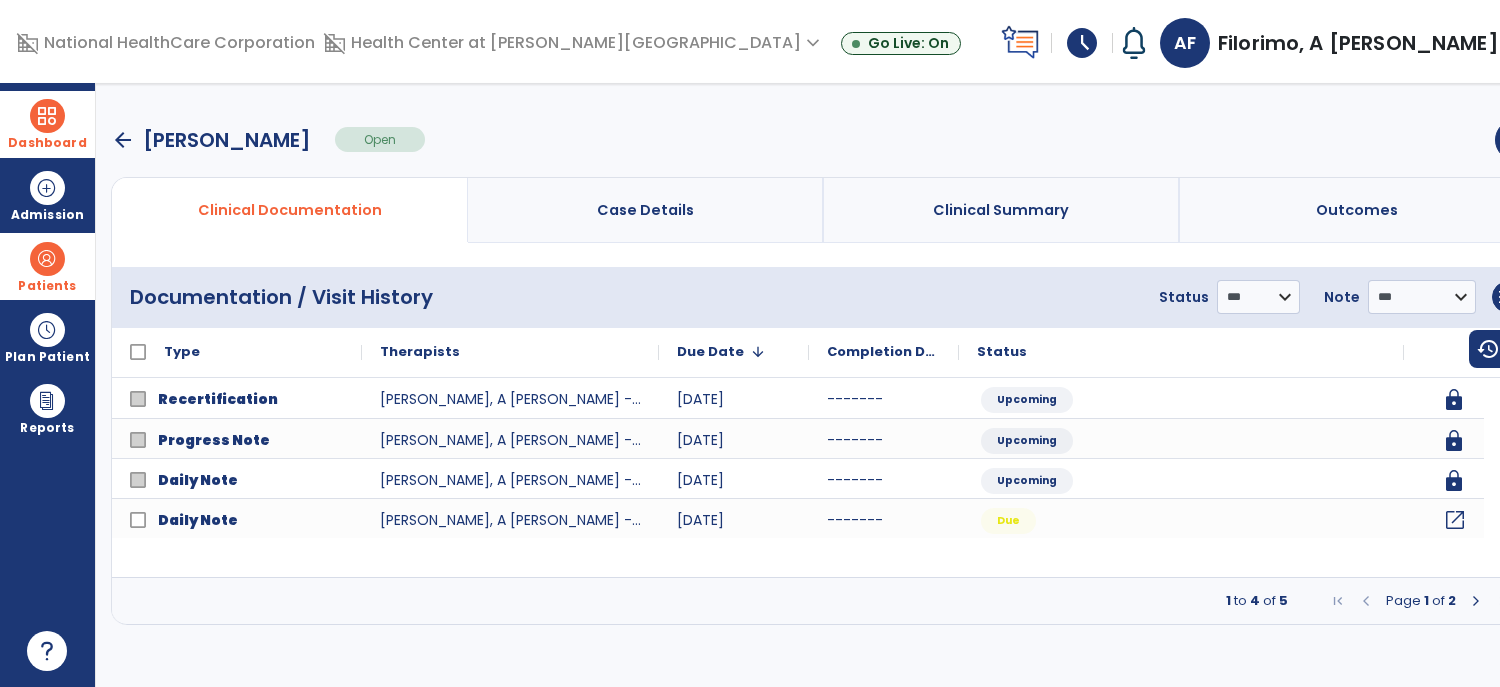 click on "open_in_new" 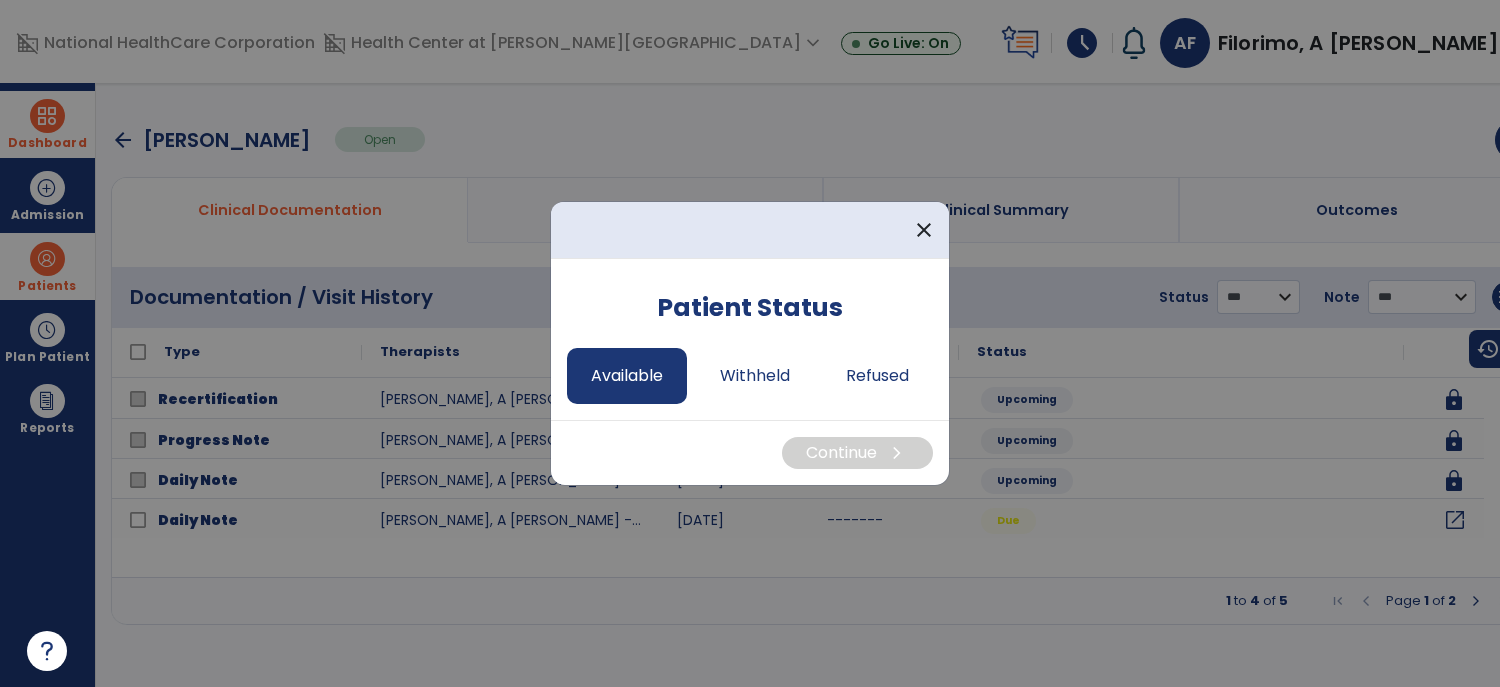 click on "Available" at bounding box center (627, 376) 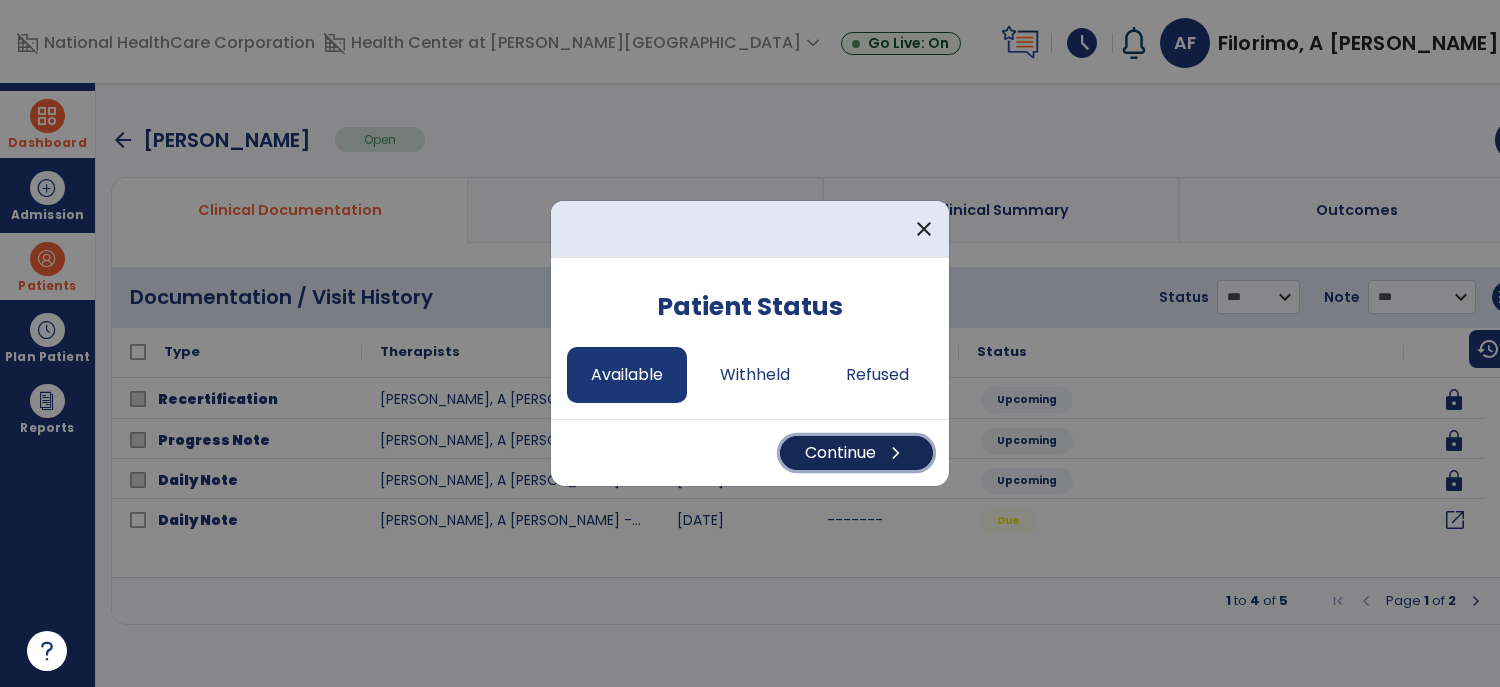 click on "Continue   chevron_right" at bounding box center [856, 453] 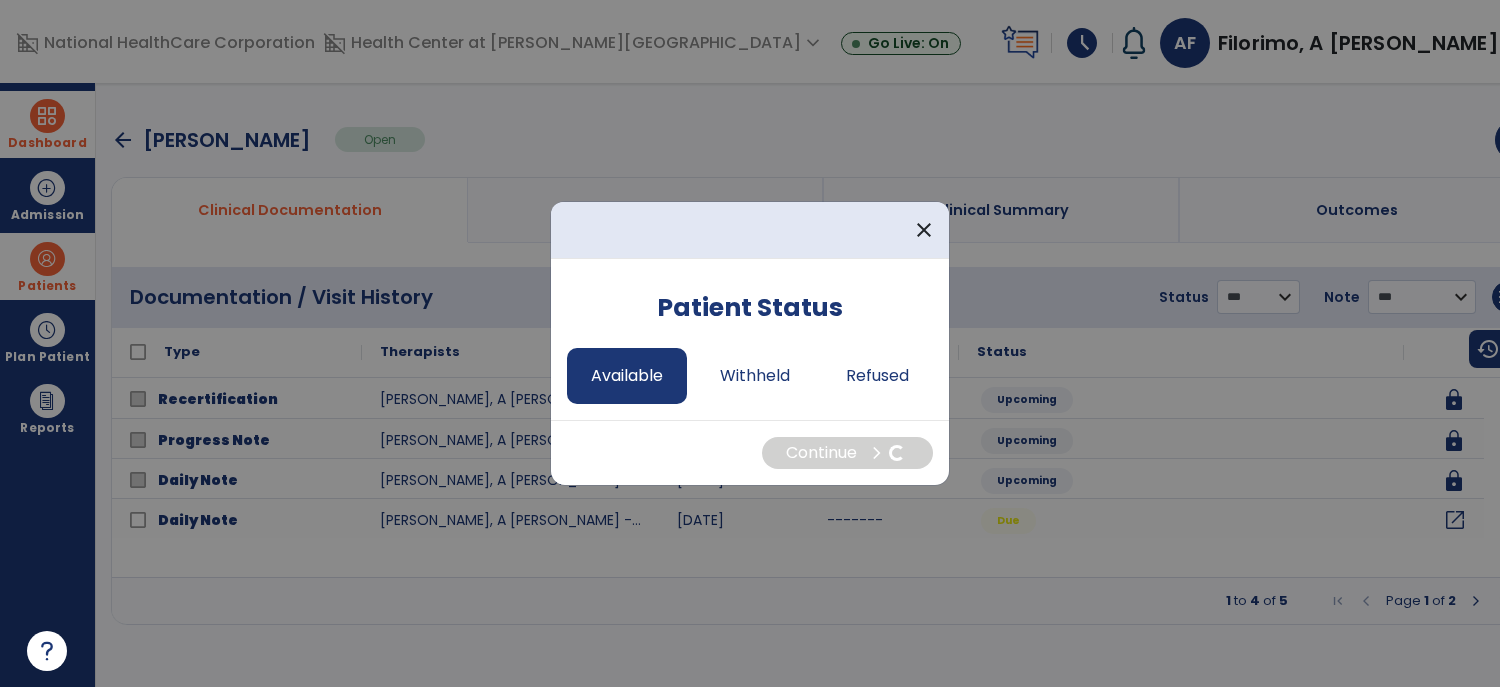 select on "*" 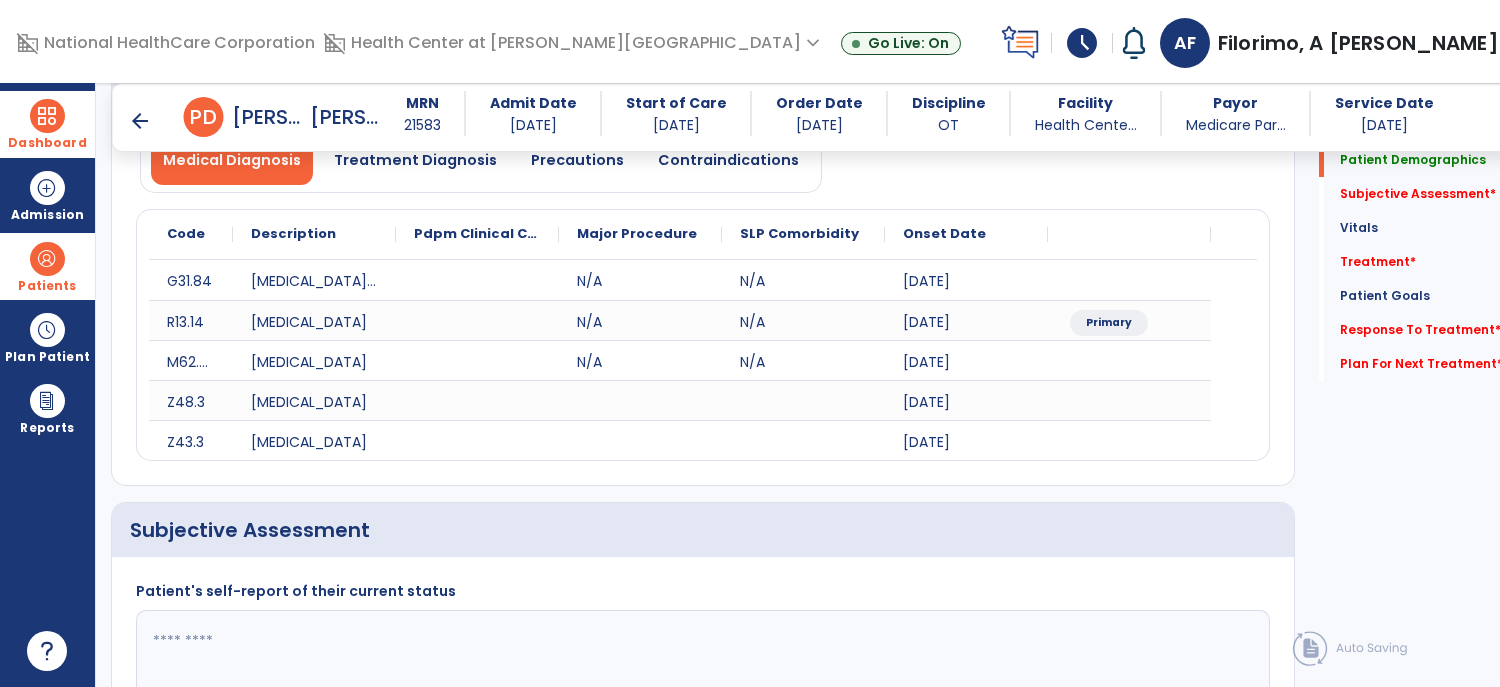 scroll, scrollTop: 282, scrollLeft: 0, axis: vertical 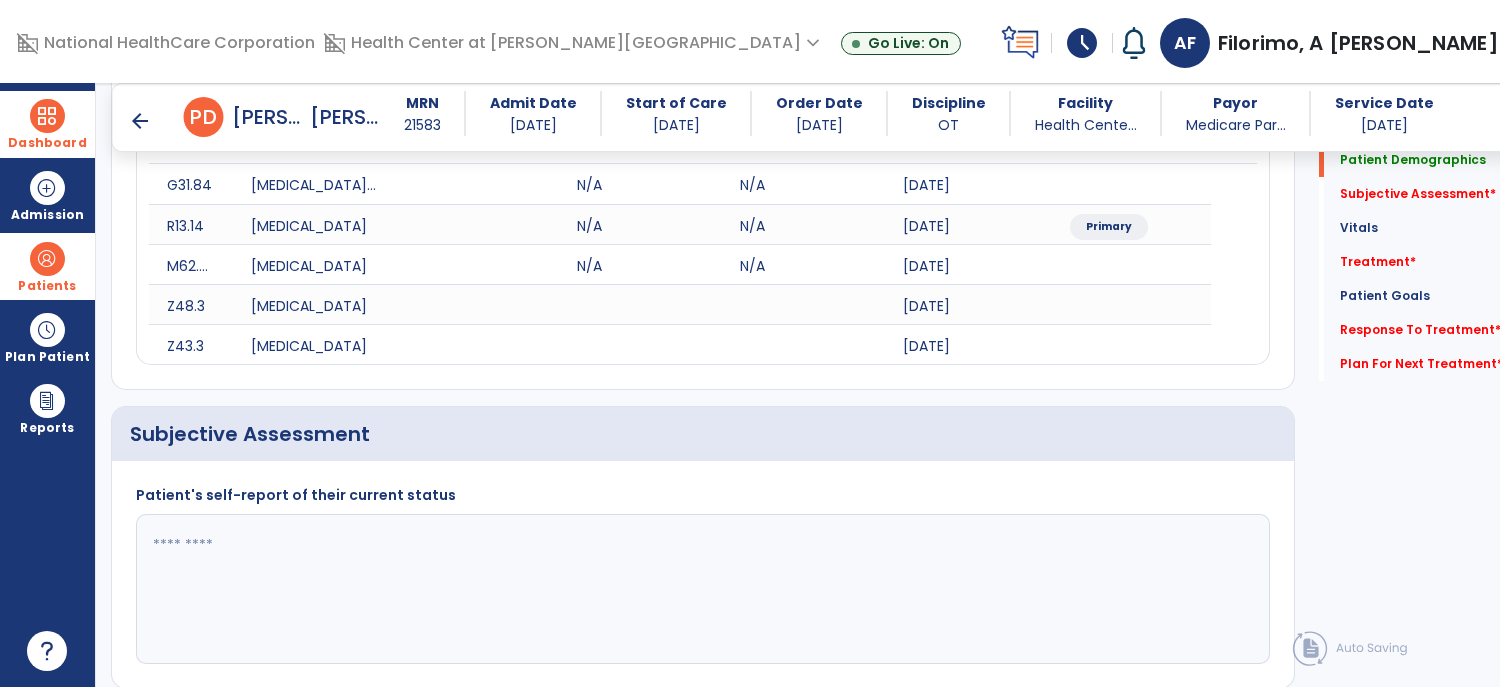 click 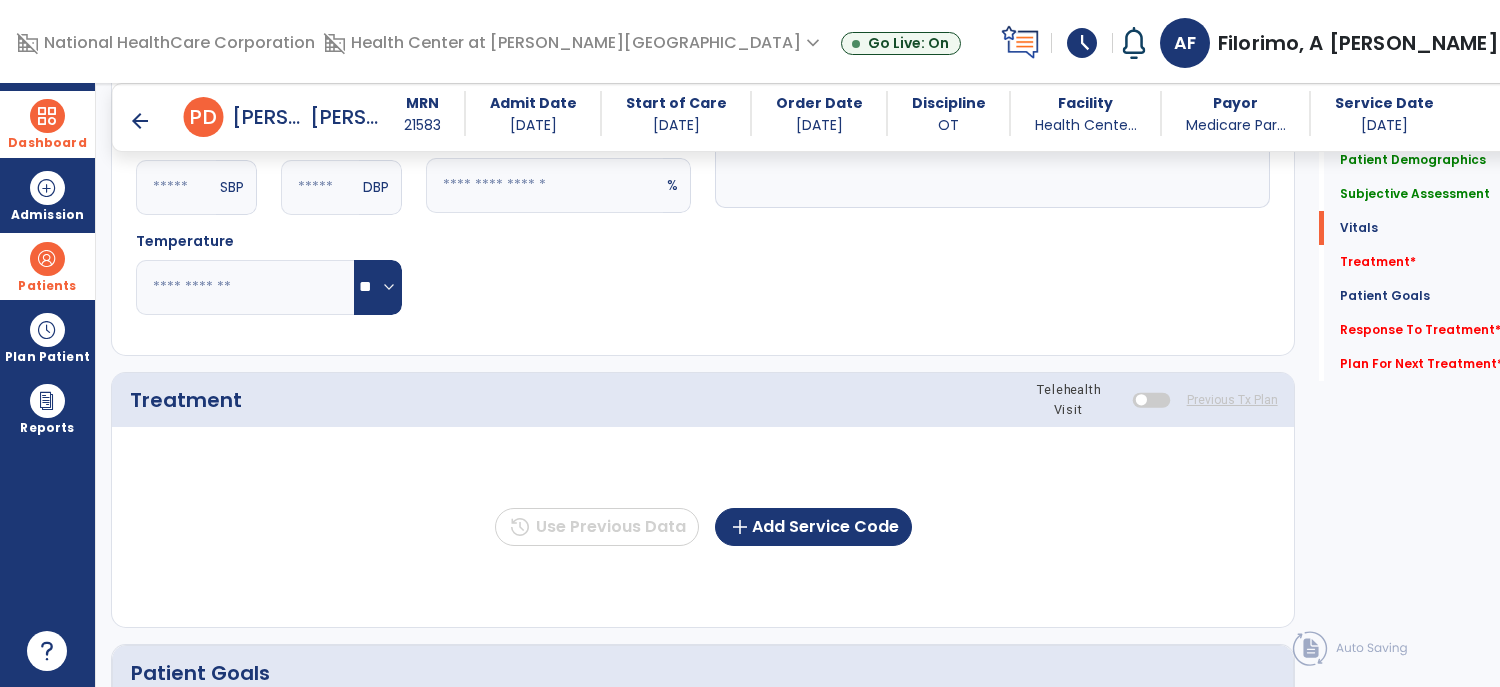 scroll, scrollTop: 1078, scrollLeft: 0, axis: vertical 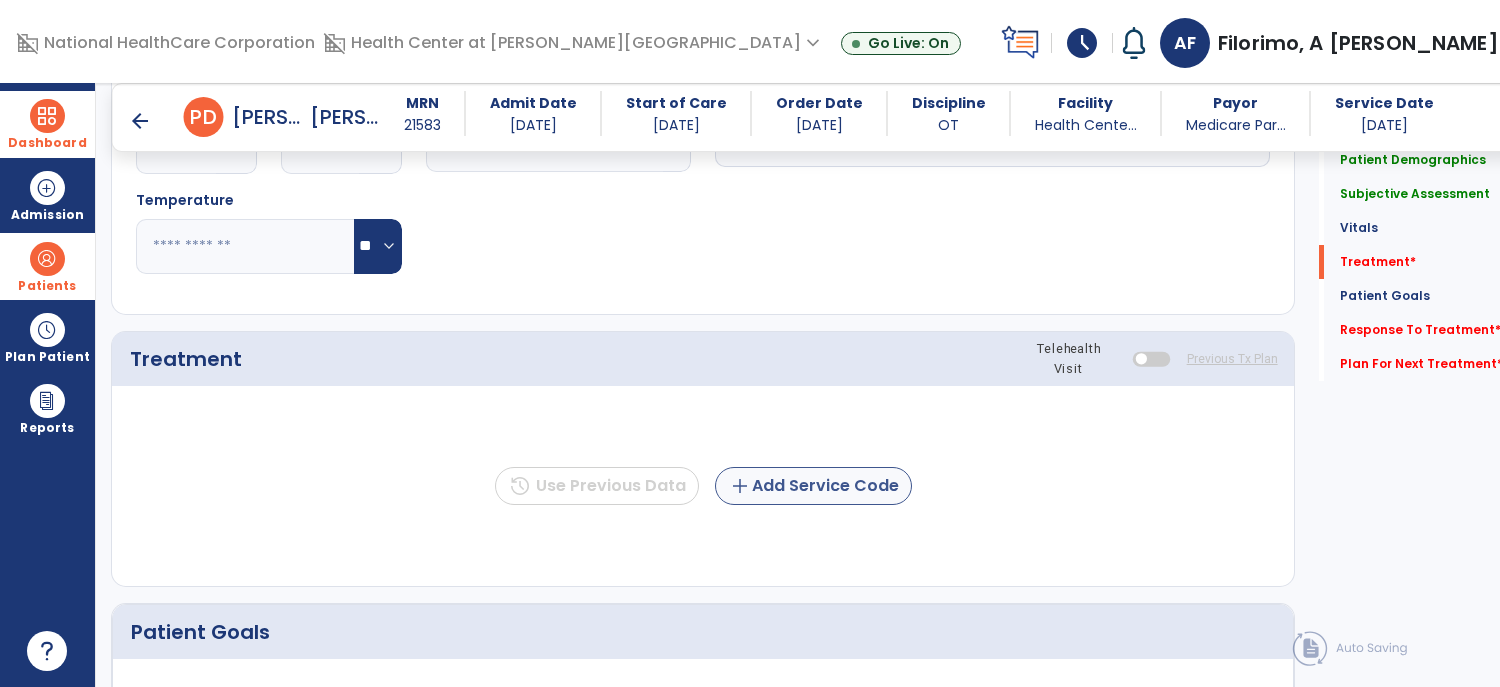 type on "**********" 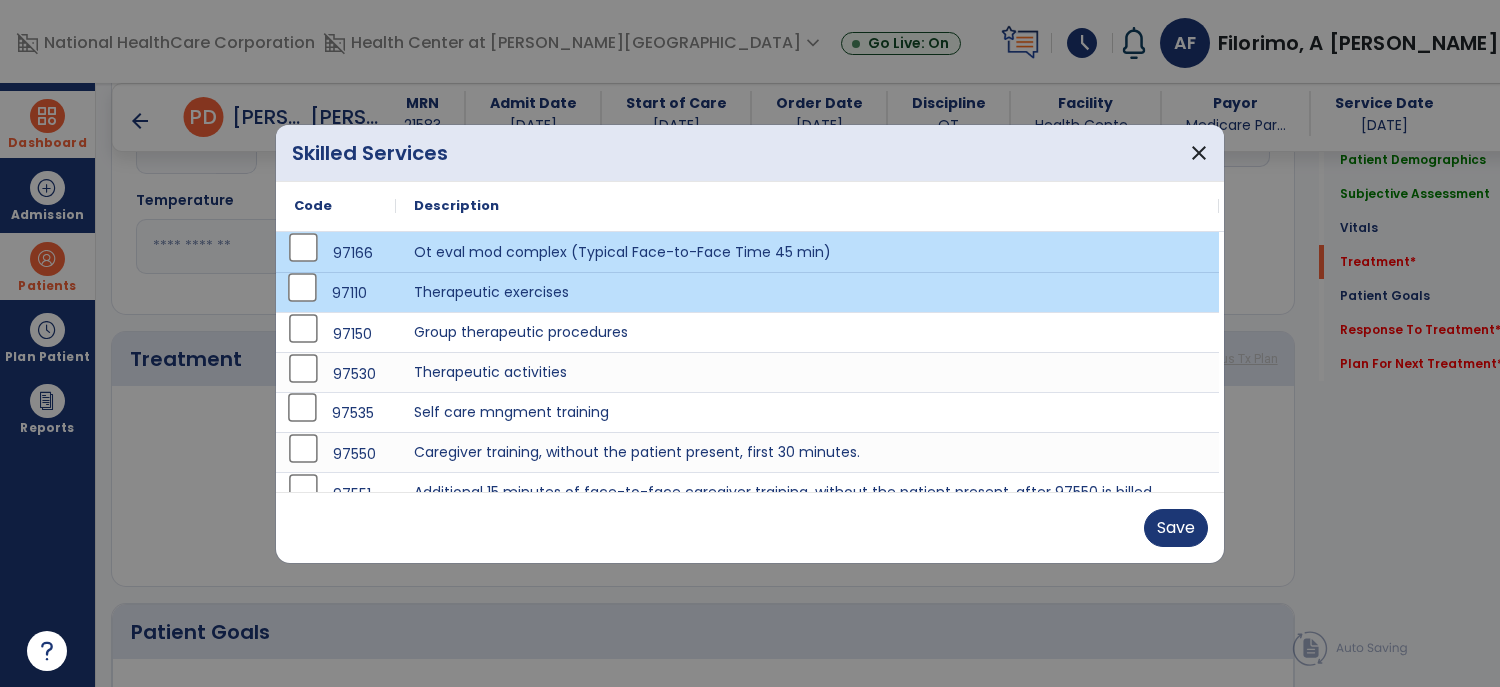 click on "97535" at bounding box center [336, 413] 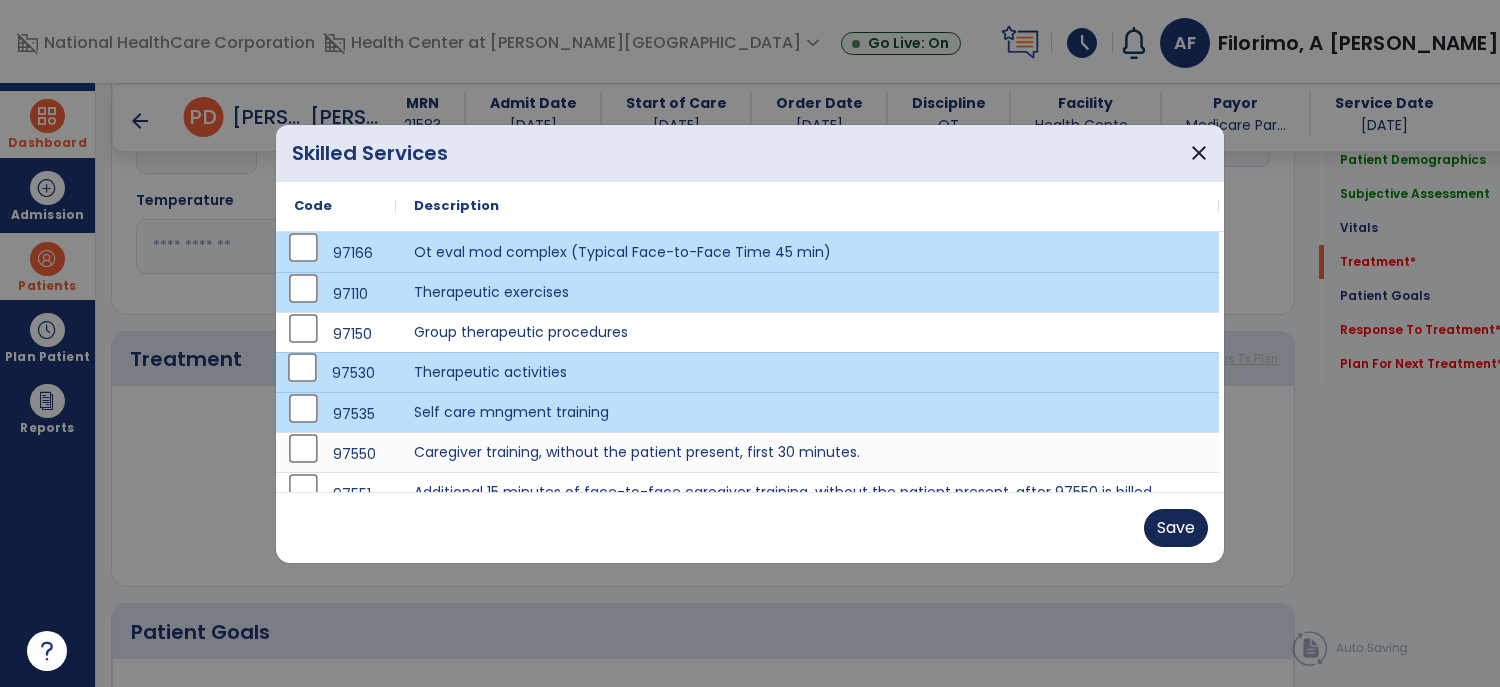 click on "Save" at bounding box center (1176, 528) 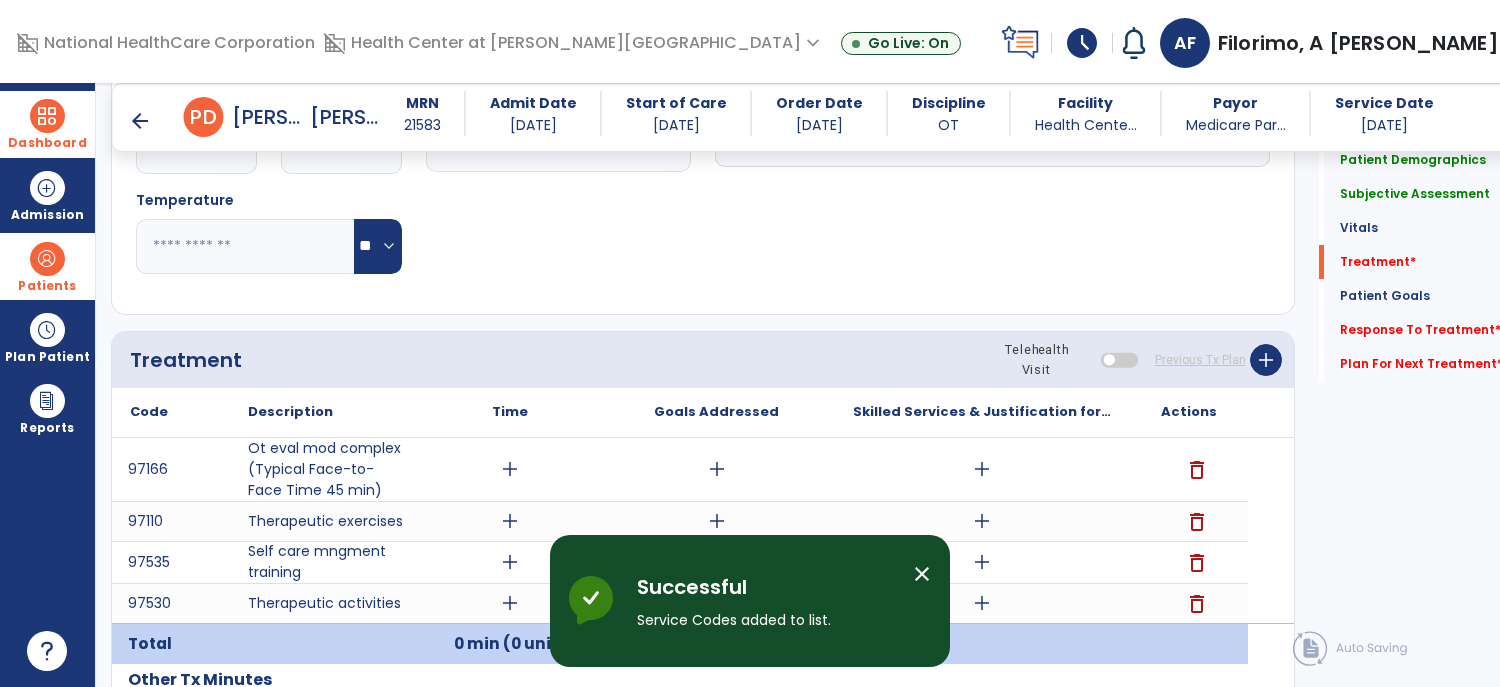 scroll, scrollTop: 1116, scrollLeft: 0, axis: vertical 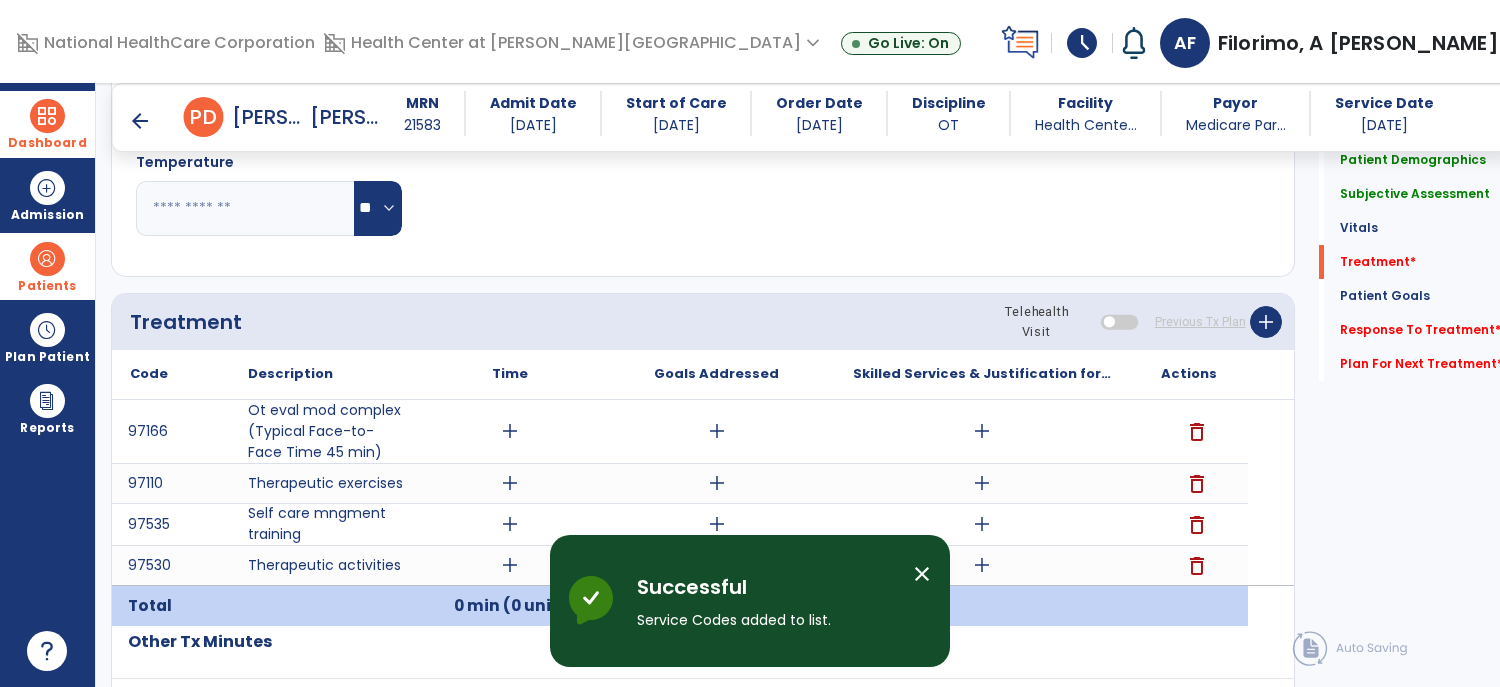 click on "add" at bounding box center (510, 431) 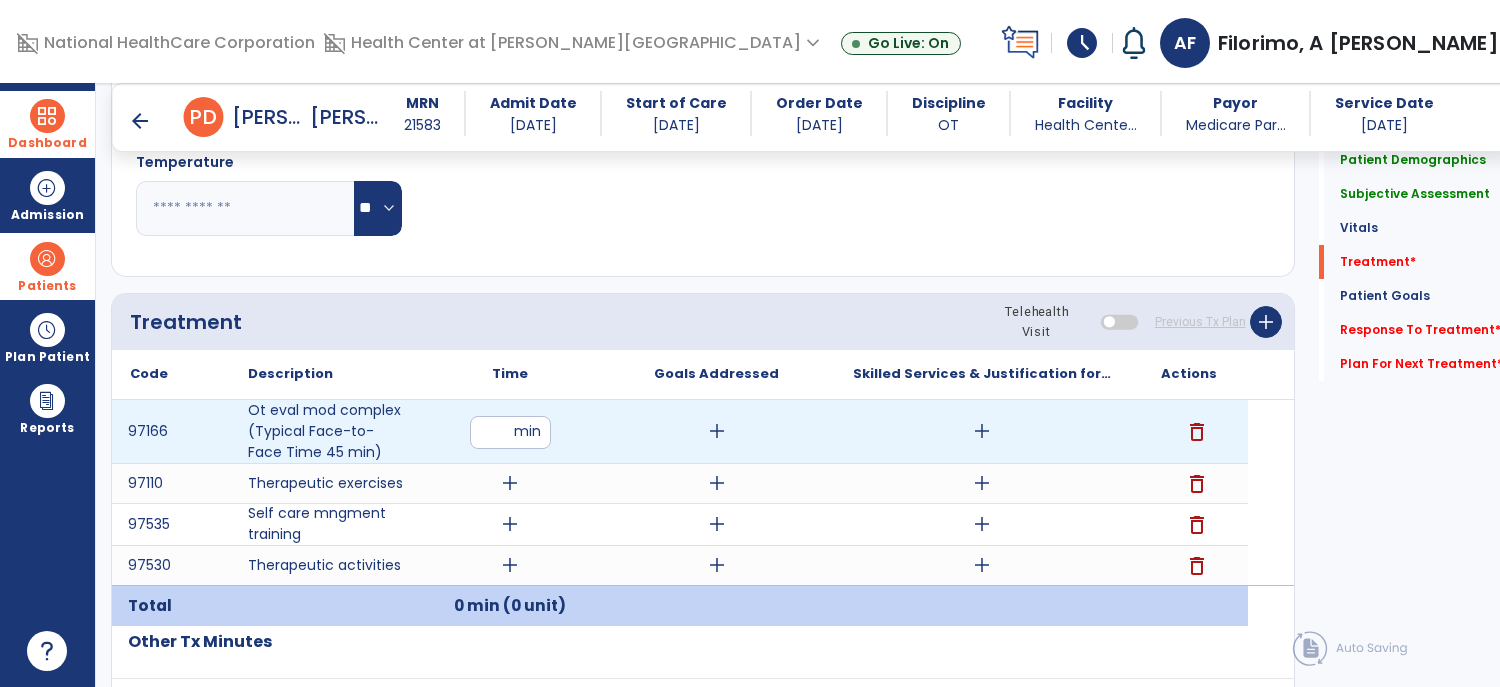 type on "**" 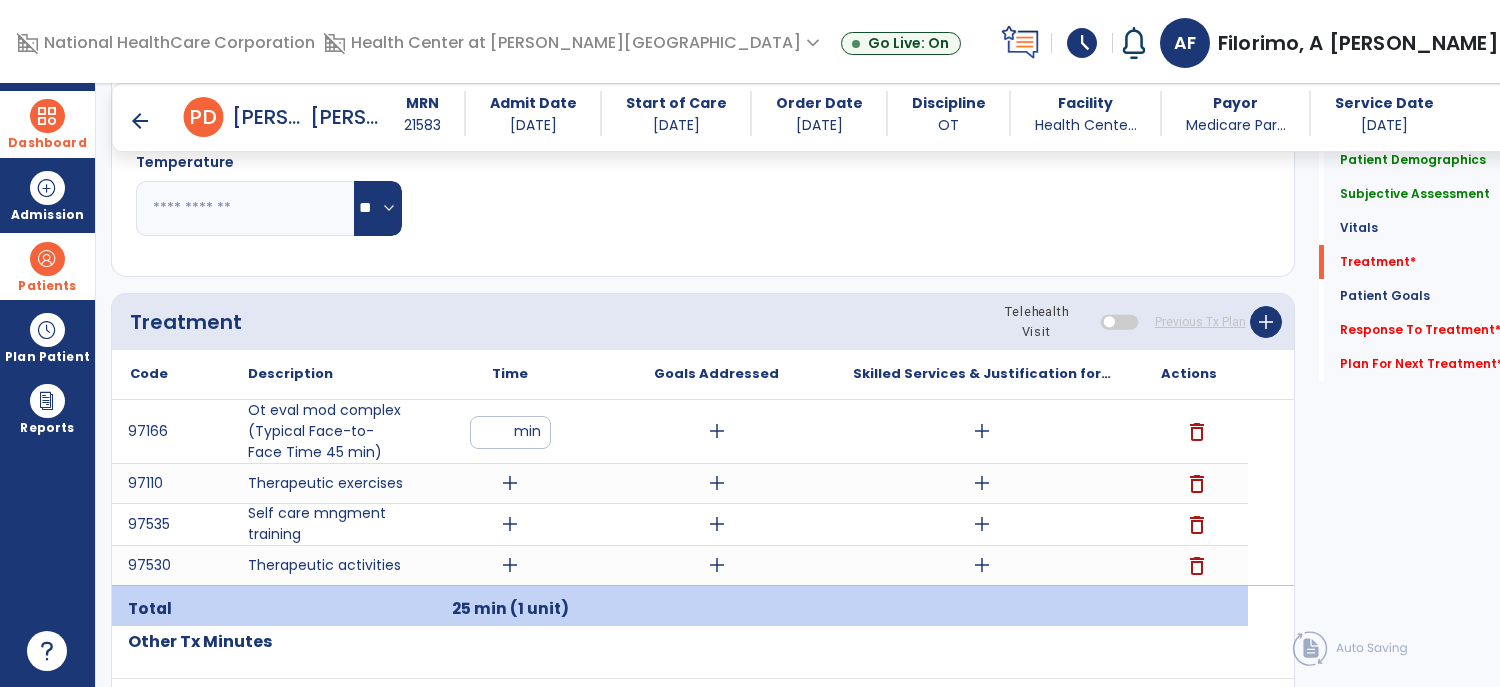 click on "add" at bounding box center [510, 483] 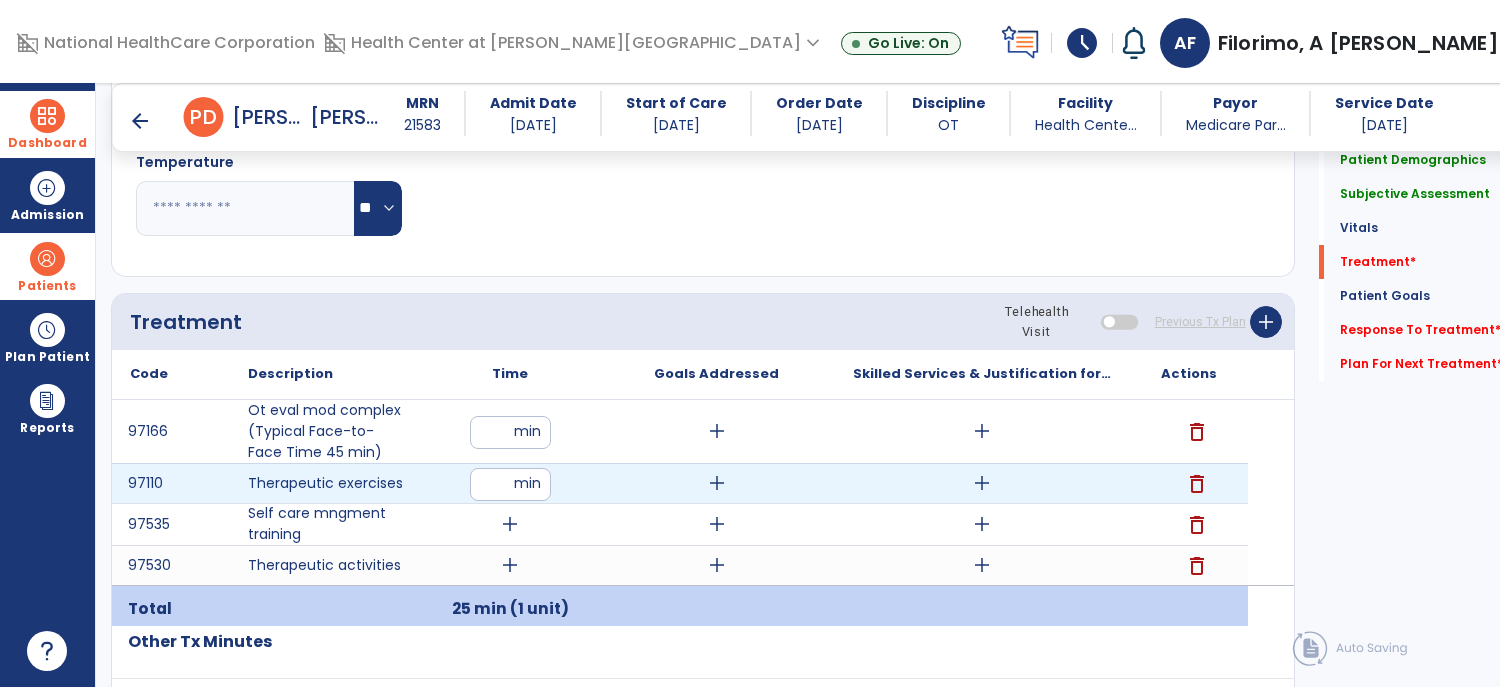 type on "*" 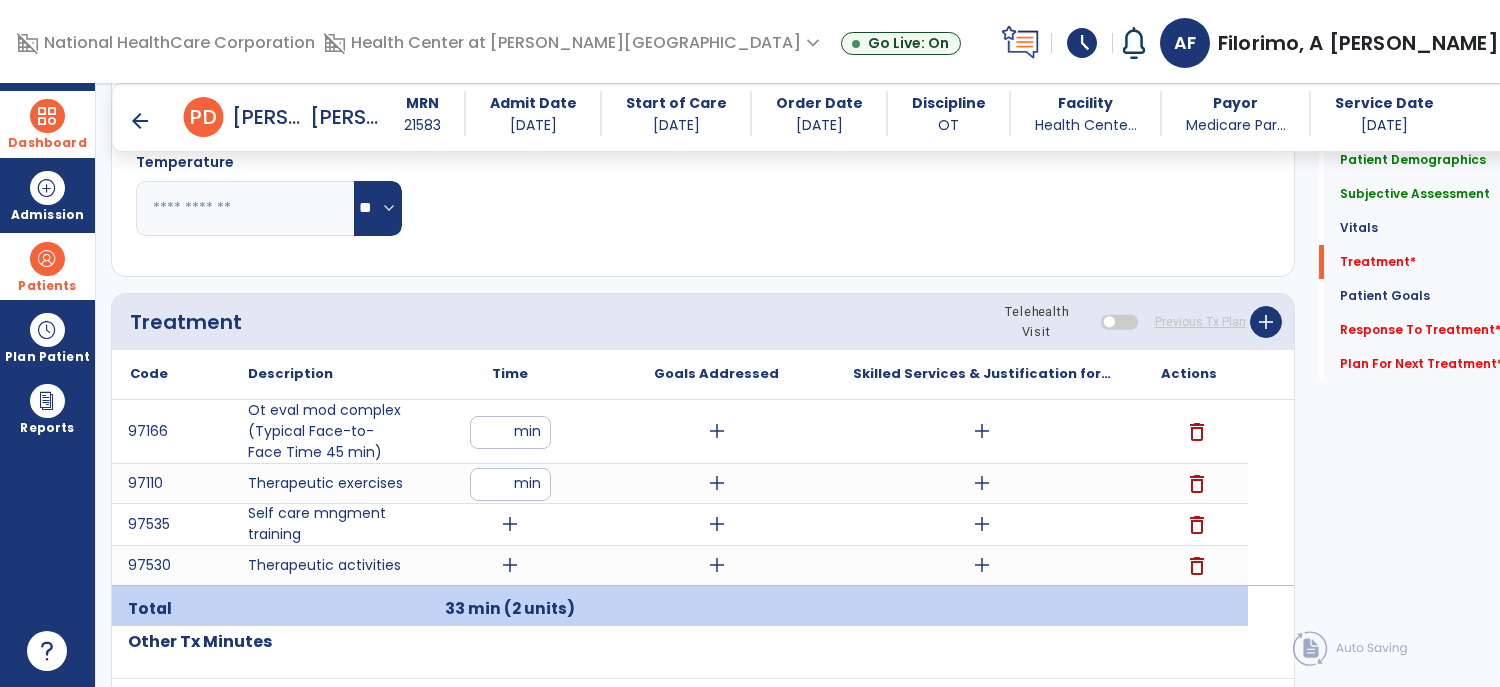 click on "add" at bounding box center [510, 524] 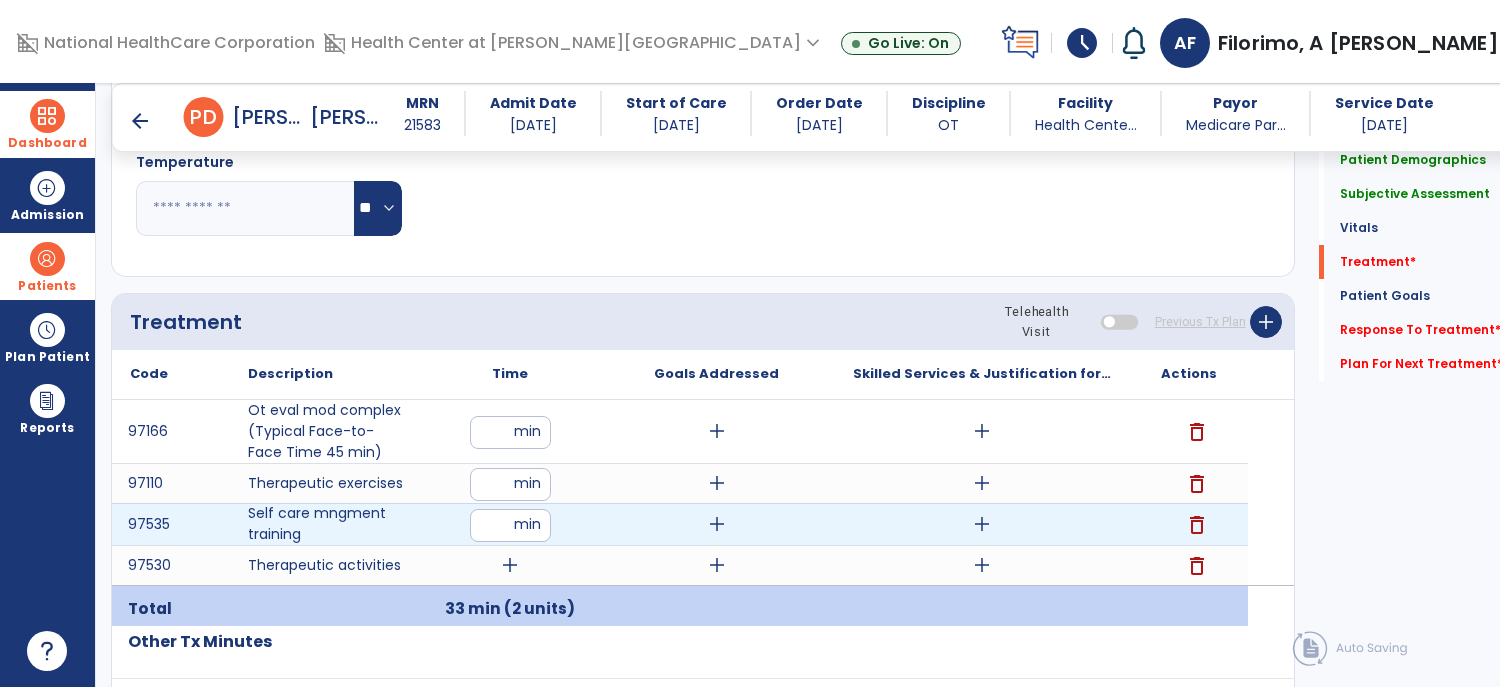 type on "**" 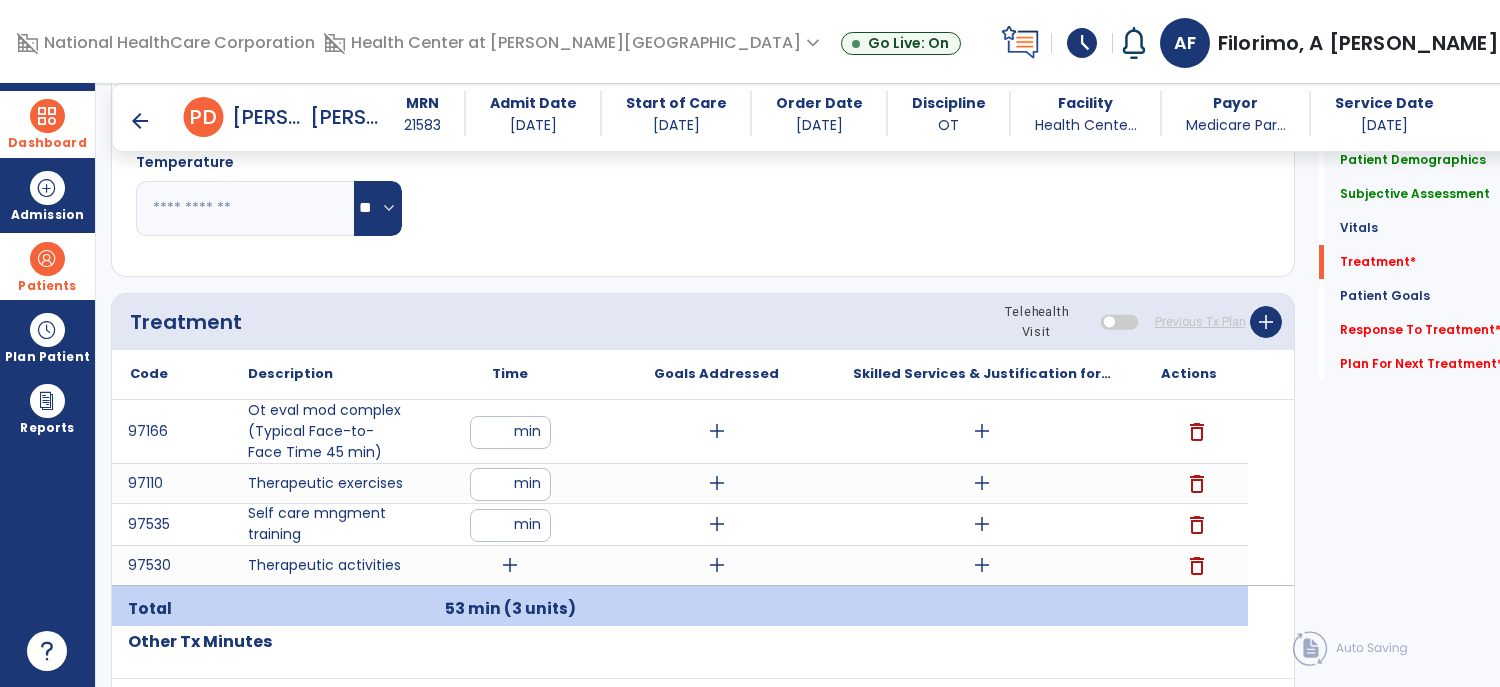 click on "add" at bounding box center [510, 565] 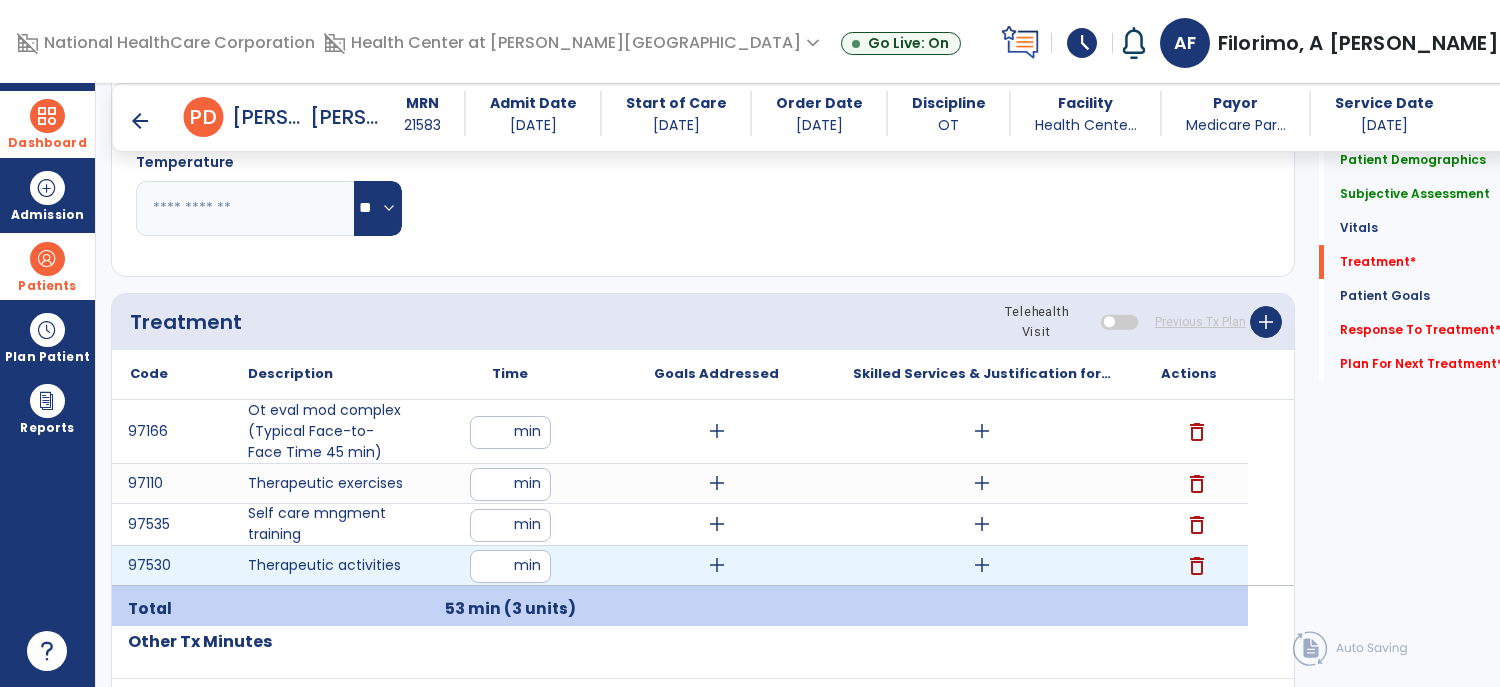 type on "**" 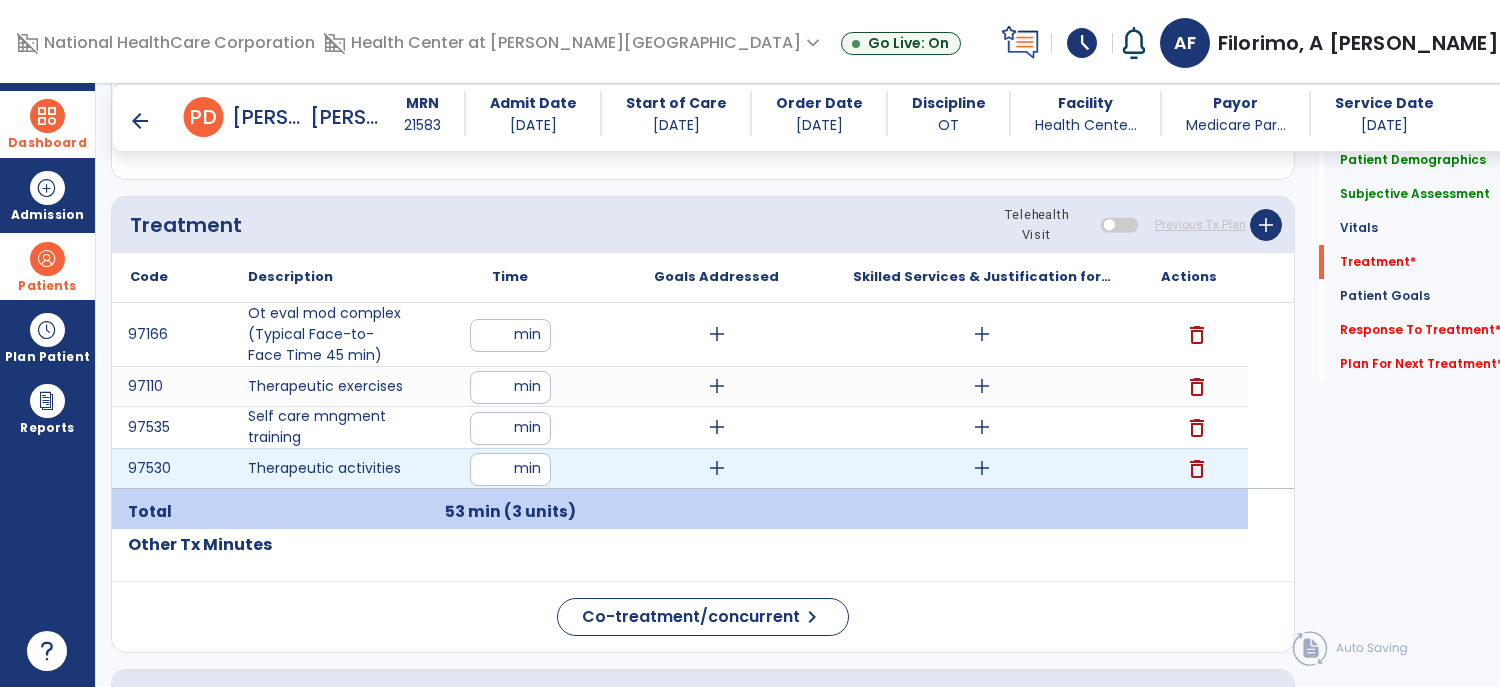 scroll, scrollTop: 1214, scrollLeft: 0, axis: vertical 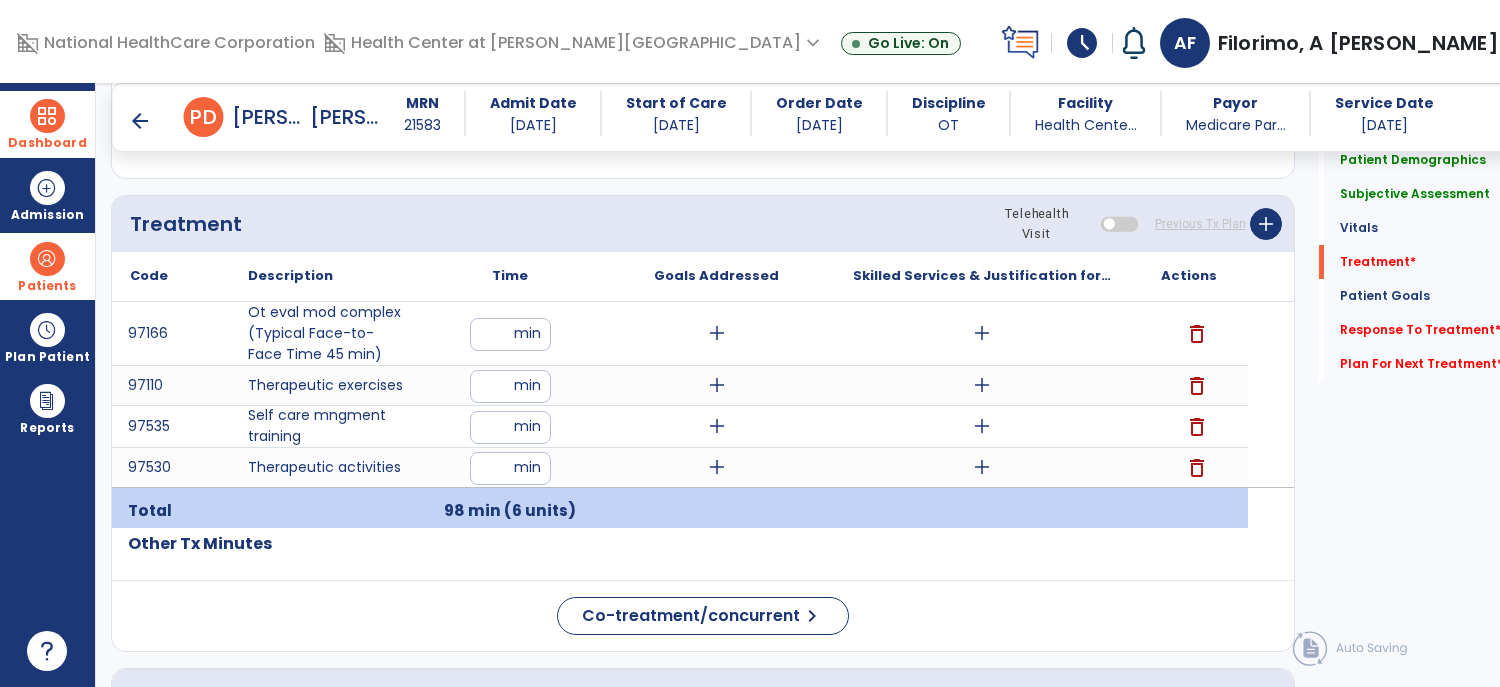 click on "**" at bounding box center (510, 468) 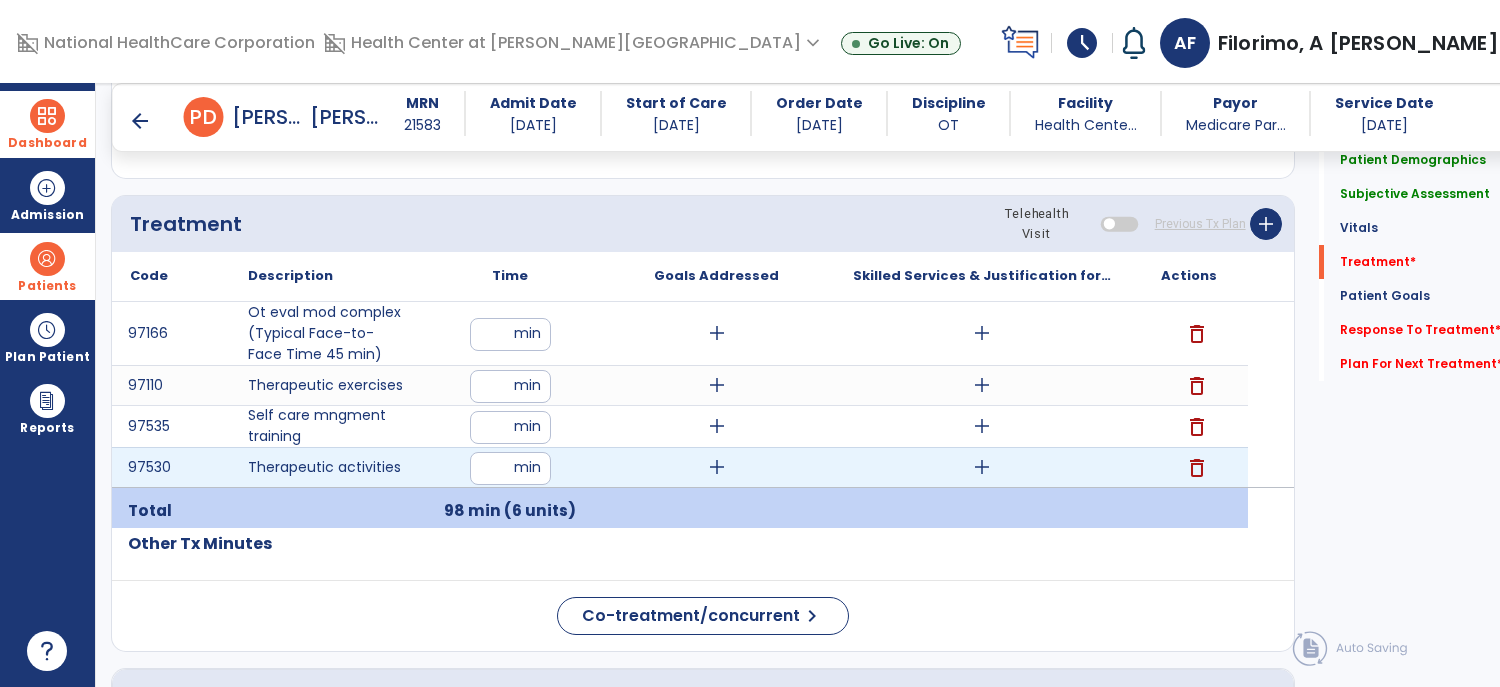 type on "*" 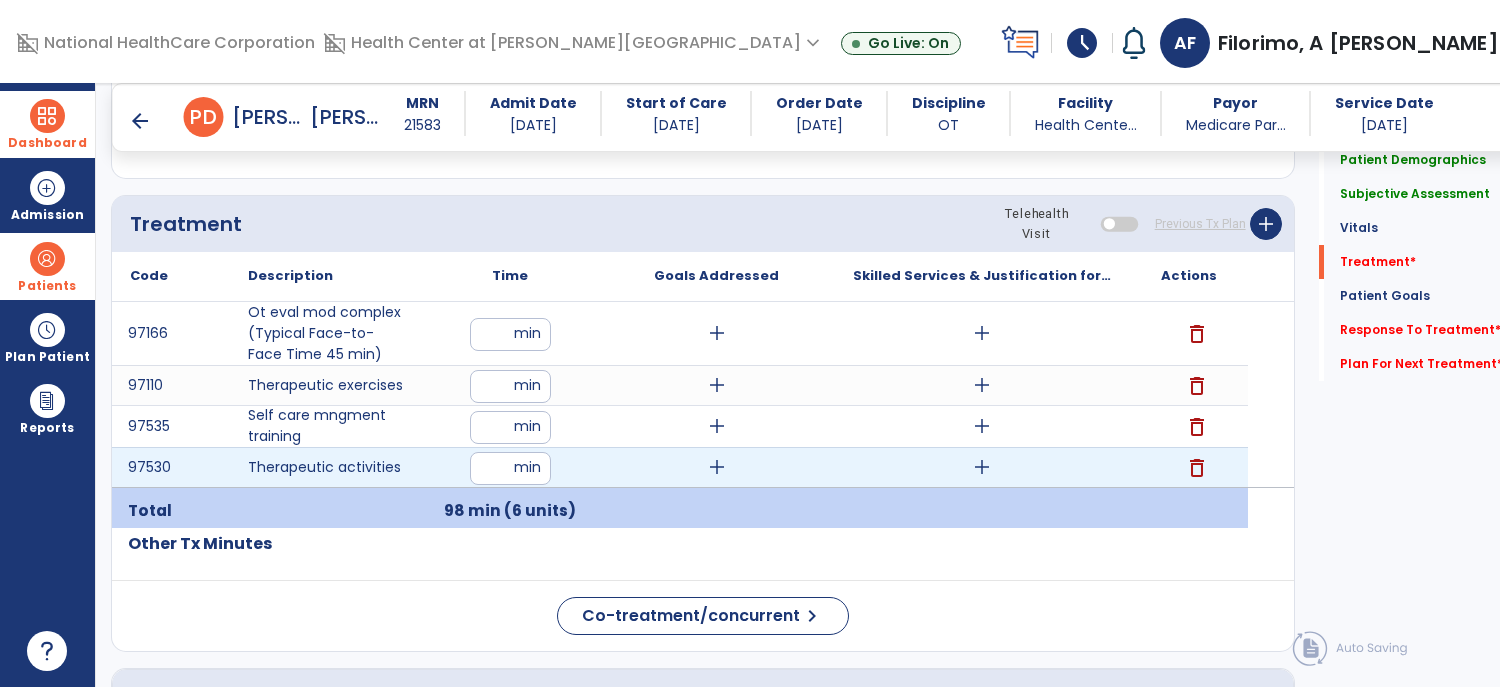 type on "**" 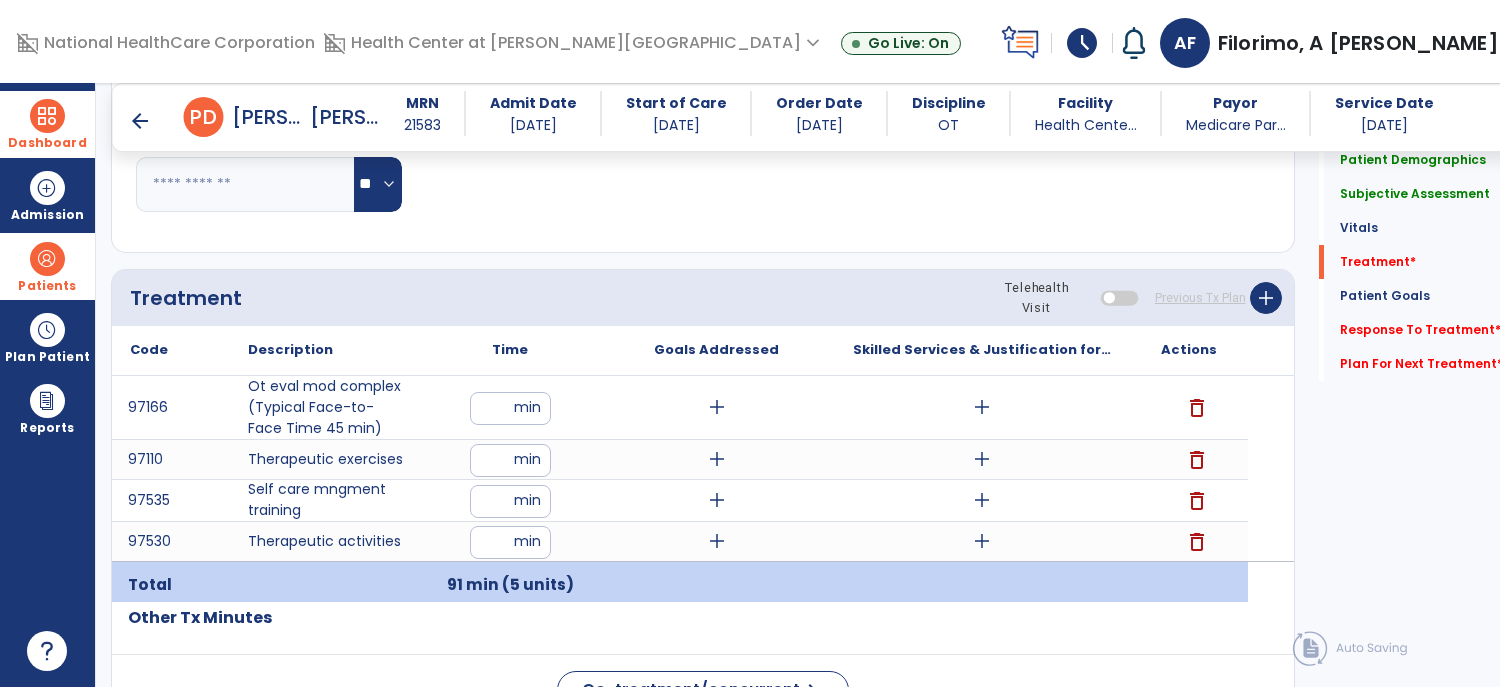 scroll, scrollTop: 1141, scrollLeft: 0, axis: vertical 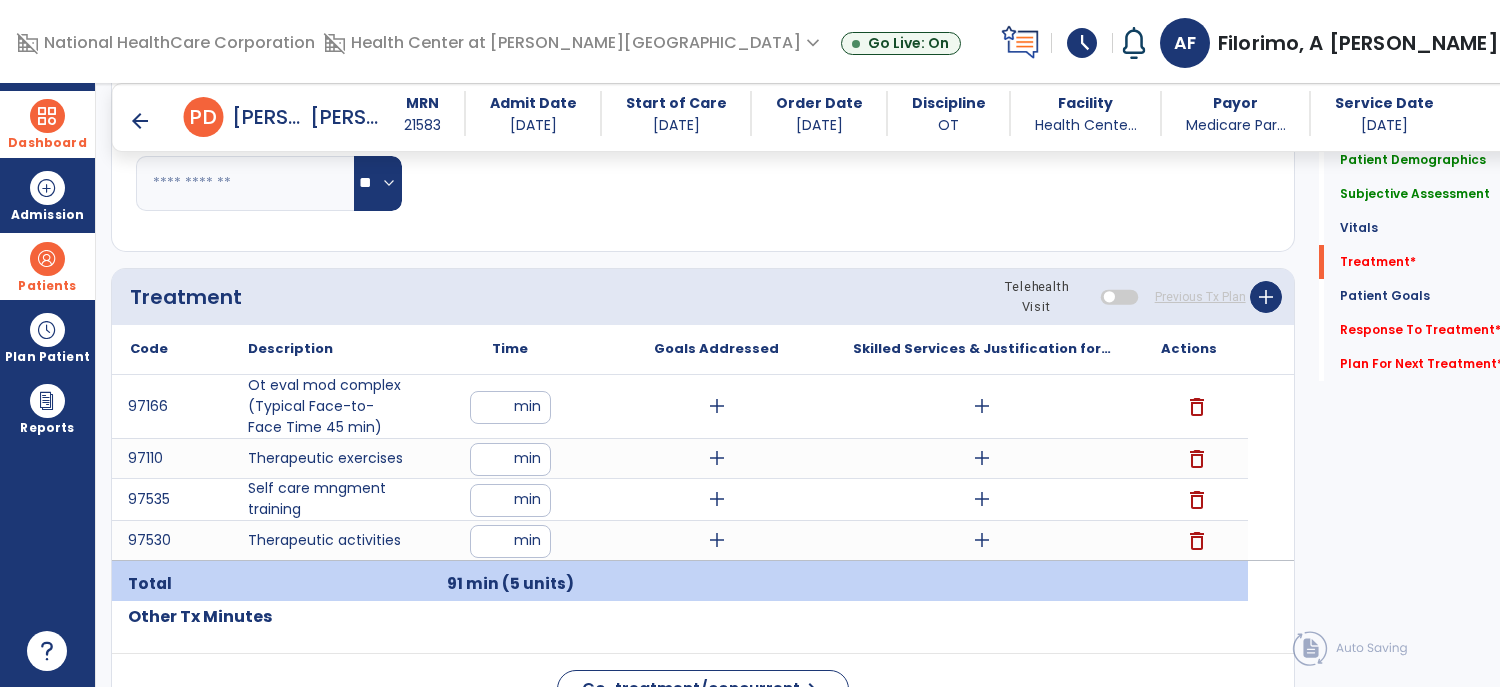 click on "add" at bounding box center [982, 406] 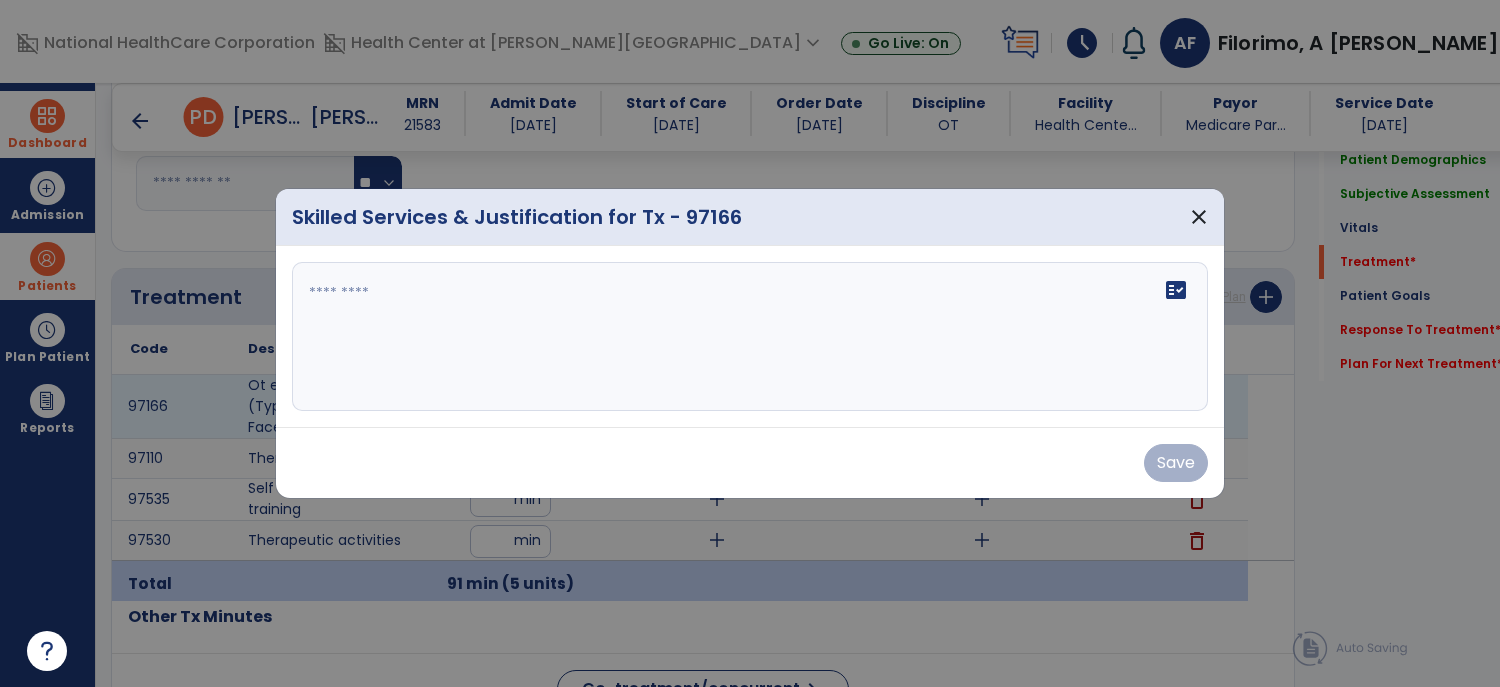 click on "fact_check" at bounding box center [750, 337] 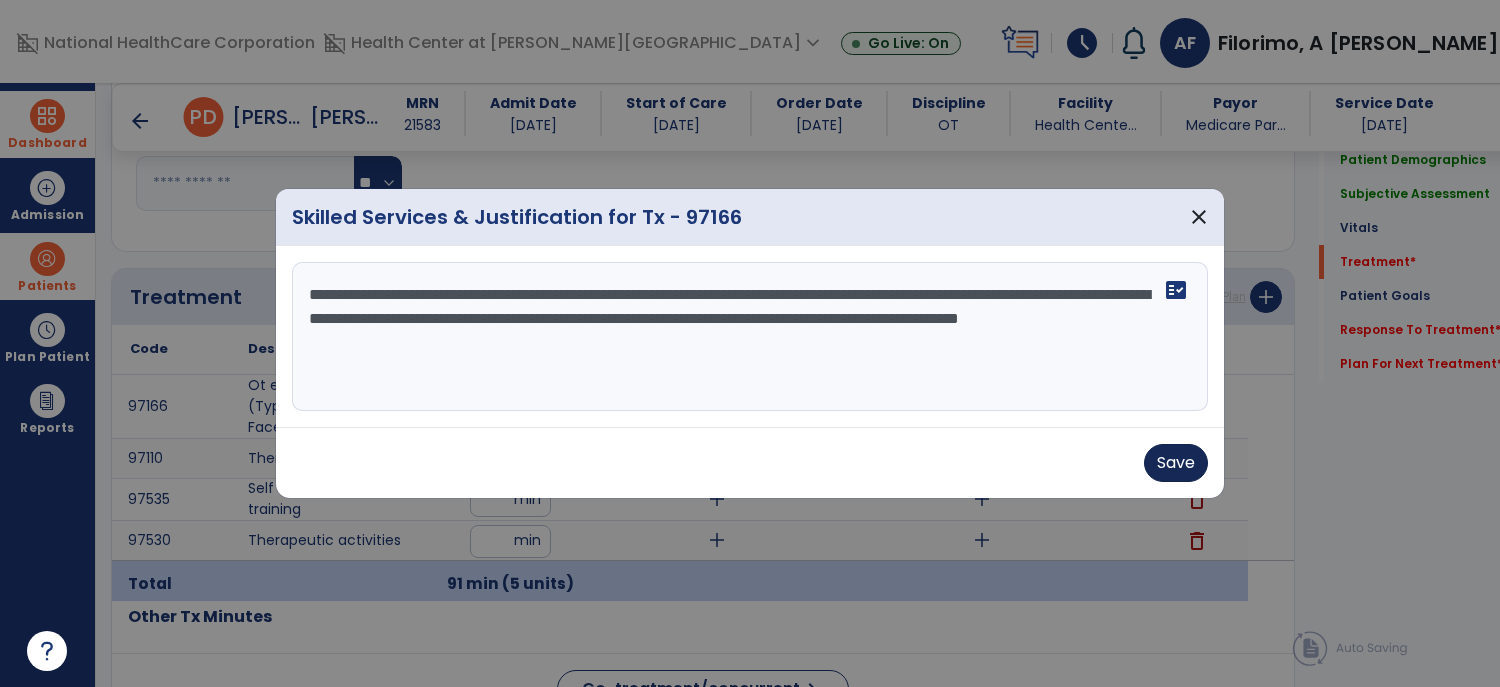 type on "**********" 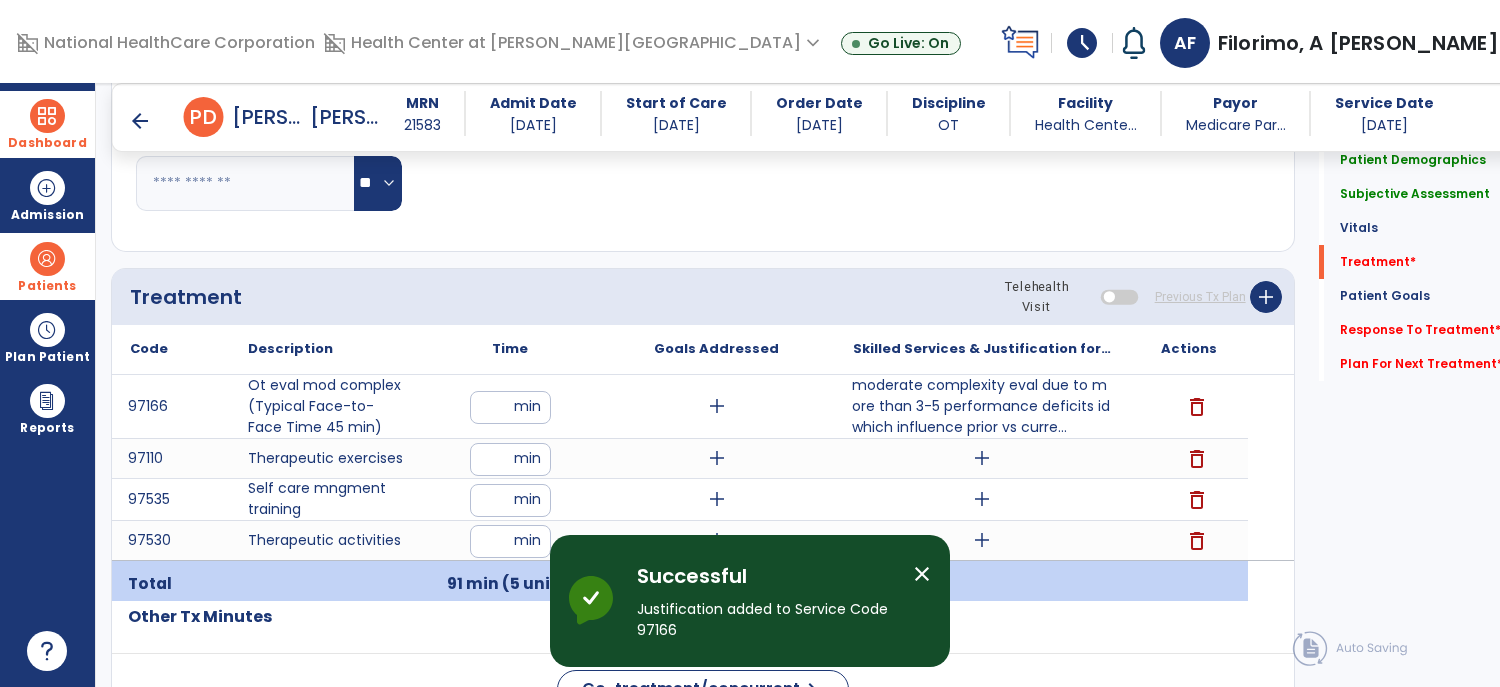 click on "add" at bounding box center [982, 458] 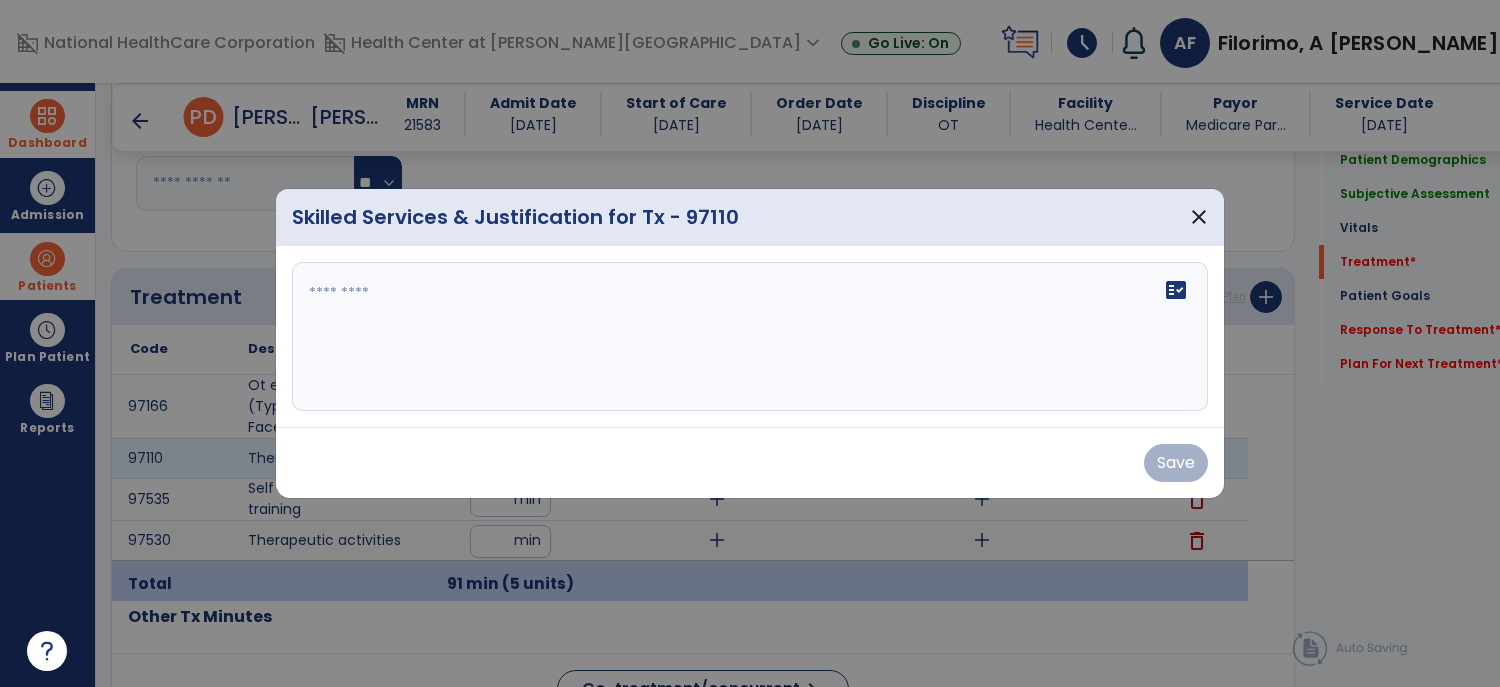click on "fact_check" at bounding box center [750, 337] 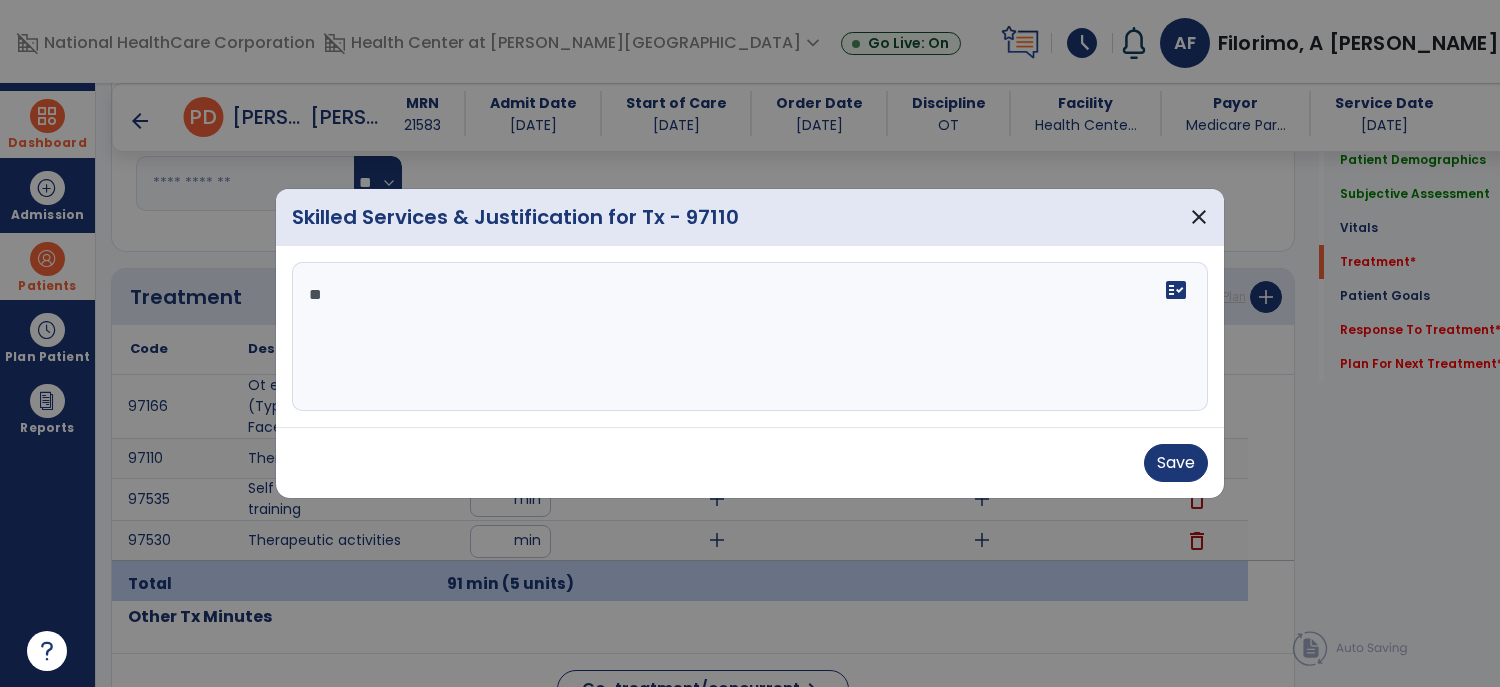 type on "*" 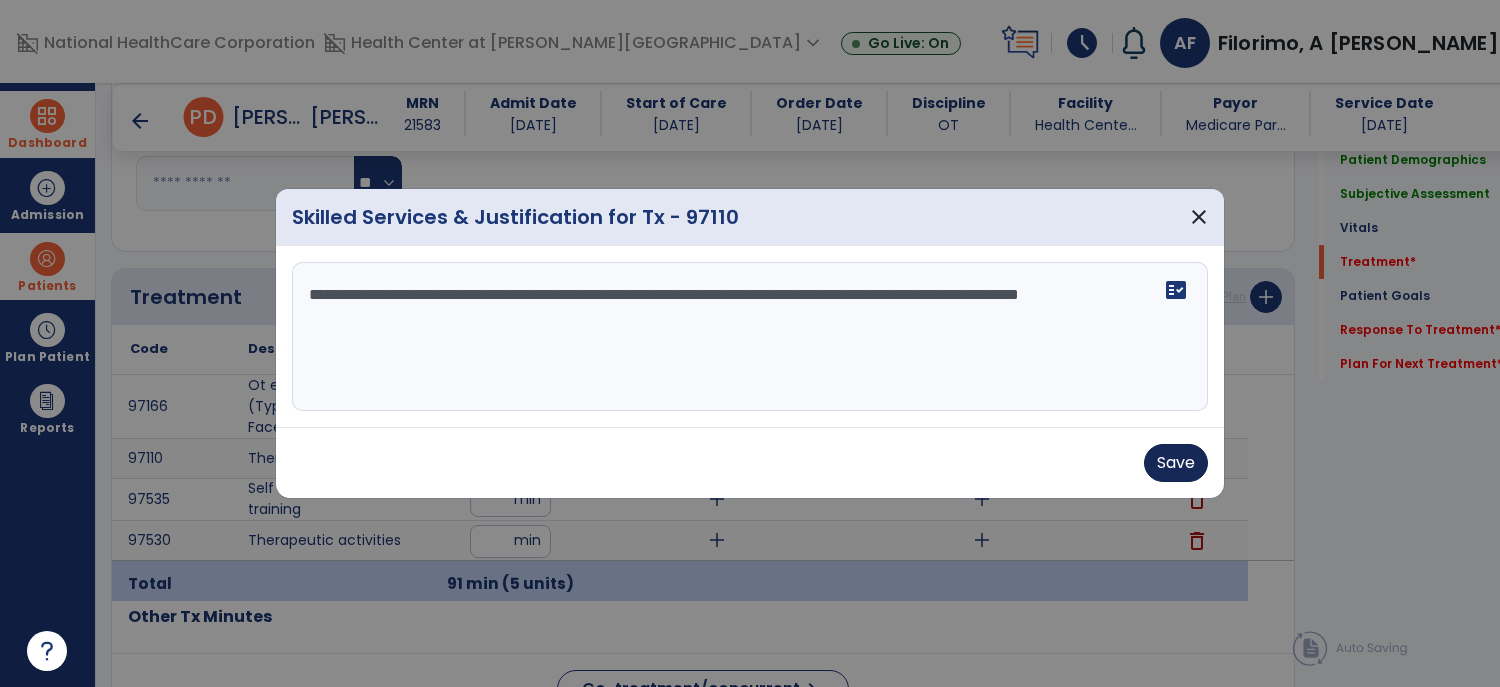 type on "**********" 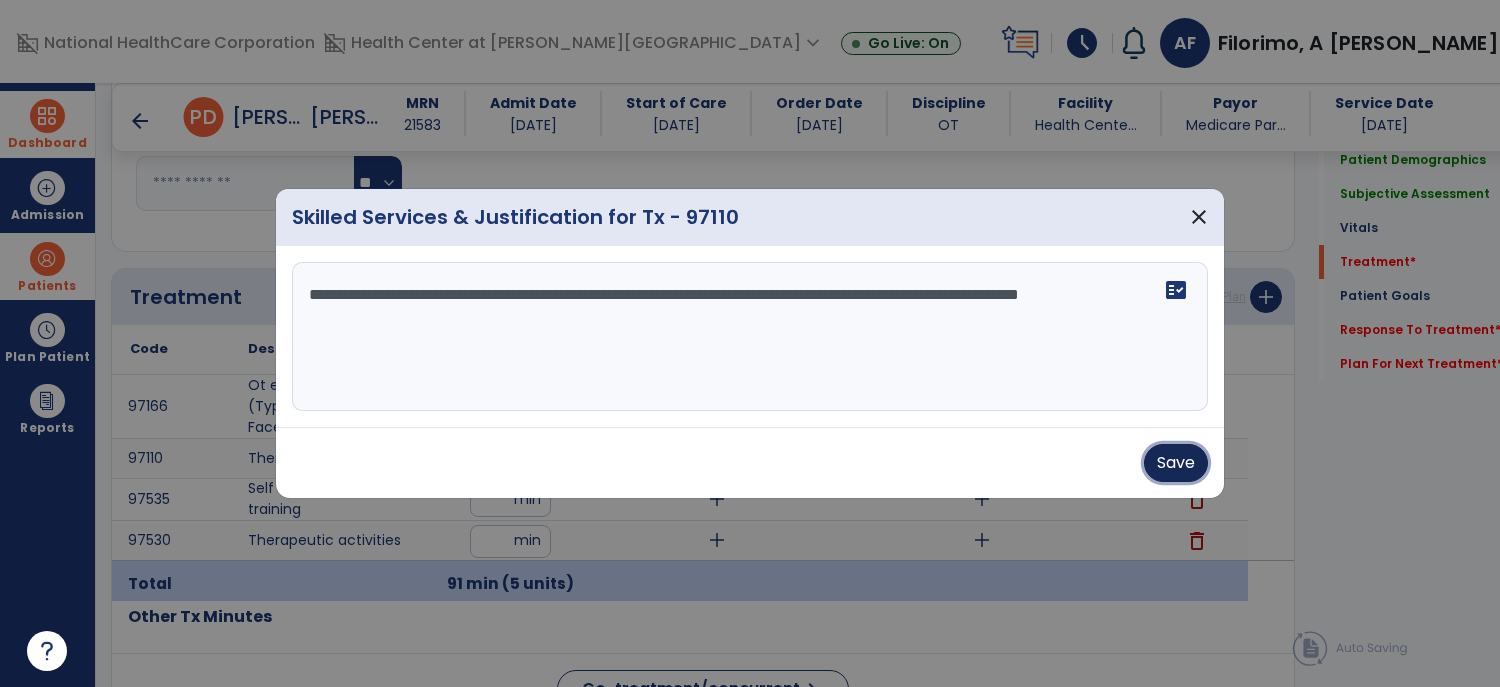 click on "Save" at bounding box center (1176, 463) 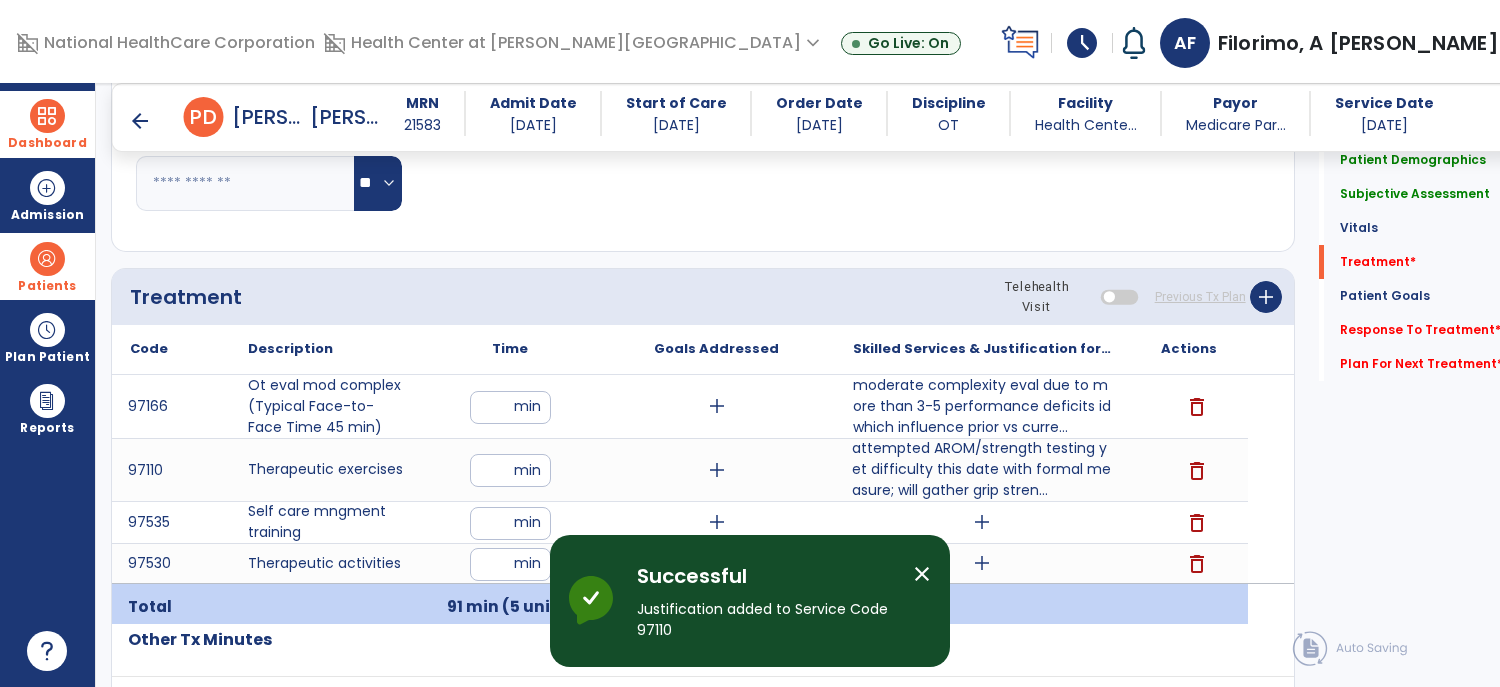click on "97535  Self care mngment training  ** min add add delete" at bounding box center [680, 522] 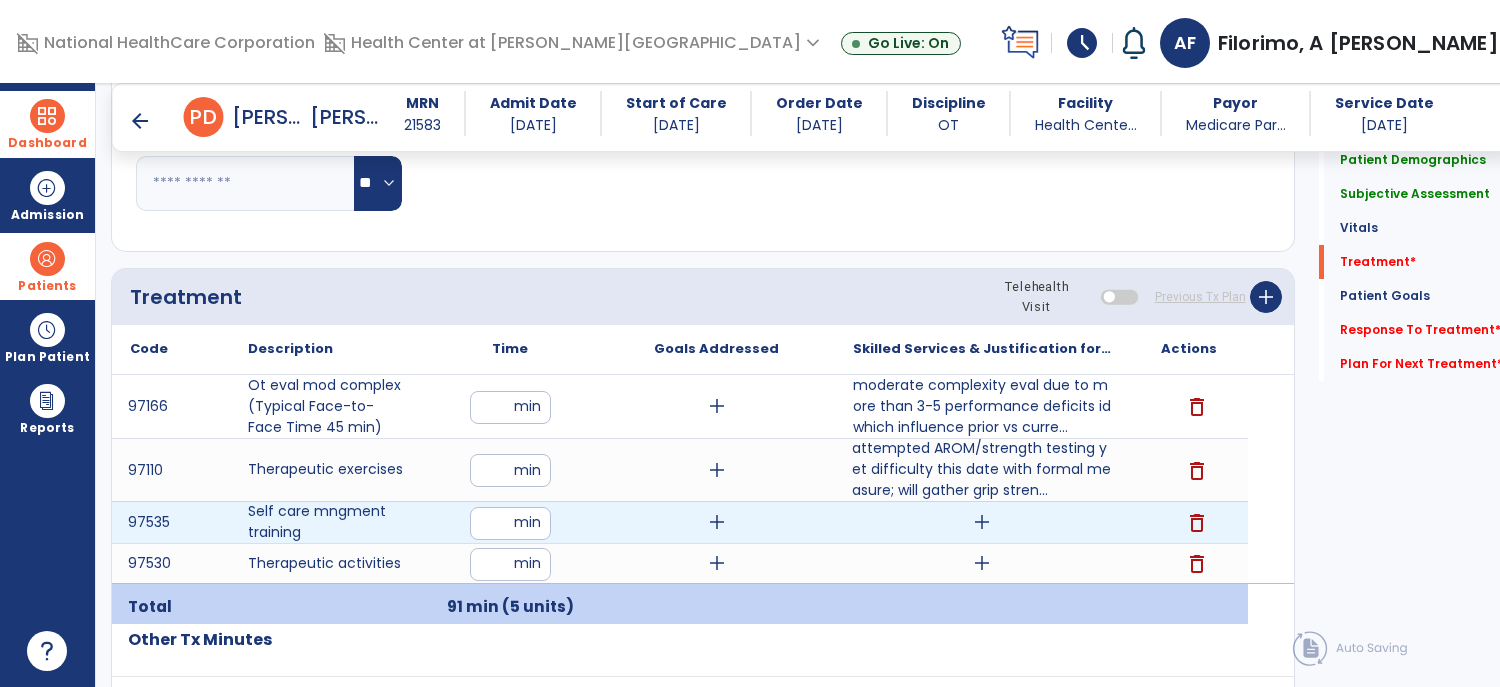 click on "add" at bounding box center (982, 522) 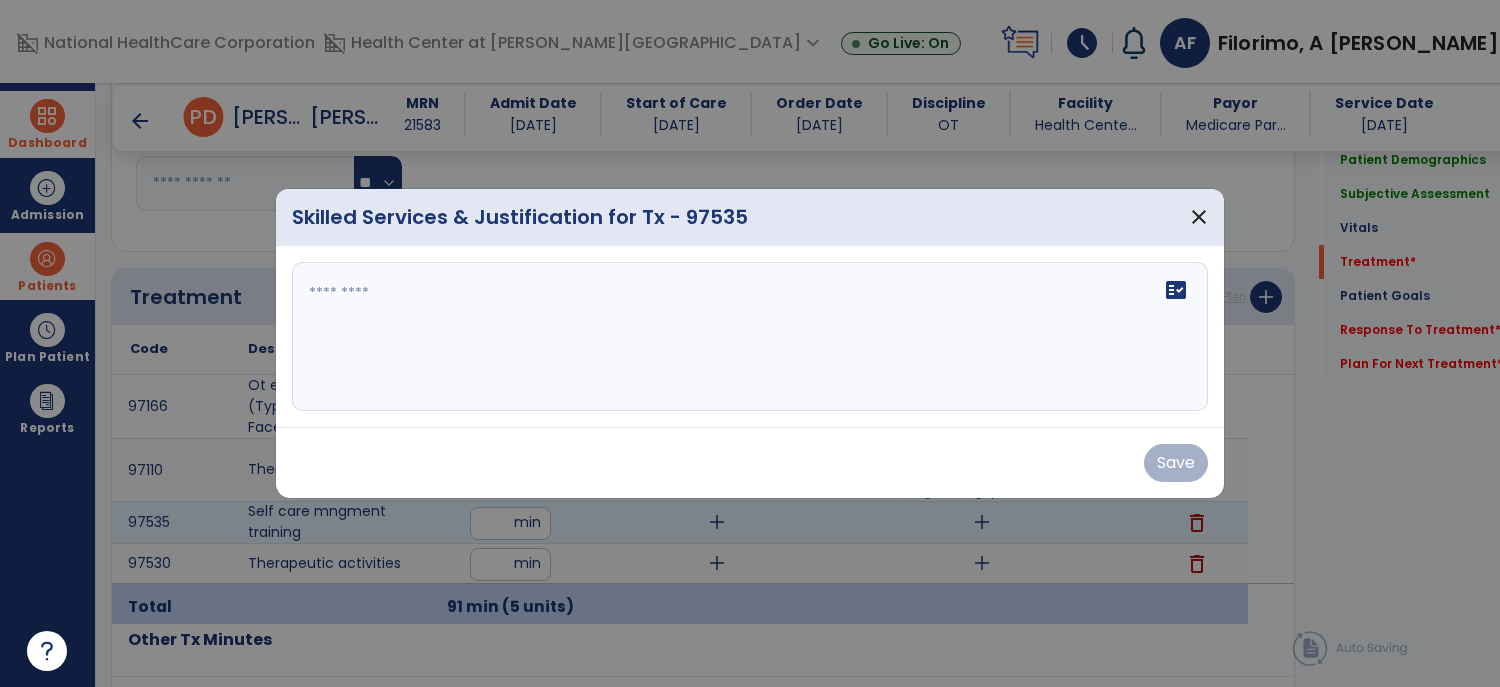 click on "fact_check" at bounding box center [750, 337] 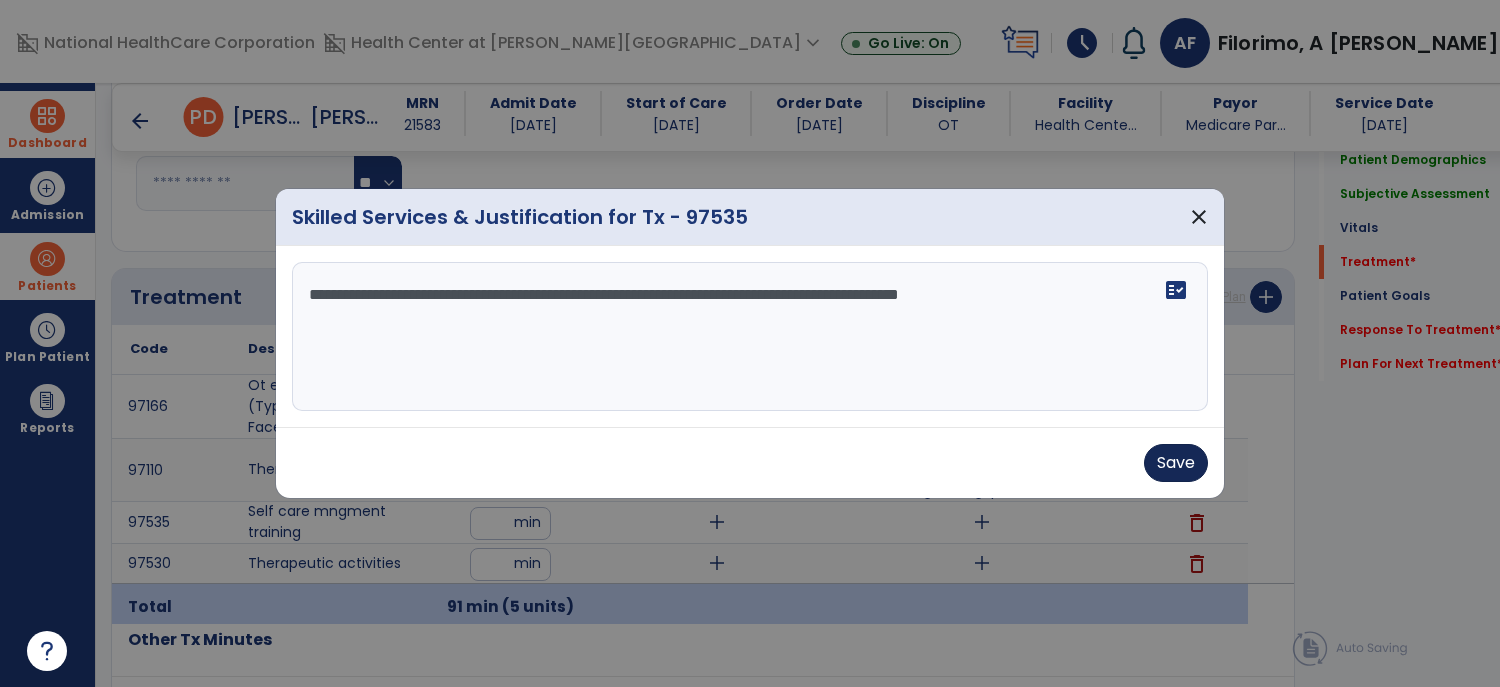 type on "**********" 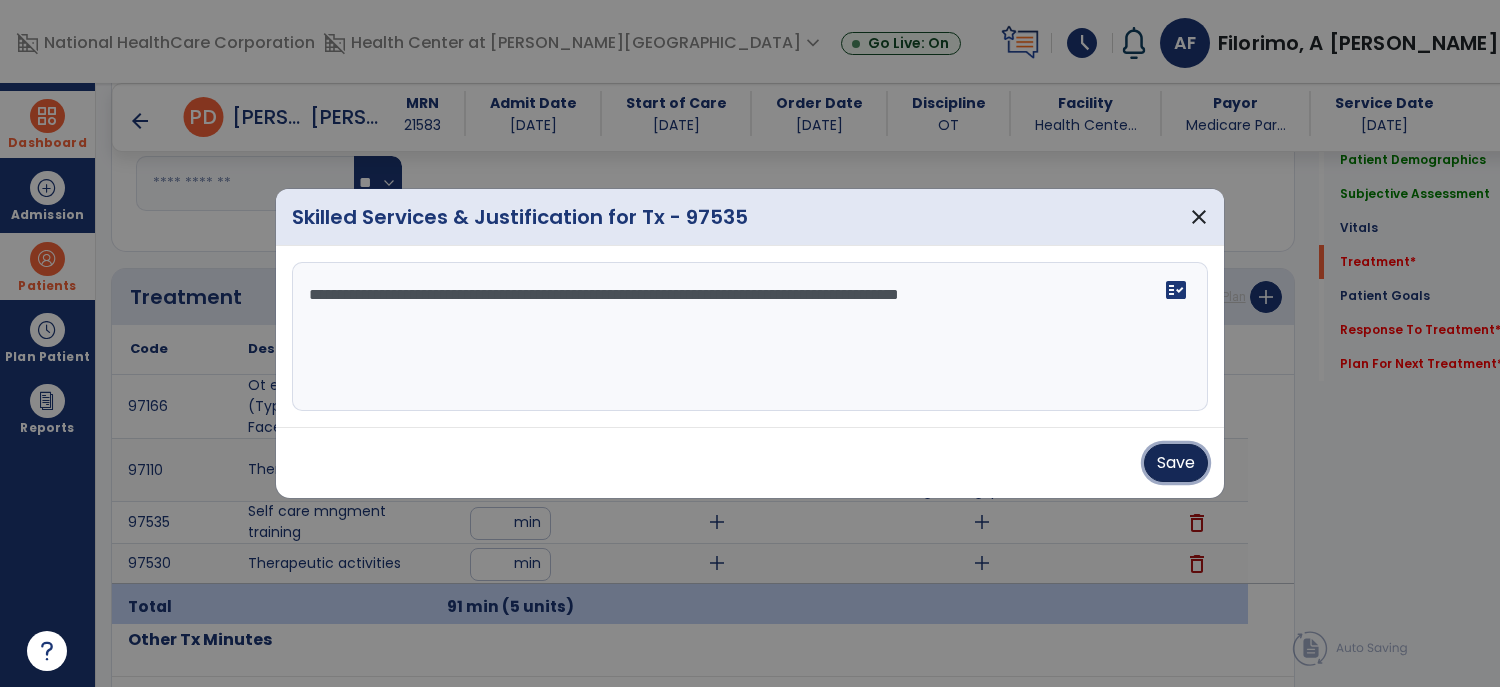 click on "Save" at bounding box center (1176, 463) 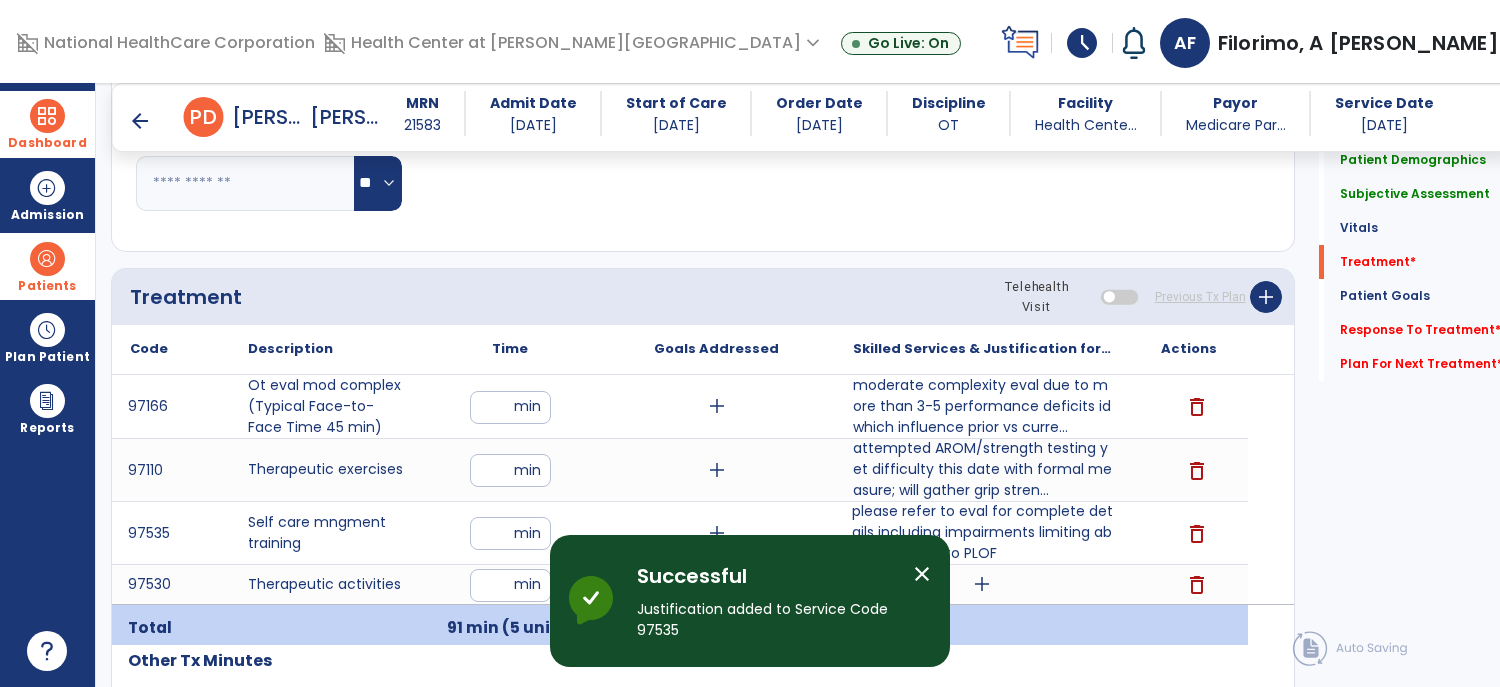 click on "add" at bounding box center [982, 584] 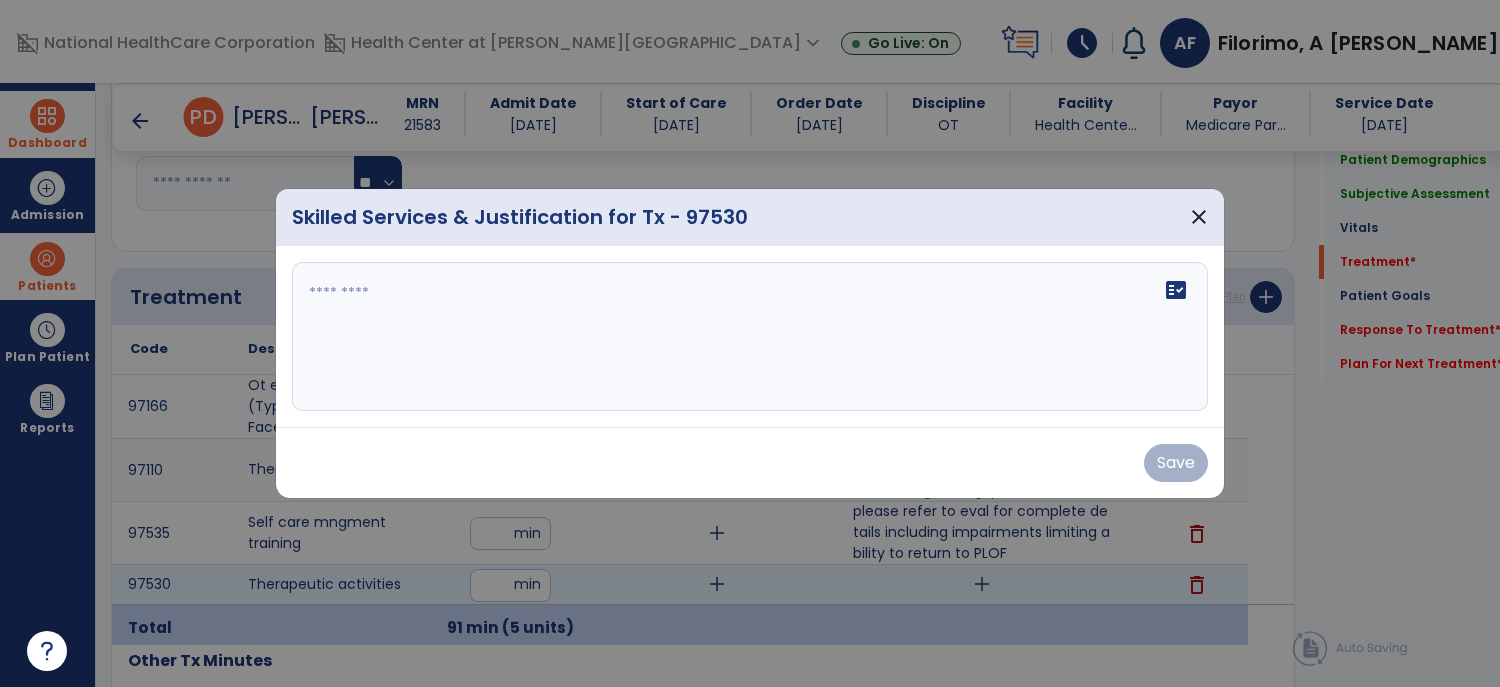 click on "fact_check" at bounding box center [750, 337] 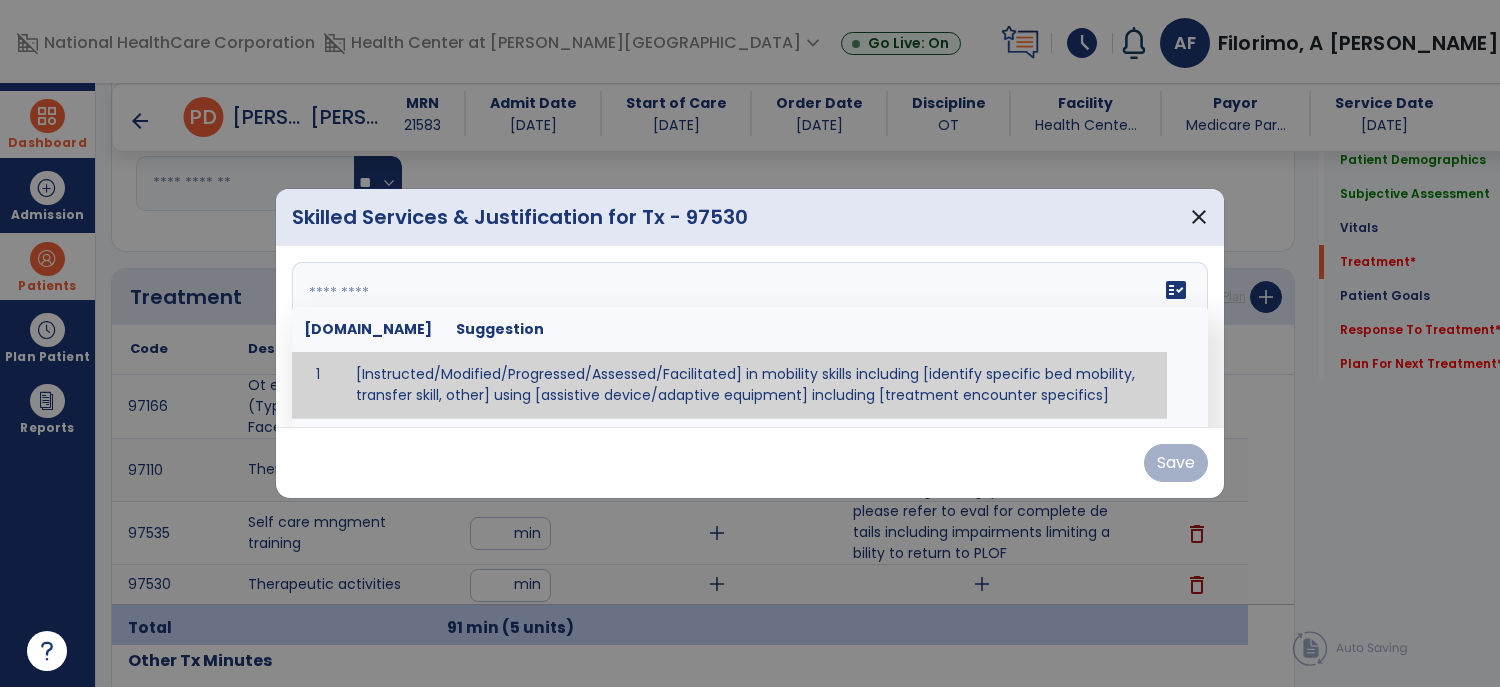 type on "*" 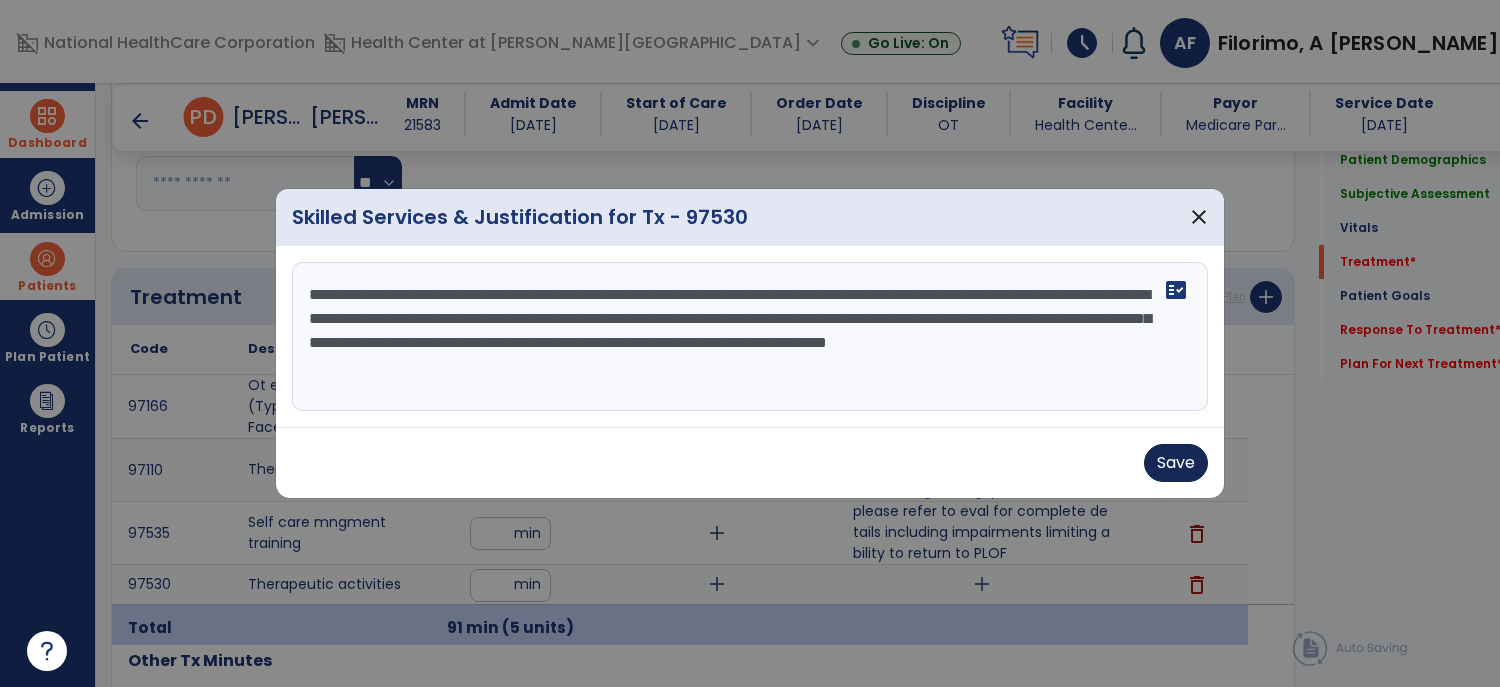 type on "**********" 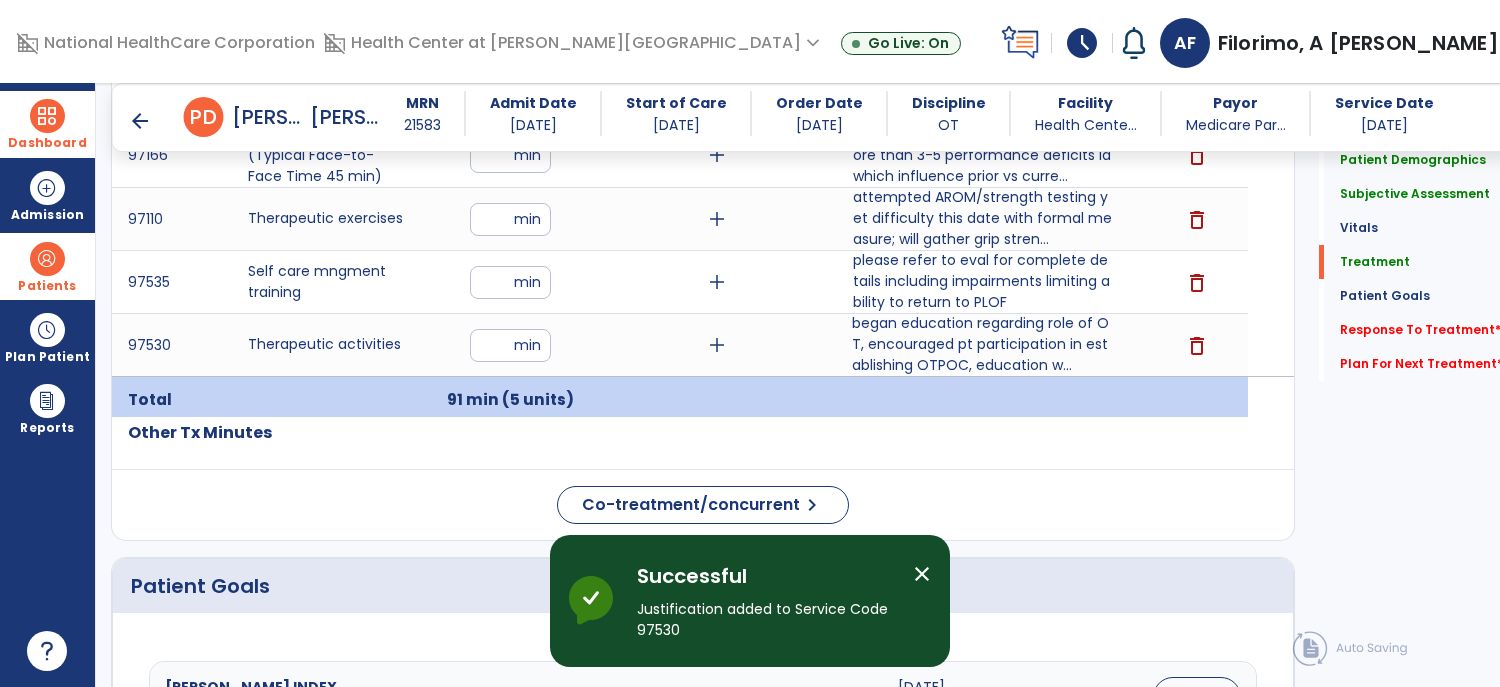 scroll, scrollTop: 1399, scrollLeft: 0, axis: vertical 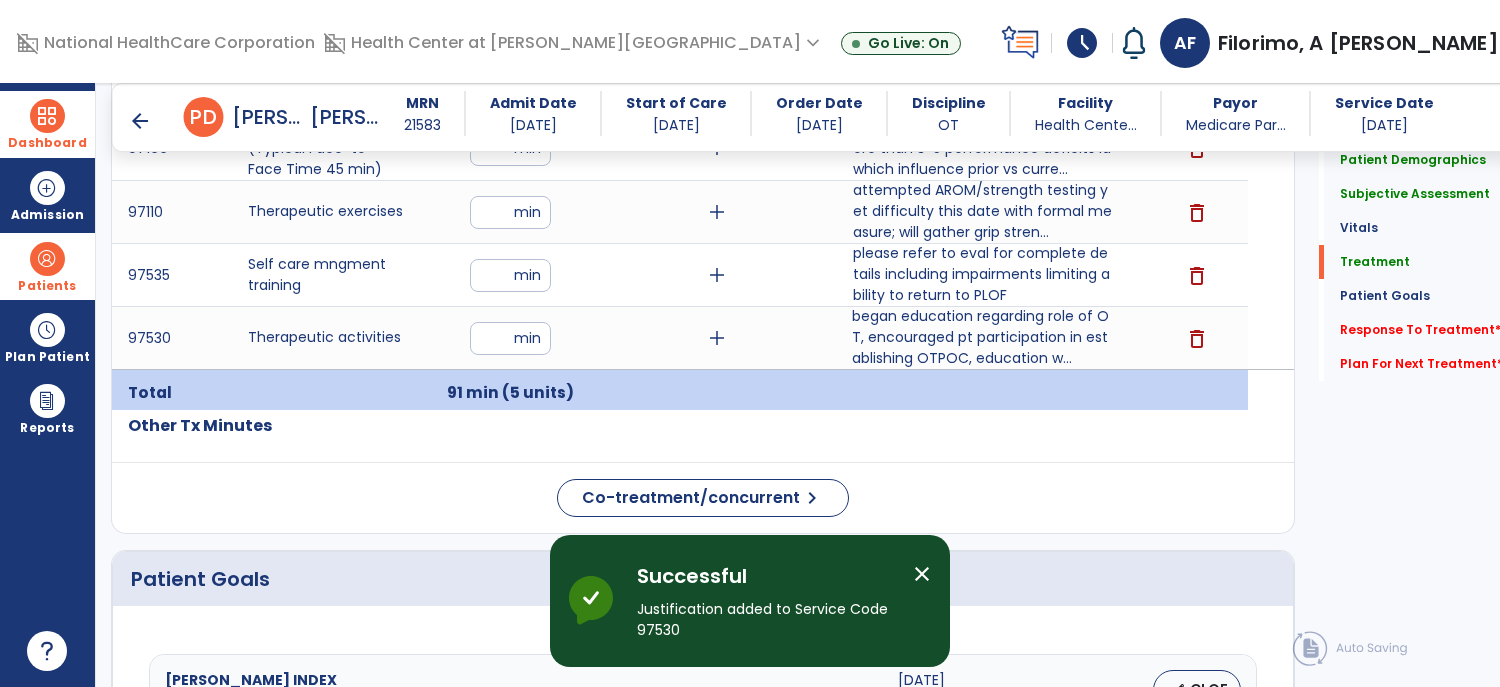 click on "**" at bounding box center [510, 338] 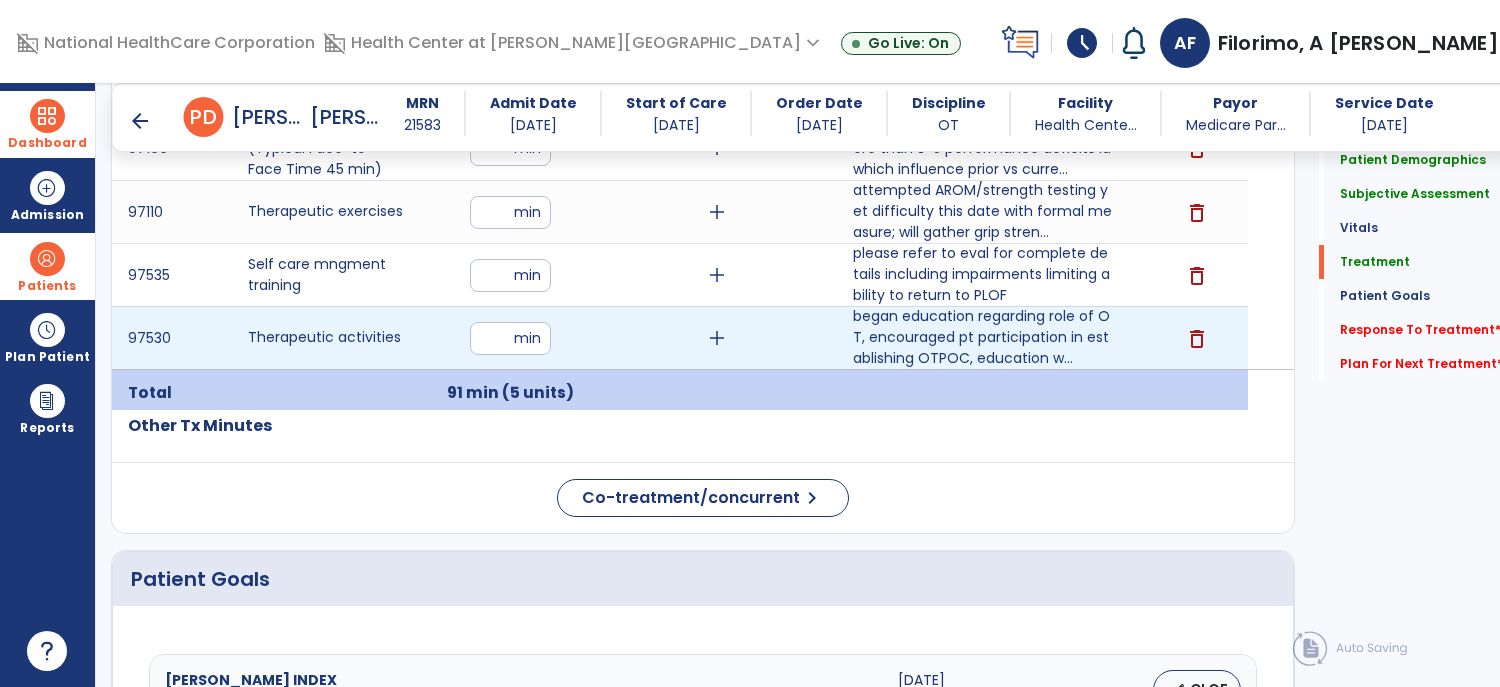 type on "*" 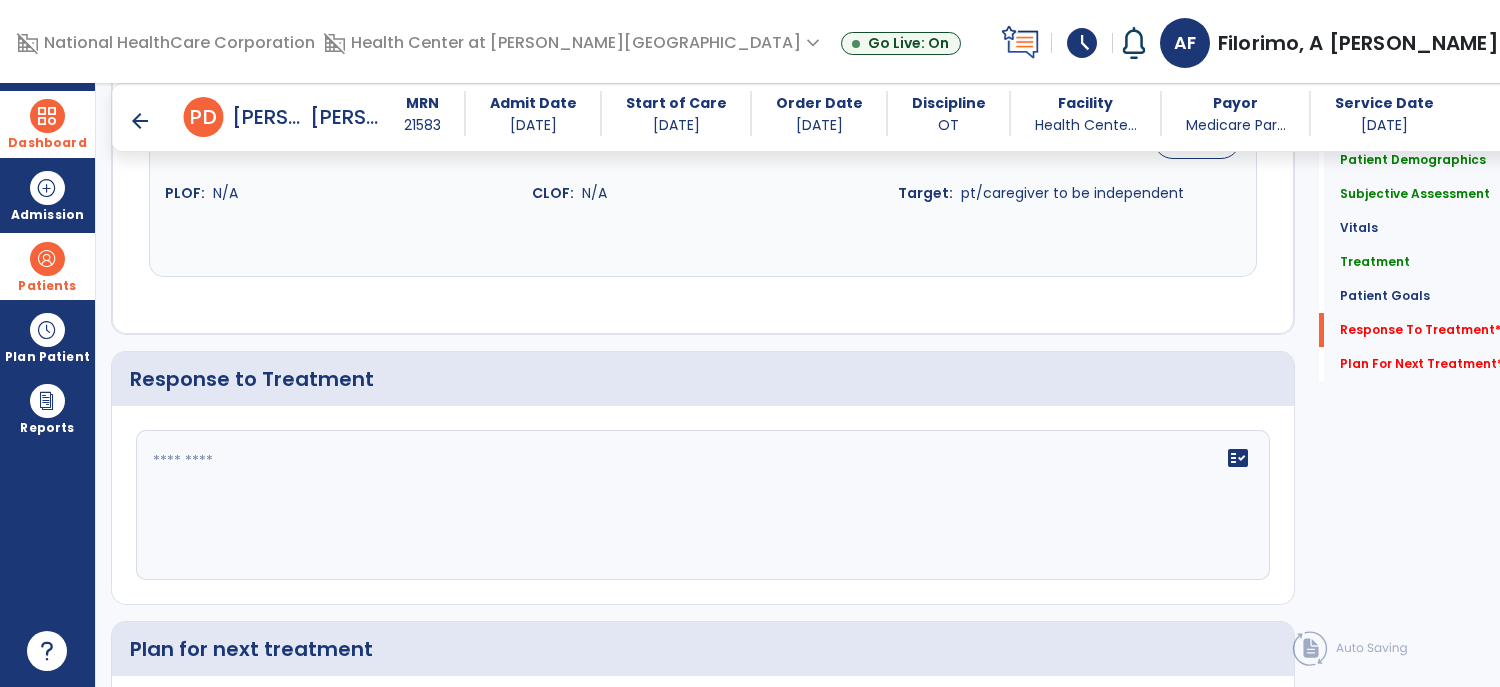 scroll, scrollTop: 2774, scrollLeft: 0, axis: vertical 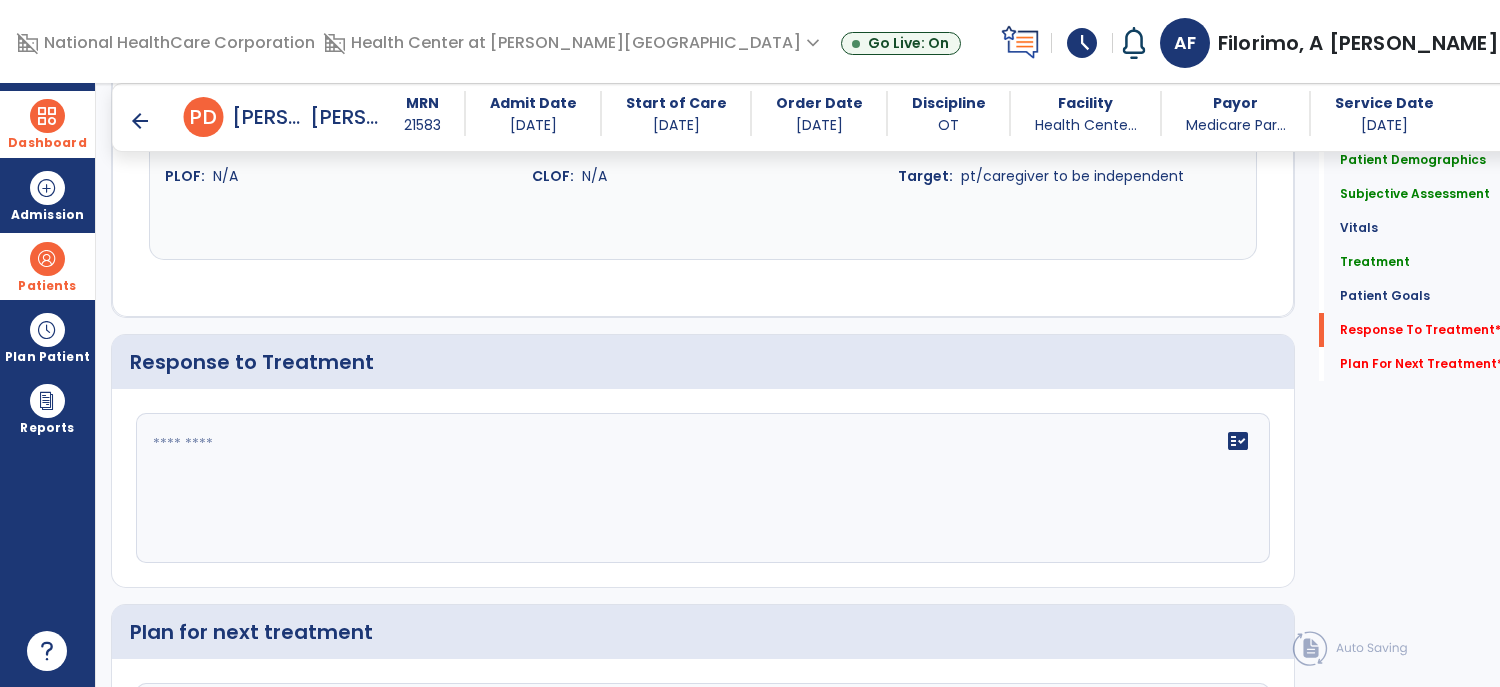 click 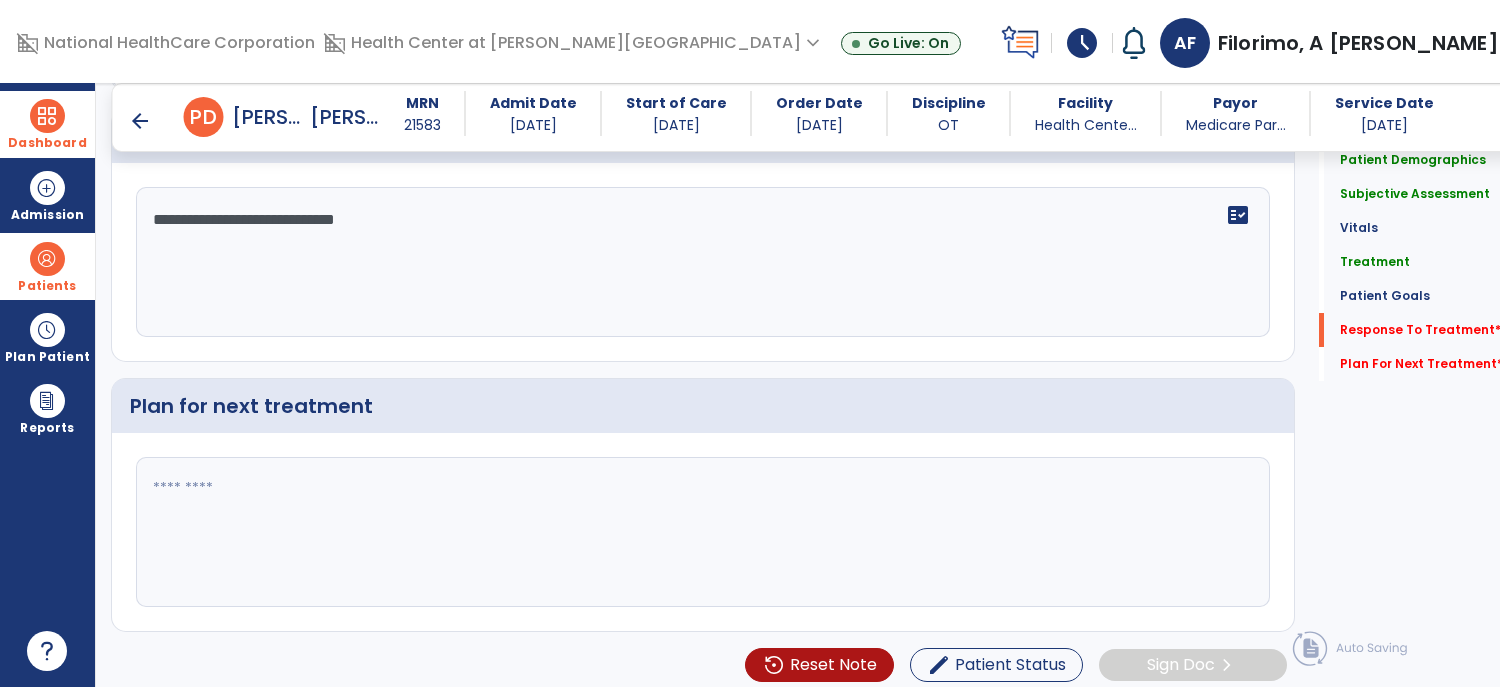 scroll, scrollTop: 3001, scrollLeft: 0, axis: vertical 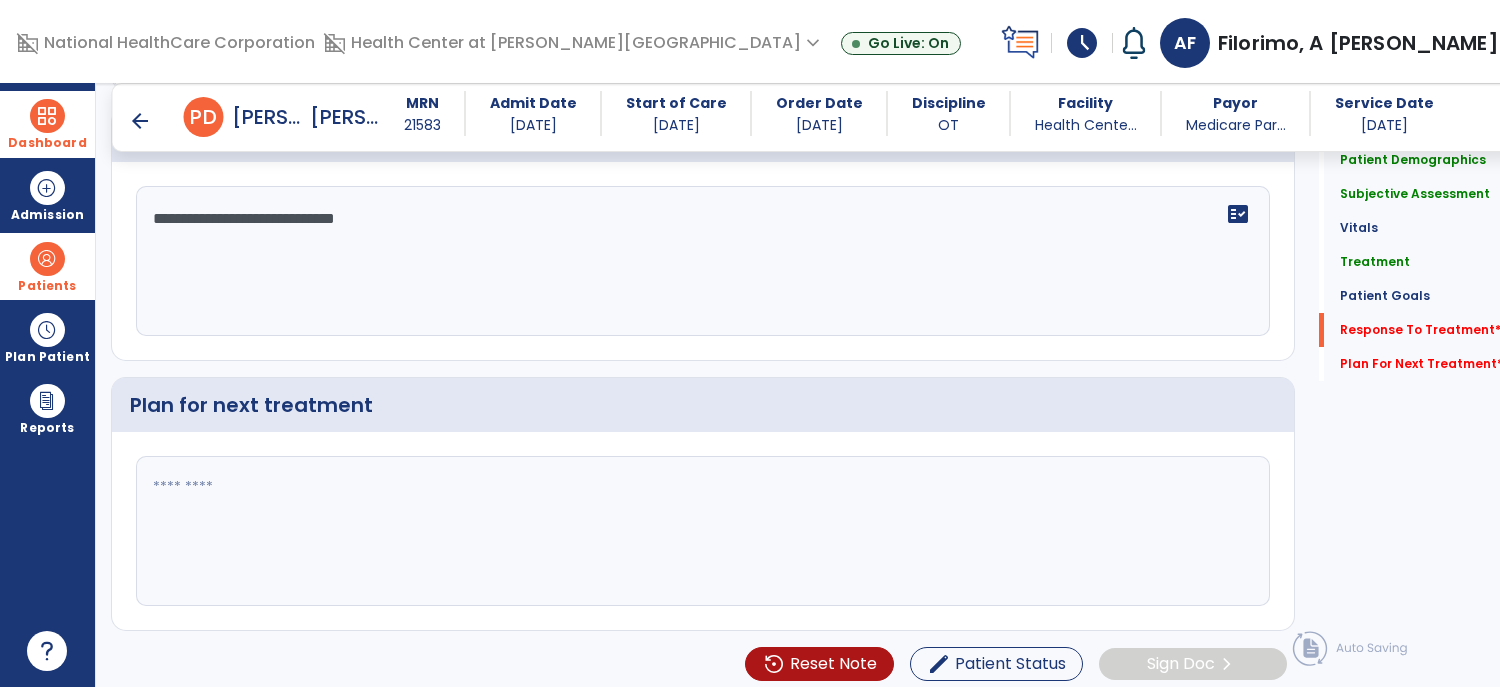 type on "**********" 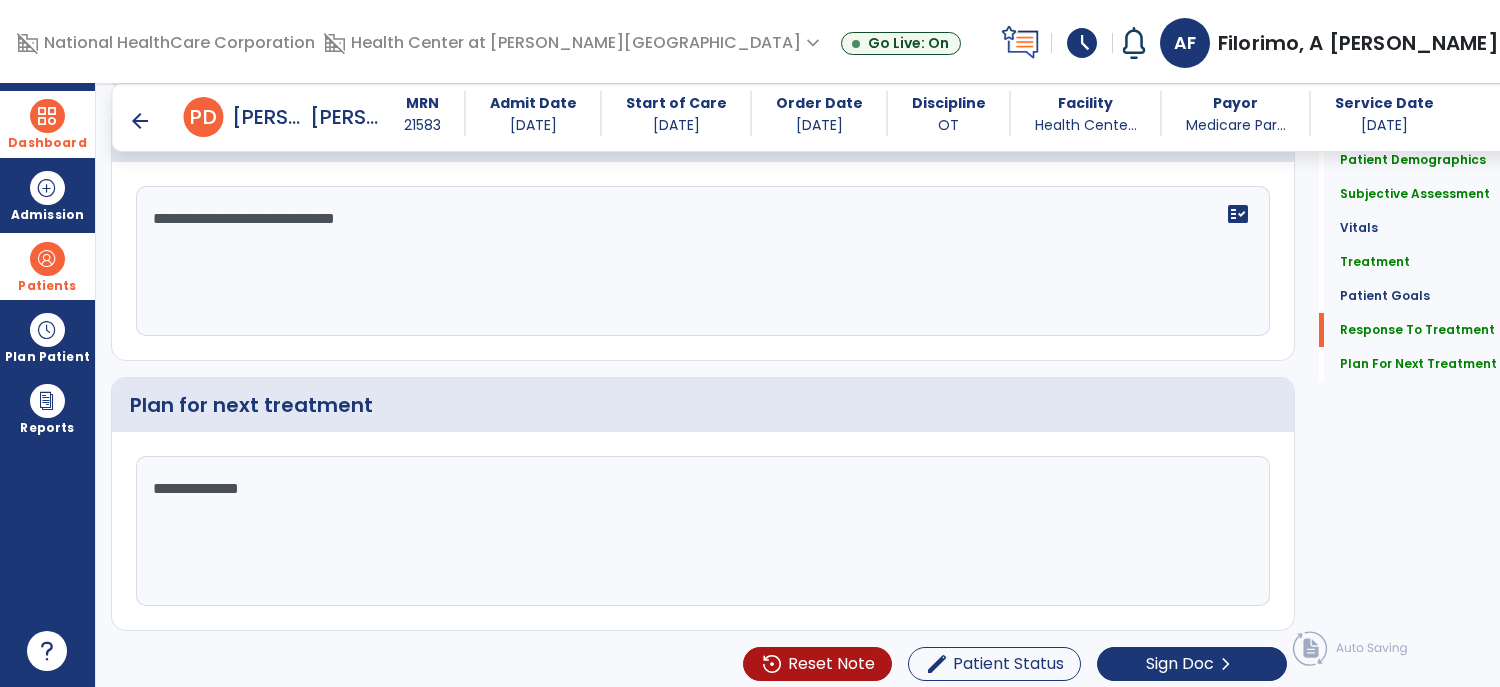 scroll, scrollTop: 3001, scrollLeft: 0, axis: vertical 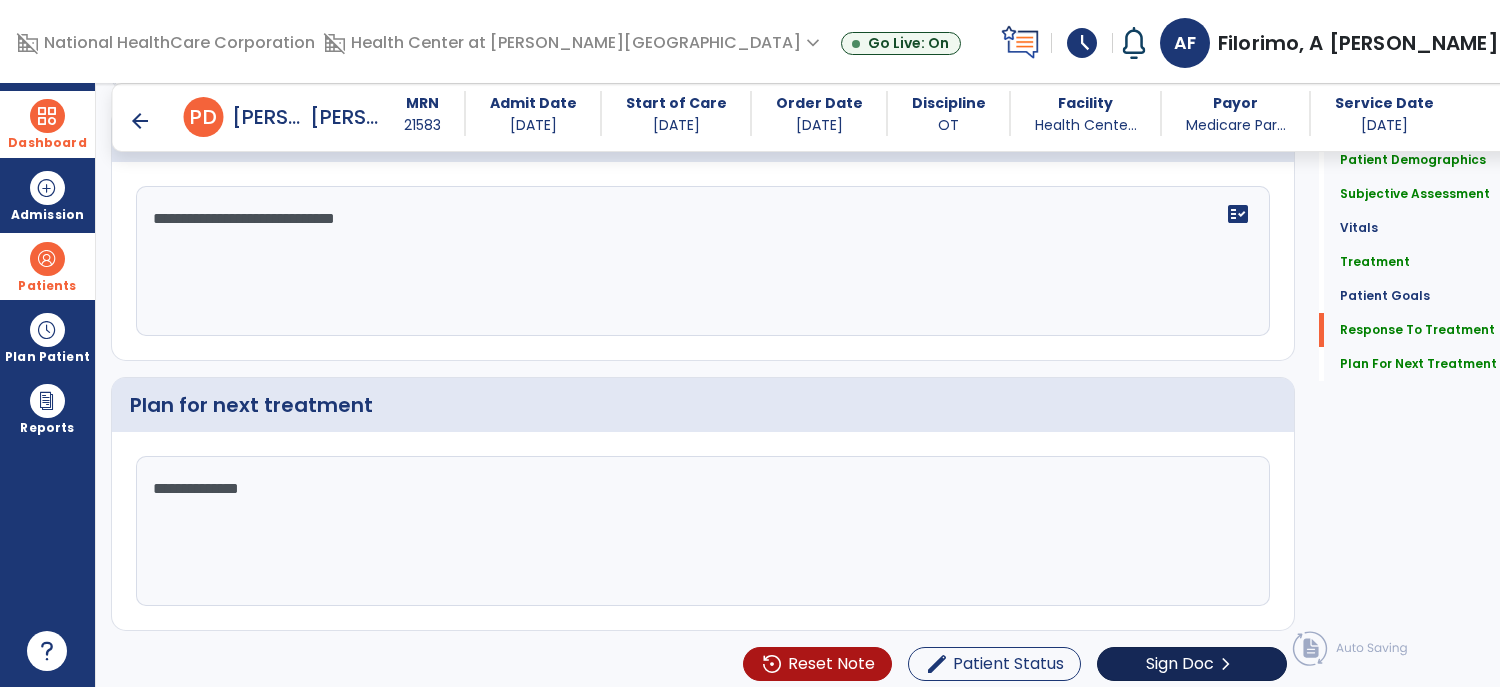 type on "**********" 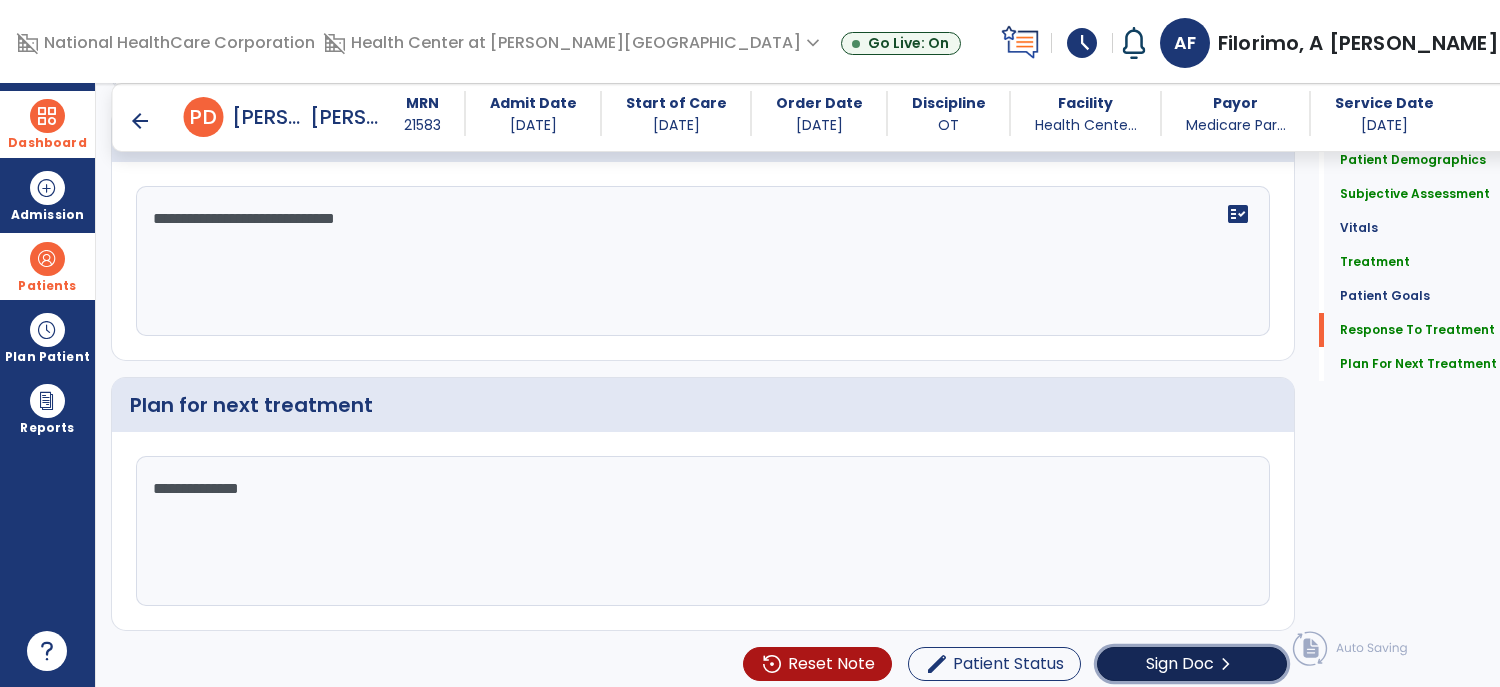 click on "Sign Doc" 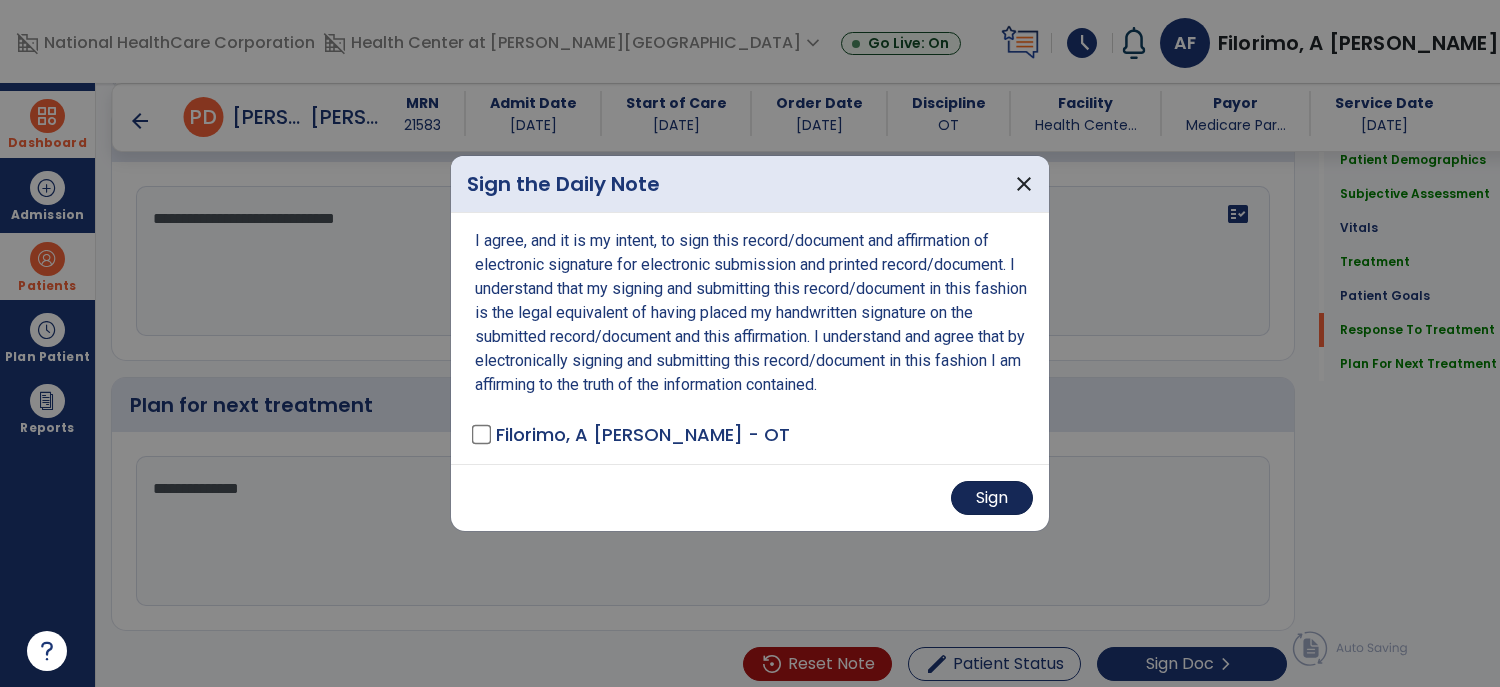 click on "Sign" at bounding box center [992, 498] 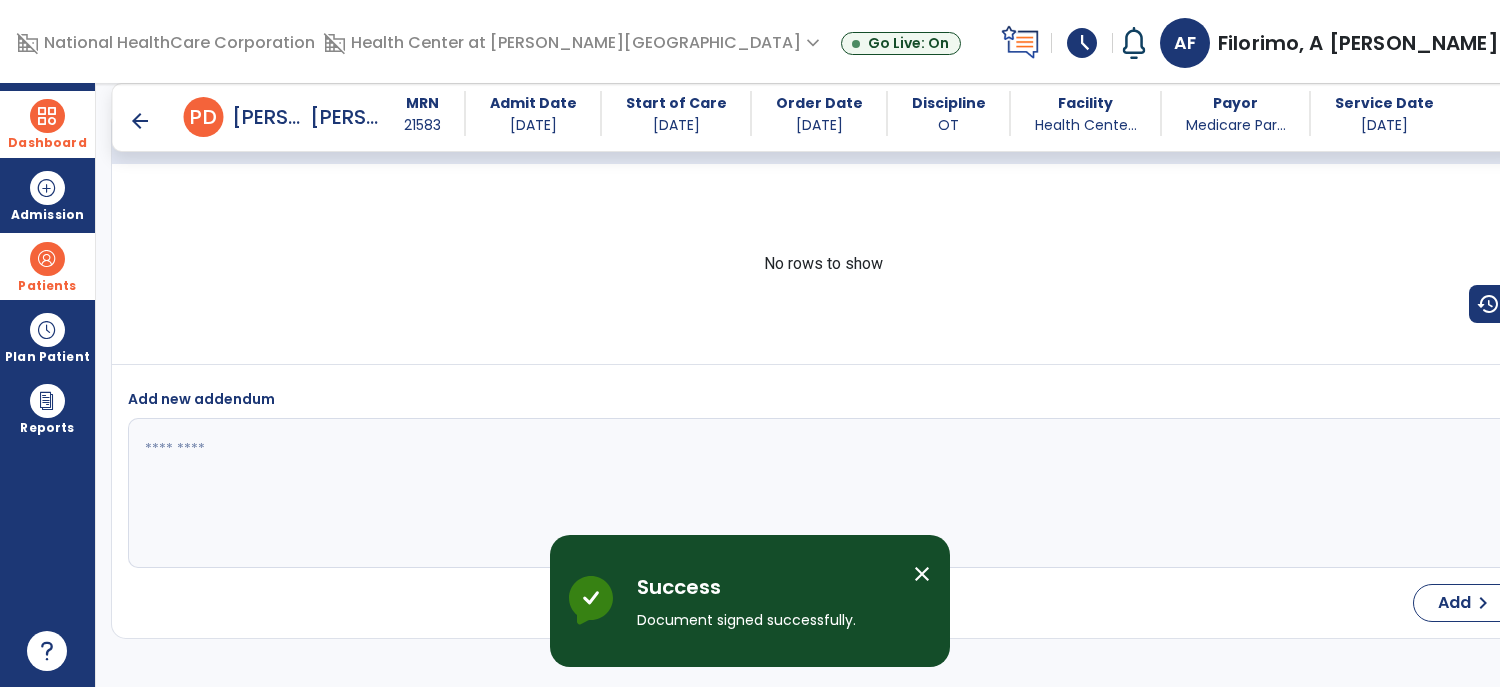 click at bounding box center [47, 116] 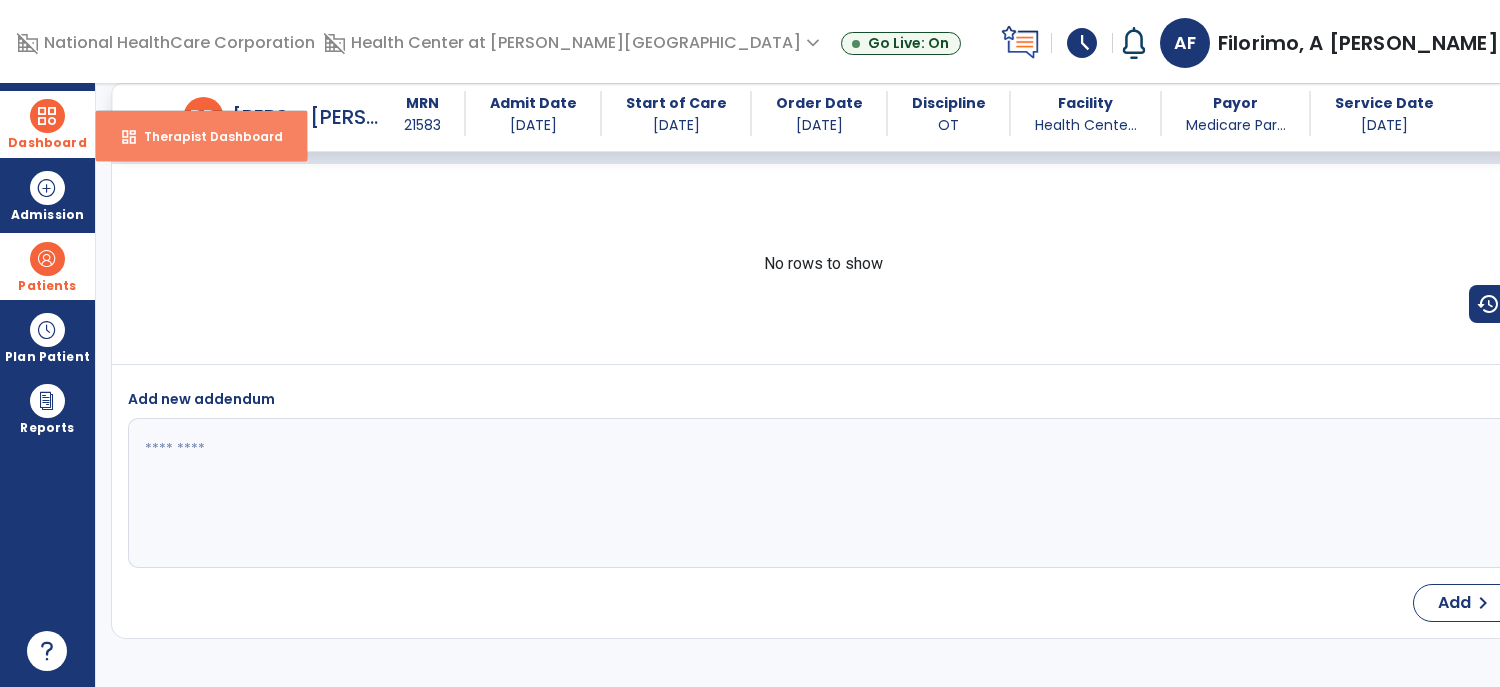 click on "Therapist Dashboard" at bounding box center [205, 136] 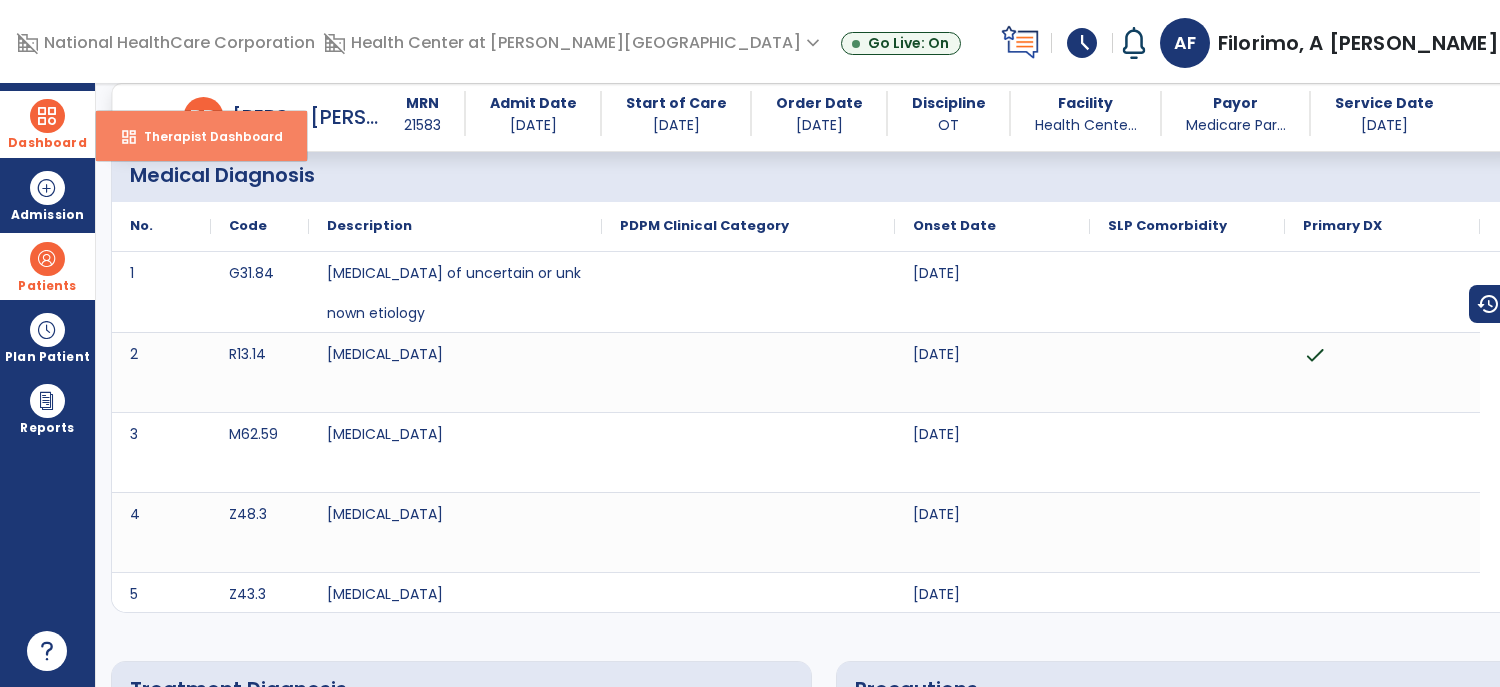 select on "****" 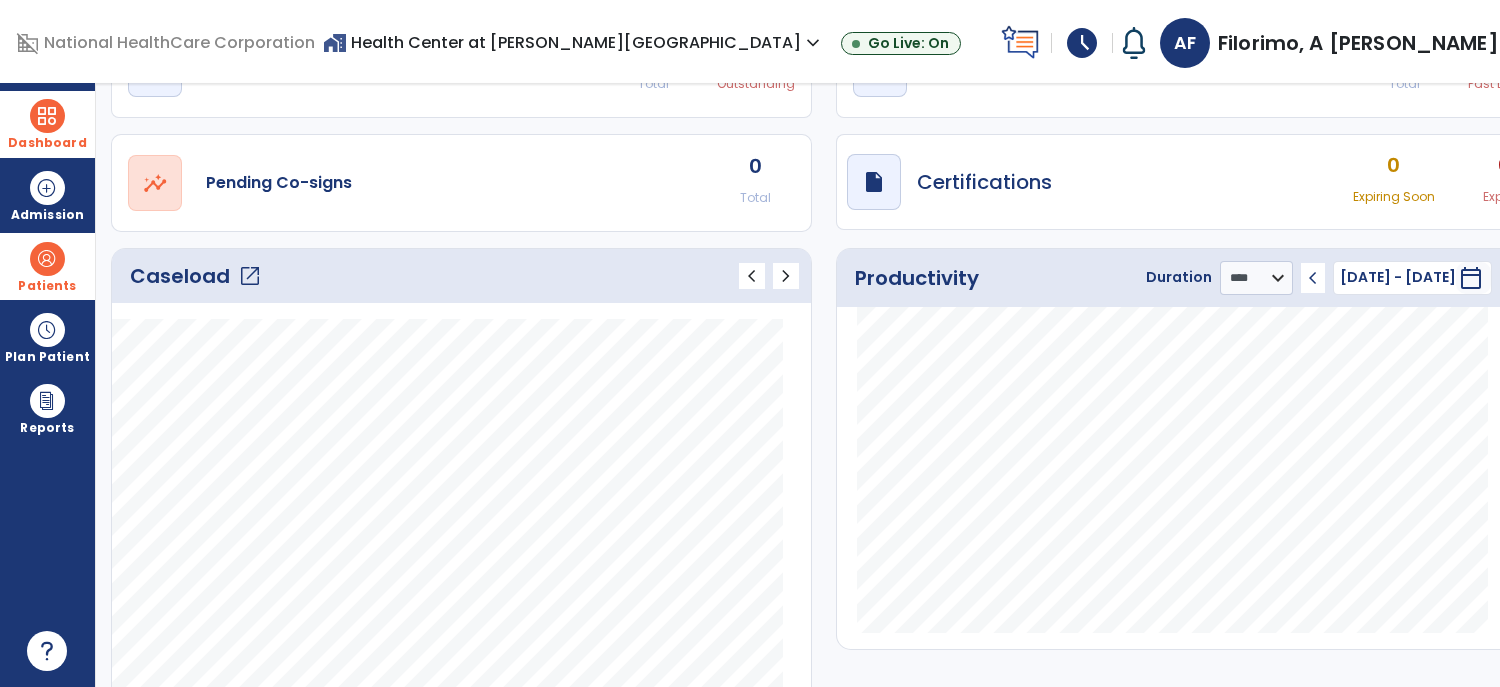 click on "Patients" at bounding box center (47, 266) 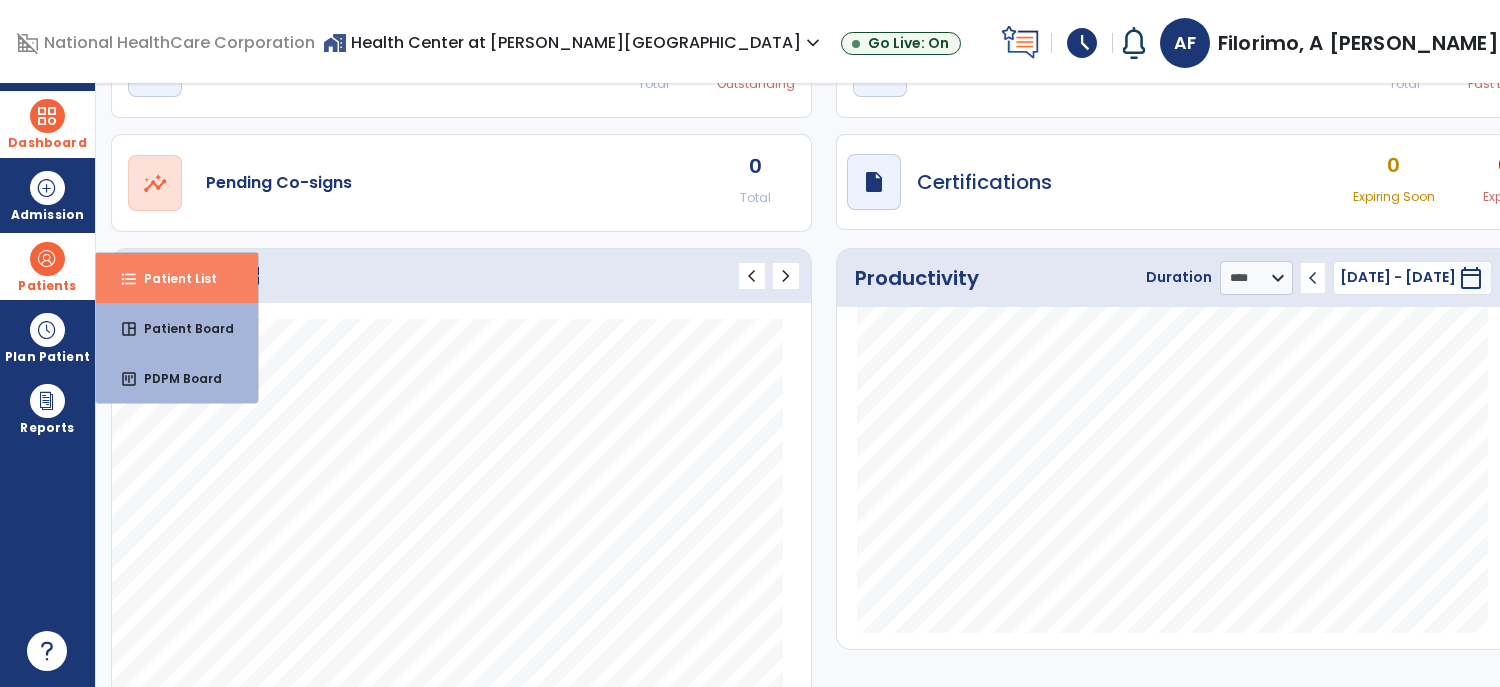 click on "Patient List" at bounding box center (172, 278) 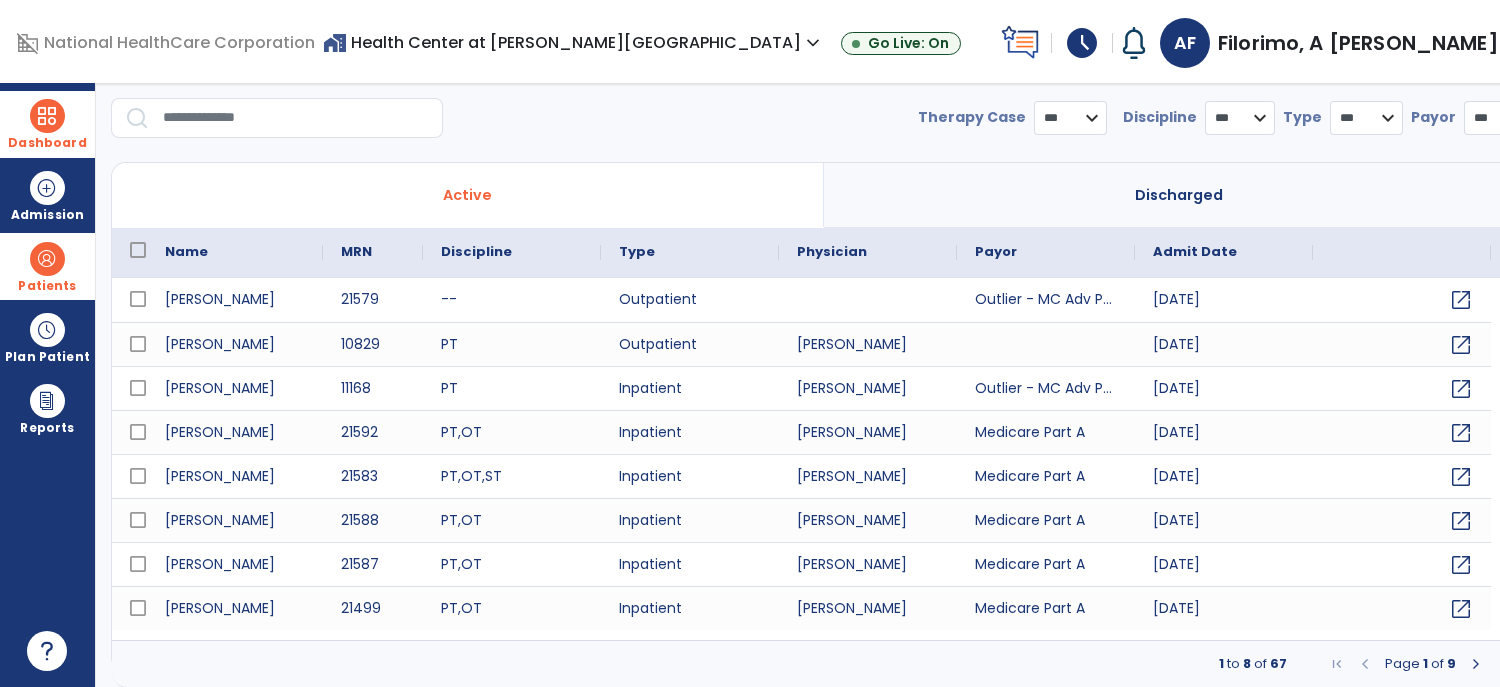 select on "***" 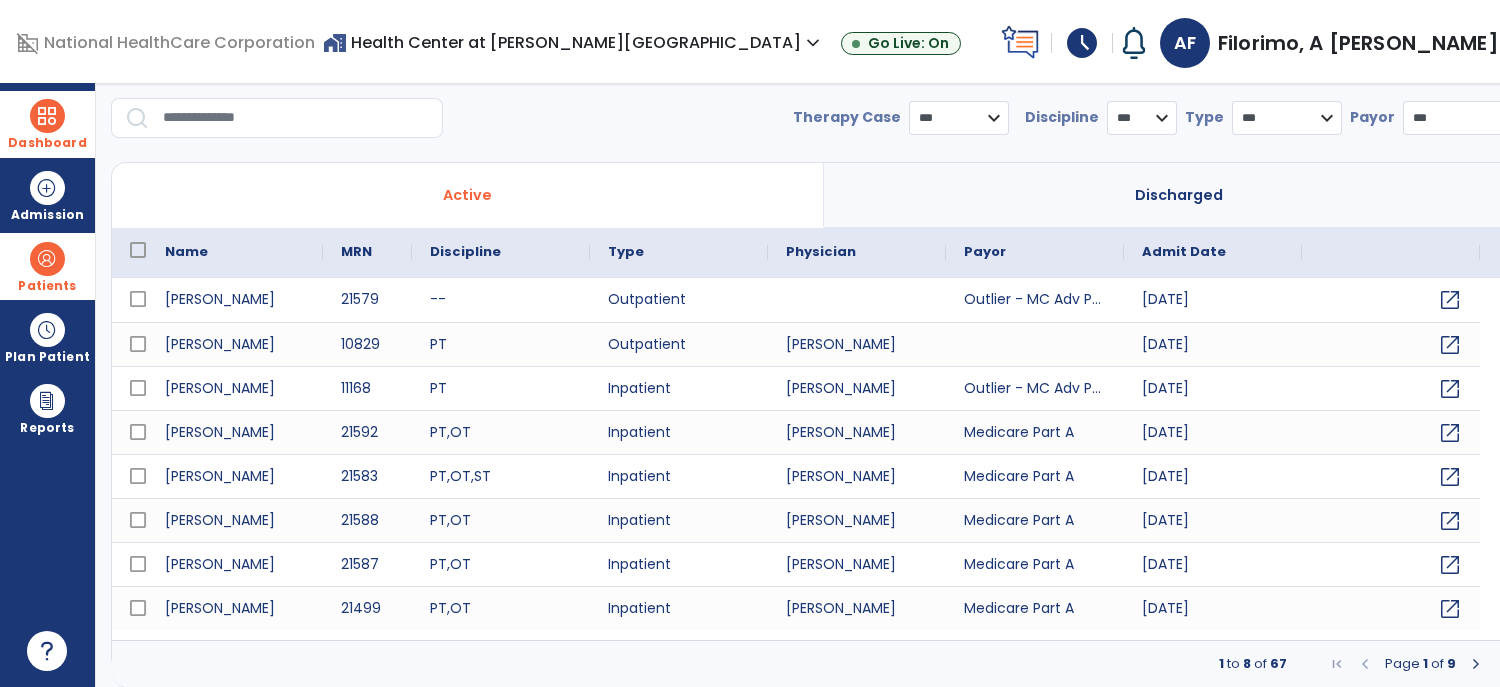click at bounding box center (296, 118) 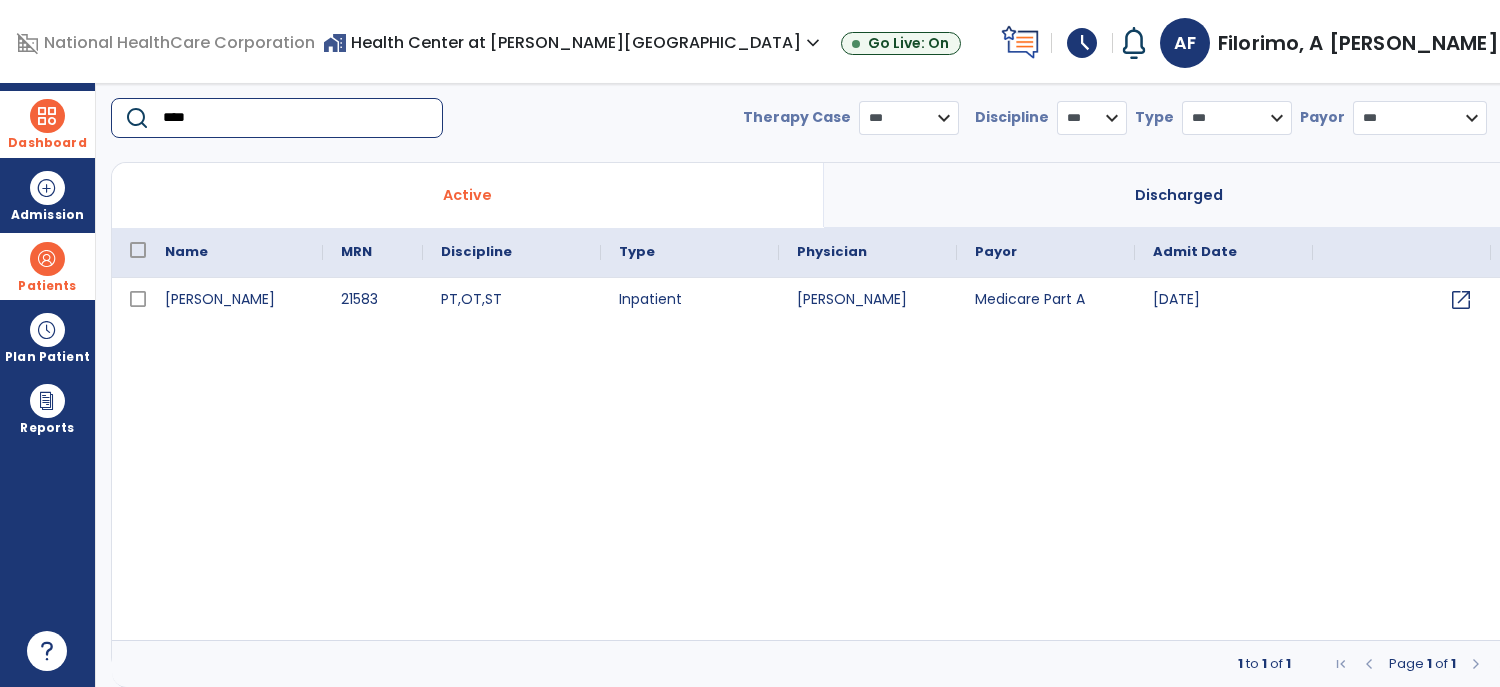 type on "****" 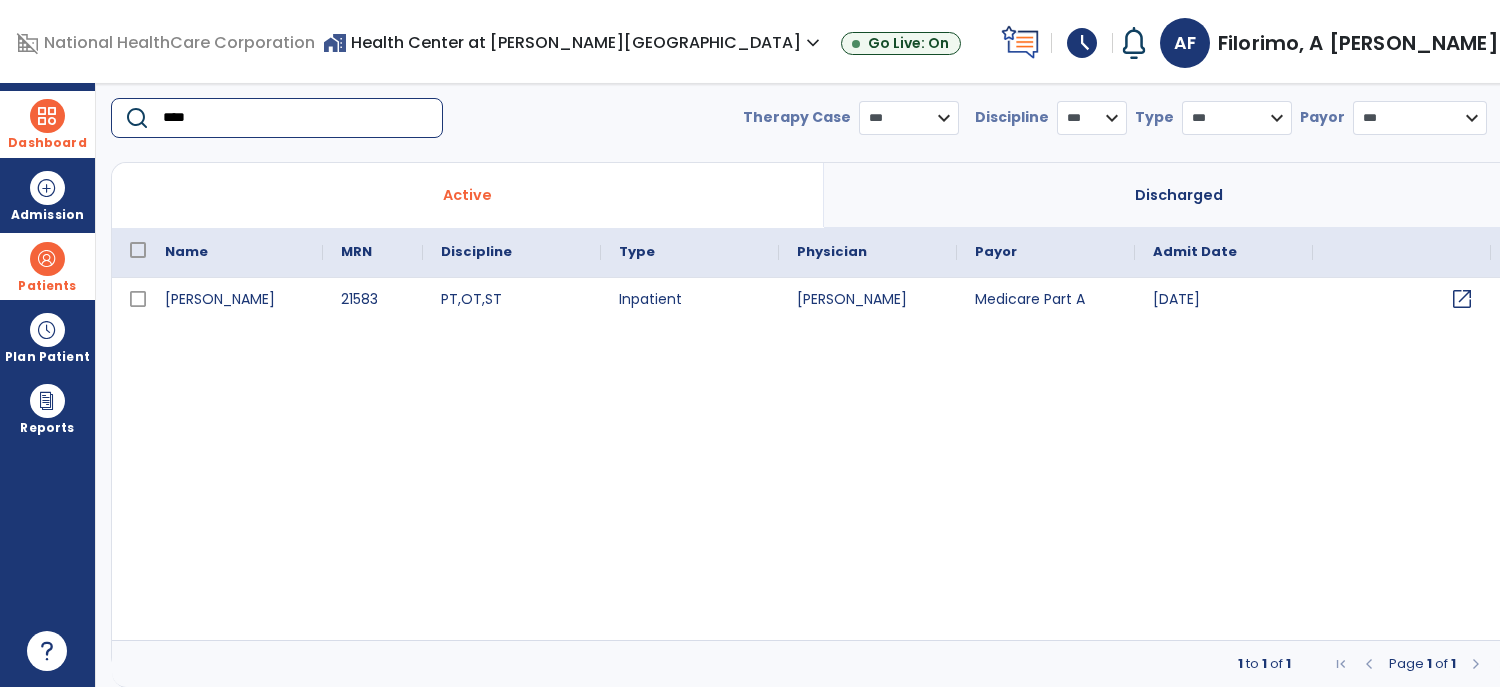 click on "open_in_new" at bounding box center [1462, 299] 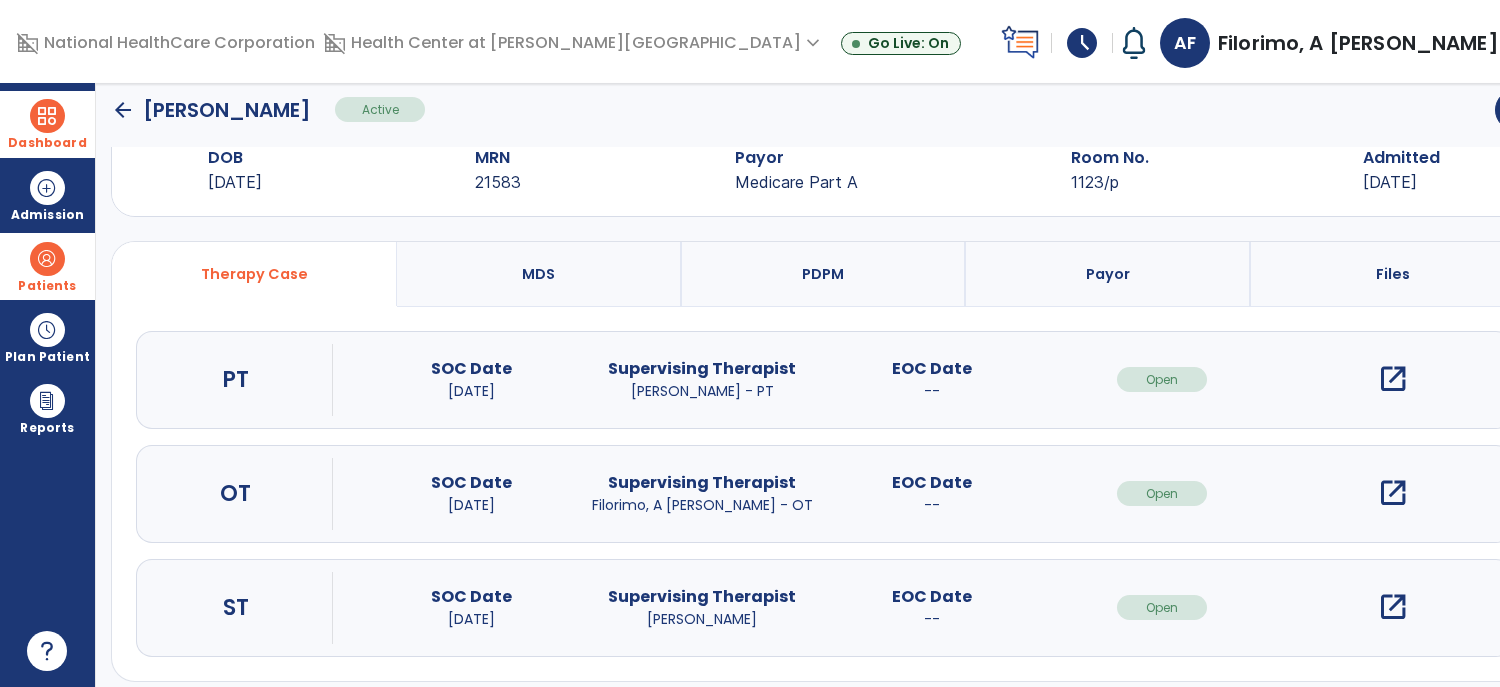 click on "open_in_new" at bounding box center [1393, 493] 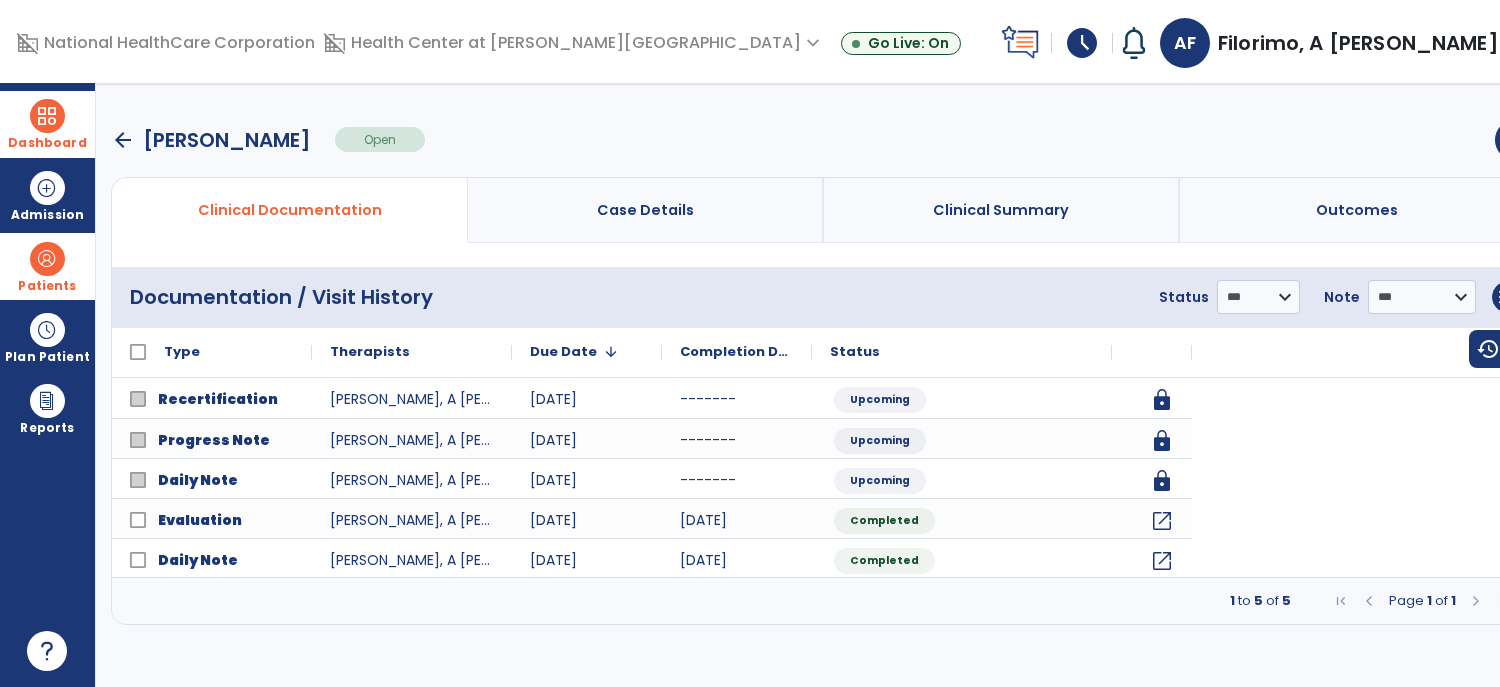 scroll, scrollTop: 0, scrollLeft: 0, axis: both 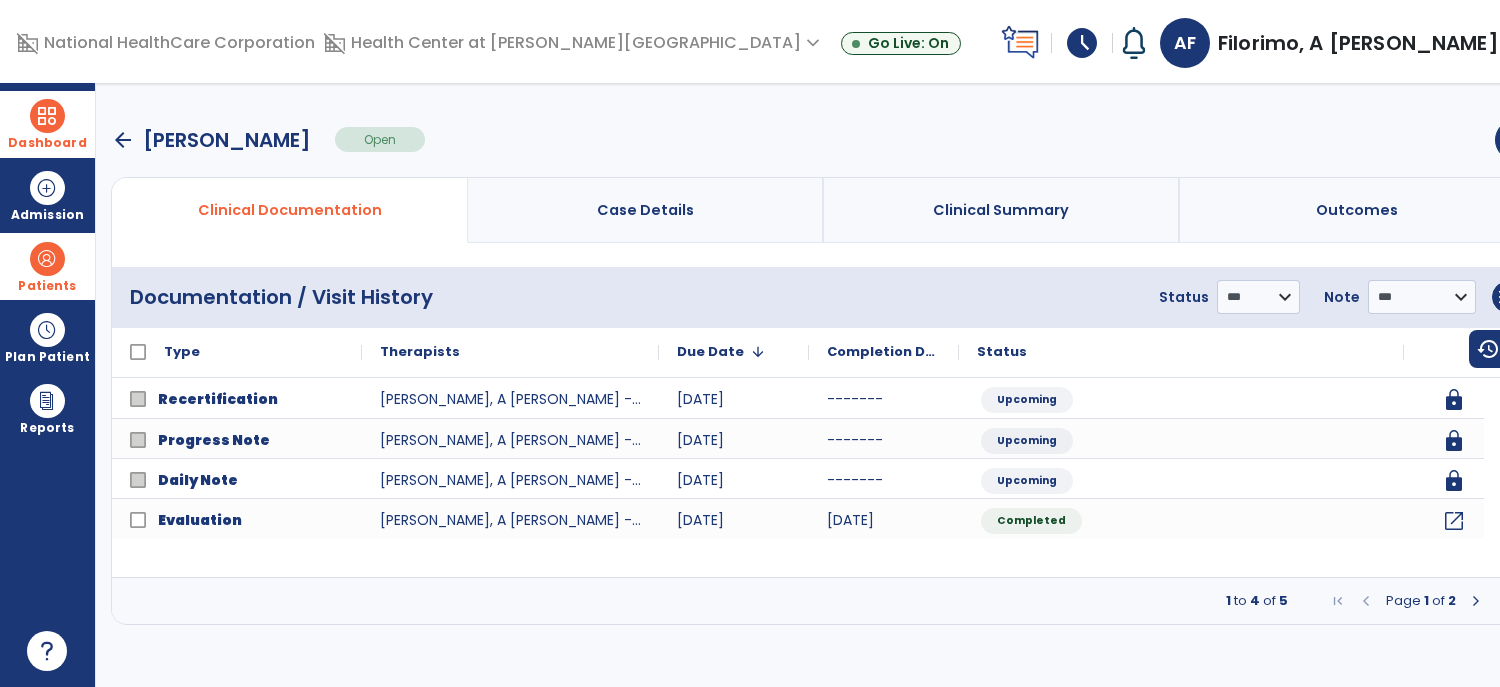 click at bounding box center [1476, 601] 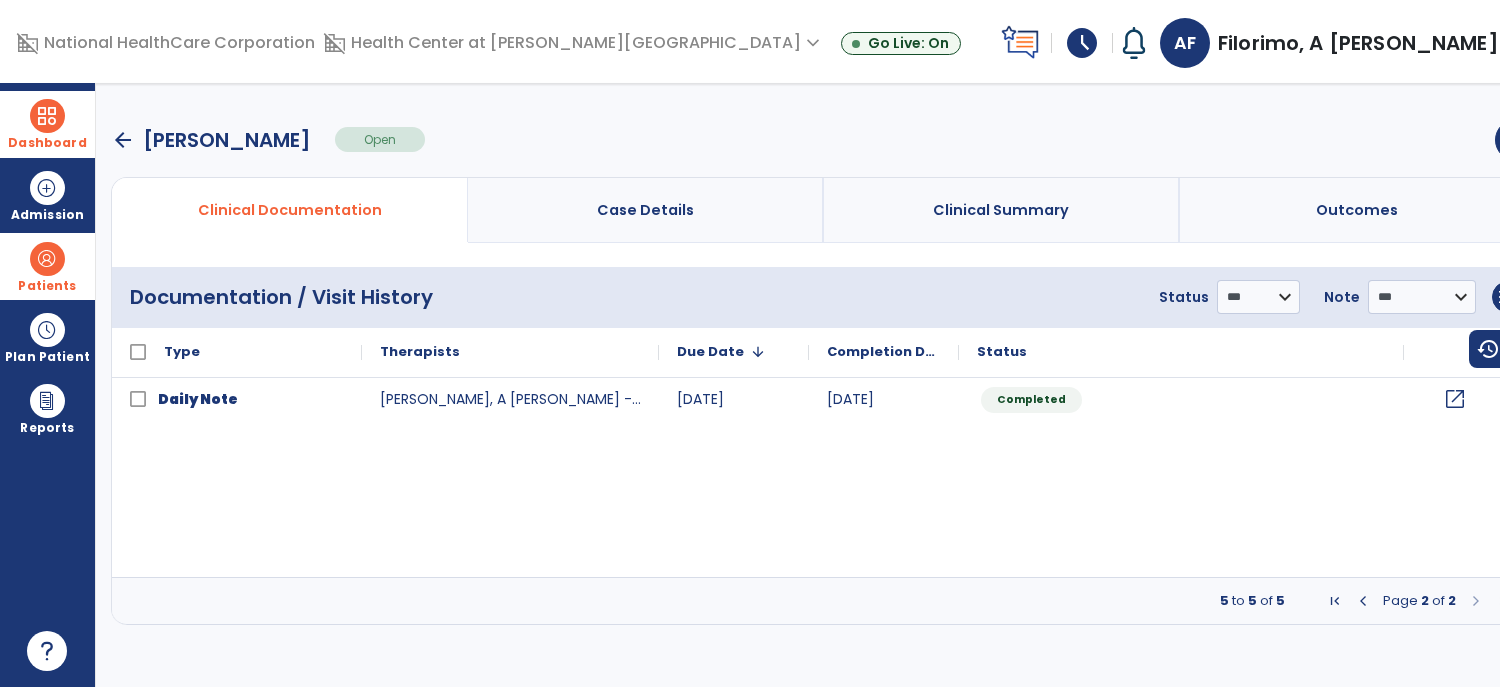 click on "open_in_new" 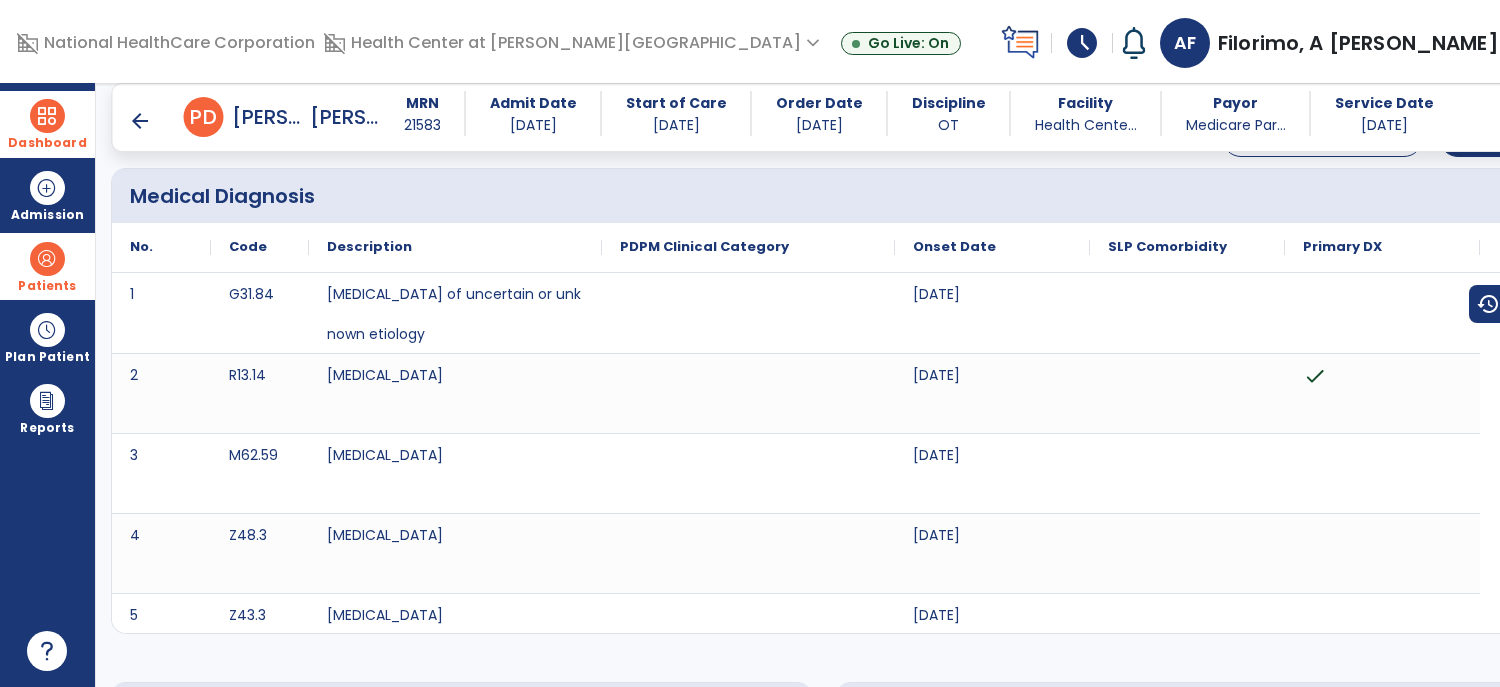 scroll, scrollTop: 0, scrollLeft: 0, axis: both 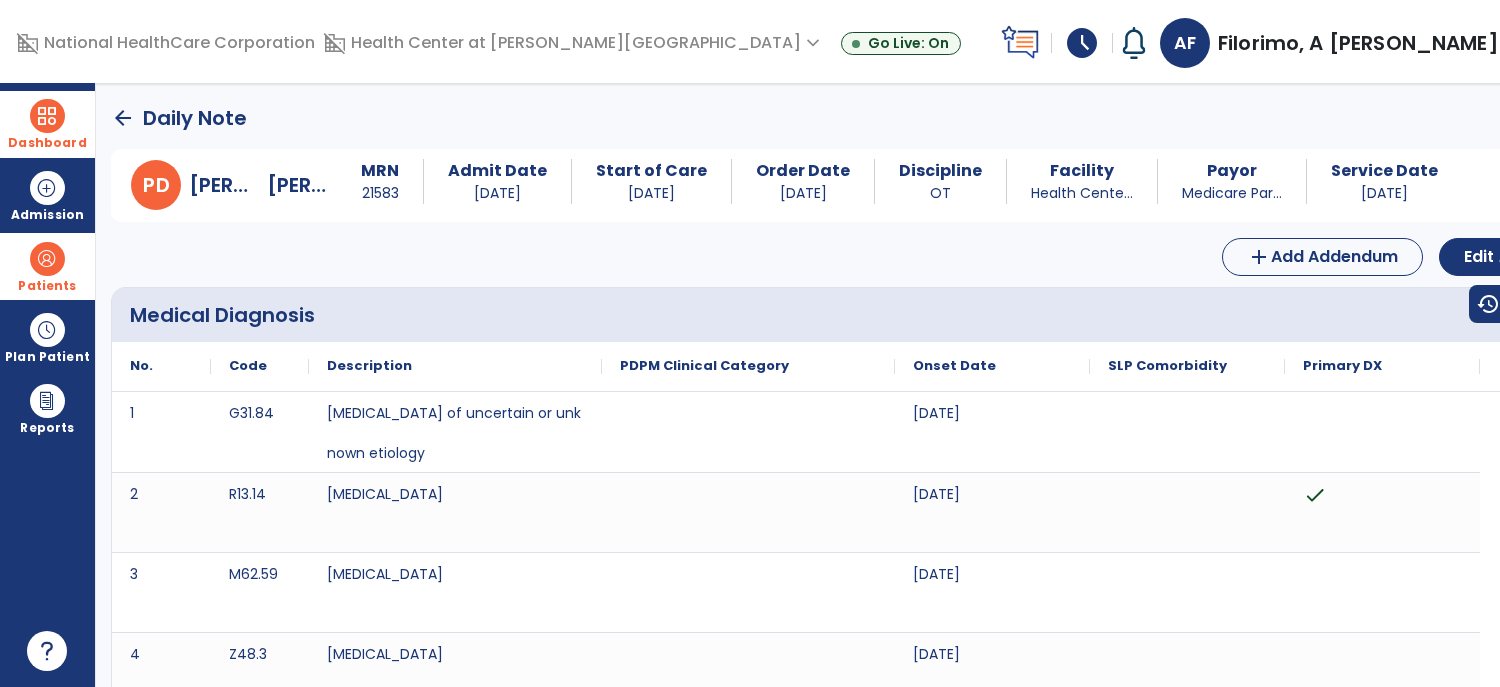 click at bounding box center (47, 116) 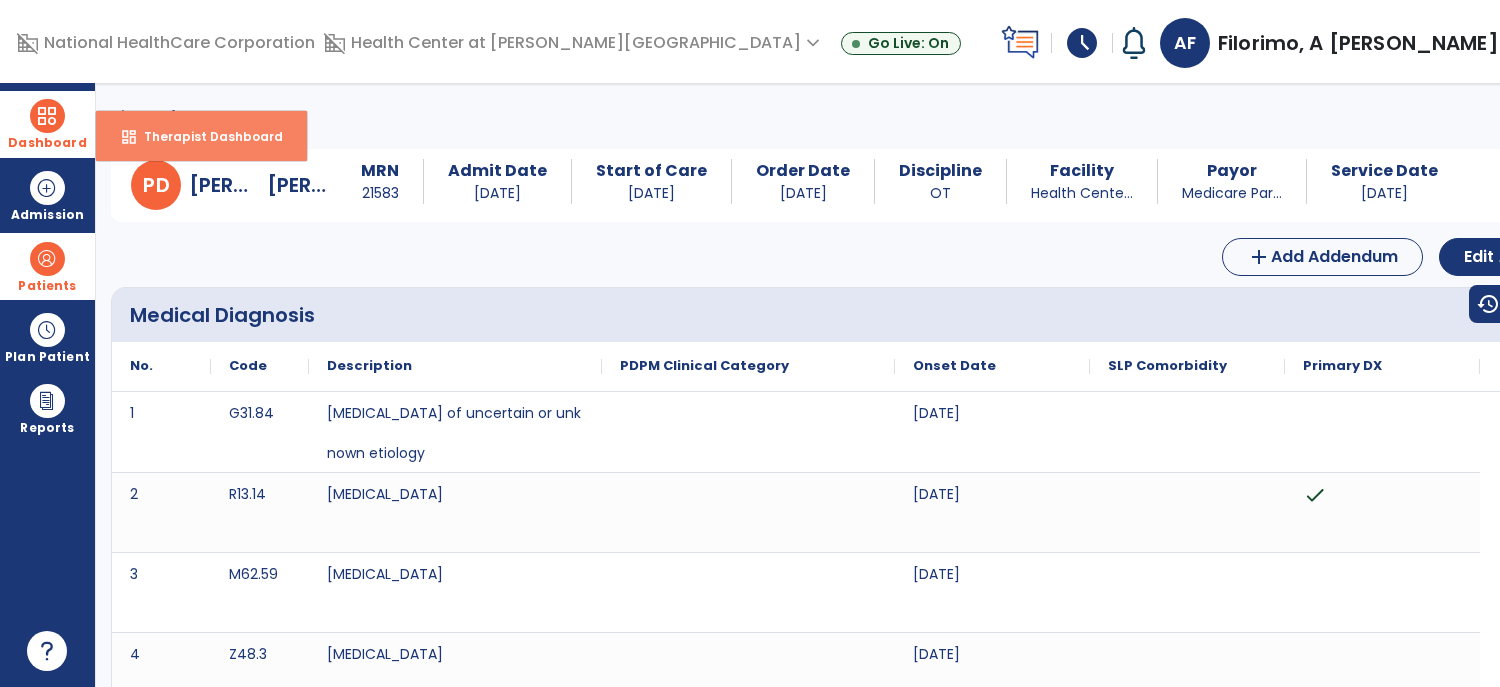 click on "dashboard  Therapist Dashboard" at bounding box center [201, 136] 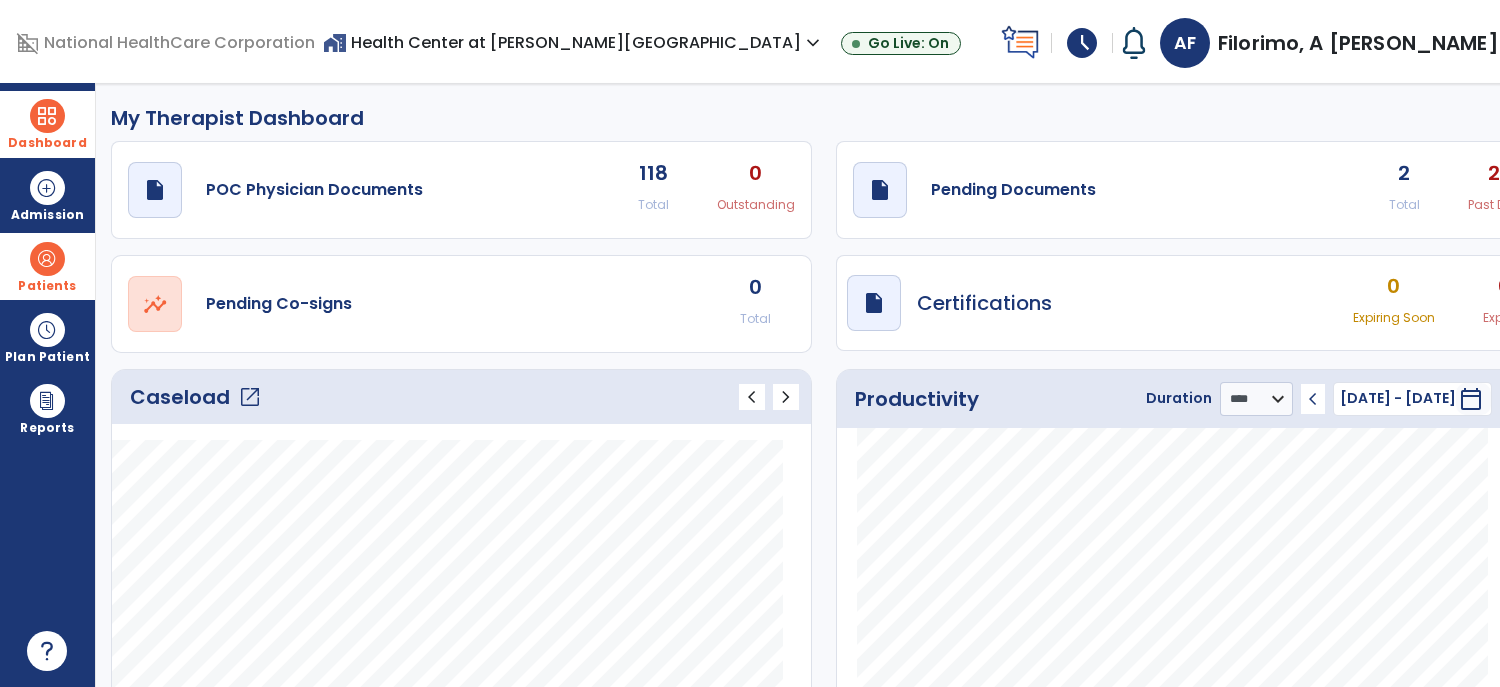 click on "schedule" at bounding box center [1082, 43] 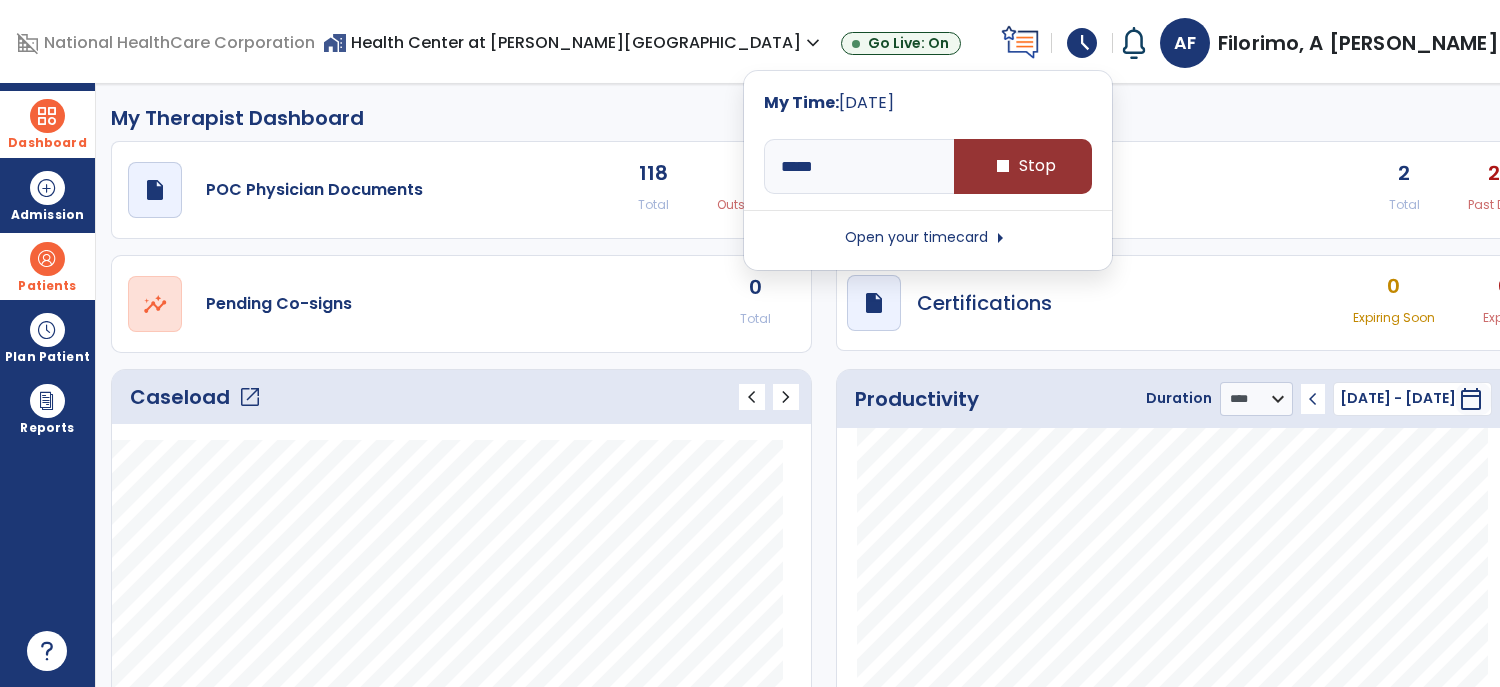 click on "stop  Stop" at bounding box center (1023, 166) 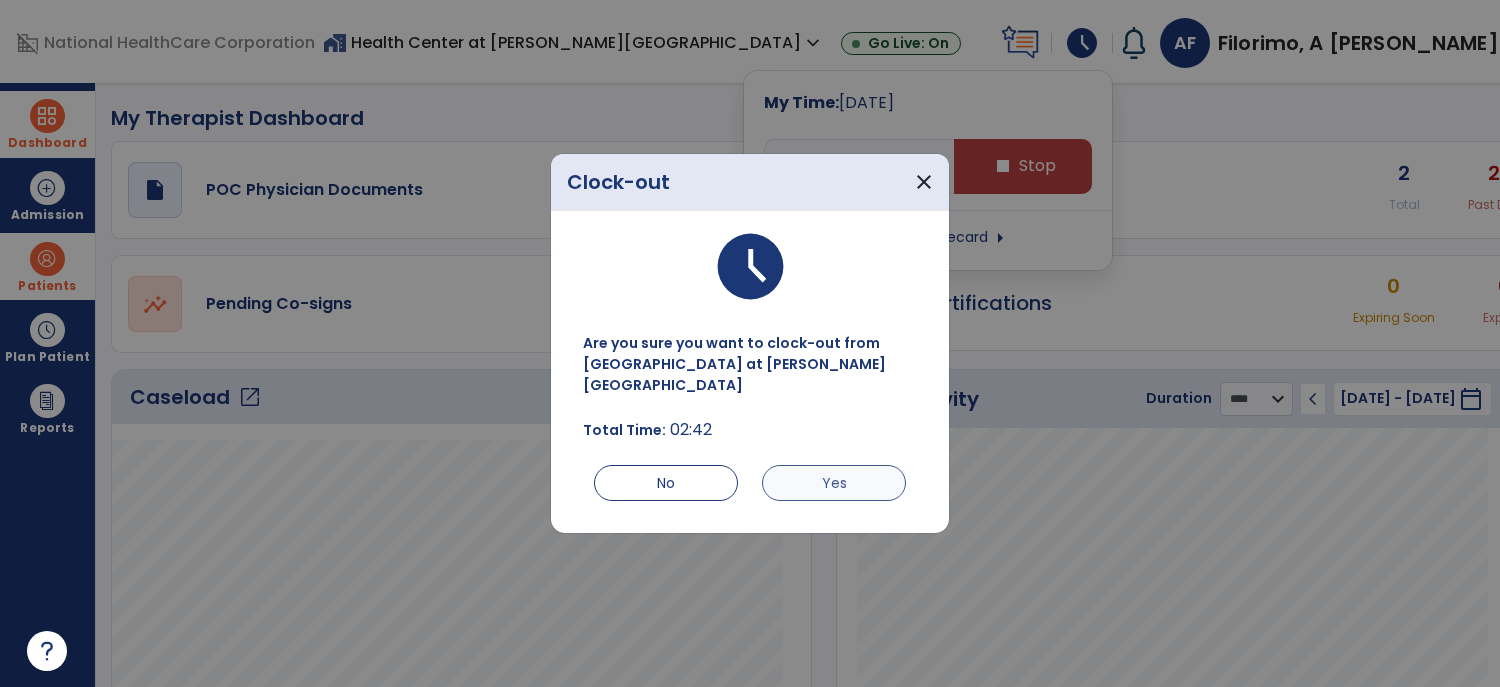 click on "Yes" at bounding box center (834, 483) 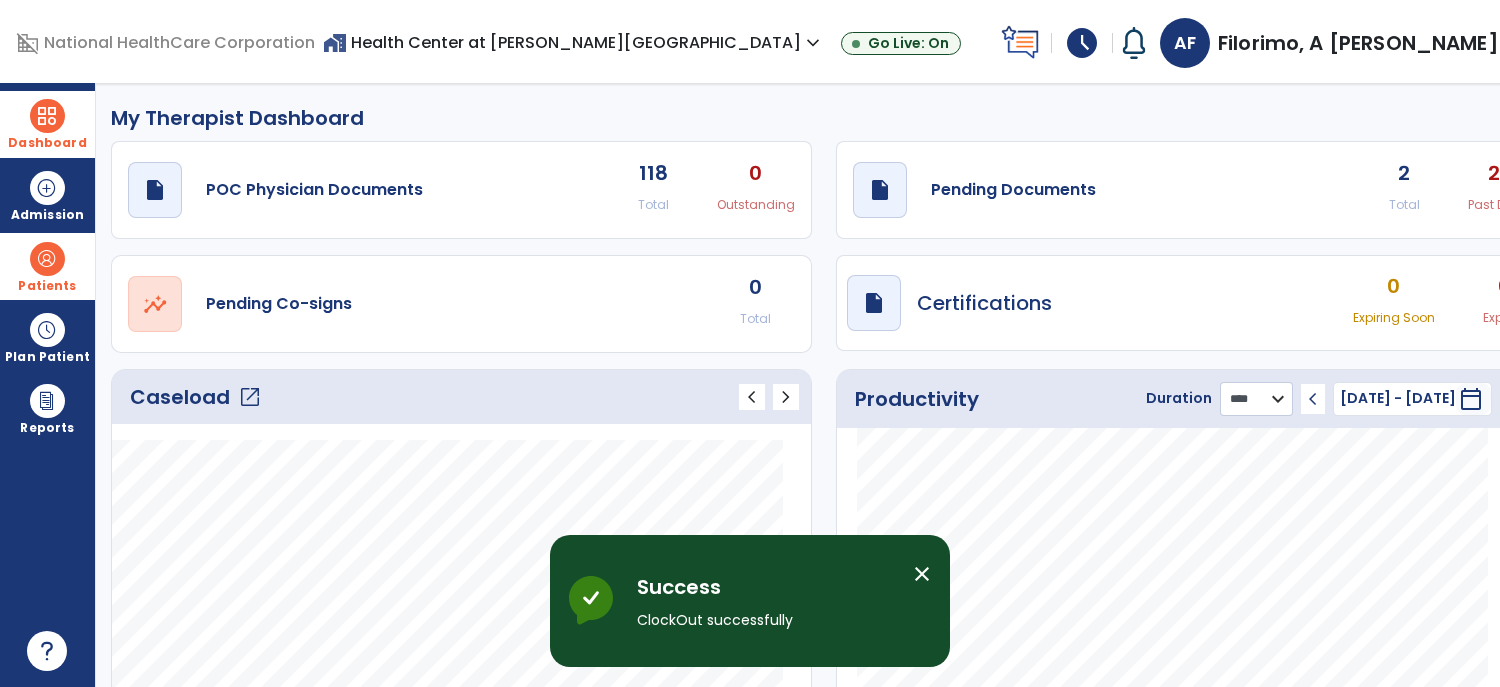 click on "******** **** ***" 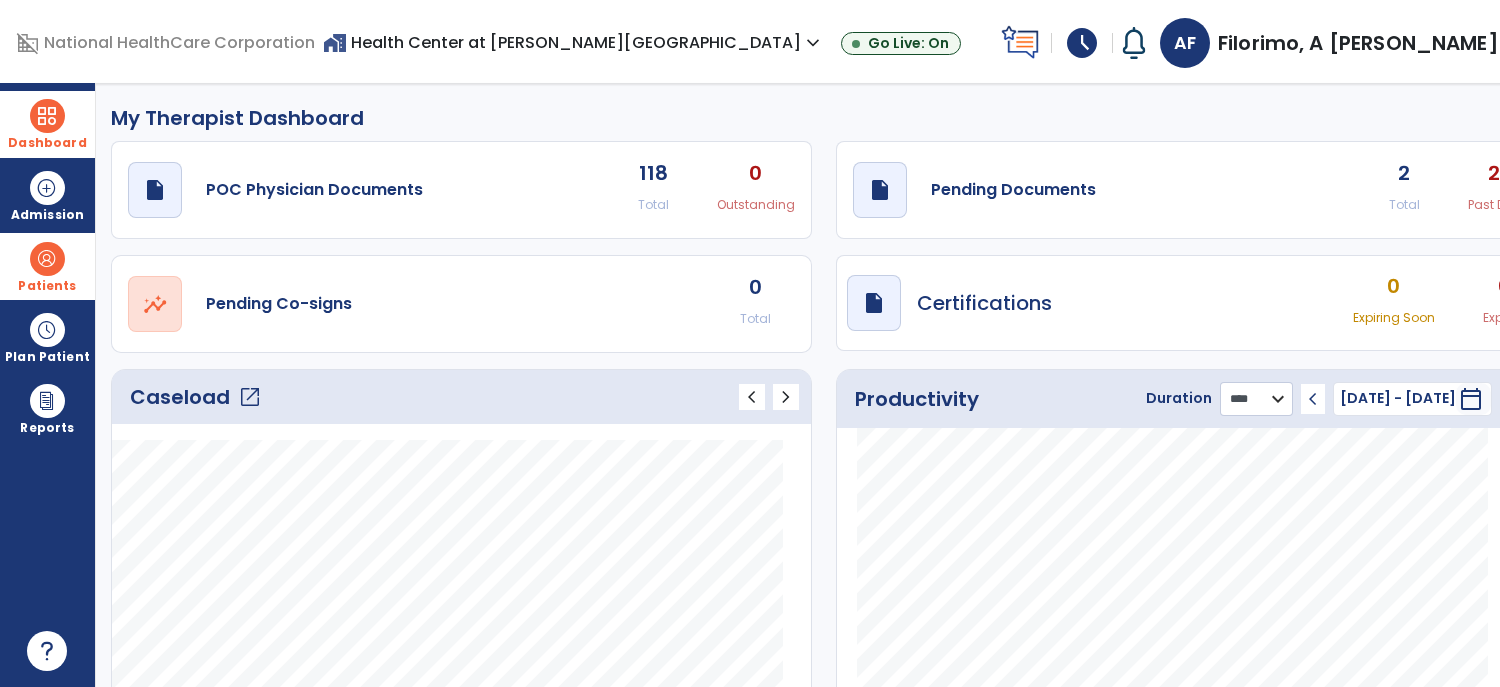 select on "***" 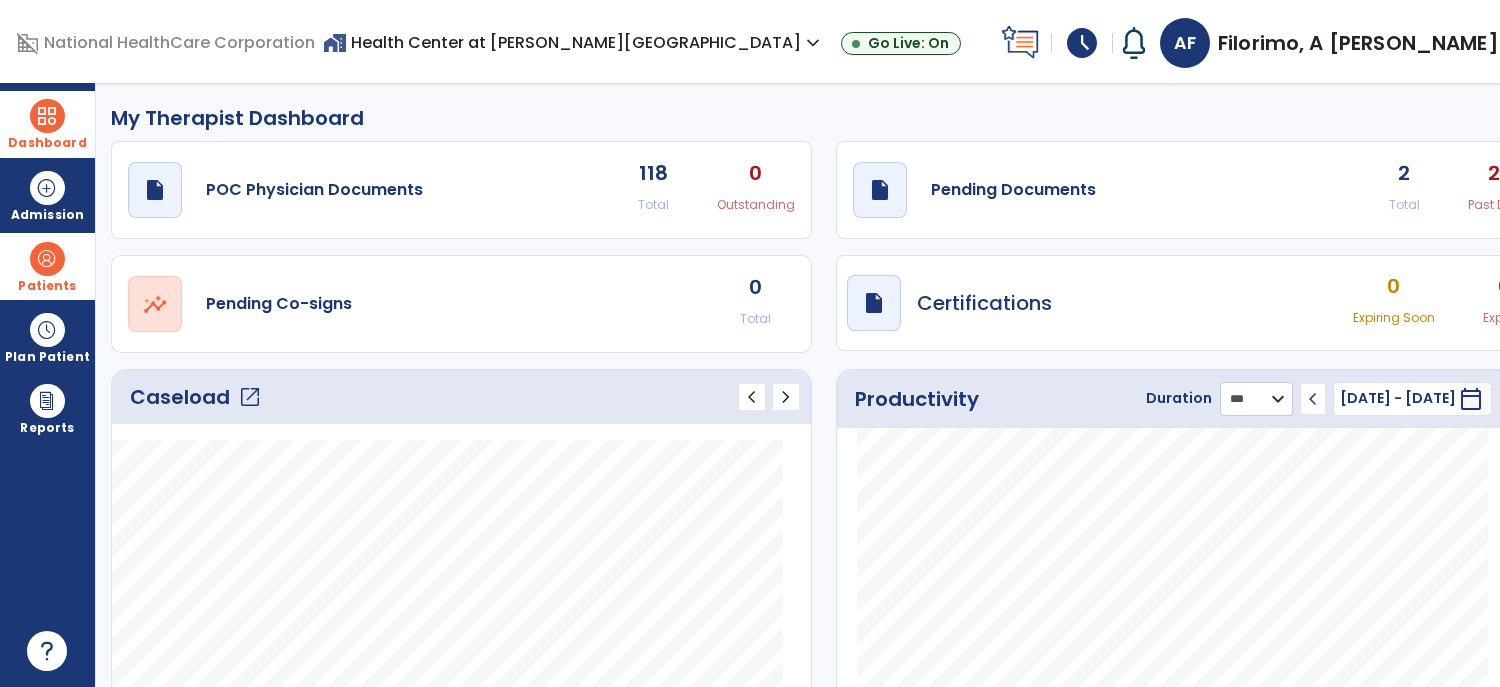 click on "******** **** ***" 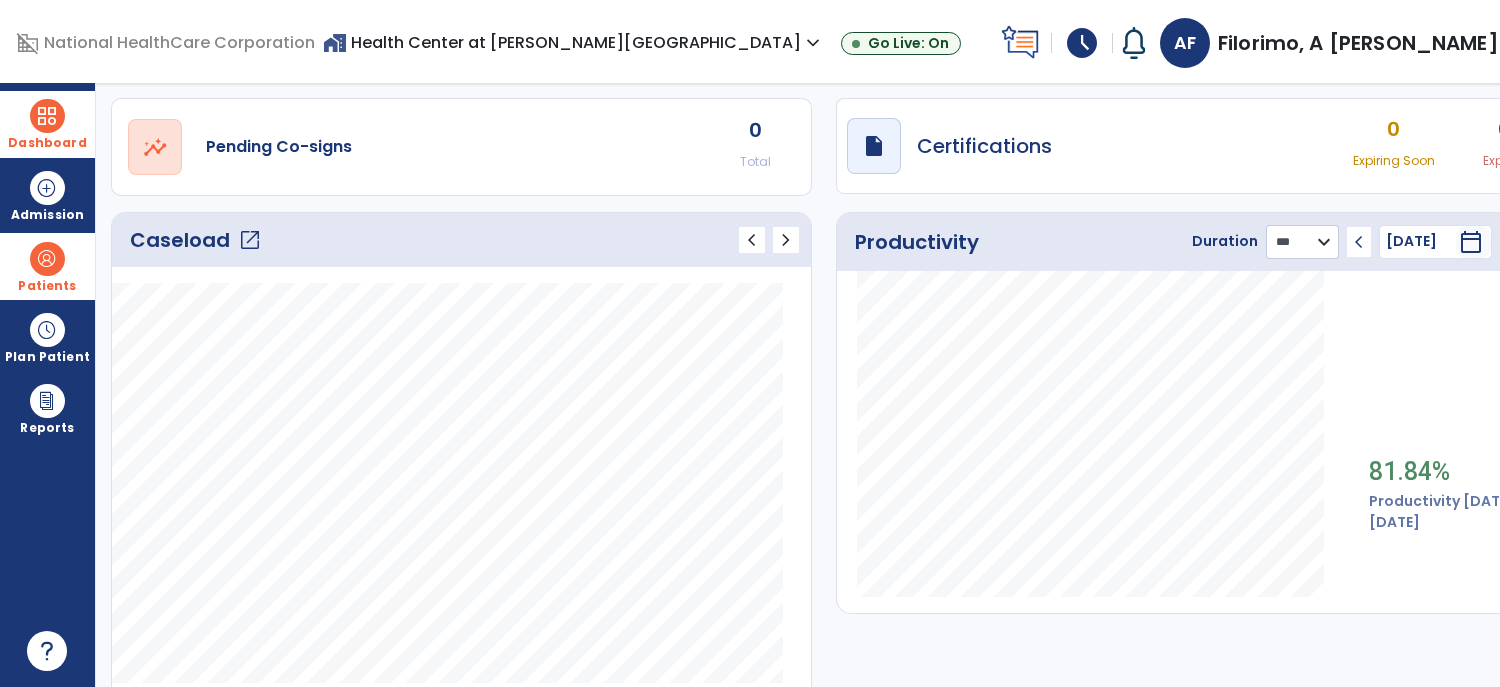 scroll, scrollTop: 159, scrollLeft: 0, axis: vertical 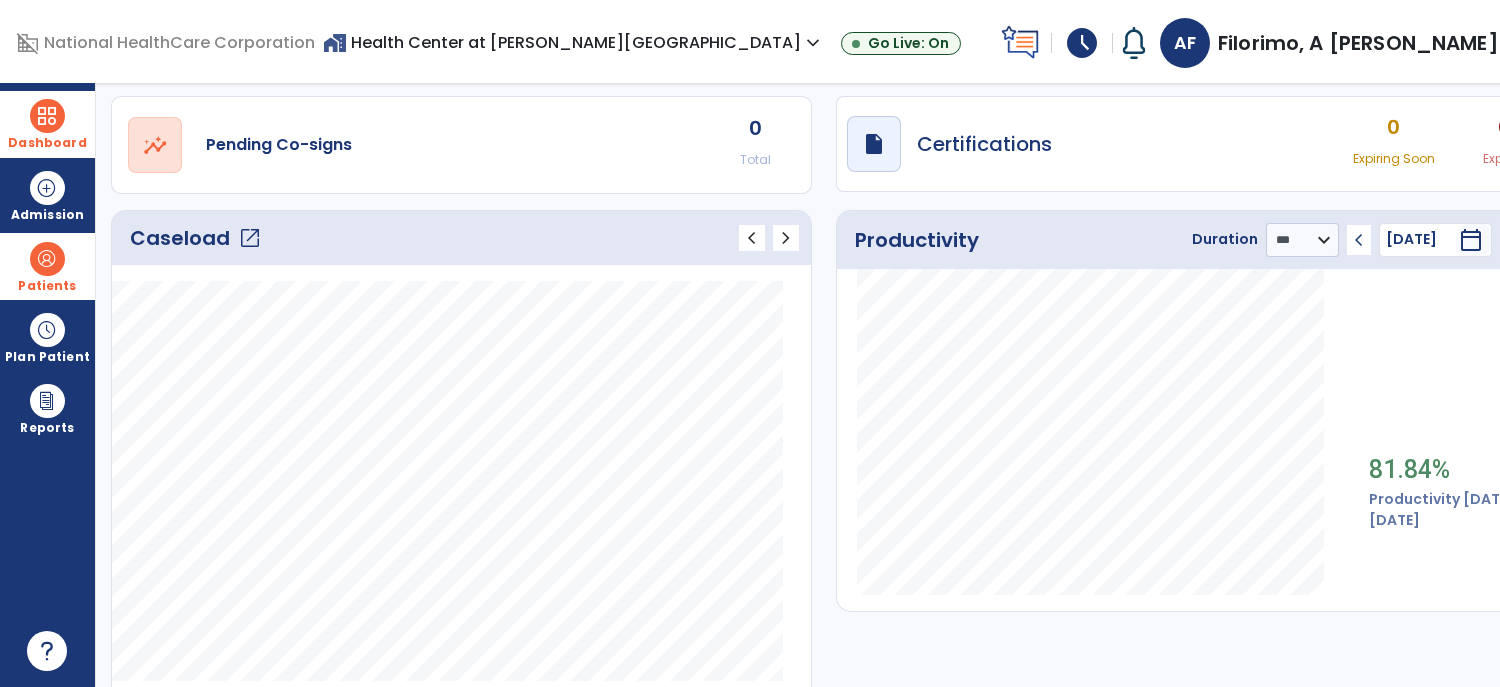 click on "open_in_new" 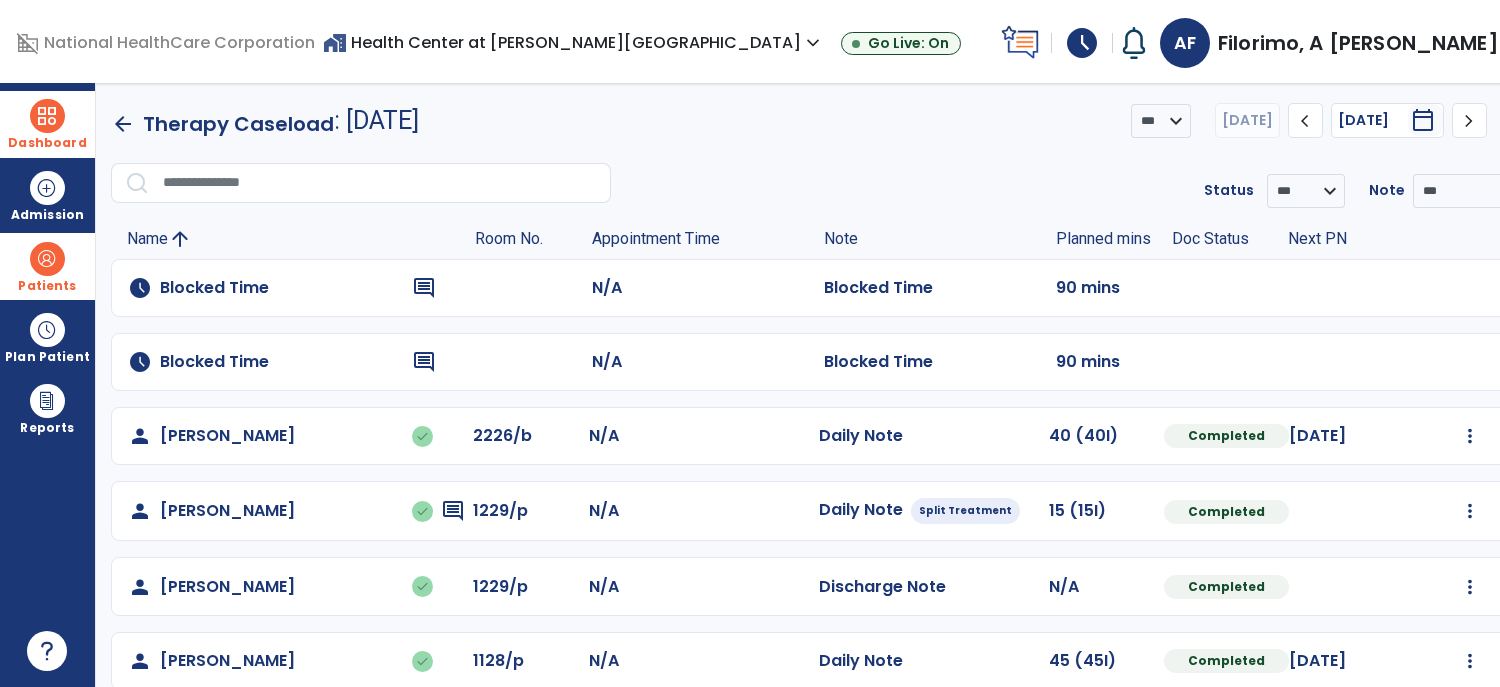 click on "[DATE]  *********  calendar_today" at bounding box center (1387, 120) 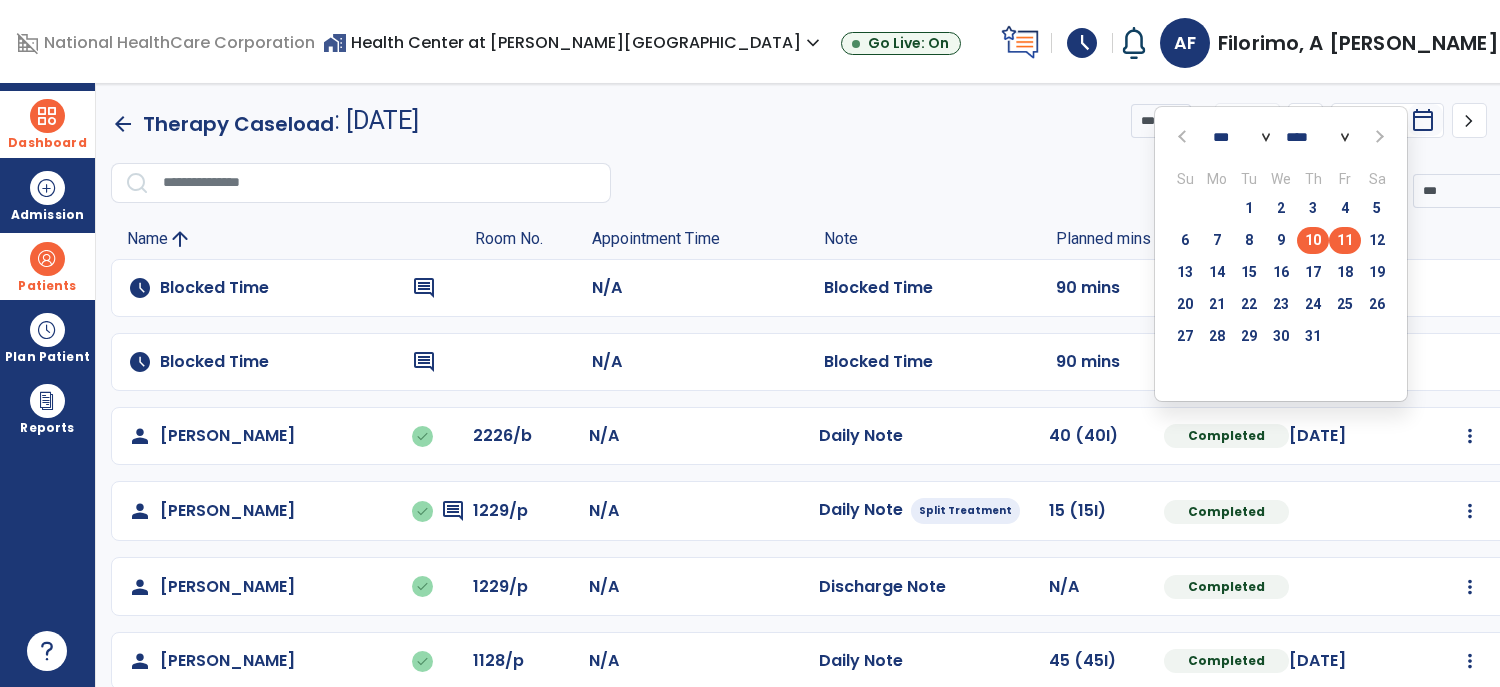 click on "11" at bounding box center (1345, 240) 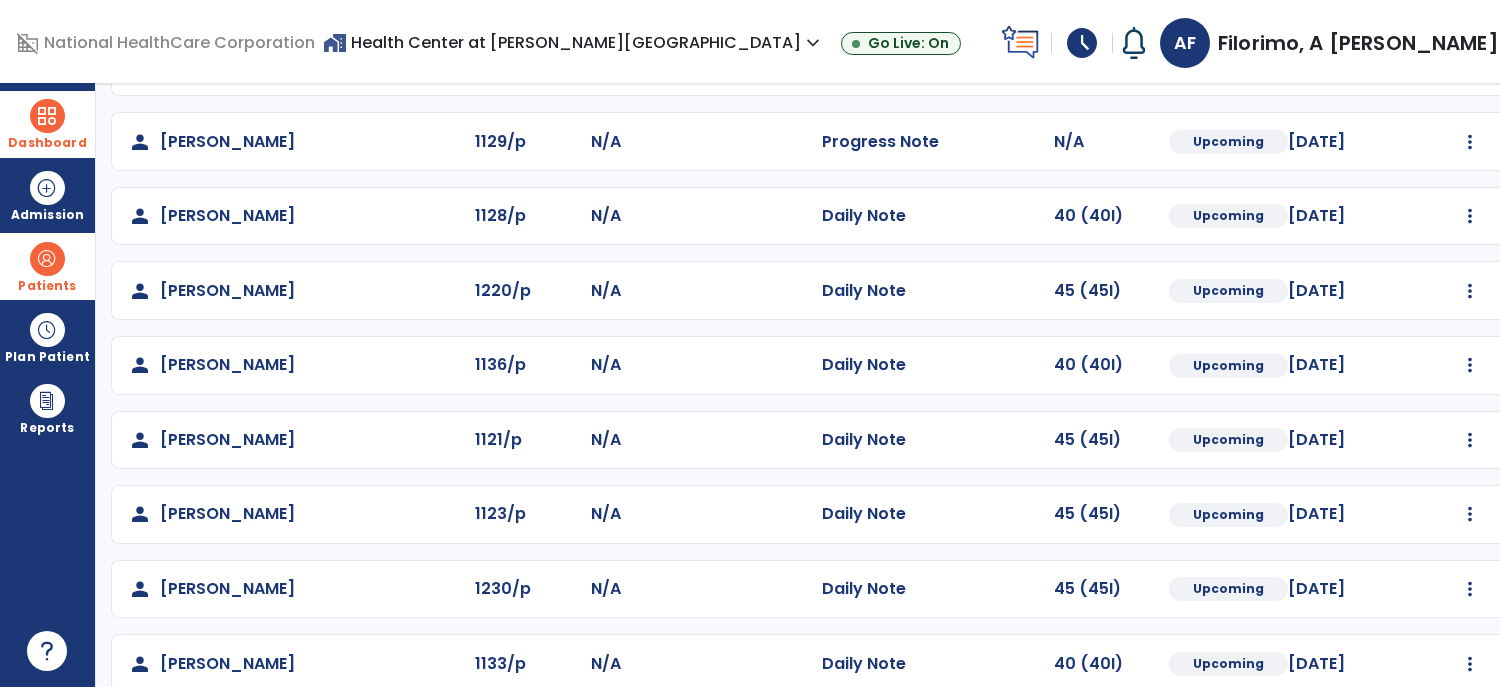 scroll, scrollTop: 321, scrollLeft: 0, axis: vertical 